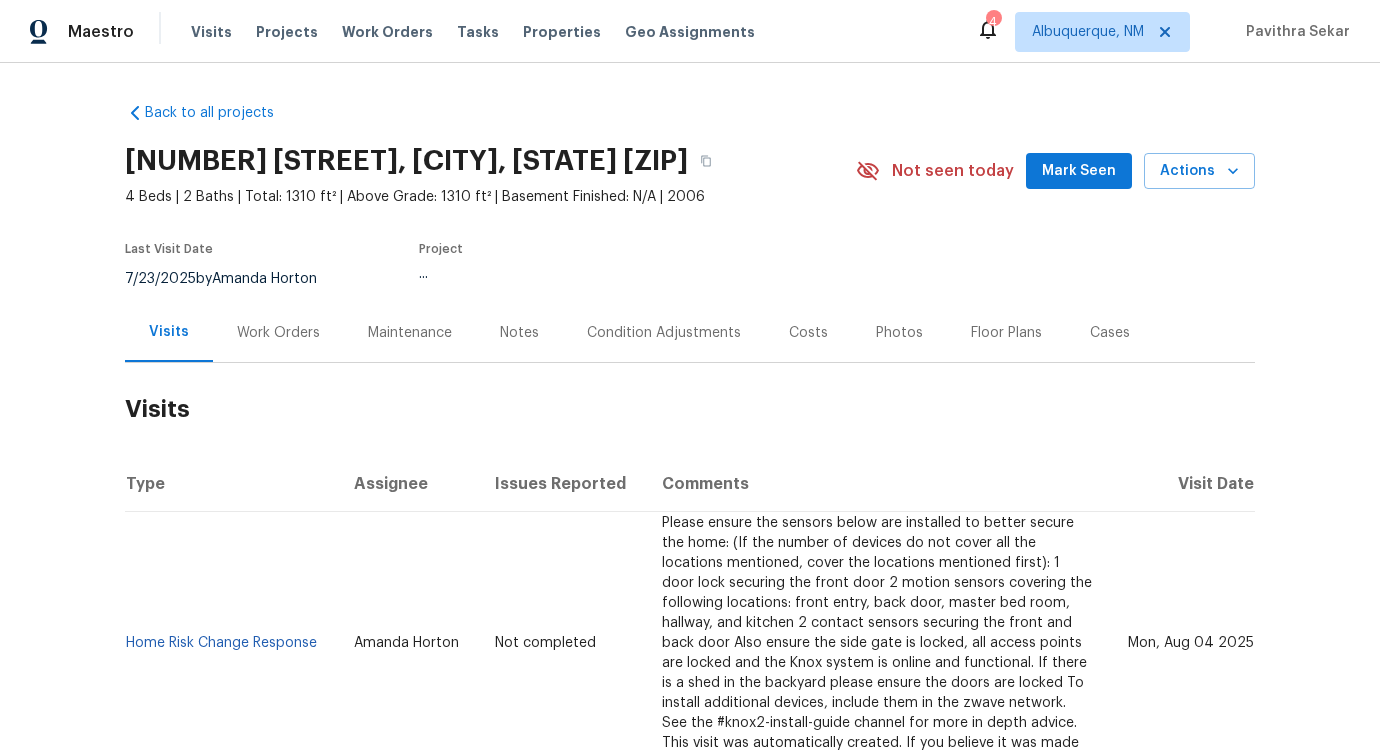 scroll, scrollTop: 0, scrollLeft: 0, axis: both 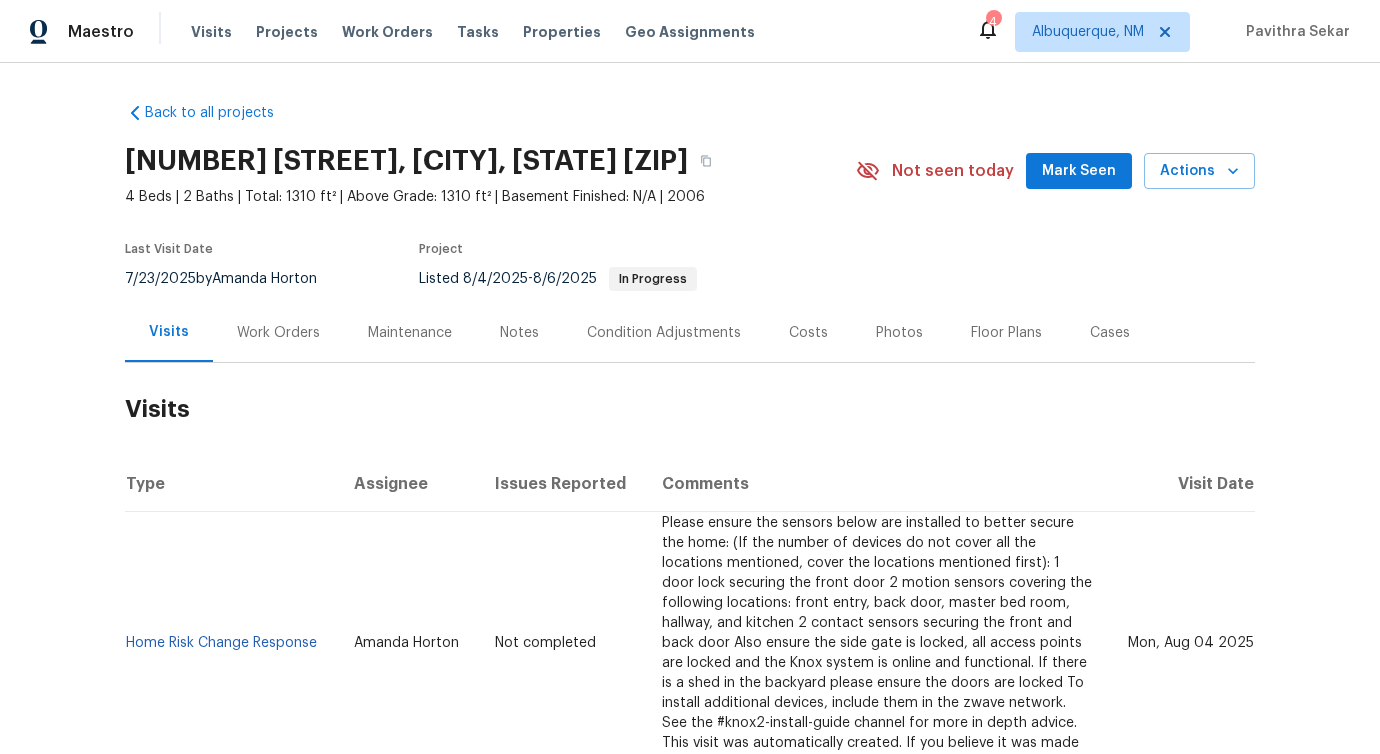 click on "Work Orders" at bounding box center [278, 332] 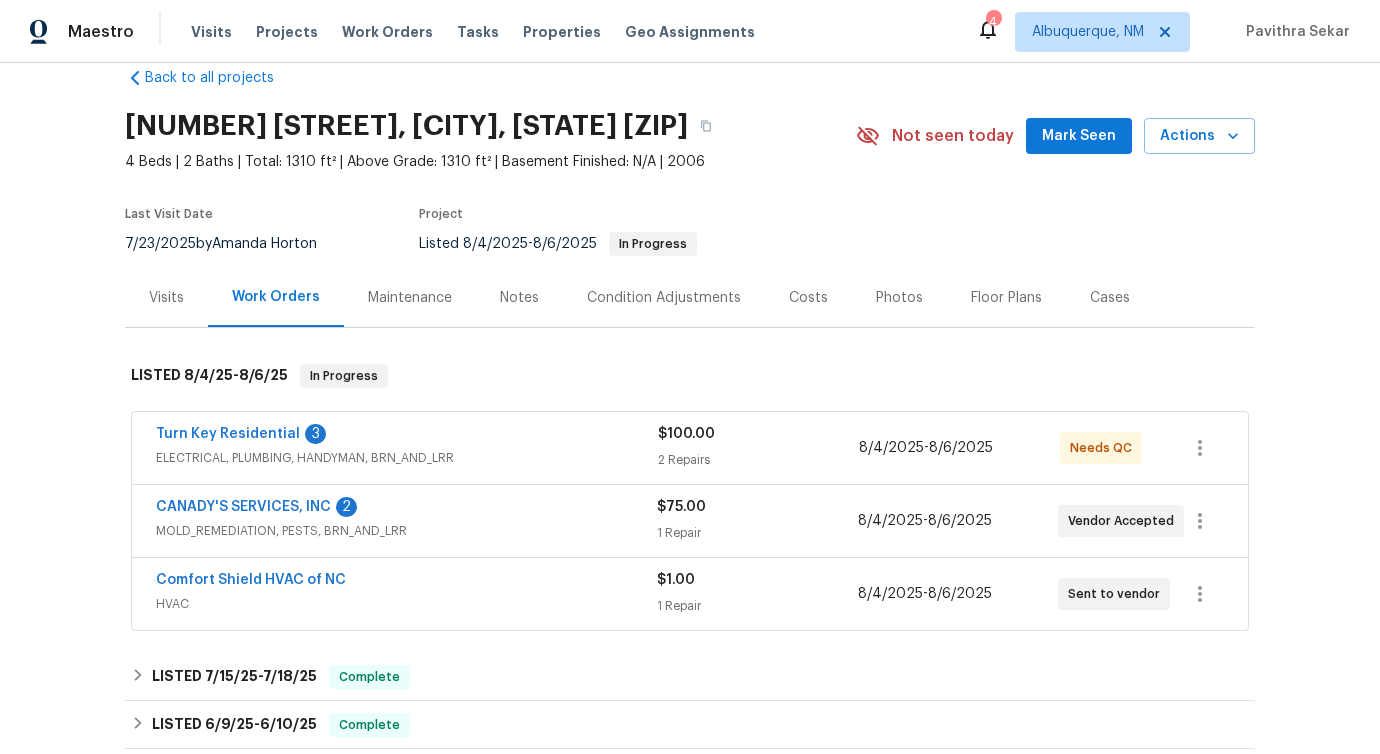 scroll, scrollTop: 37, scrollLeft: 0, axis: vertical 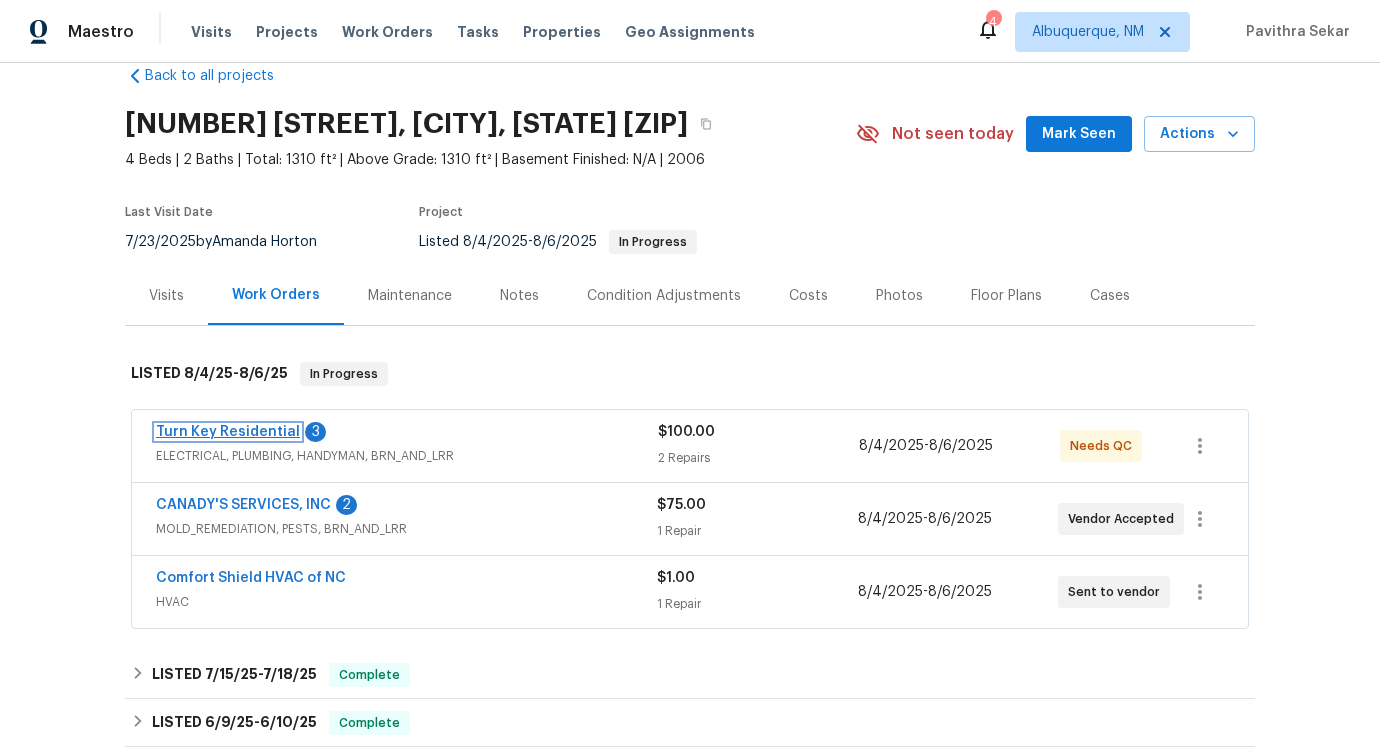 click on "Turn Key Residential" at bounding box center (228, 432) 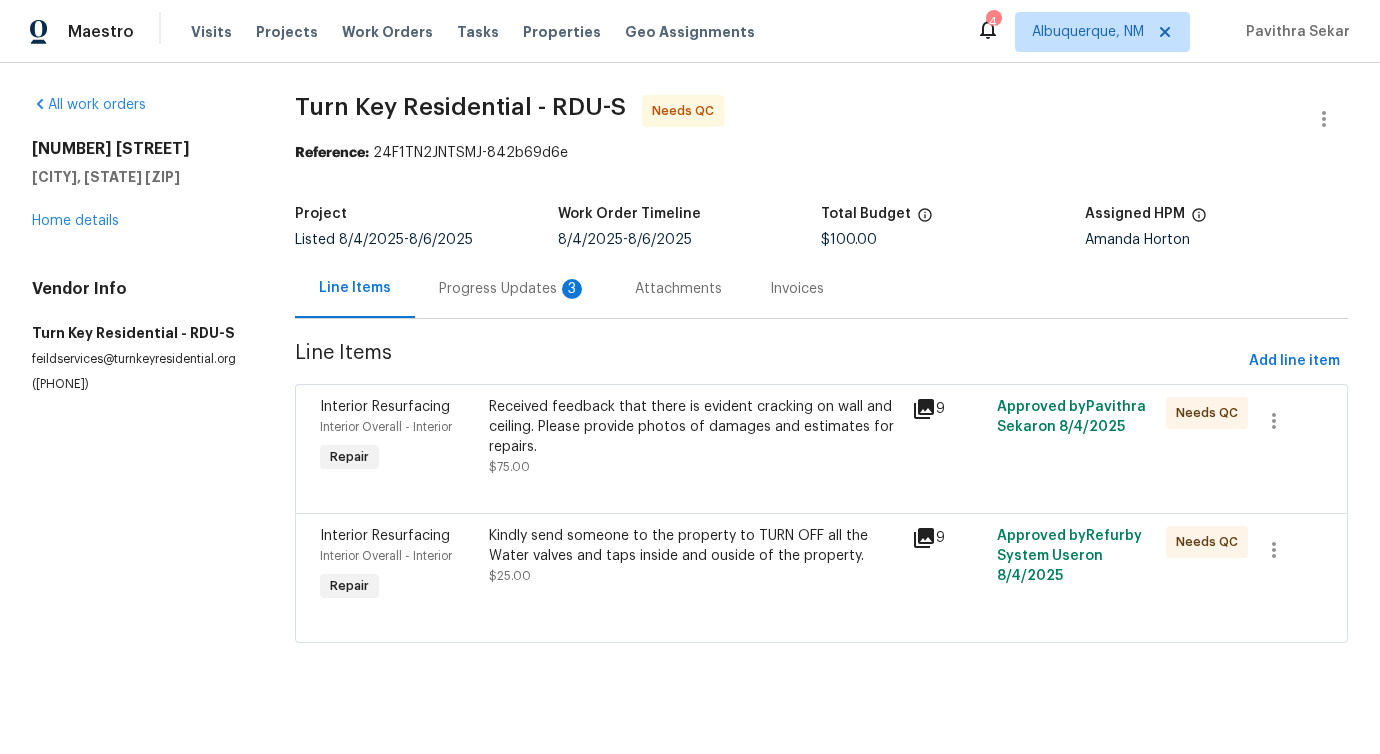 click on "Progress Updates 3" at bounding box center [513, 288] 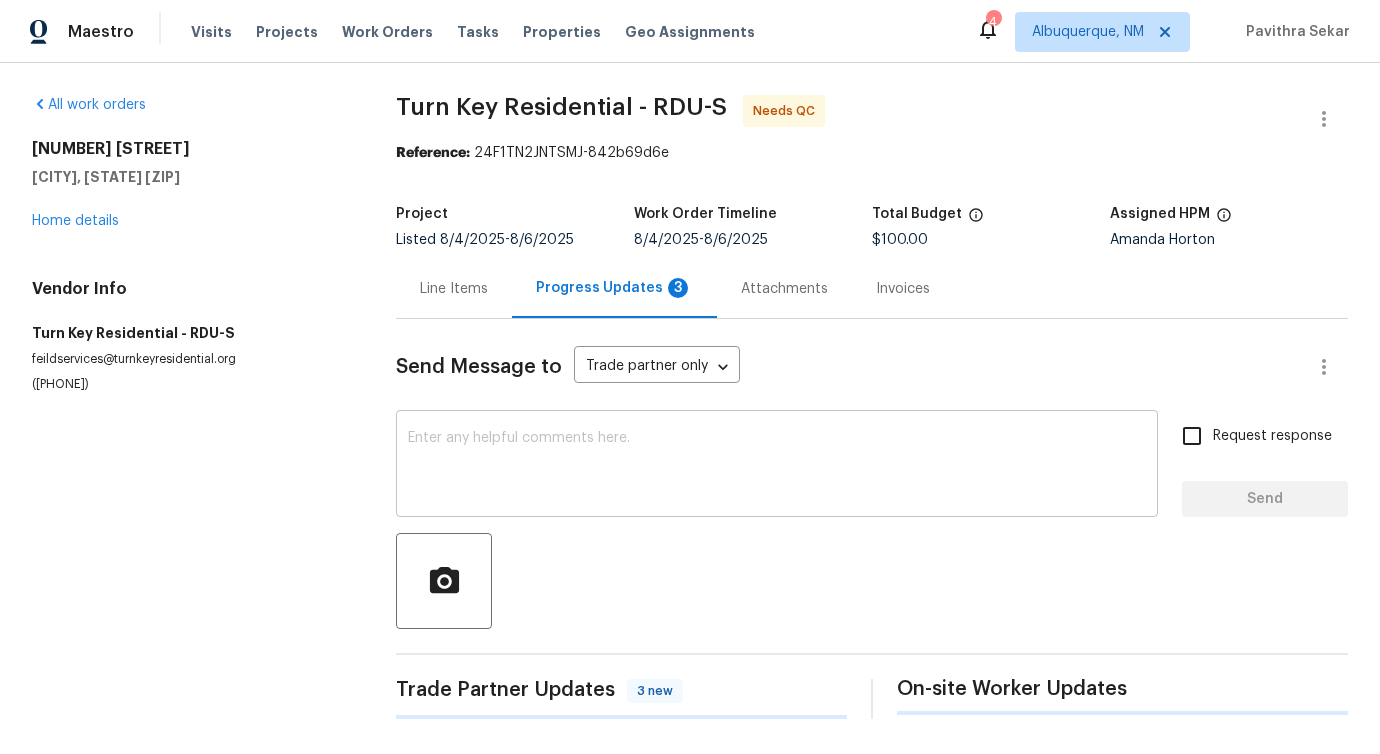click at bounding box center (777, 466) 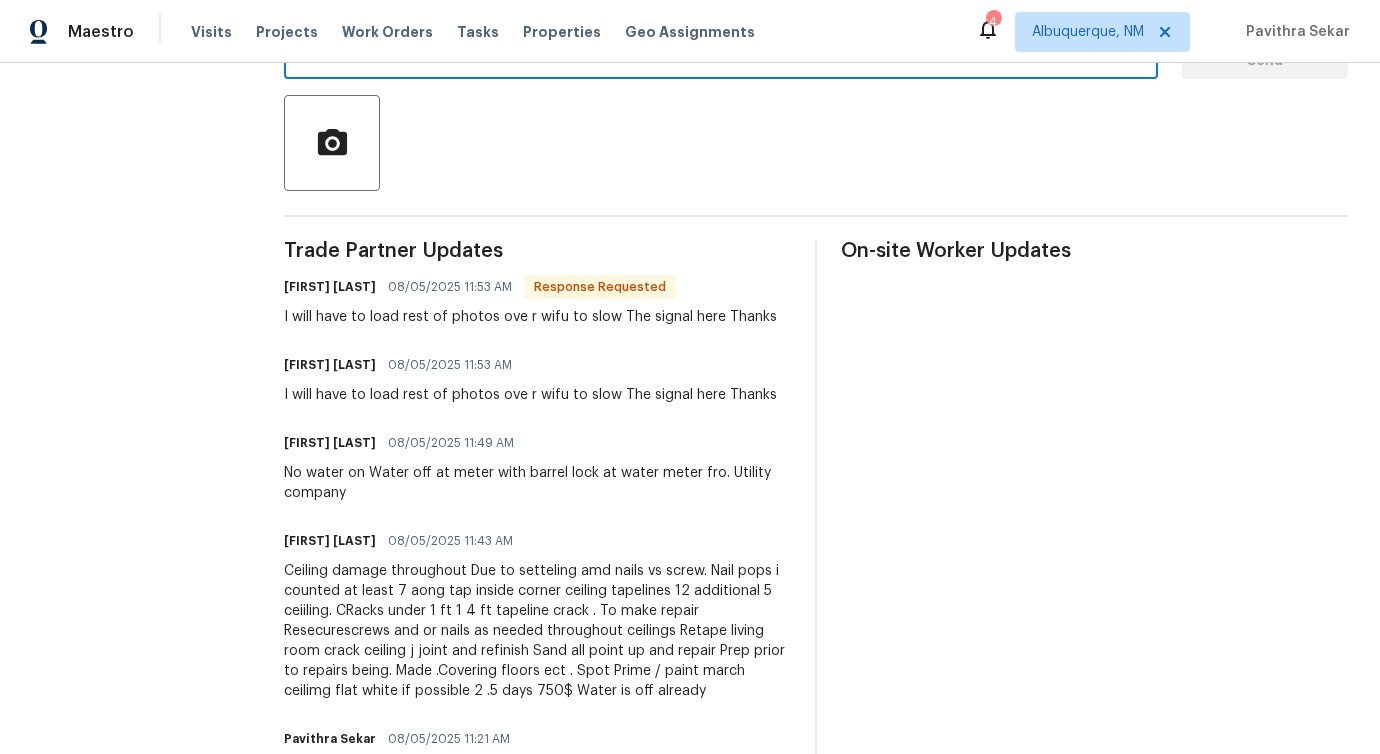 scroll, scrollTop: 436, scrollLeft: 0, axis: vertical 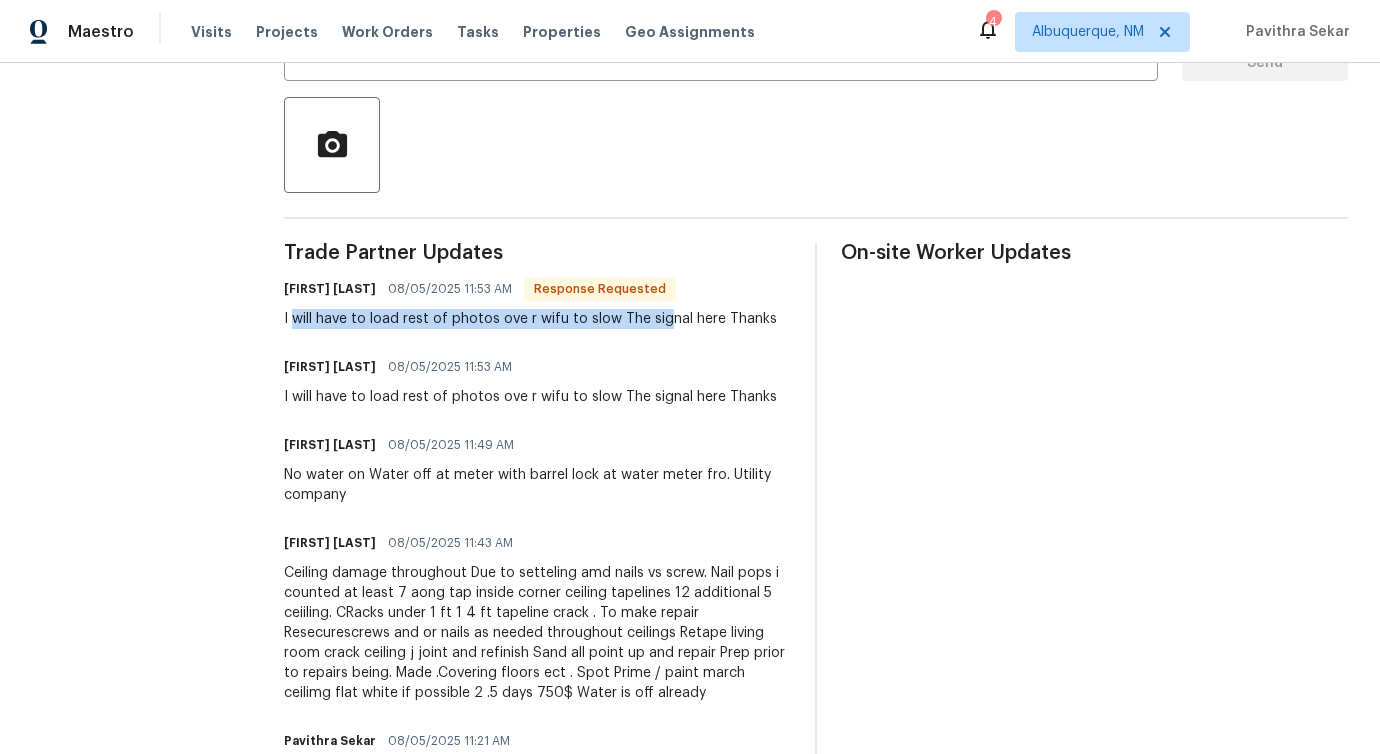 drag, startPoint x: 290, startPoint y: 318, endPoint x: 659, endPoint y: 324, distance: 369.04877 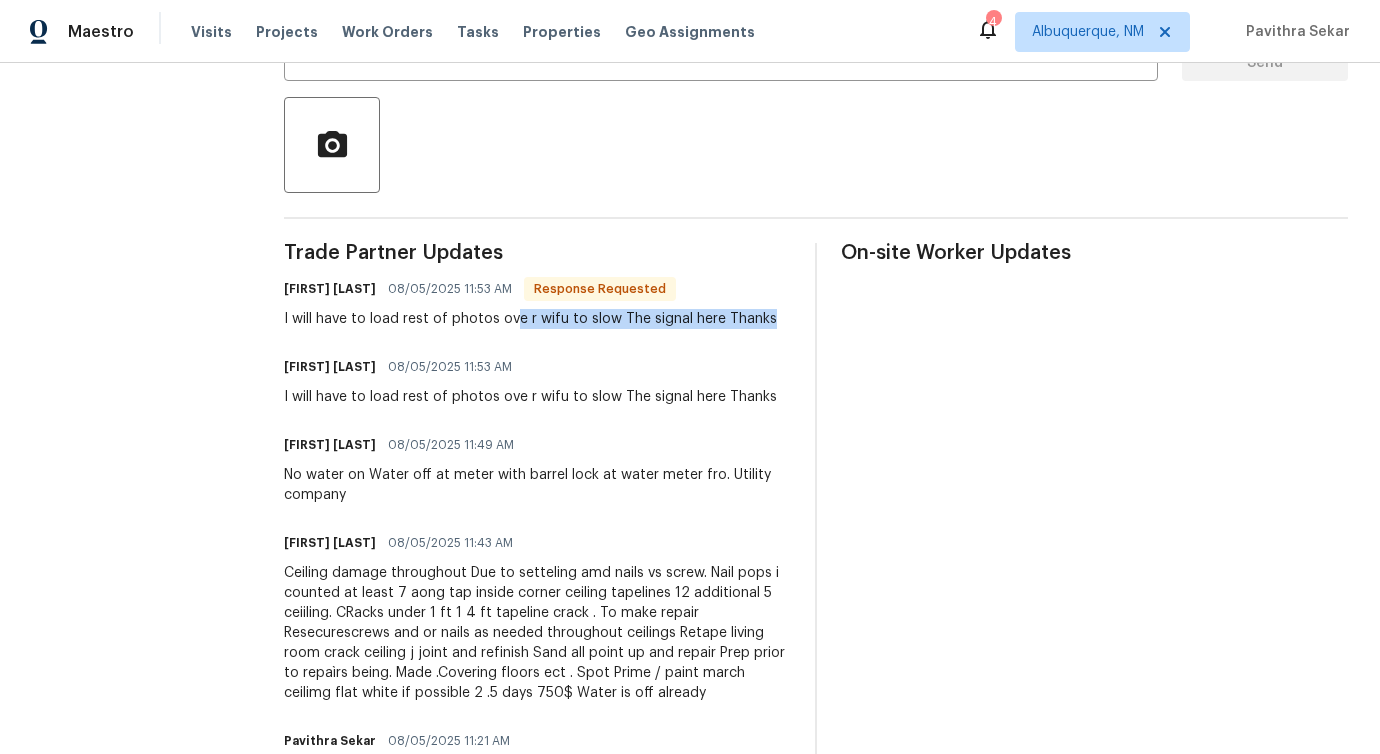 drag, startPoint x: 519, startPoint y: 316, endPoint x: 792, endPoint y: 320, distance: 273.0293 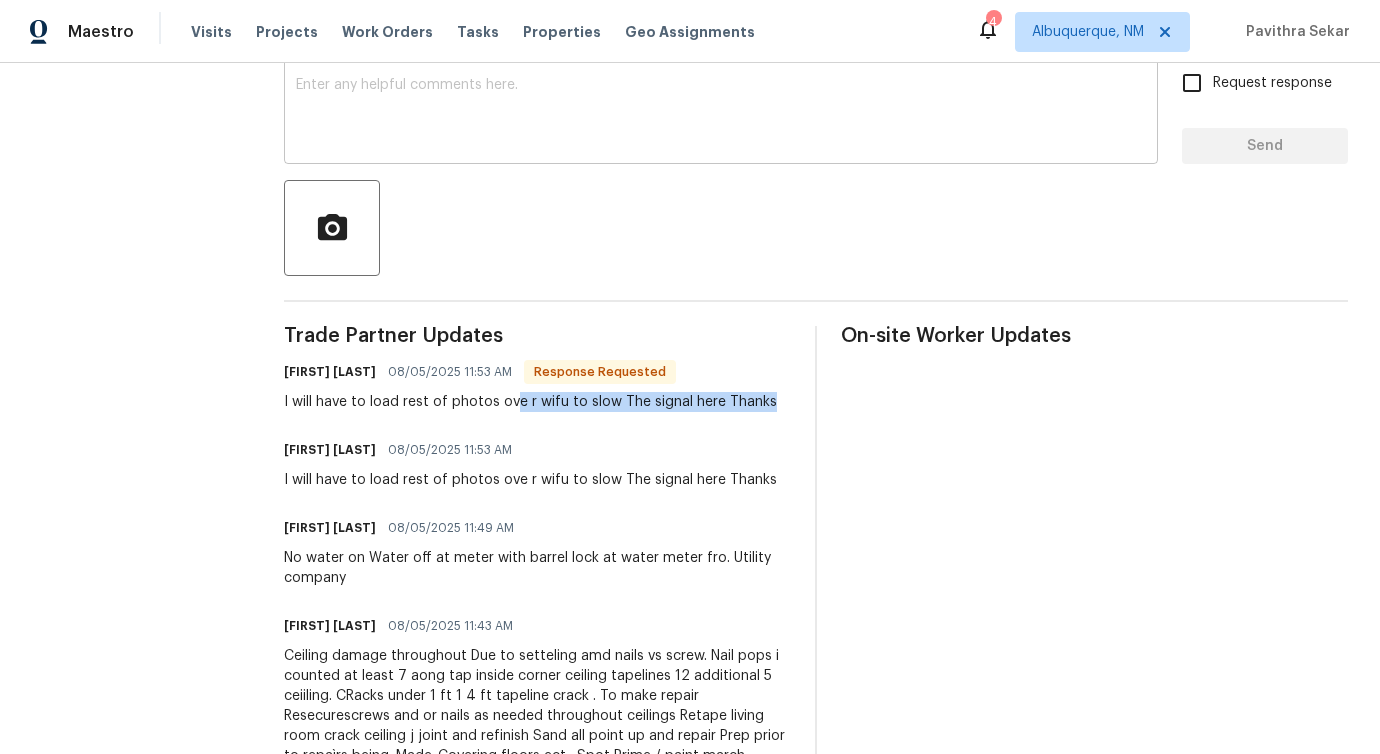 scroll, scrollTop: 185, scrollLeft: 0, axis: vertical 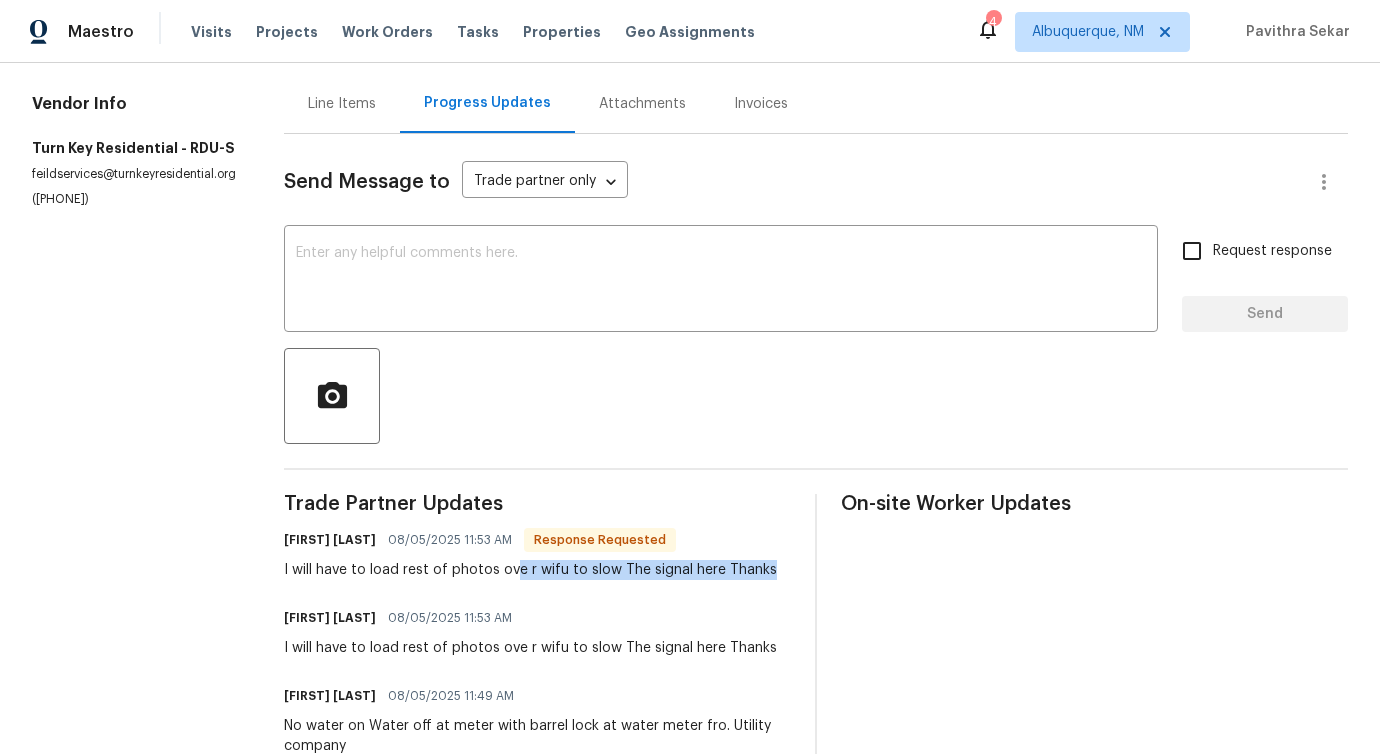 click on "Line Items" at bounding box center [342, 103] 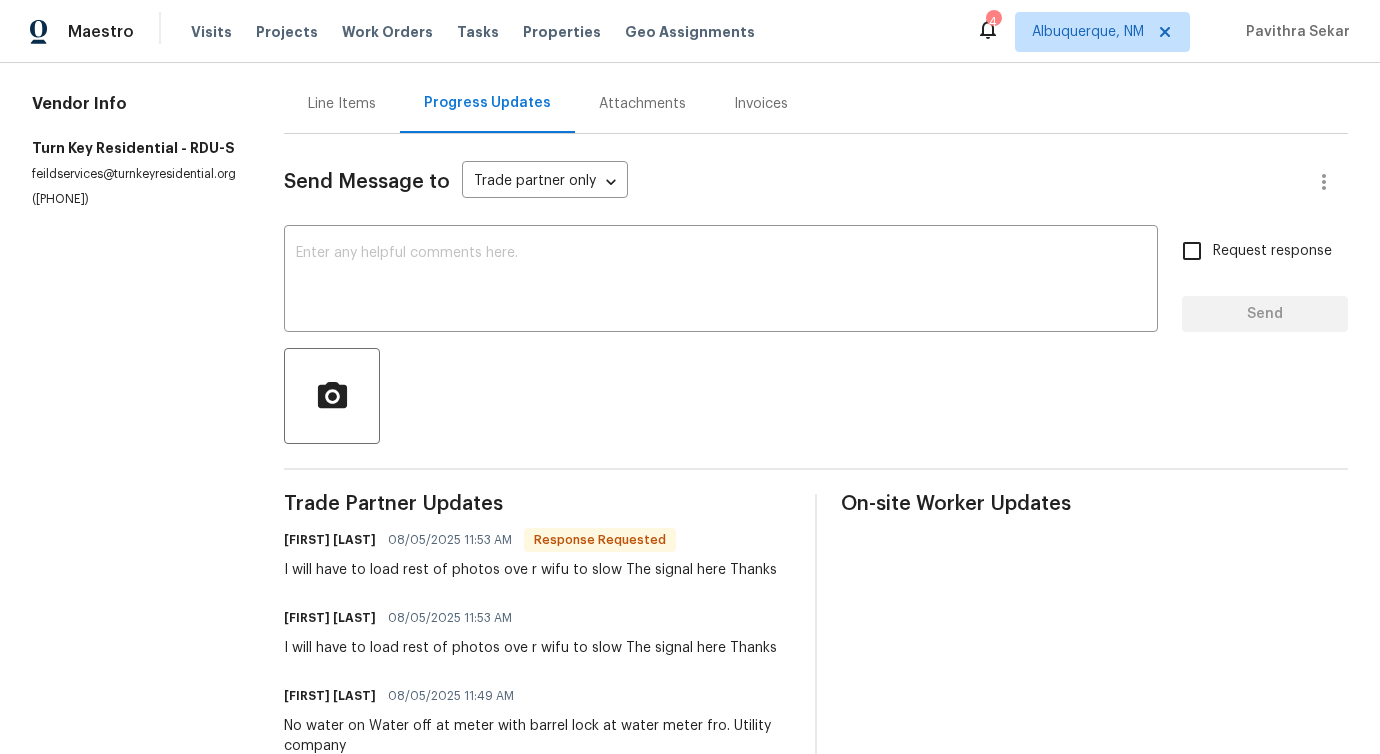 scroll, scrollTop: 0, scrollLeft: 0, axis: both 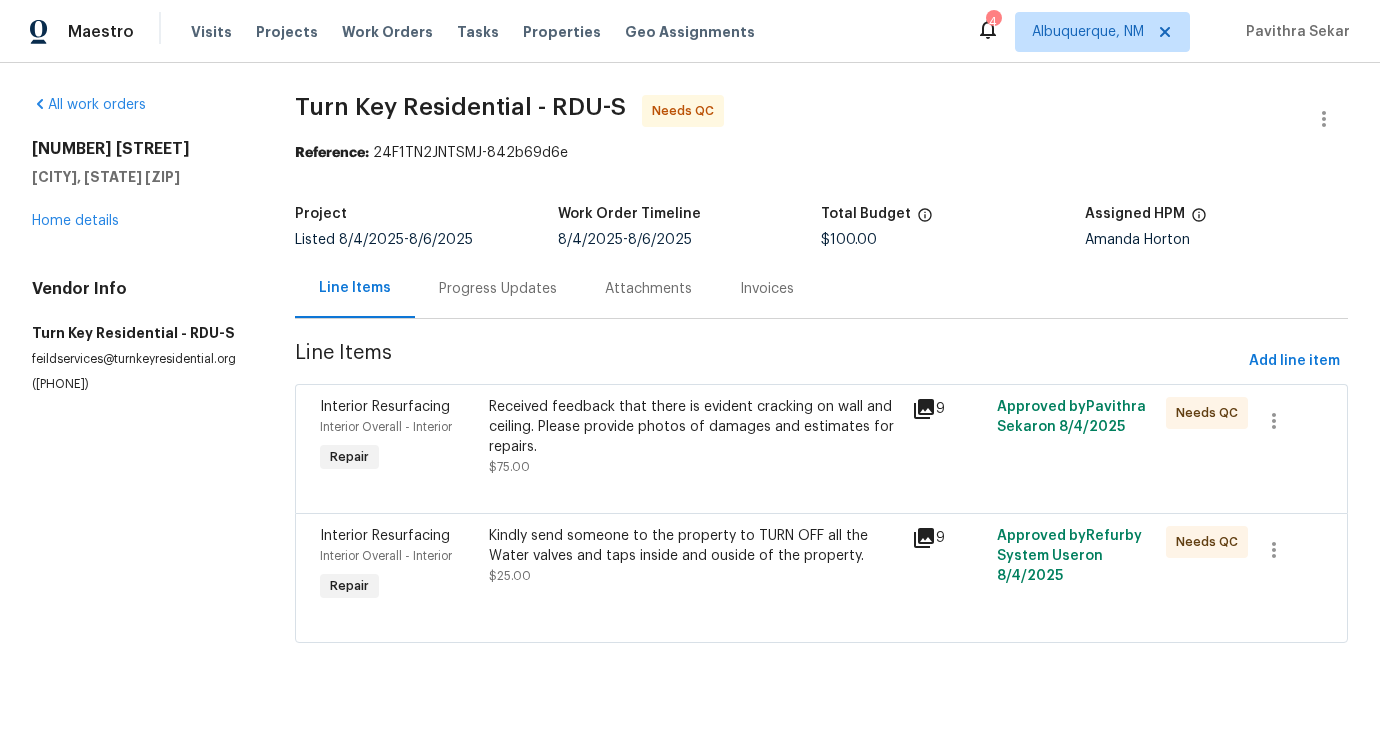click on "Progress Updates" at bounding box center (498, 289) 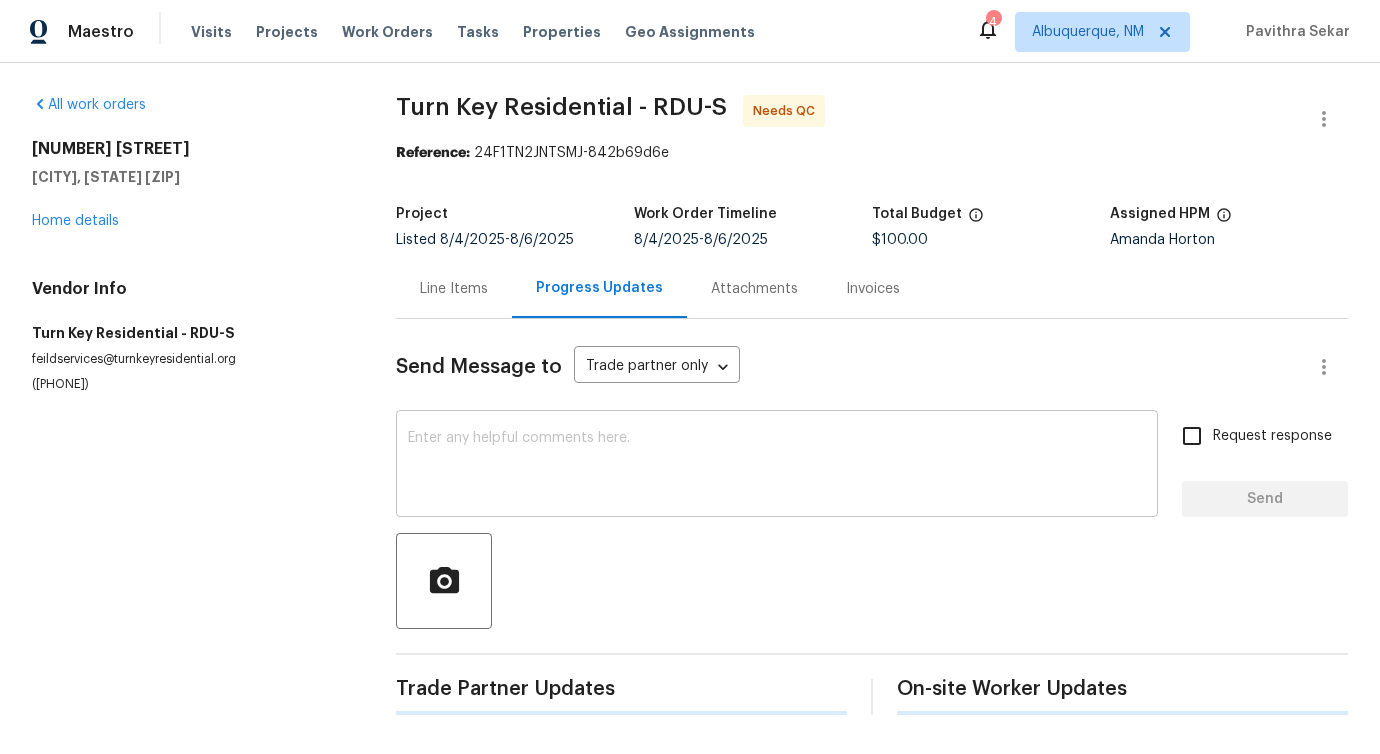 click at bounding box center (777, 466) 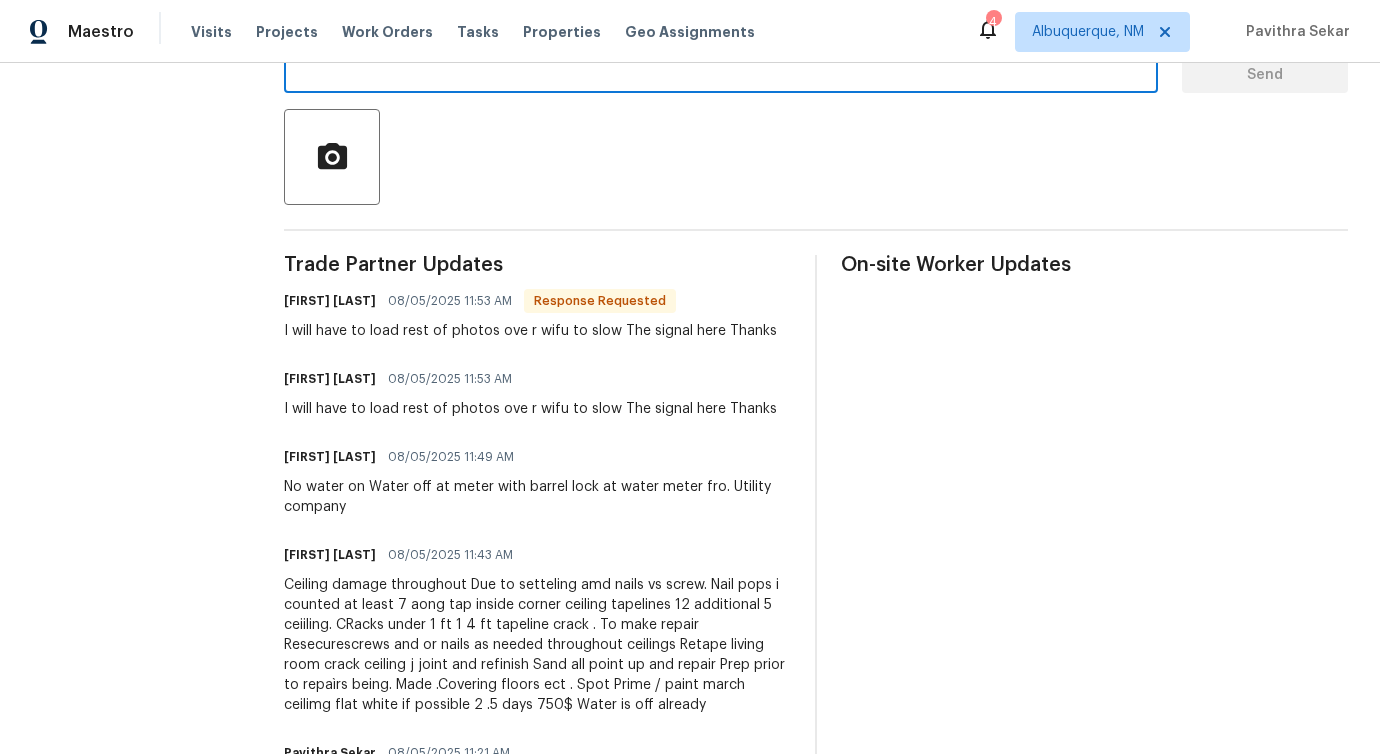 scroll, scrollTop: 41, scrollLeft: 0, axis: vertical 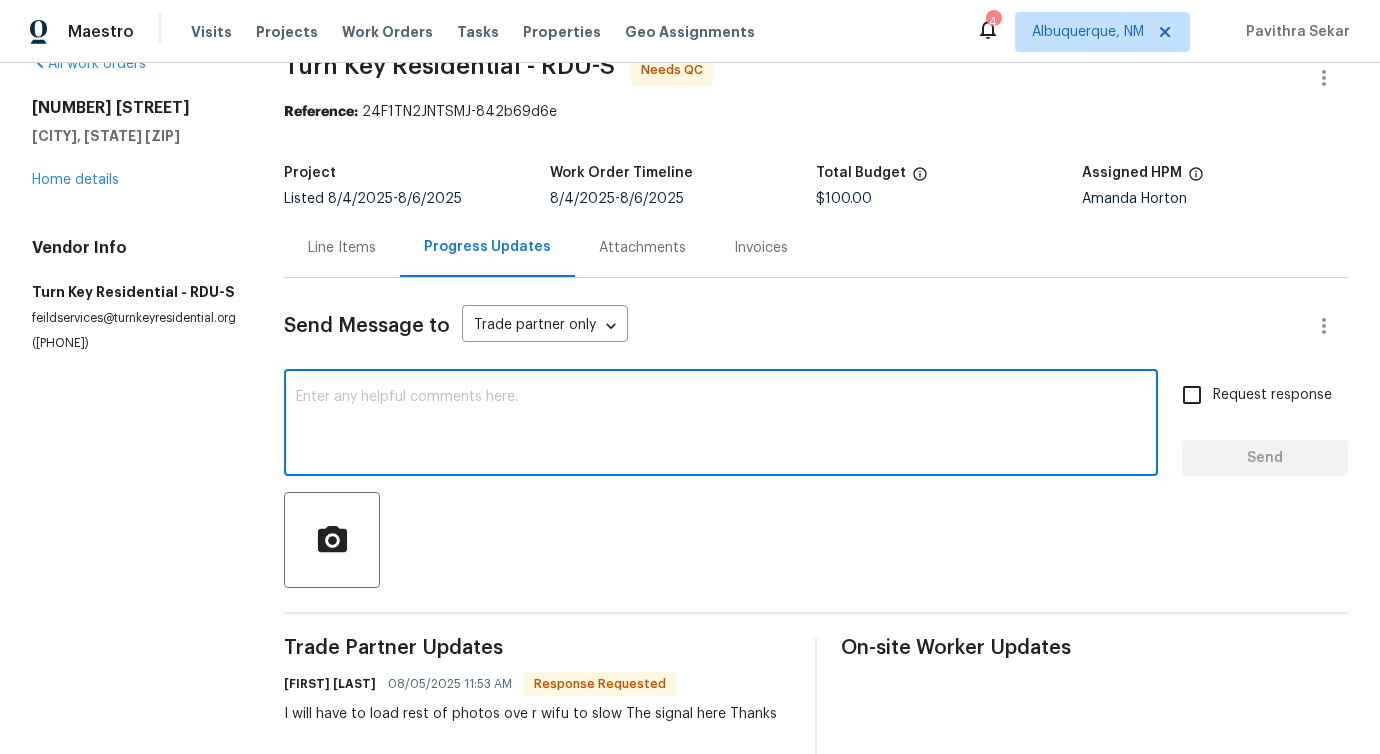 click on "Line Items" at bounding box center [342, 248] 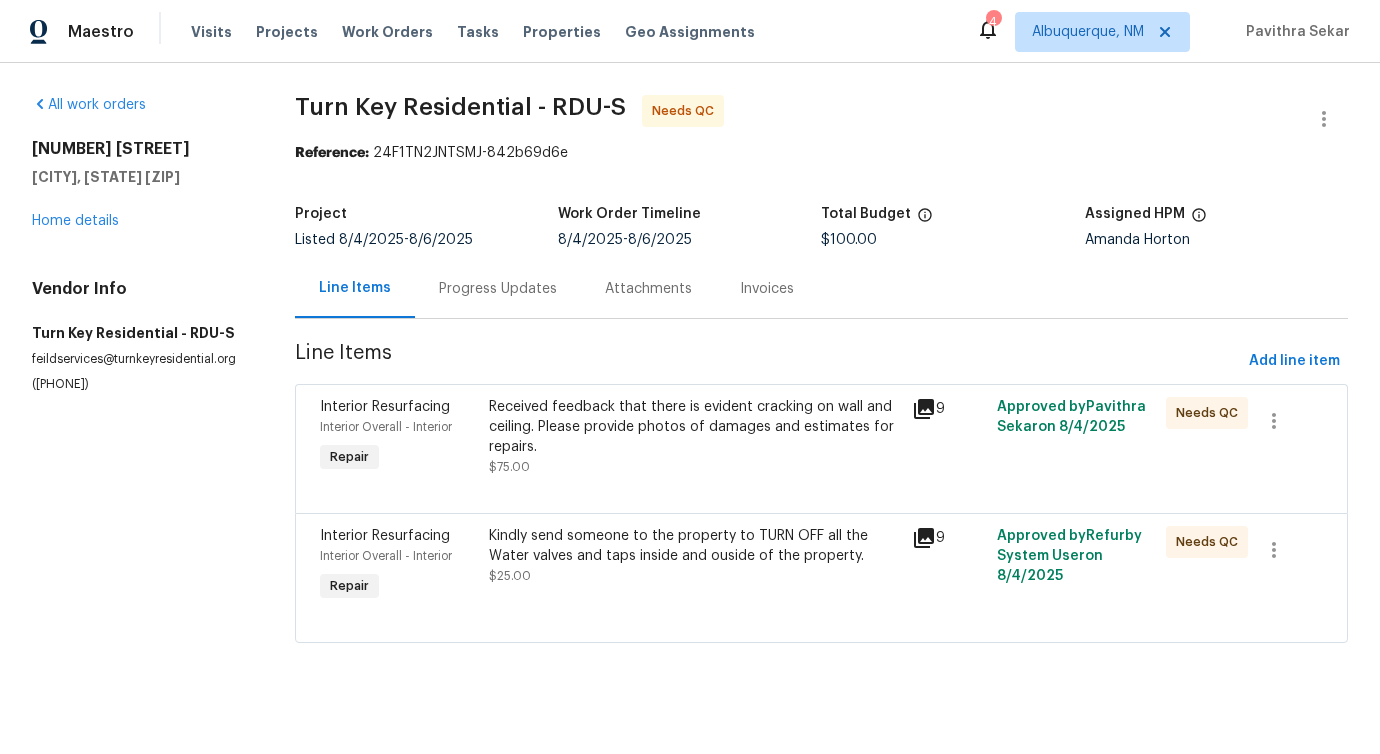 click on "Received feedback that there is evident cracking on wall and ceiling. Please provide photos of damages and estimates for repairs." at bounding box center [694, 427] 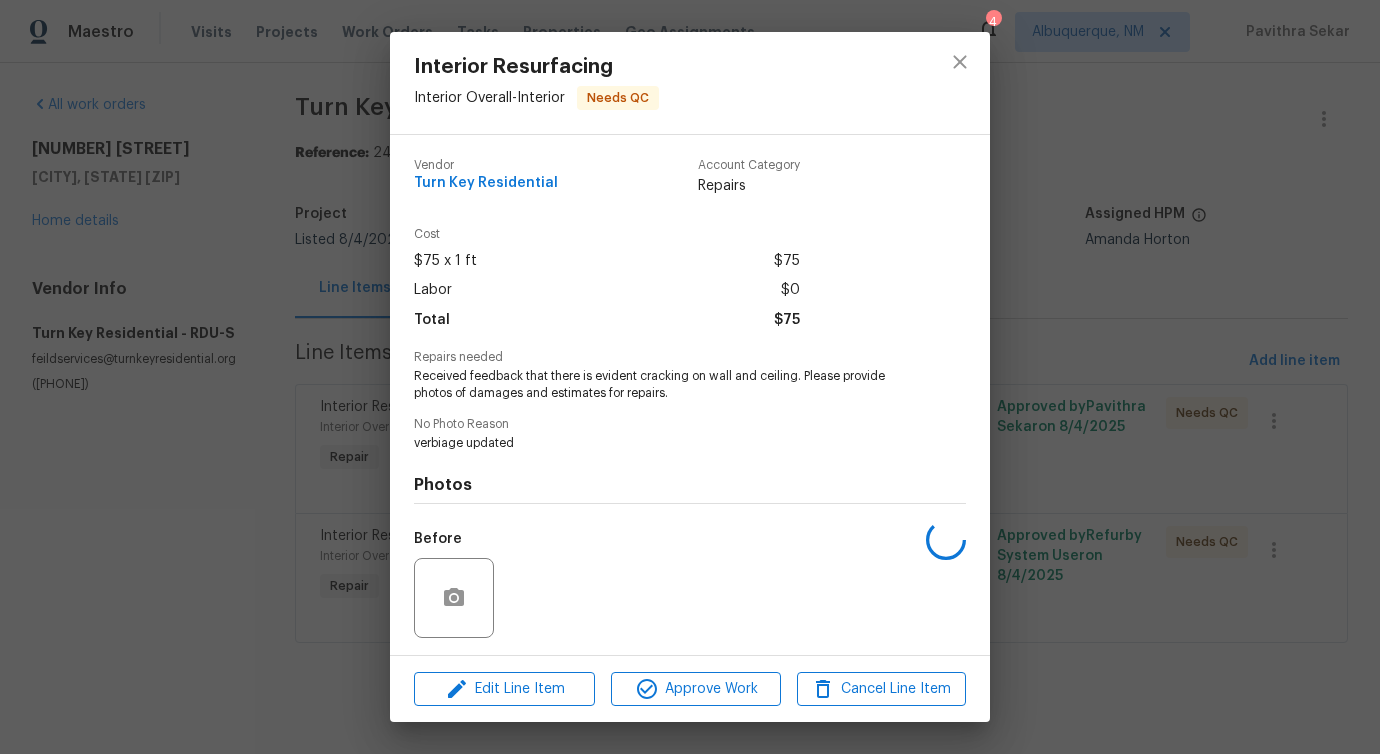 scroll, scrollTop: 133, scrollLeft: 0, axis: vertical 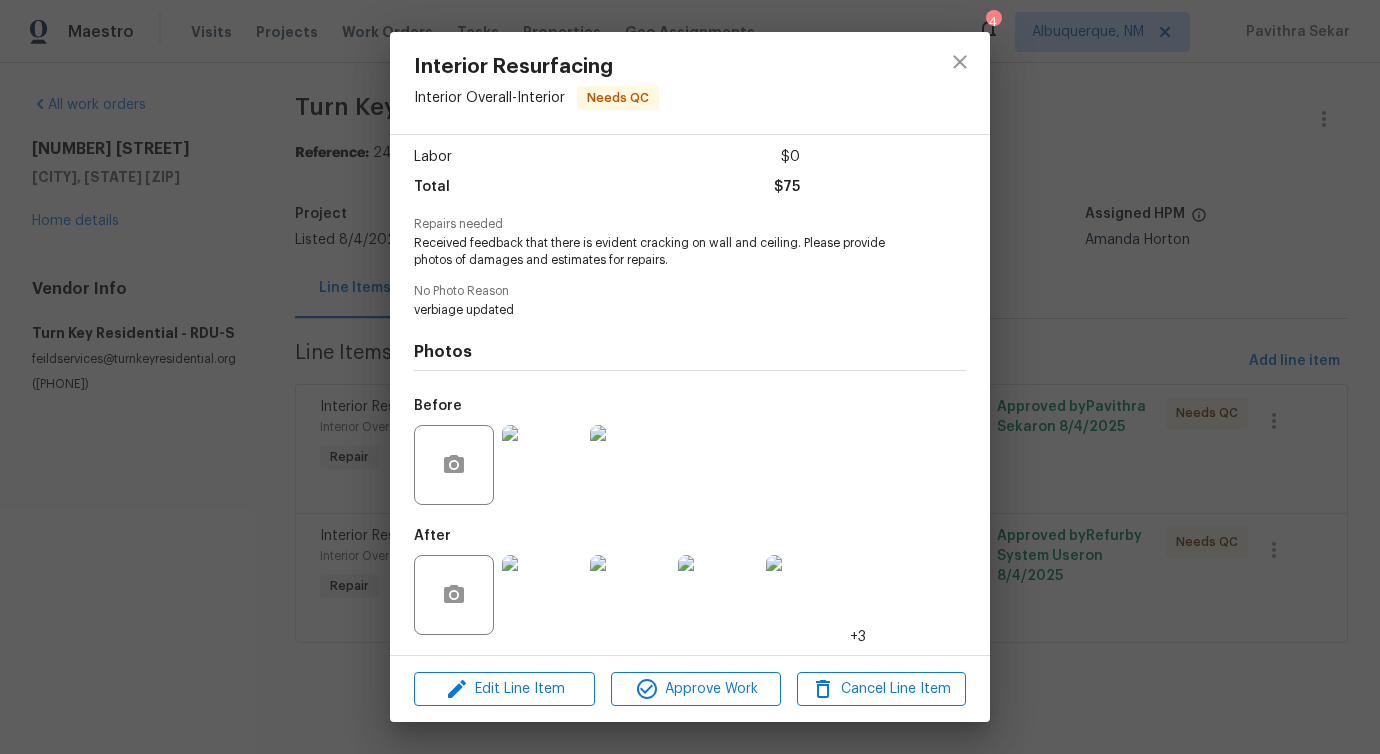 click at bounding box center [542, 465] 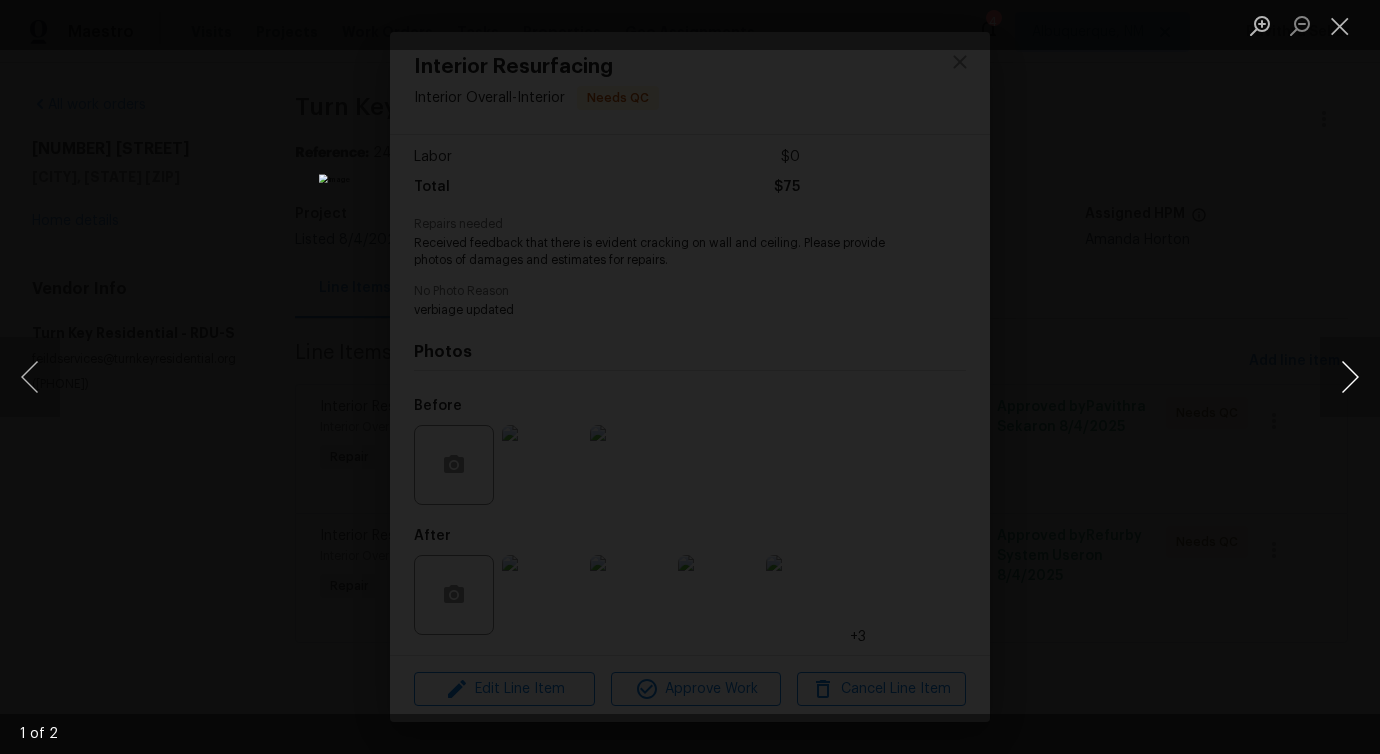 click at bounding box center (1350, 377) 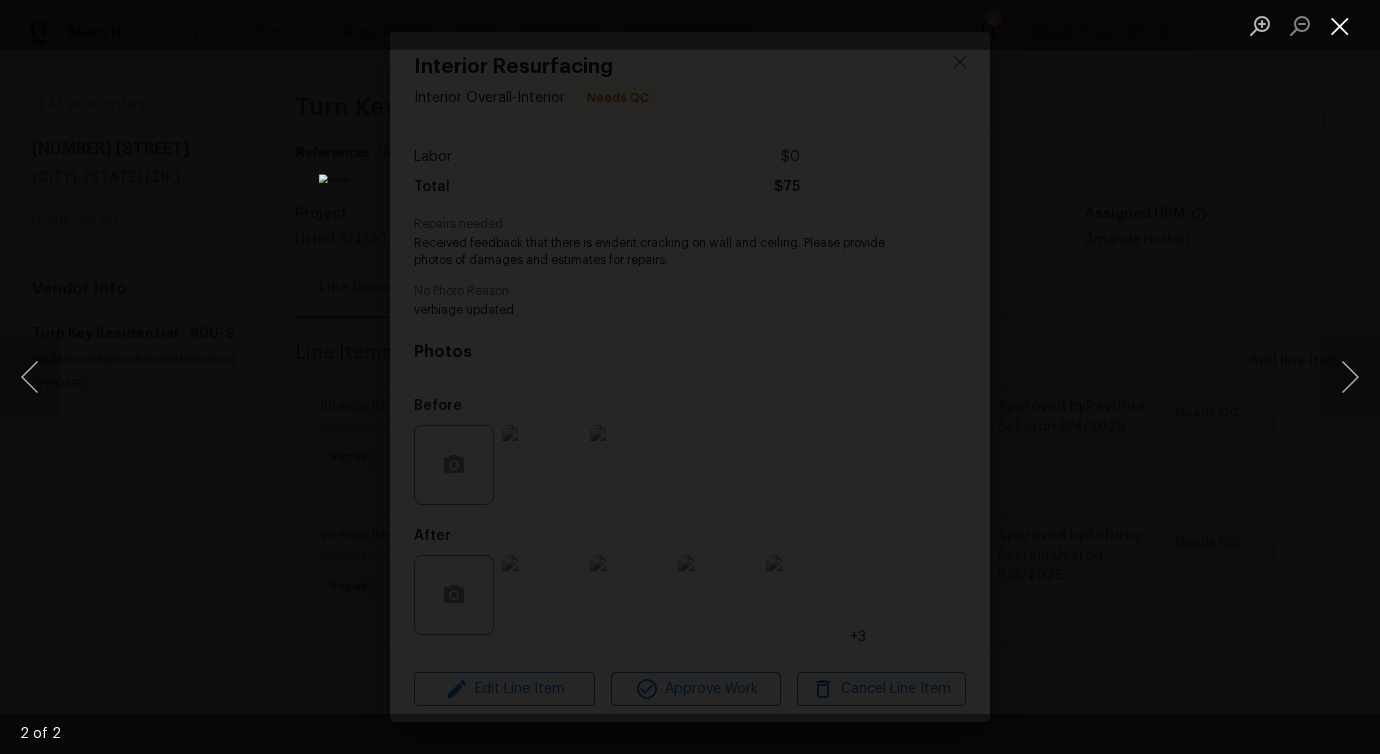 click at bounding box center [1340, 25] 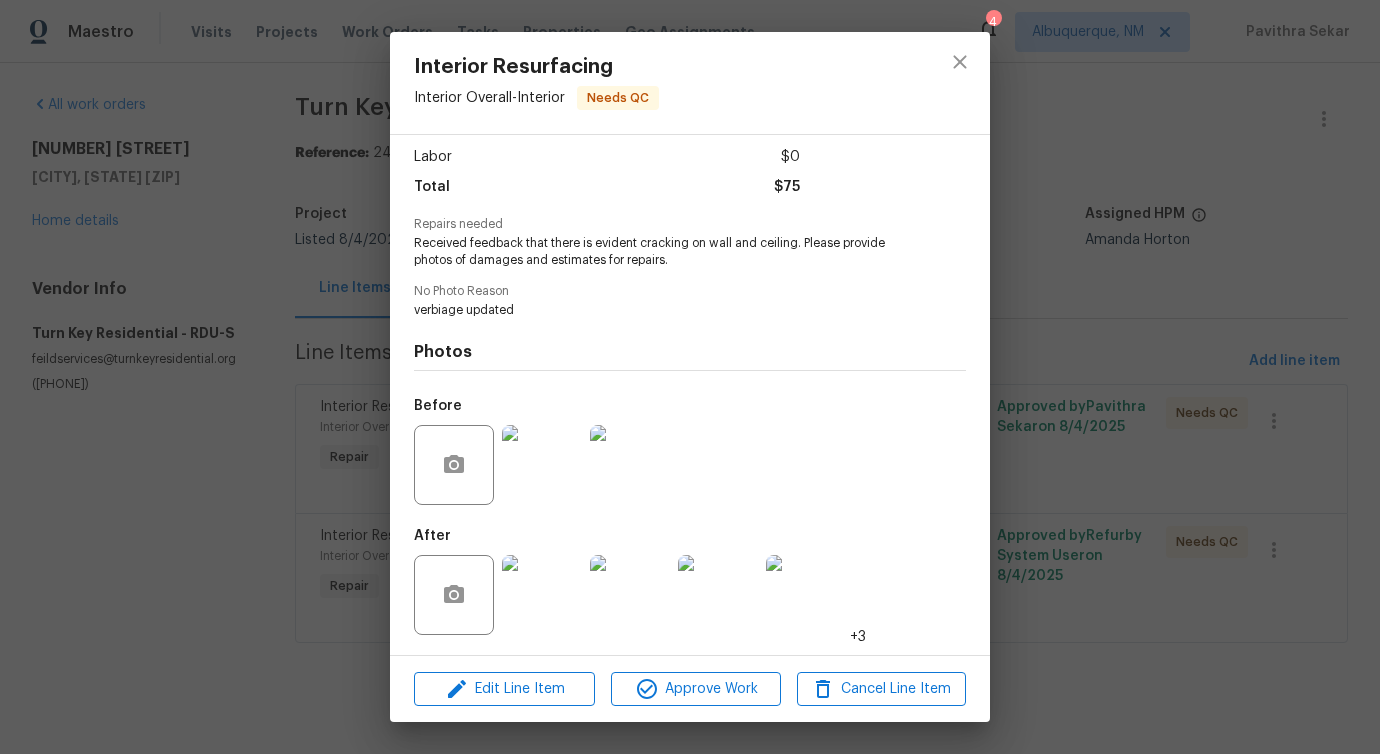 click at bounding box center [542, 465] 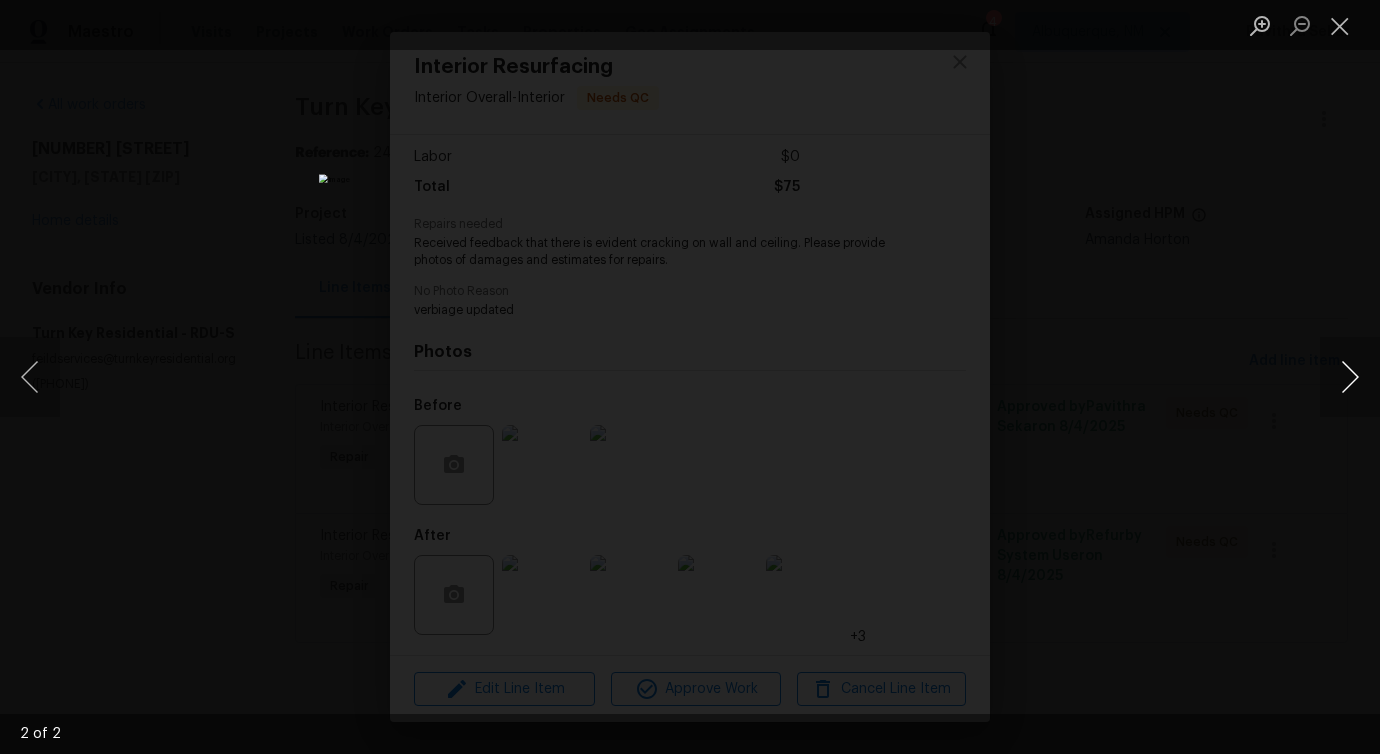click at bounding box center [1350, 377] 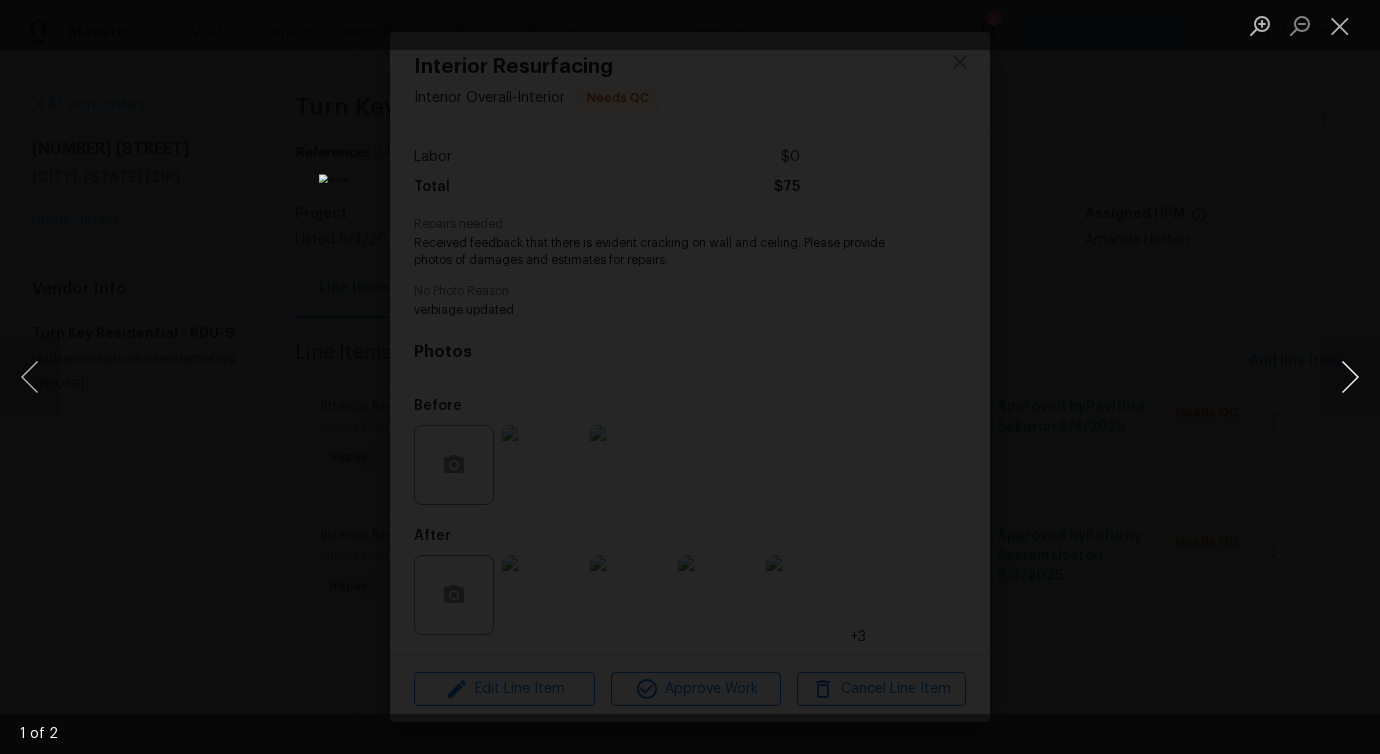click at bounding box center [1350, 377] 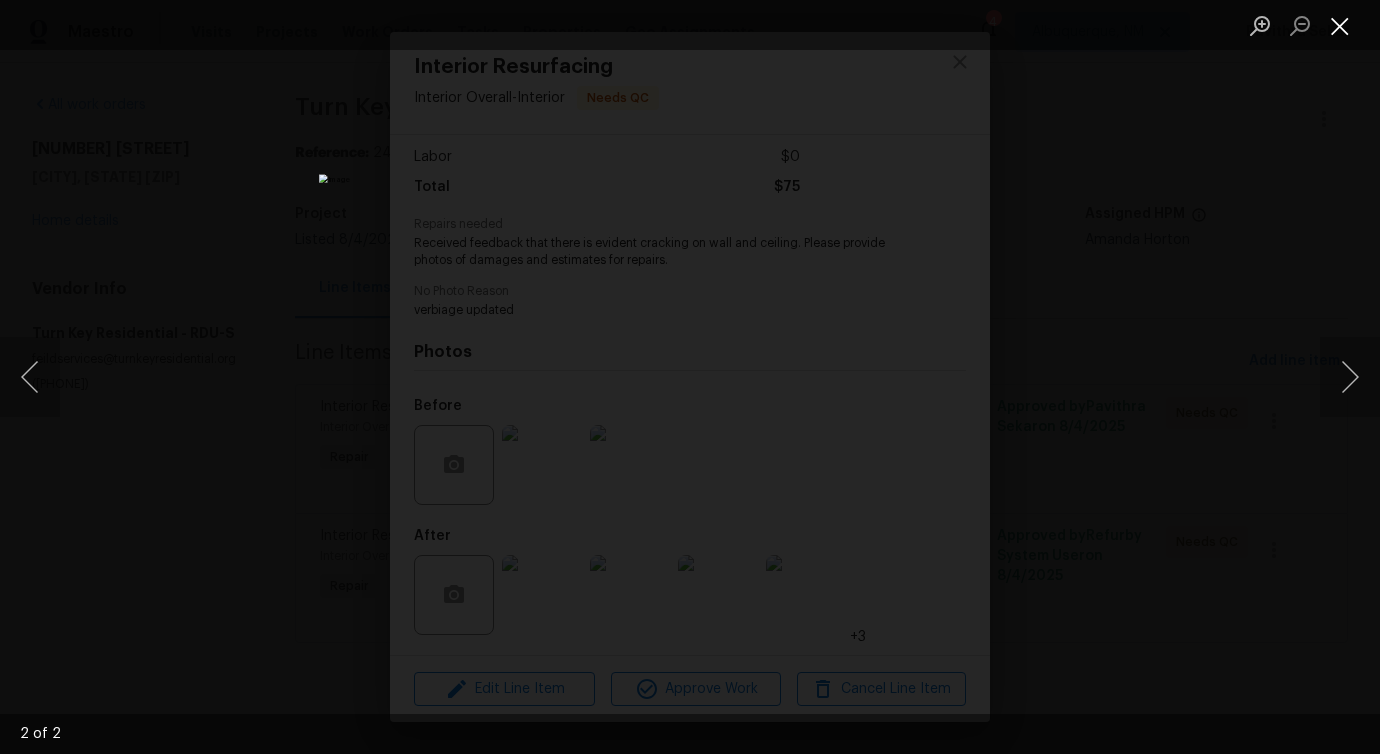 click at bounding box center [1340, 25] 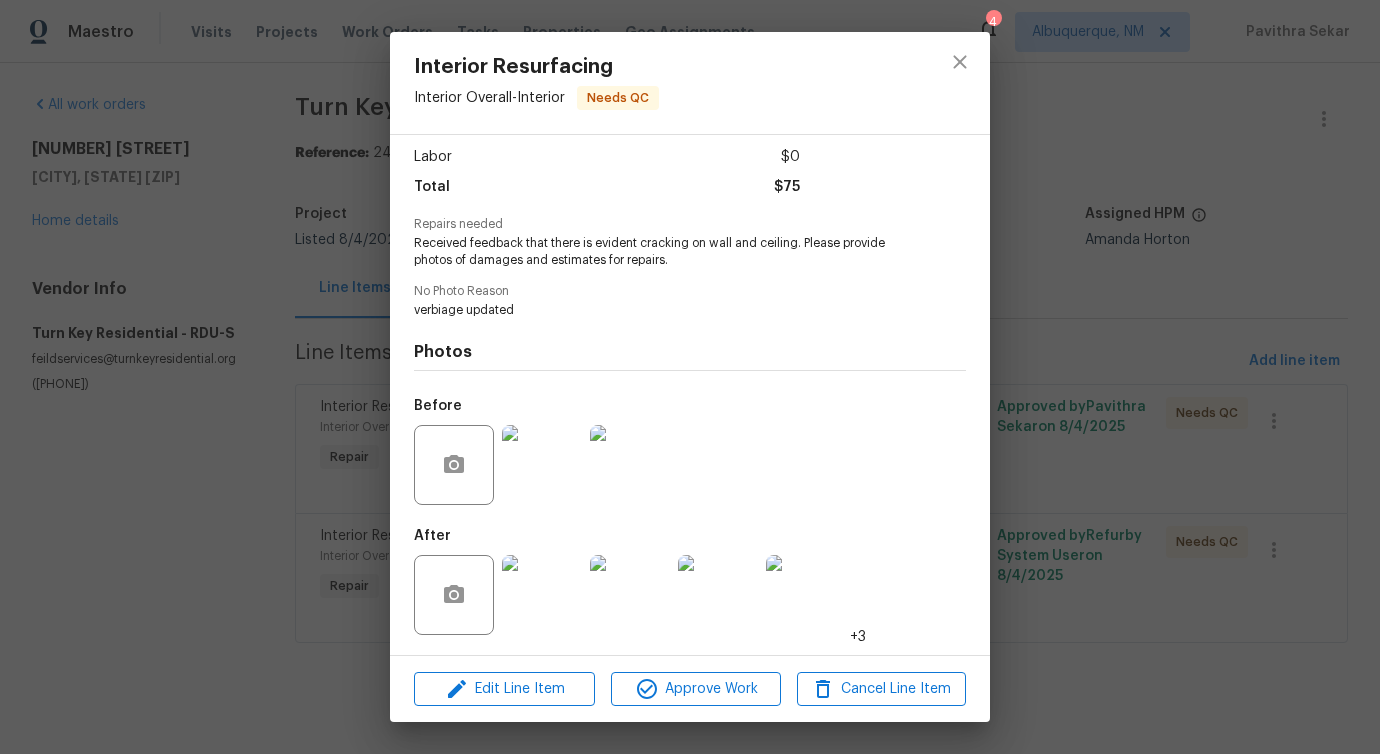 click at bounding box center [542, 595] 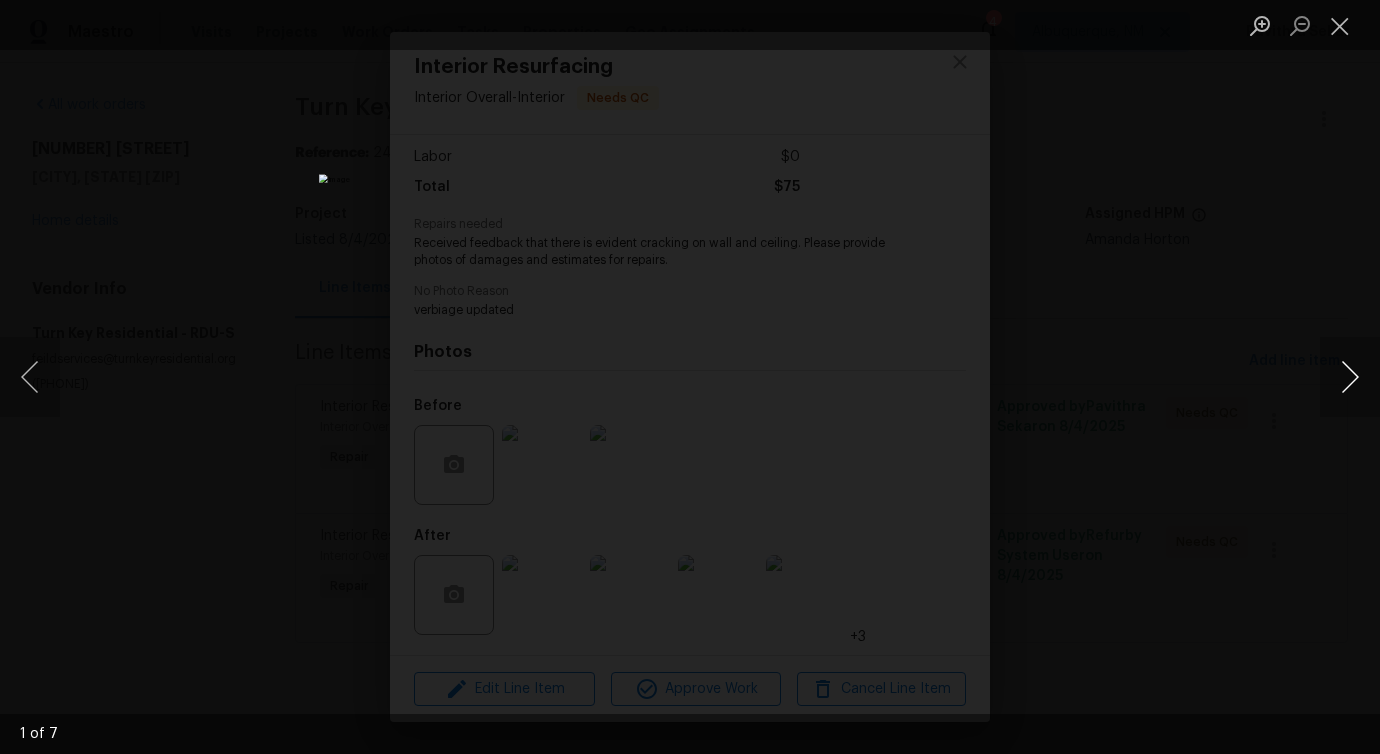 click at bounding box center (1350, 377) 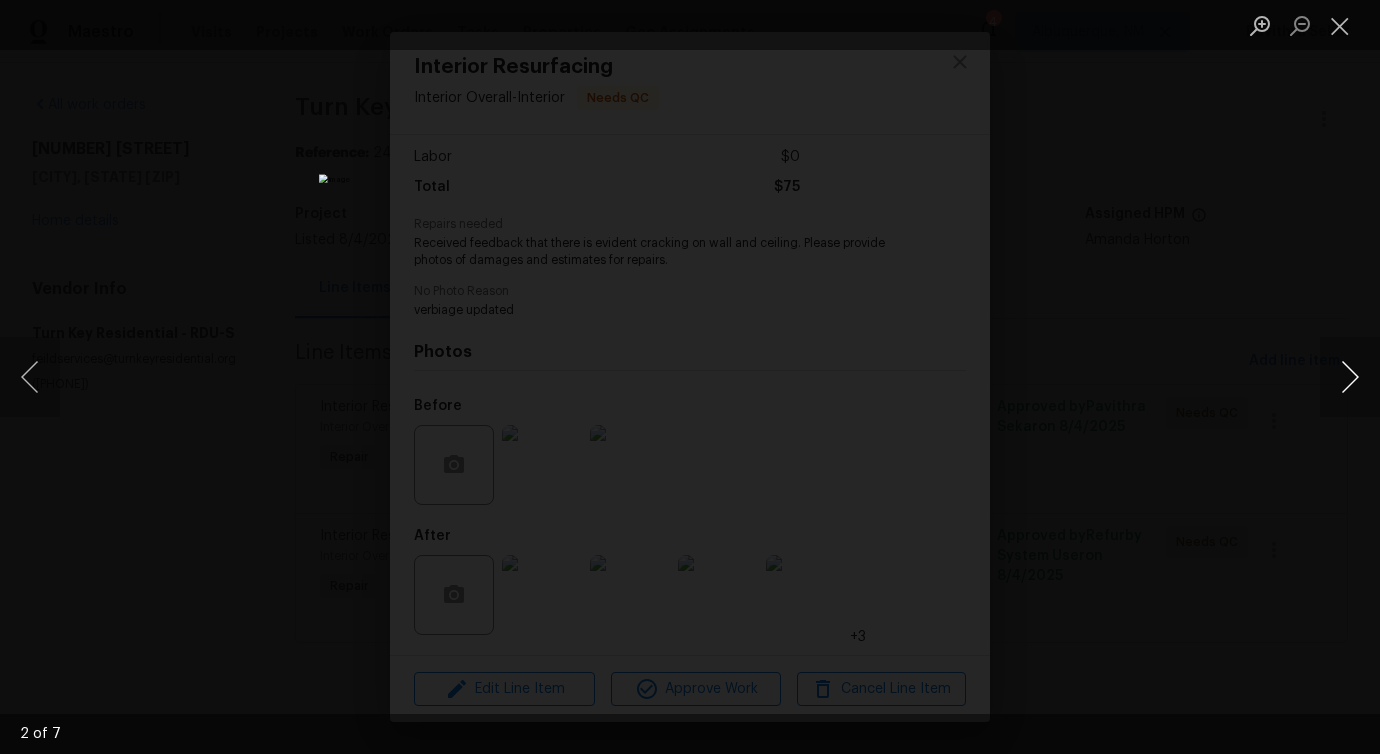 click at bounding box center (1350, 377) 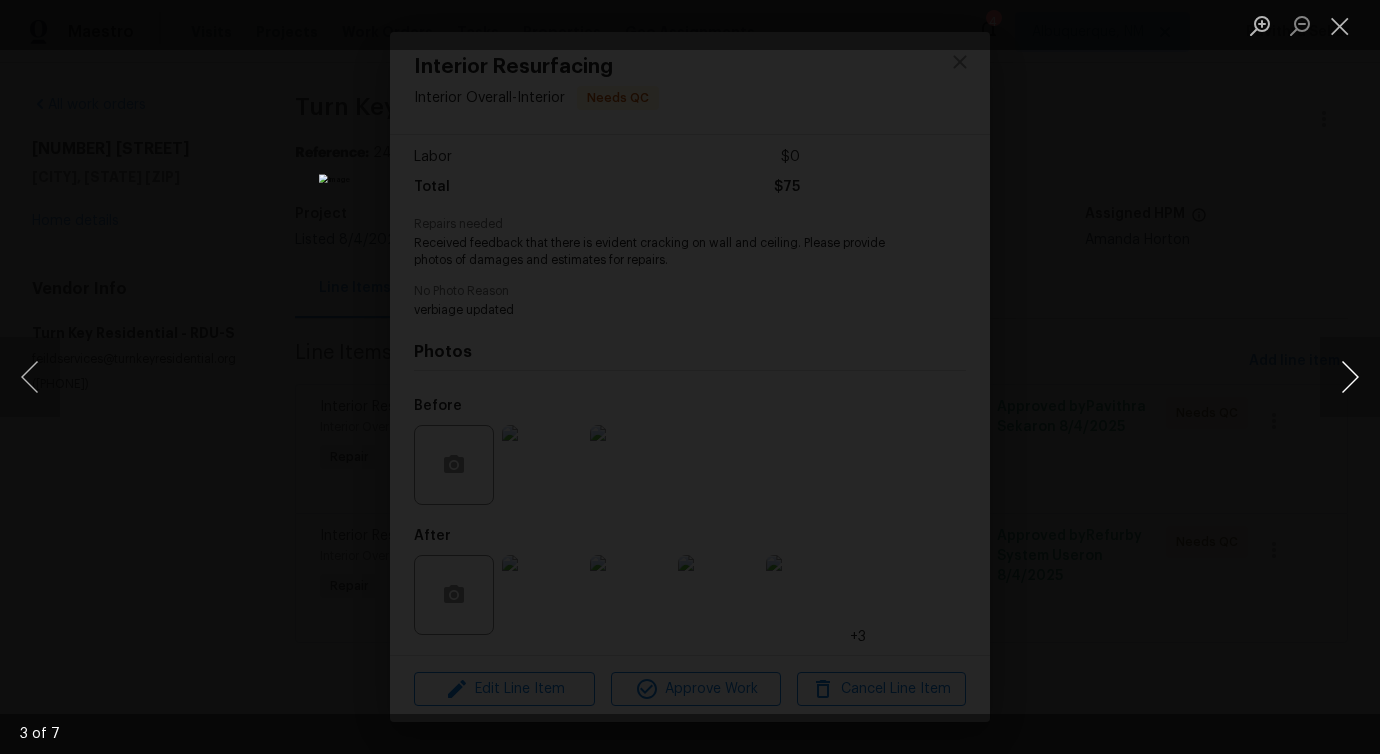 click at bounding box center [1350, 377] 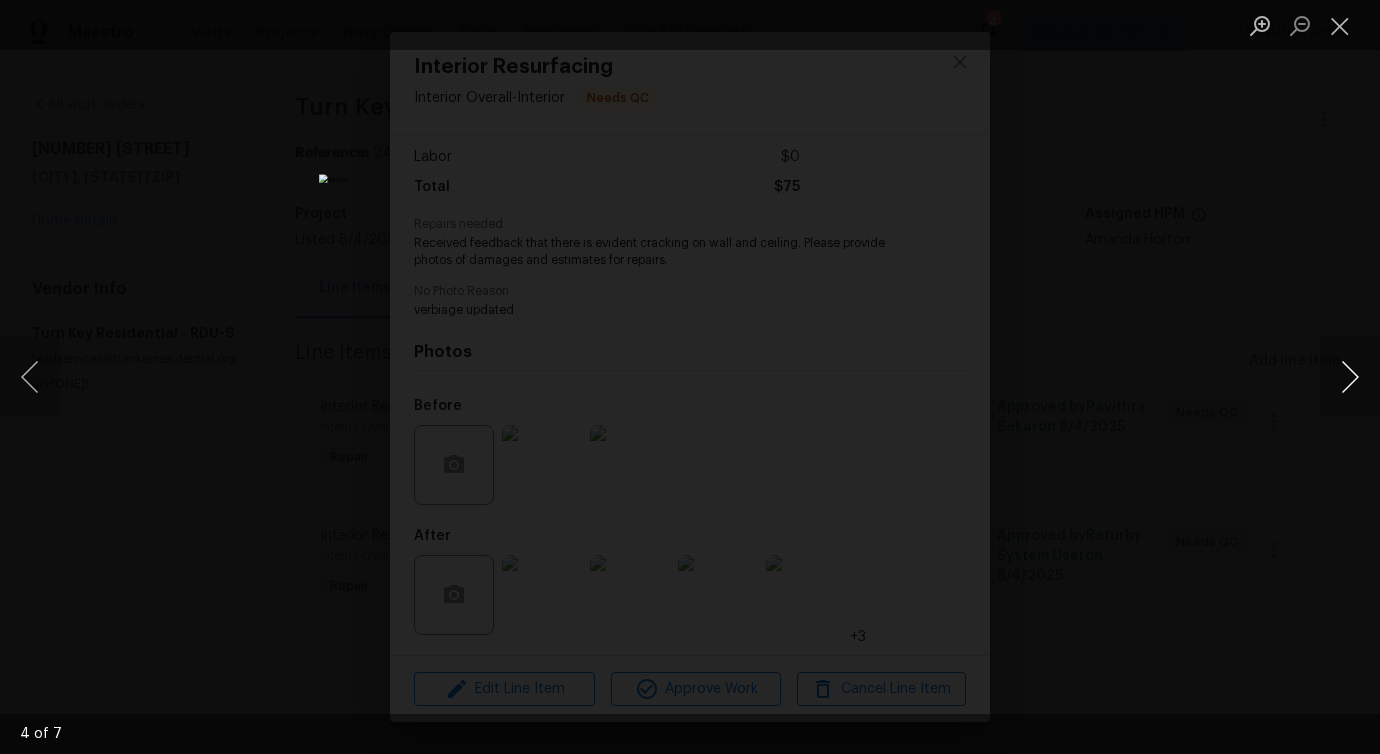 click at bounding box center [1350, 377] 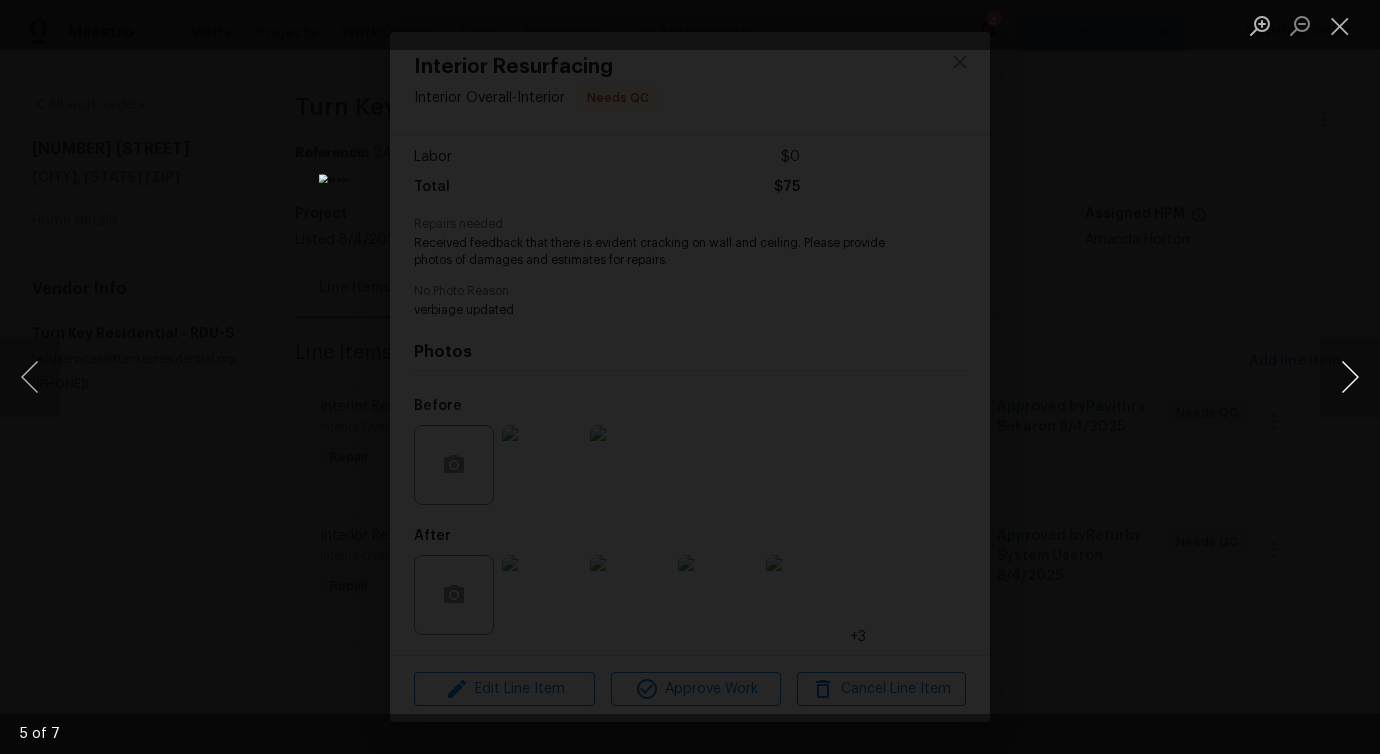 click at bounding box center (1350, 377) 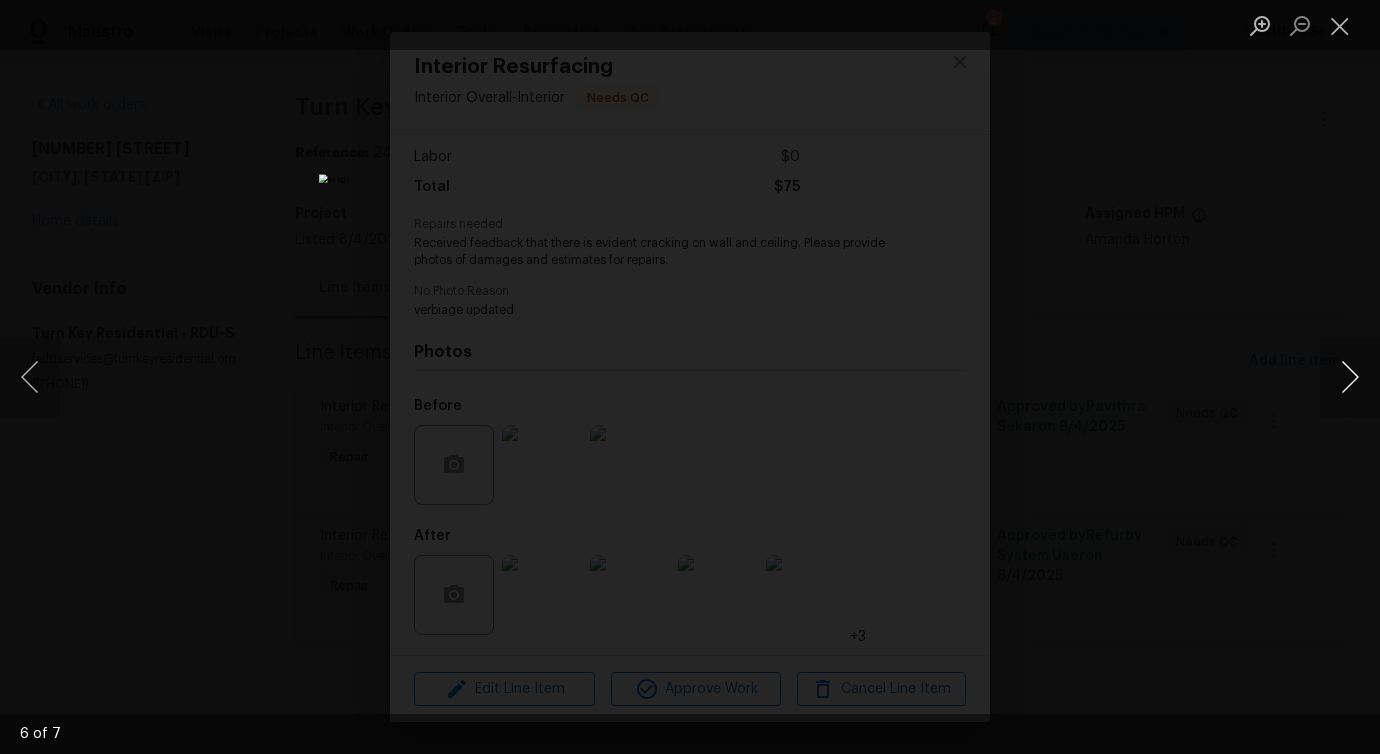 click at bounding box center [1350, 377] 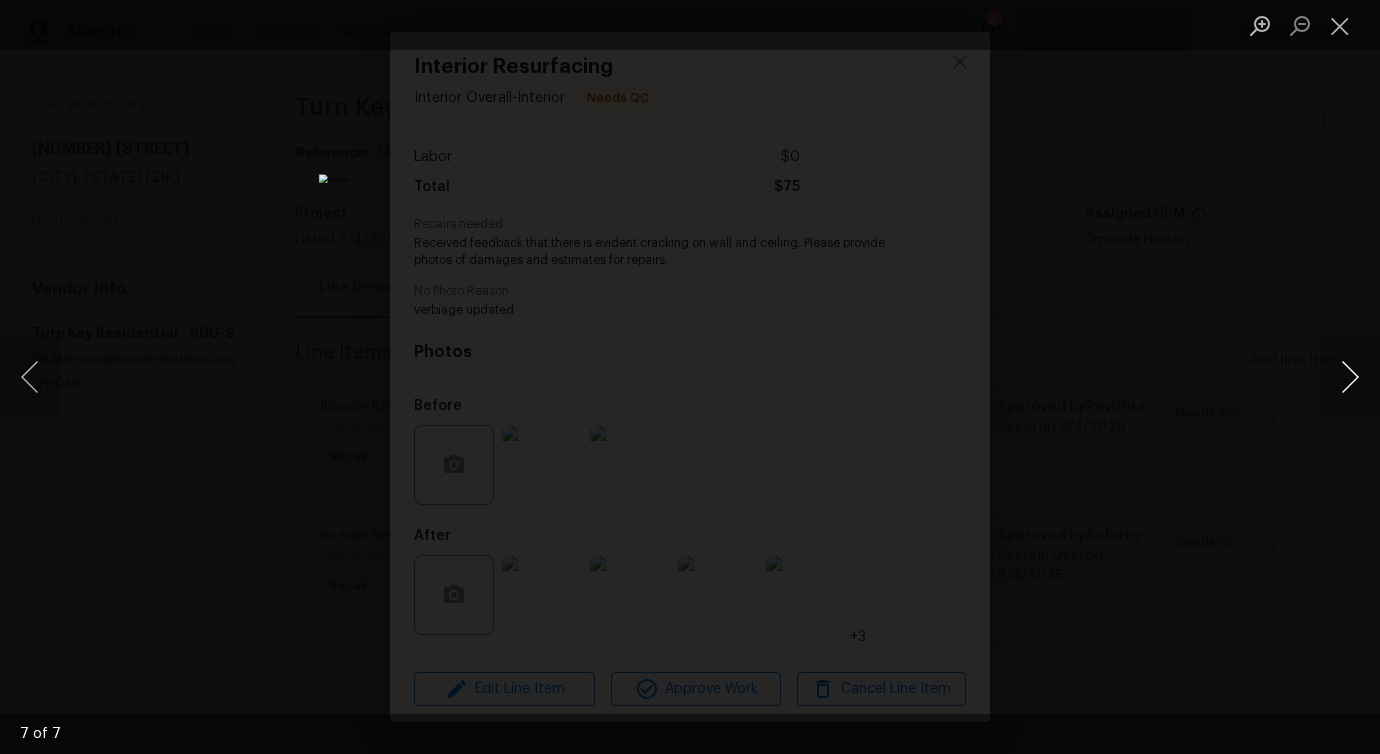 click at bounding box center [1350, 377] 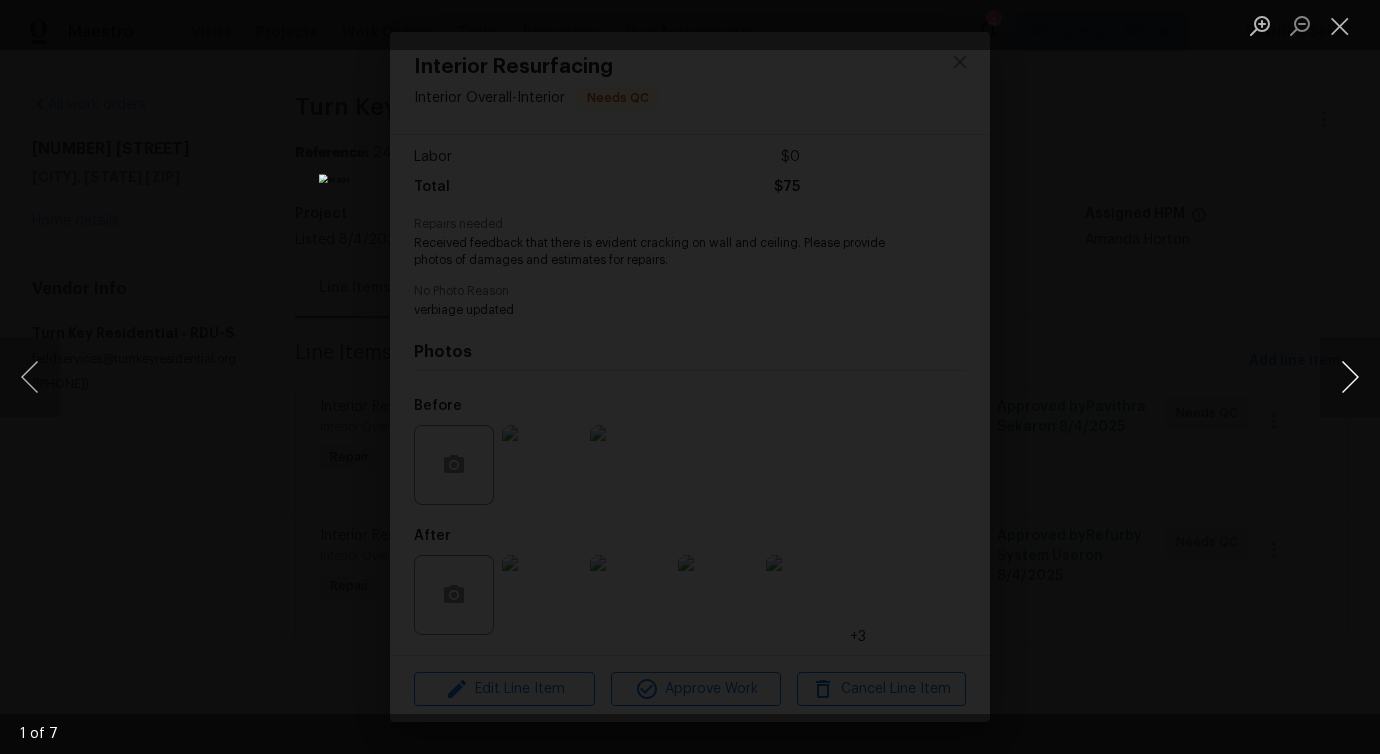 click at bounding box center (1350, 377) 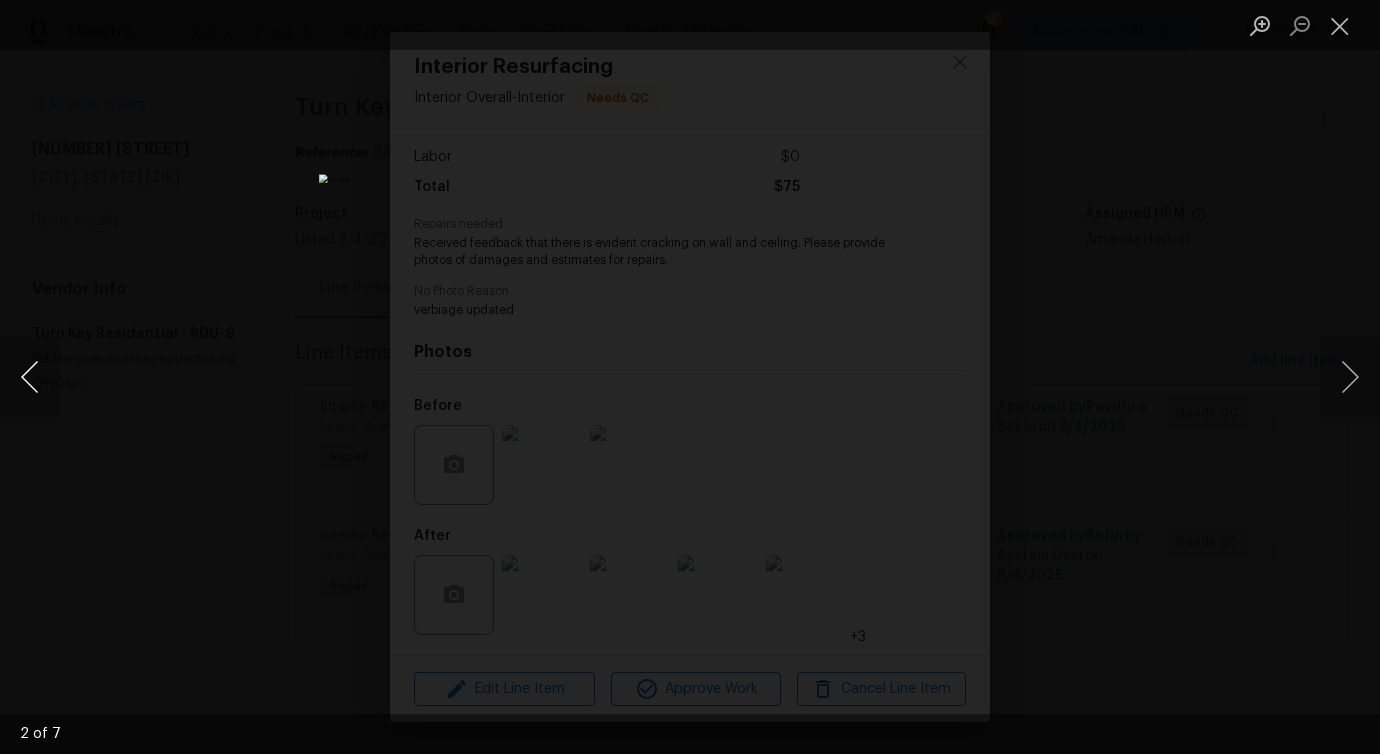 click at bounding box center [30, 377] 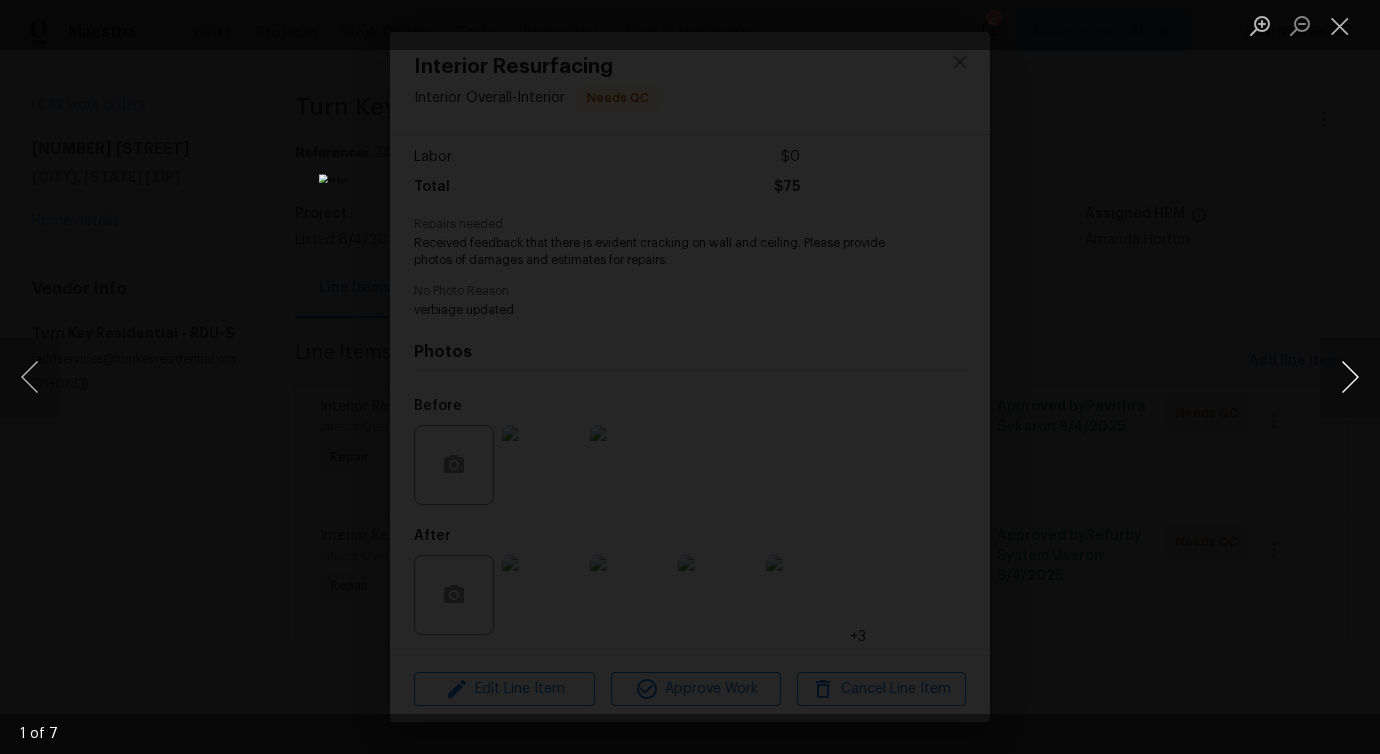 click at bounding box center [1350, 377] 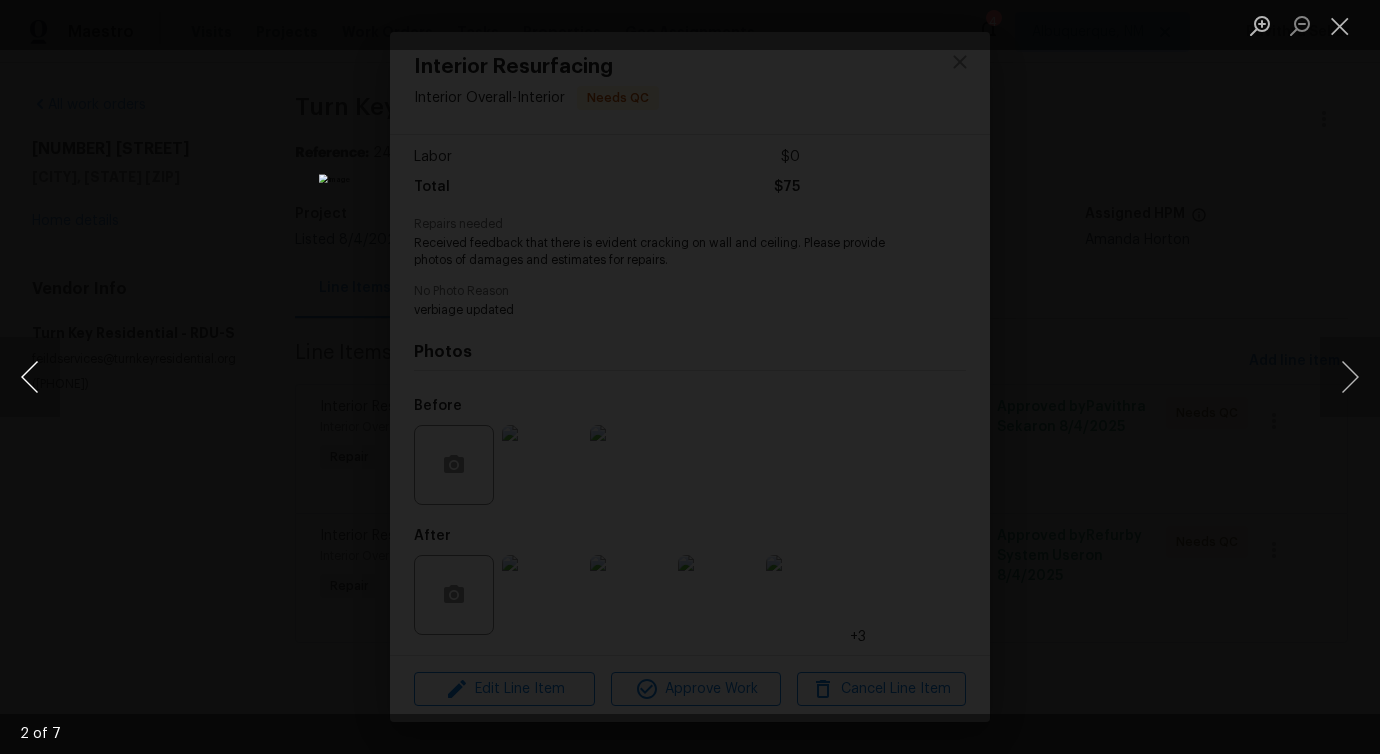 click at bounding box center [30, 377] 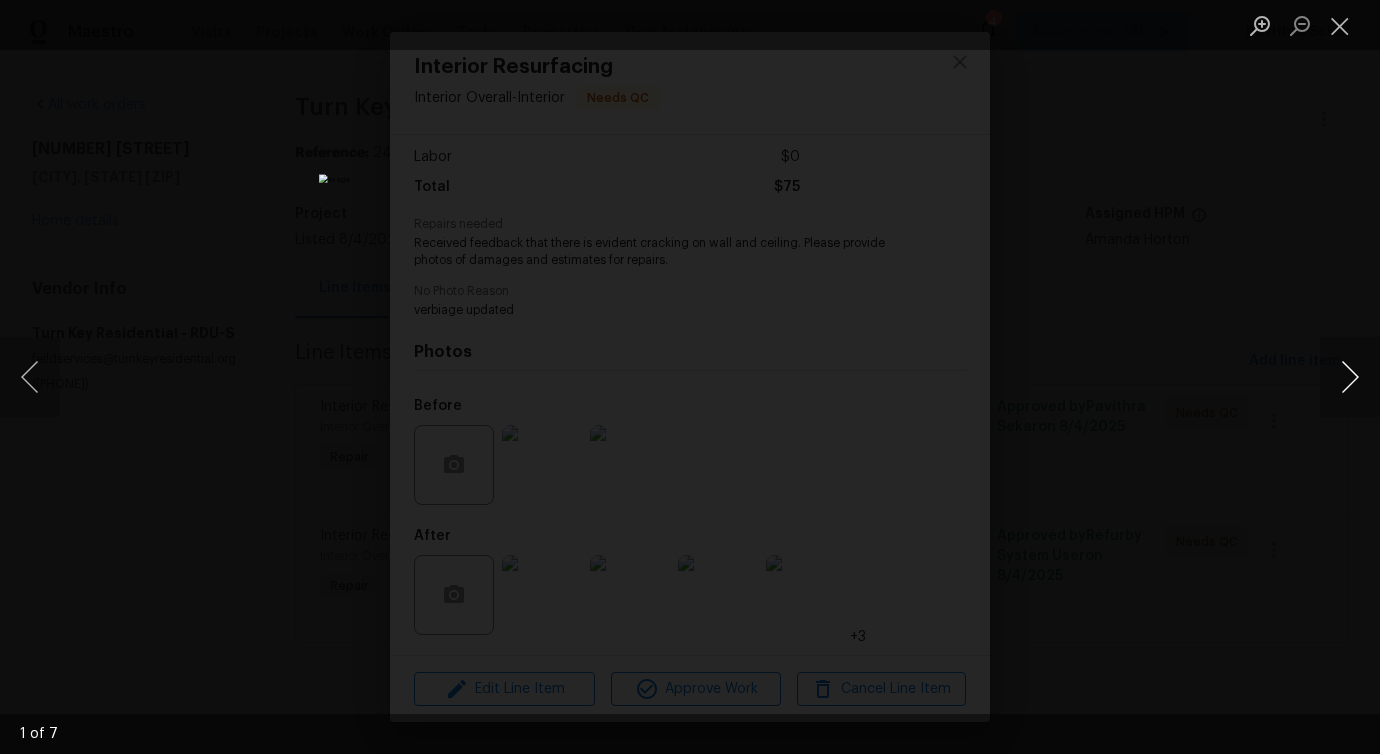 click at bounding box center (1350, 377) 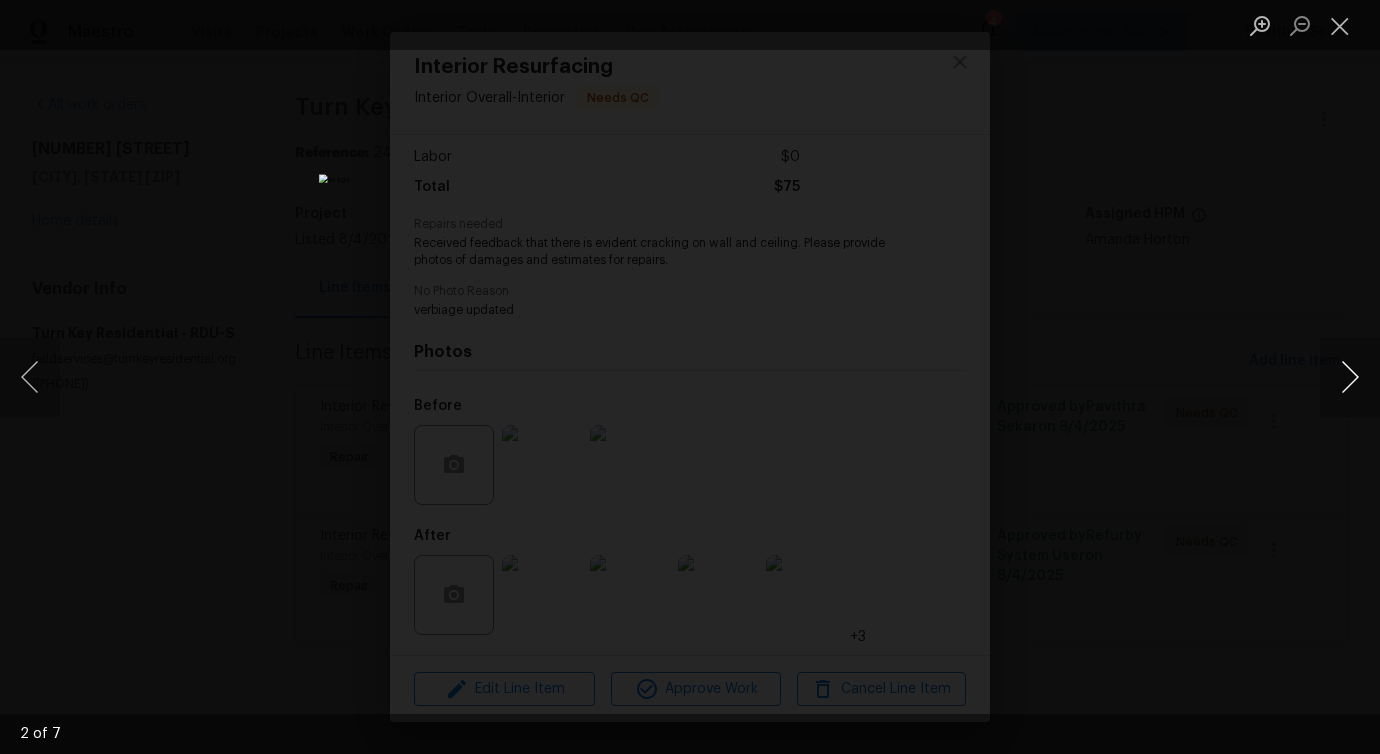 click at bounding box center (1350, 377) 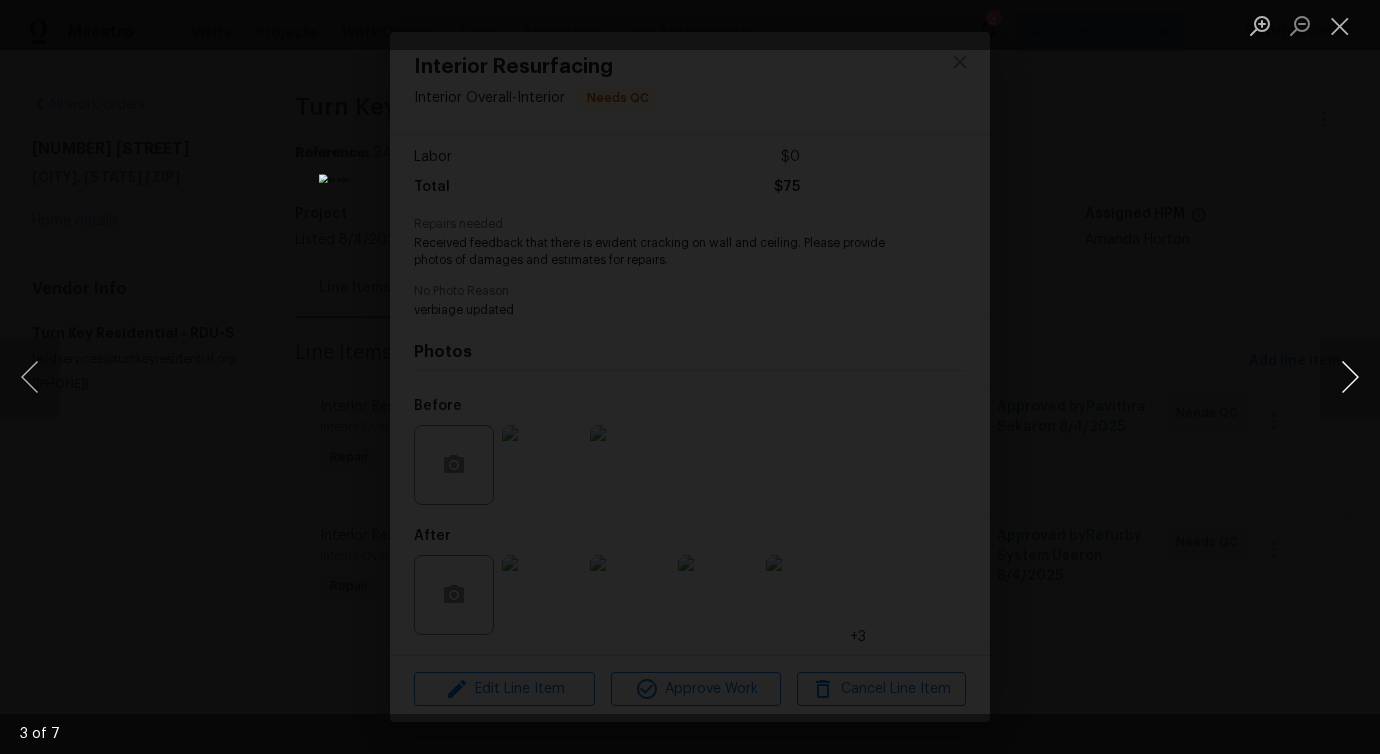 click at bounding box center [1350, 377] 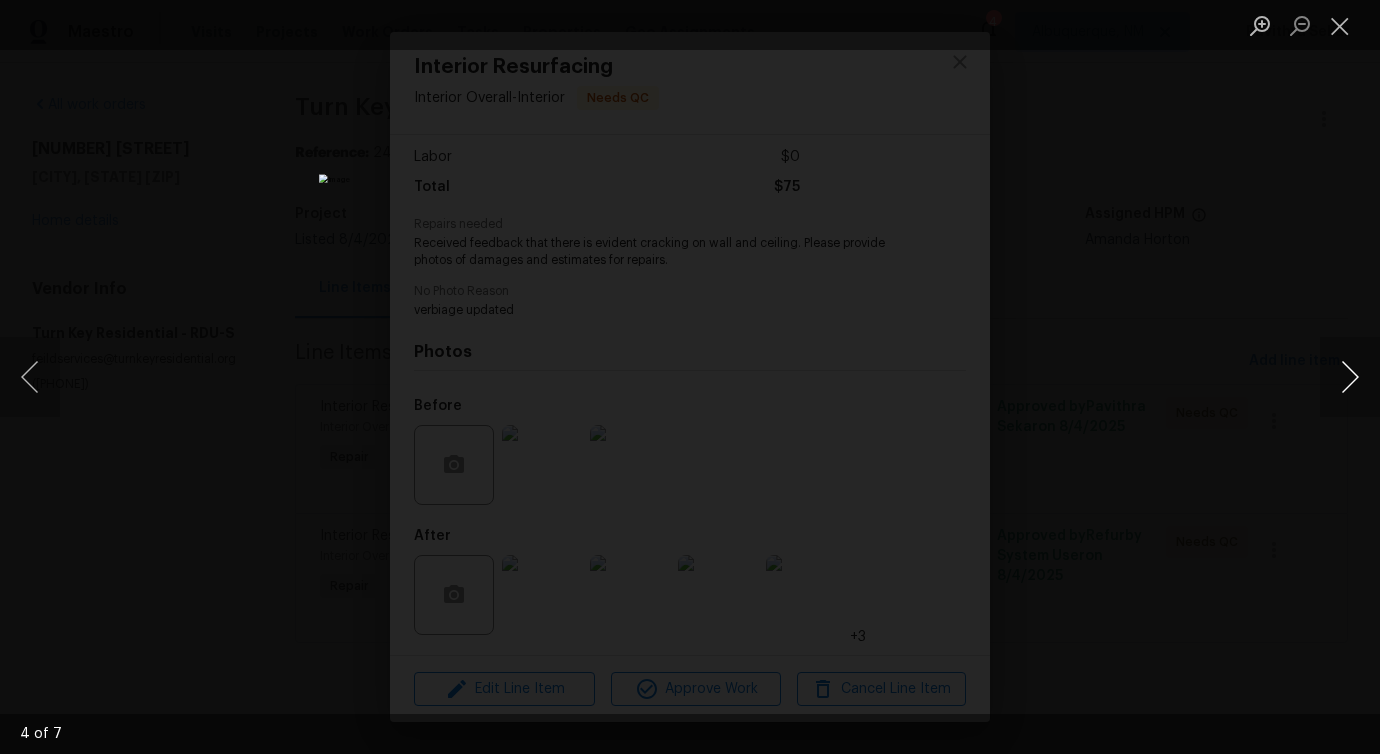 click at bounding box center [1350, 377] 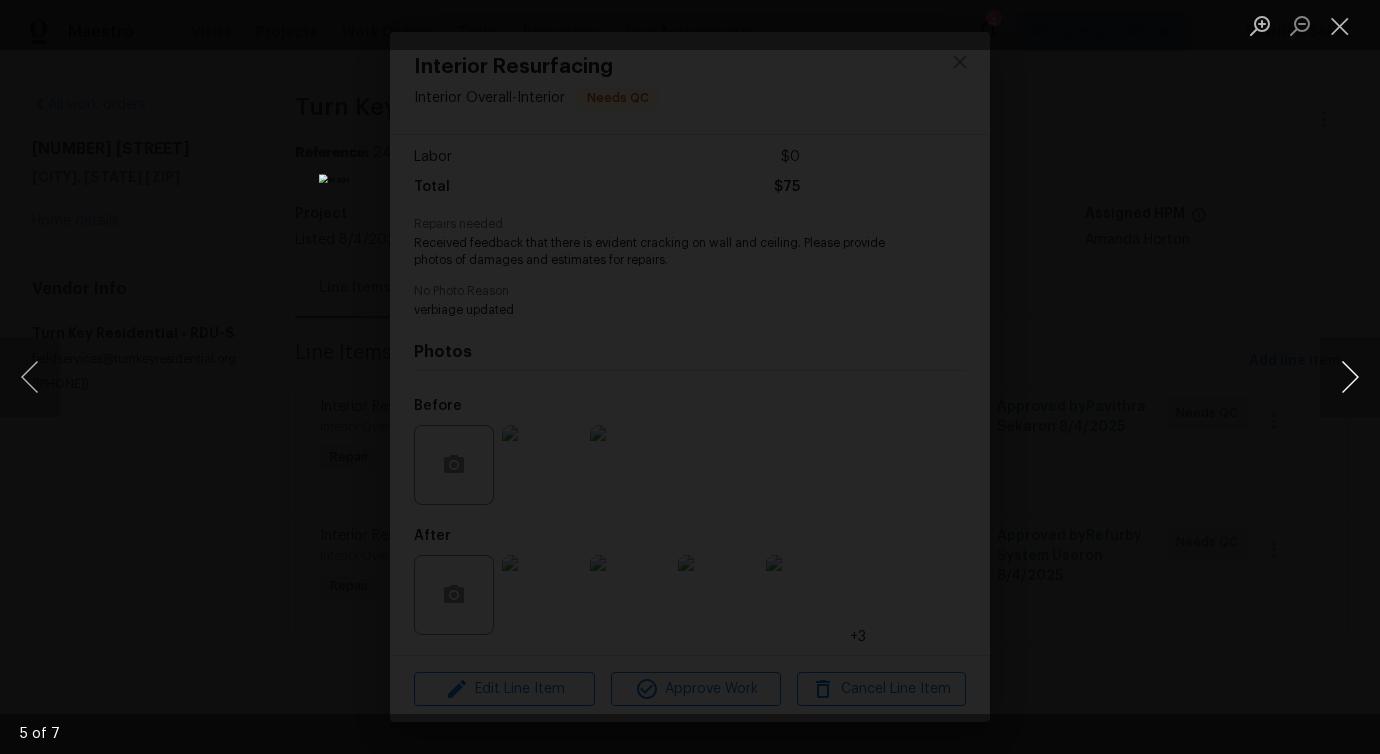 click at bounding box center [1350, 377] 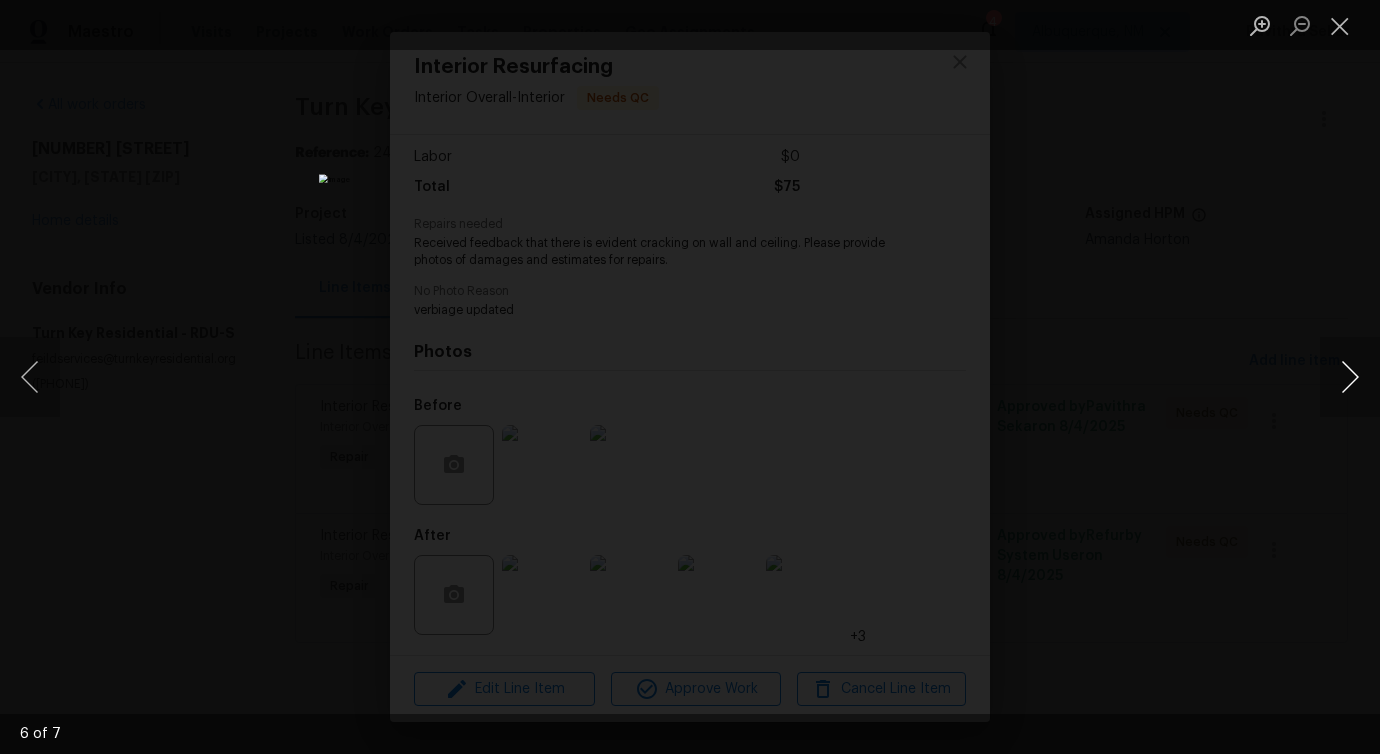 click at bounding box center (1350, 377) 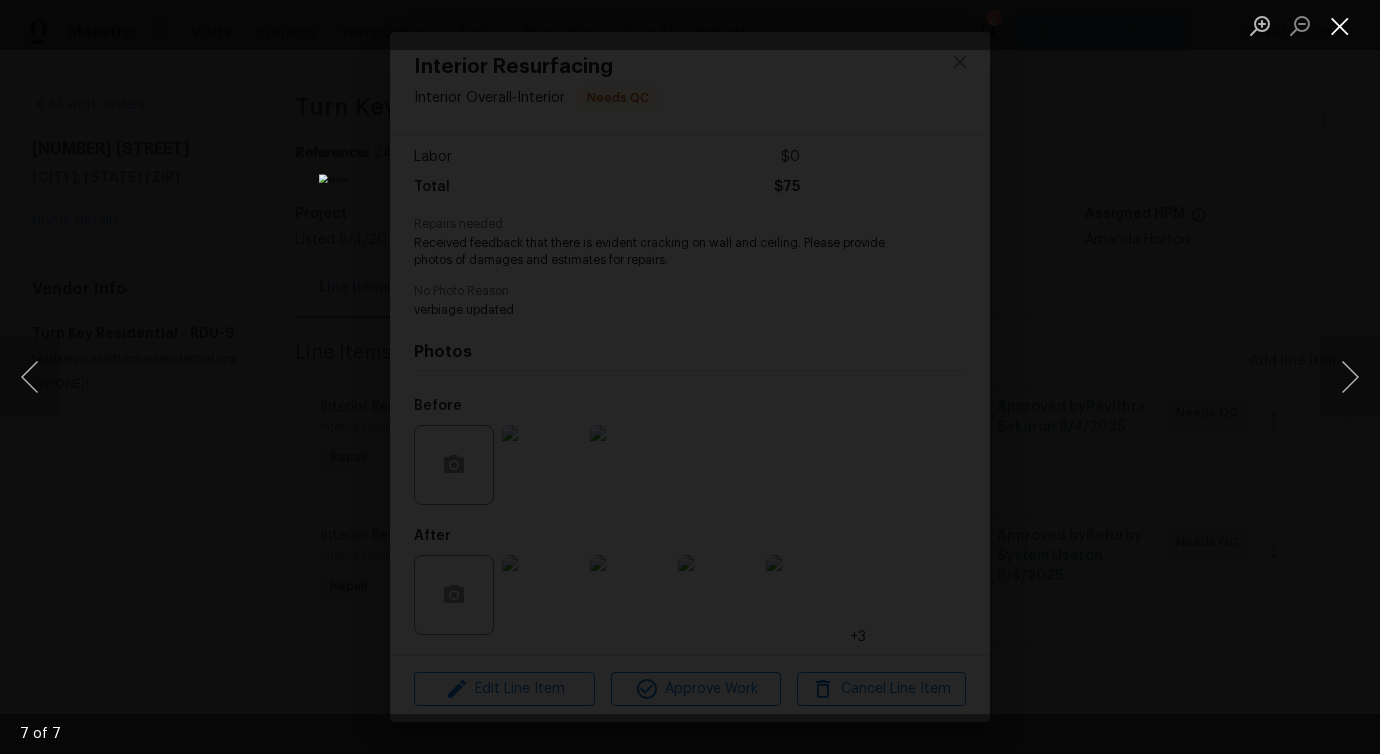 click at bounding box center (1340, 25) 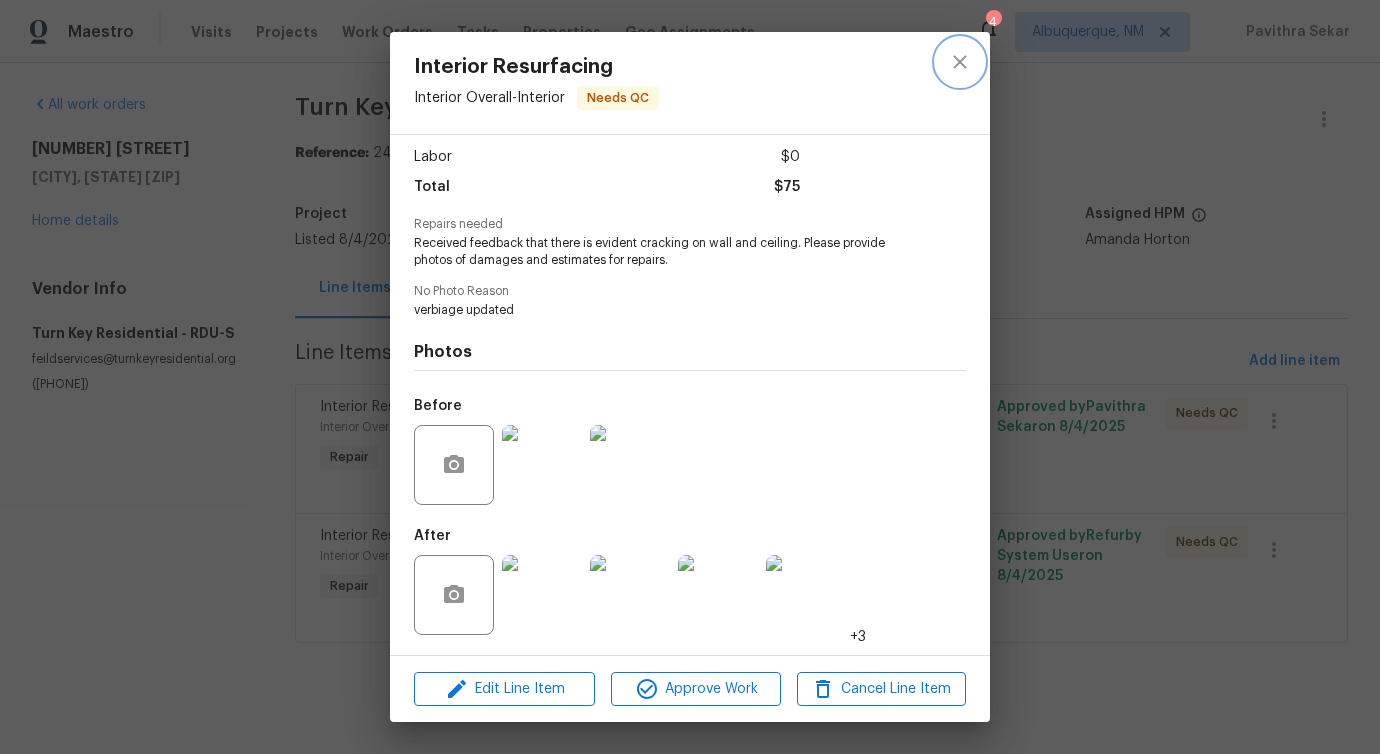 click at bounding box center (960, 62) 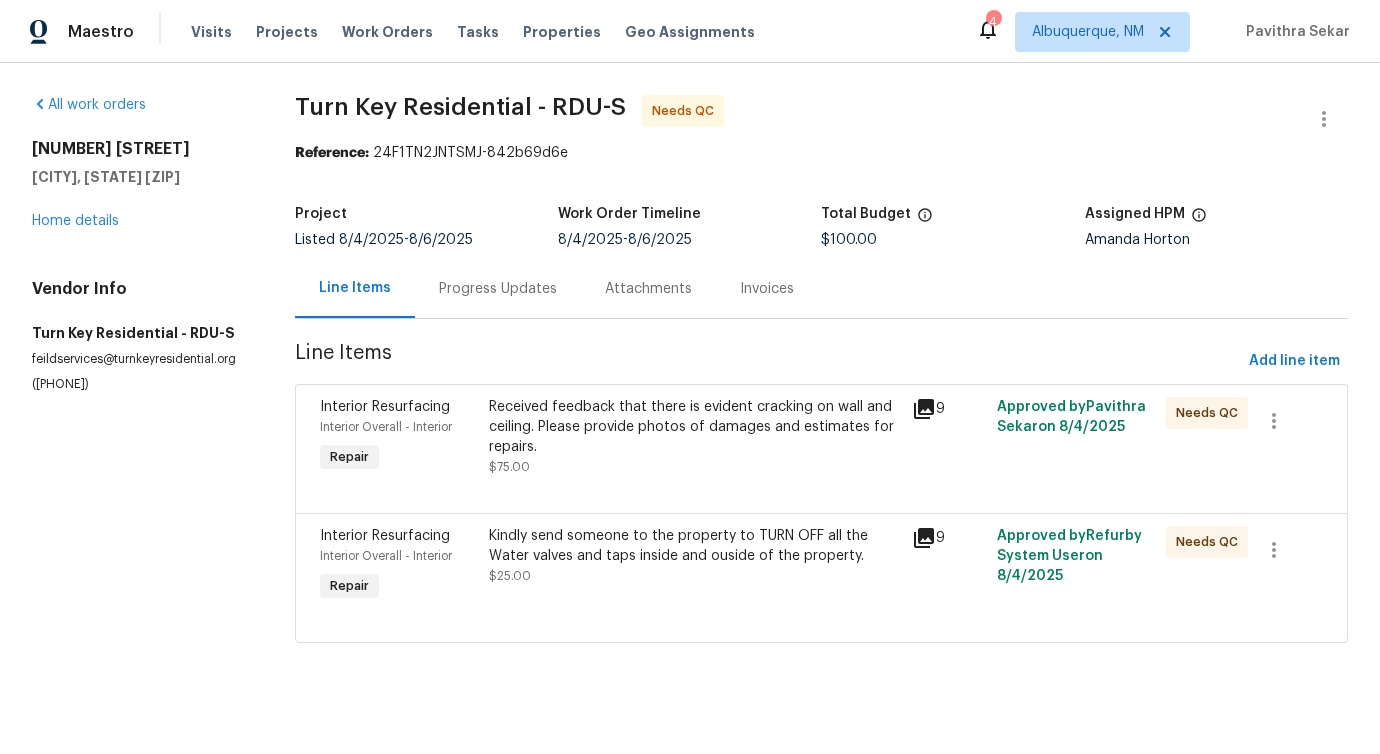 click on "Kindly send someone to the property to TURN OFF all the Water valves and taps inside and ouside of the property." at bounding box center [694, 546] 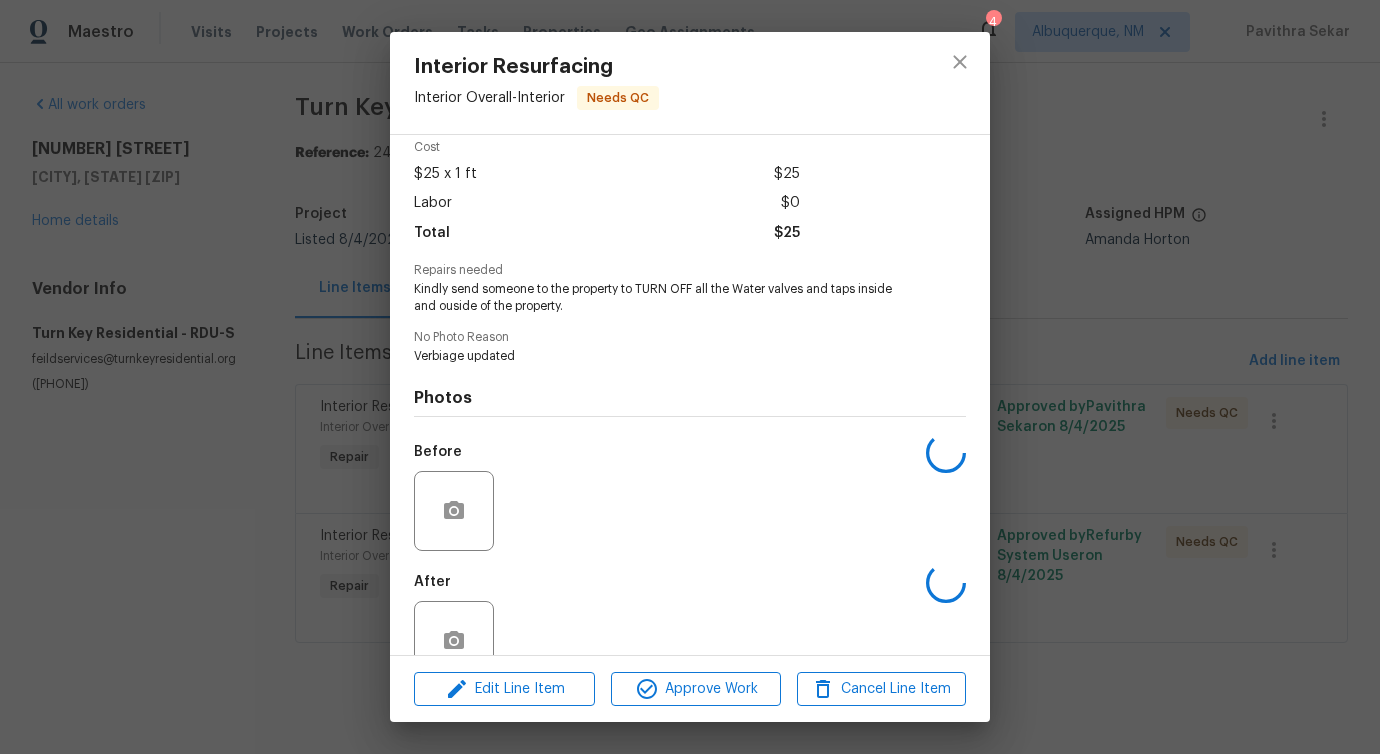 scroll, scrollTop: 133, scrollLeft: 0, axis: vertical 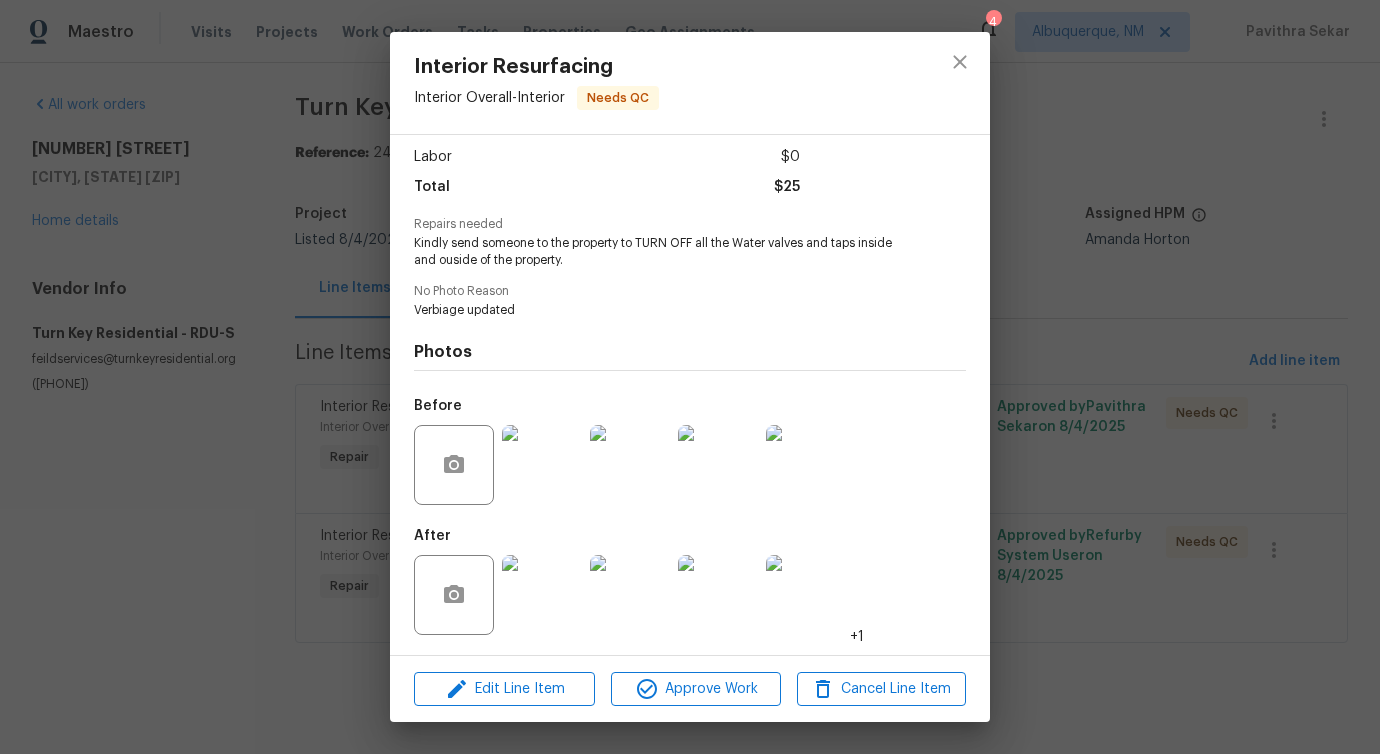 click at bounding box center [542, 465] 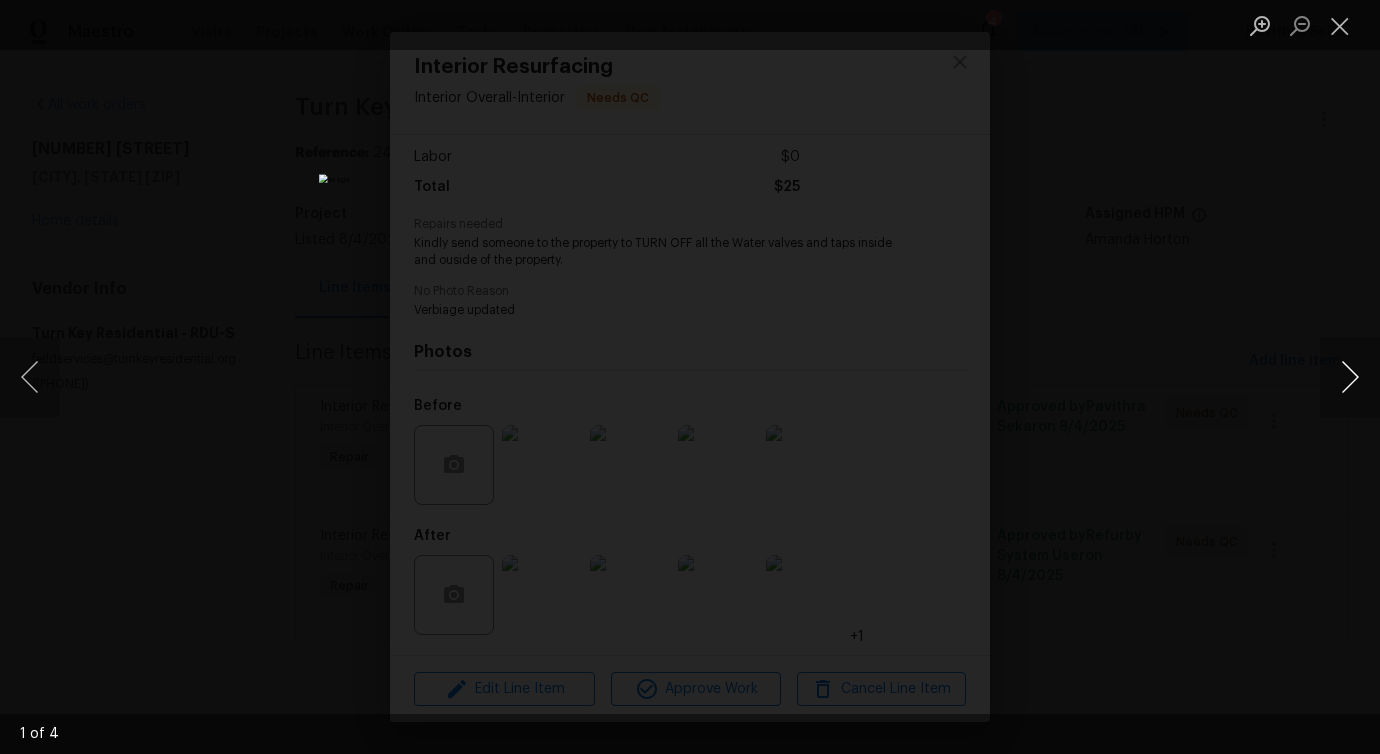 click at bounding box center (1350, 377) 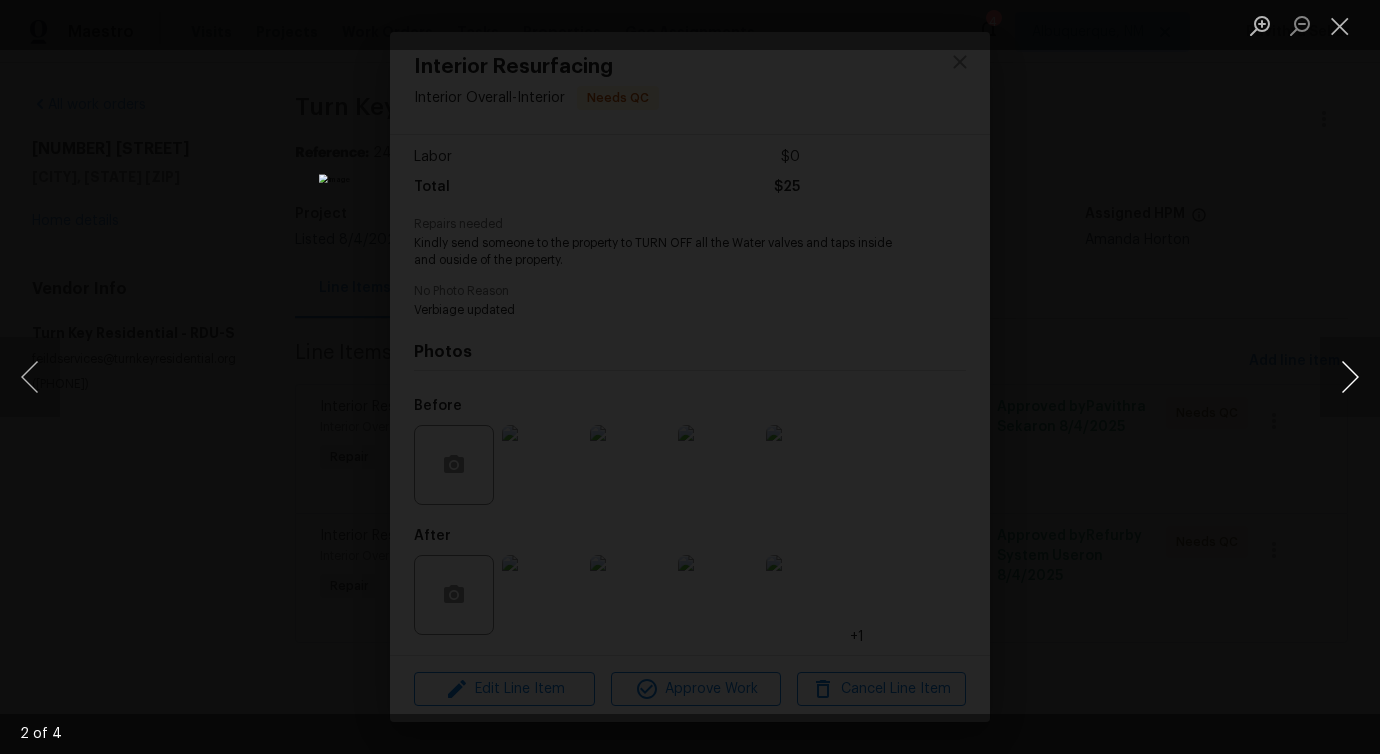 click at bounding box center (1350, 377) 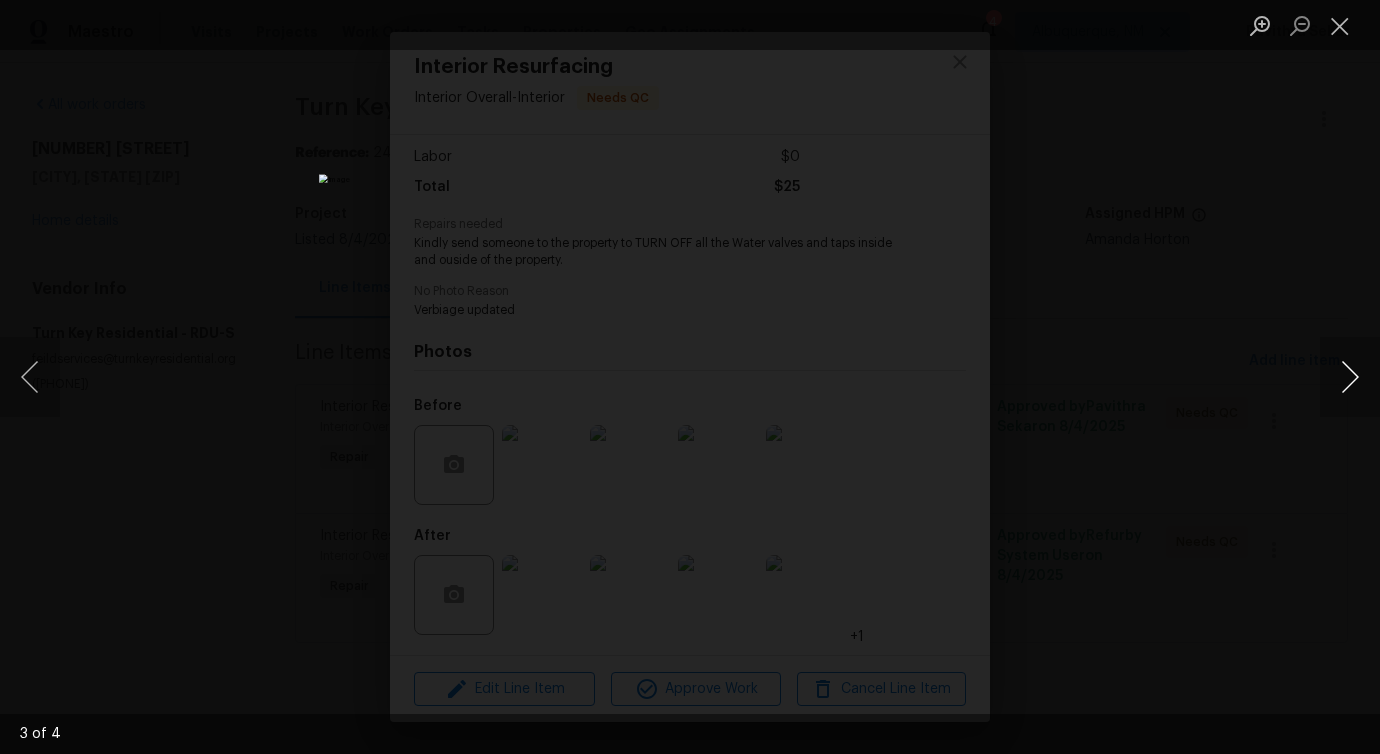 click at bounding box center (1350, 377) 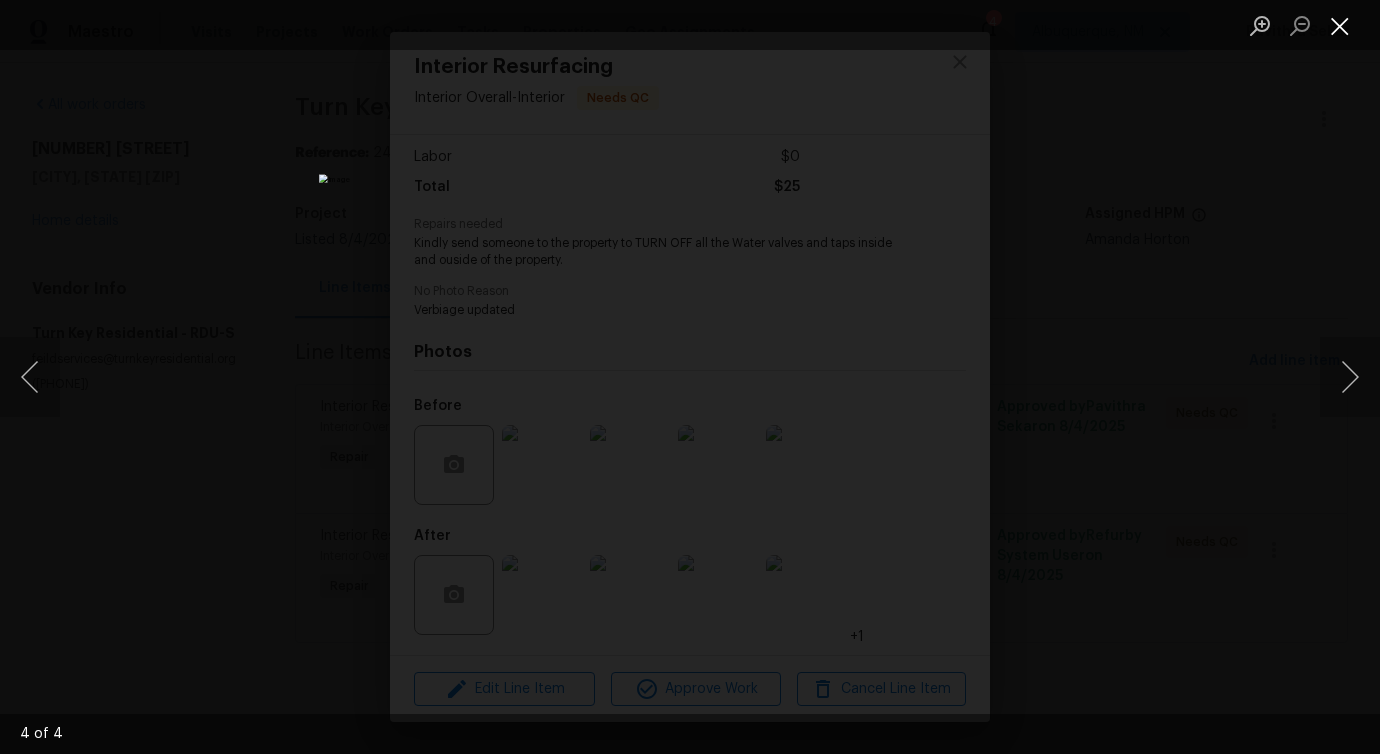 click at bounding box center (1340, 25) 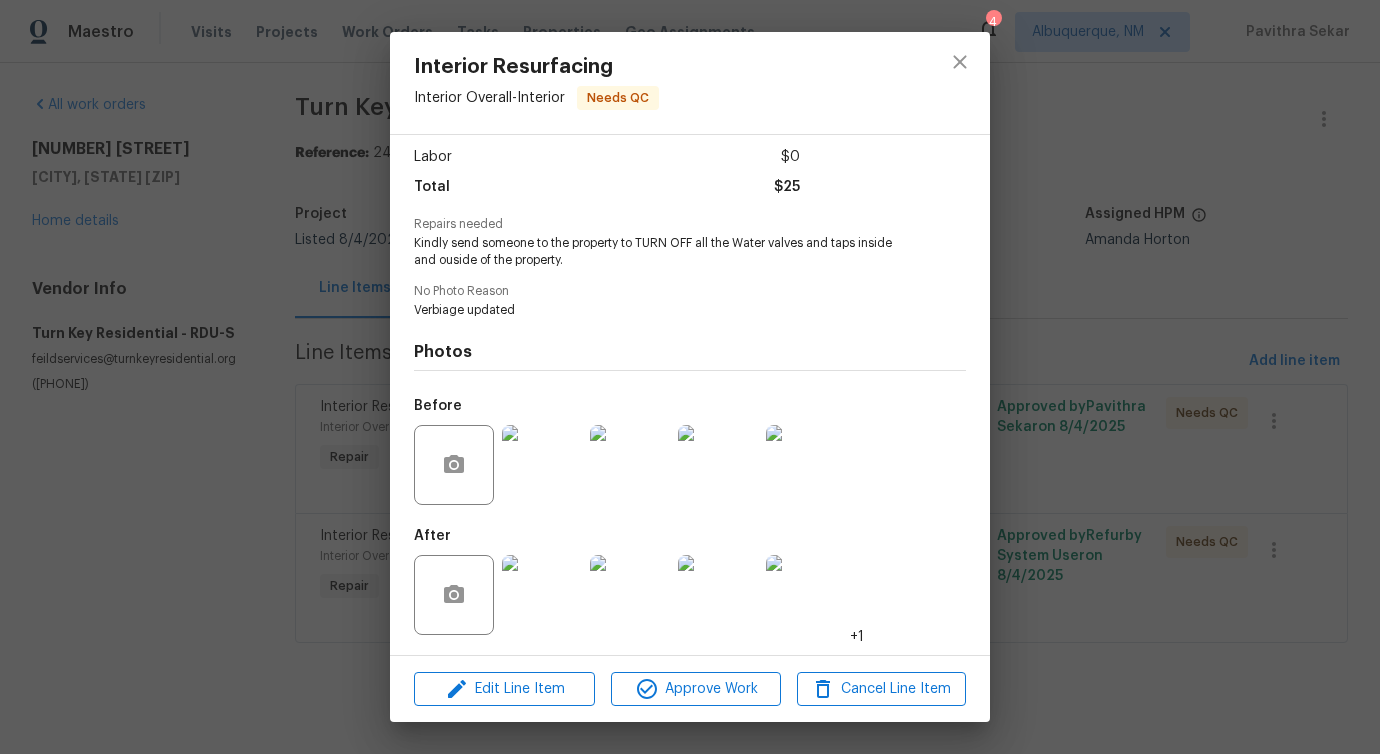 click at bounding box center [542, 595] 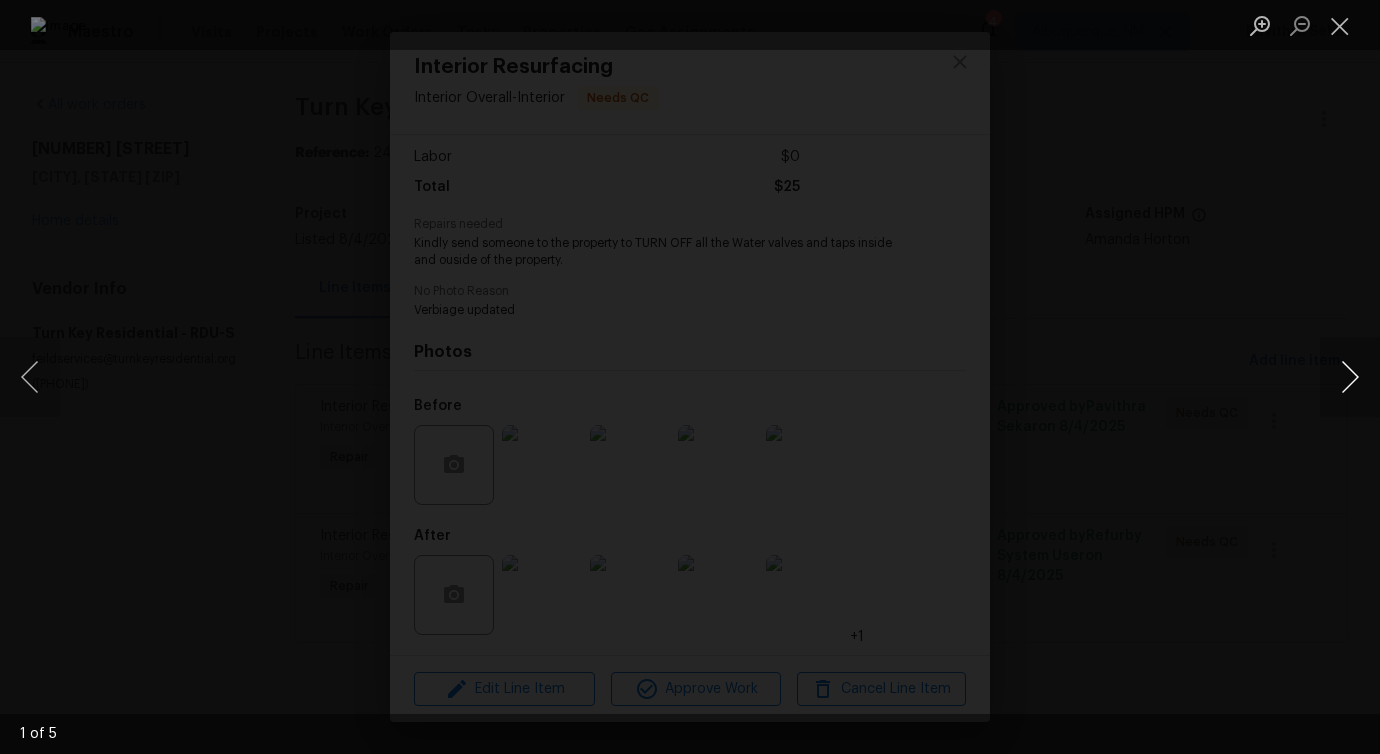 click at bounding box center (1350, 377) 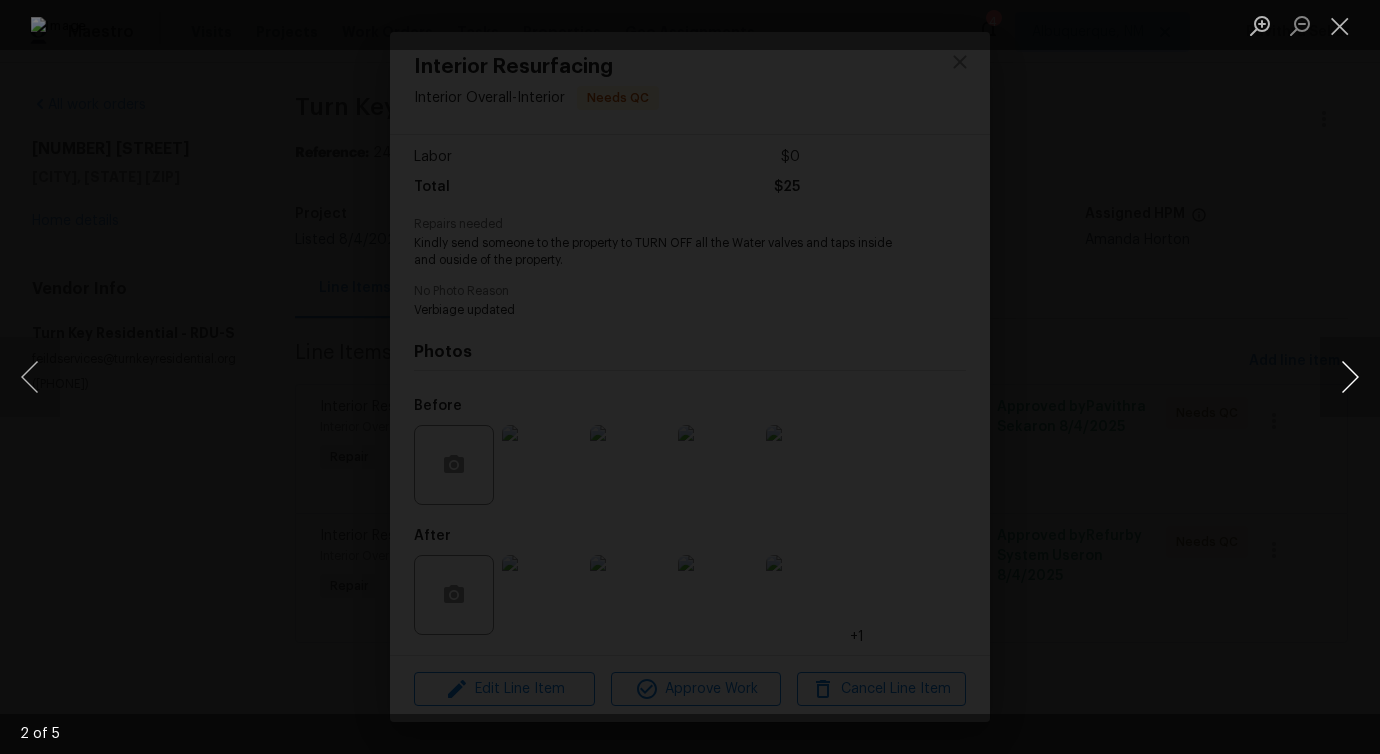 click at bounding box center (1350, 377) 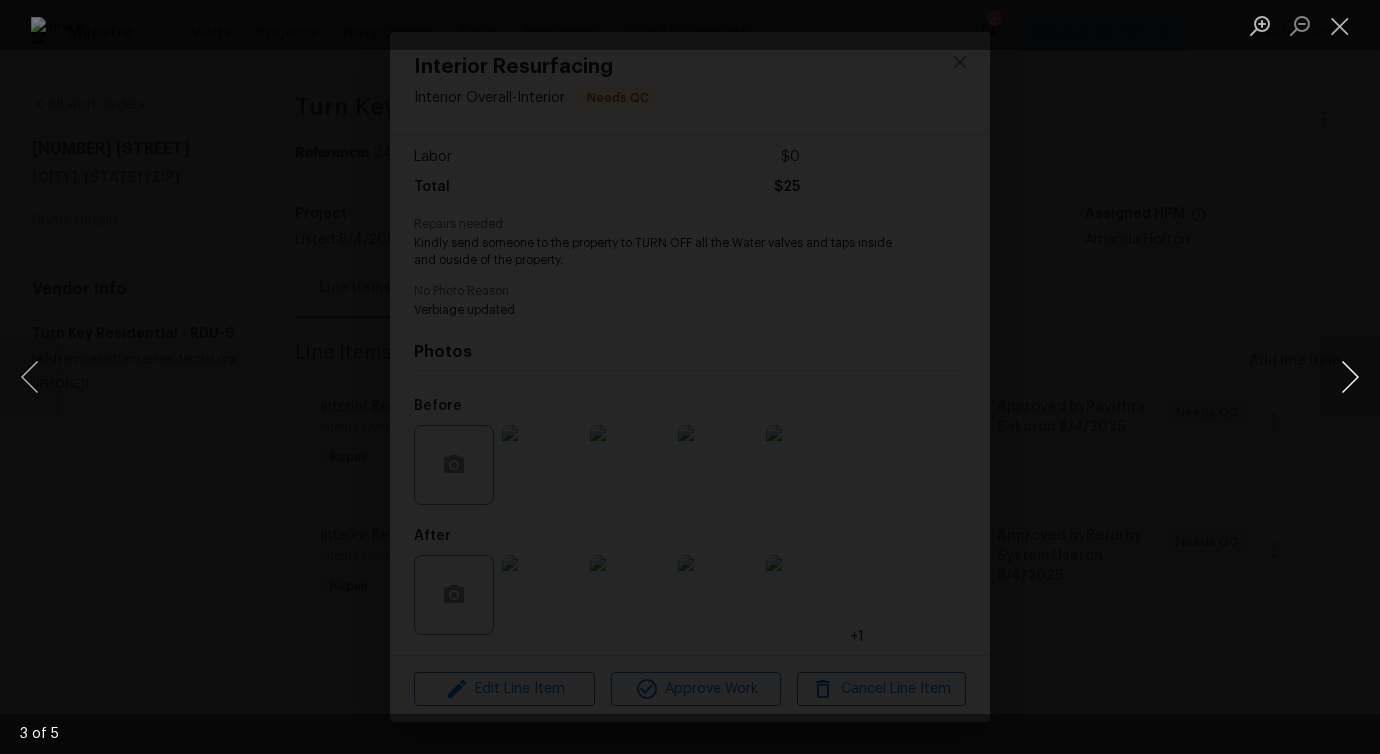 click at bounding box center [1350, 377] 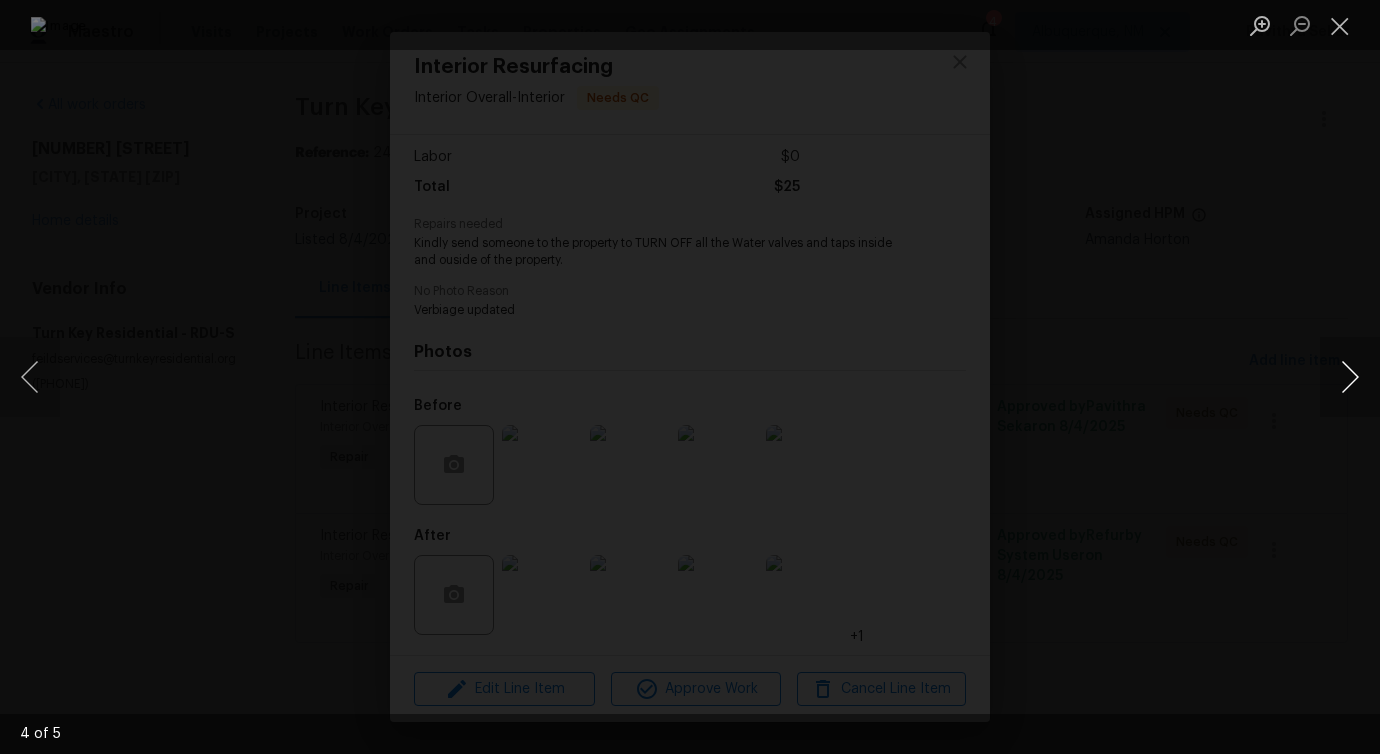 click at bounding box center [1350, 377] 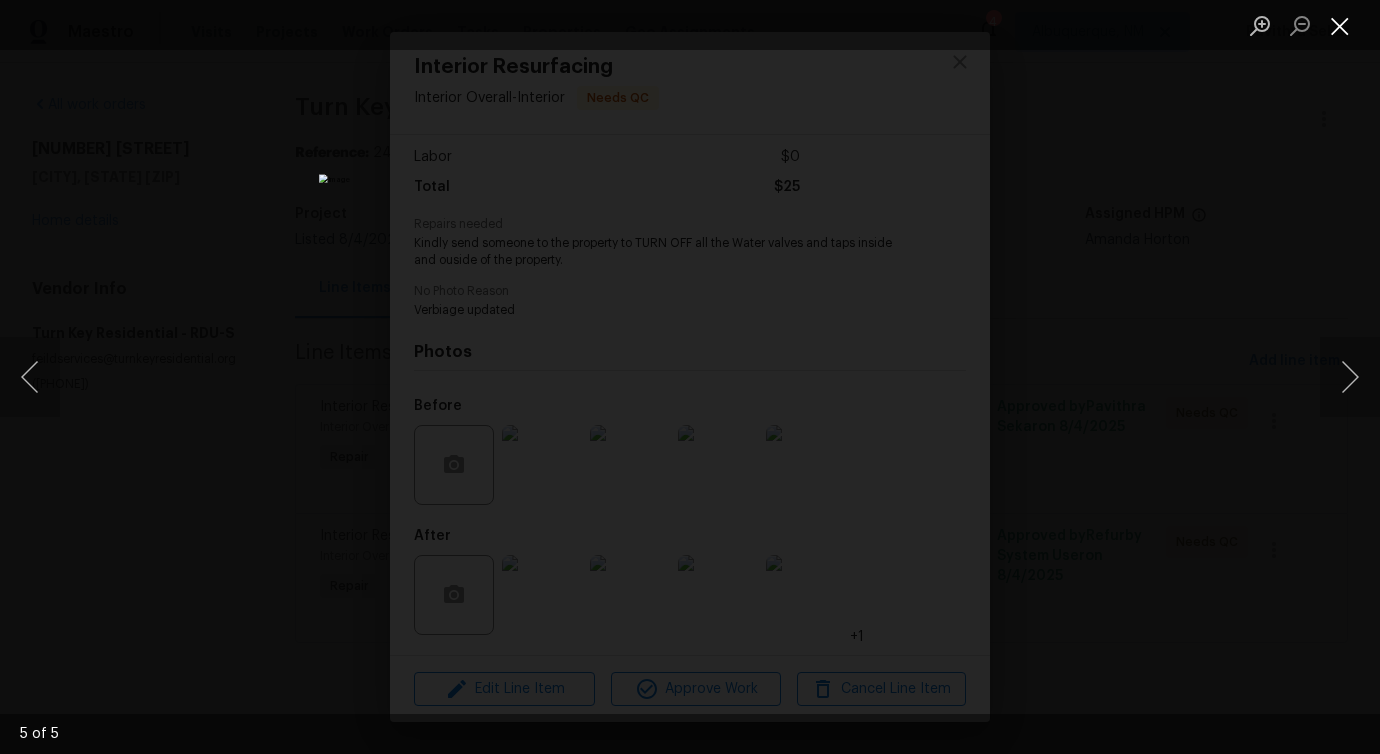 click at bounding box center (1340, 25) 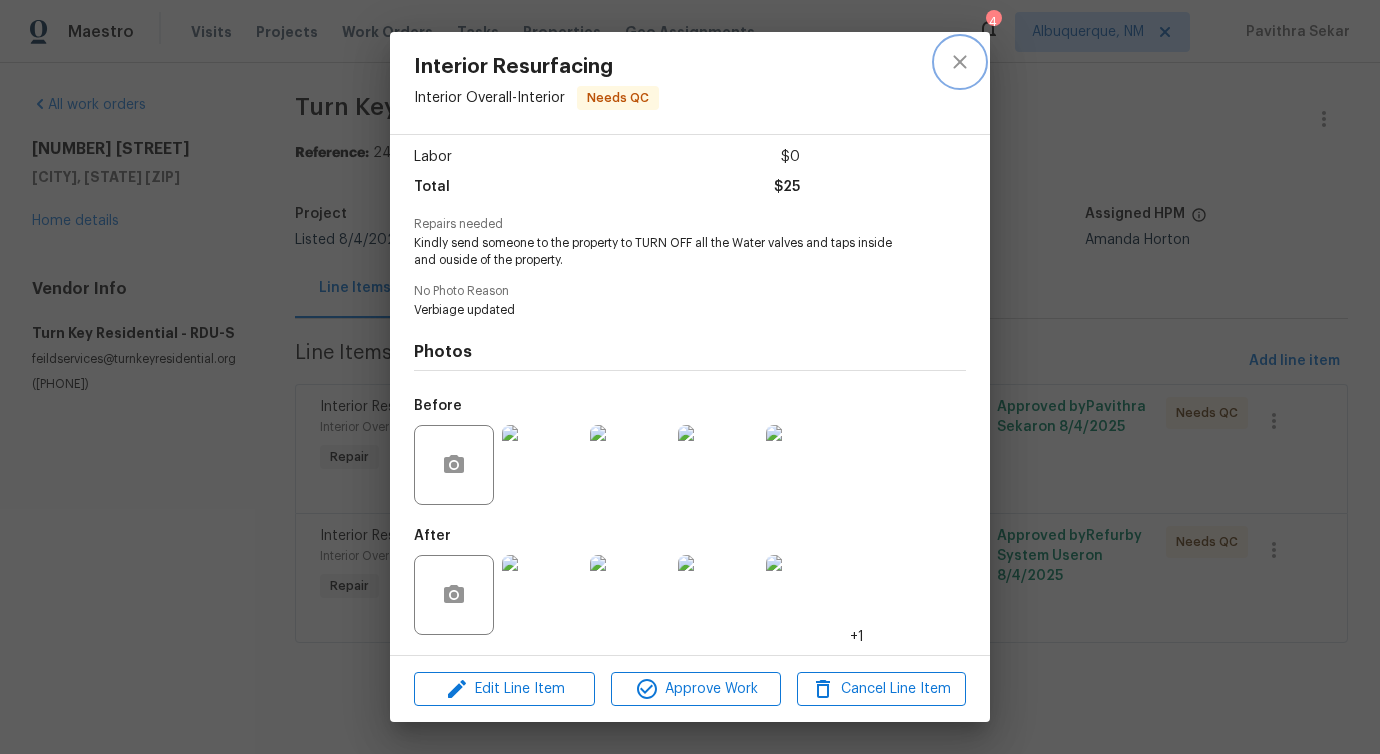 click at bounding box center [960, 62] 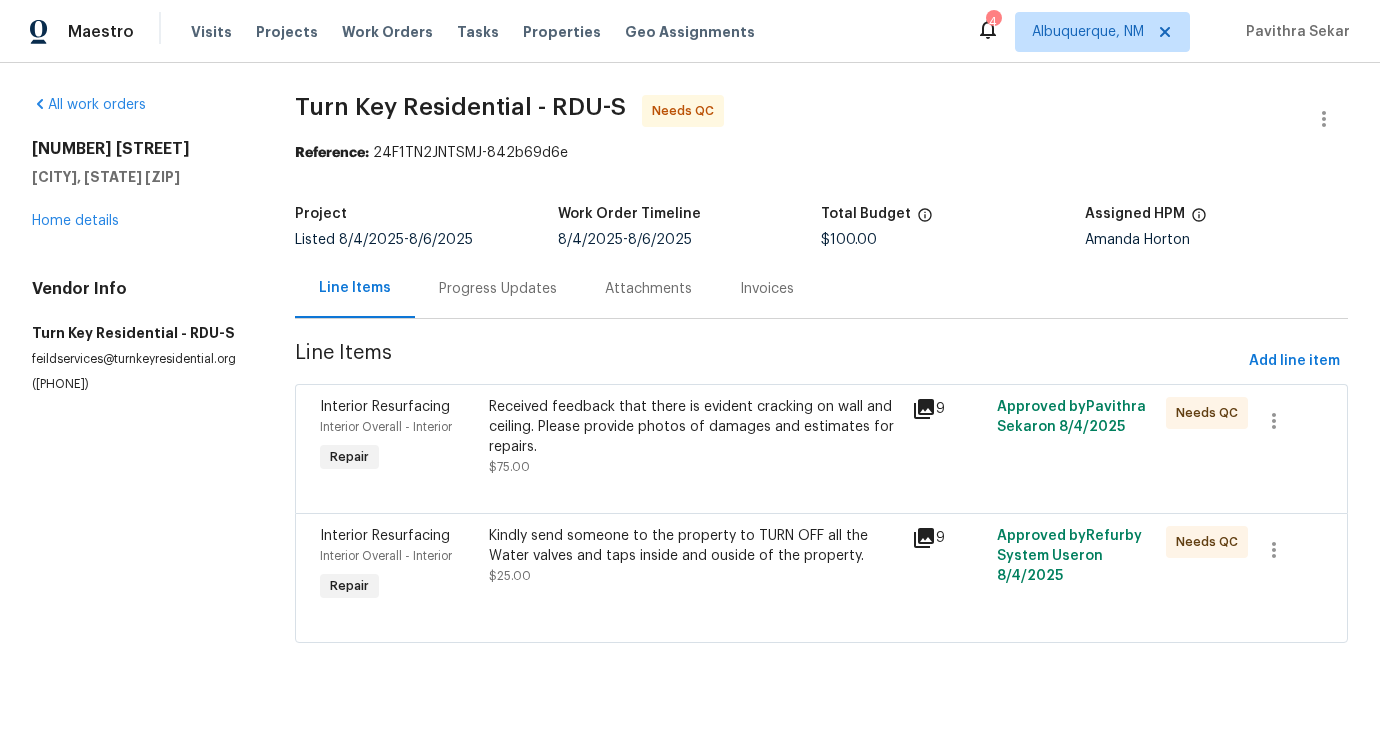 click on "Progress Updates" at bounding box center [498, 288] 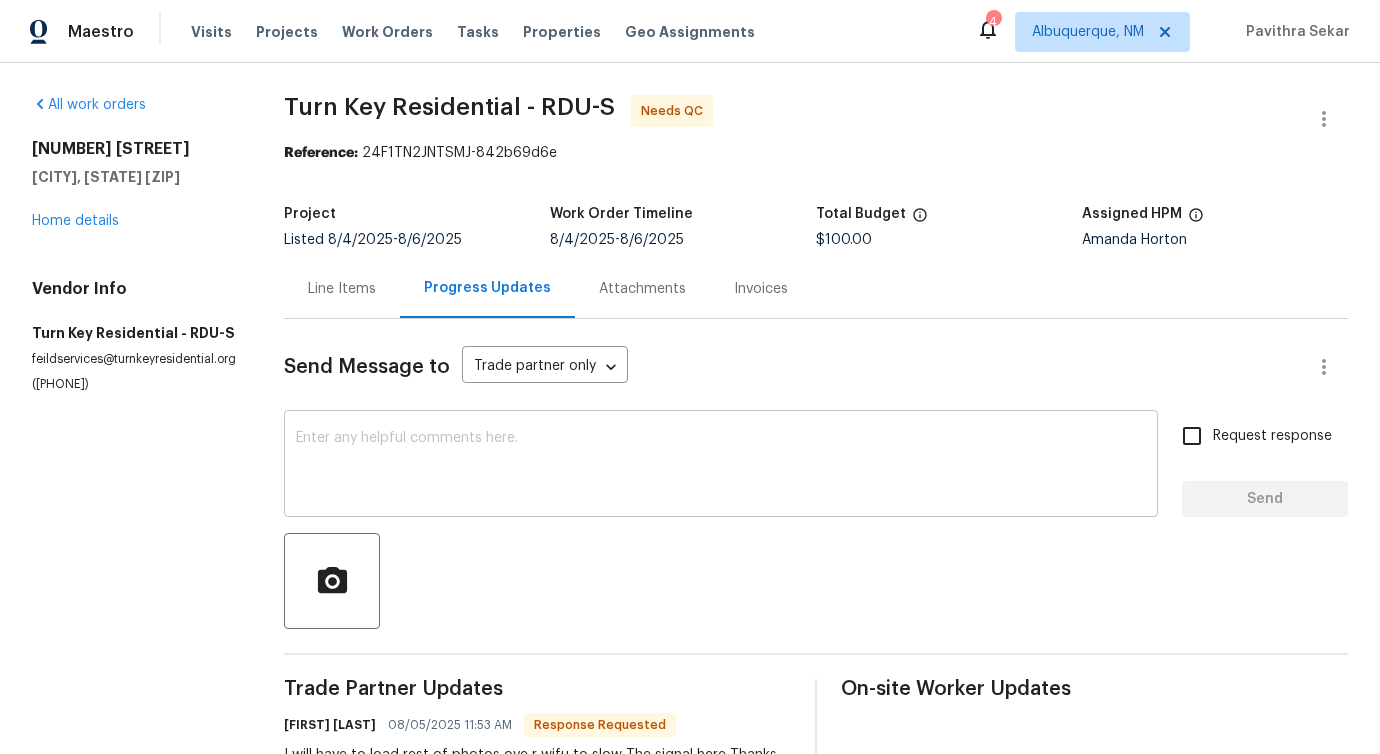 click at bounding box center (721, 466) 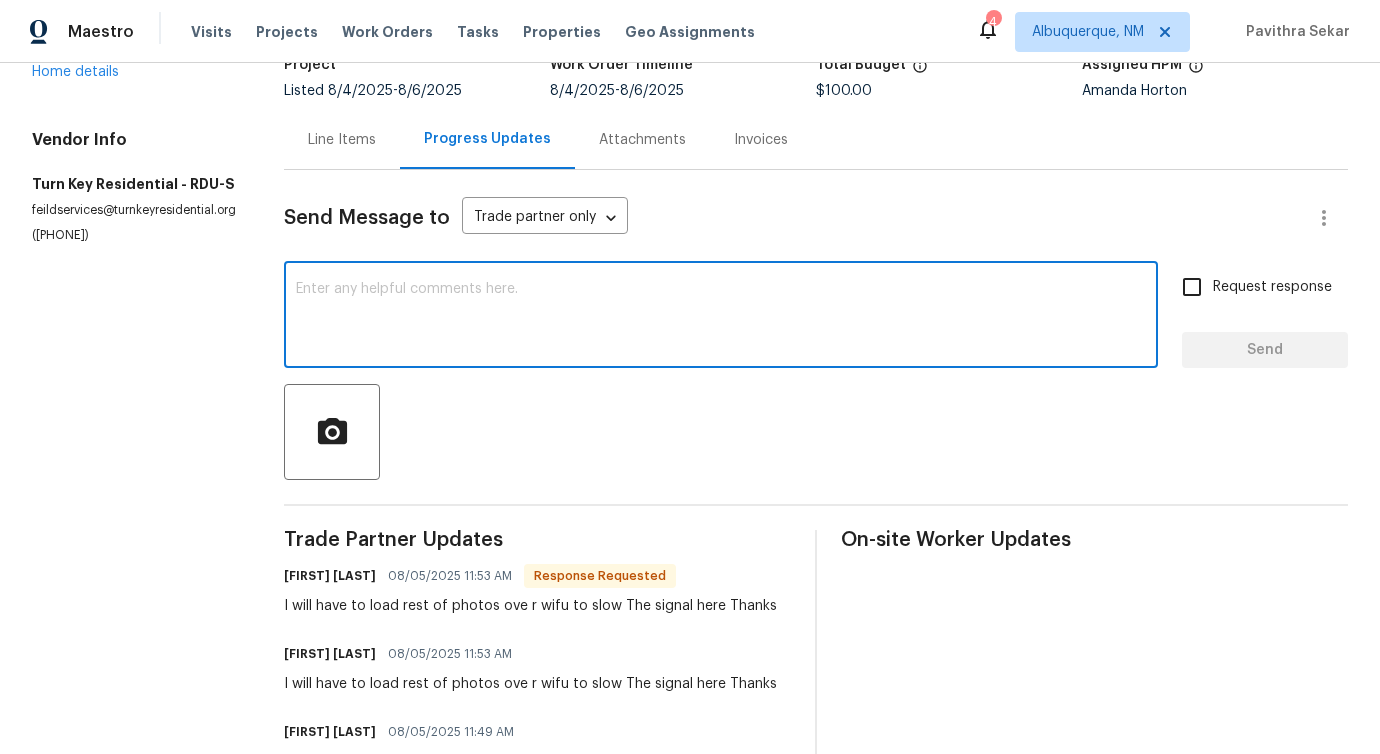 scroll, scrollTop: 276, scrollLeft: 0, axis: vertical 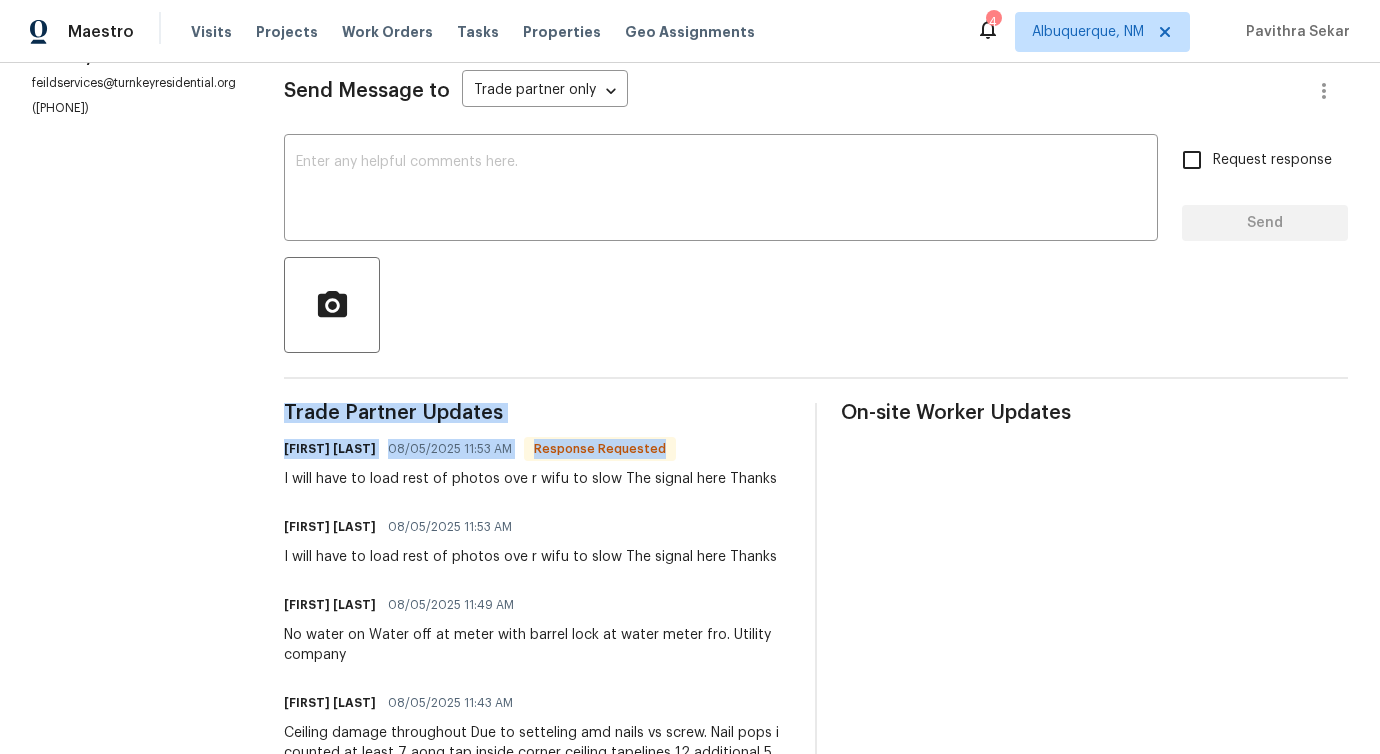 drag, startPoint x: 283, startPoint y: 478, endPoint x: 802, endPoint y: 483, distance: 519.0241 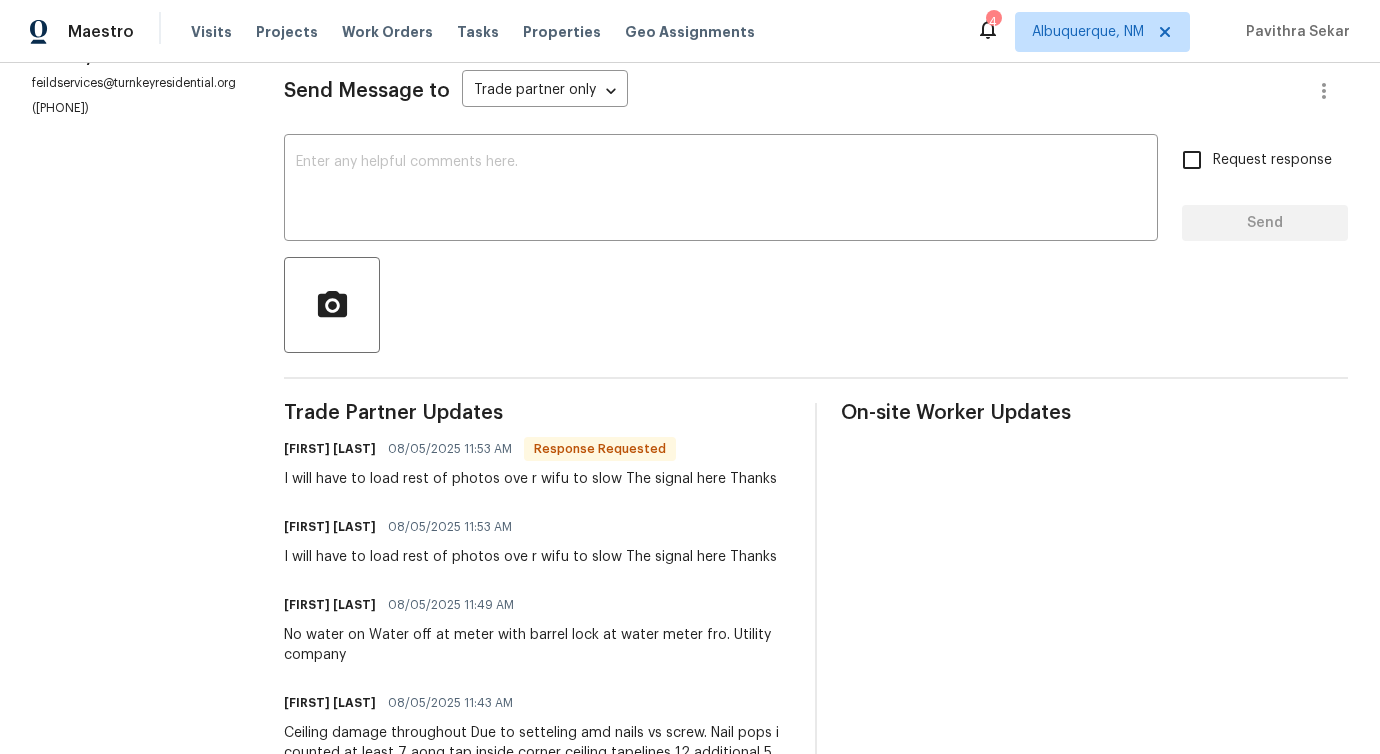 click on "Trade Partner Updates Maria Johnson 08/05/2025 11:53 AM Response Requested I will have to load rest of photos ove r wifu to slow
The signal here
Thanks Maria Johnson 08/05/2025 11:53 AM I will have to load rest of photos ove r wifu to slow
The signal here
Thanks Maria Johnson 08/05/2025 11:49 AM No water on
Water off at meter with barrel lock at  water meter fro. Utility company Maria Johnson 08/05/2025 11:43 AM Ceiling damage throughout
Due to setteling amd nails vs screw.
Nail pops i counted at least 7 aong tap inside corner ceiling  tapelines
12 additional
5 ceiiling. CRacks  under 1 ft
1 4 ft tapeline crack .
To make repair Resecurescrews and or nails as needed throughout ceilings
Retape  living room crack ceiling j joint and refinish
Sand all point up and repair
Prep prior to repaìrs being. Made .Covering floors ect .
Spot Prime / paint march ceilimg flat white if possible
2 .5 days
750$
Water is off already Pavithra Sekar 08/05/2025 11:21 AM Thanks! Maria Johnson 08/04/2025 2:26 PM Yes" at bounding box center (537, 880) 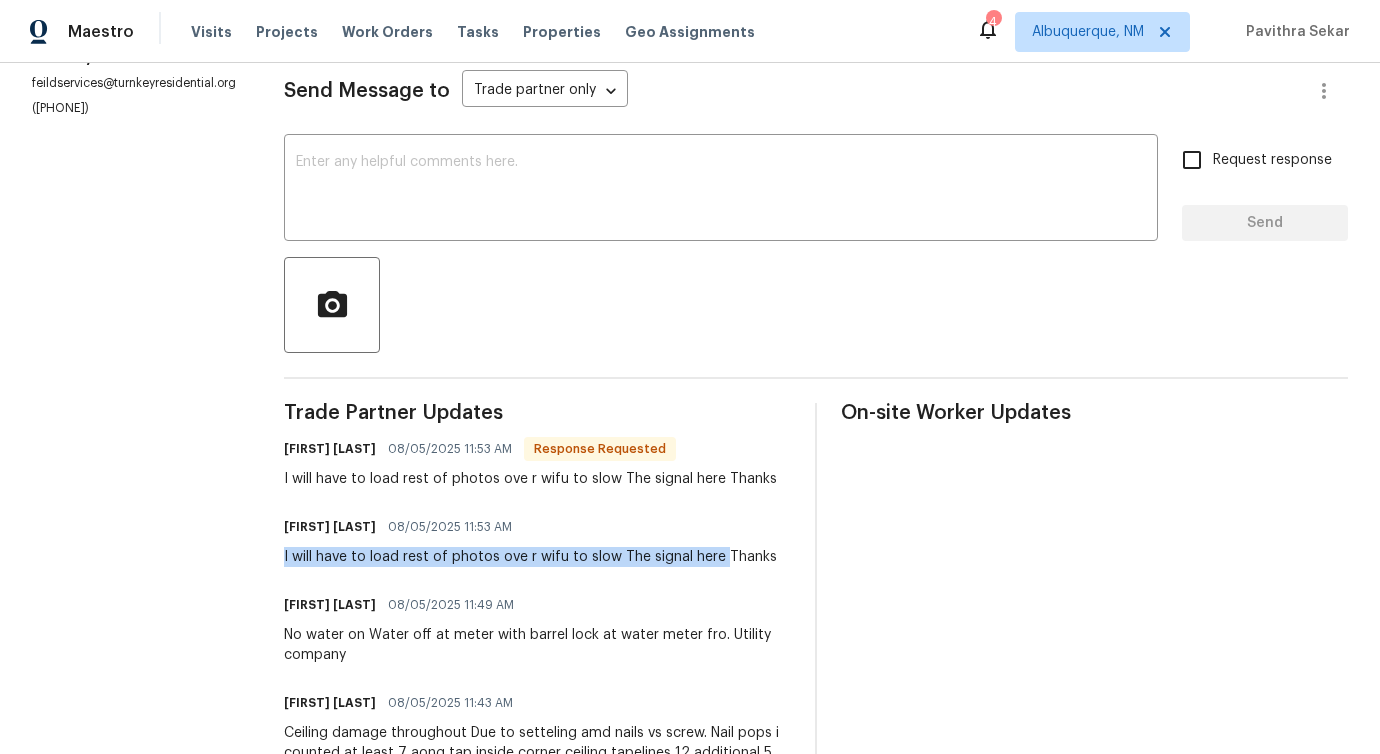 drag, startPoint x: 275, startPoint y: 561, endPoint x: 719, endPoint y: 561, distance: 444 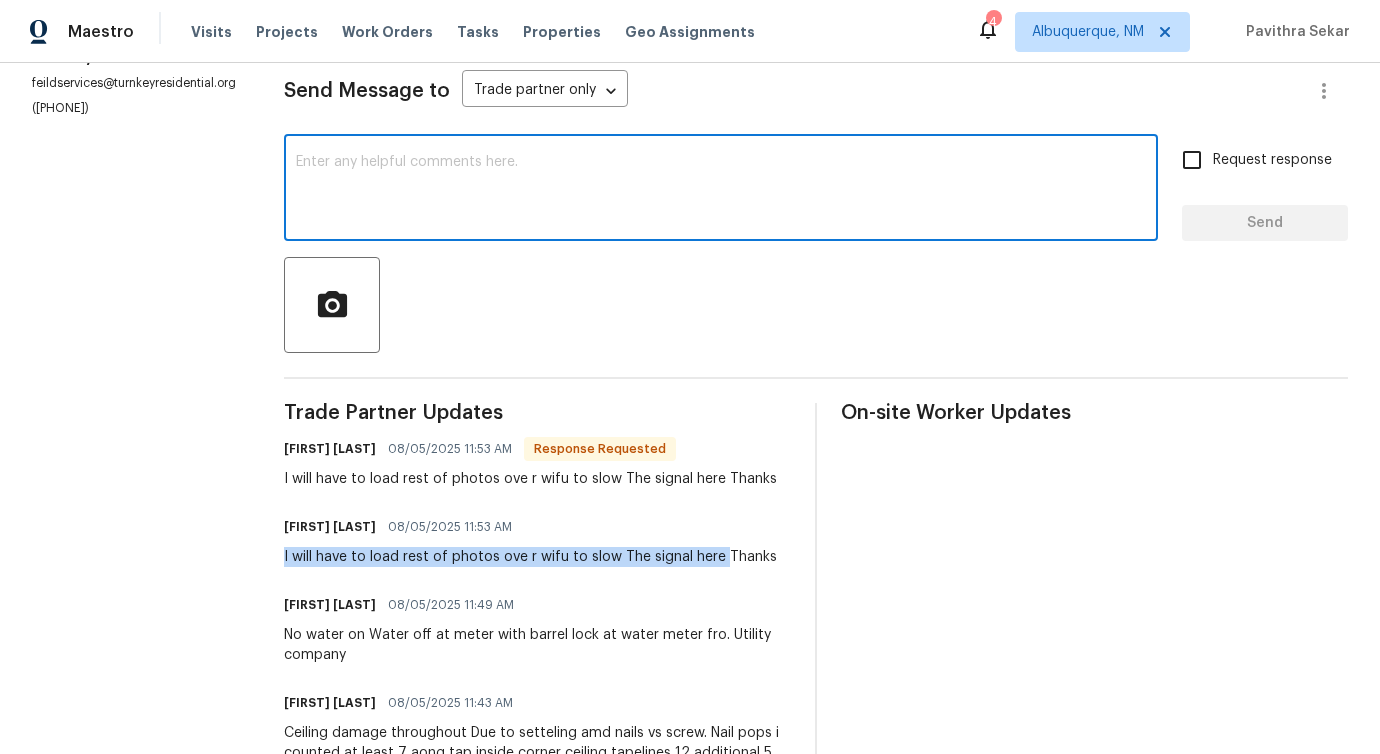 click at bounding box center [721, 190] 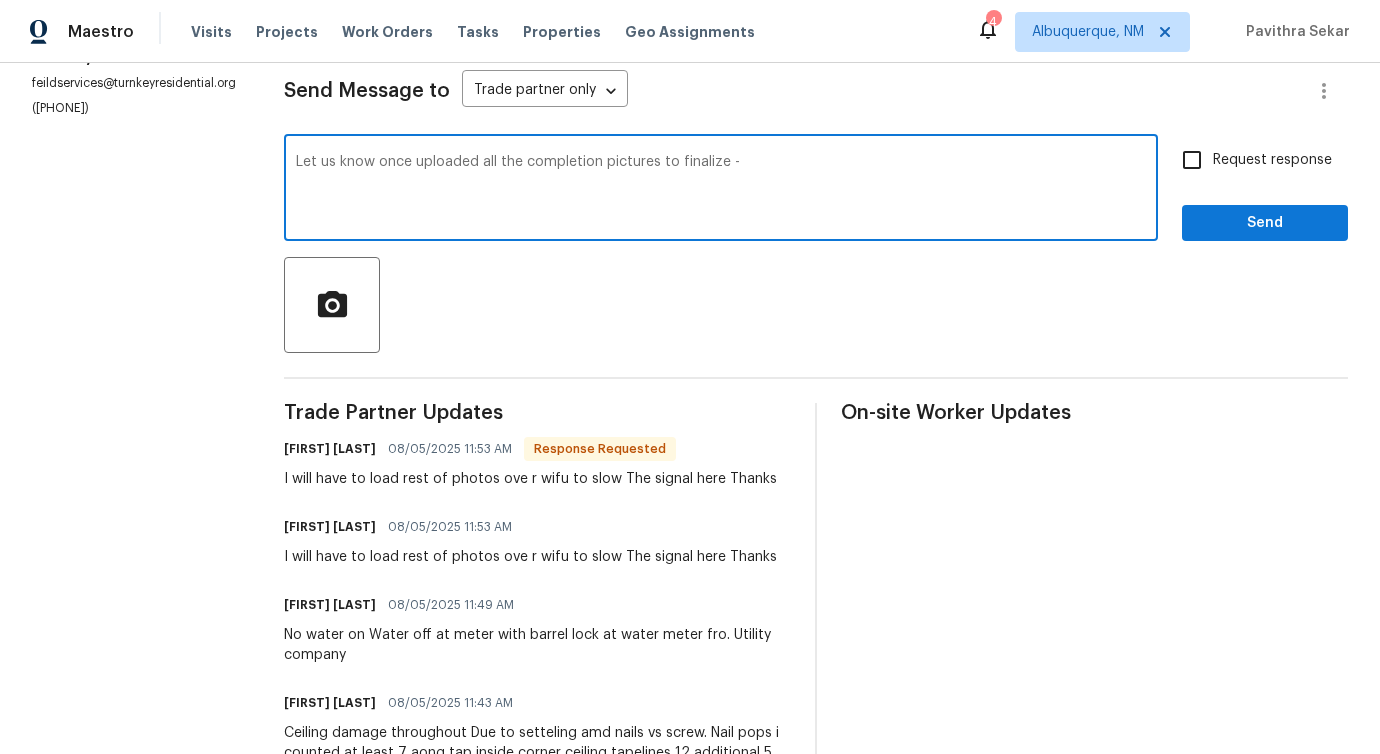 type on "Let us know once uploaded all the completion pictures to finalize" 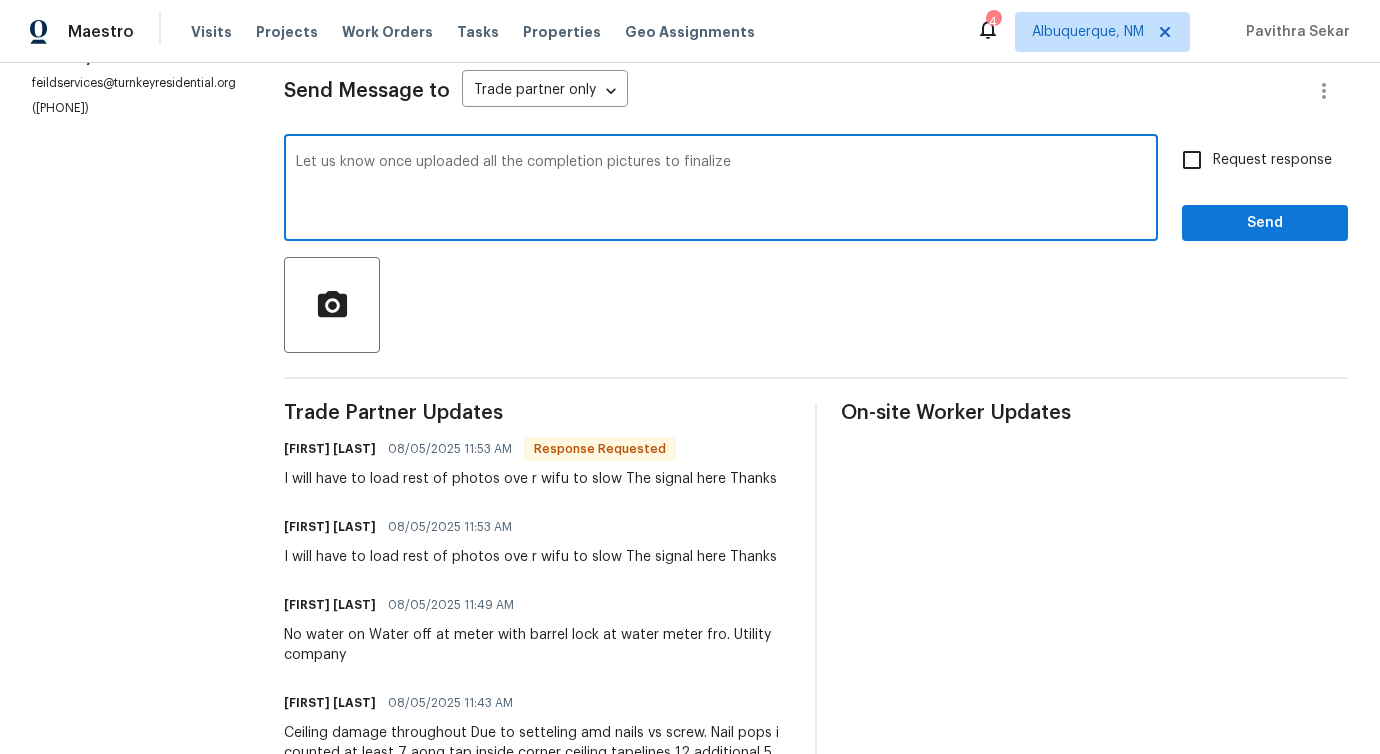 click on "Let us know once uploaded all the completion pictures to finalize" at bounding box center [721, 190] 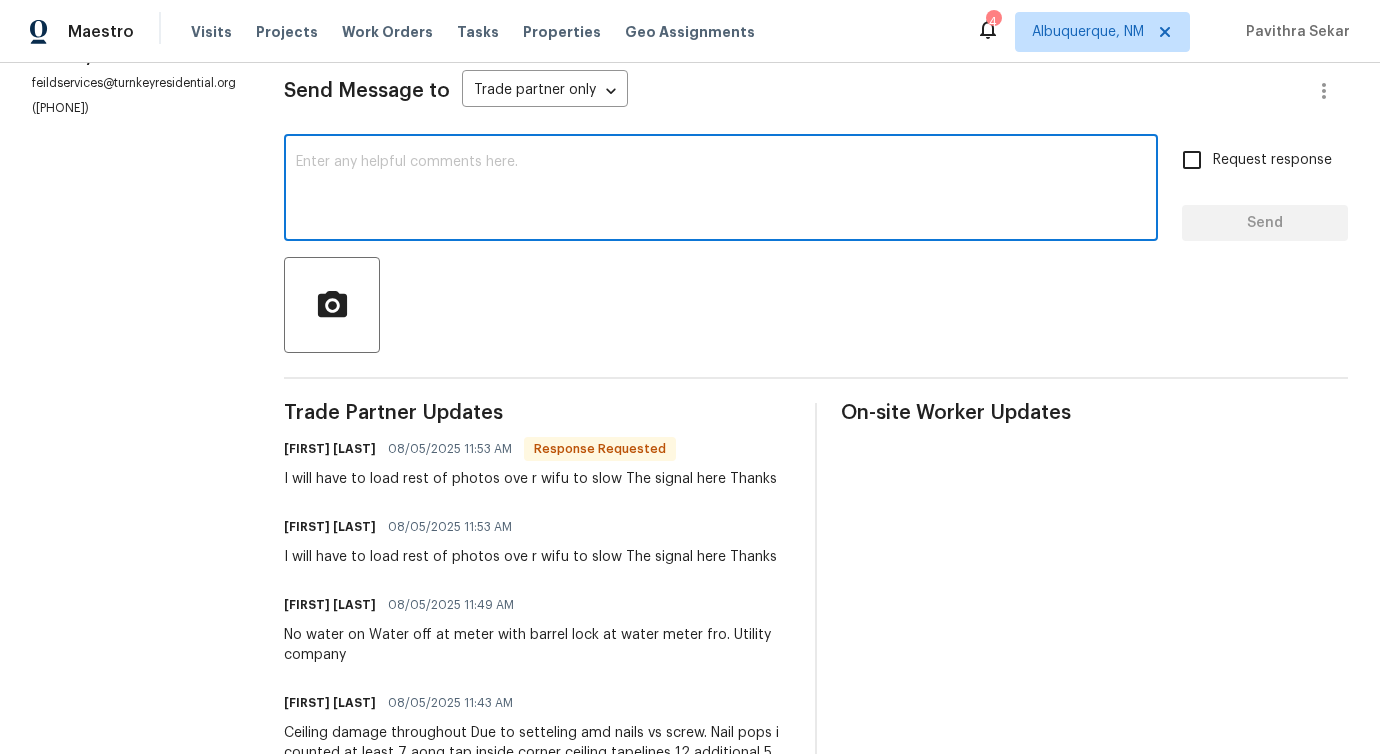 click at bounding box center (721, 190) 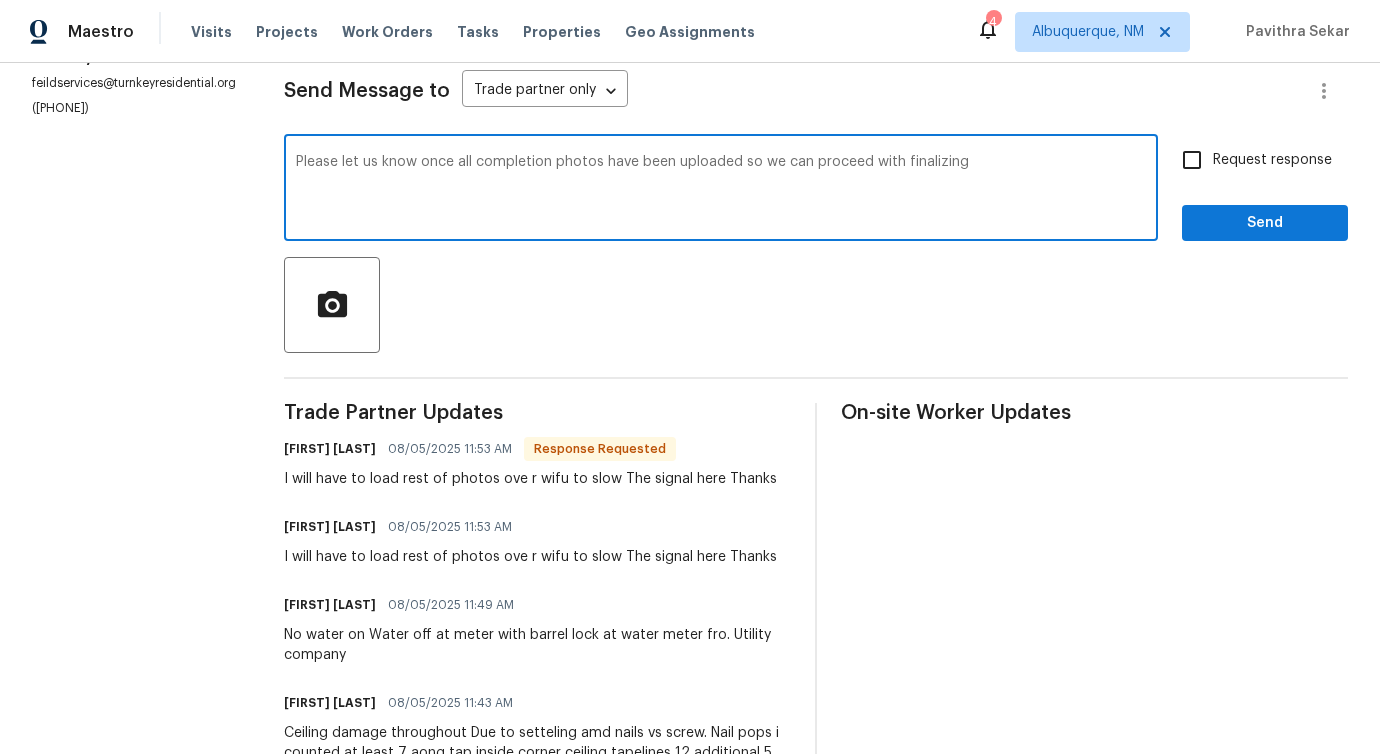 drag, startPoint x: 446, startPoint y: 164, endPoint x: 663, endPoint y: 167, distance: 217.02074 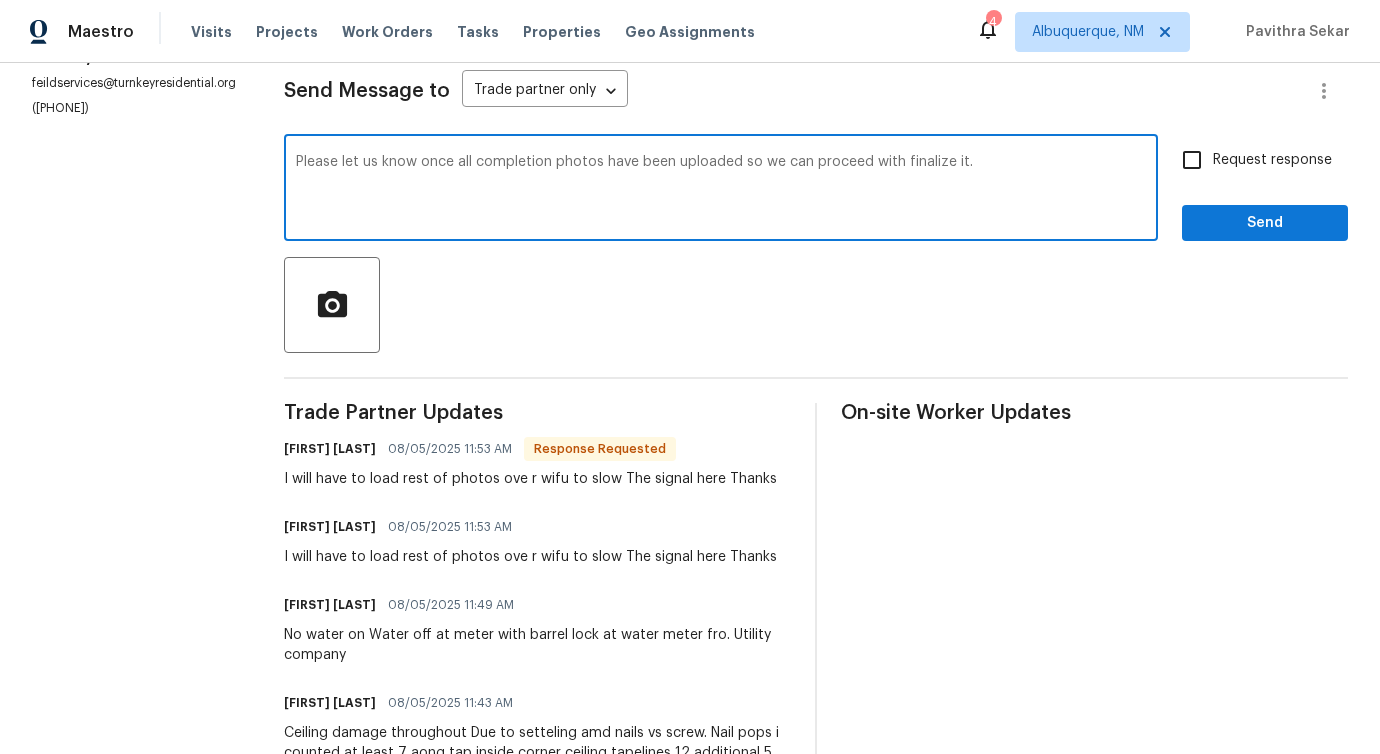 type on "Please let us know once all completion photos have been uploaded so we can proceed with finalize it." 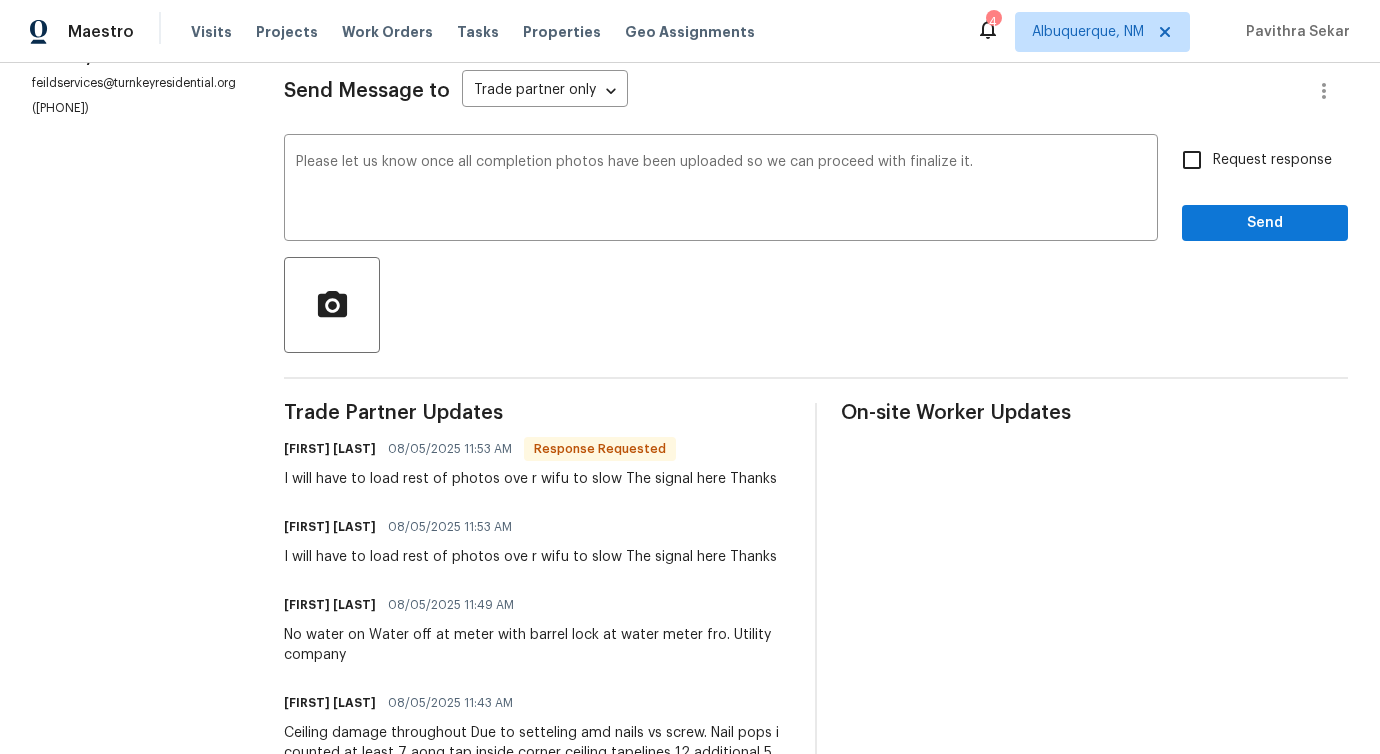 click on "Request response" at bounding box center [1272, 160] 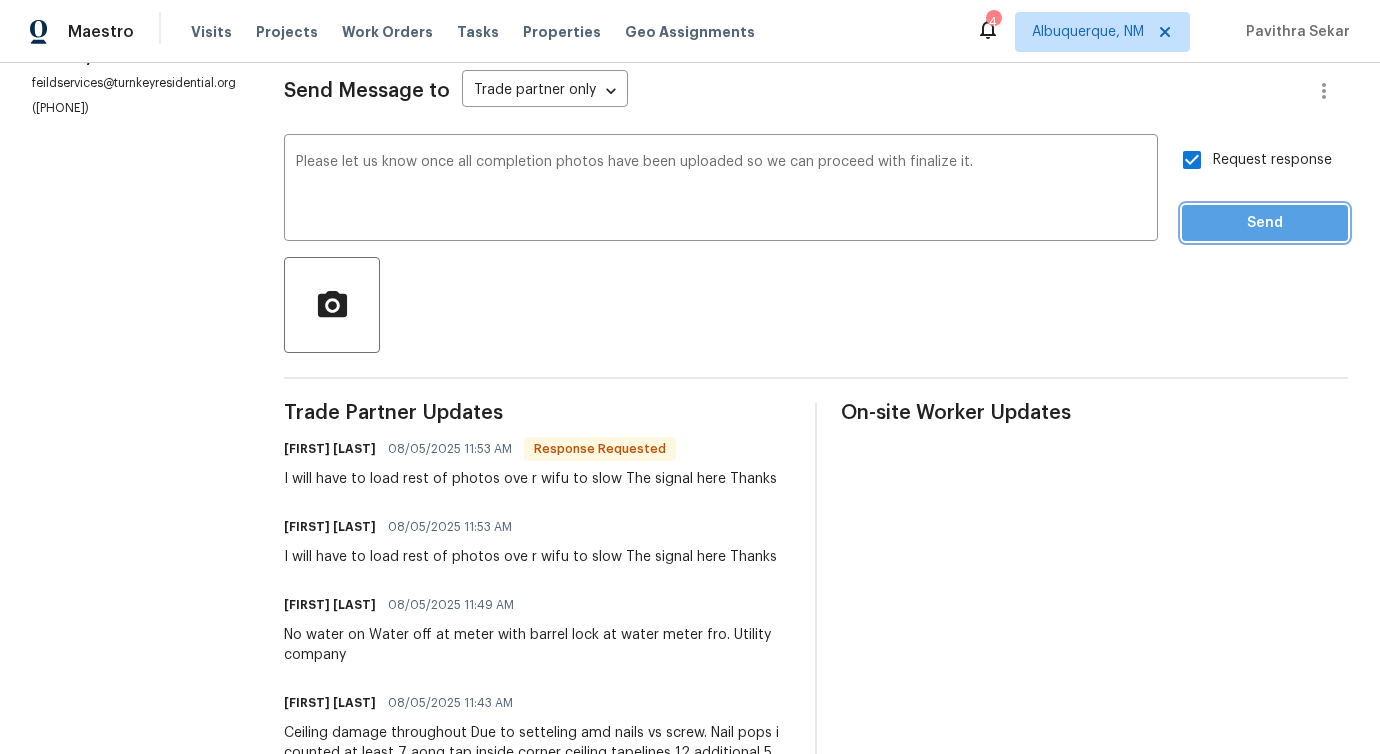 click on "Send" at bounding box center [1265, 223] 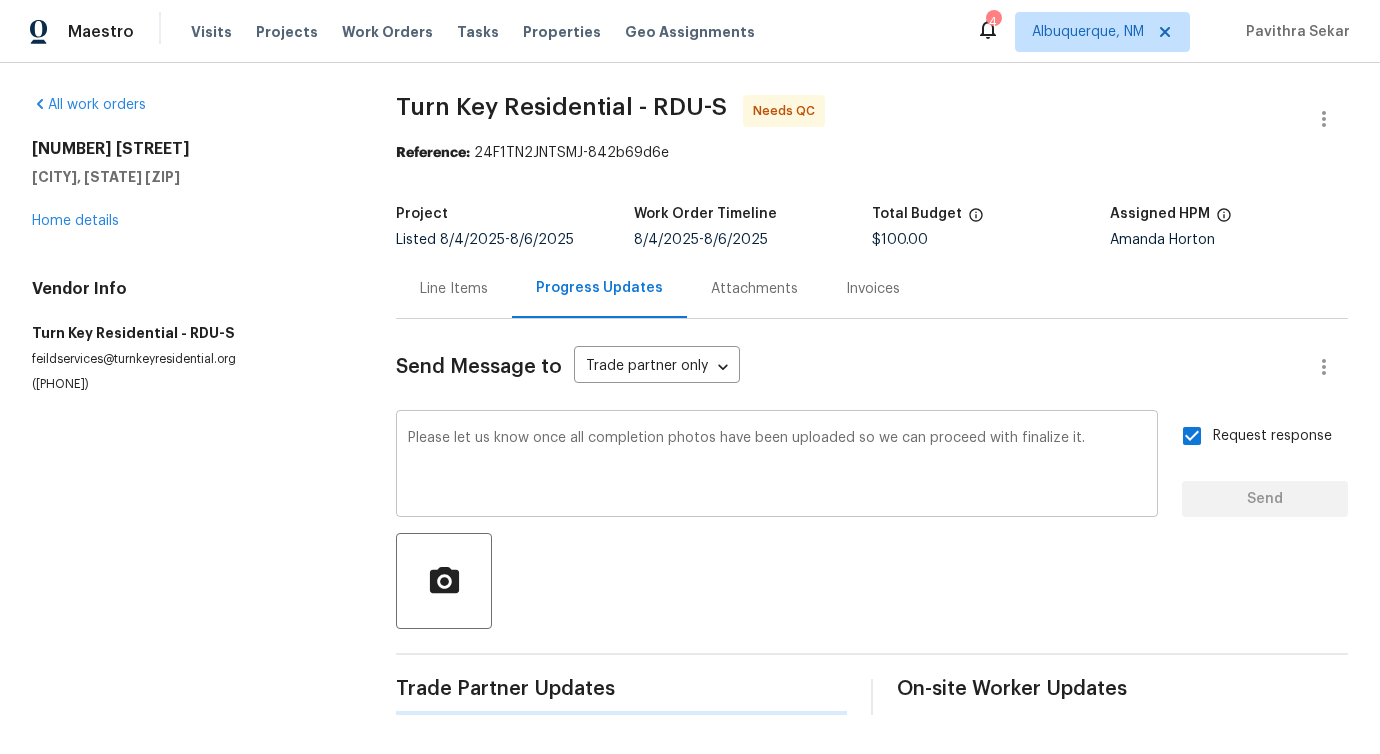 type 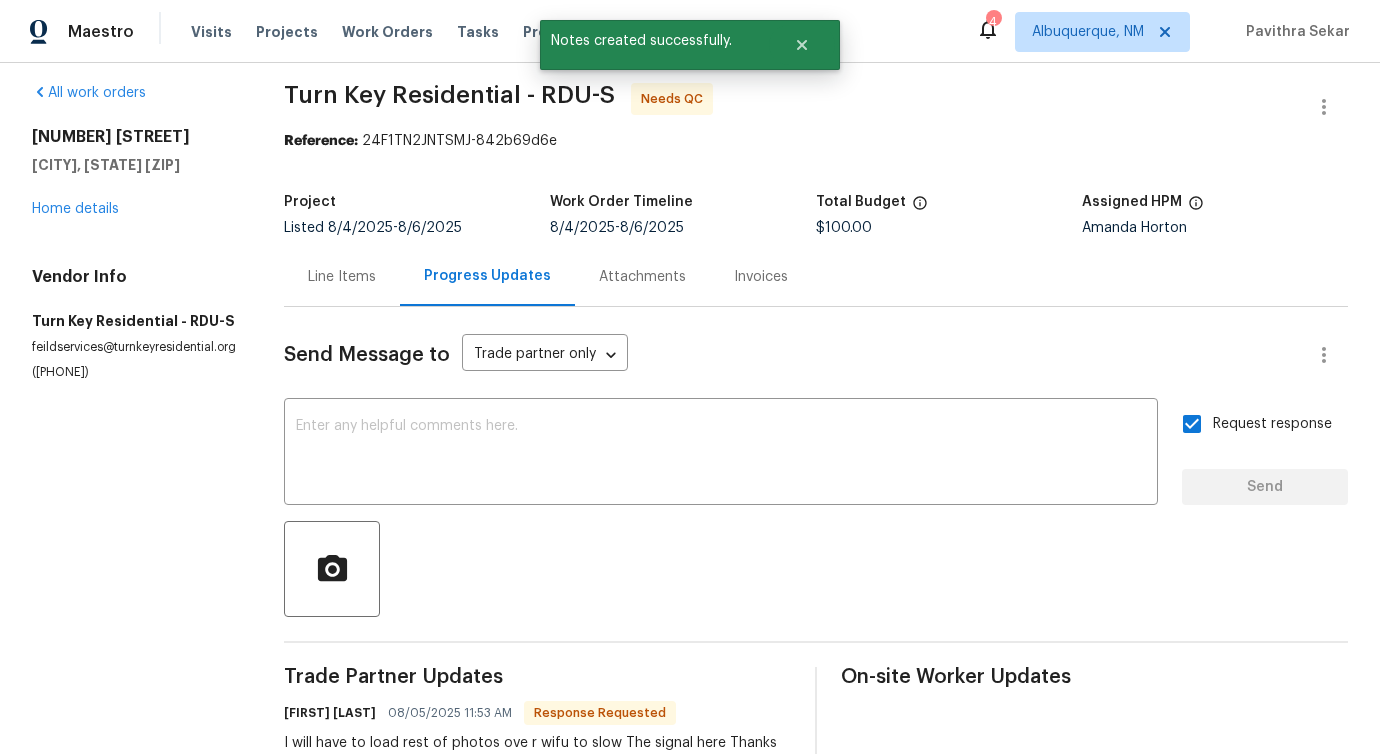 scroll, scrollTop: 0, scrollLeft: 0, axis: both 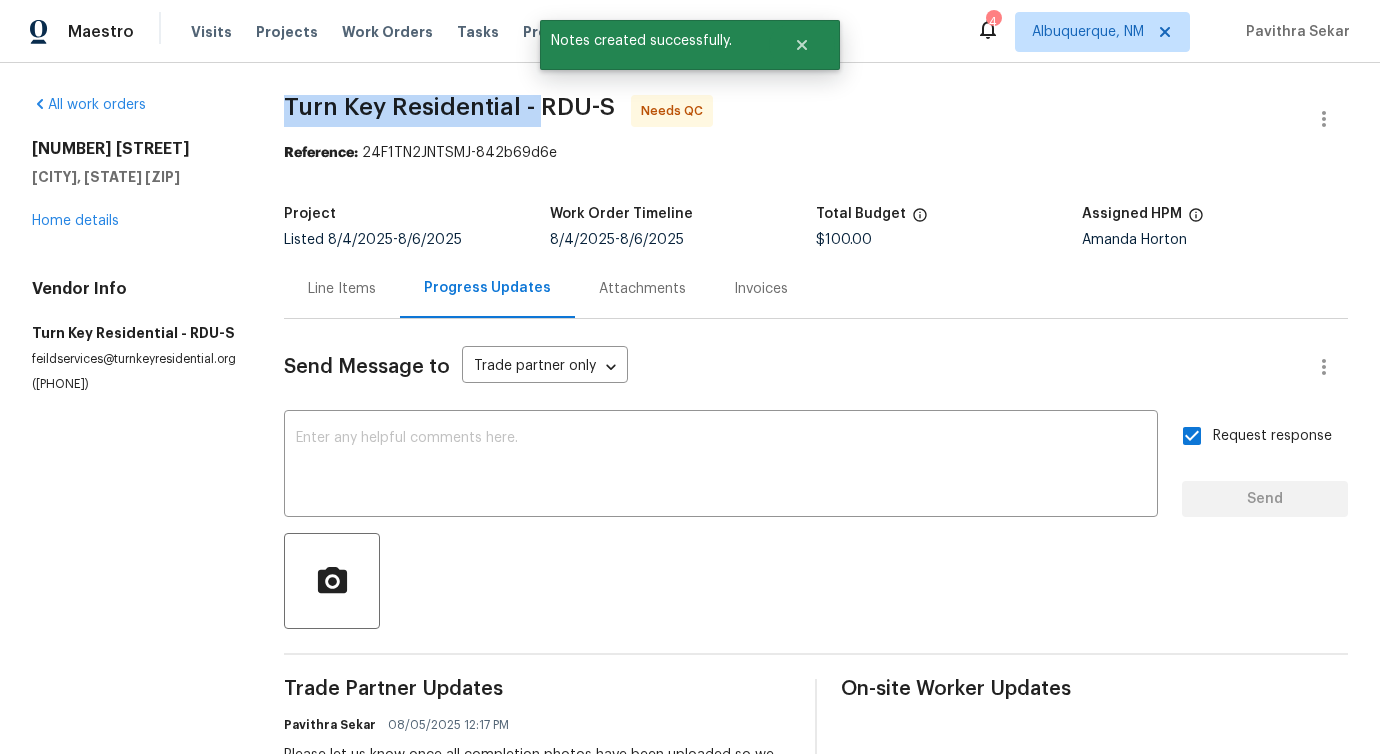 drag, startPoint x: 571, startPoint y: 102, endPoint x: 534, endPoint y: 104, distance: 37.054016 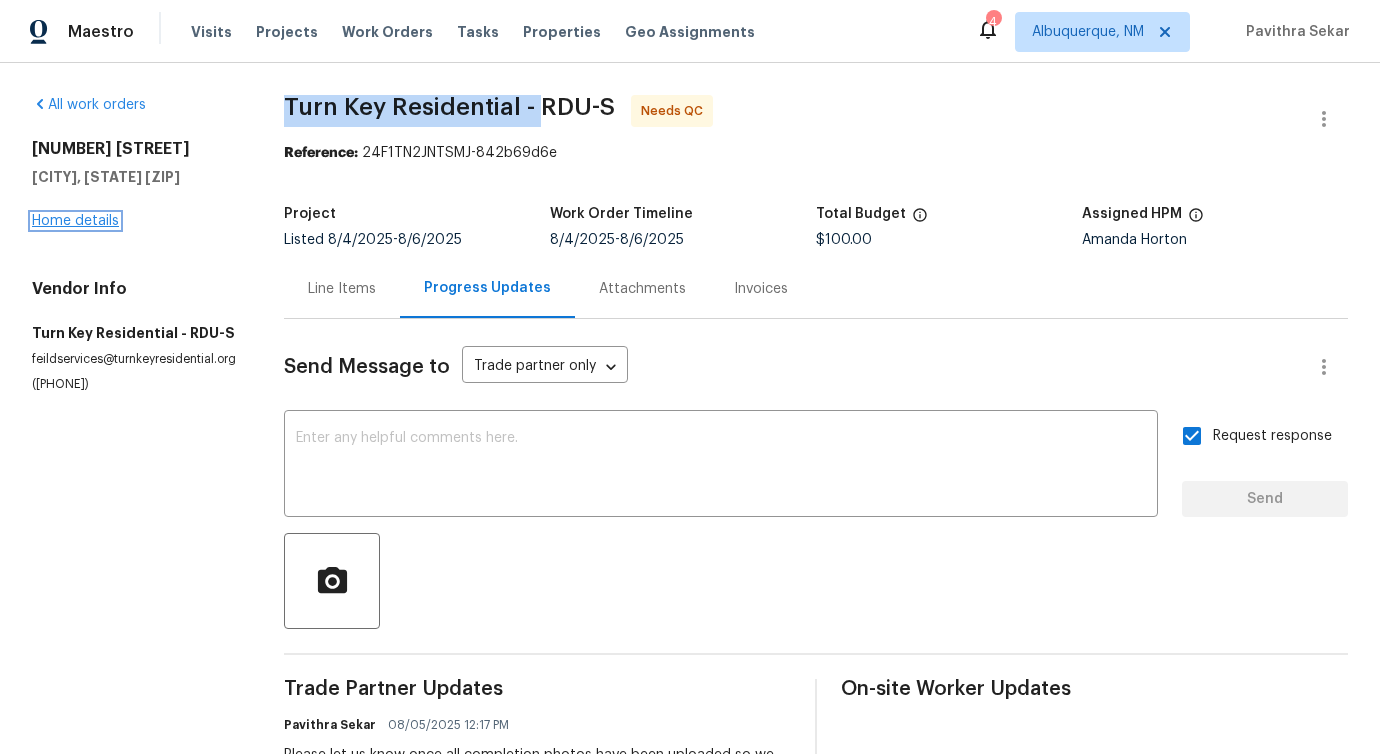 click on "Home details" at bounding box center (75, 221) 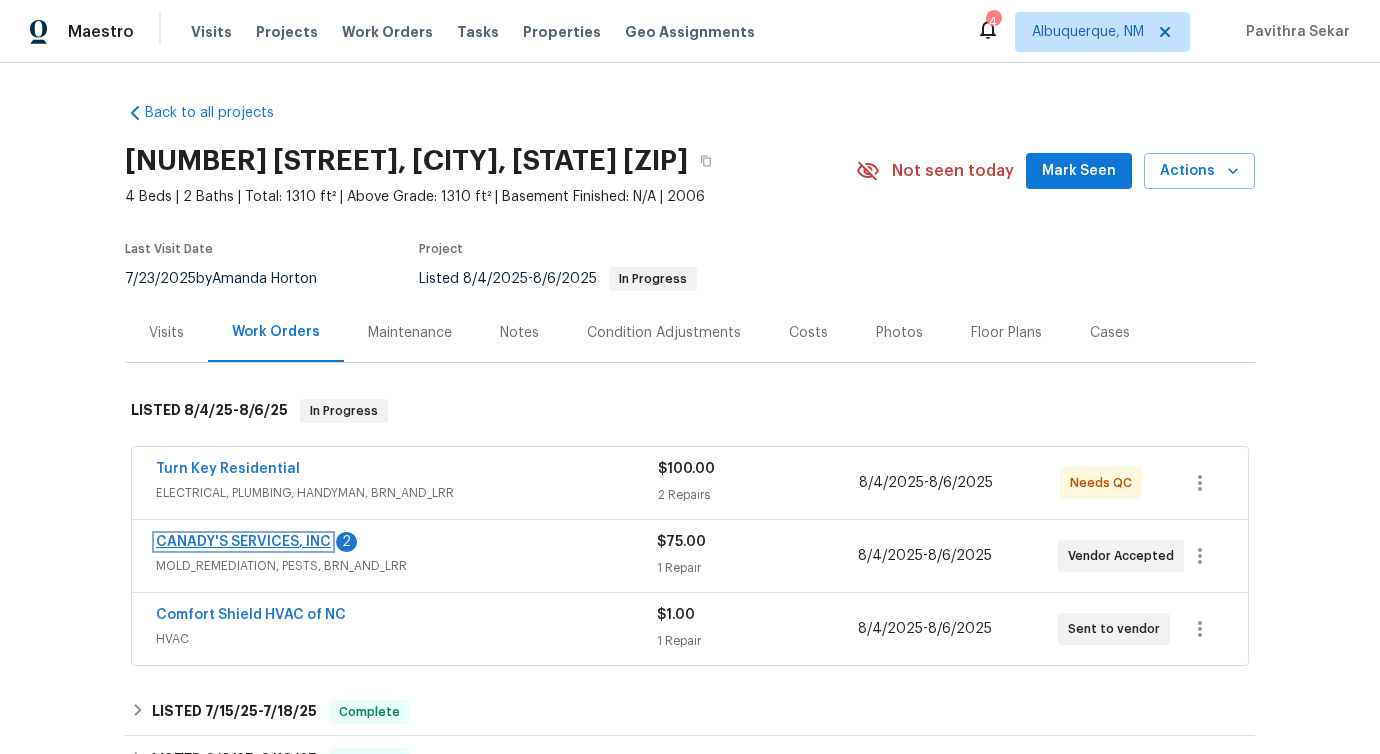click on "CANADY'S SERVICES, INC" at bounding box center [243, 542] 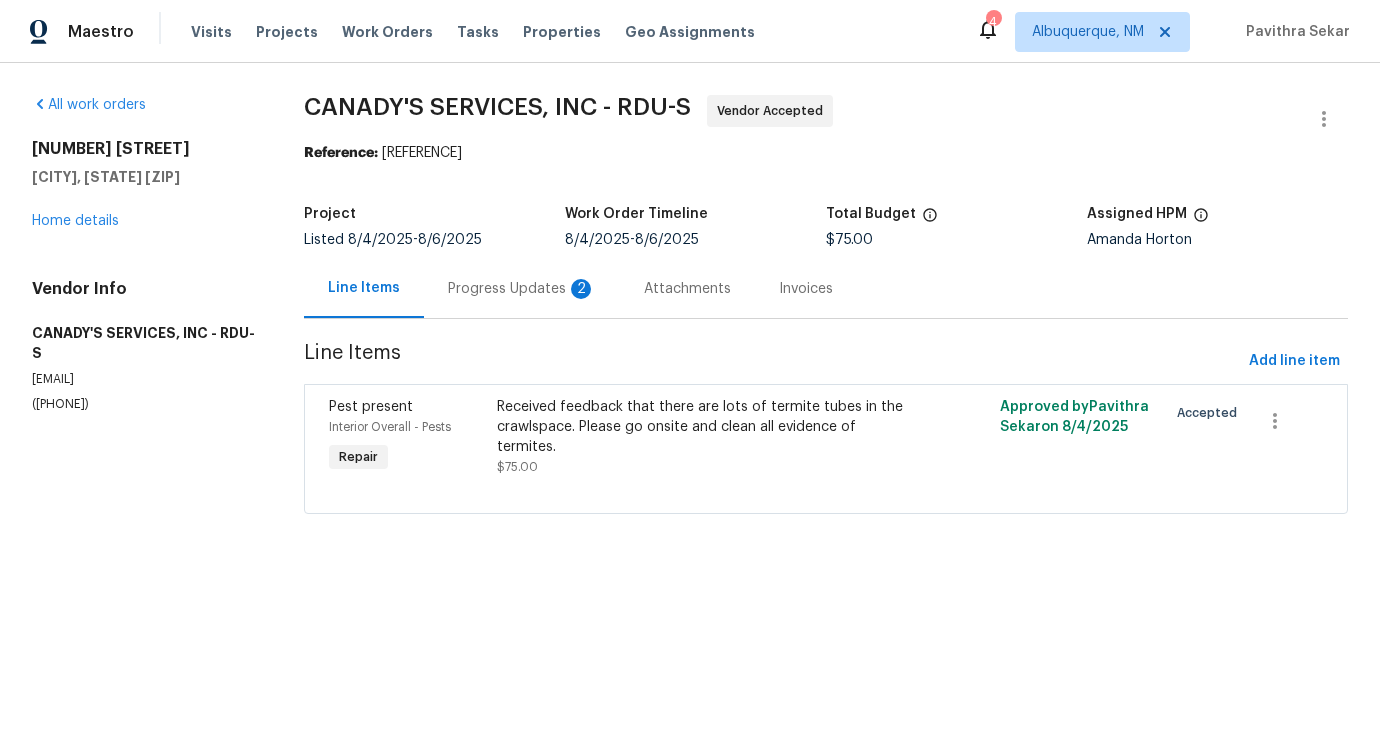 click on "Progress Updates 2" at bounding box center [522, 288] 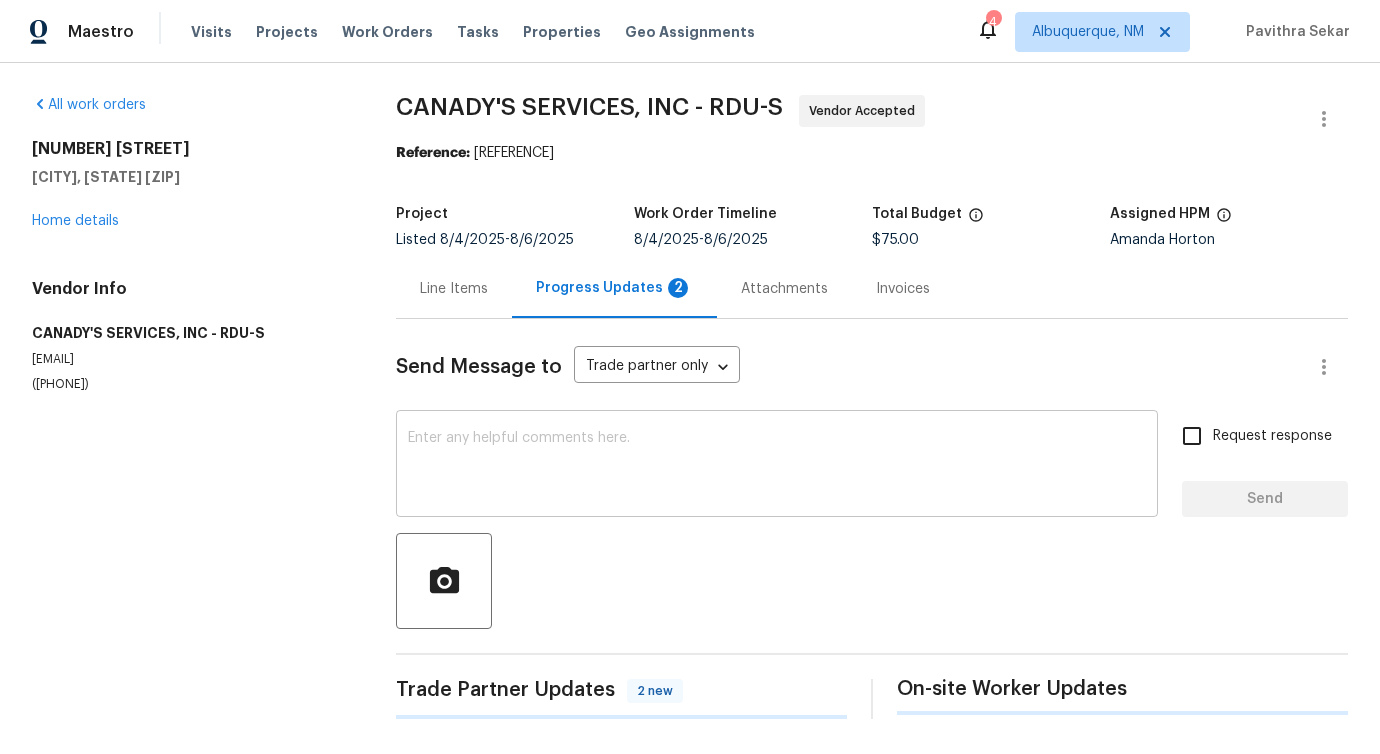click at bounding box center [777, 466] 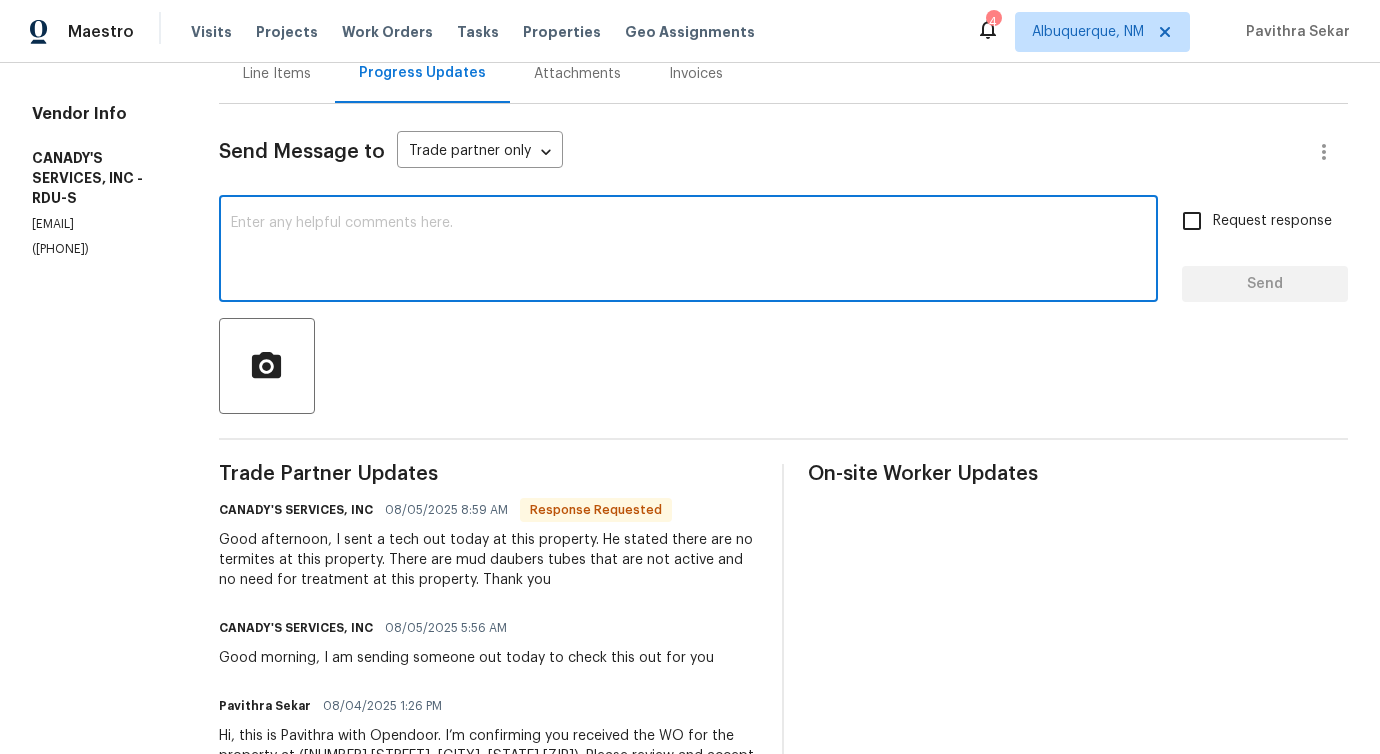 scroll, scrollTop: 358, scrollLeft: 0, axis: vertical 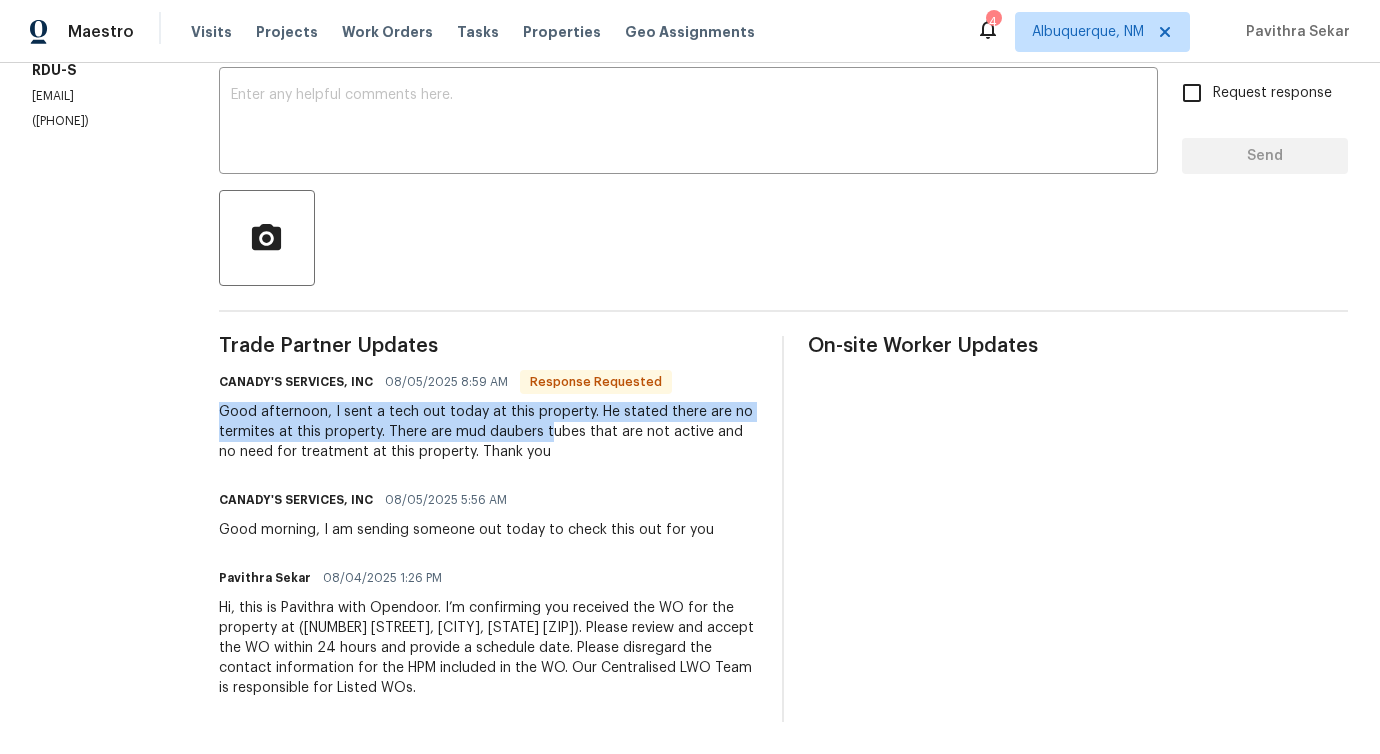 drag, startPoint x: 260, startPoint y: 402, endPoint x: 608, endPoint y: 426, distance: 348.8266 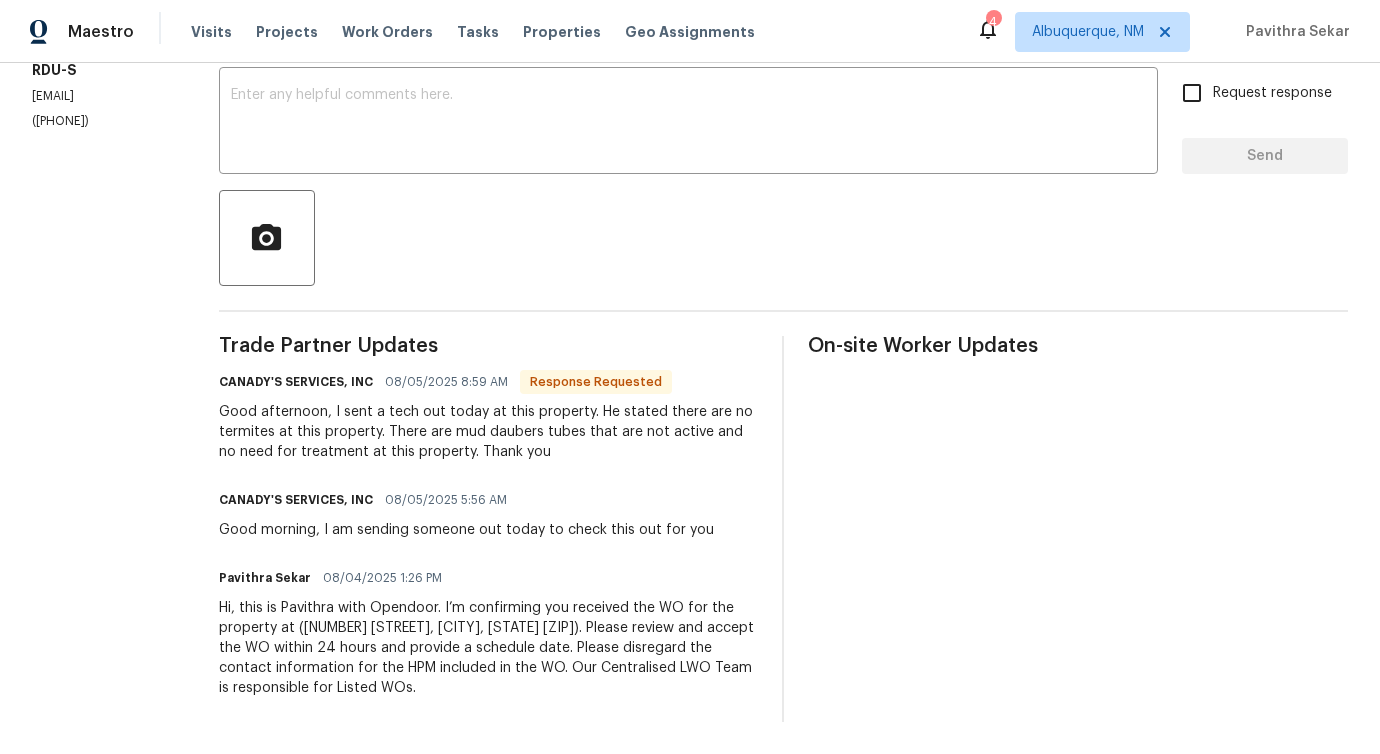 click on "CANADY'S SERVICES, INC 08/05/2025 5:56 AM" at bounding box center [466, 500] 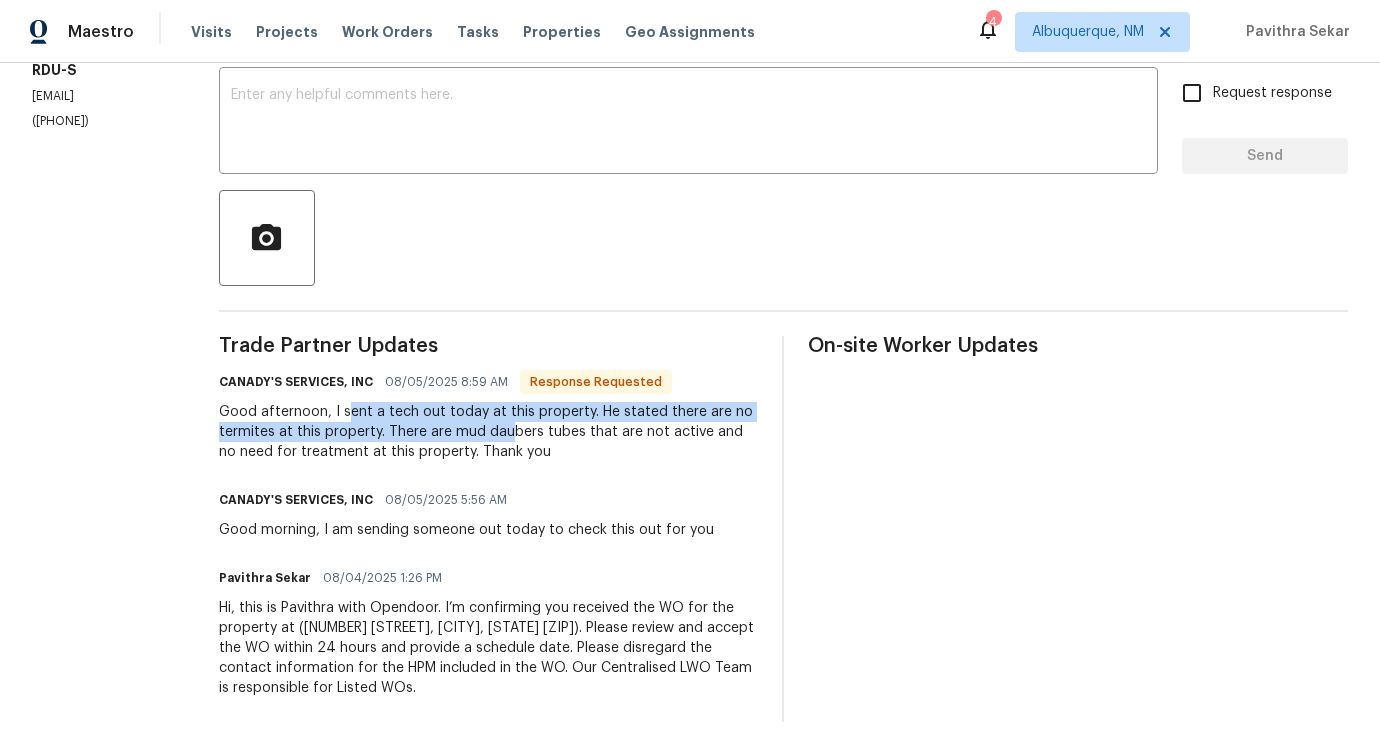 drag, startPoint x: 390, startPoint y: 395, endPoint x: 568, endPoint y: 417, distance: 179.3544 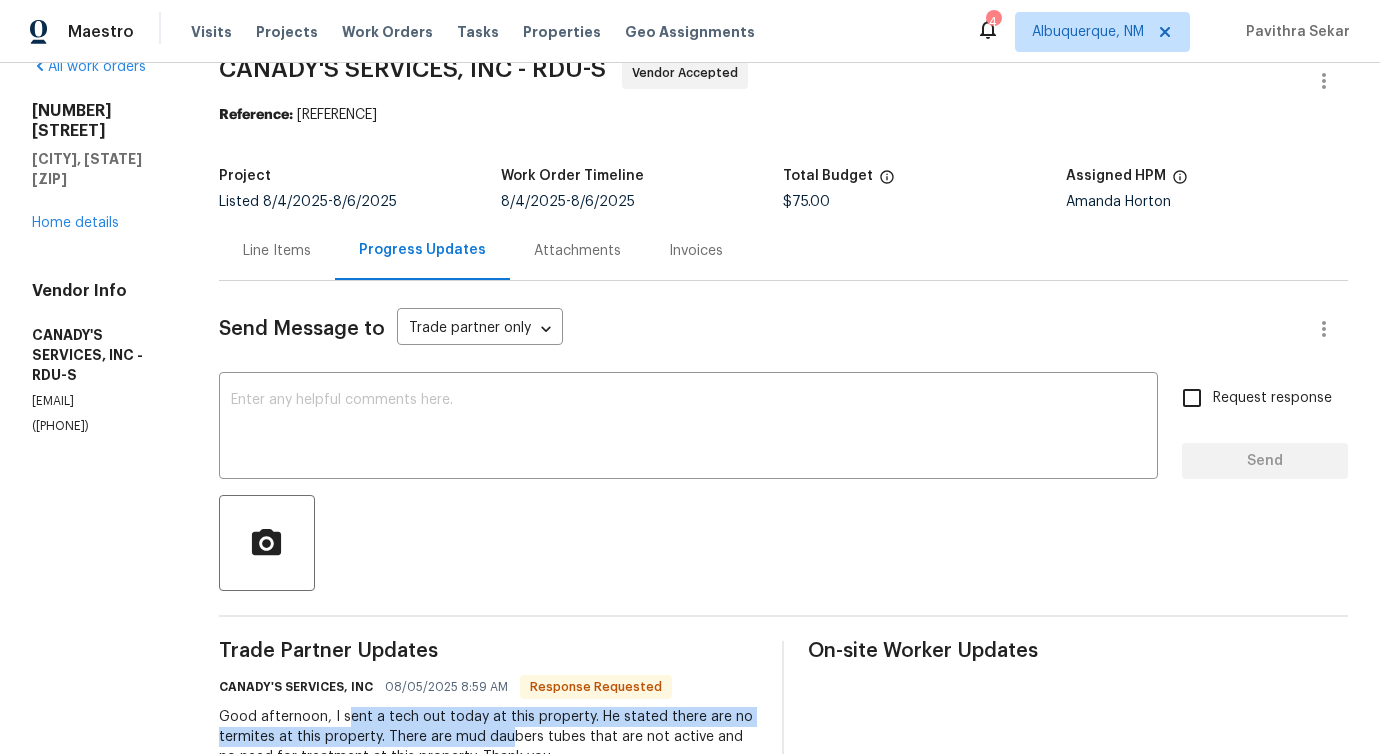 scroll, scrollTop: 0, scrollLeft: 0, axis: both 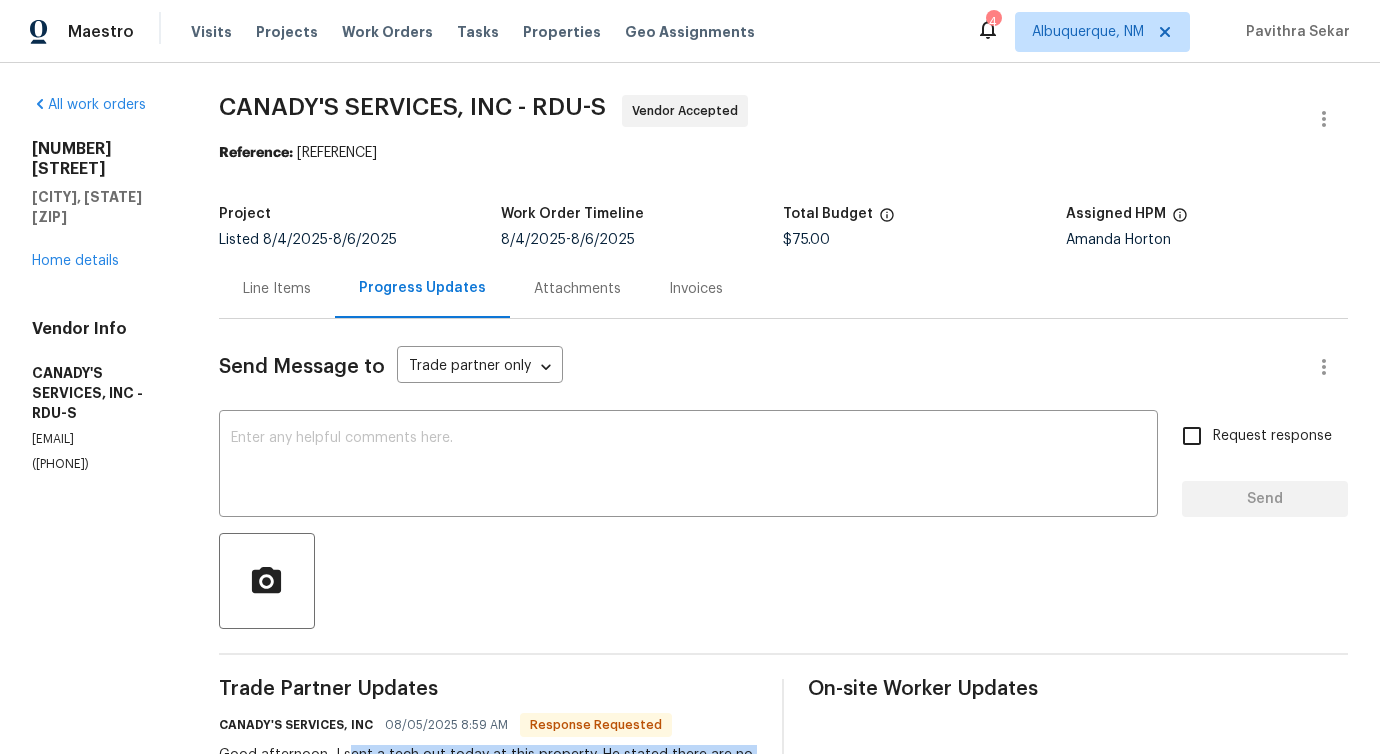 click on "Line Items" at bounding box center (277, 289) 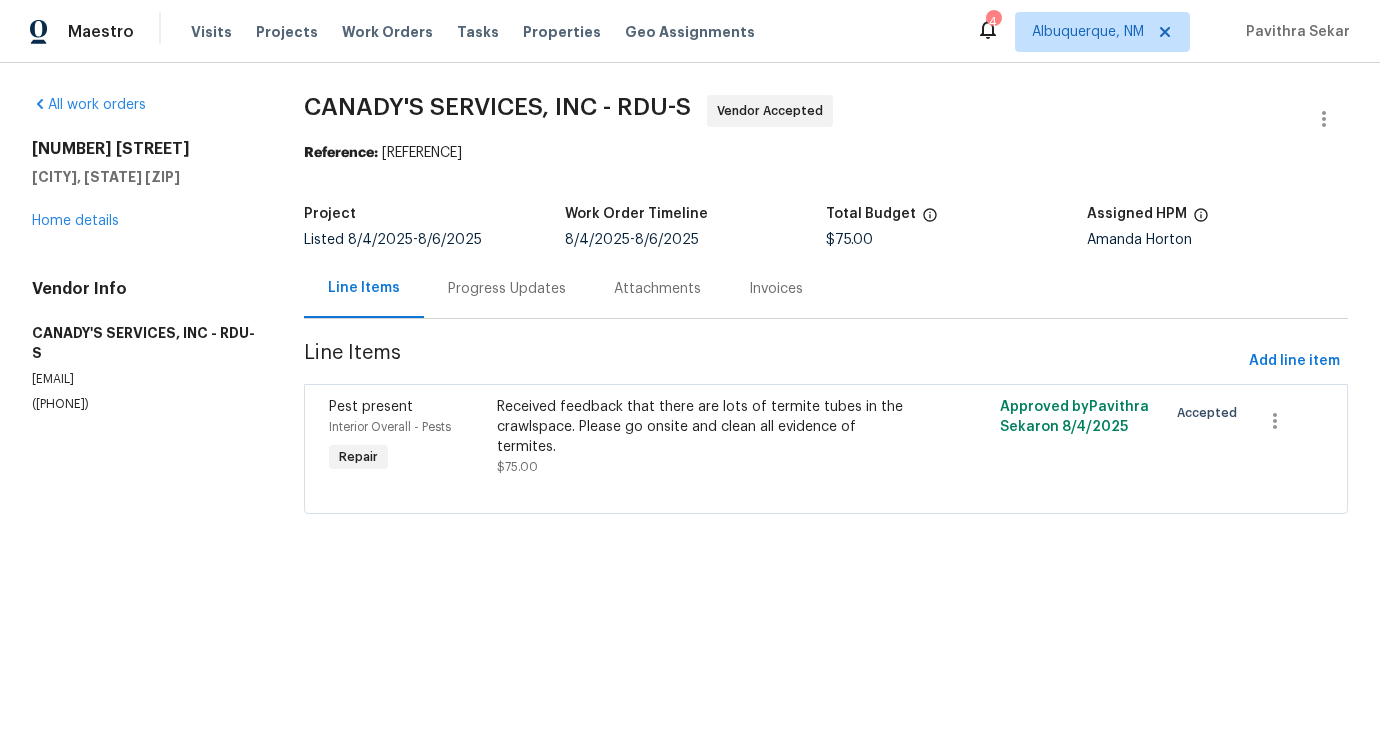 click on "Progress Updates" at bounding box center (507, 288) 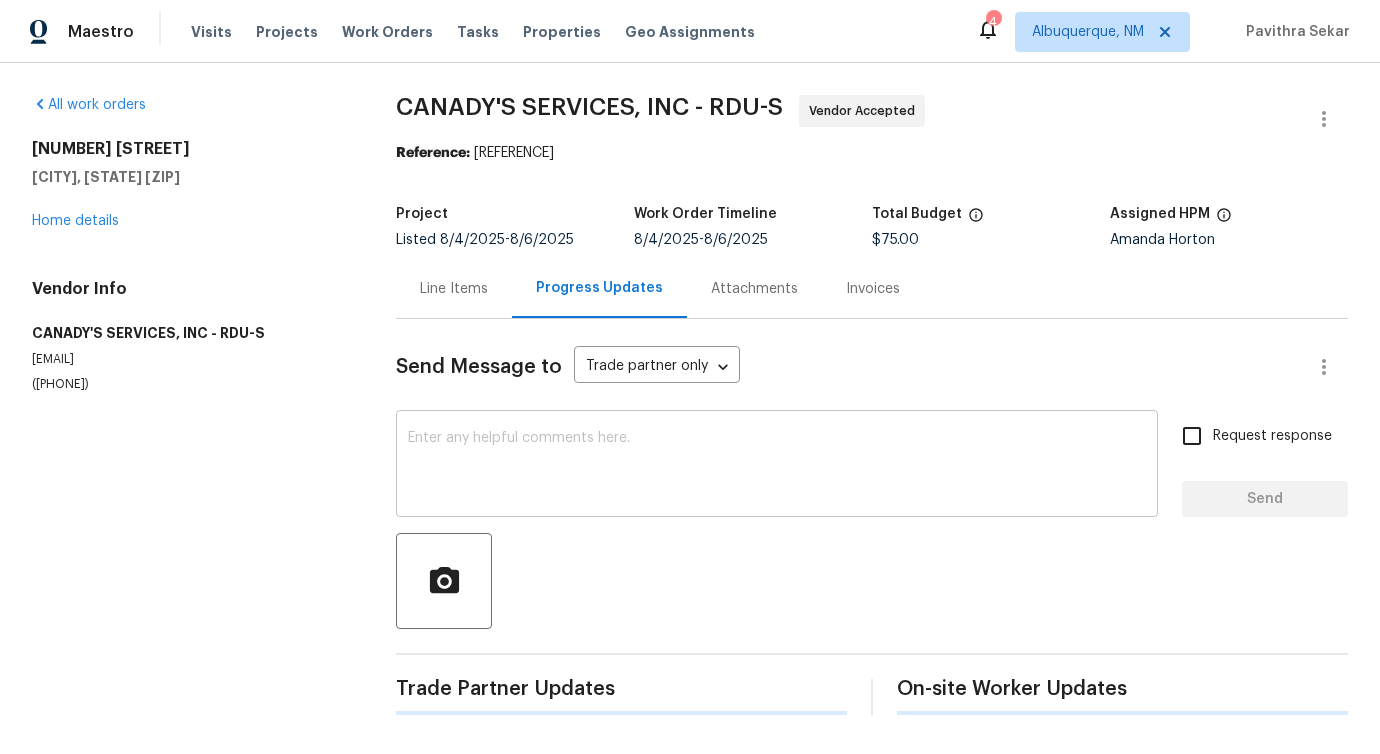click at bounding box center (777, 466) 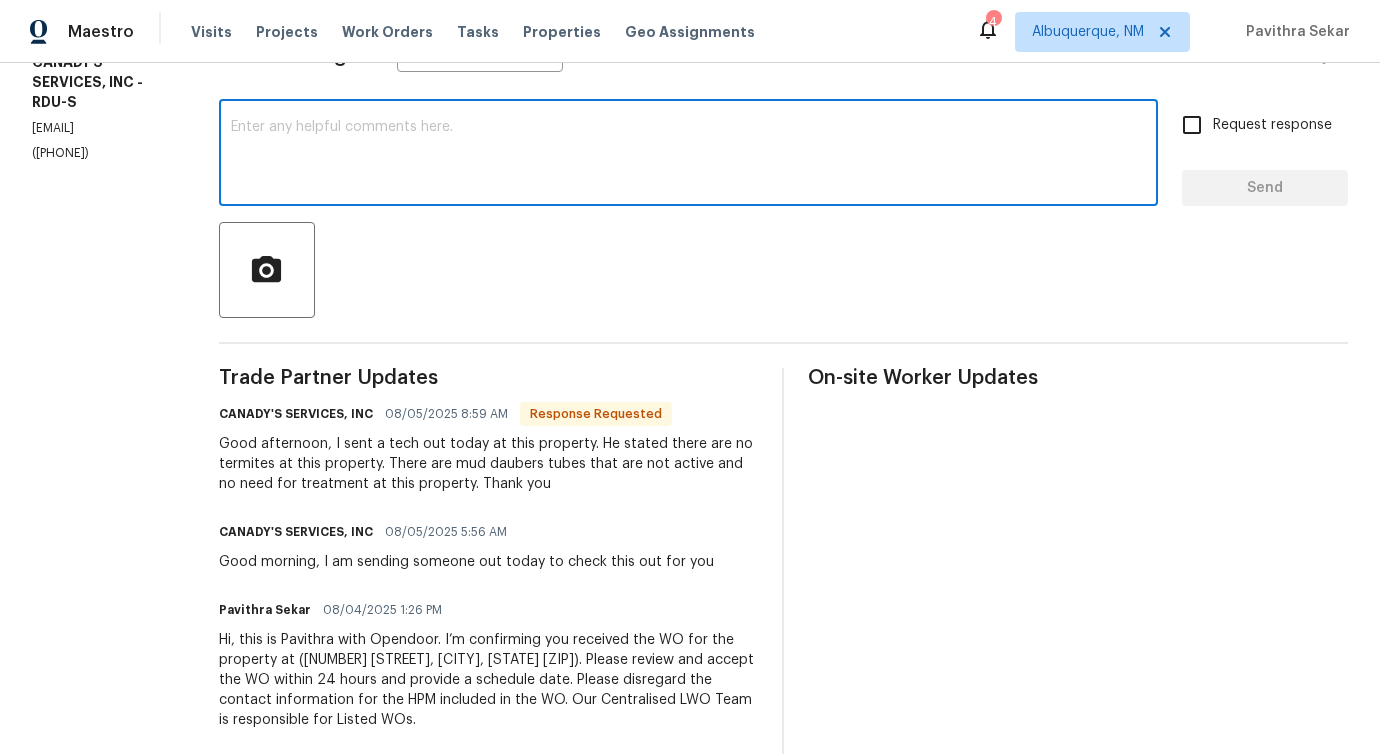 scroll, scrollTop: 358, scrollLeft: 0, axis: vertical 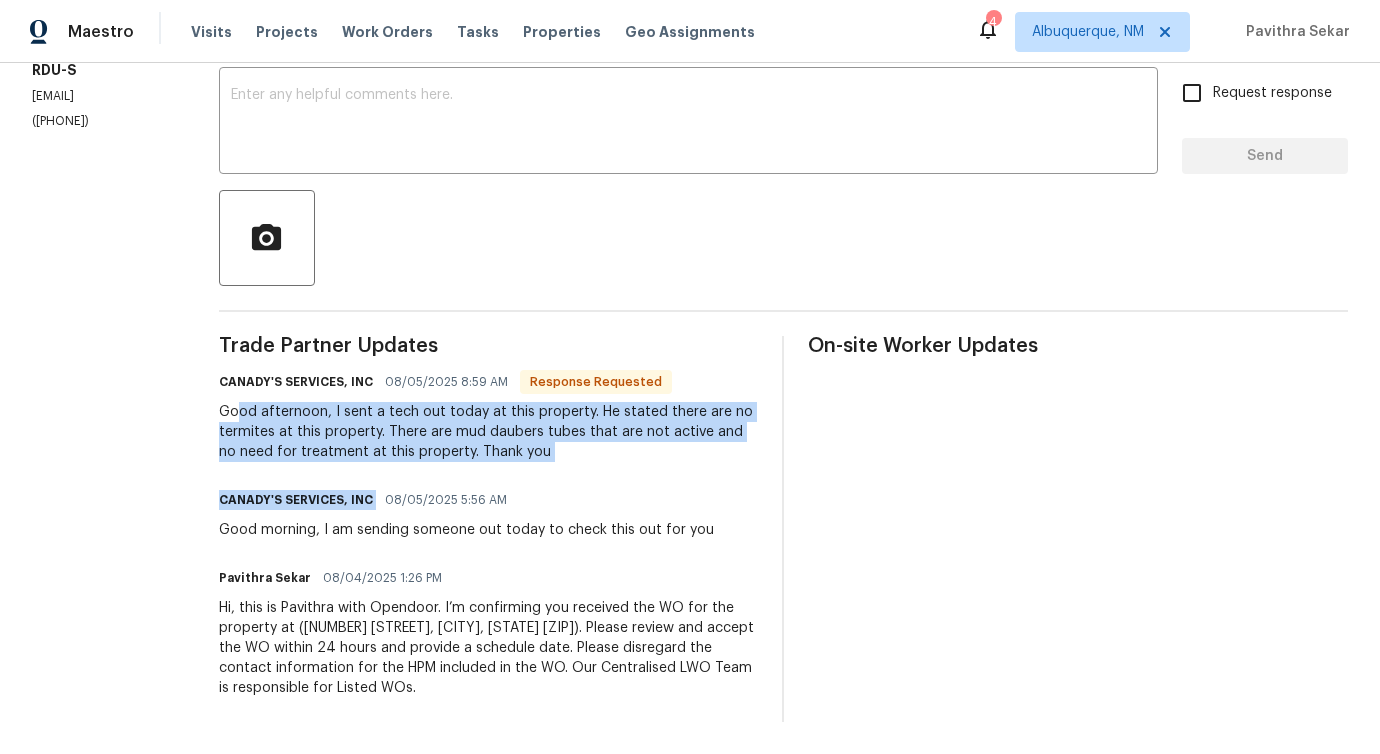 drag, startPoint x: 277, startPoint y: 403, endPoint x: 530, endPoint y: 468, distance: 261.2164 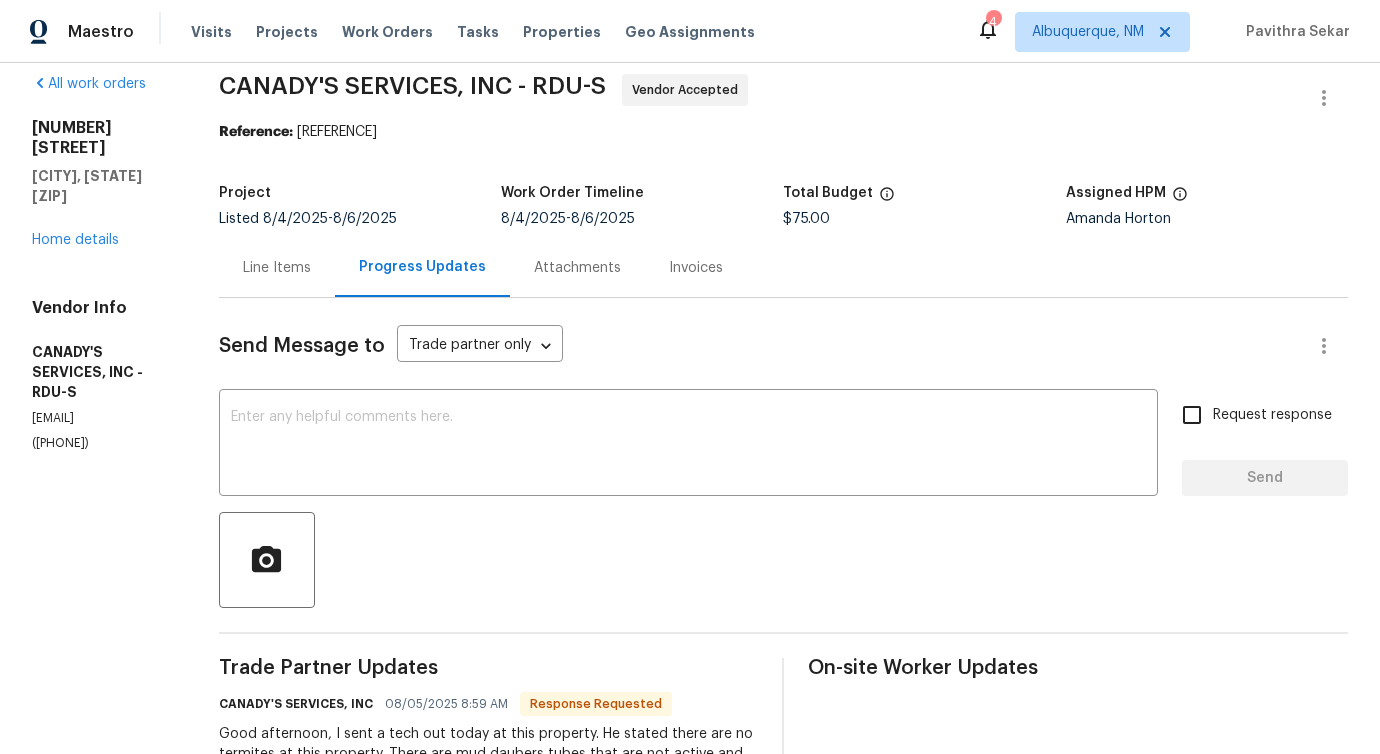 scroll, scrollTop: 0, scrollLeft: 0, axis: both 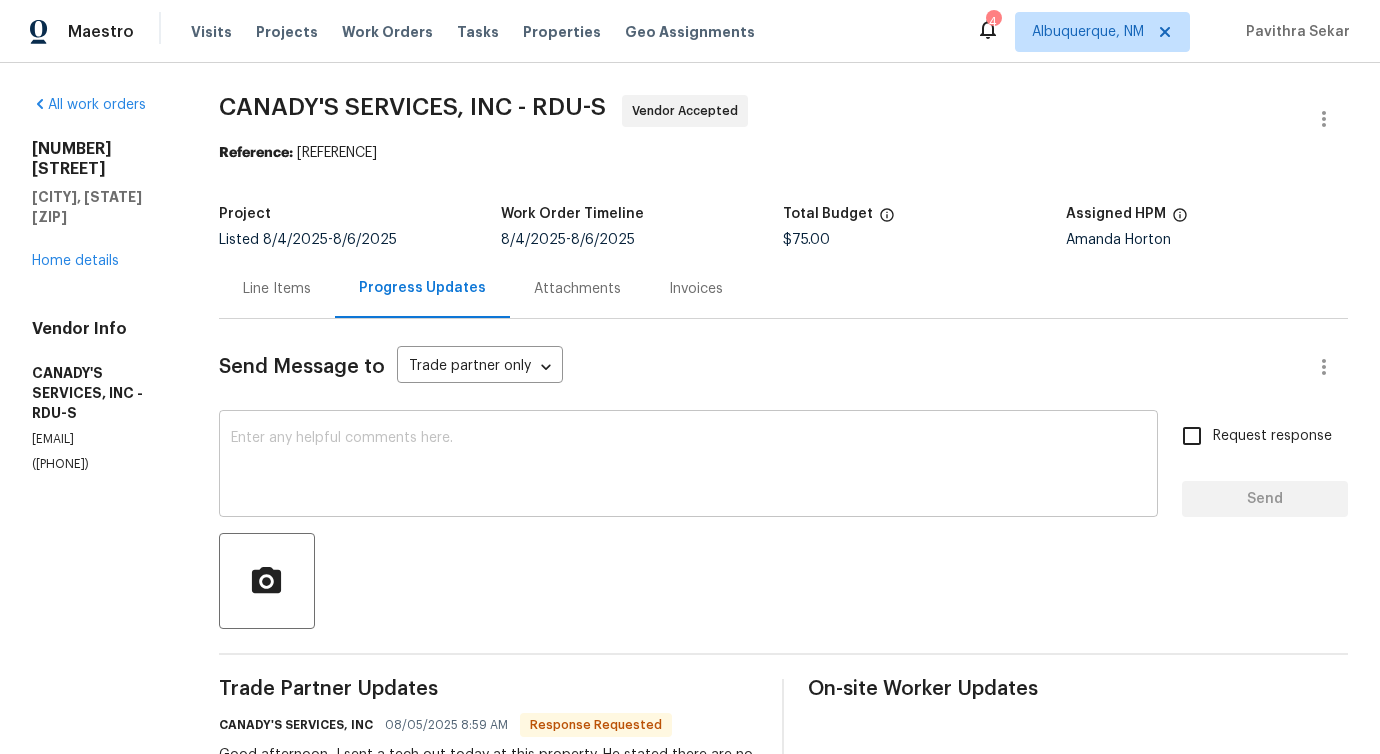 click on "x ​" at bounding box center [688, 466] 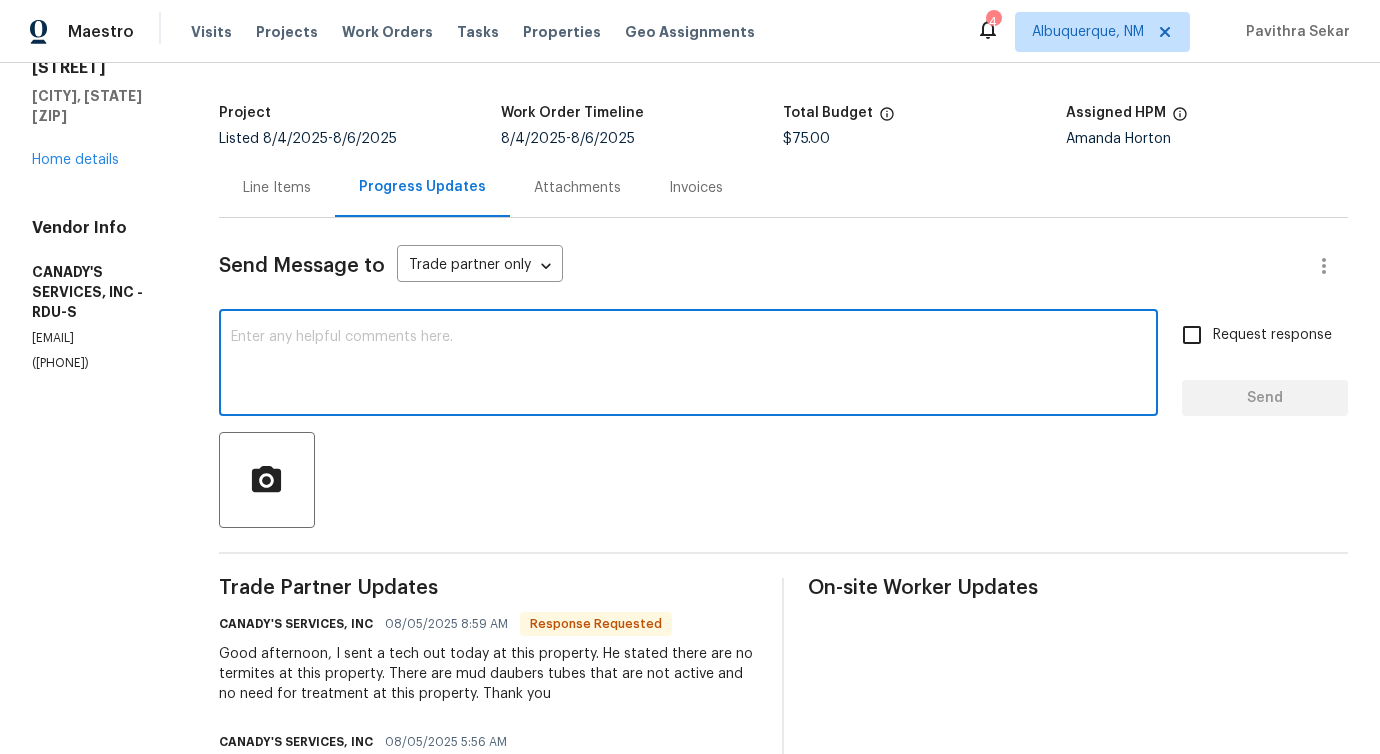 scroll, scrollTop: 103, scrollLeft: 0, axis: vertical 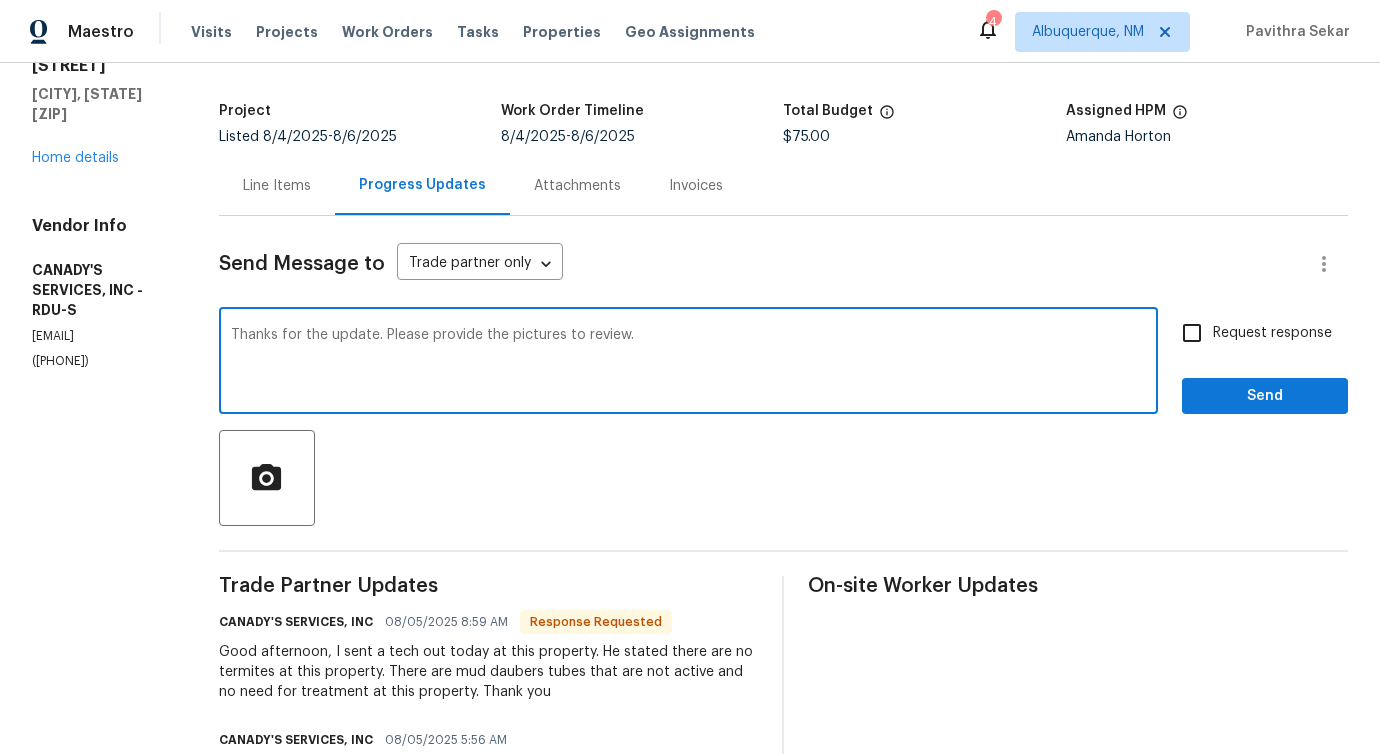drag, startPoint x: 556, startPoint y: 334, endPoint x: 753, endPoint y: 337, distance: 197.02284 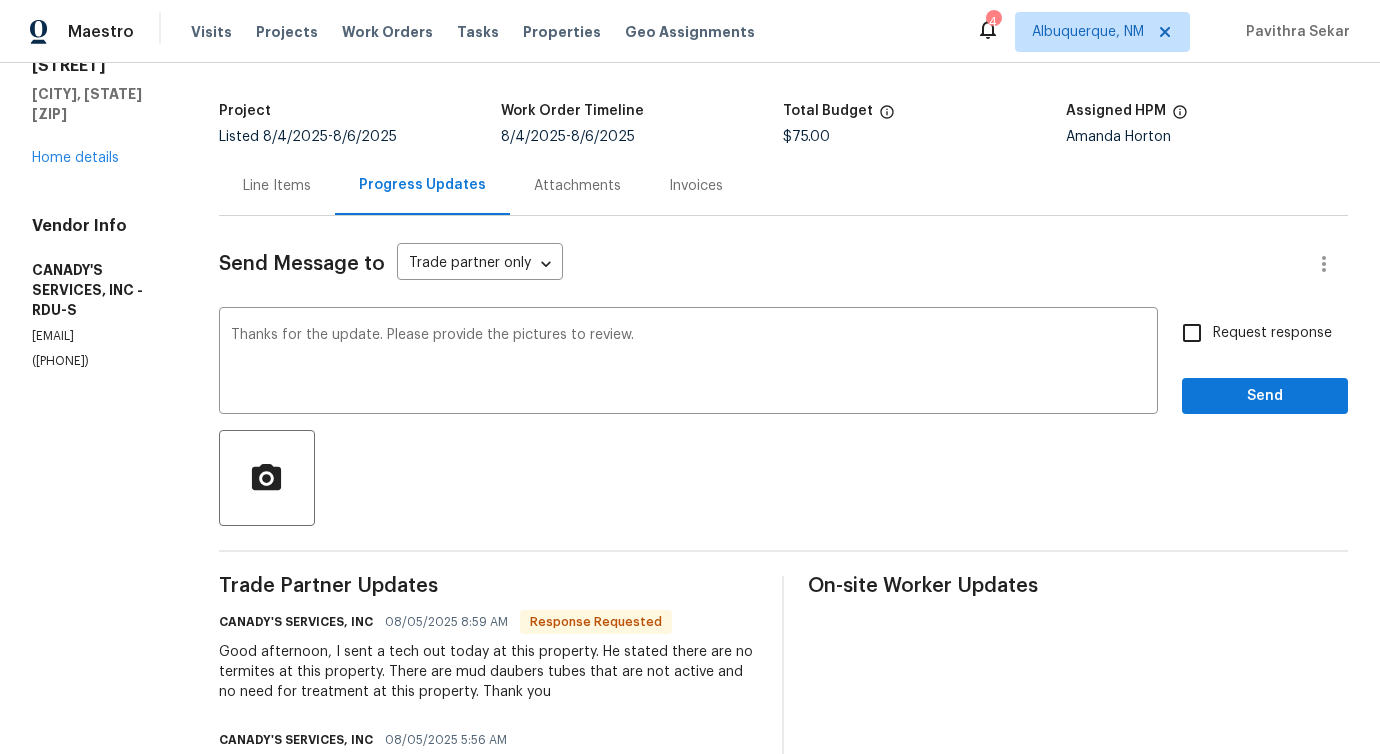 click on "Request response" at bounding box center (1272, 333) 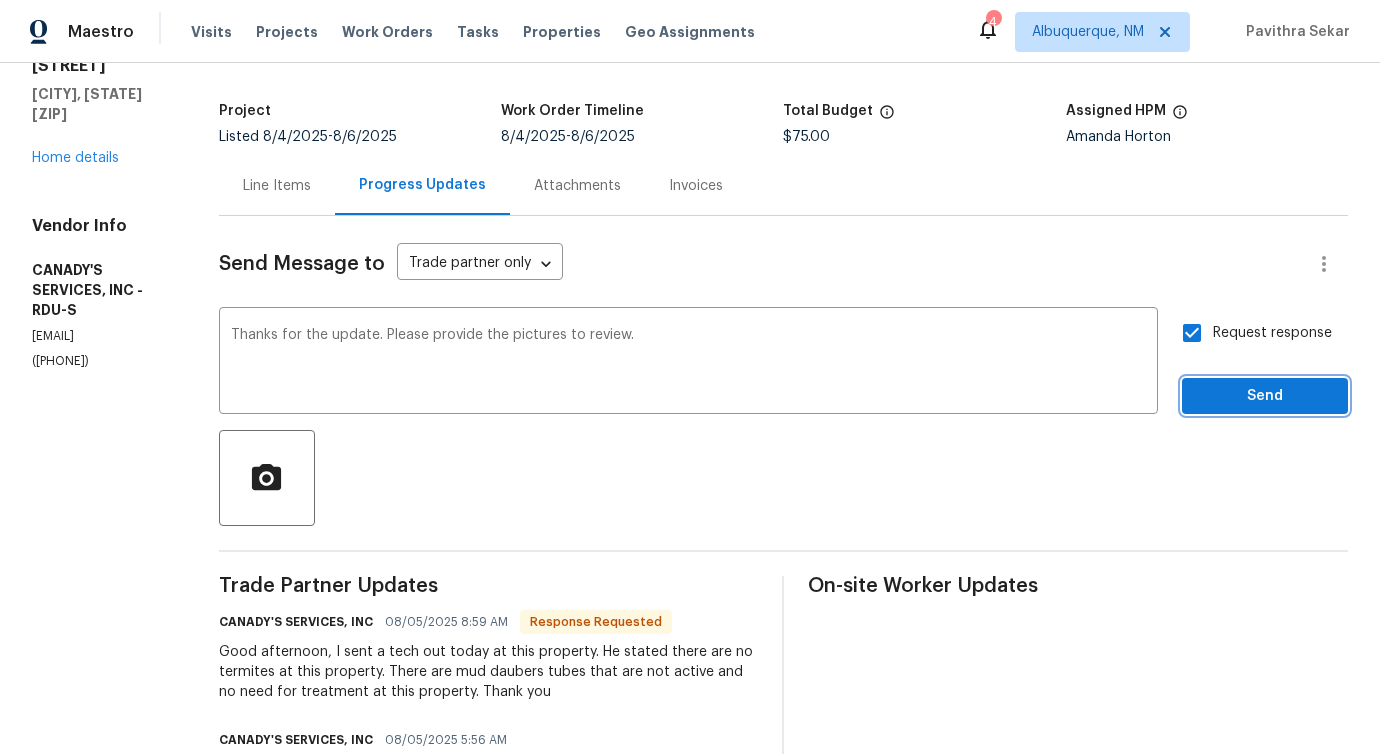 click on "Send" at bounding box center [1265, 396] 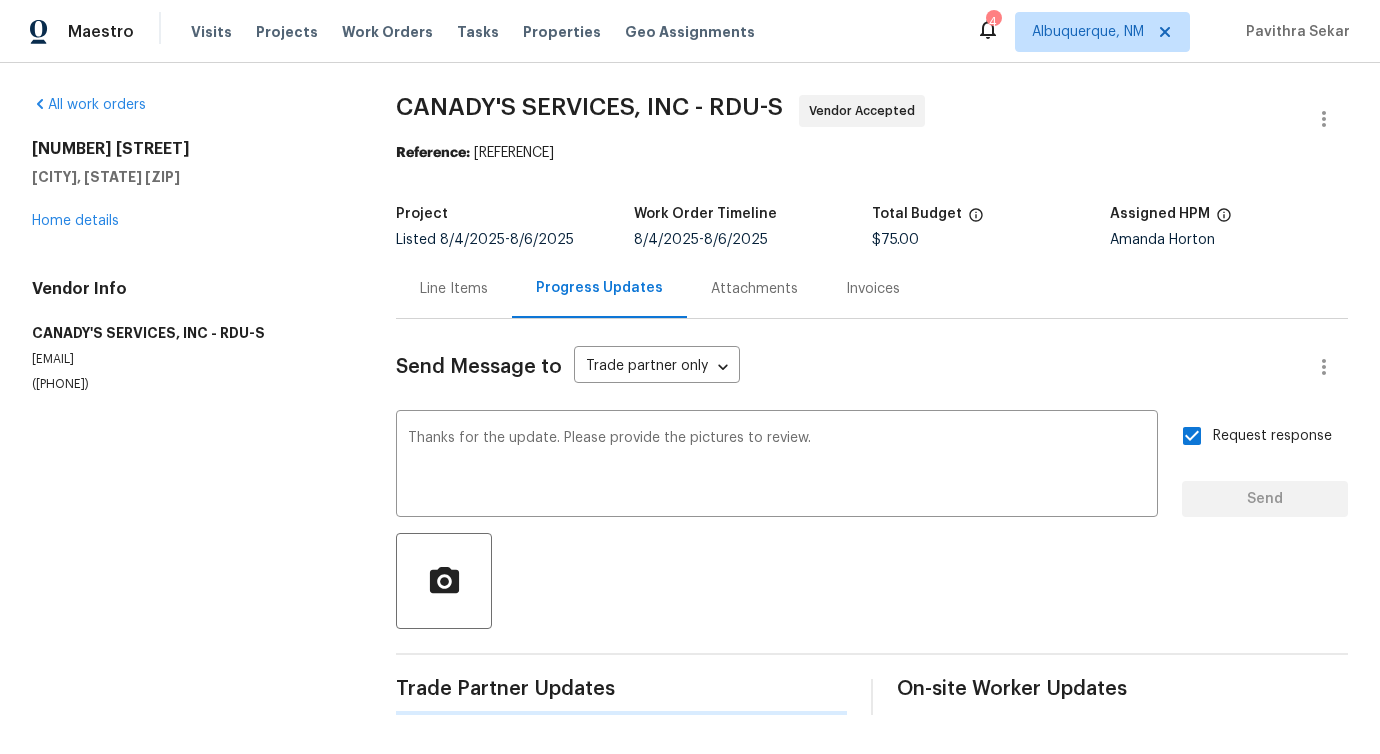 type 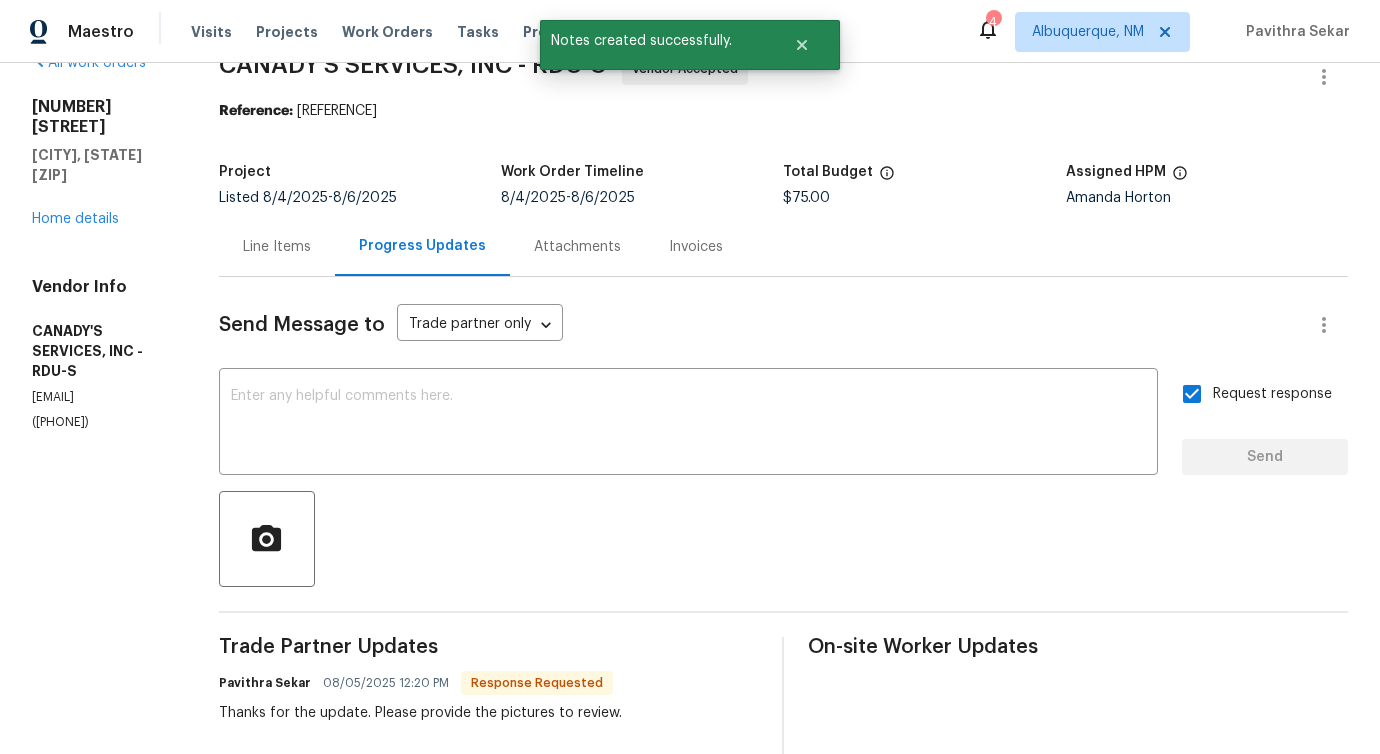 scroll, scrollTop: 0, scrollLeft: 0, axis: both 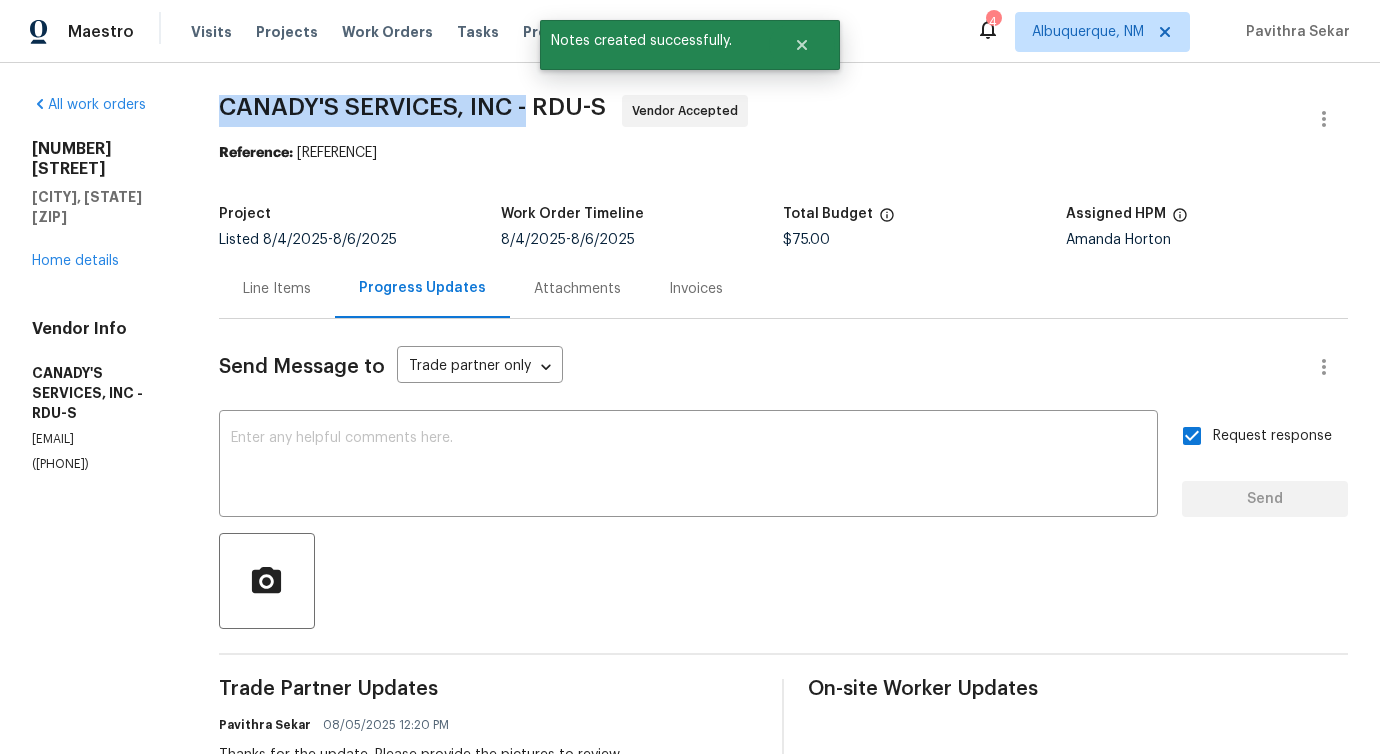drag, startPoint x: 259, startPoint y: 110, endPoint x: 569, endPoint y: 115, distance: 310.0403 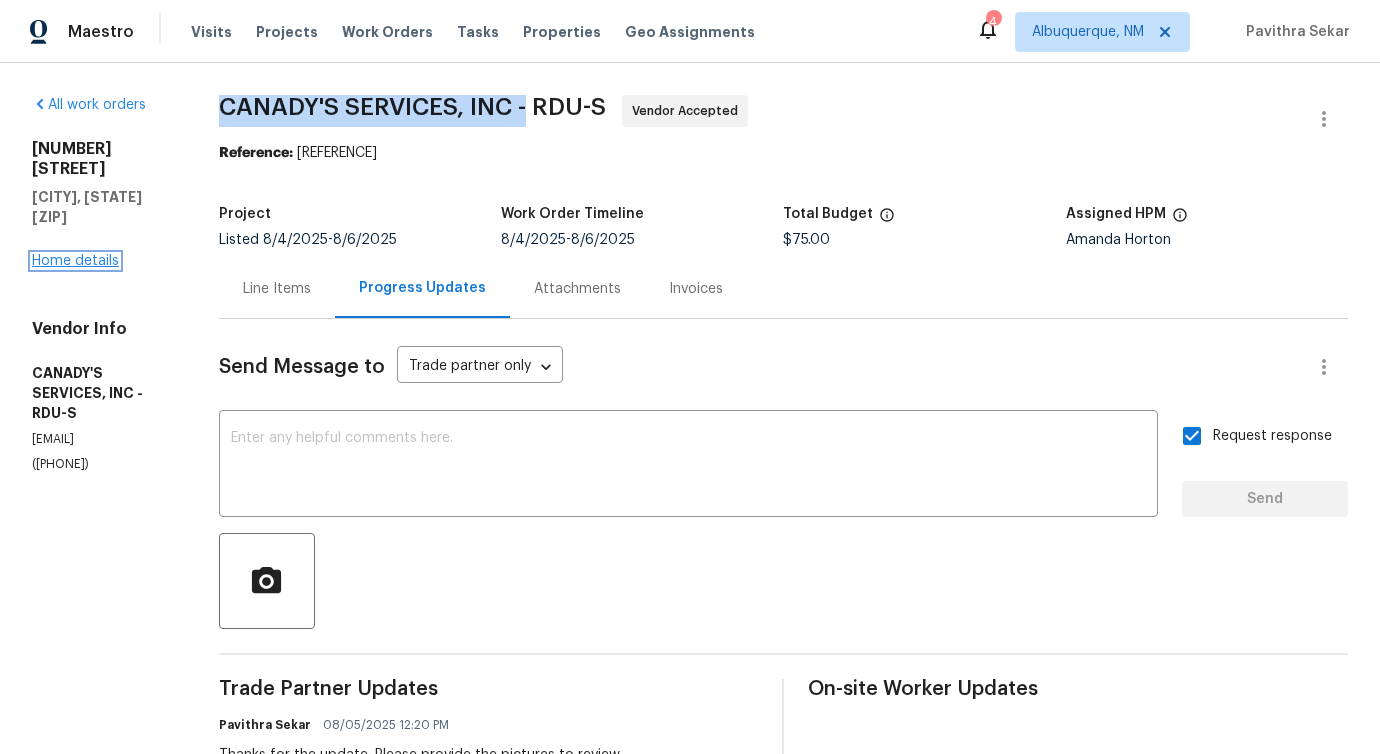 click on "Home details" at bounding box center (75, 261) 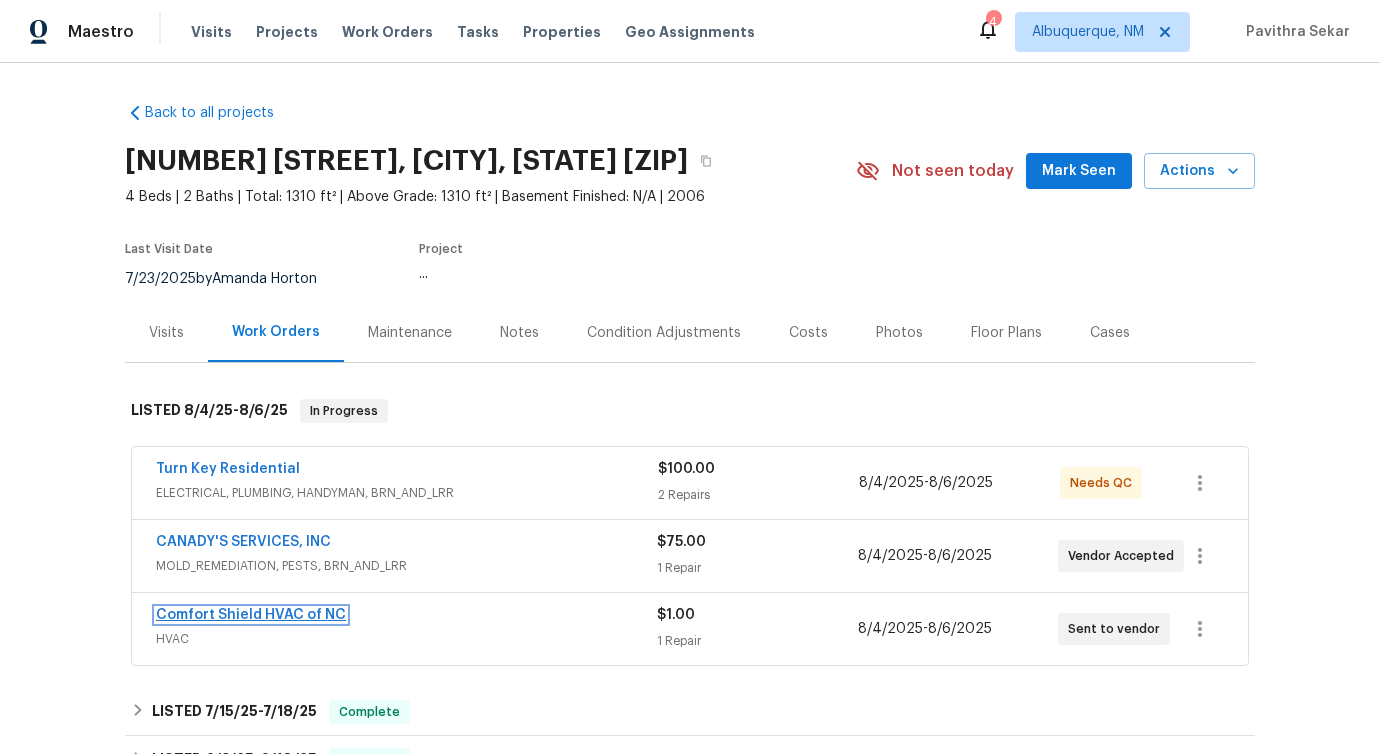 click on "Comfort Shield HVAC of NC" at bounding box center [251, 615] 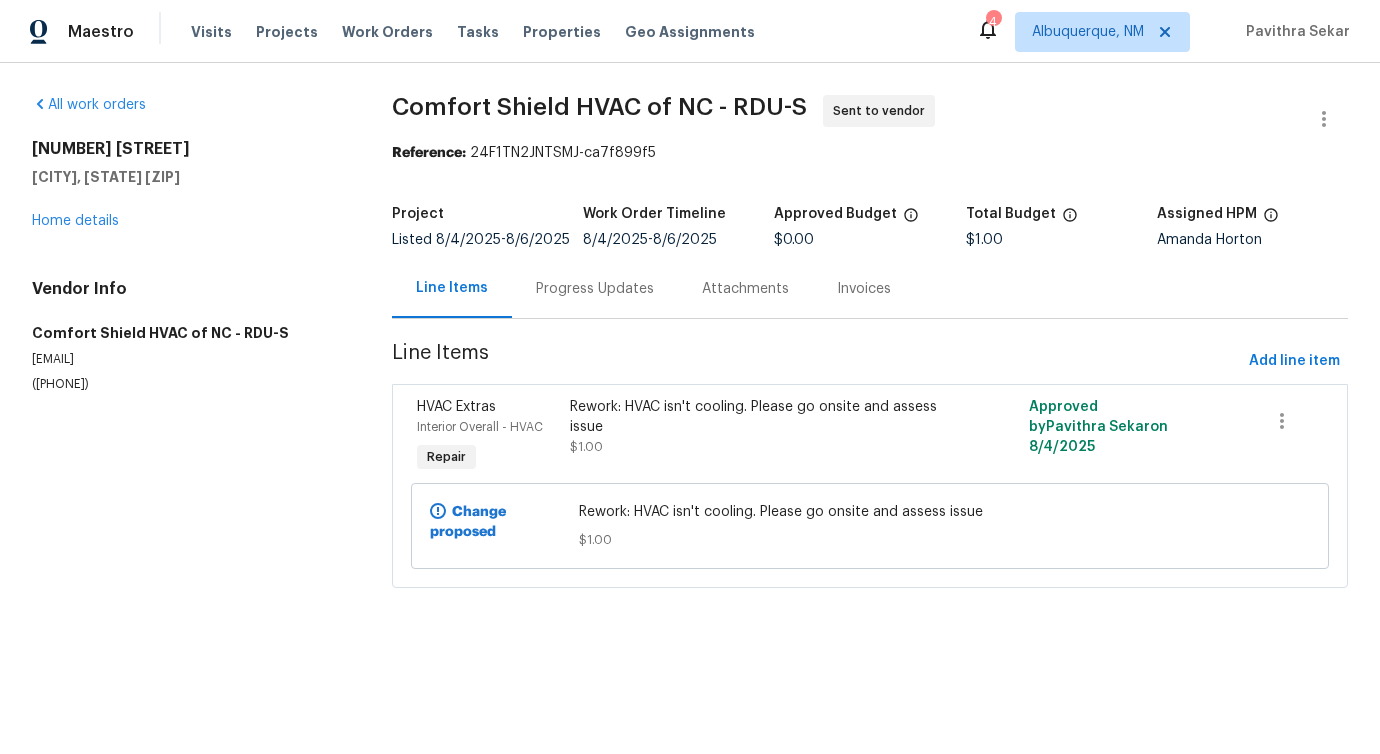 click on "Progress Updates" at bounding box center (595, 288) 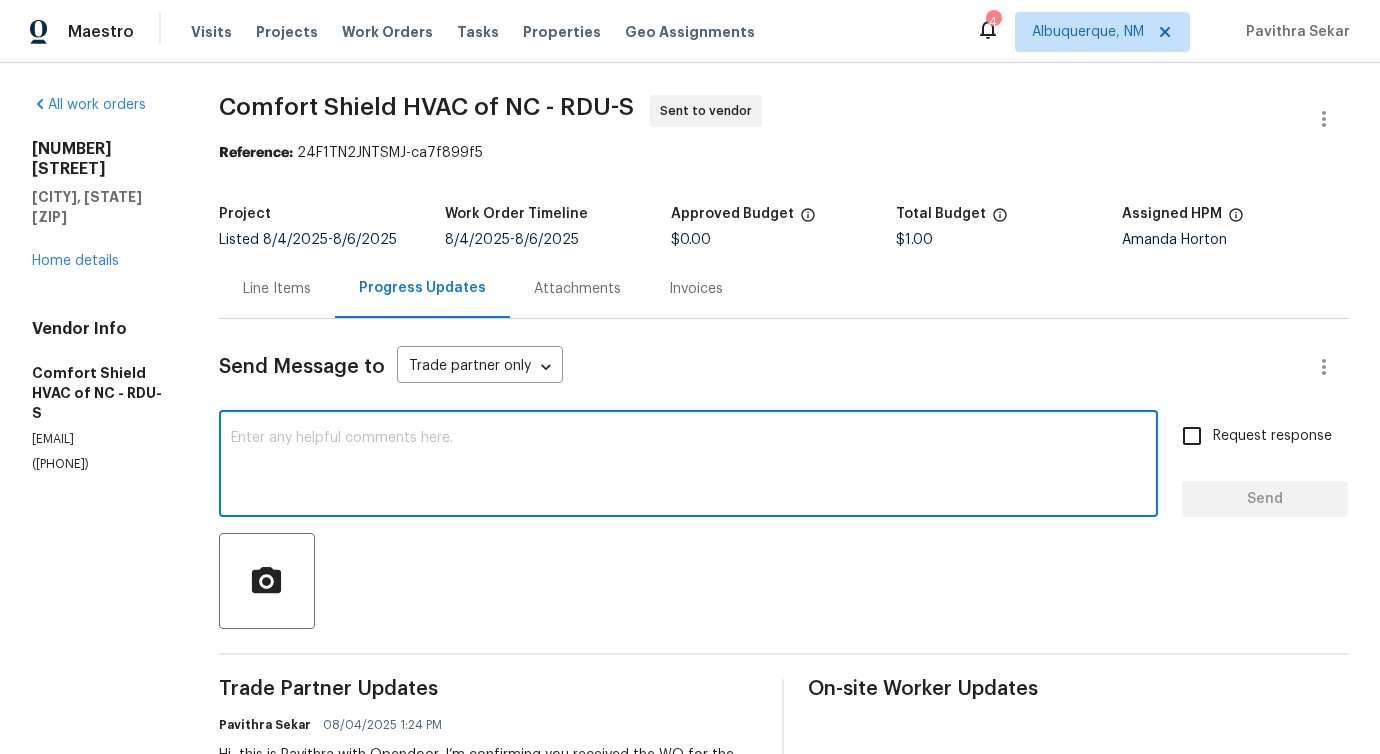 click at bounding box center [688, 466] 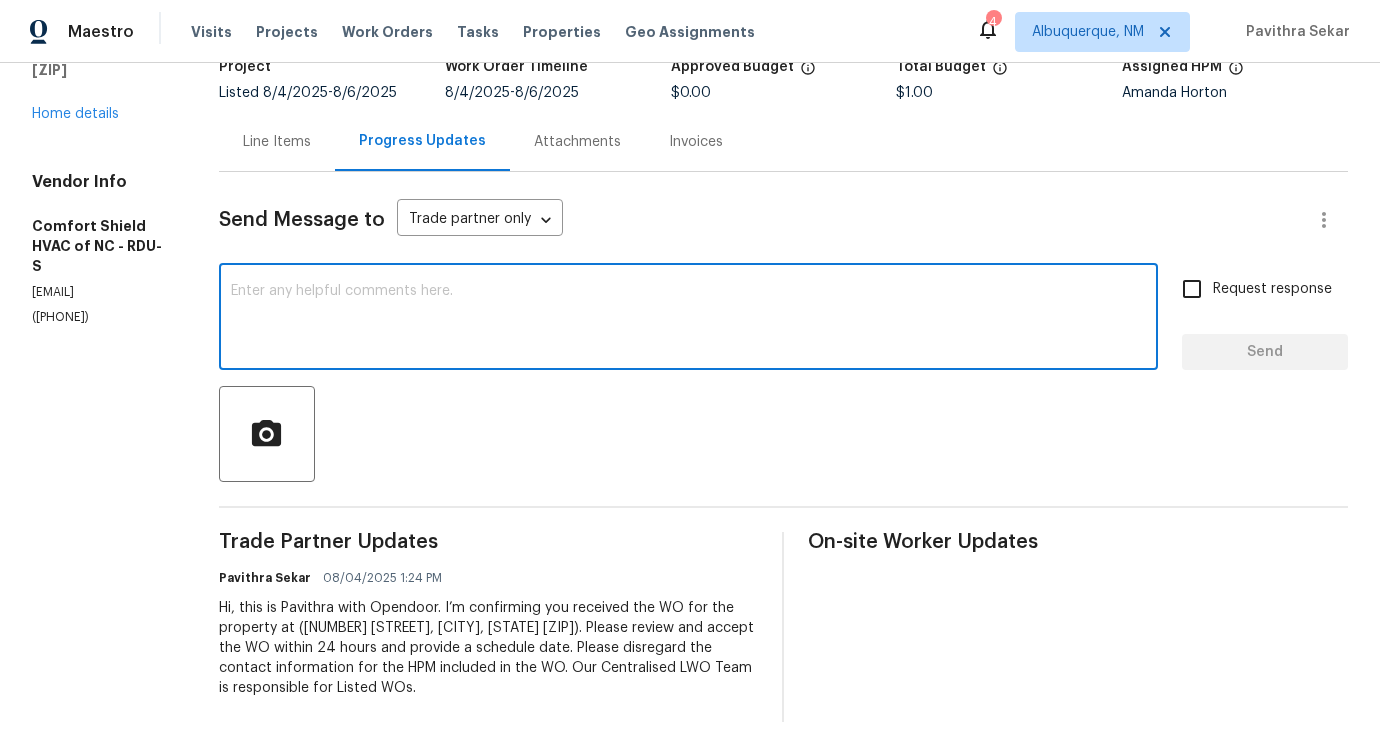 scroll, scrollTop: 0, scrollLeft: 0, axis: both 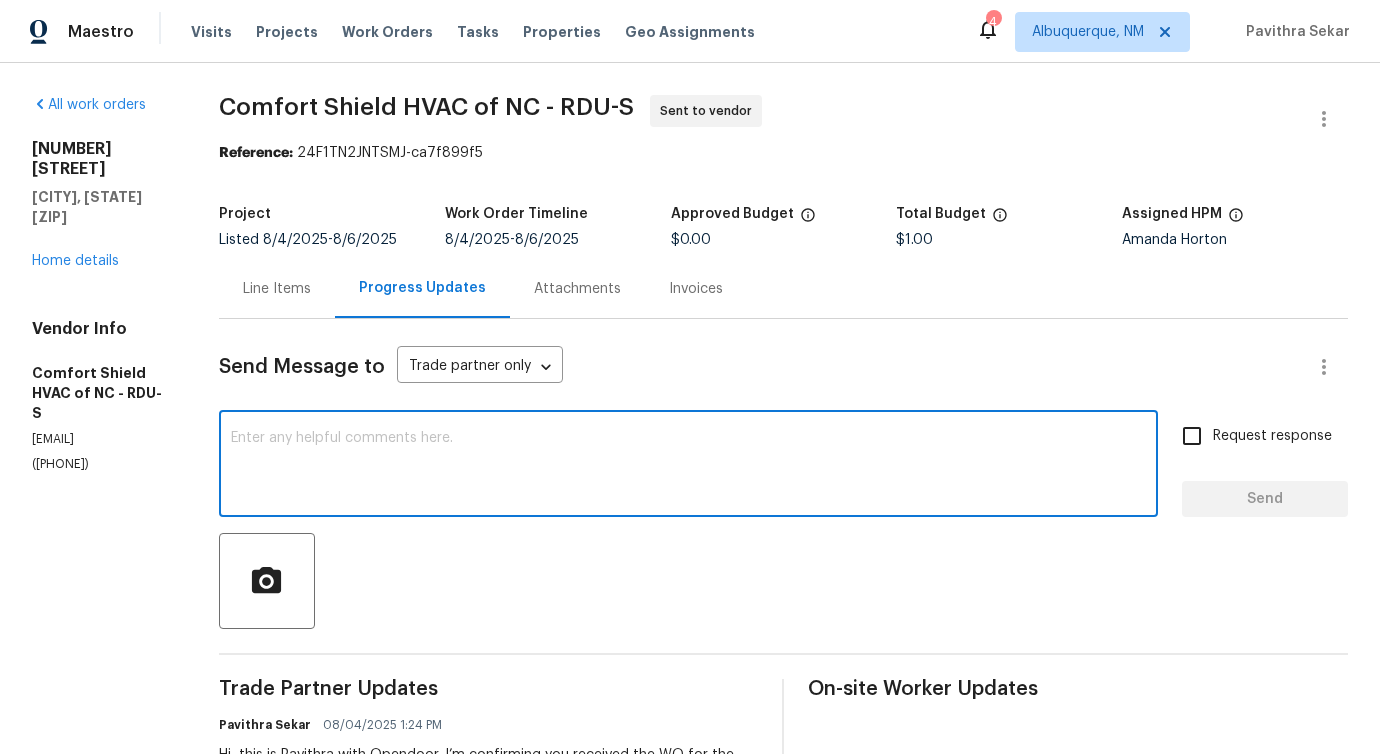 click at bounding box center (688, 466) 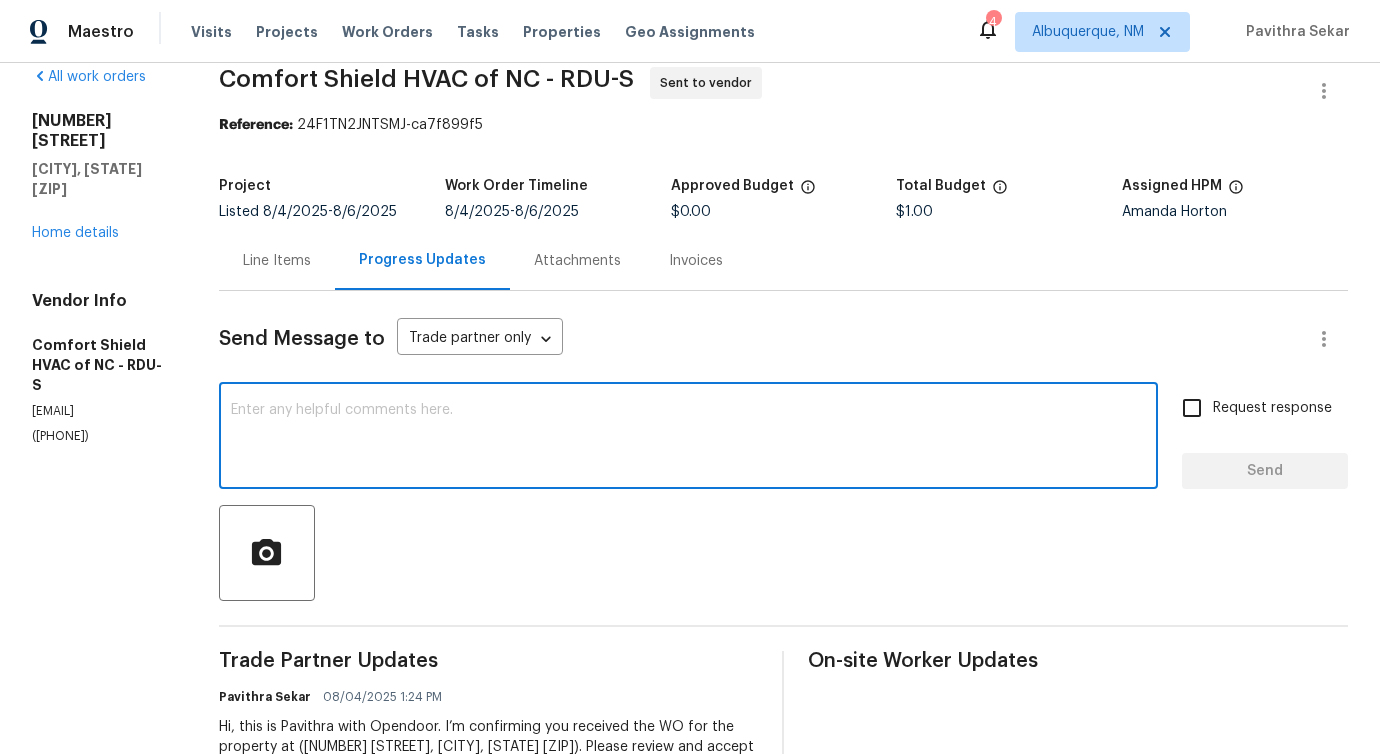 scroll, scrollTop: 0, scrollLeft: 0, axis: both 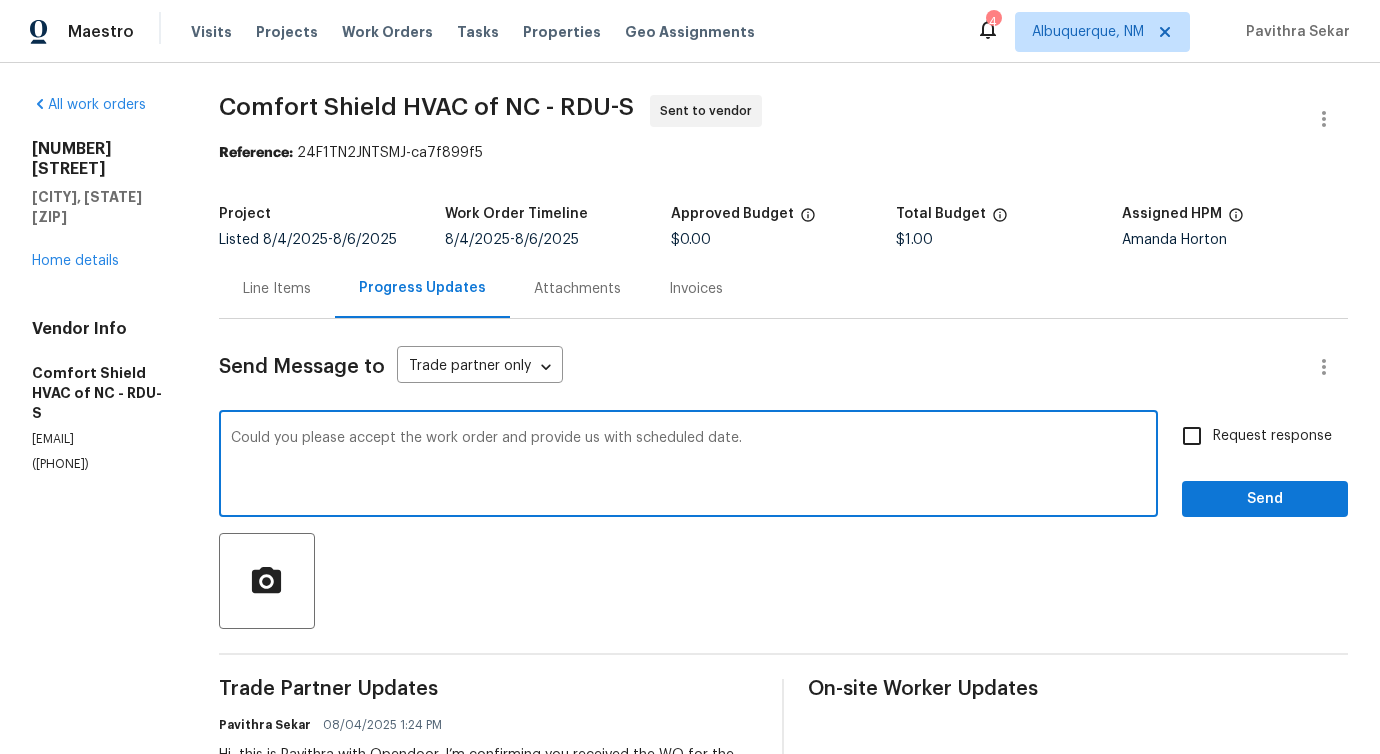drag, startPoint x: 824, startPoint y: 441, endPoint x: 233, endPoint y: 443, distance: 591.00336 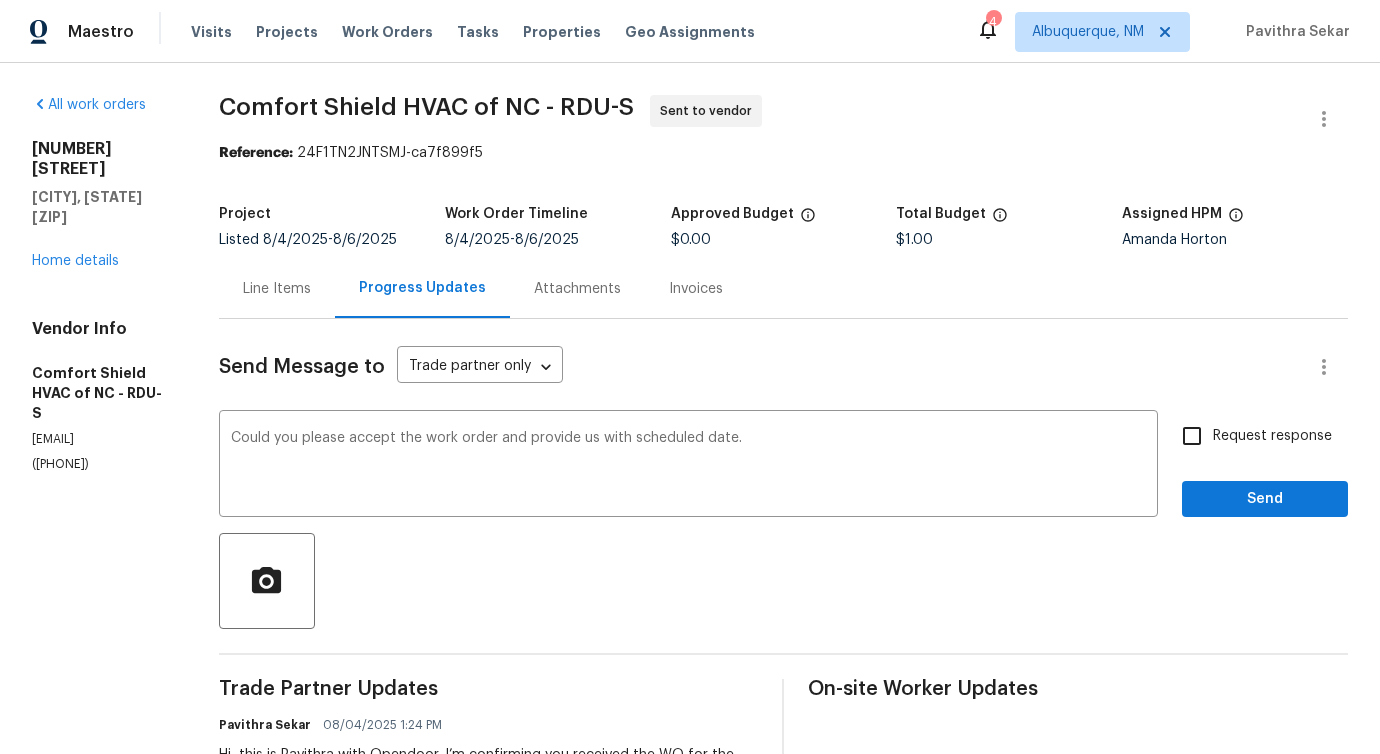 click on "Request response" at bounding box center (1272, 436) 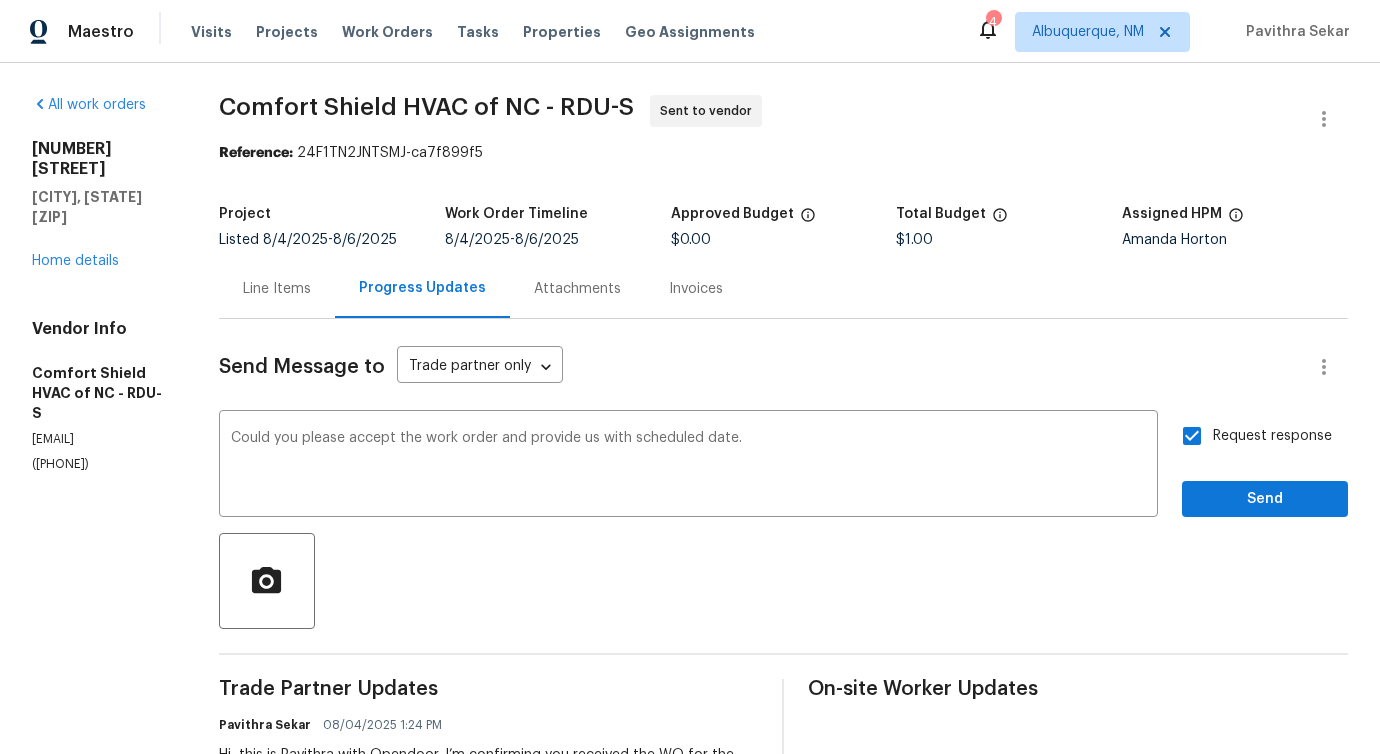 click on "Send Message to Trade partner only Trade partner only ​ Could you please accept the work order and provide us with scheduled date. x ​ Request response Send Trade Partner Updates Pavithra Sekar 08/04/2025 1:24 PM Hi, this is Pavithra with Opendoor. I’m confirming you received the WO for the property at (13 Herndon Ct, Clayton, NC 27520). Please review and accept the WO within 24 hours and provide a schedule date. Please disregard the contact information for the HPM included in the WO. Our Centralised LWO Team is responsible for Listed WOs. On-site Worker Updates" at bounding box center [783, 594] 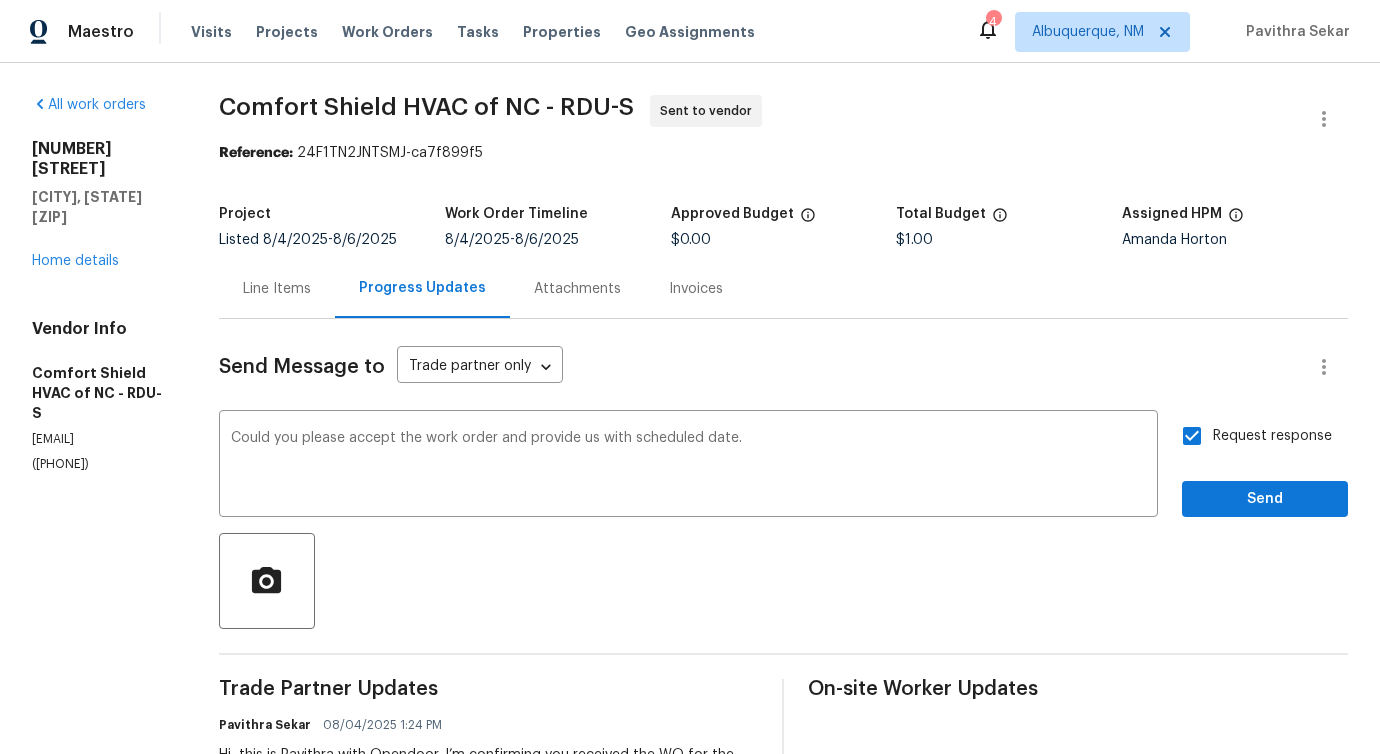 click on "scheduled" at bounding box center (0, 0) 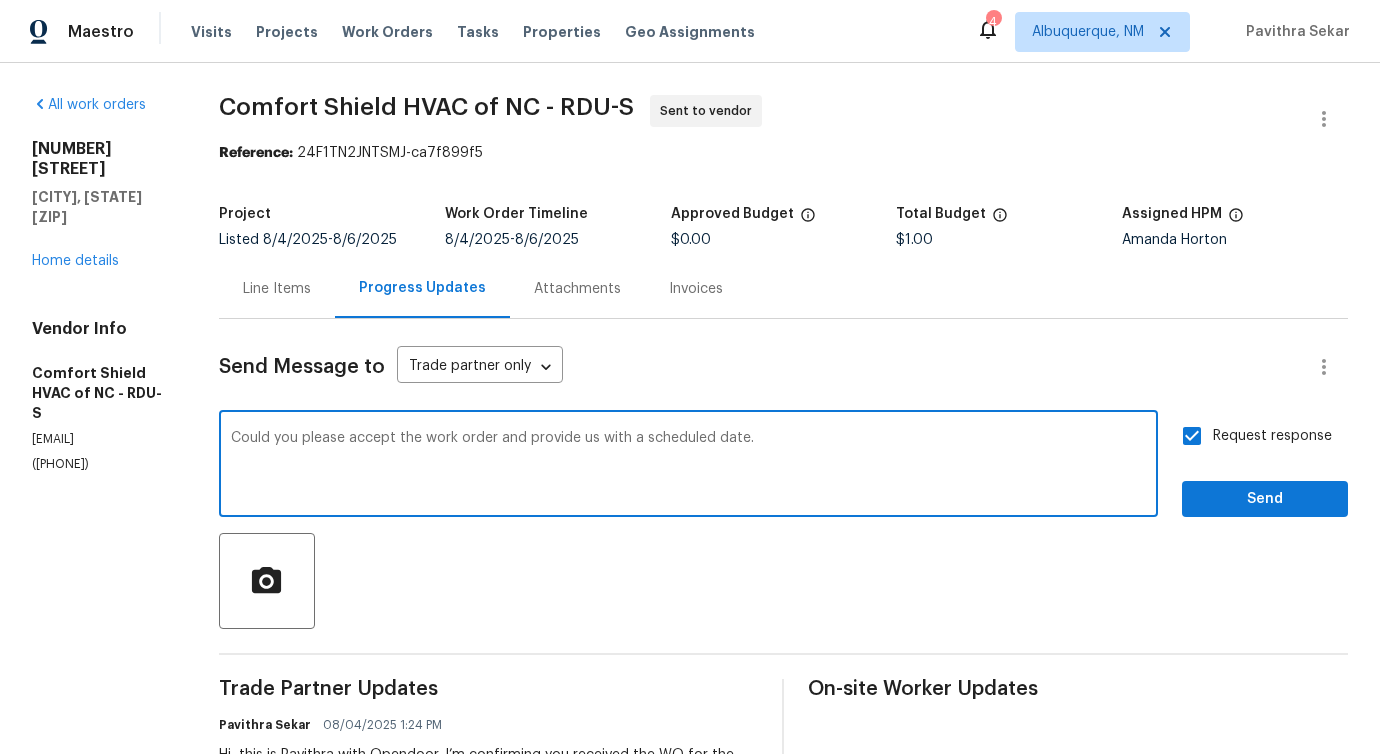 click on "Could you please accept the work order and provide us with a scheduled date." at bounding box center (688, 466) 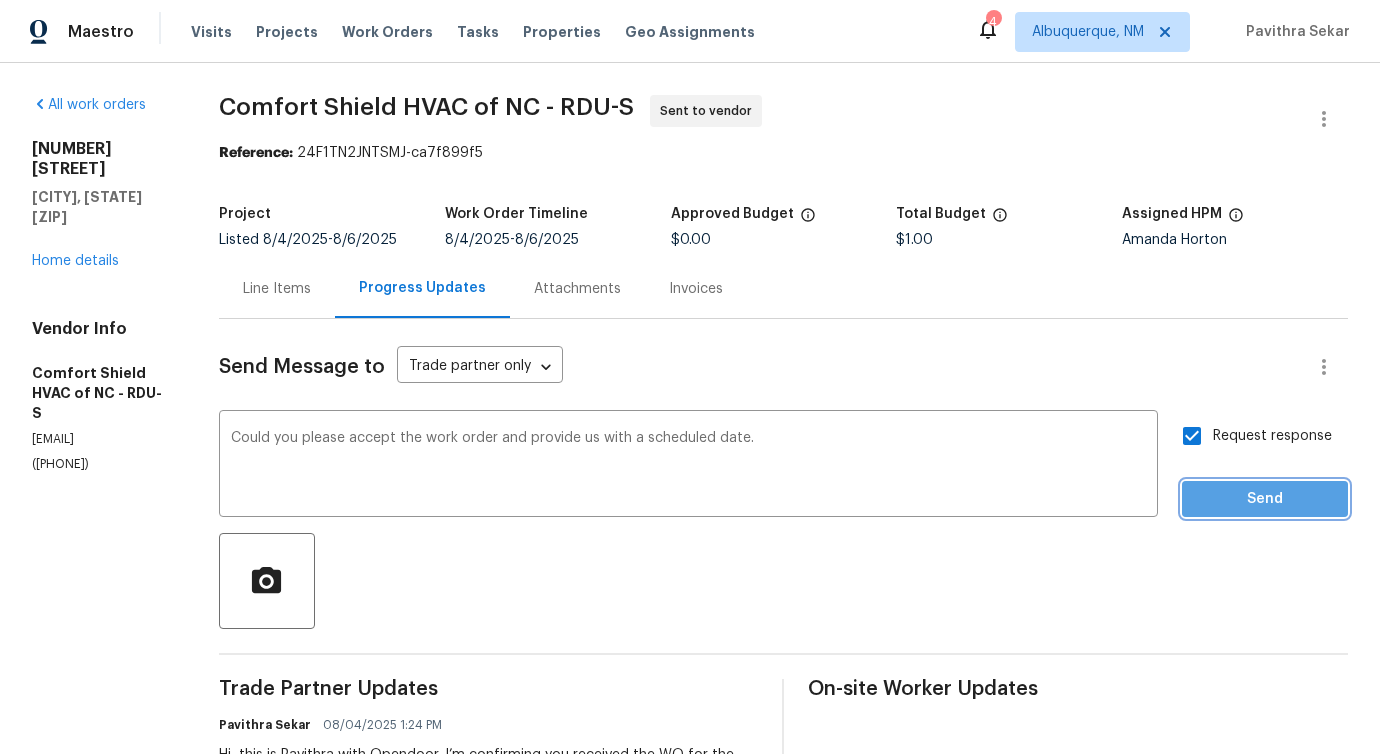click on "Send" at bounding box center (1265, 499) 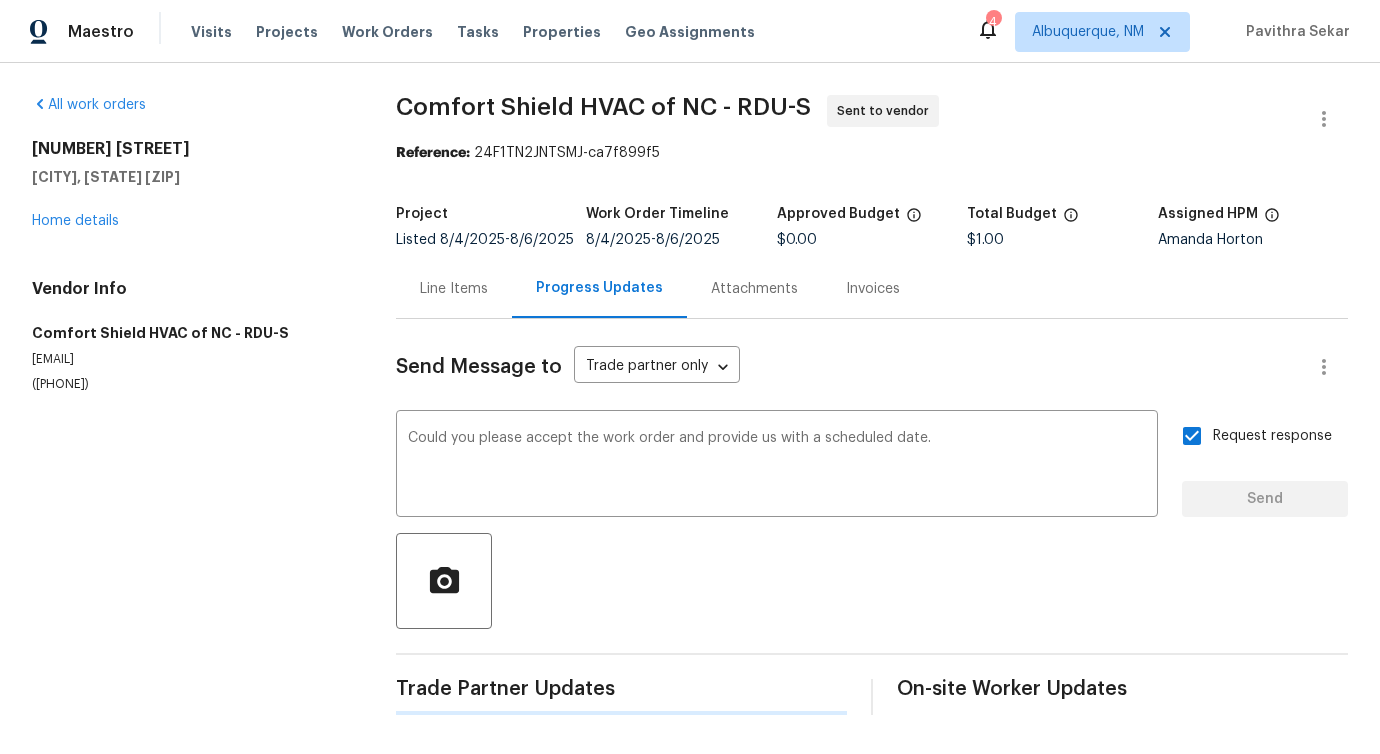 type 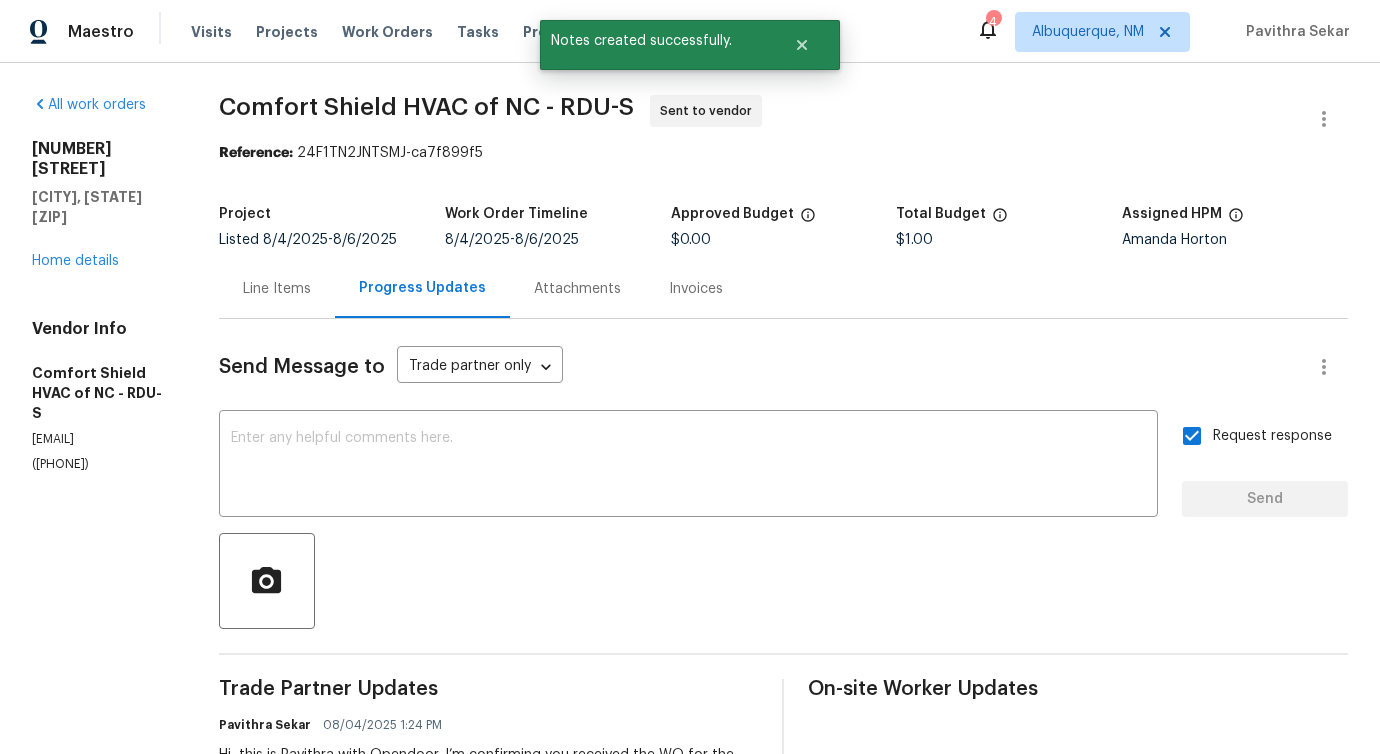 click on "(919) 588-8015" at bounding box center (101, 464) 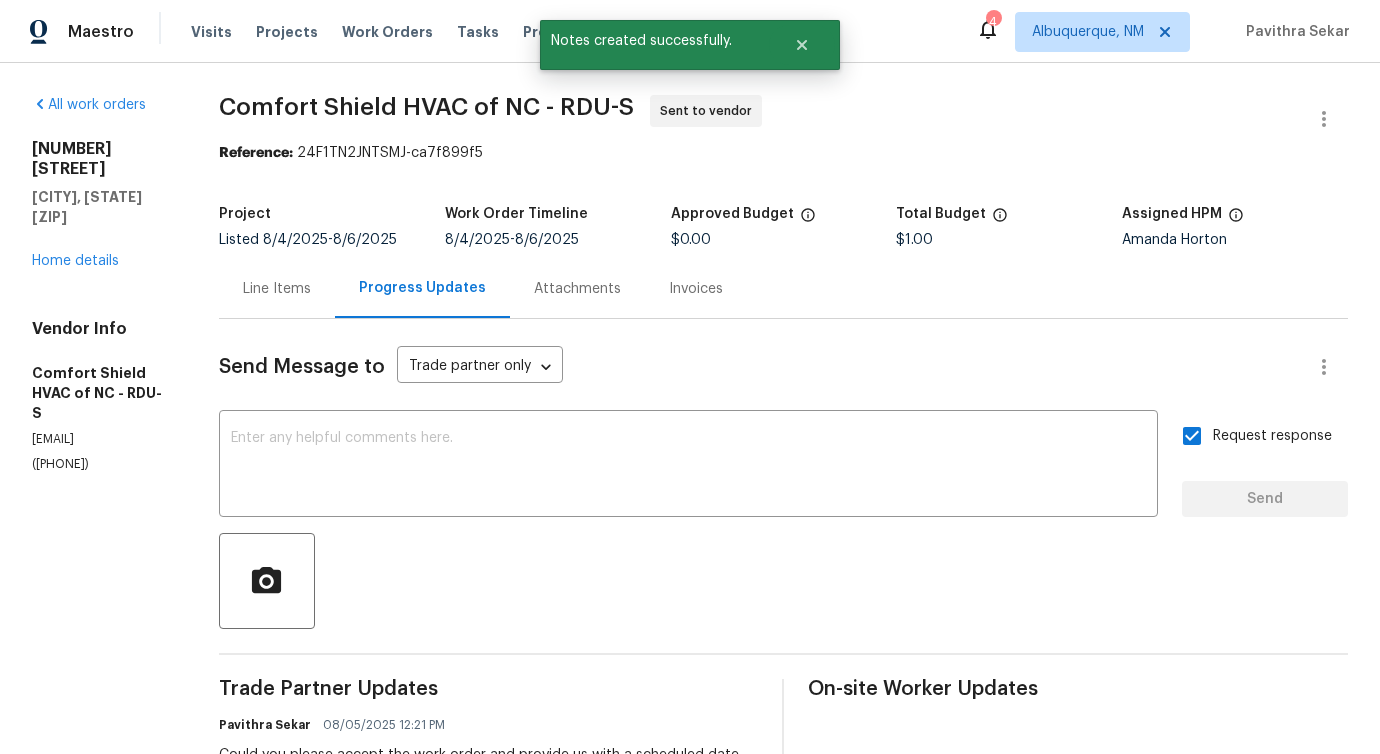 click on "(919) 588-8015" at bounding box center [101, 464] 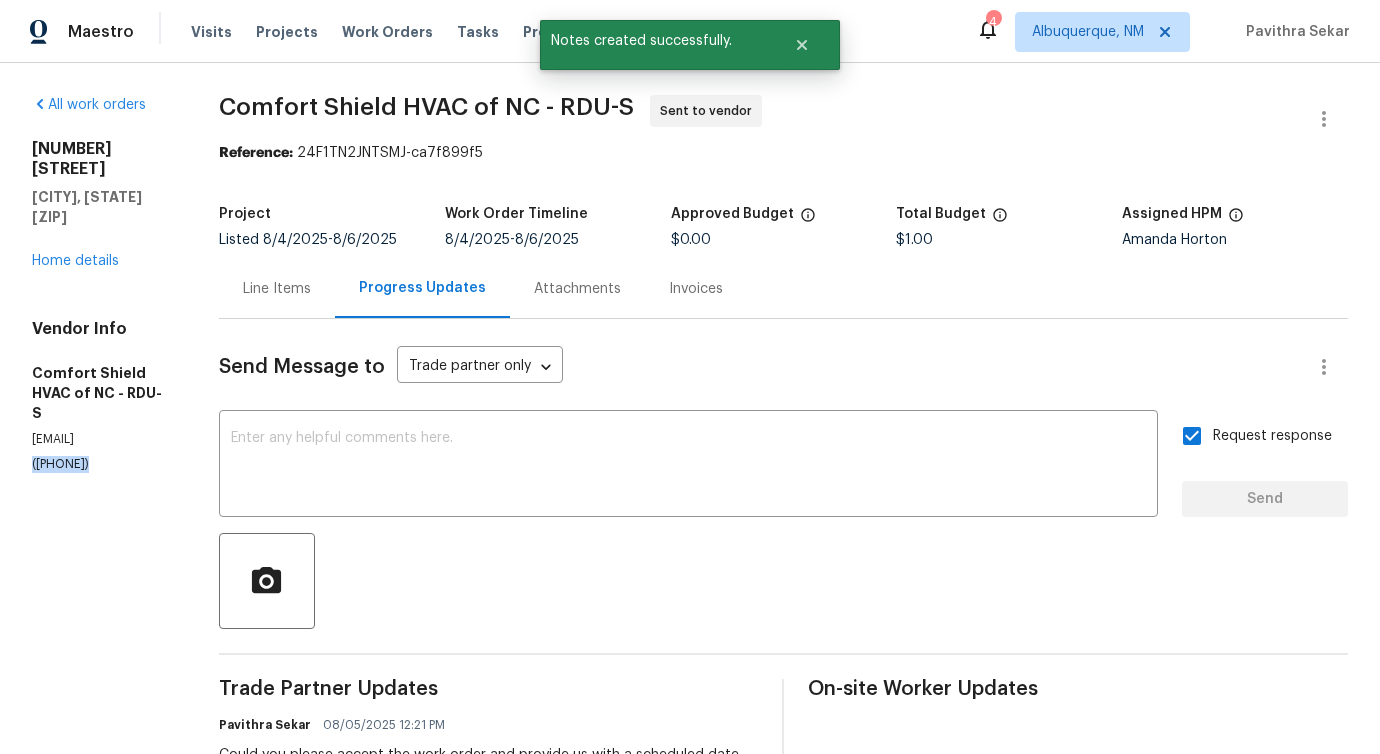 click on "(919) 588-8015" at bounding box center [101, 464] 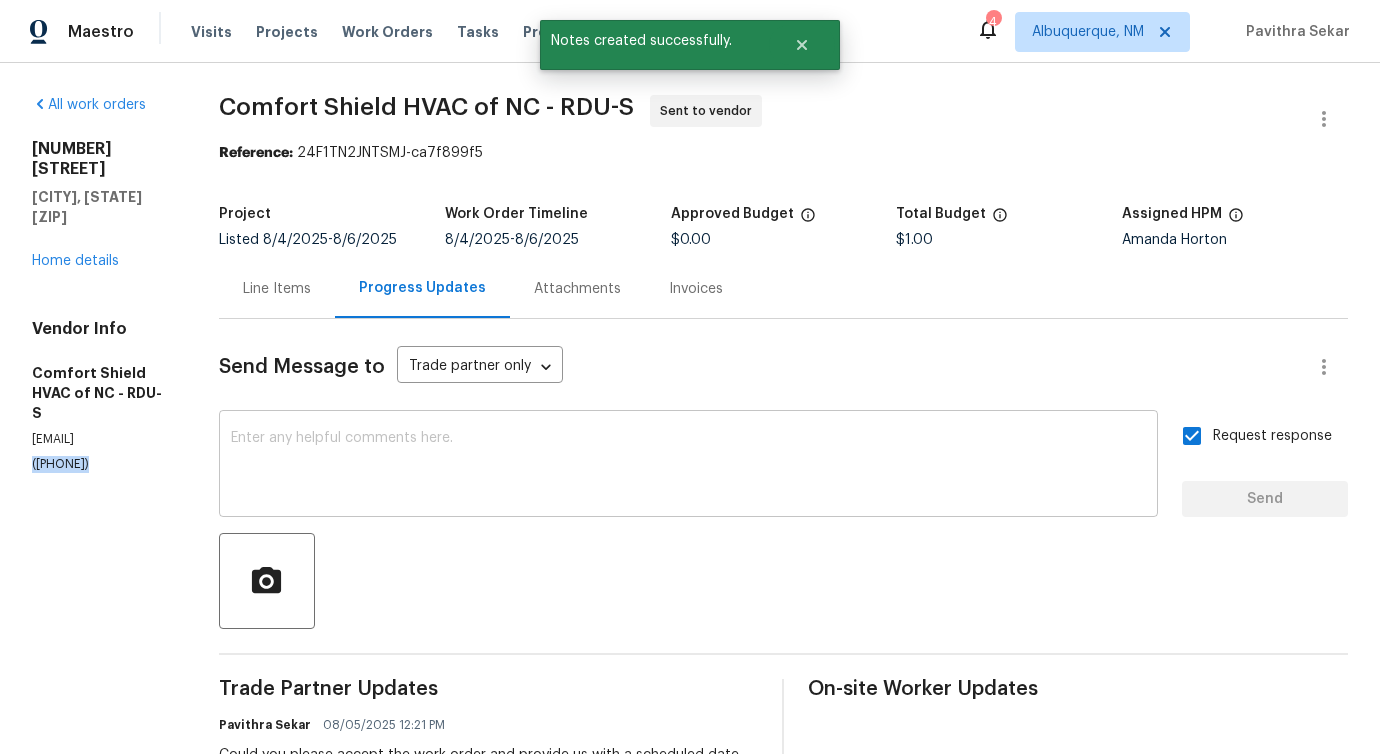 copy on "(919) 588-8015" 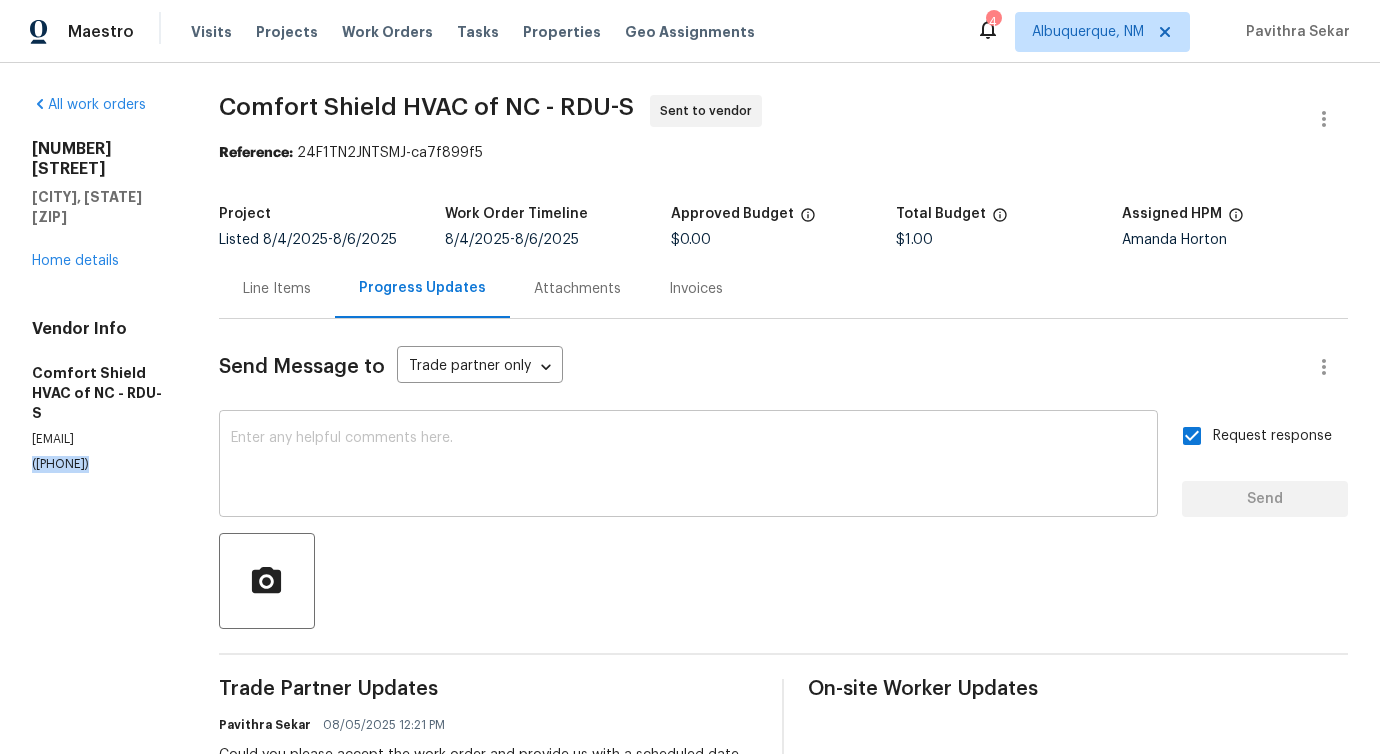 scroll, scrollTop: 184, scrollLeft: 0, axis: vertical 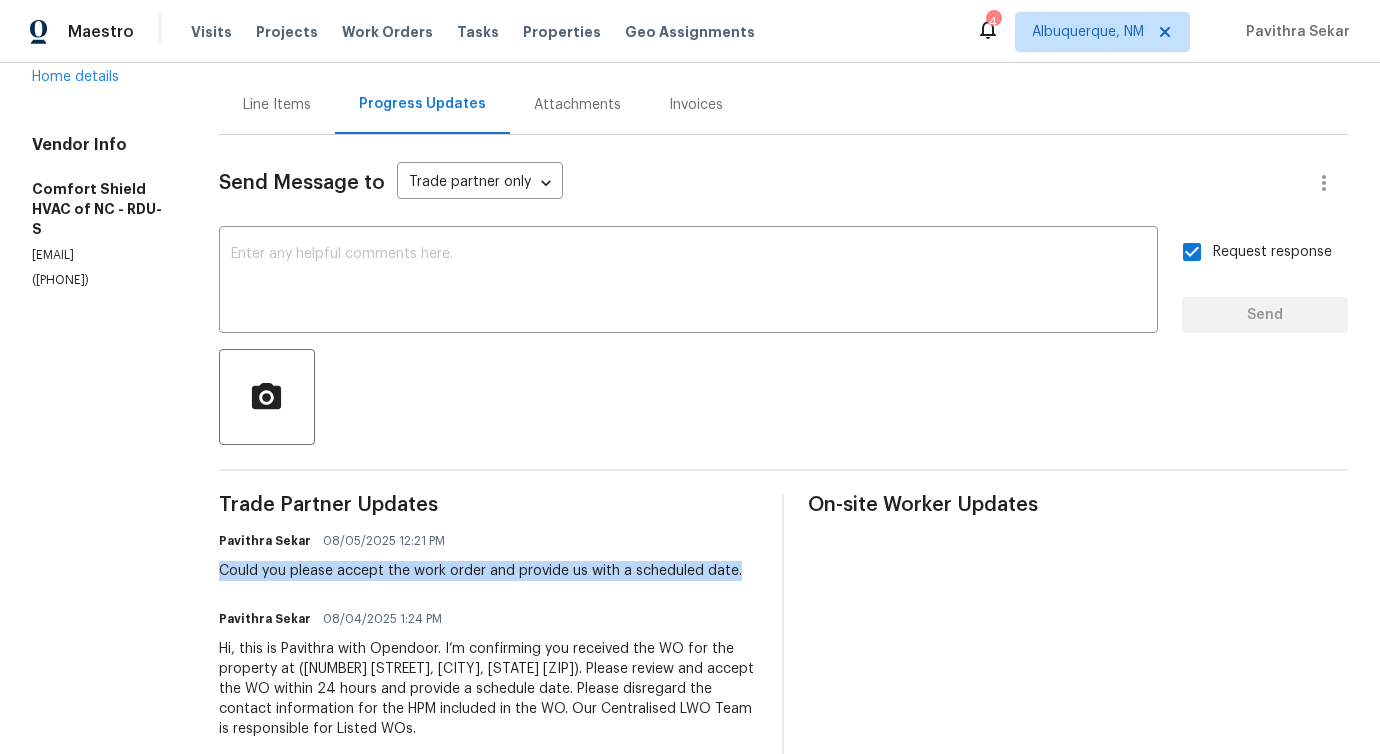drag, startPoint x: 333, startPoint y: 579, endPoint x: 395, endPoint y: 590, distance: 62.968246 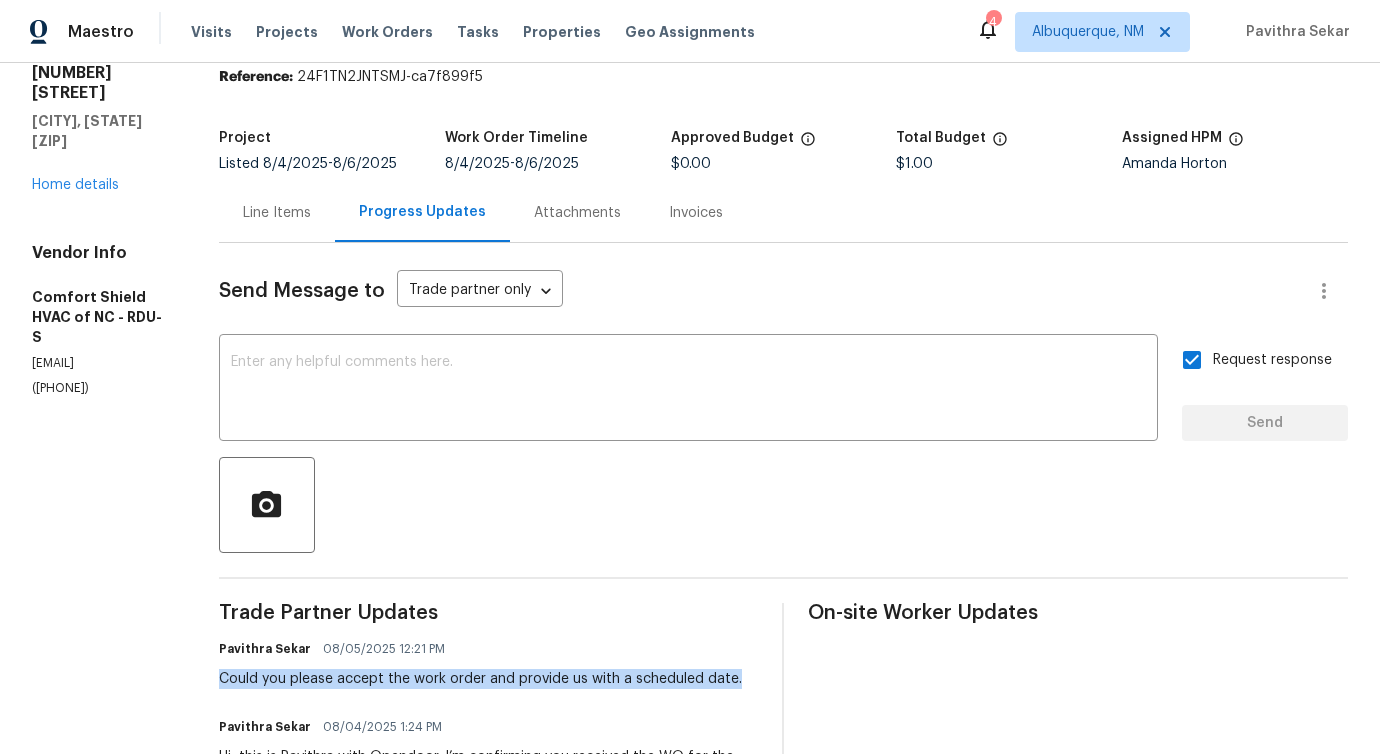 scroll, scrollTop: 0, scrollLeft: 0, axis: both 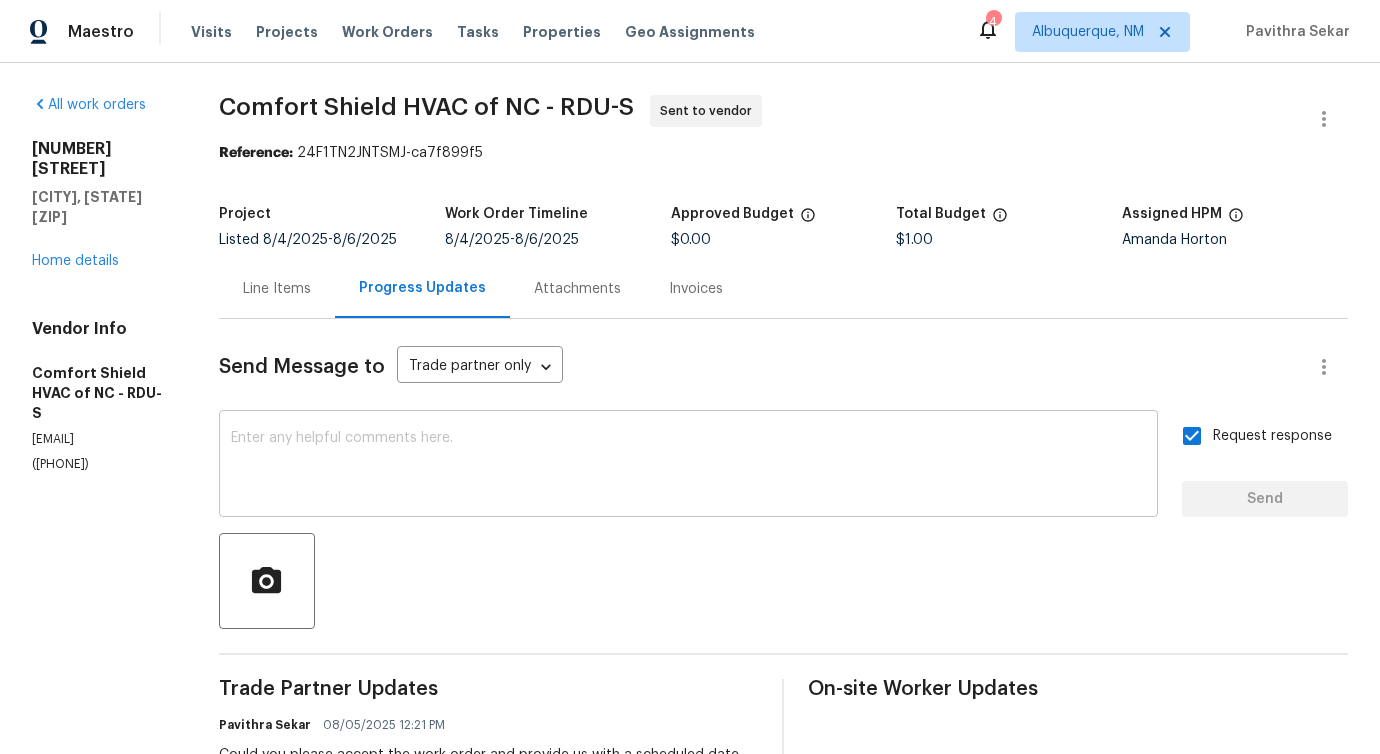 click at bounding box center (688, 466) 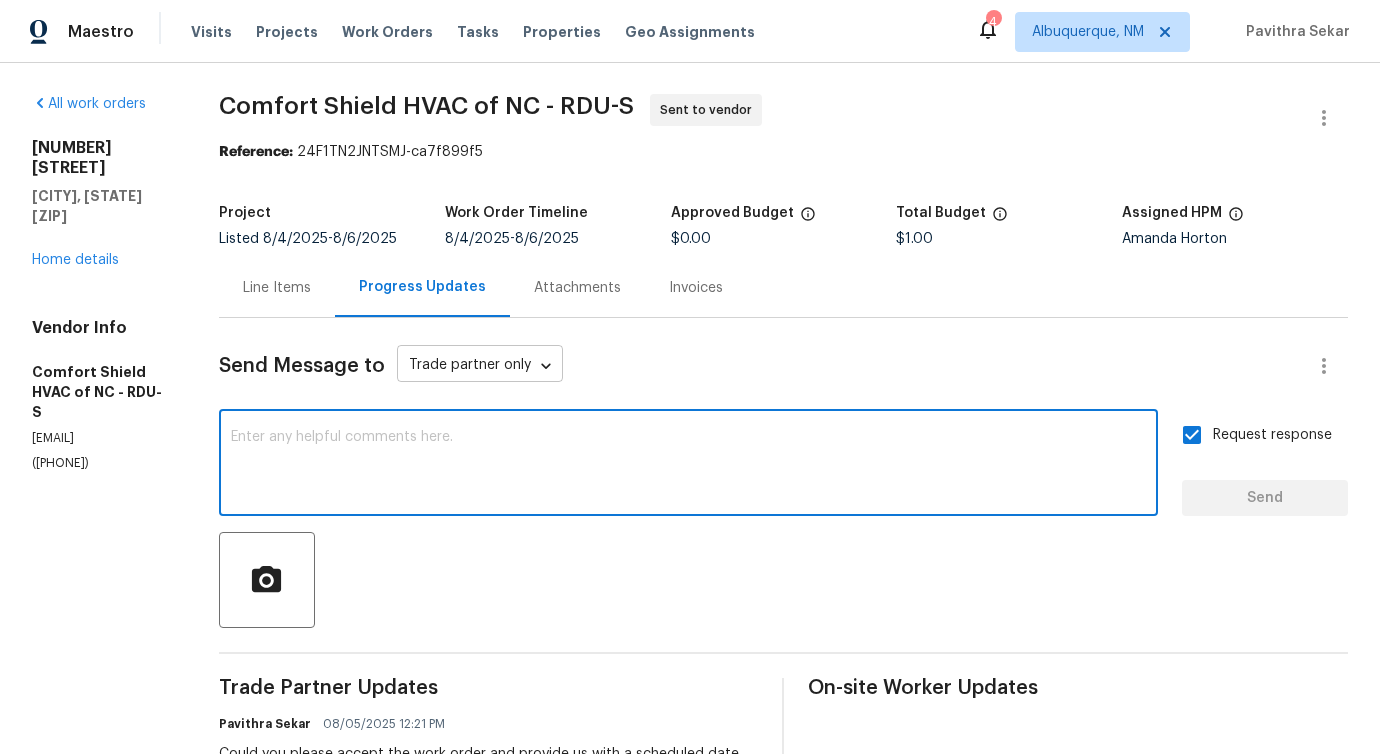 scroll, scrollTop: 0, scrollLeft: 0, axis: both 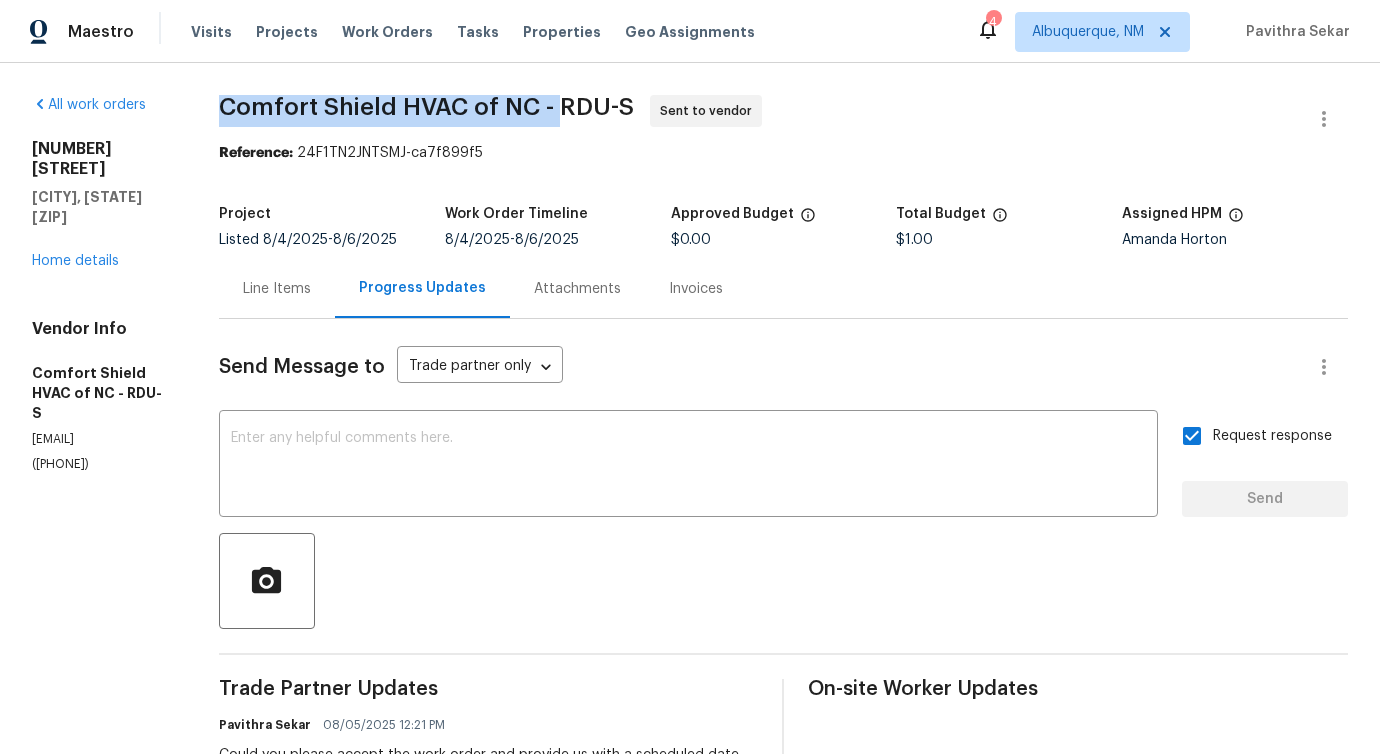 drag, startPoint x: 271, startPoint y: 98, endPoint x: 633, endPoint y: 99, distance: 362.00137 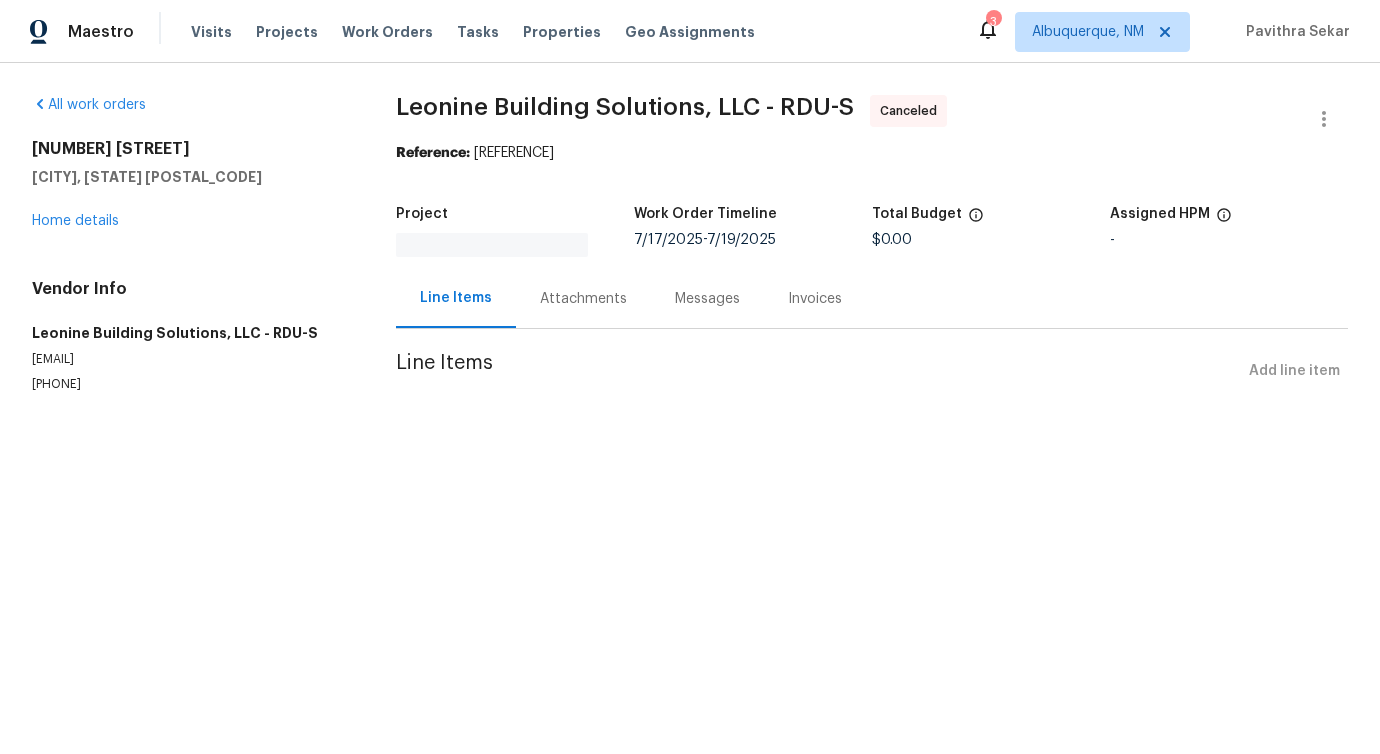 scroll, scrollTop: 0, scrollLeft: 0, axis: both 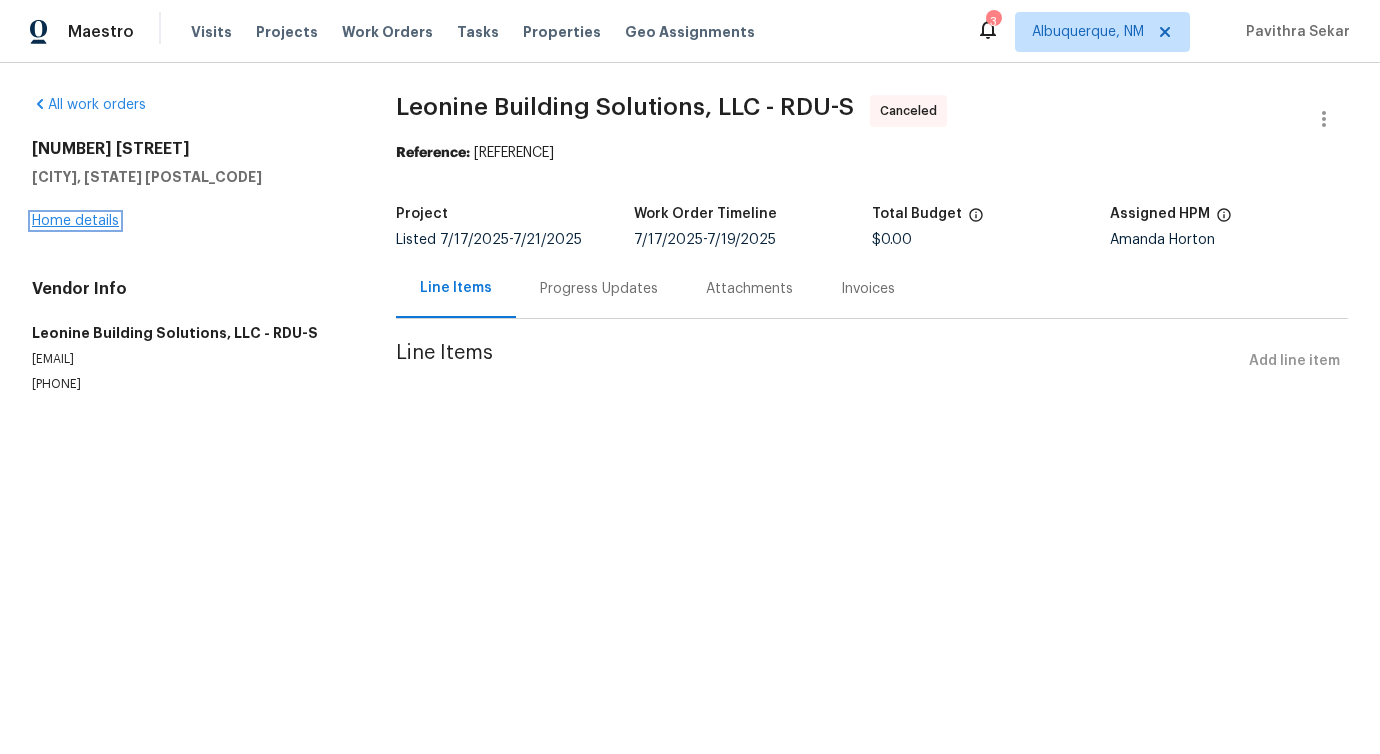 click on "Home details" at bounding box center [75, 221] 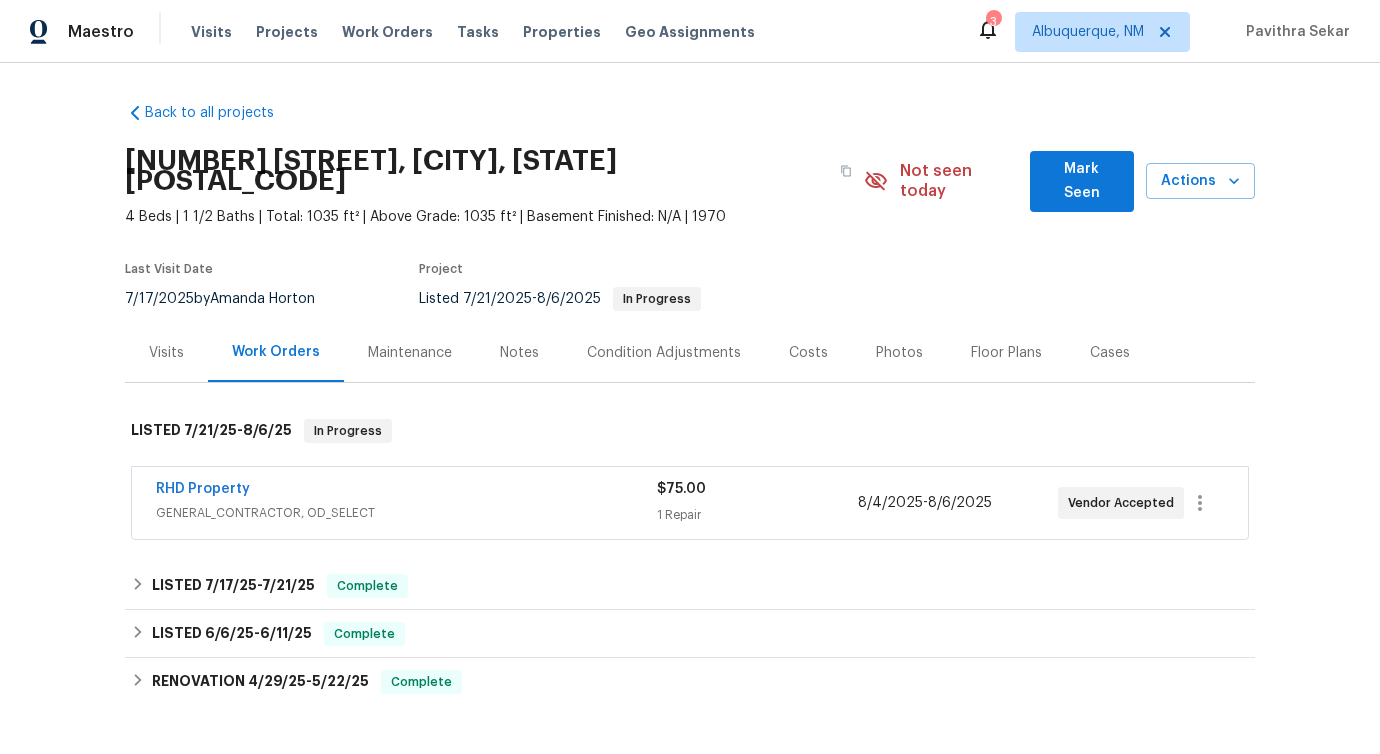 scroll, scrollTop: 69, scrollLeft: 0, axis: vertical 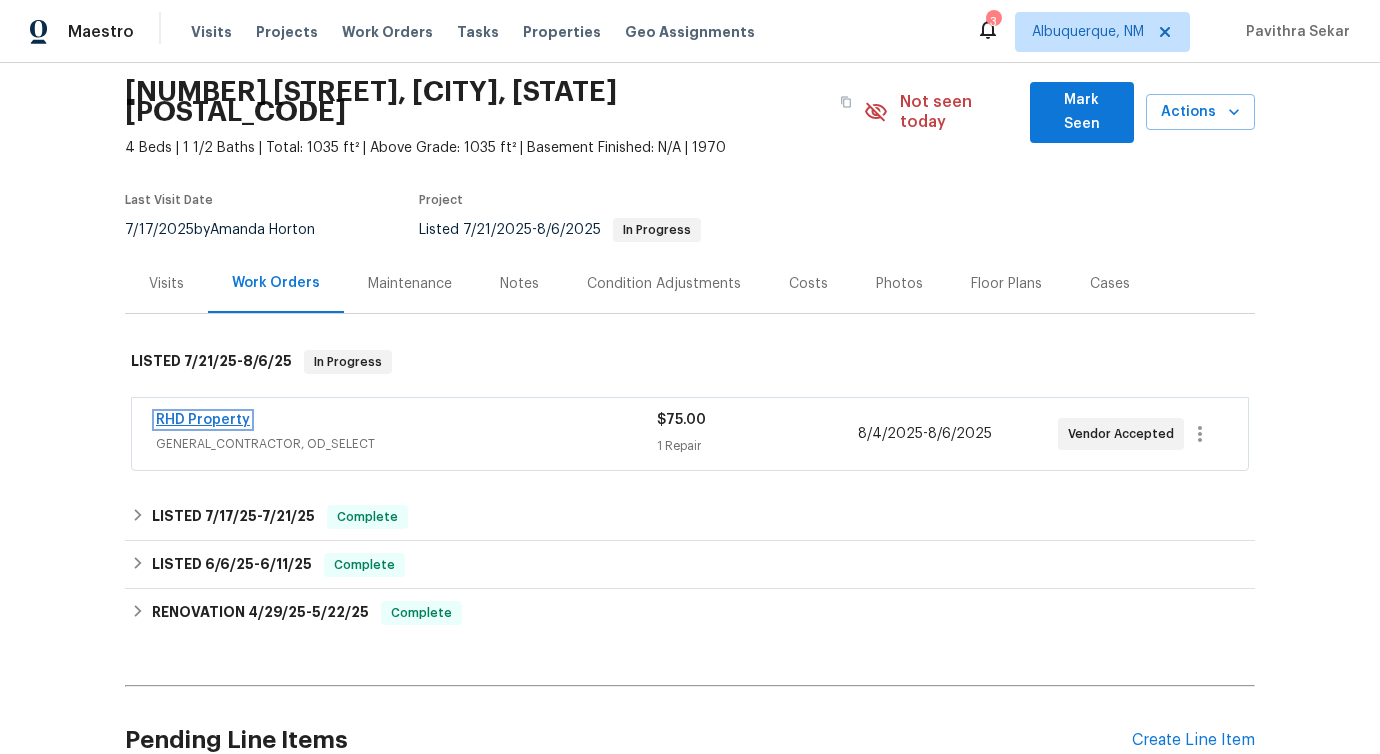click on "RHD Property" at bounding box center [203, 420] 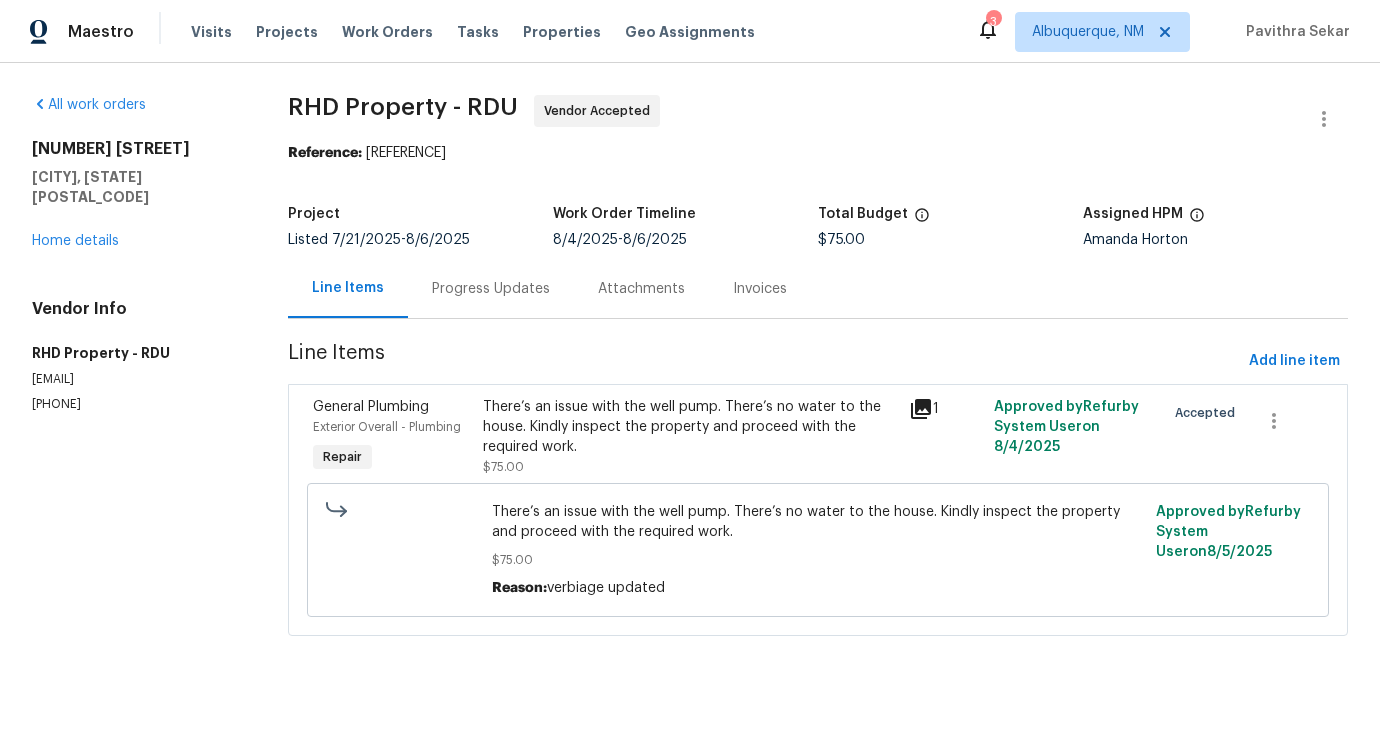 click on "Progress Updates" at bounding box center (491, 289) 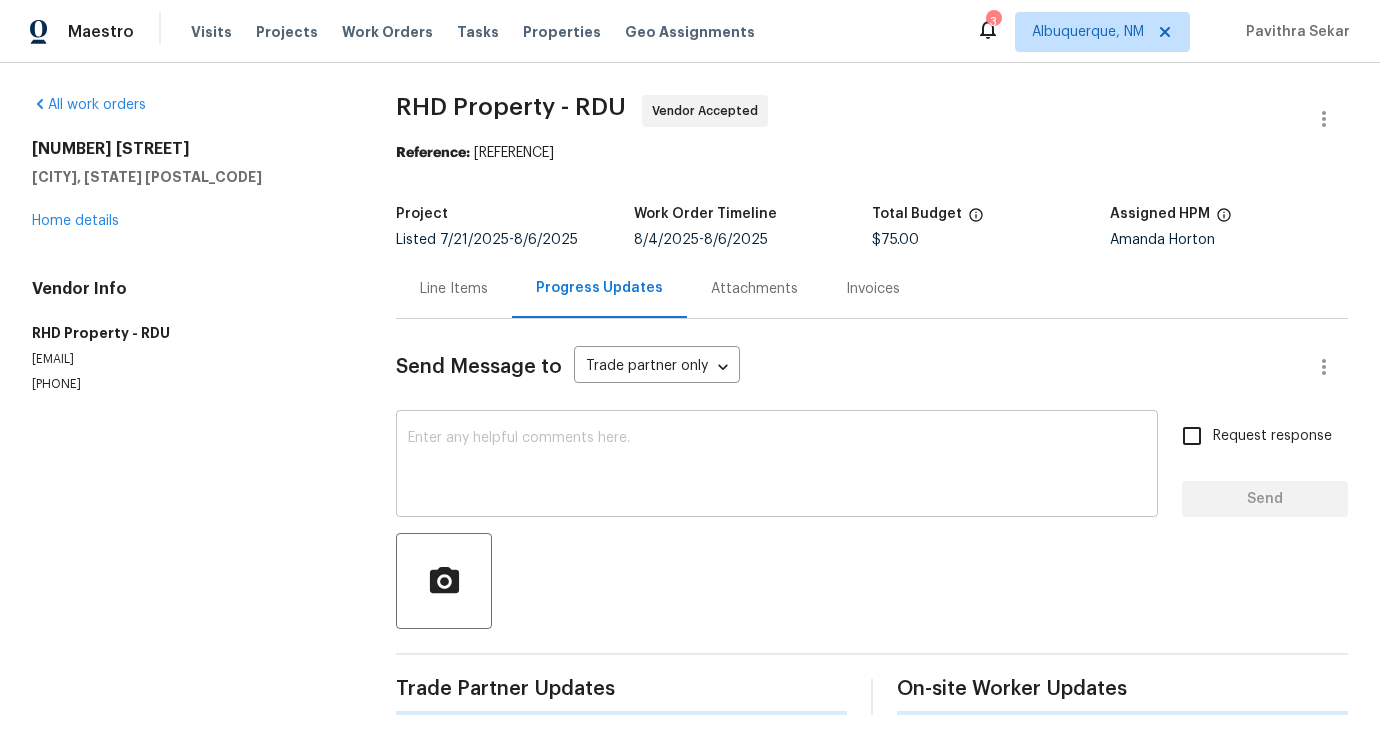 click on "x ​" at bounding box center [777, 466] 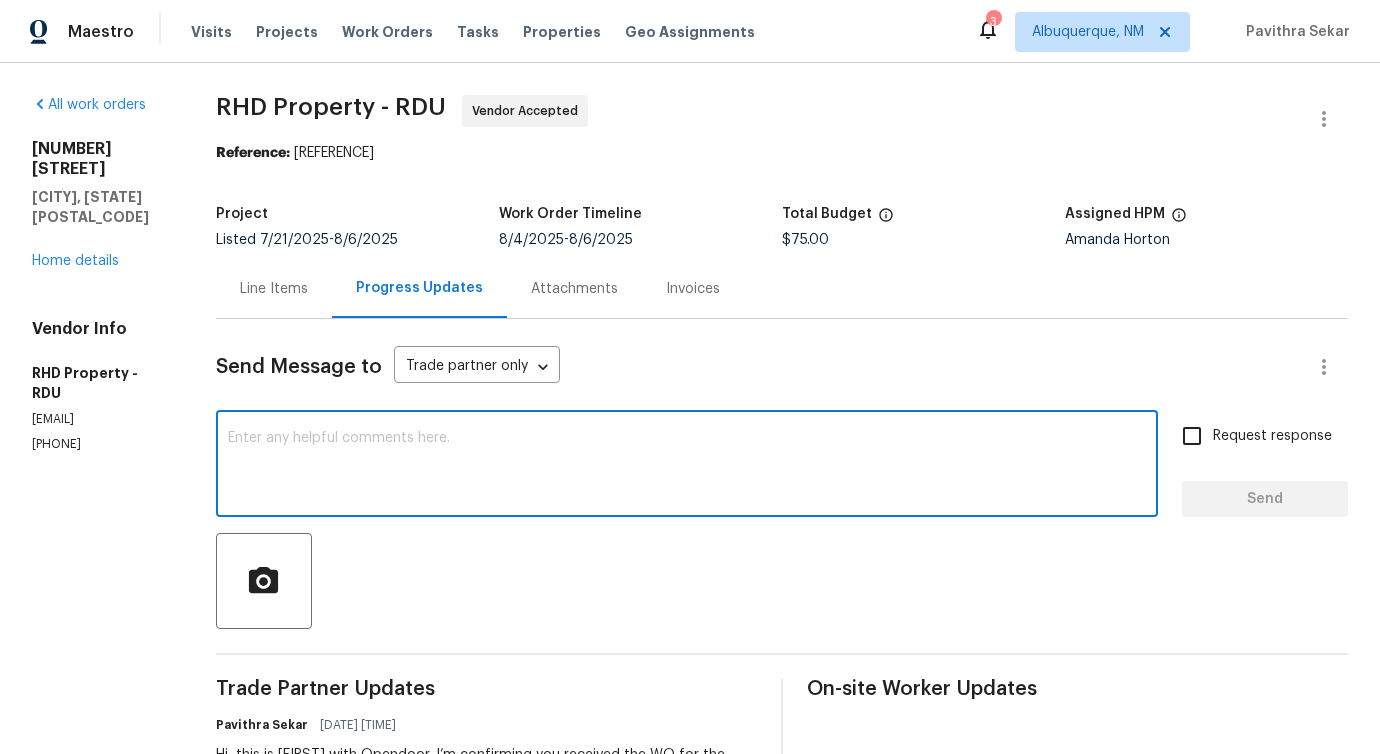 click on "x ​" at bounding box center [687, 466] 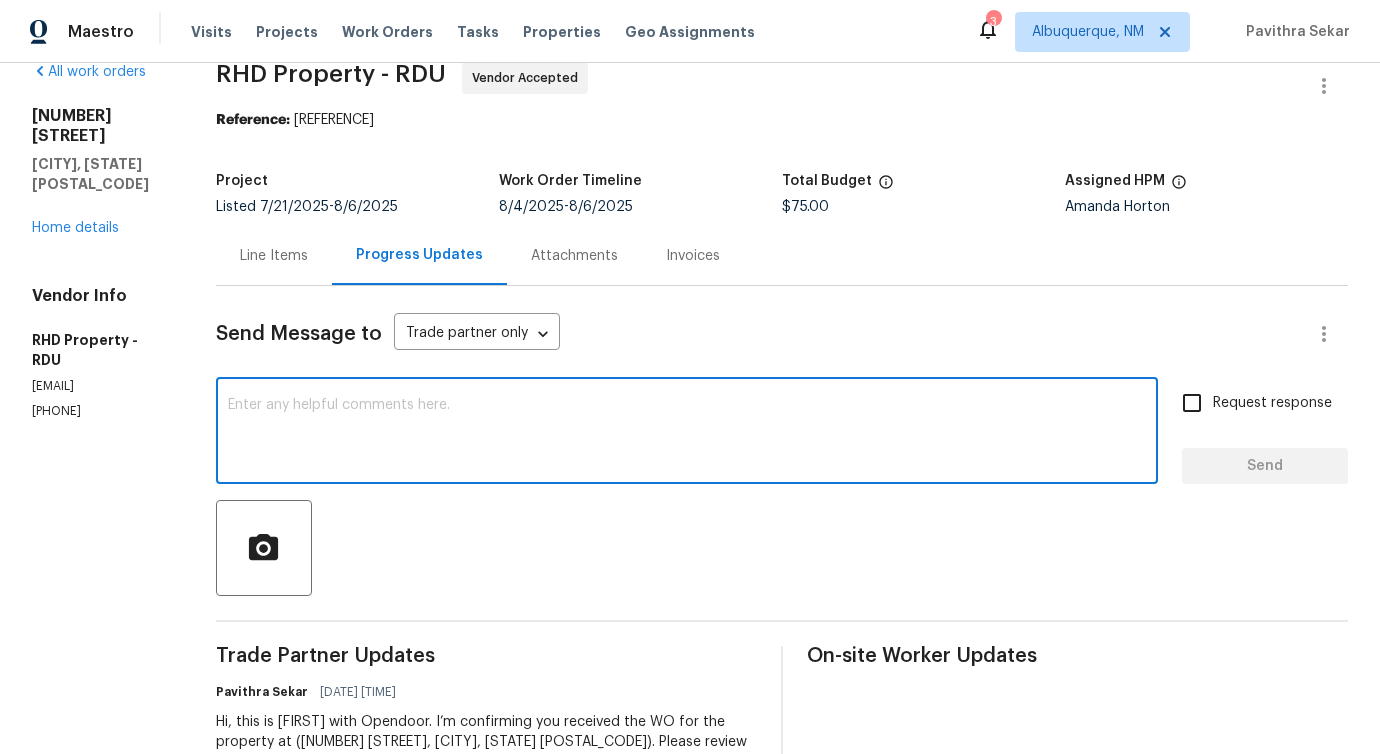 scroll, scrollTop: 0, scrollLeft: 0, axis: both 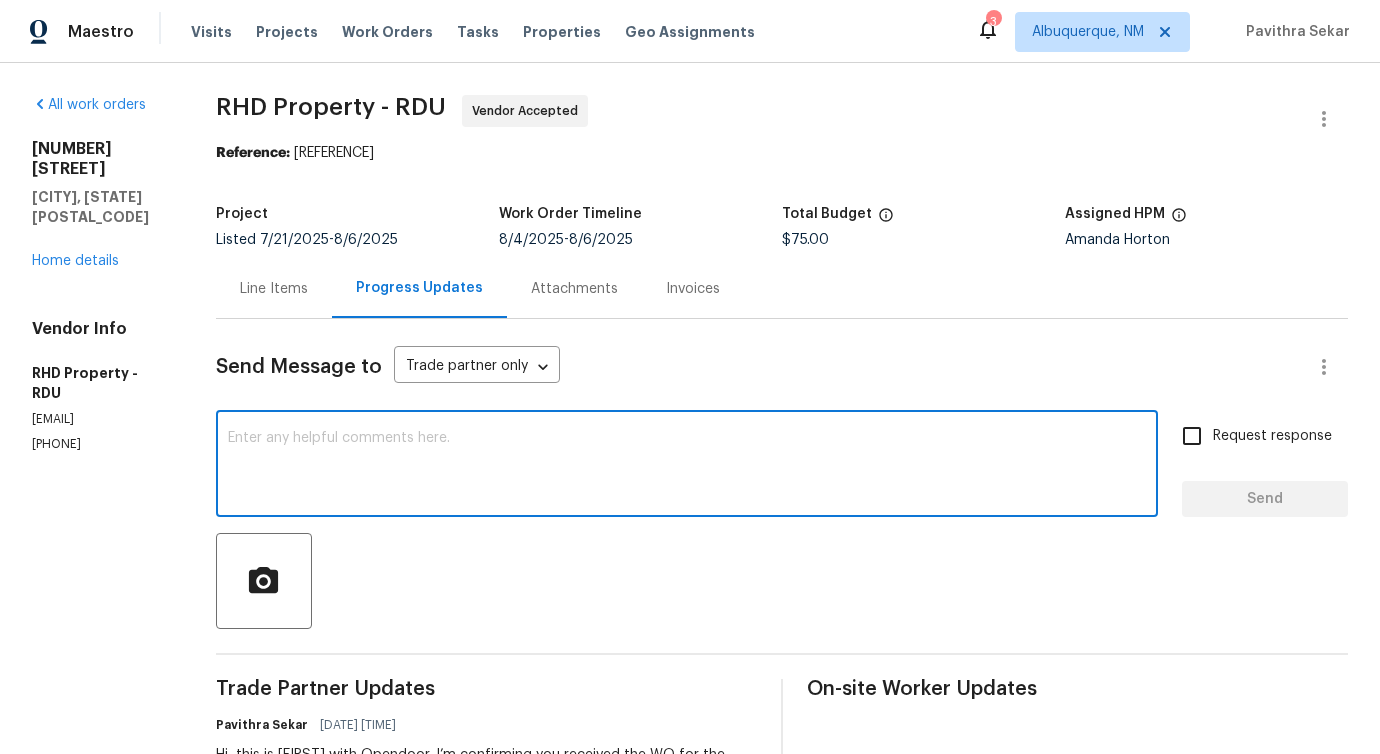 click at bounding box center (687, 466) 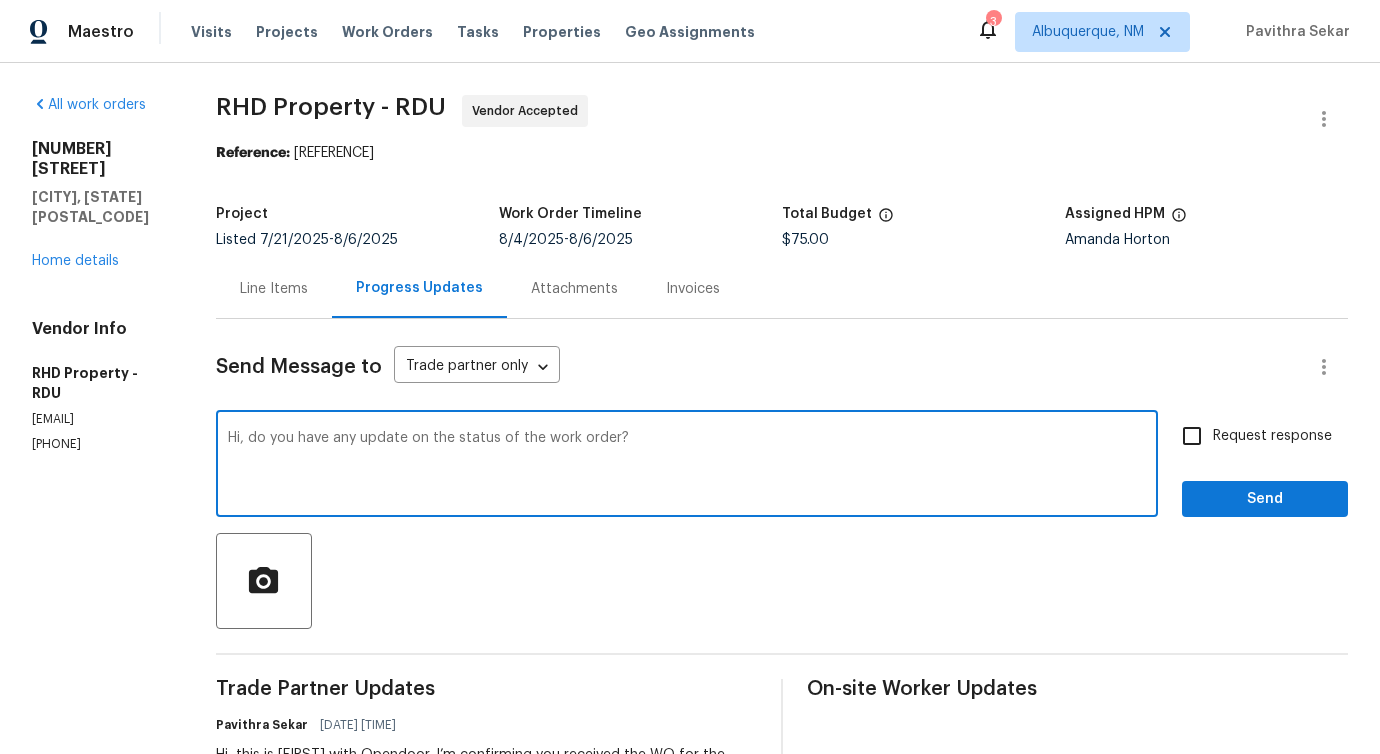 drag, startPoint x: 758, startPoint y: 449, endPoint x: 73, endPoint y: 440, distance: 685.05914 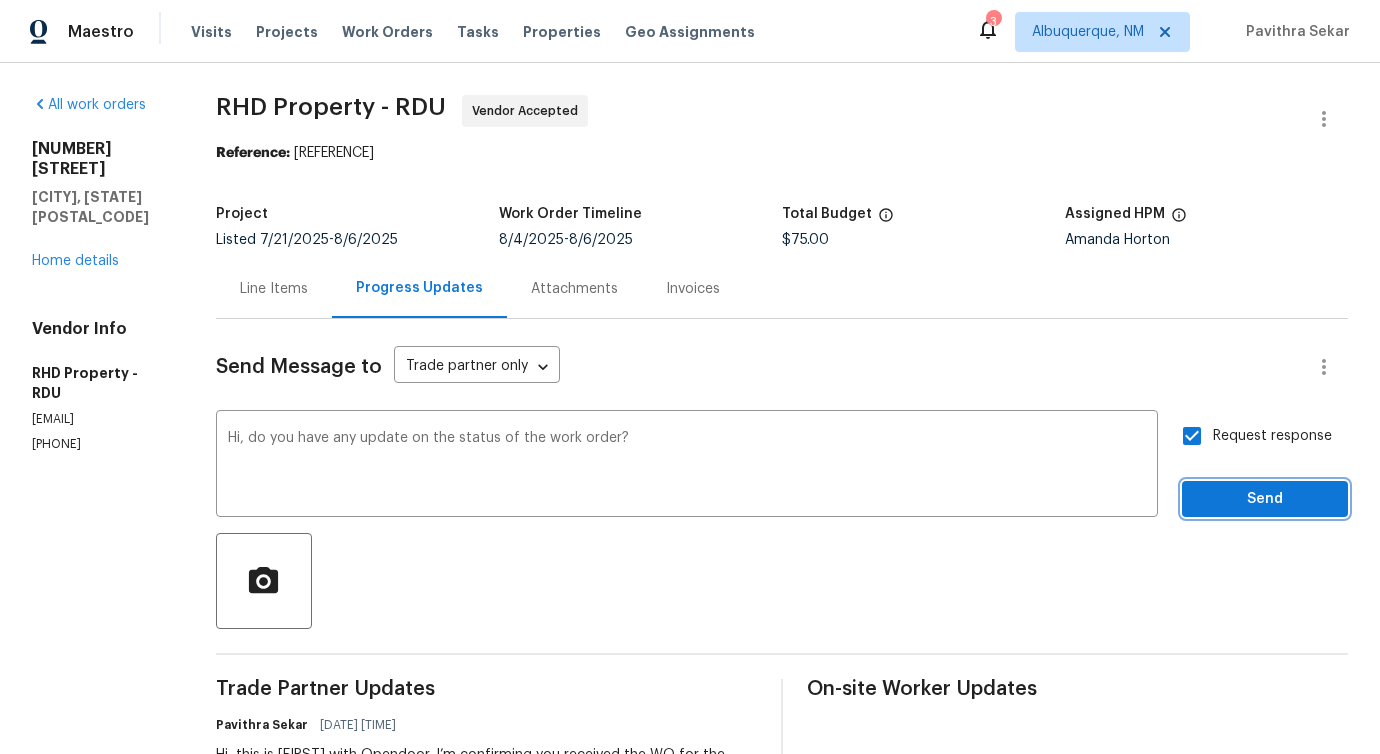 click on "Send" at bounding box center (1265, 499) 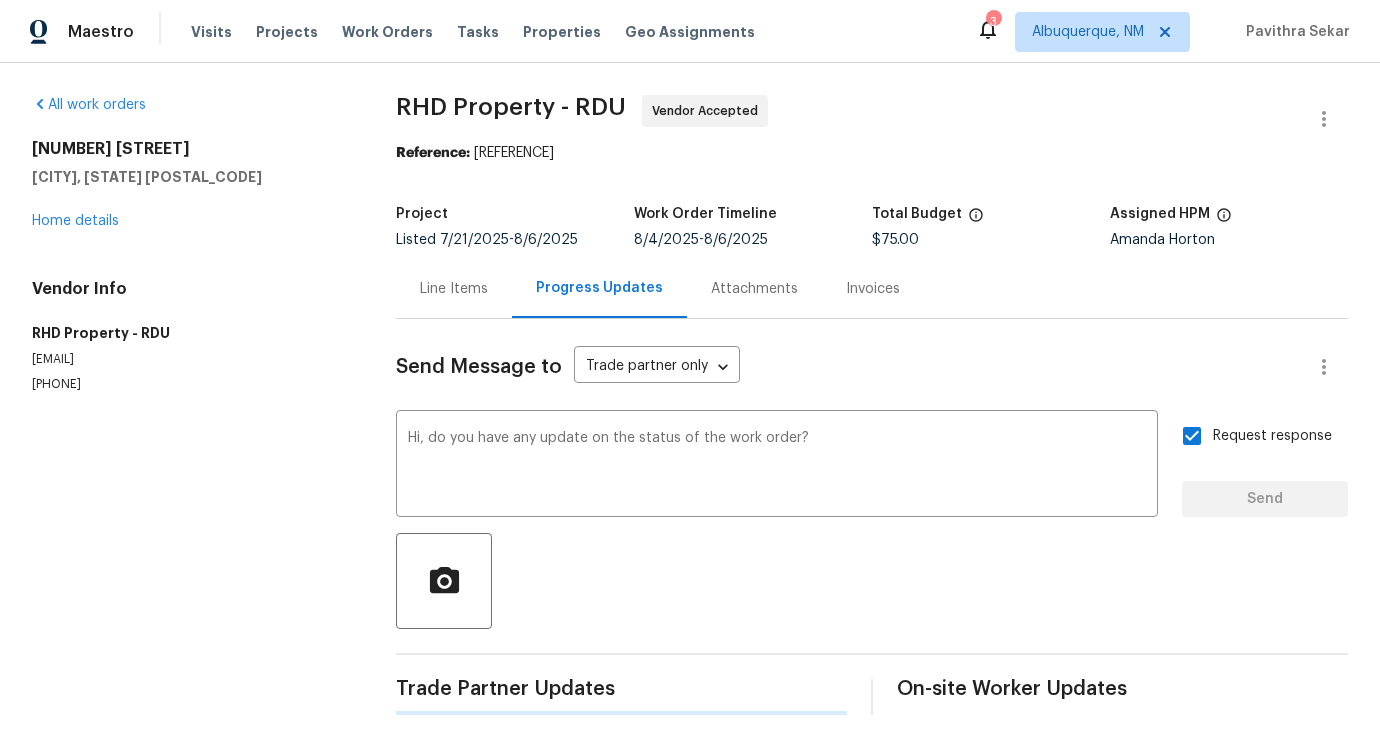 type 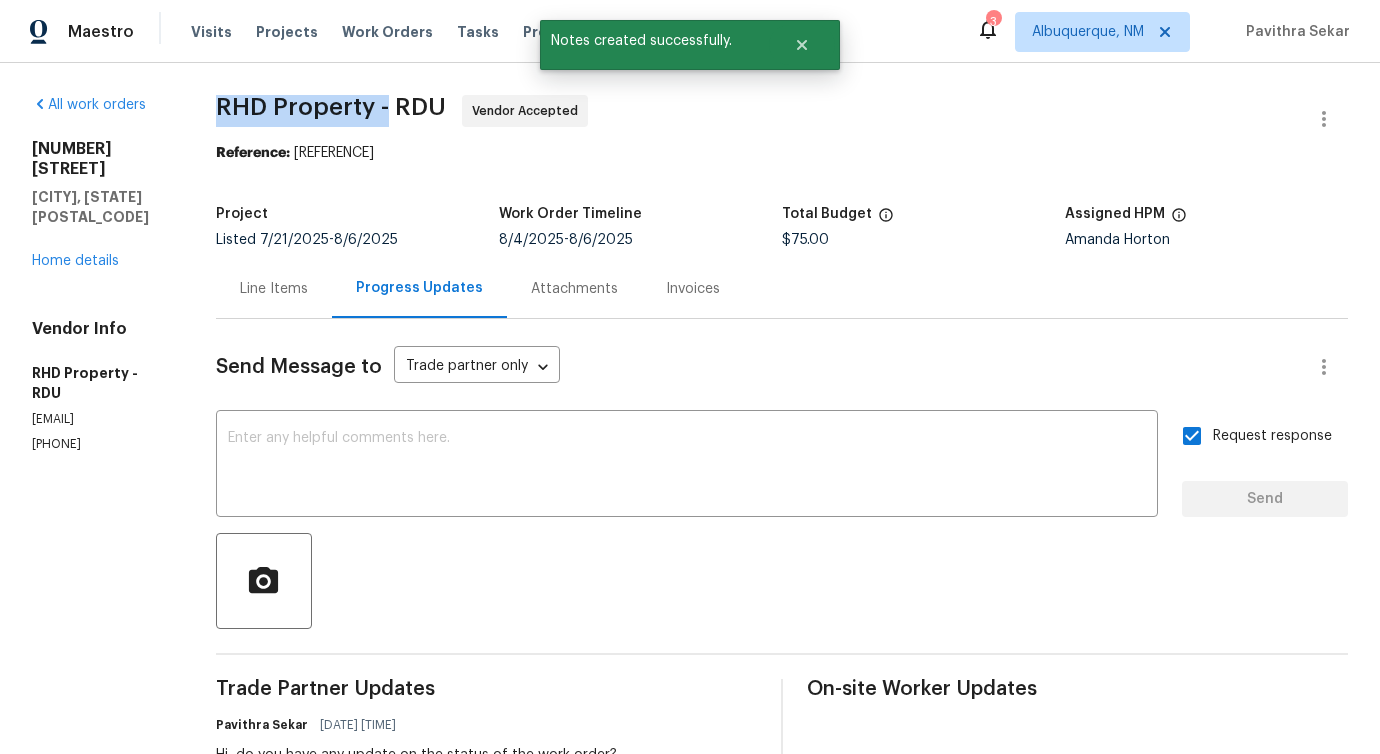 drag, startPoint x: 281, startPoint y: 95, endPoint x: 435, endPoint y: 103, distance: 154.20766 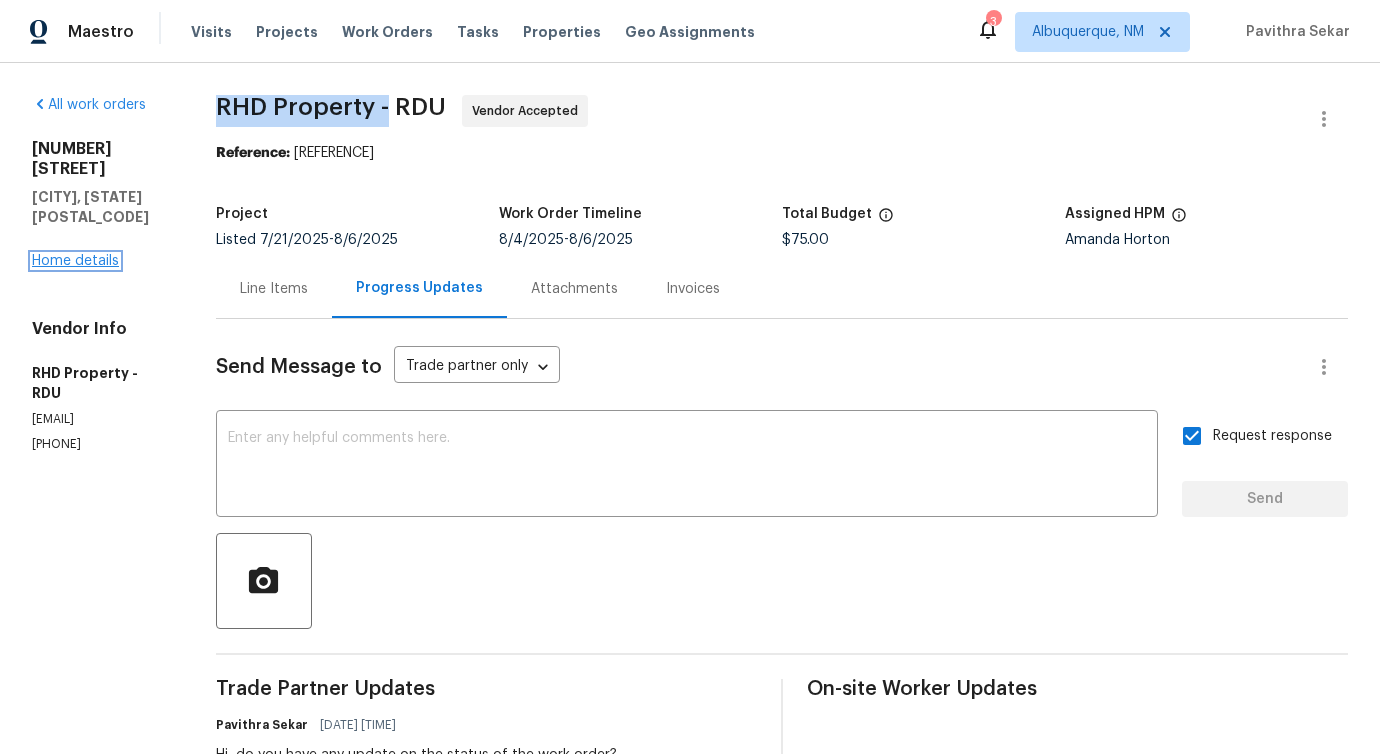 click on "Home details" at bounding box center [75, 261] 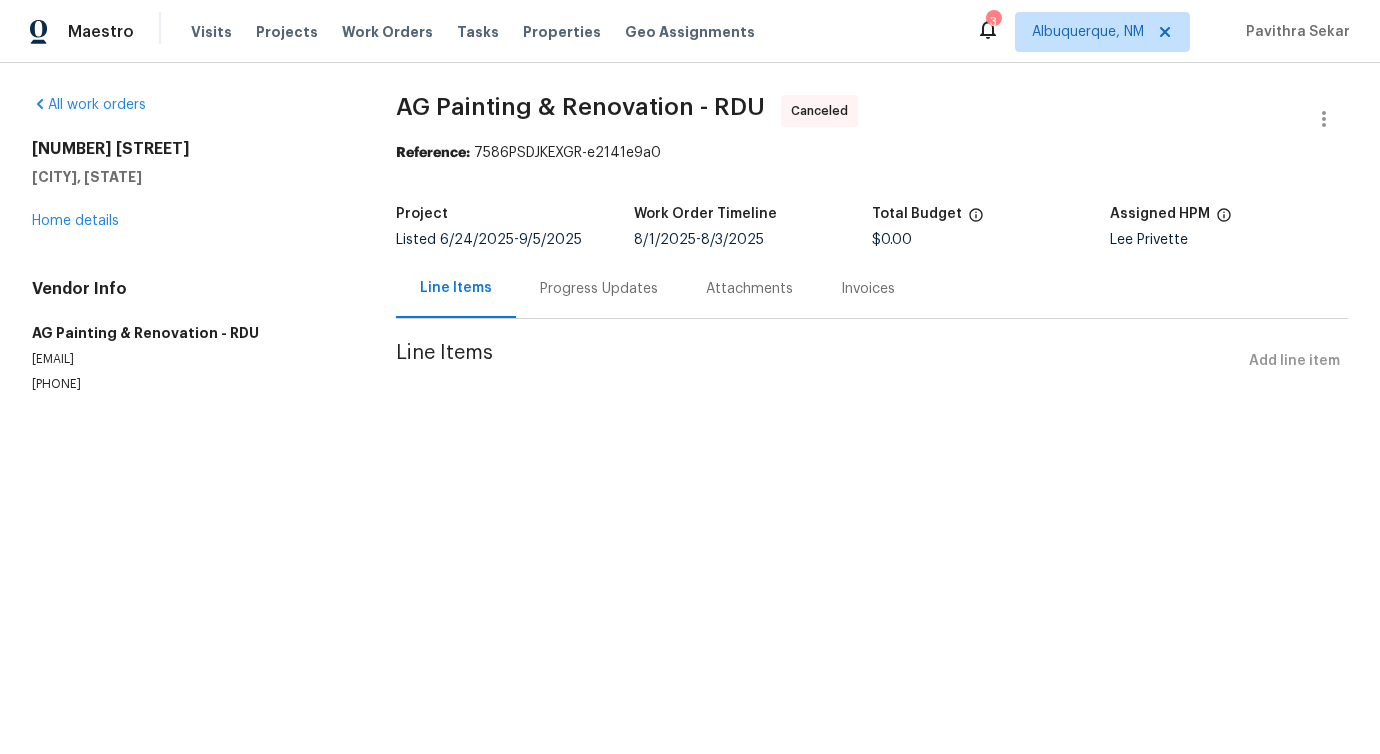 scroll, scrollTop: 0, scrollLeft: 0, axis: both 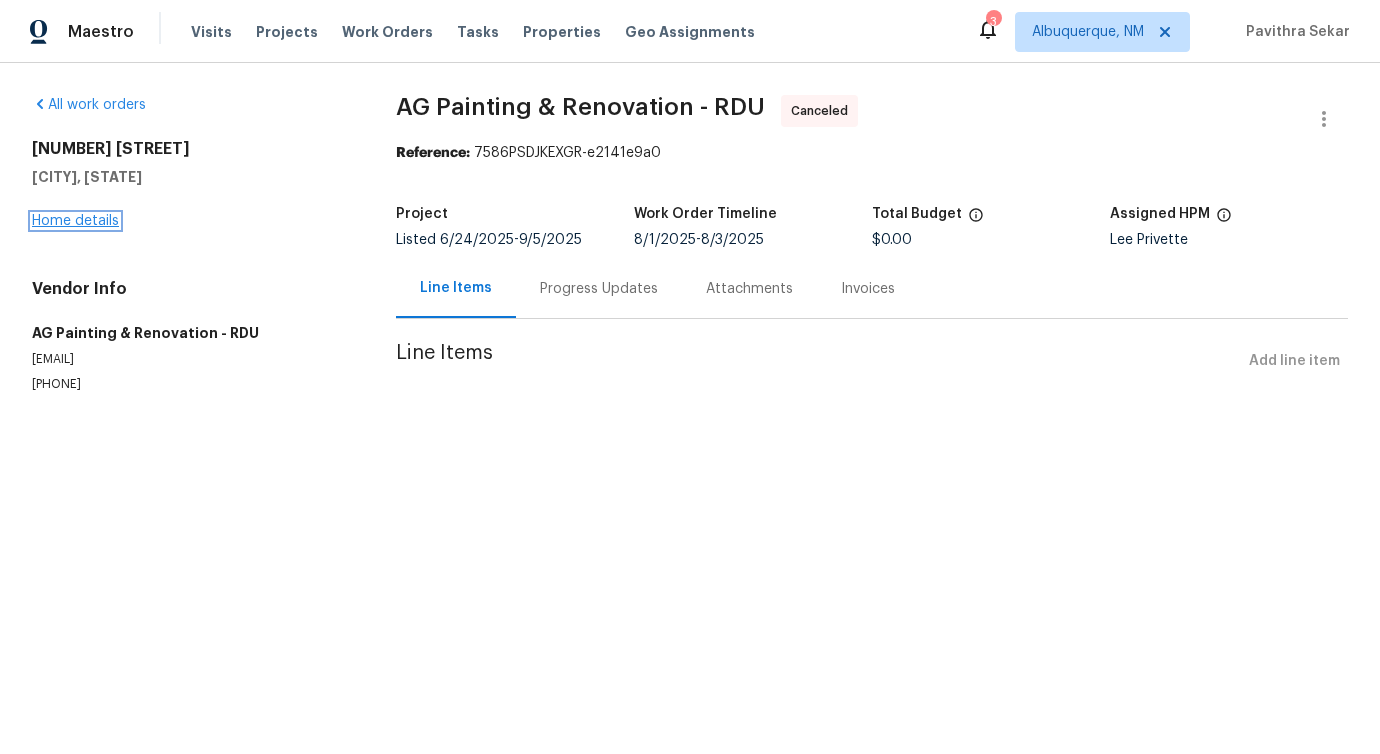 click on "Home details" at bounding box center (75, 221) 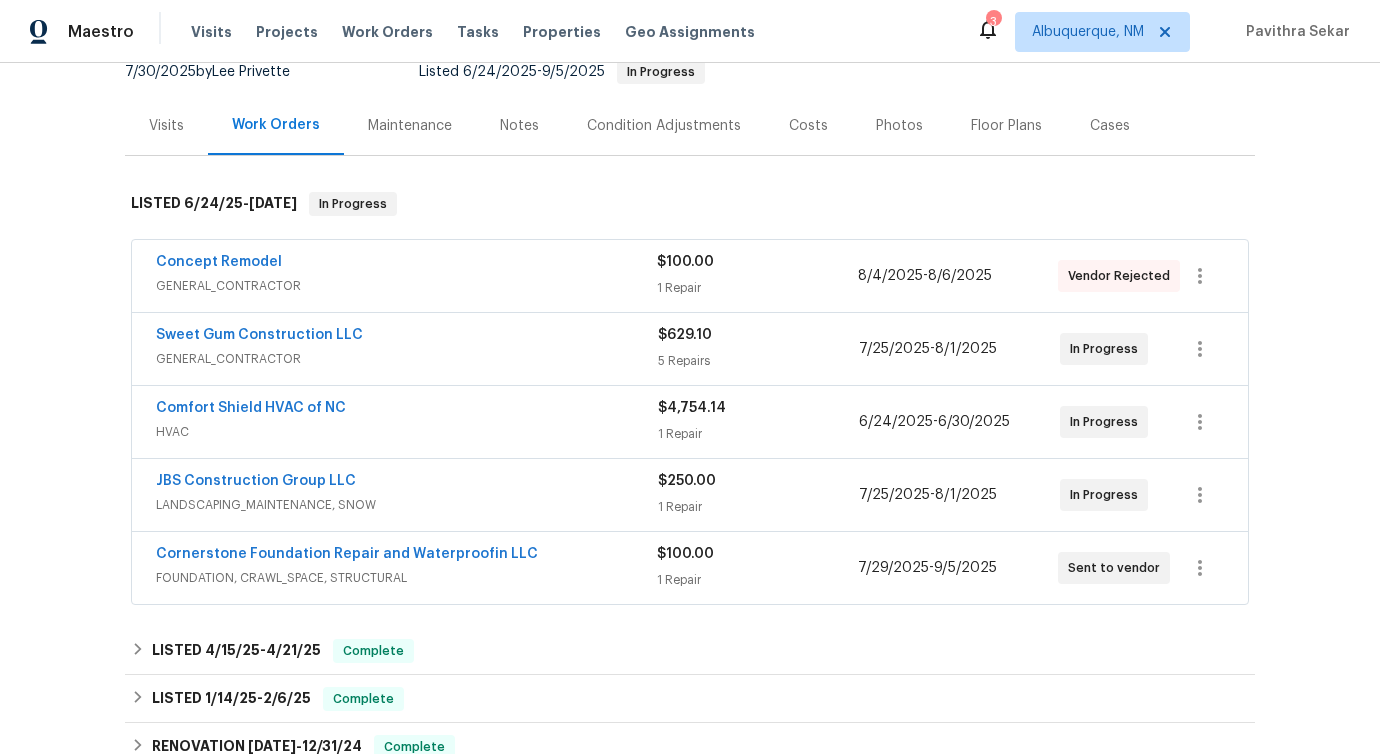 scroll, scrollTop: 231, scrollLeft: 0, axis: vertical 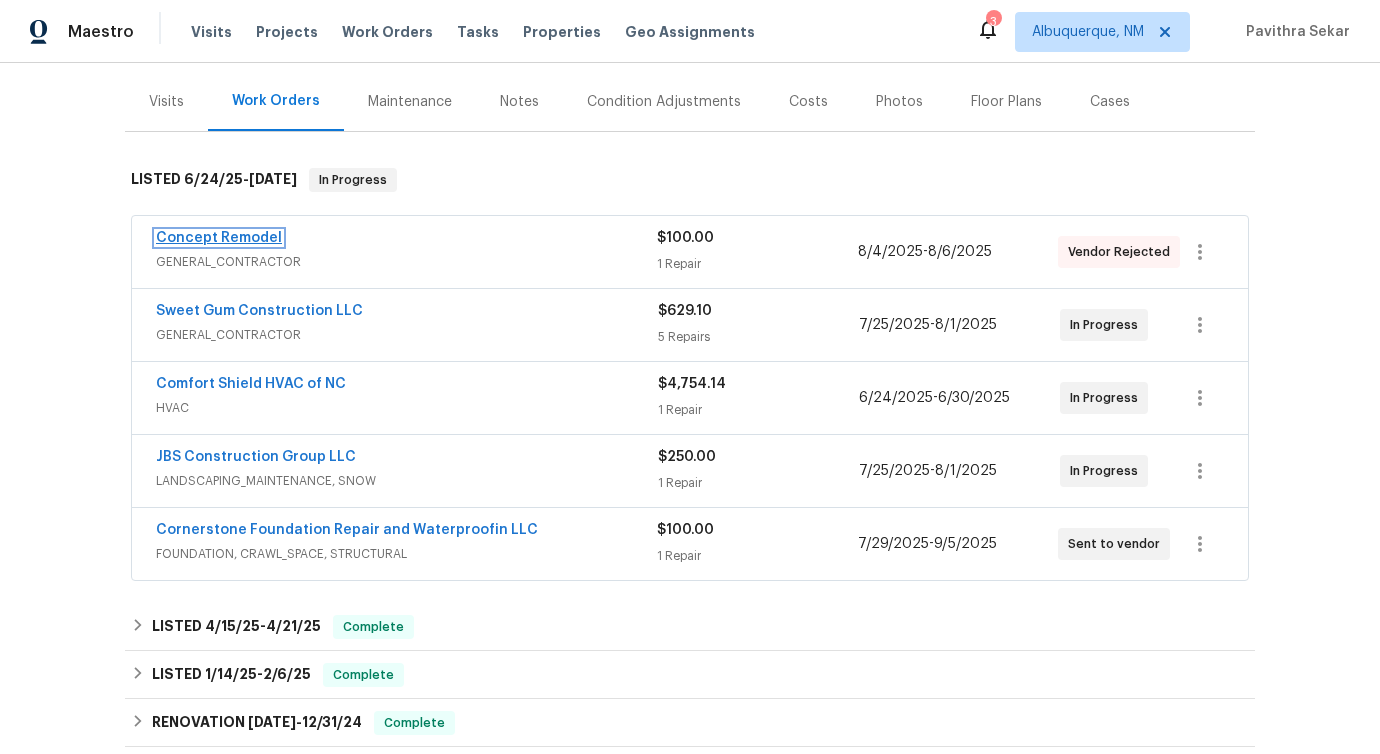 click on "Concept Remodel" at bounding box center (219, 238) 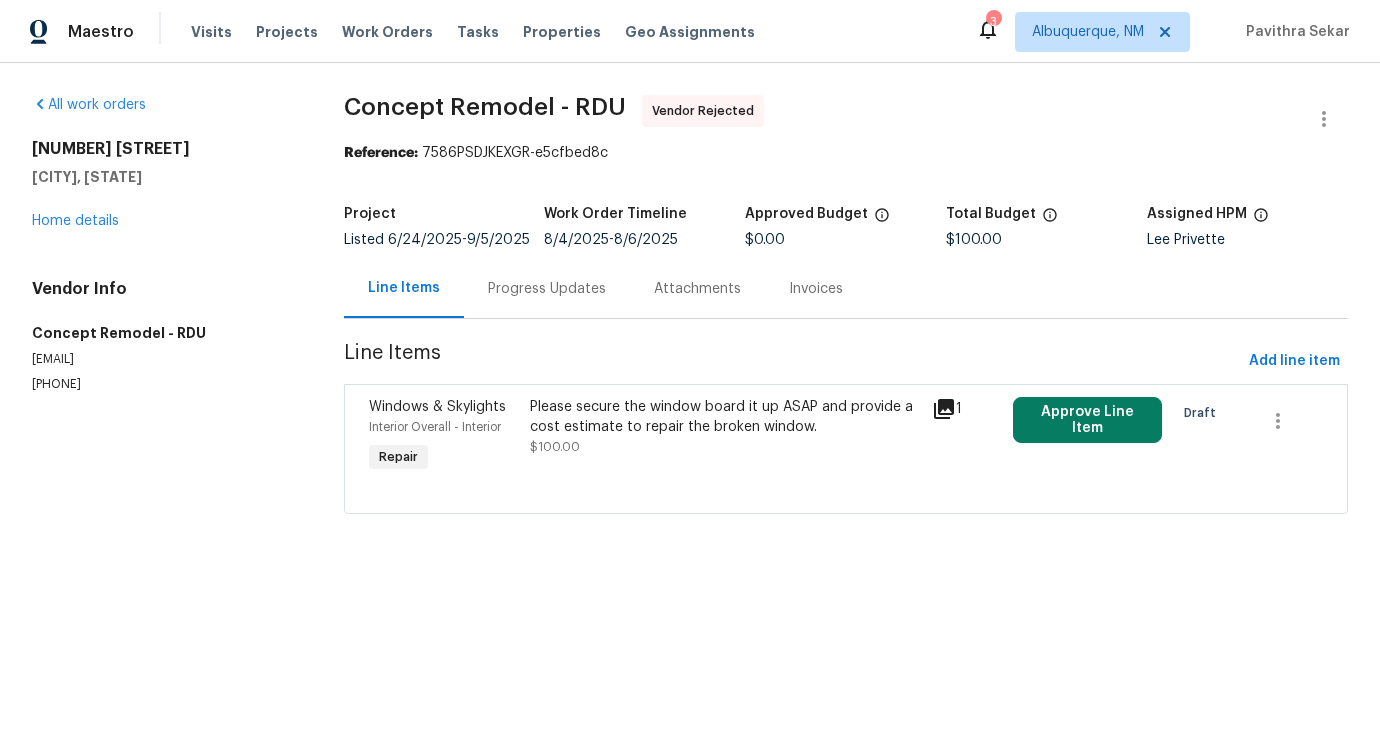 click on "Progress Updates" at bounding box center (547, 289) 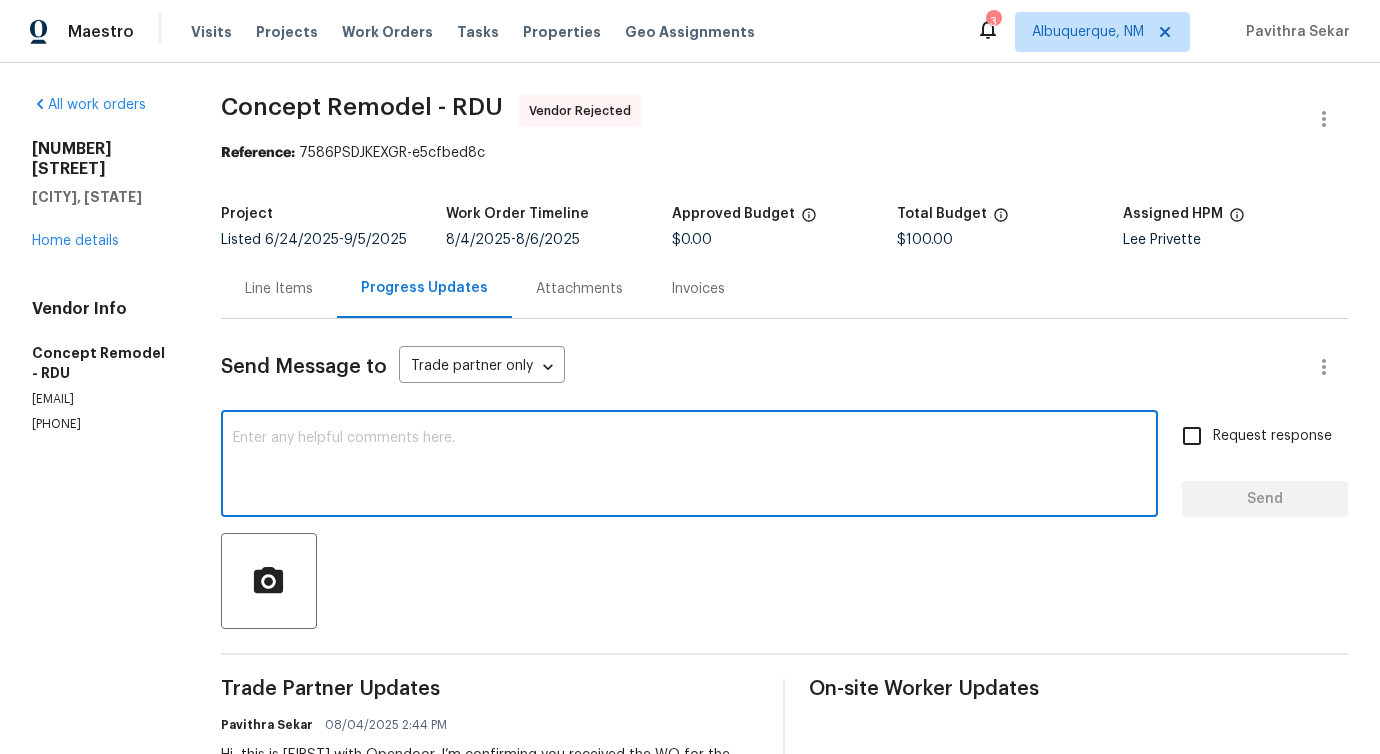 click at bounding box center (689, 466) 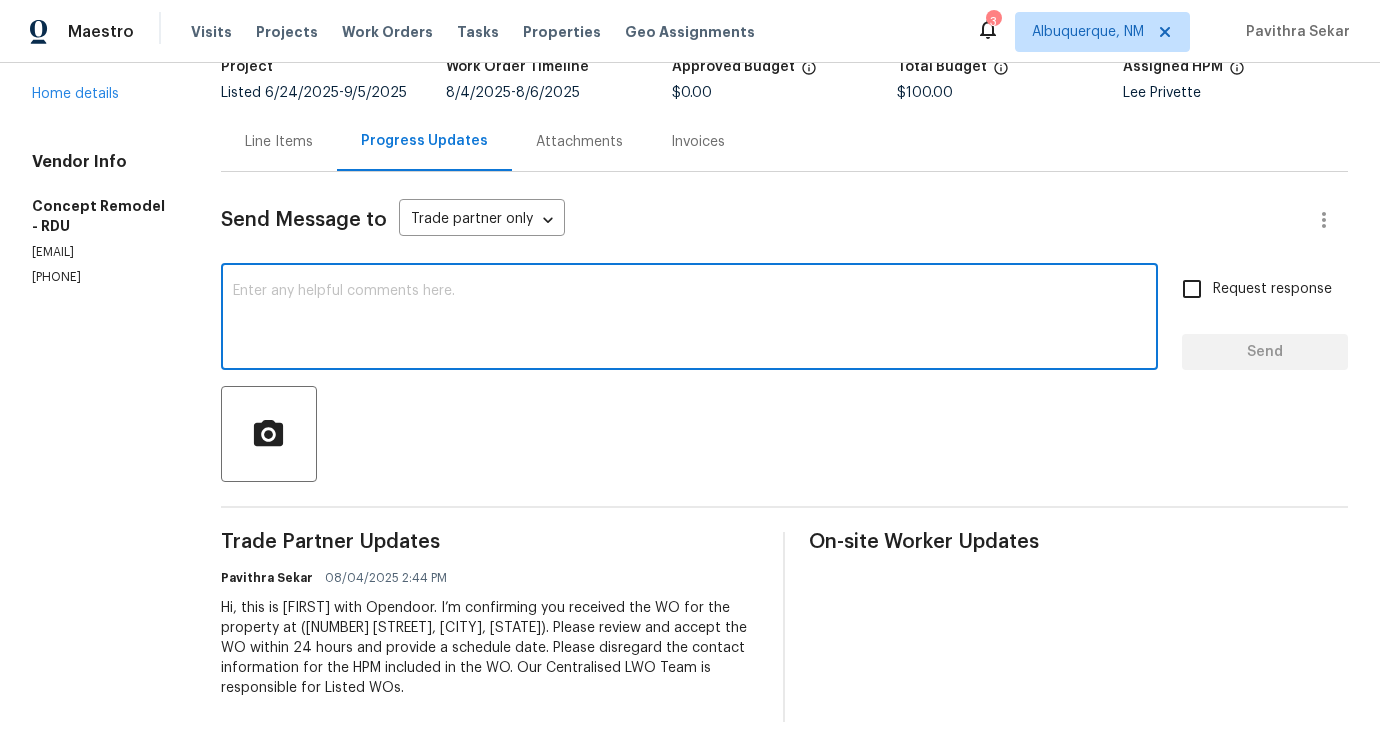 scroll, scrollTop: 0, scrollLeft: 0, axis: both 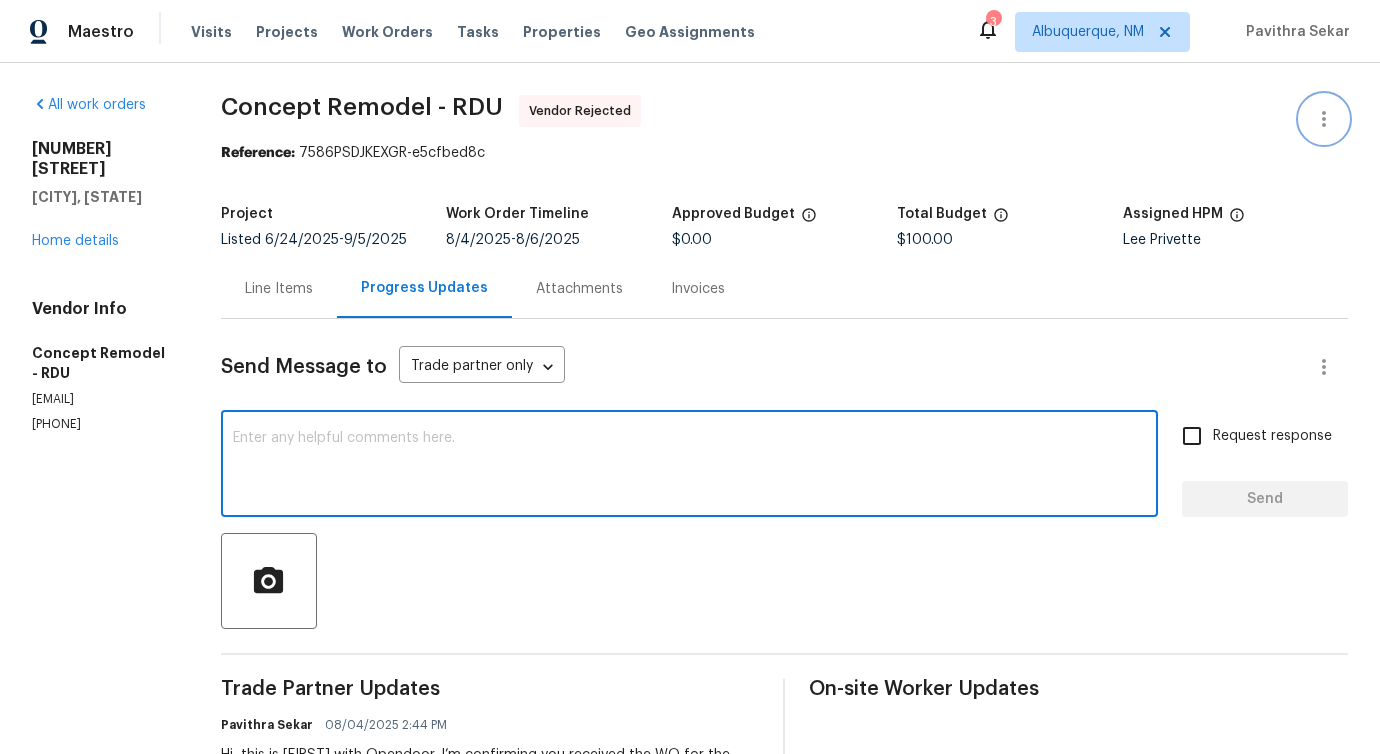 click 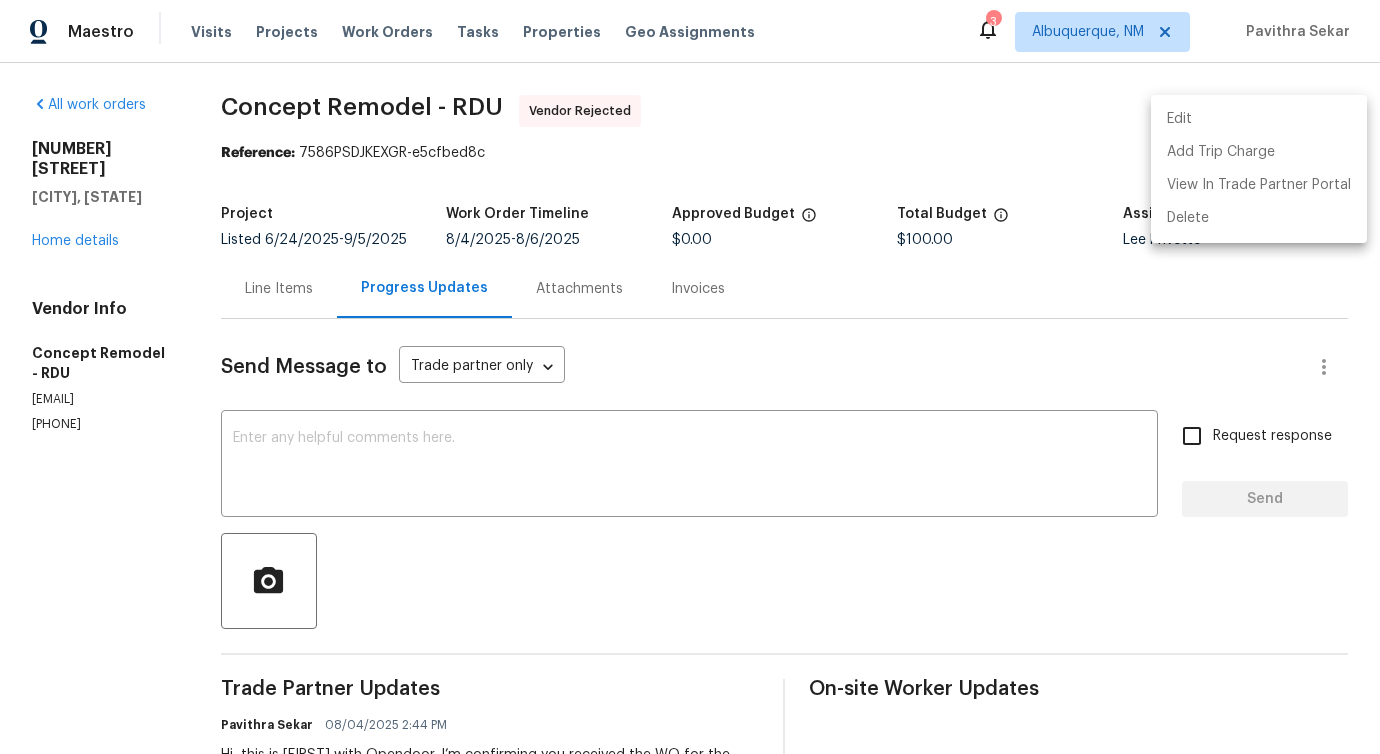 click on "Edit" at bounding box center [1259, 119] 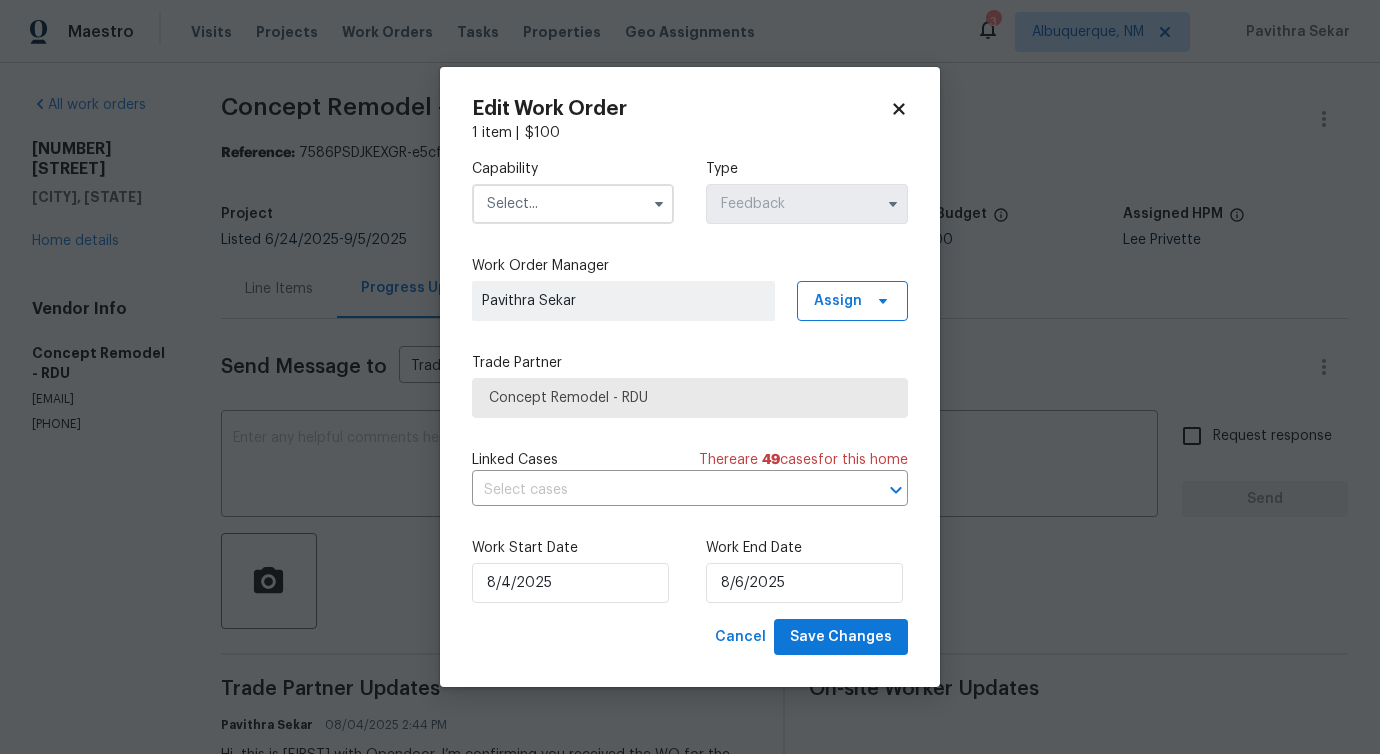click at bounding box center (573, 204) 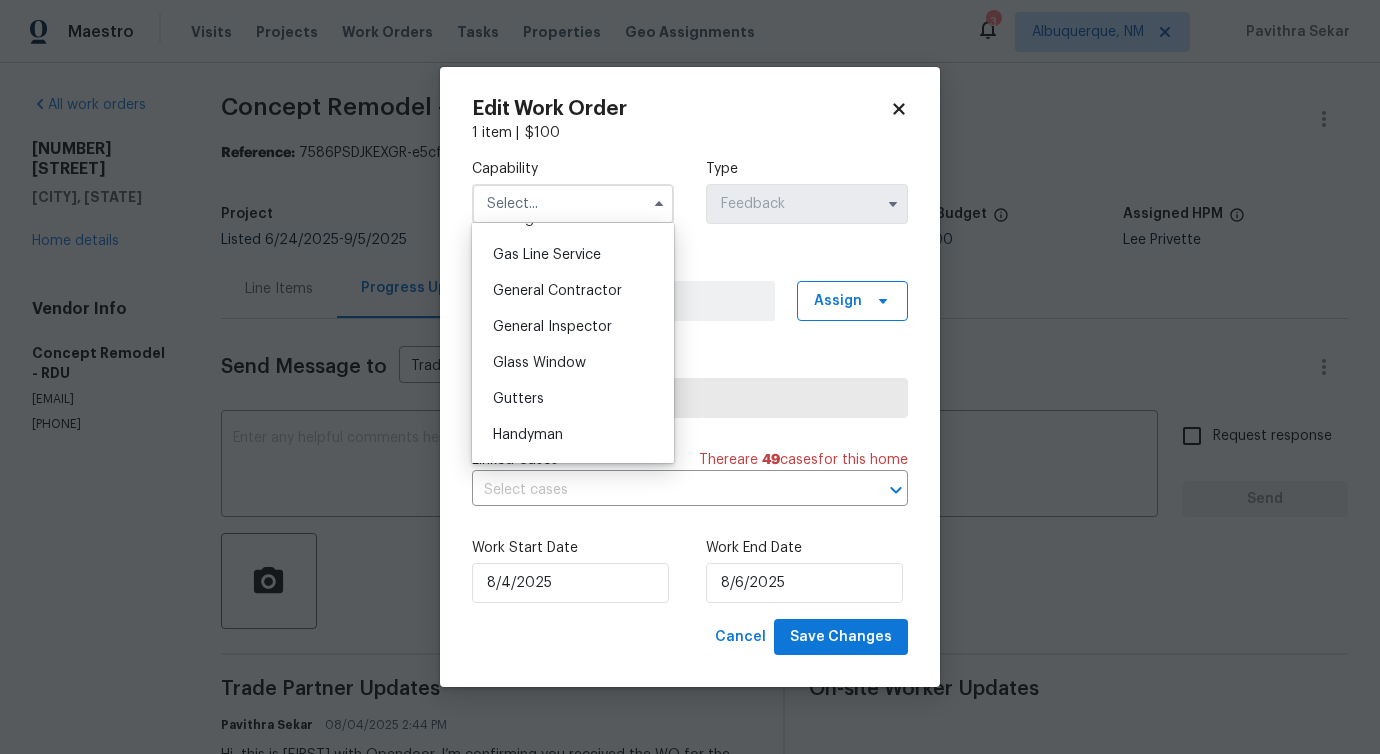 scroll, scrollTop: 886, scrollLeft: 0, axis: vertical 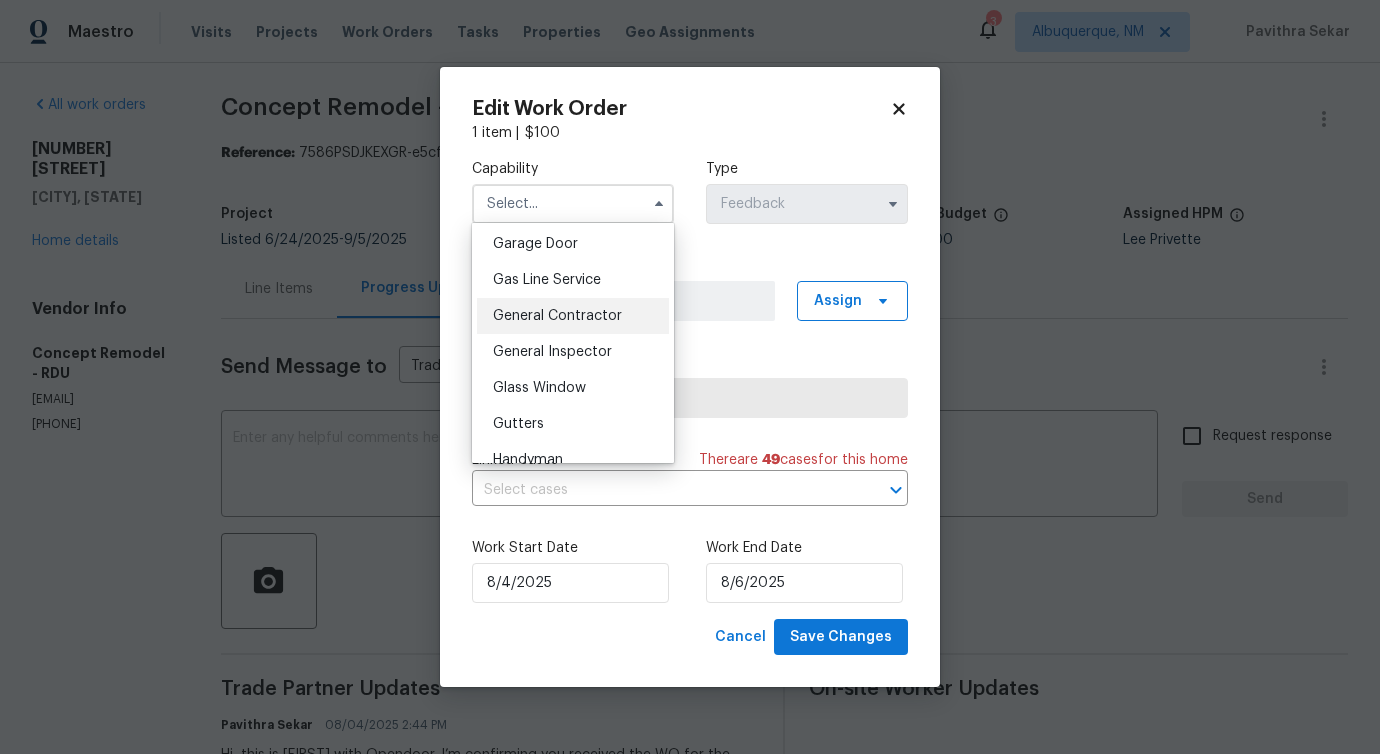 click on "General Contractor" at bounding box center (557, 316) 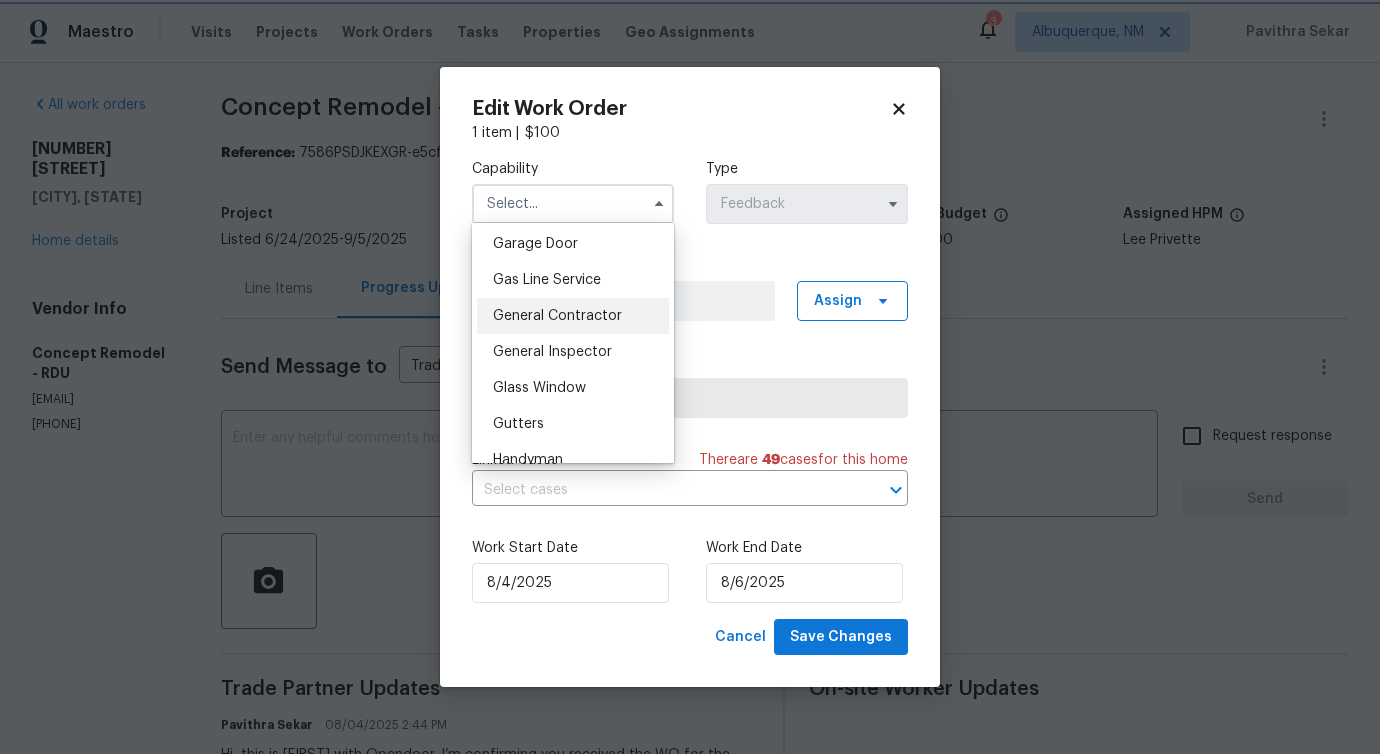 type on "General Contractor" 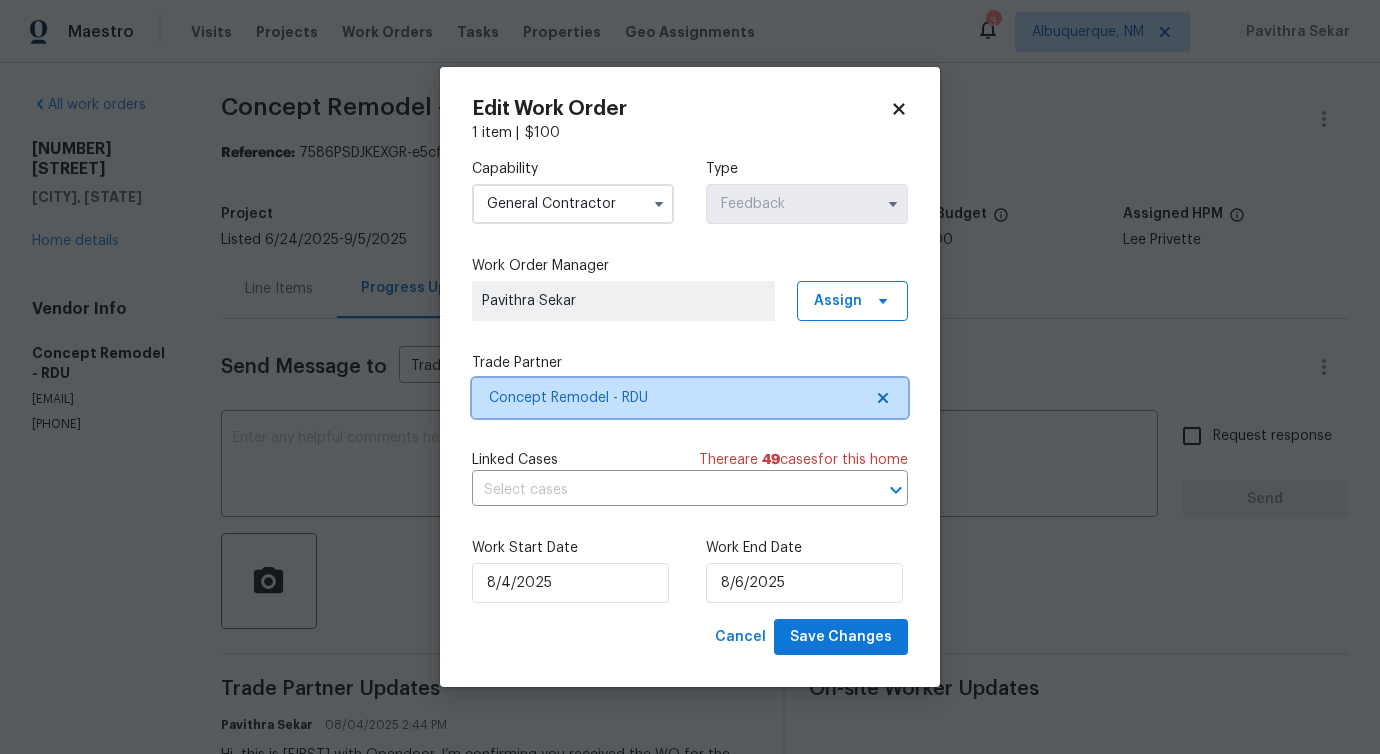 click on "Concept Remodel - RDU" at bounding box center [690, 398] 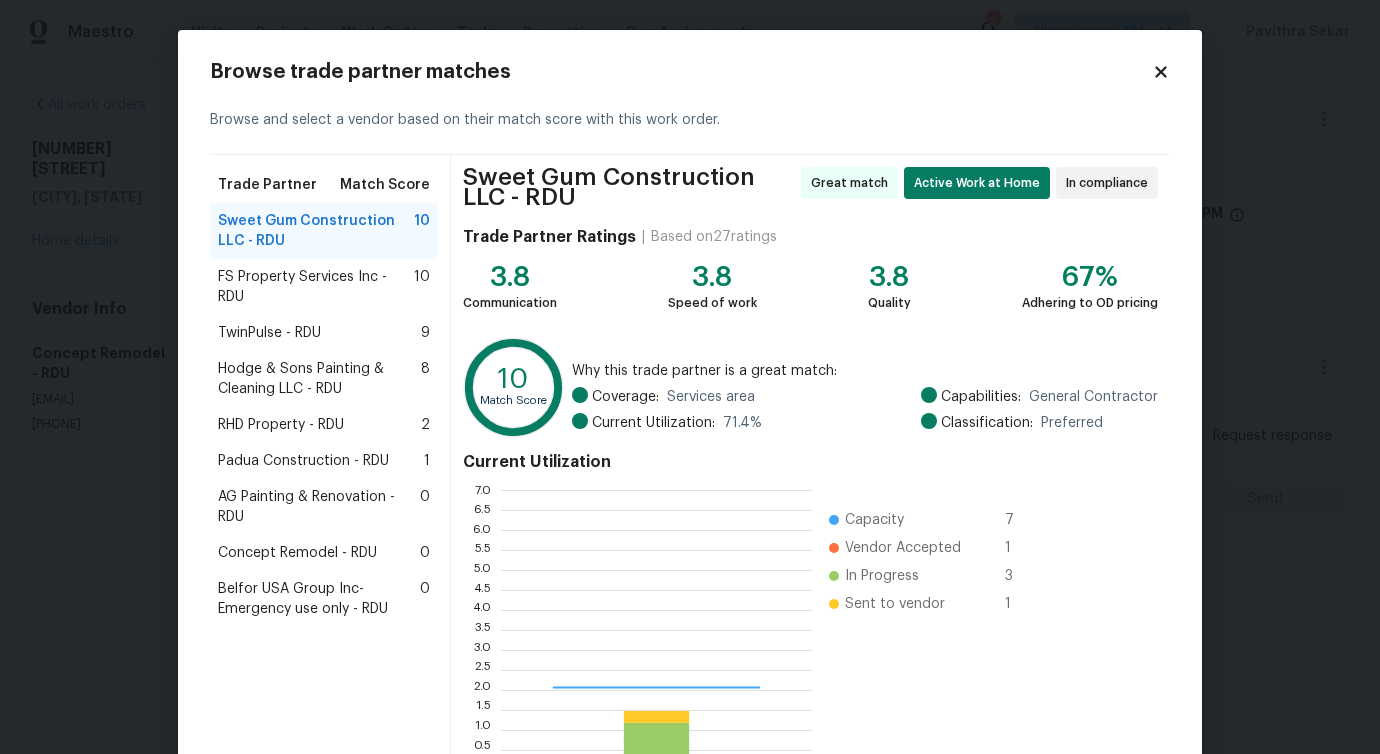 scroll, scrollTop: 2, scrollLeft: 2, axis: both 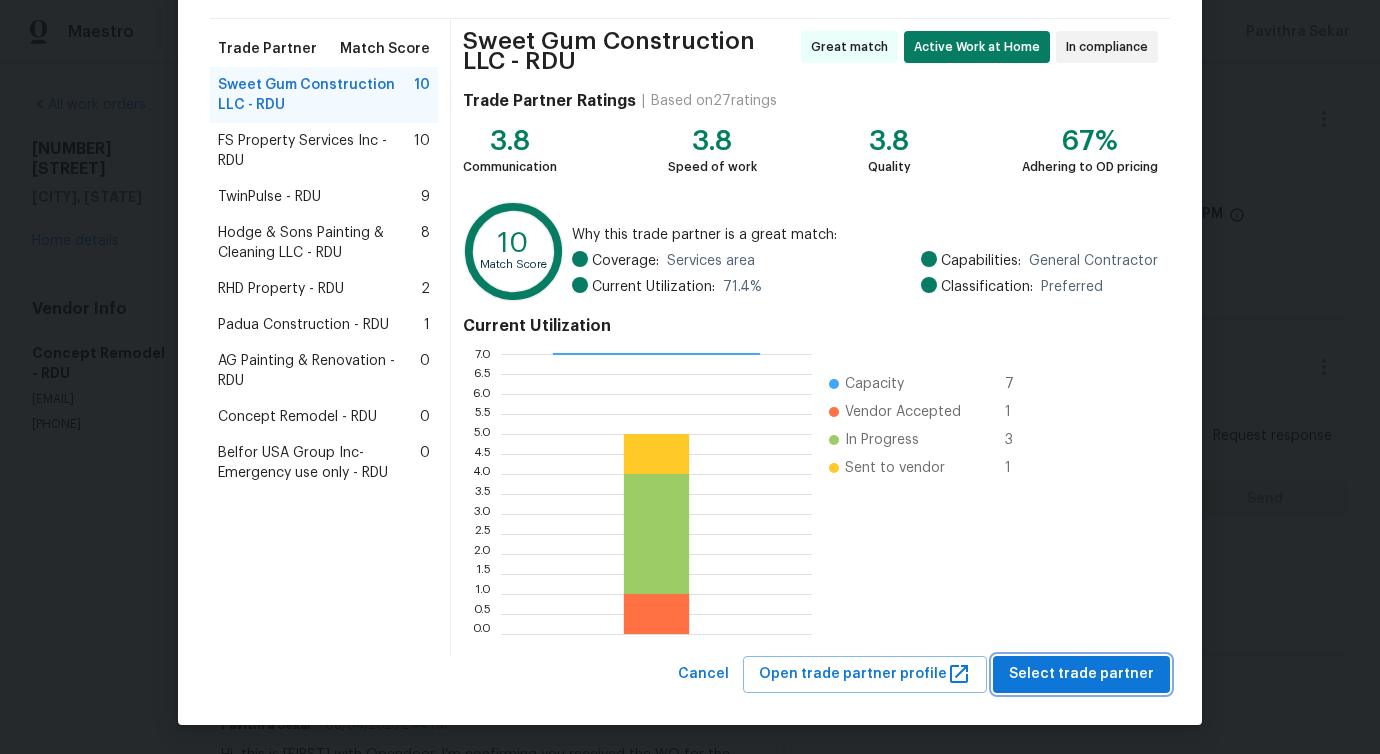 click on "Select trade partner" at bounding box center (1081, 674) 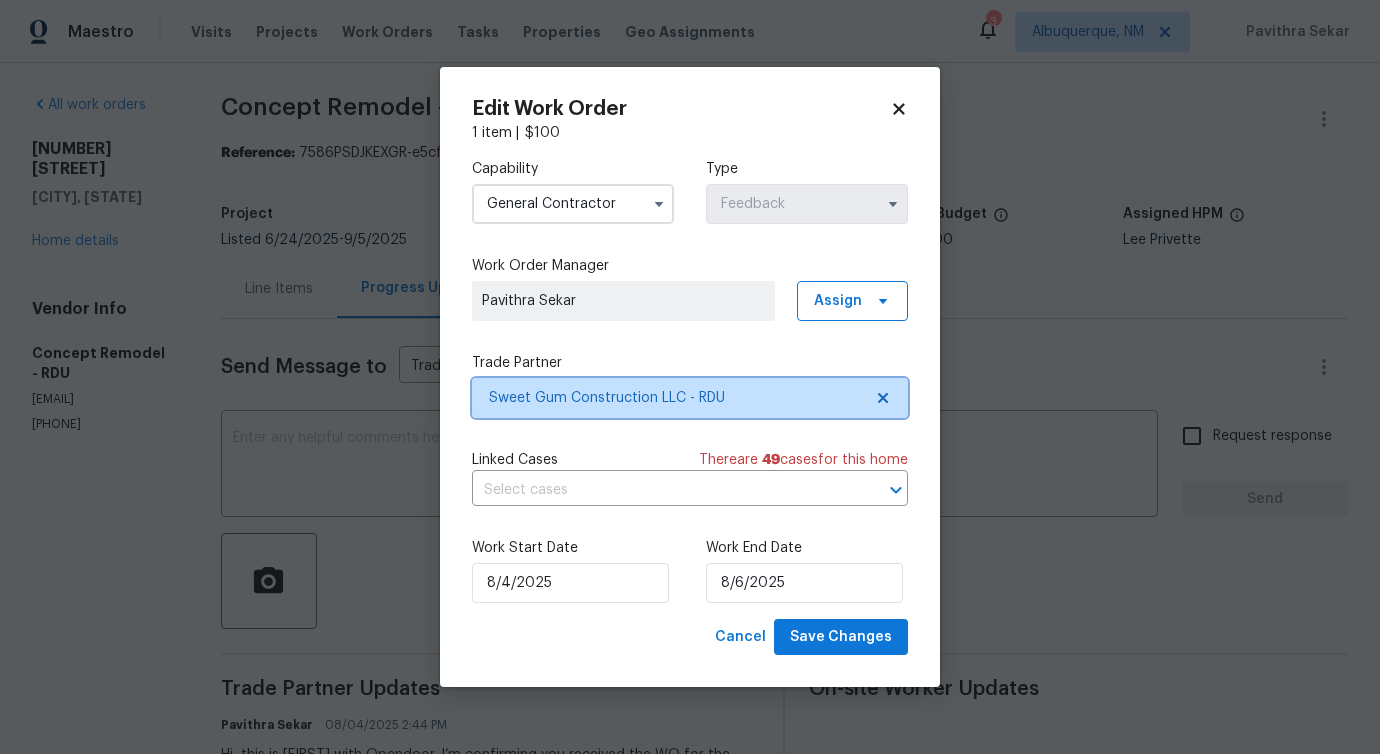 scroll, scrollTop: 0, scrollLeft: 0, axis: both 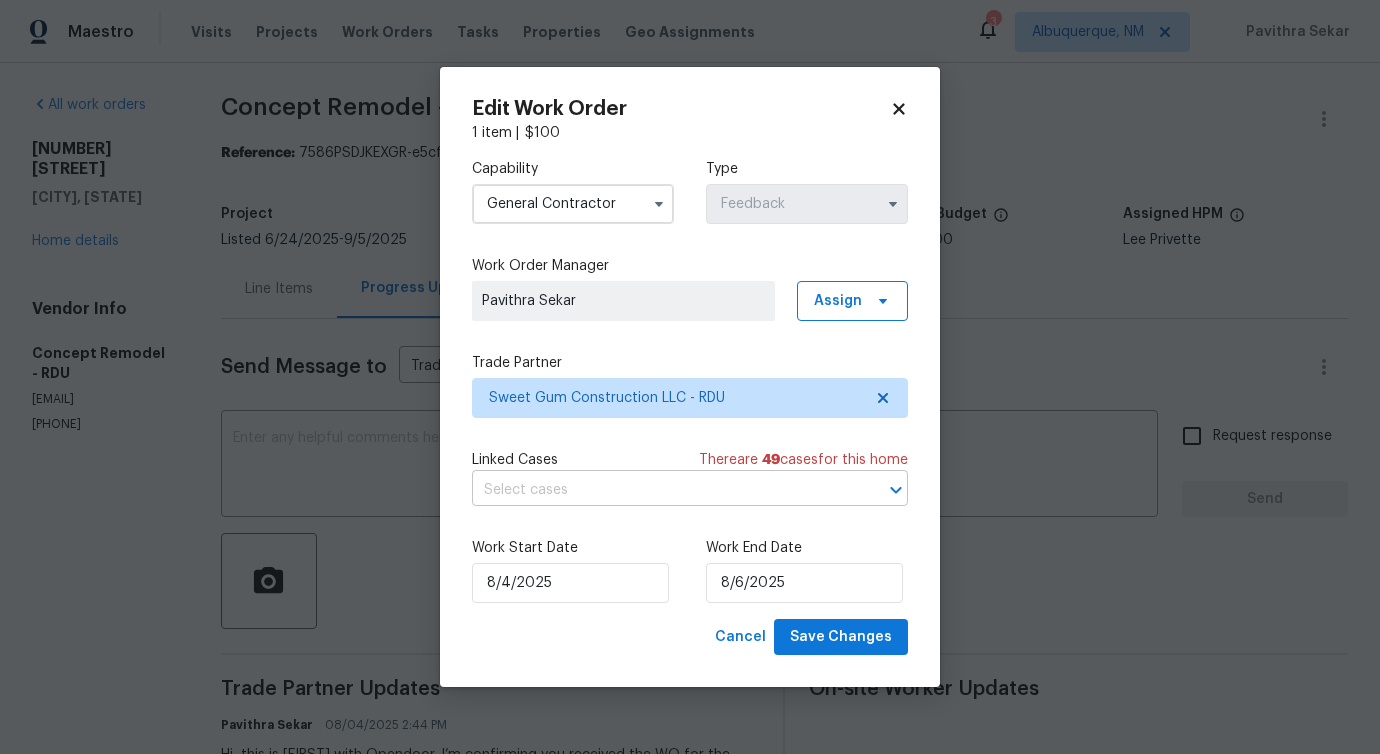click at bounding box center [662, 490] 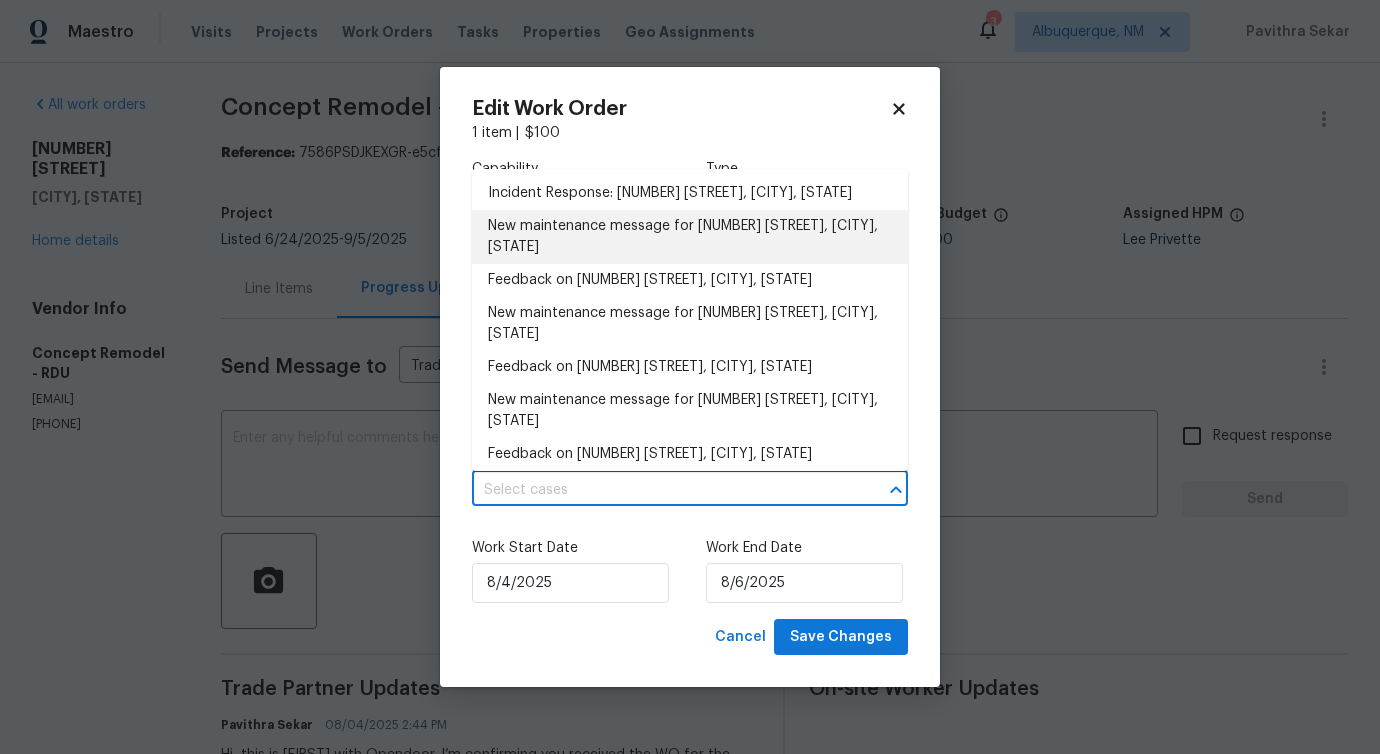 click on "New maintenance message for 311 Burnette St , Durham, NC 27707" at bounding box center [690, 237] 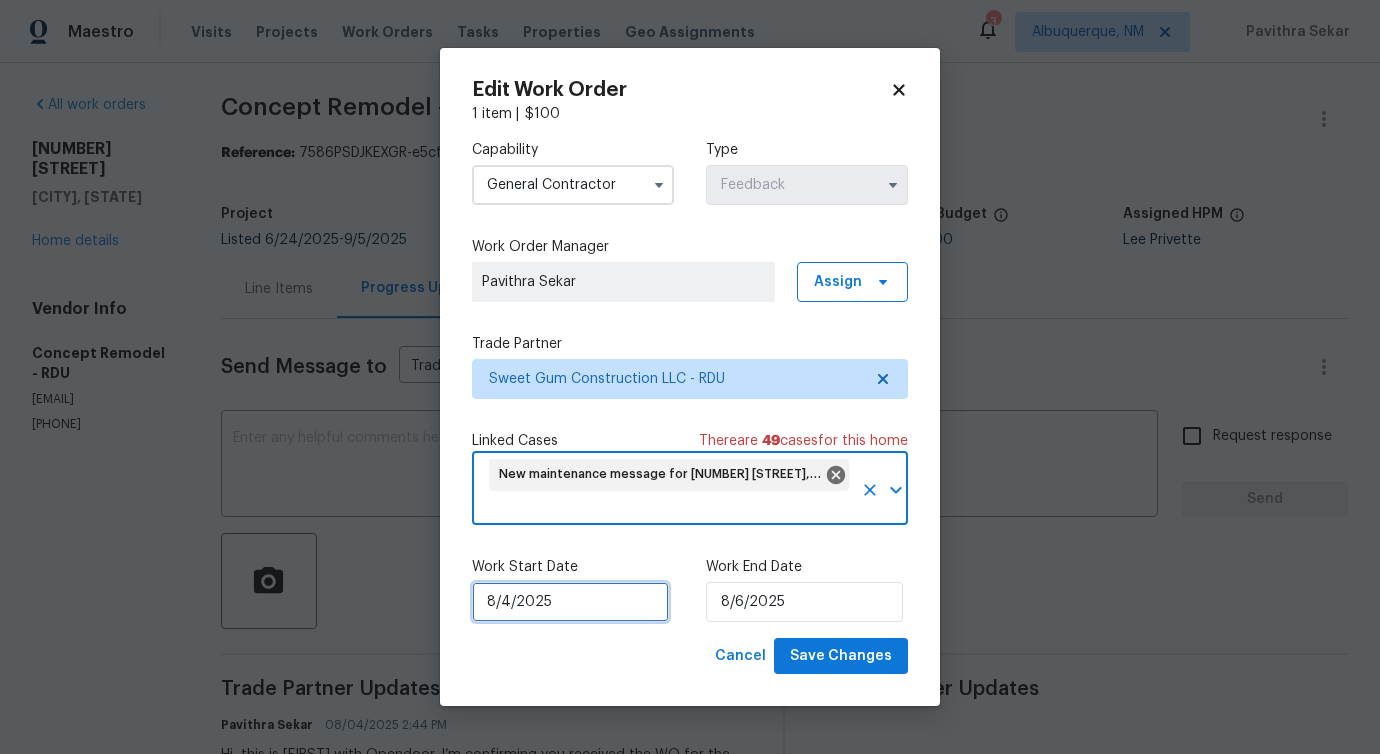 click on "8/4/2025" at bounding box center (570, 602) 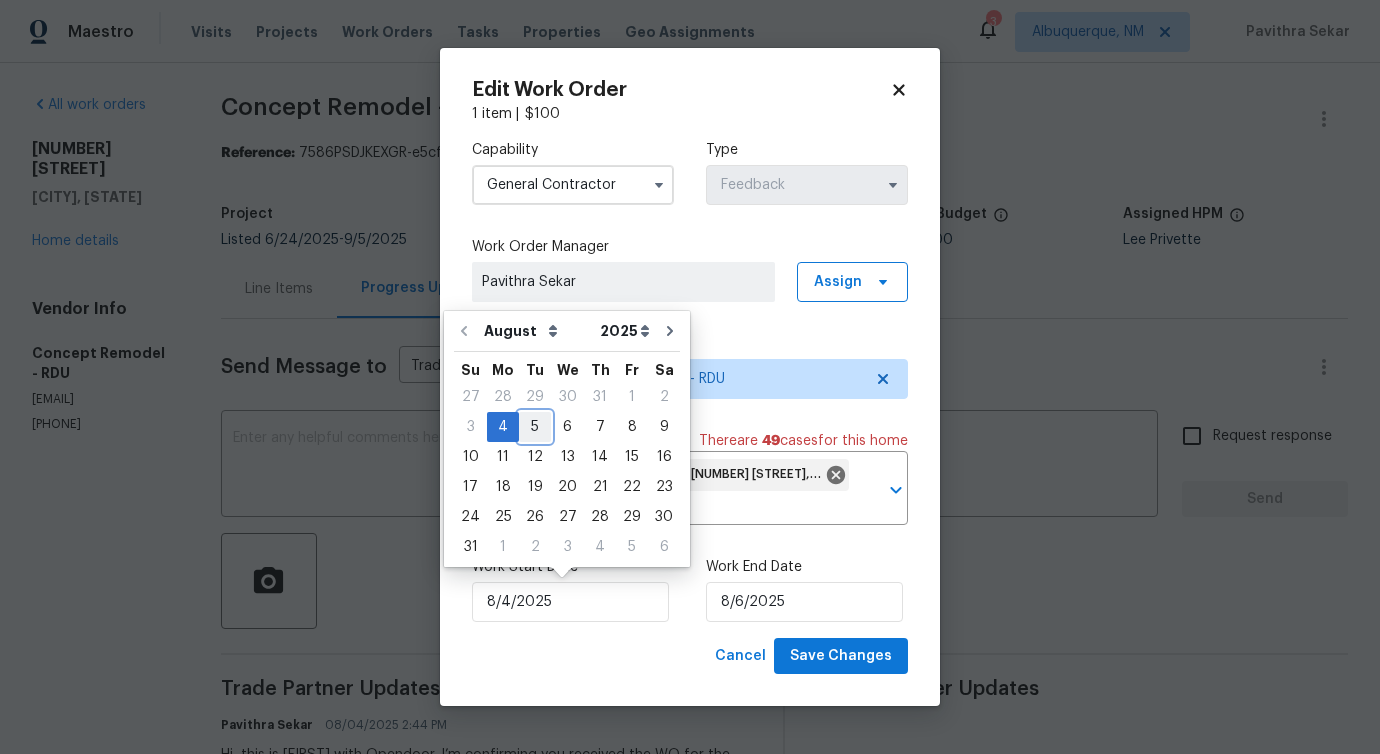 click on "5" at bounding box center [535, 427] 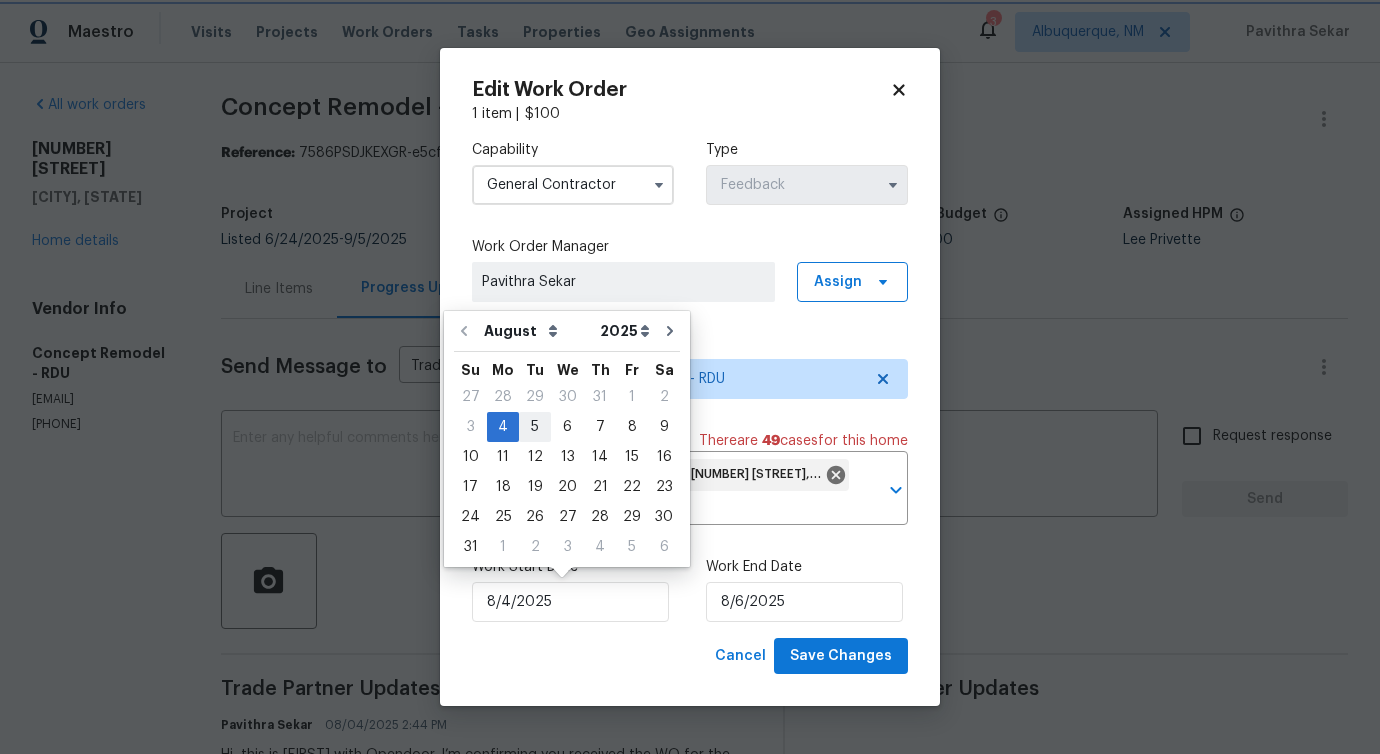 type on "8/5/2025" 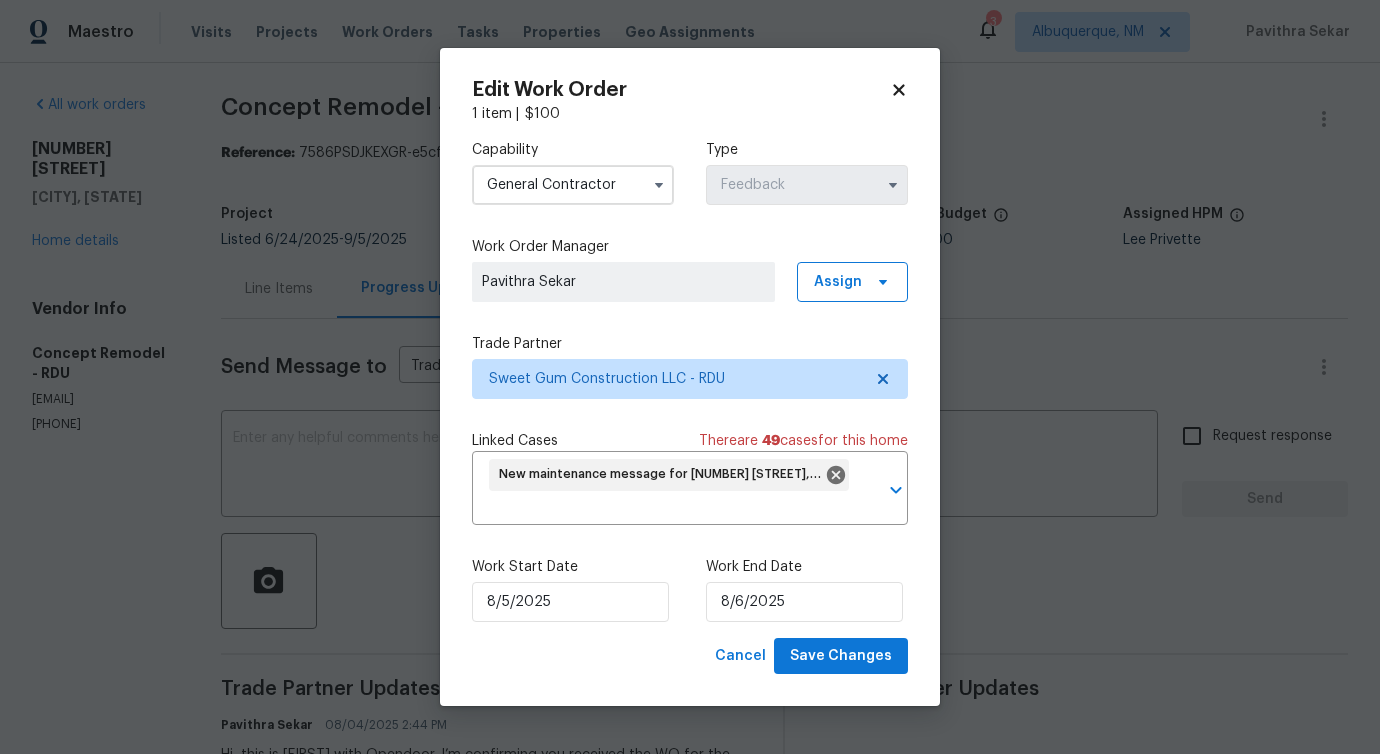 click on "Capability   General Contractor Type   Feedback Work Order Manager   Pavithra Sekar Assign Trade Partner   Sweet Gum Construction LLC - RDU Linked Cases There  are   49  case s  for this home   New maintenance message for 311 Burnette St , Durham, NC 27707 ​ Work Start Date   8/5/2025 Work End Date   8/6/2025" at bounding box center (690, 381) 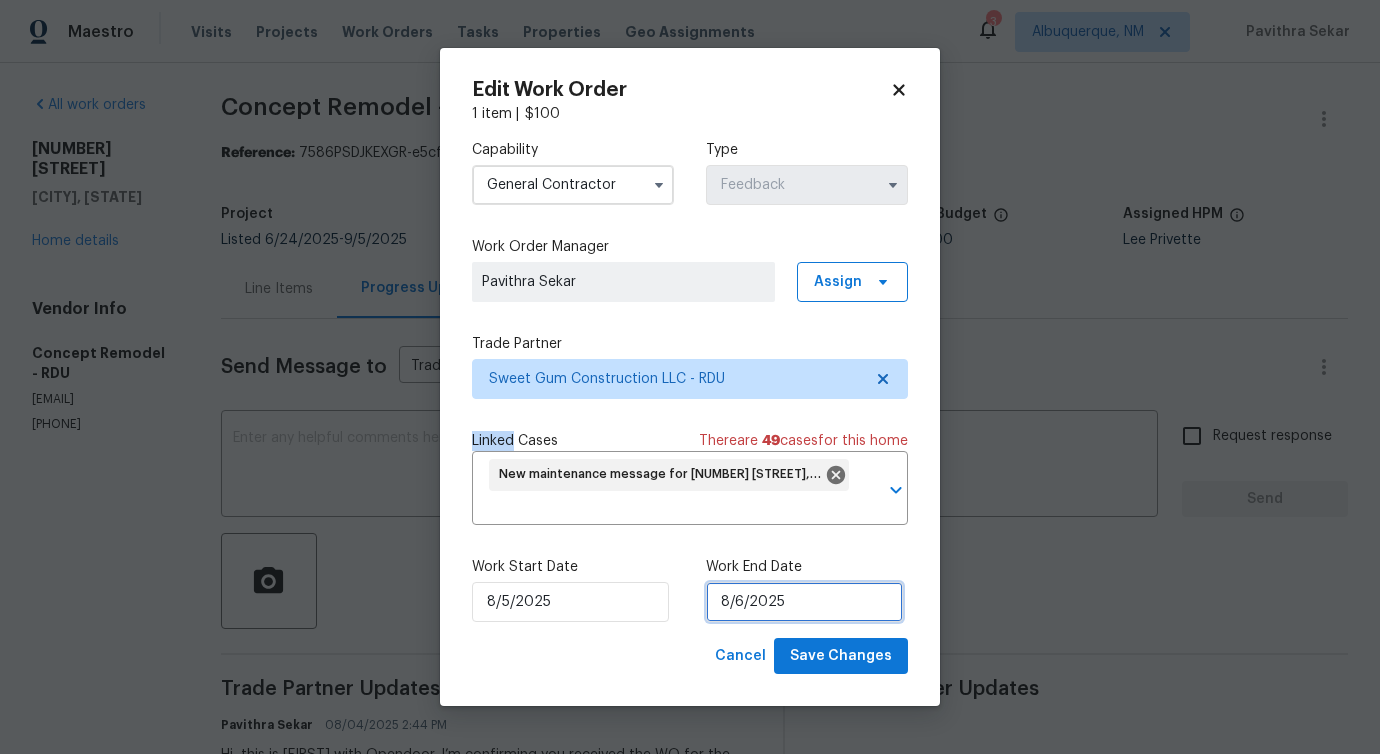 click on "8/6/2025" at bounding box center [804, 602] 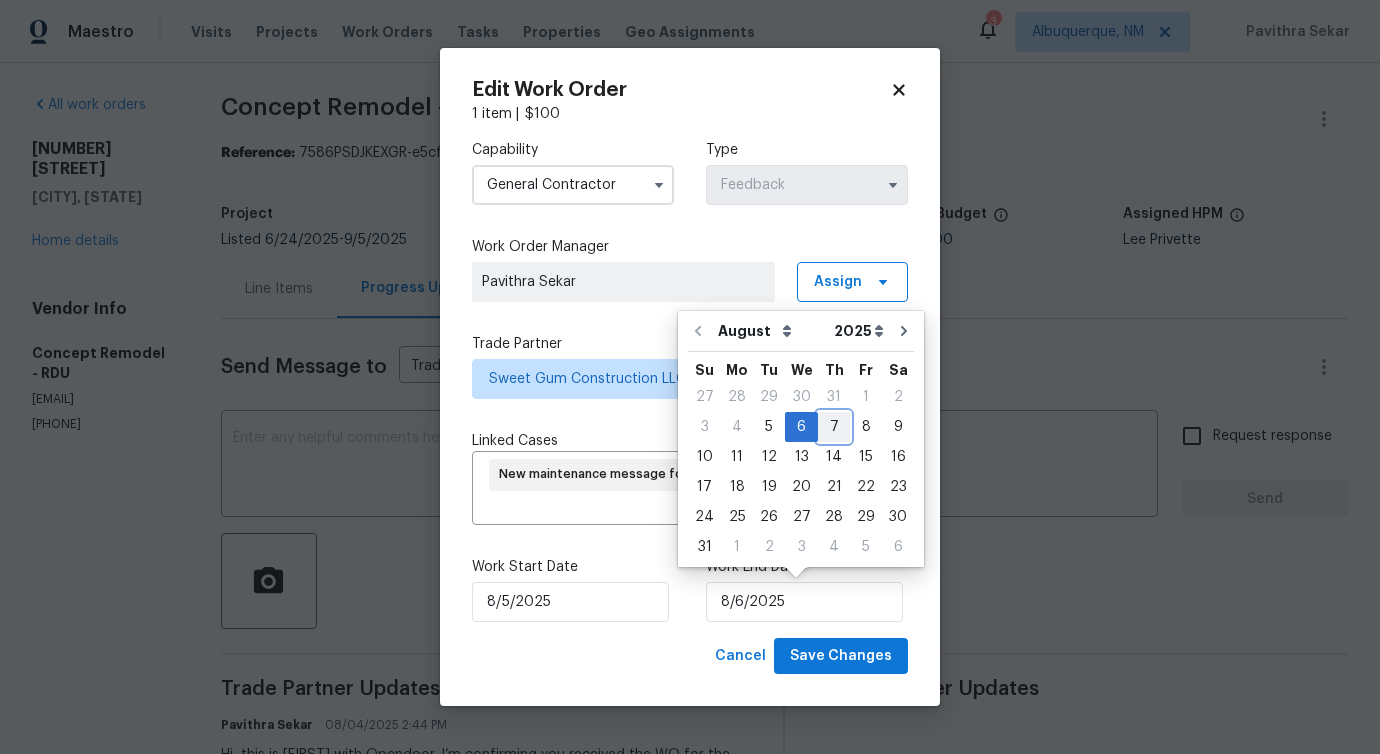 click on "7" at bounding box center [834, 427] 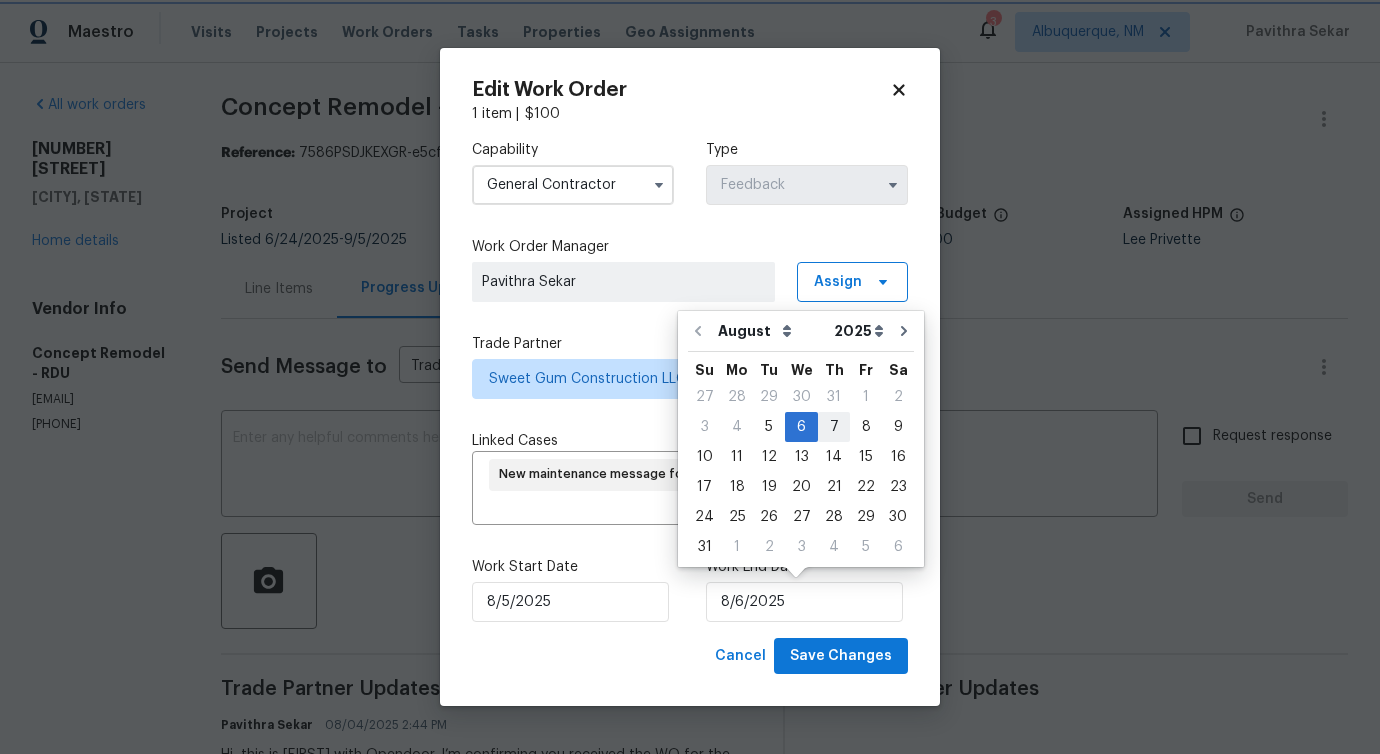 type on "8/7/2025" 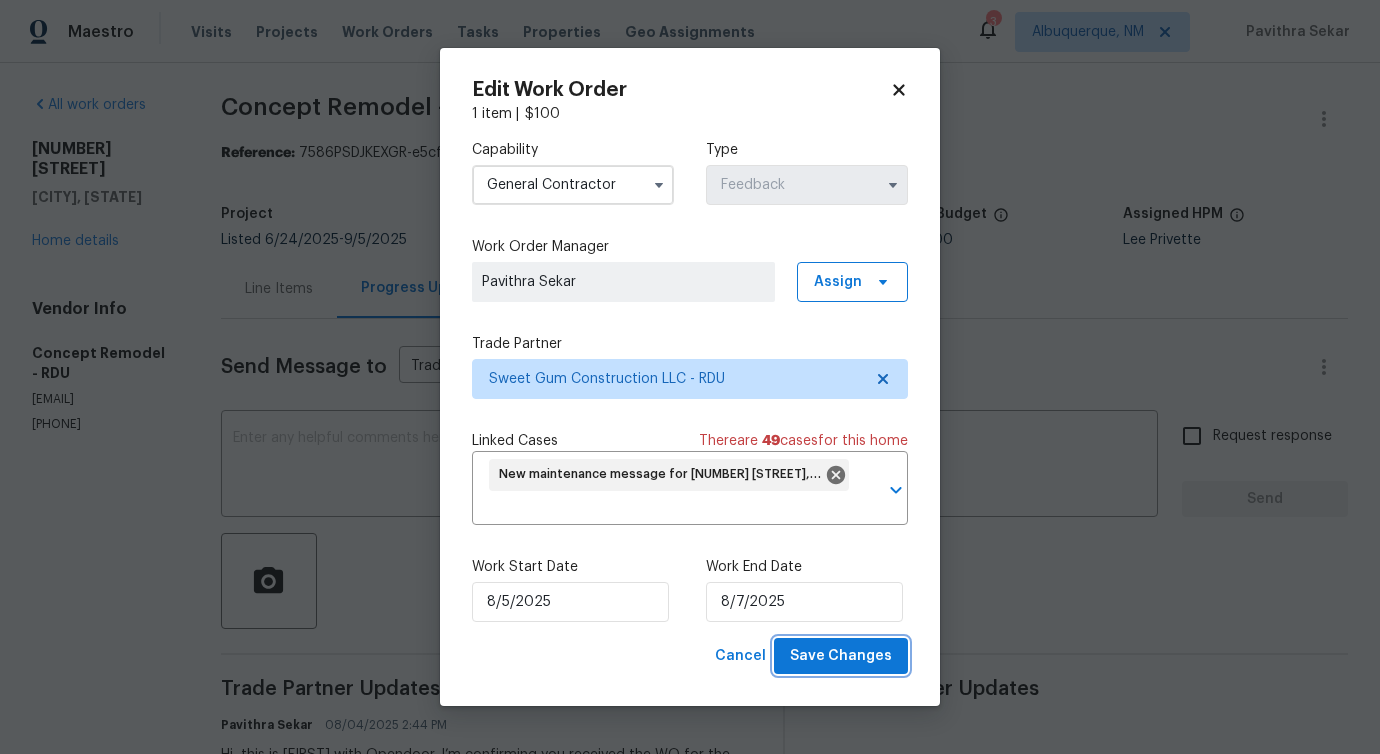 click on "Save Changes" at bounding box center (841, 656) 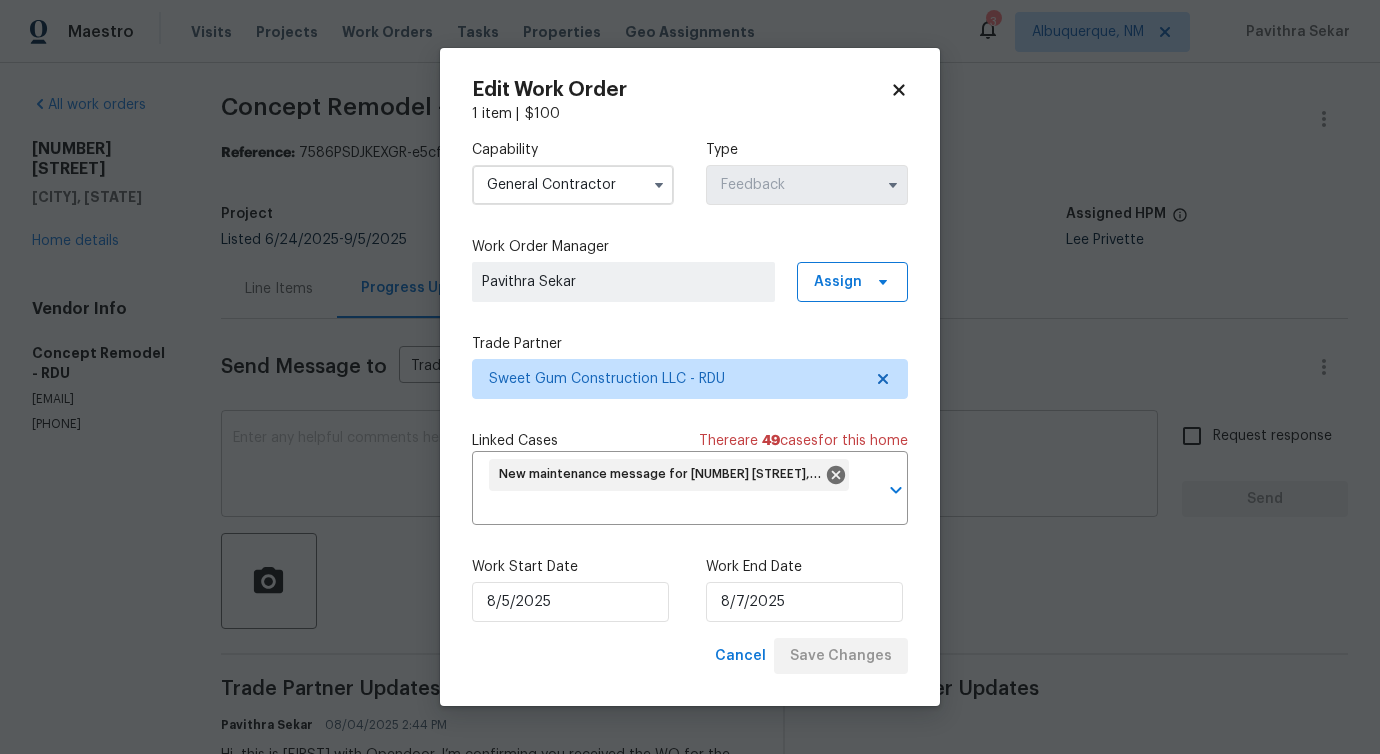 click on "Maestro Visits Projects Work Orders Tasks Properties Geo Assignments 3 Albuquerque, NM Pavithra Sekar All work orders 311 Burnette St Durham, NC 27707 Home details Vendor Info Concept Remodel - RDU contact@concept-remodel.com (407) 791-3217 Concept Remodel - RDU Canceled Reference:   7586PSDJKEXGR-e5cfbed8c Project Listed   6/24/2025  -  9/5/2025 Work Order Timeline 8/4/2025  -  8/6/2025 Total Budget $0.00 Assigned HPM Lee Privette Line Items Progress Updates Attachments Invoices Send Message to Trade partner only Trade partner only ​ x ​ Request response Send Trade Partner Updates Pavithra Sekar 08/04/2025 2:44 PM Hi, this is Pavithra with Opendoor. I’m confirming you received the WO for the property at (311 Burnette St, Durham, NC 27707). Please review and accept the WO within 24 hours and provide a schedule date. Please disregard the contact information for the HPM included in the WO. Our Centralised LWO Team is responsible for Listed WOs. On-site Worker Updates
Edit Work Order 1 item | $ 100" at bounding box center (690, 377) 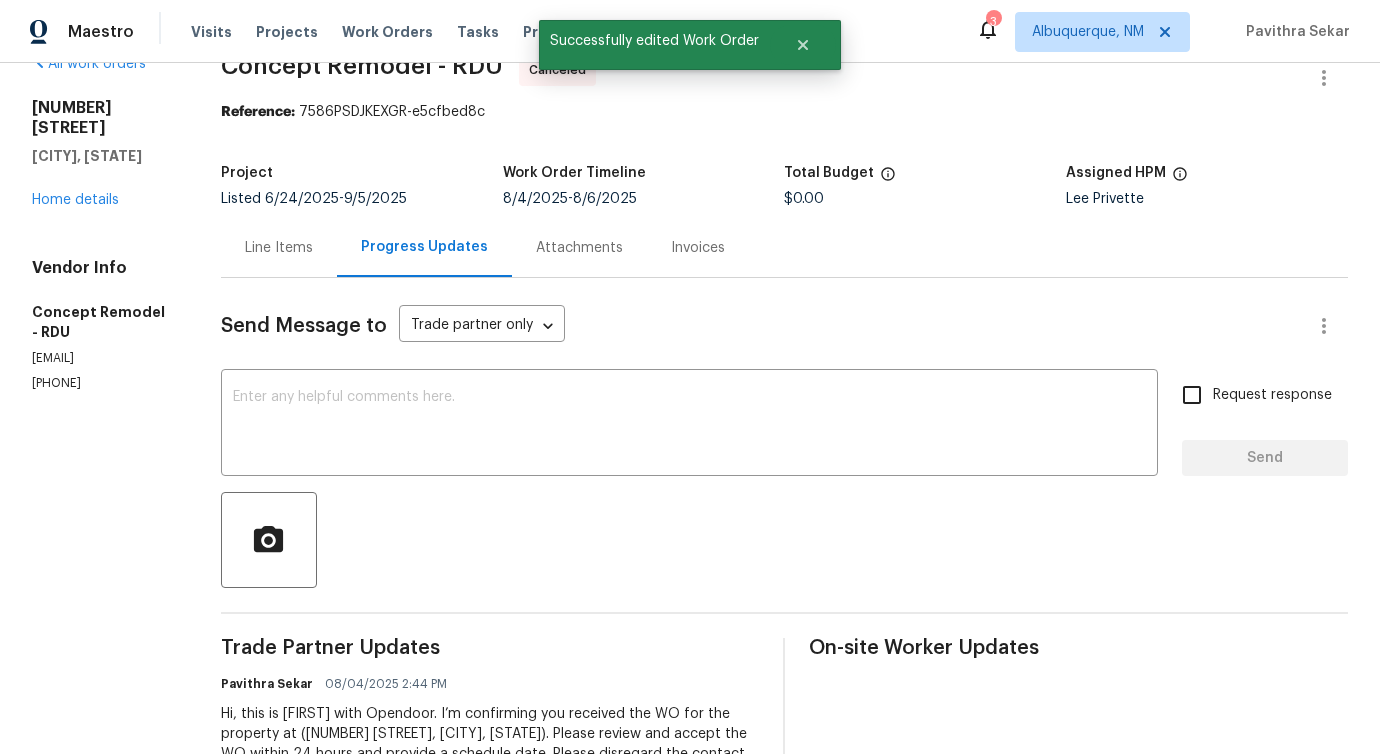 scroll, scrollTop: 0, scrollLeft: 0, axis: both 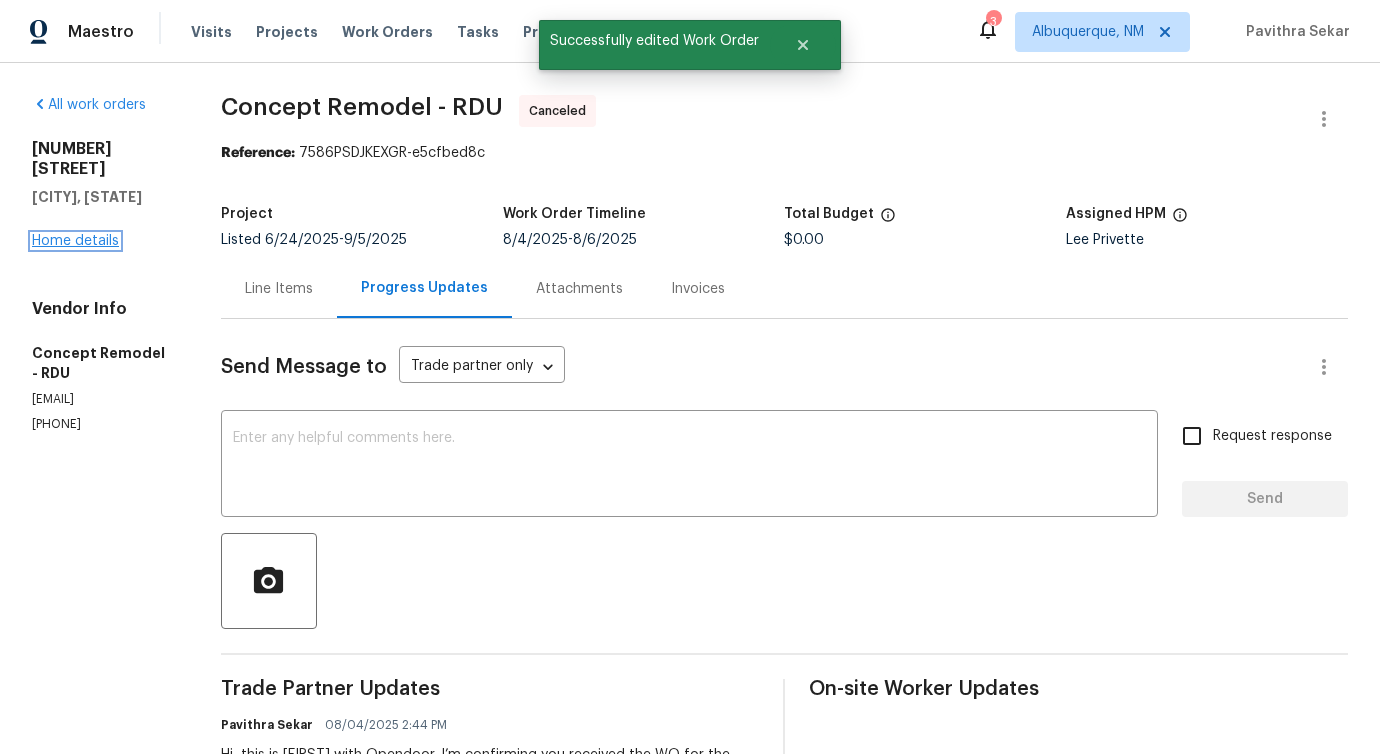 click on "Home details" at bounding box center [75, 241] 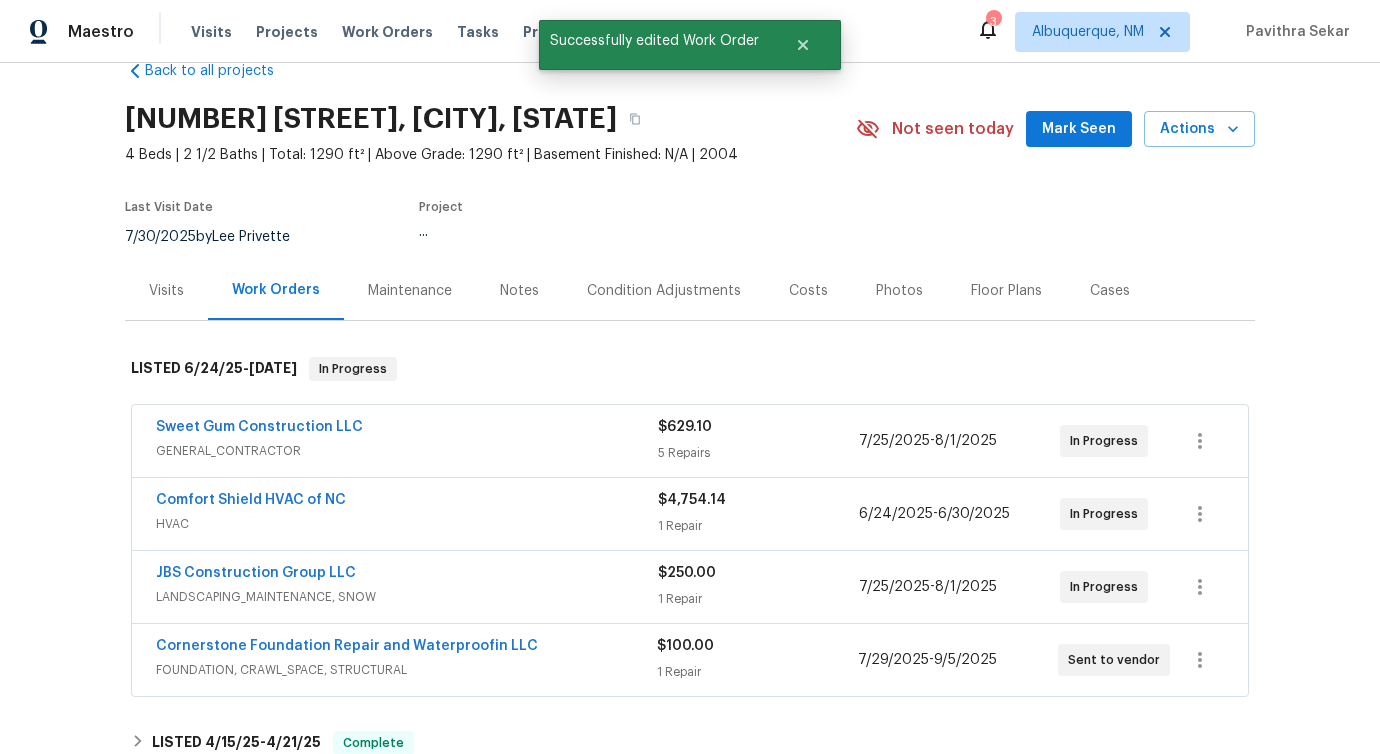 scroll, scrollTop: 141, scrollLeft: 0, axis: vertical 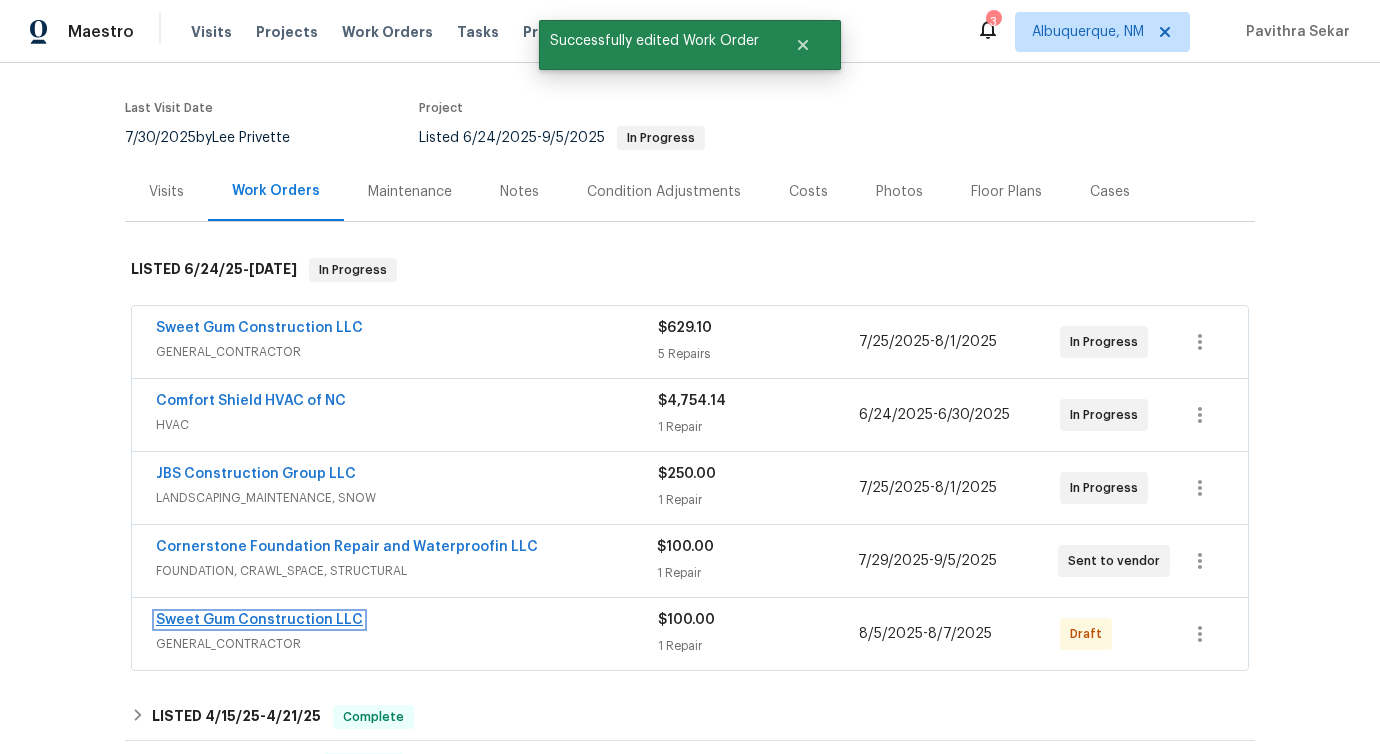 click on "Sweet Gum Construction LLC" at bounding box center [259, 620] 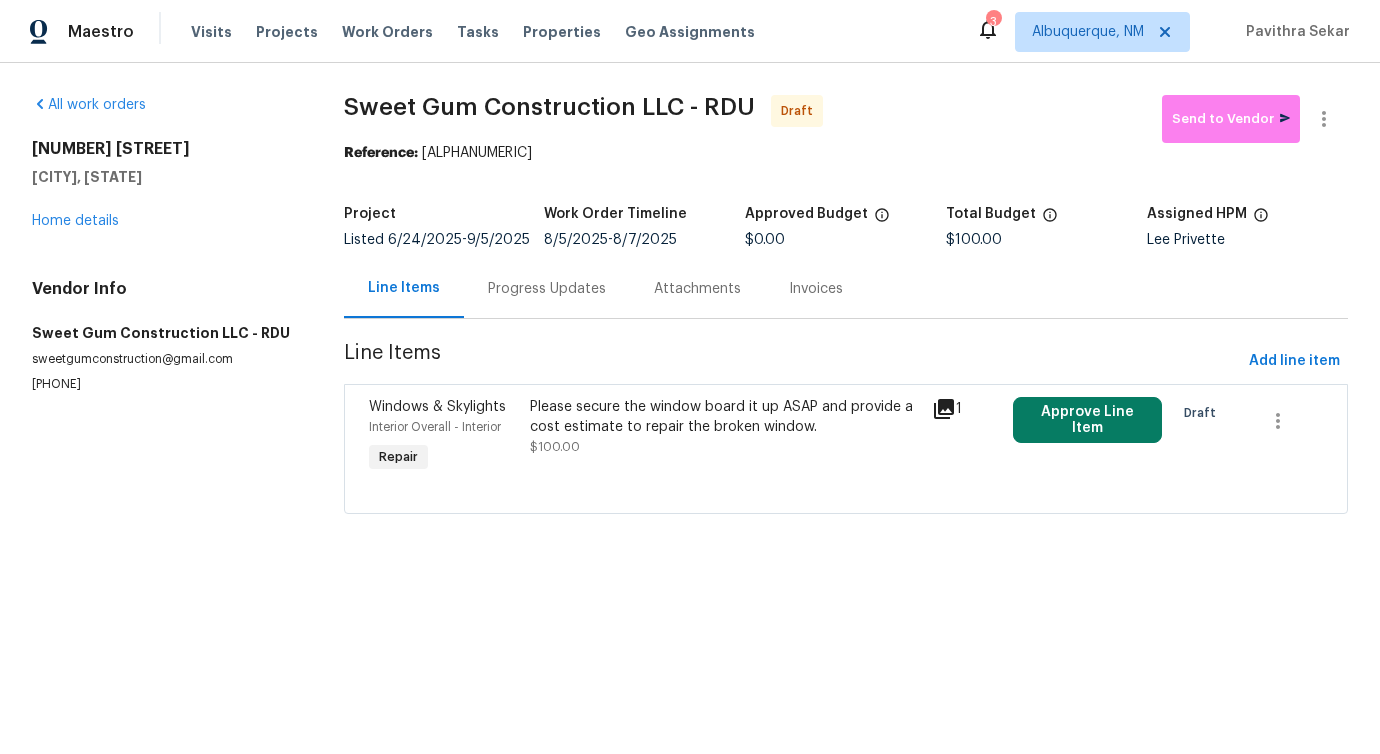 click on "Please secure the window board it up ASAP and provide a cost estimate to repair the broken window. $100.00" at bounding box center (725, 427) 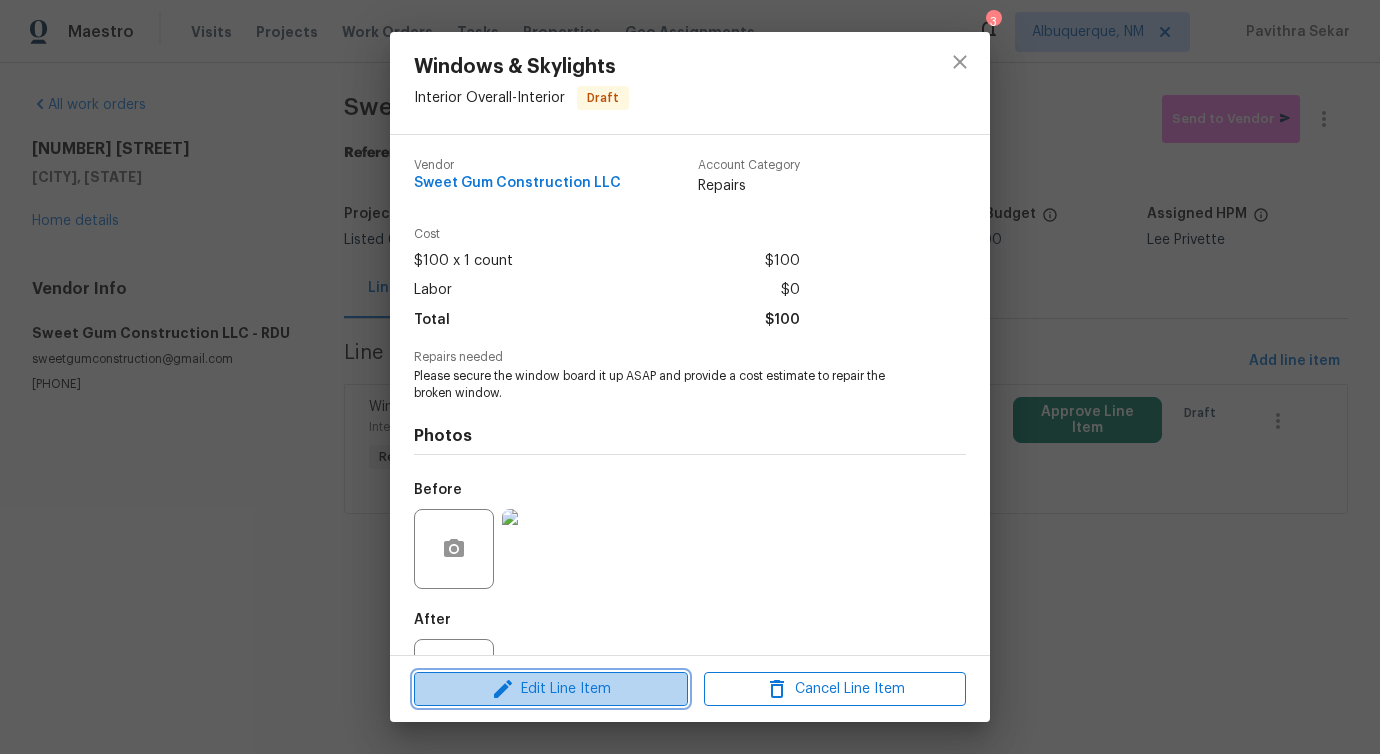click on "Edit Line Item" at bounding box center [551, 689] 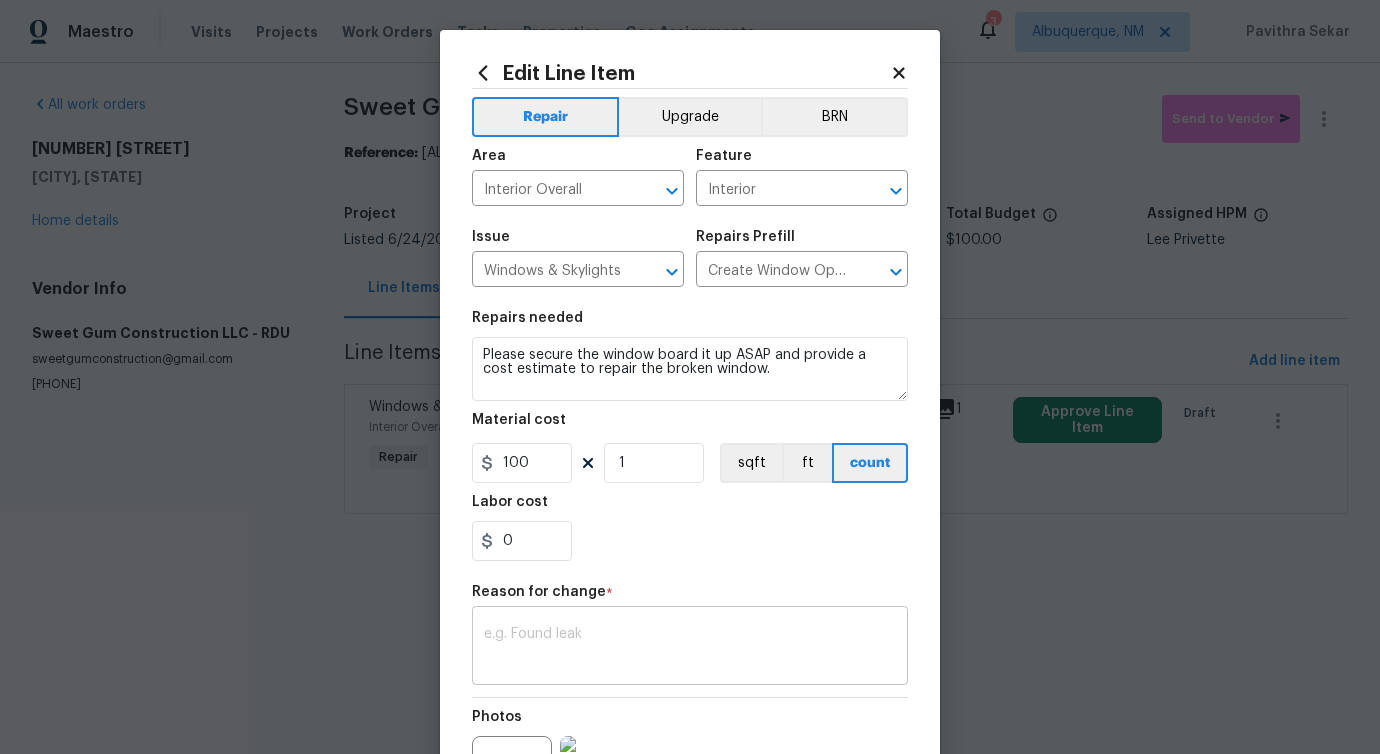 click on "x ​" at bounding box center (690, 648) 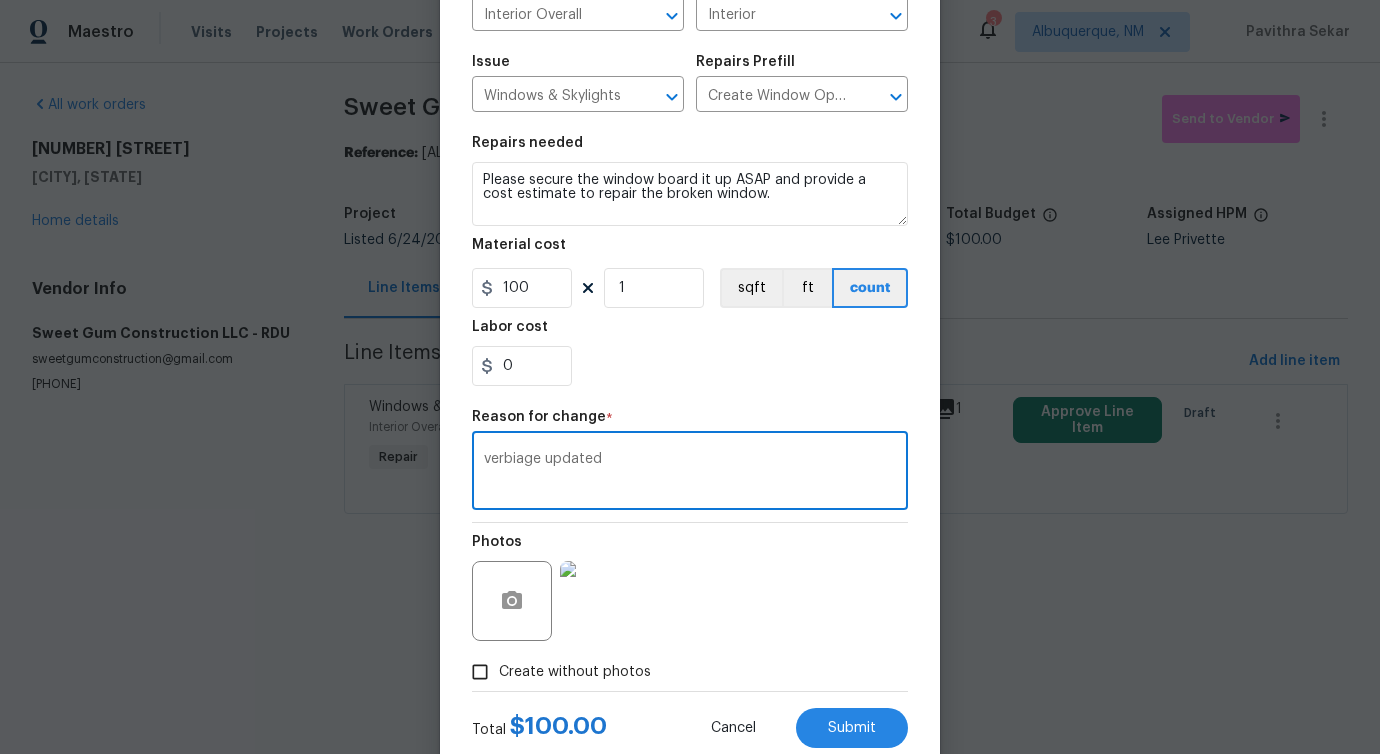 scroll, scrollTop: 232, scrollLeft: 0, axis: vertical 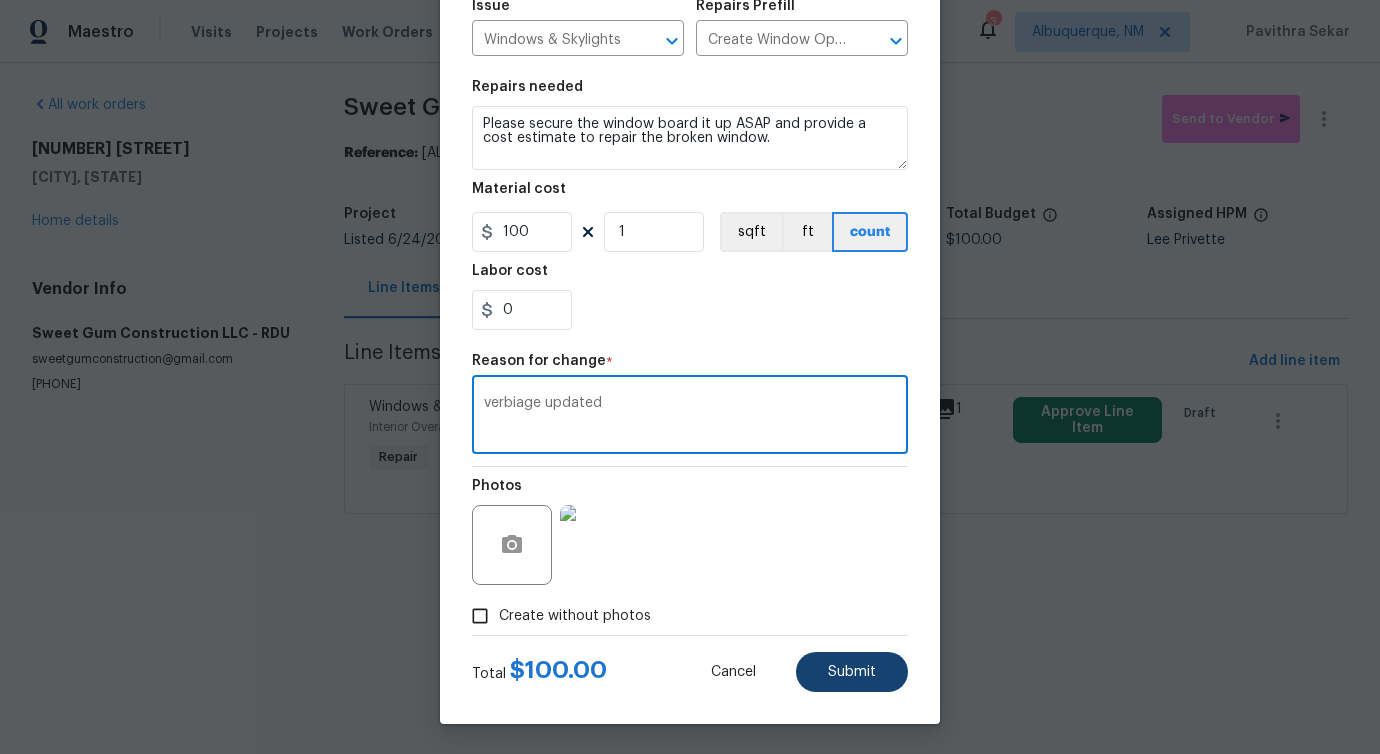 type on "verbiage updated" 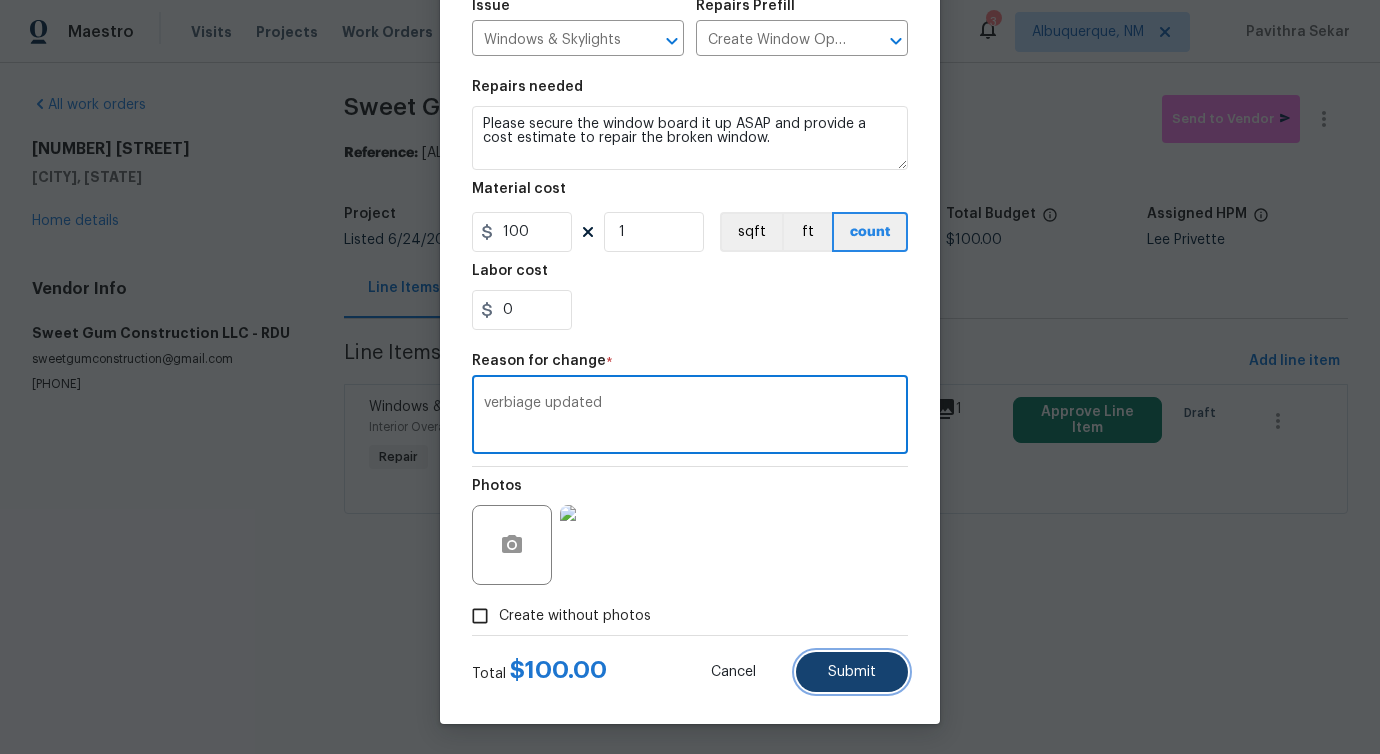 click on "Submit" at bounding box center (852, 672) 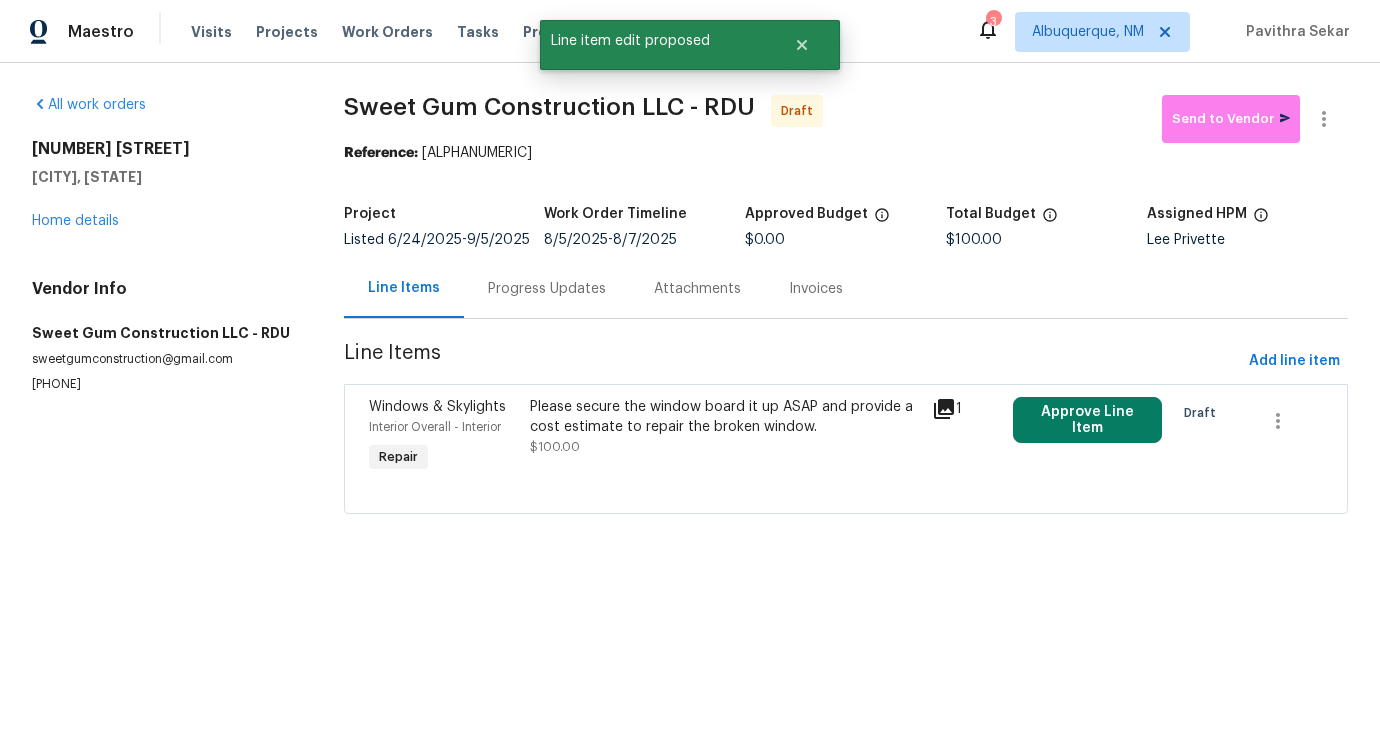 scroll, scrollTop: 0, scrollLeft: 0, axis: both 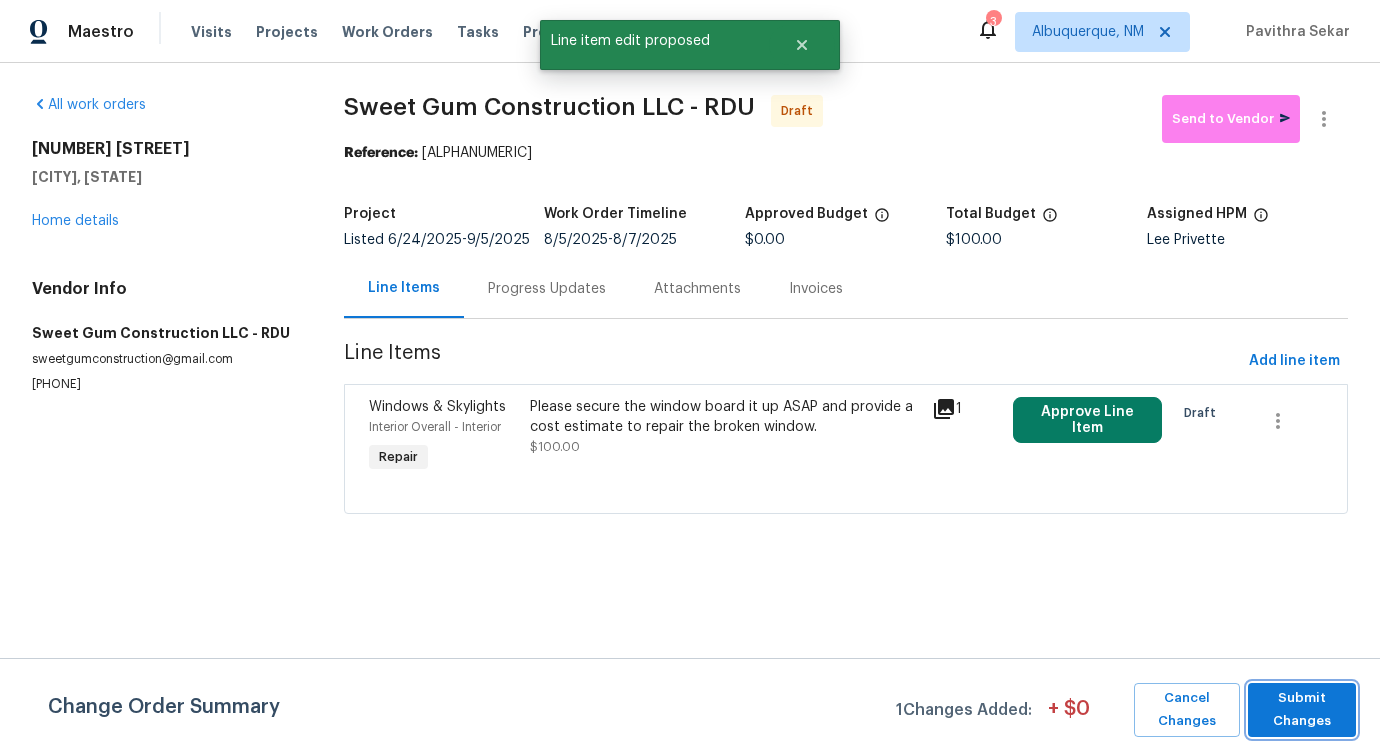 click on "Submit Changes" at bounding box center [1302, 710] 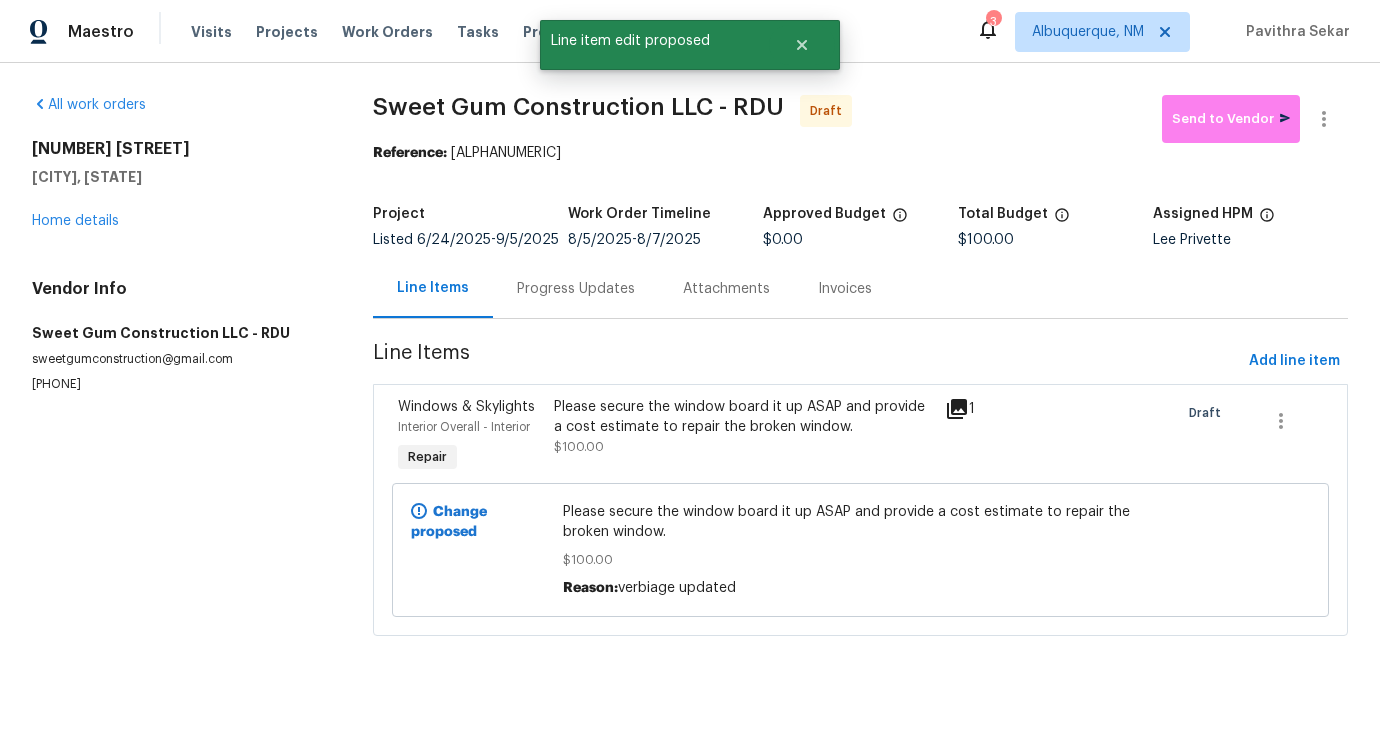 click on "Progress Updates" at bounding box center (576, 289) 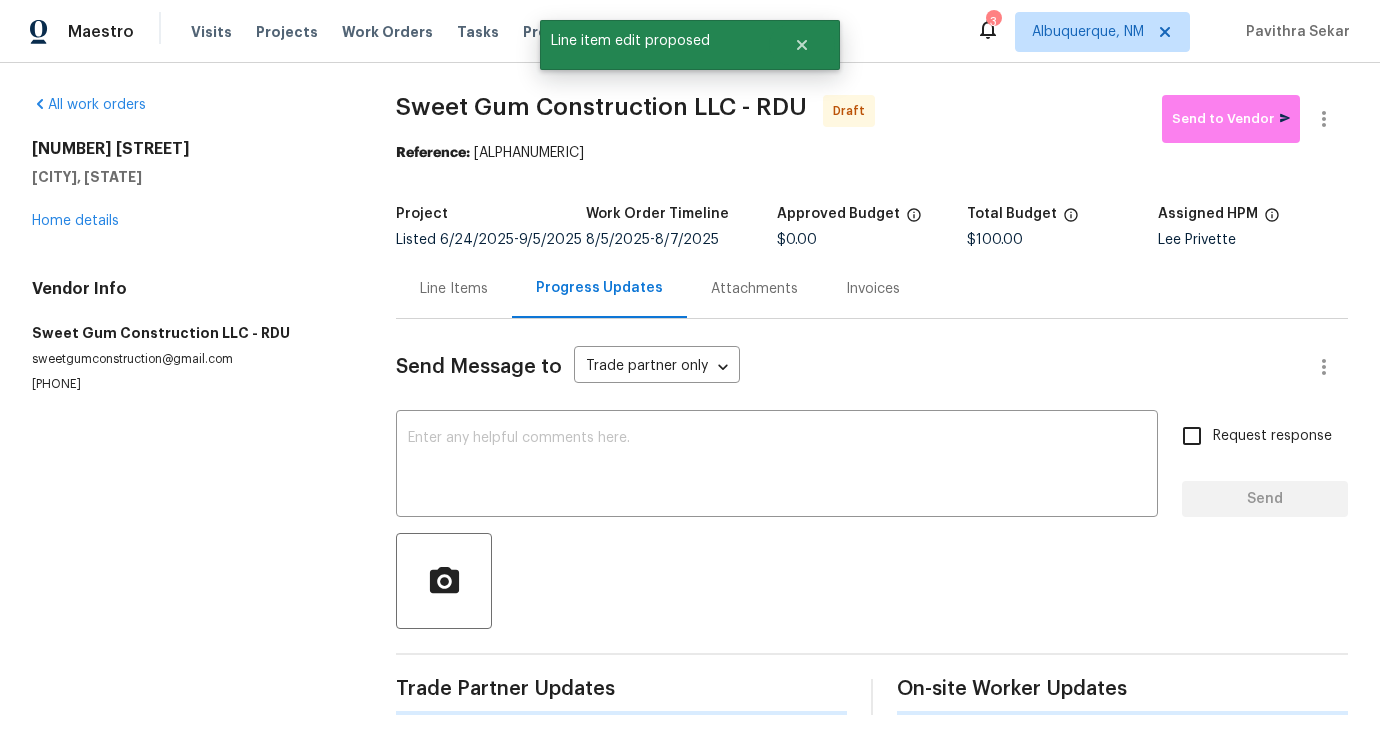 click at bounding box center [872, 581] 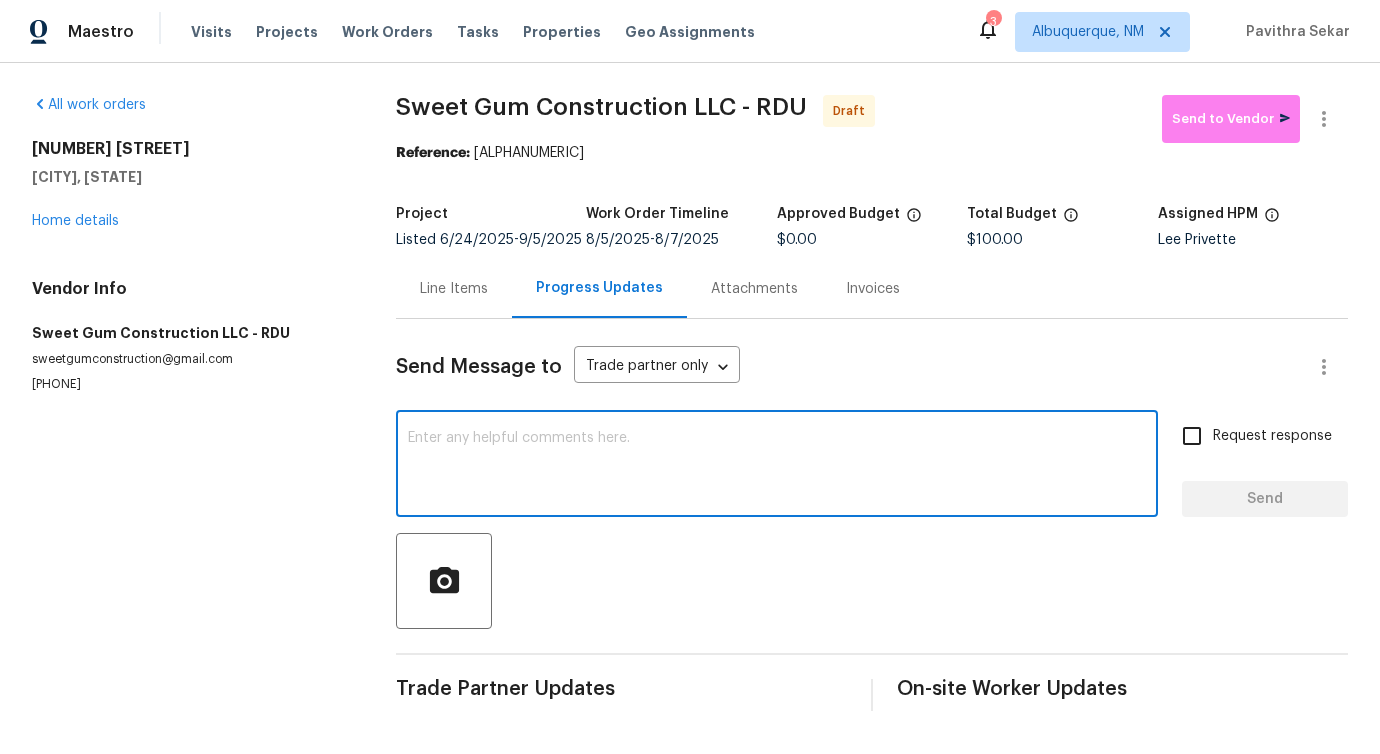 click at bounding box center [777, 466] 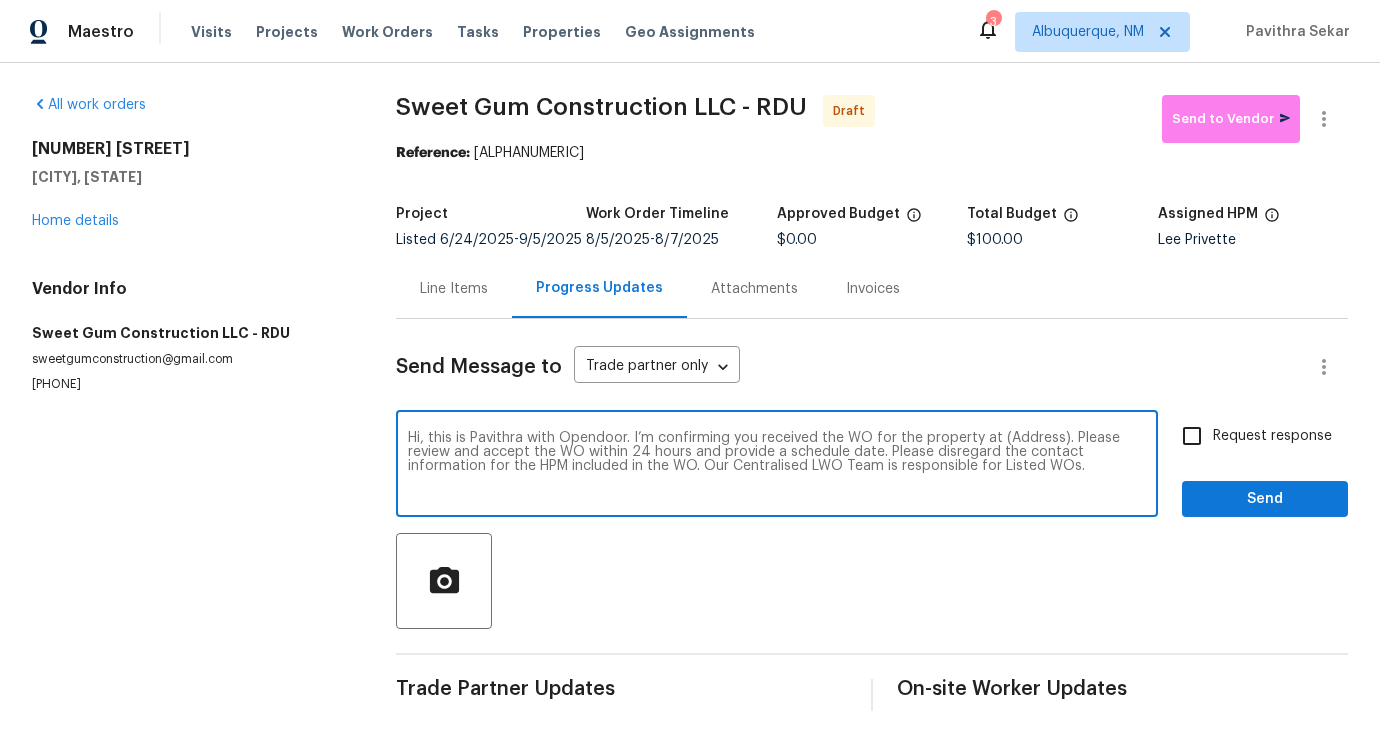click on "Hi, this is Pavithra with Opendoor. I’m confirming you received the WO for the property at (Address). Please review and accept the WO within 24 hours and provide a schedule date. Please disregard the contact information for the HPM included in the WO. Our Centralised LWO Team is responsible for Listed WOs." at bounding box center (777, 466) 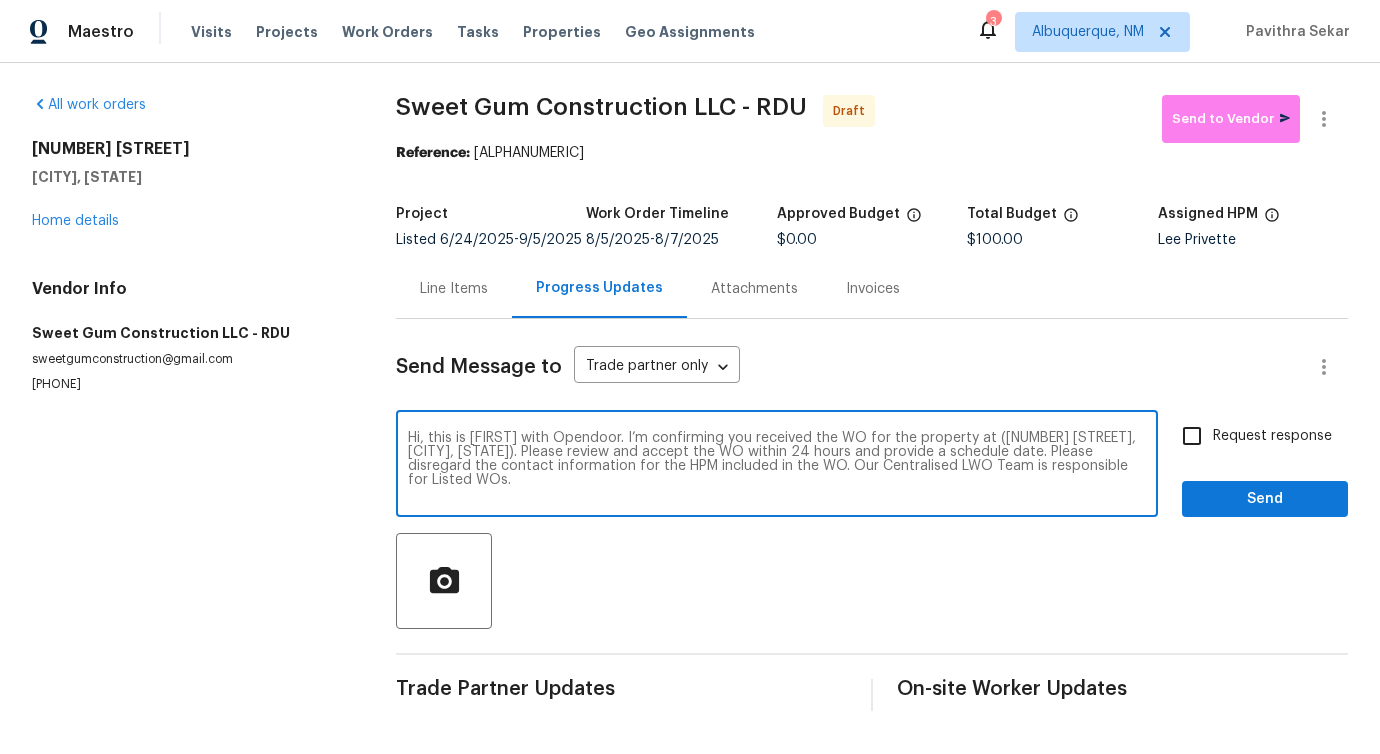 type on "Hi, this is Pavithra with Opendoor. I’m confirming you received the WO for the property at (311 Burnette St, Durham, NC 27707). Please review and accept the WO within 24 hours and provide a schedule date. Please disregard the contact information for the HPM included in the WO. Our Centralised LWO Team is responsible for Listed WOs." 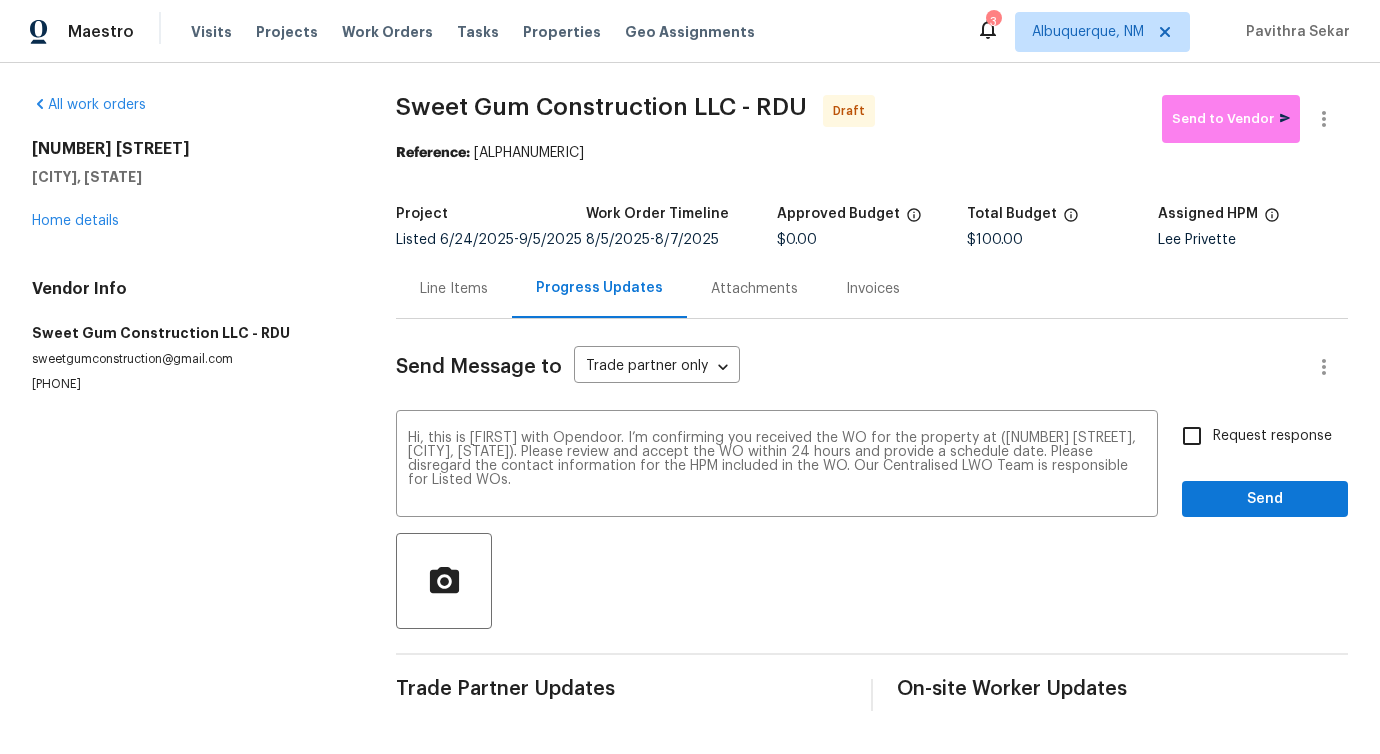 click on "Request response" at bounding box center [1272, 436] 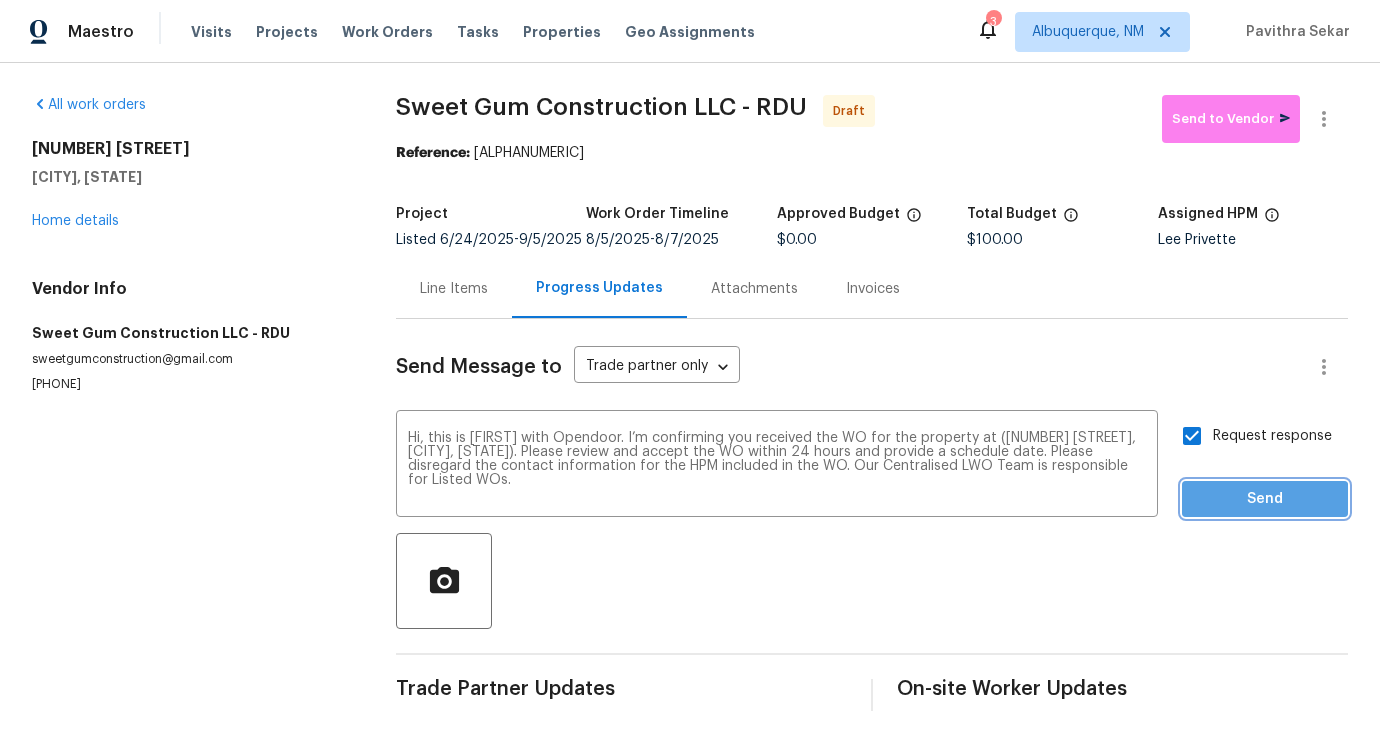 click on "Send" at bounding box center (1265, 499) 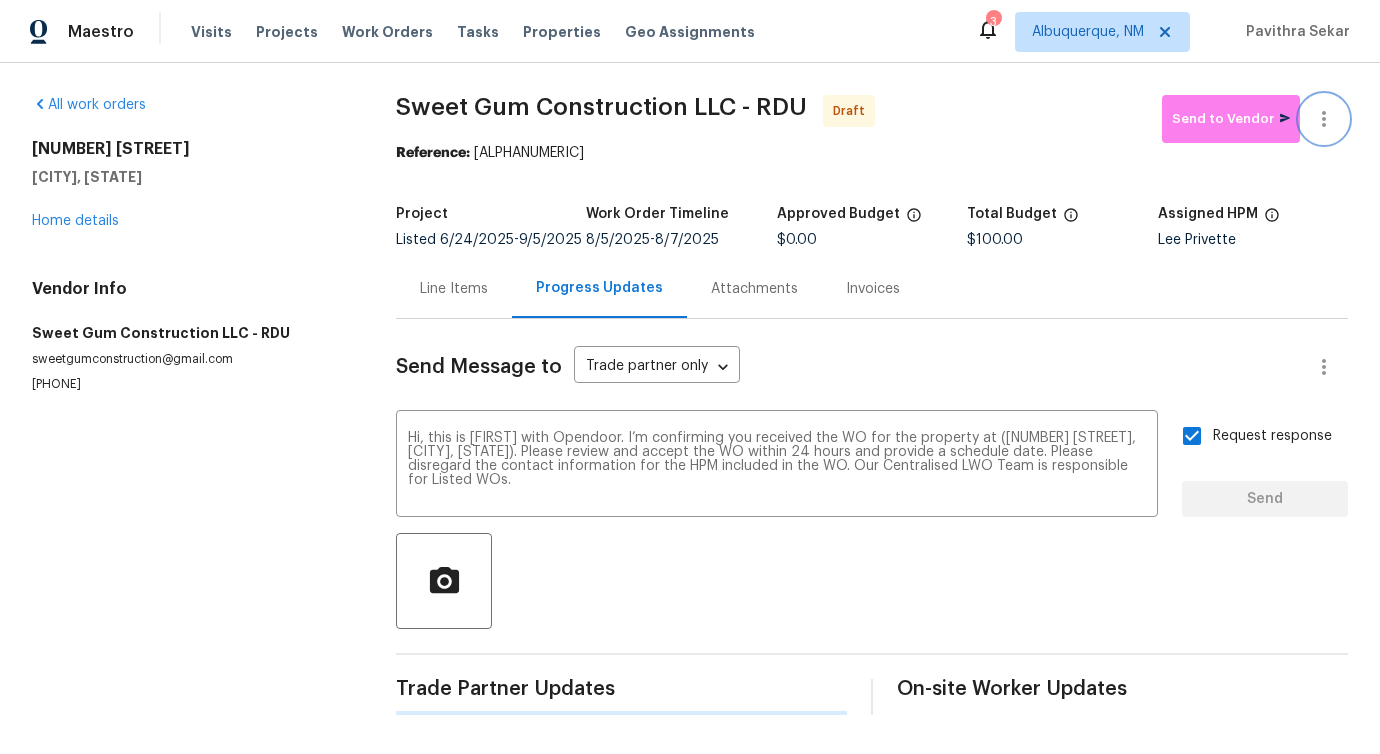 click 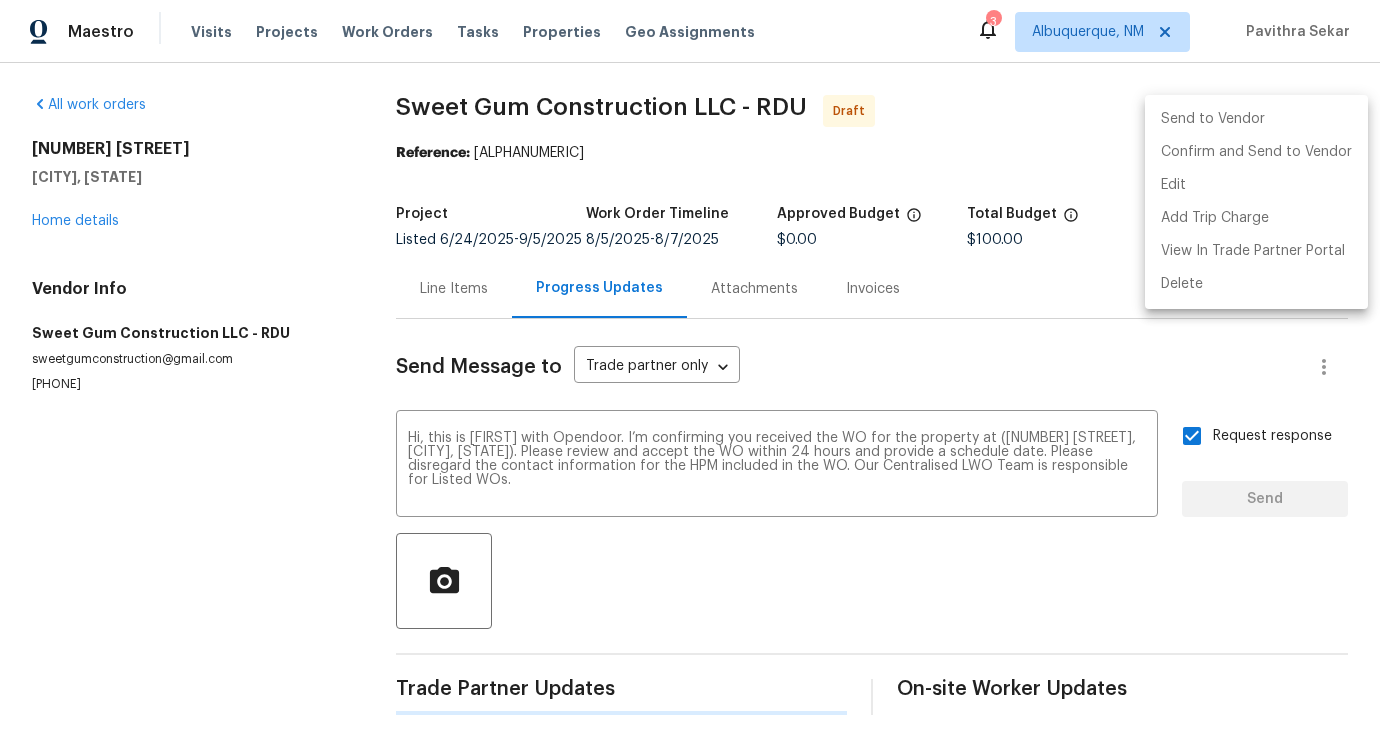 type 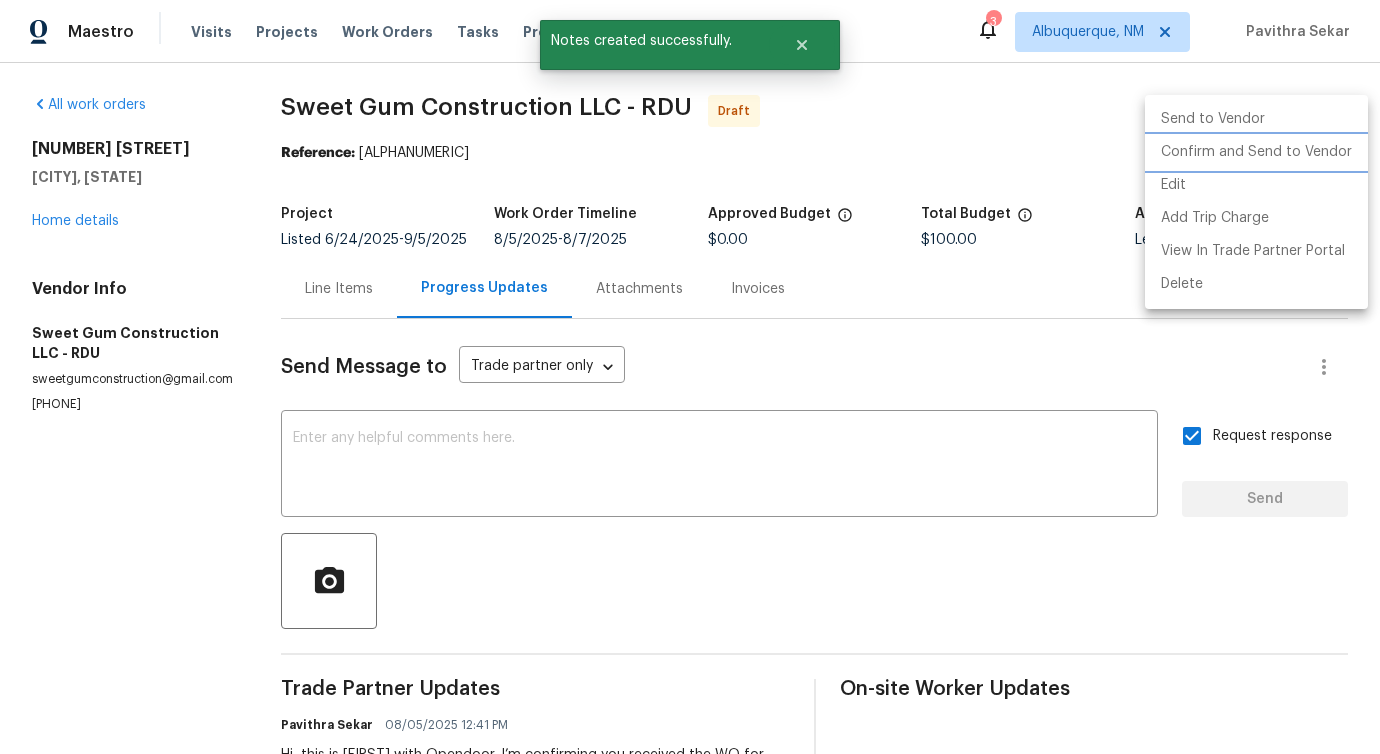 click on "Confirm and Send to Vendor" at bounding box center [1256, 152] 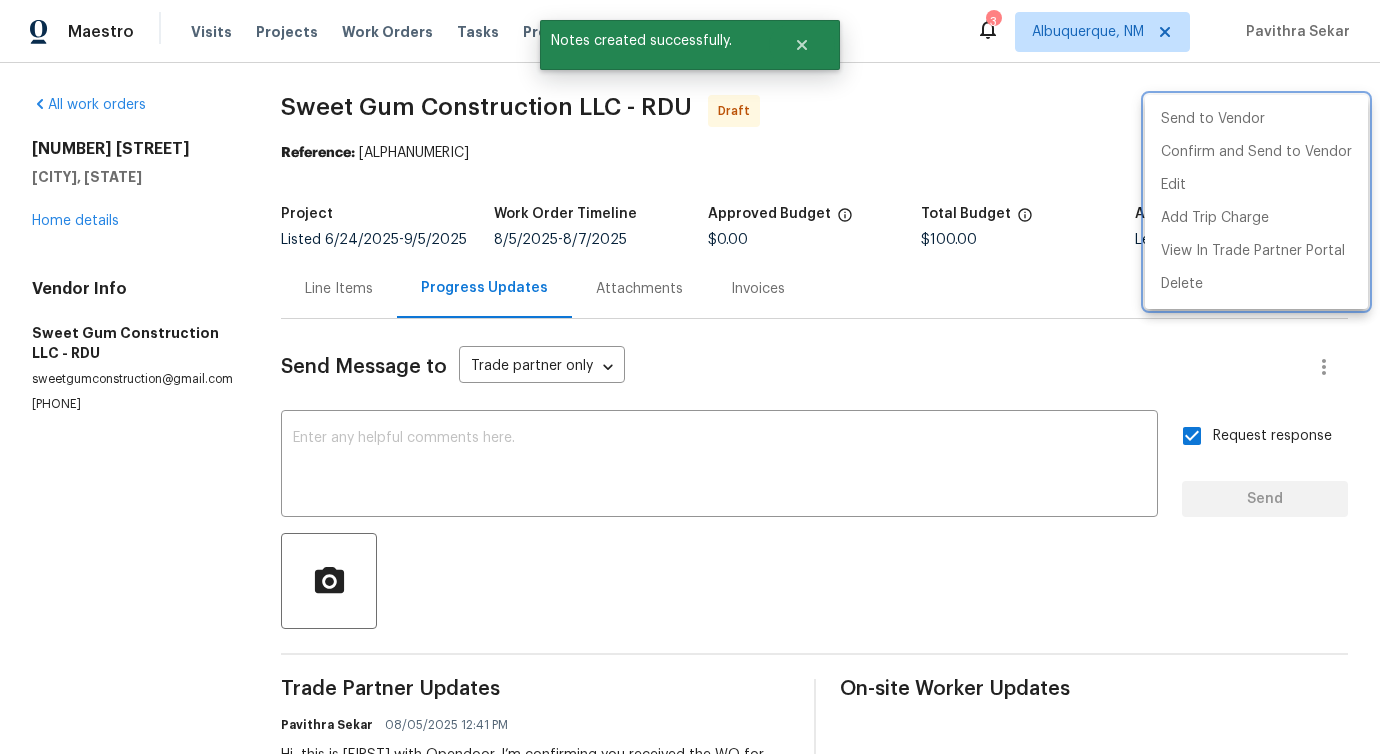 click at bounding box center [690, 377] 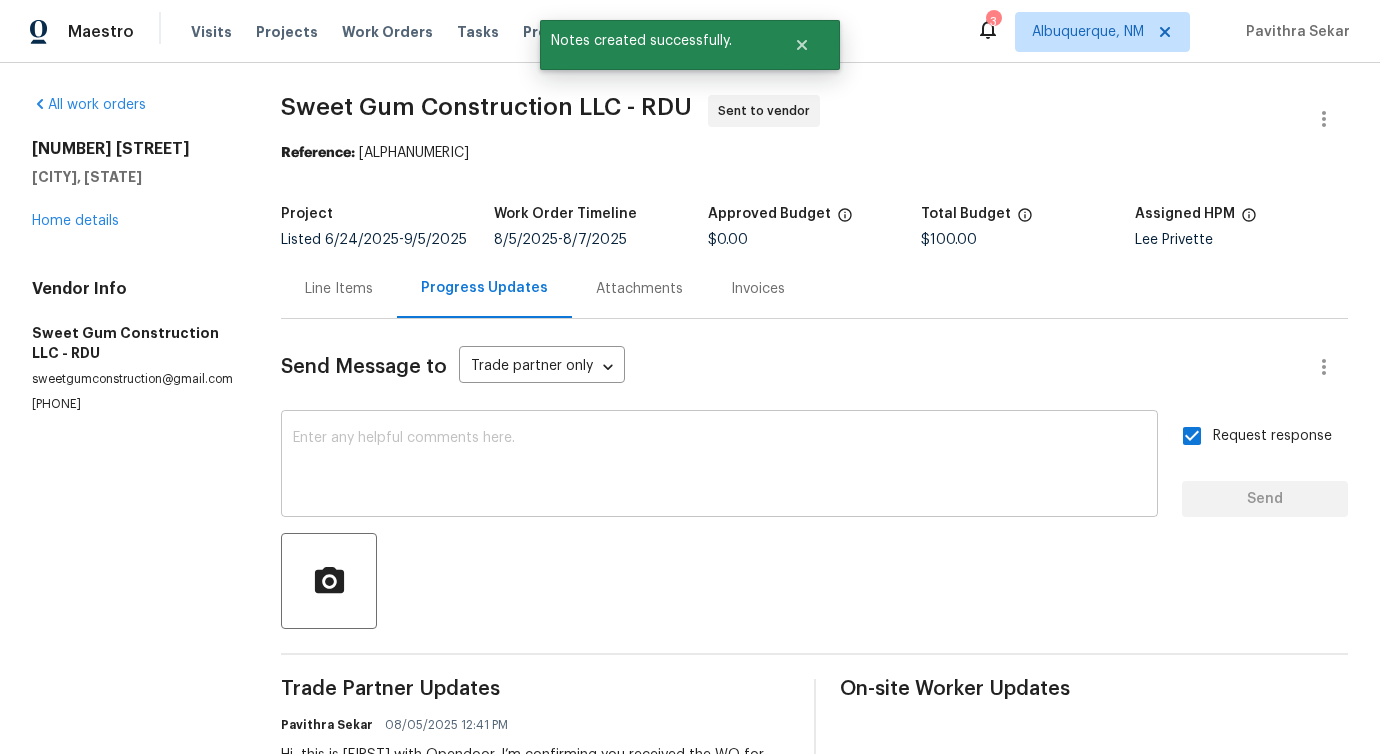 click at bounding box center (719, 466) 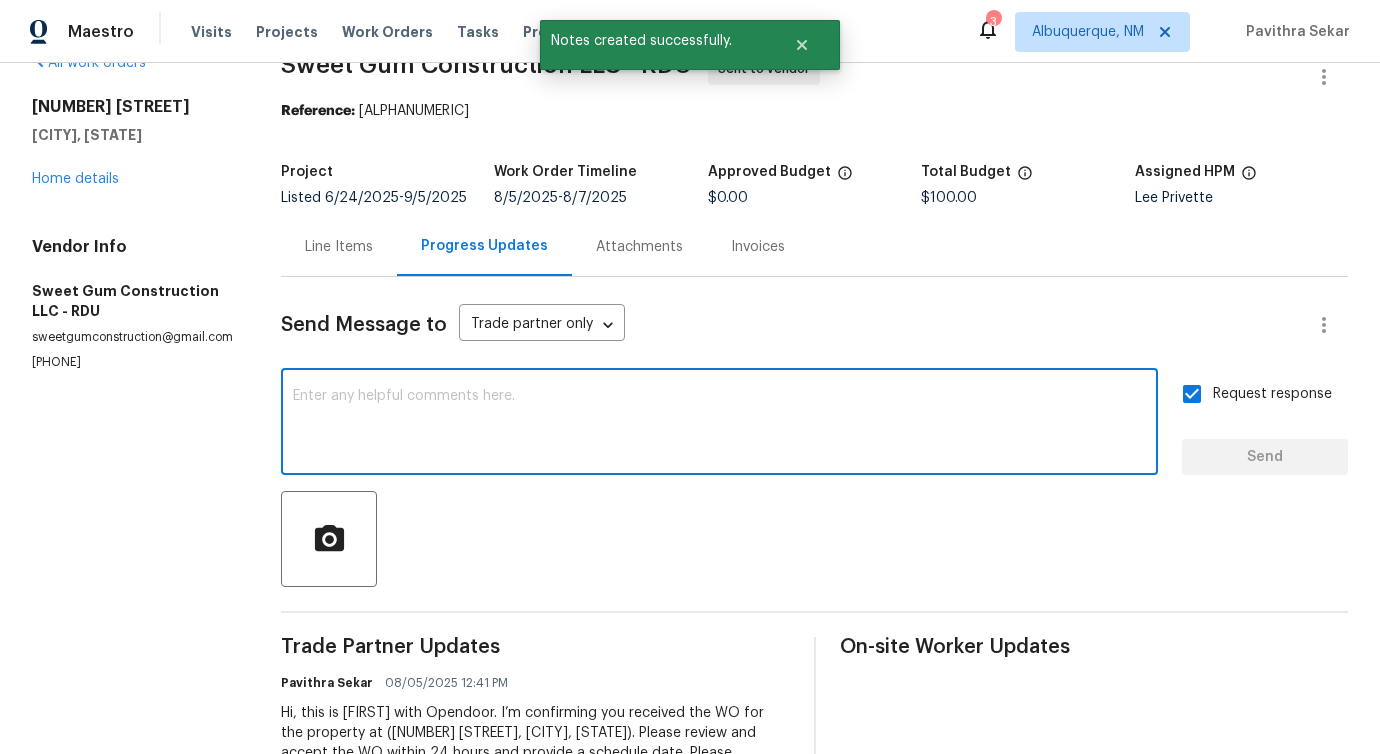 scroll, scrollTop: 0, scrollLeft: 0, axis: both 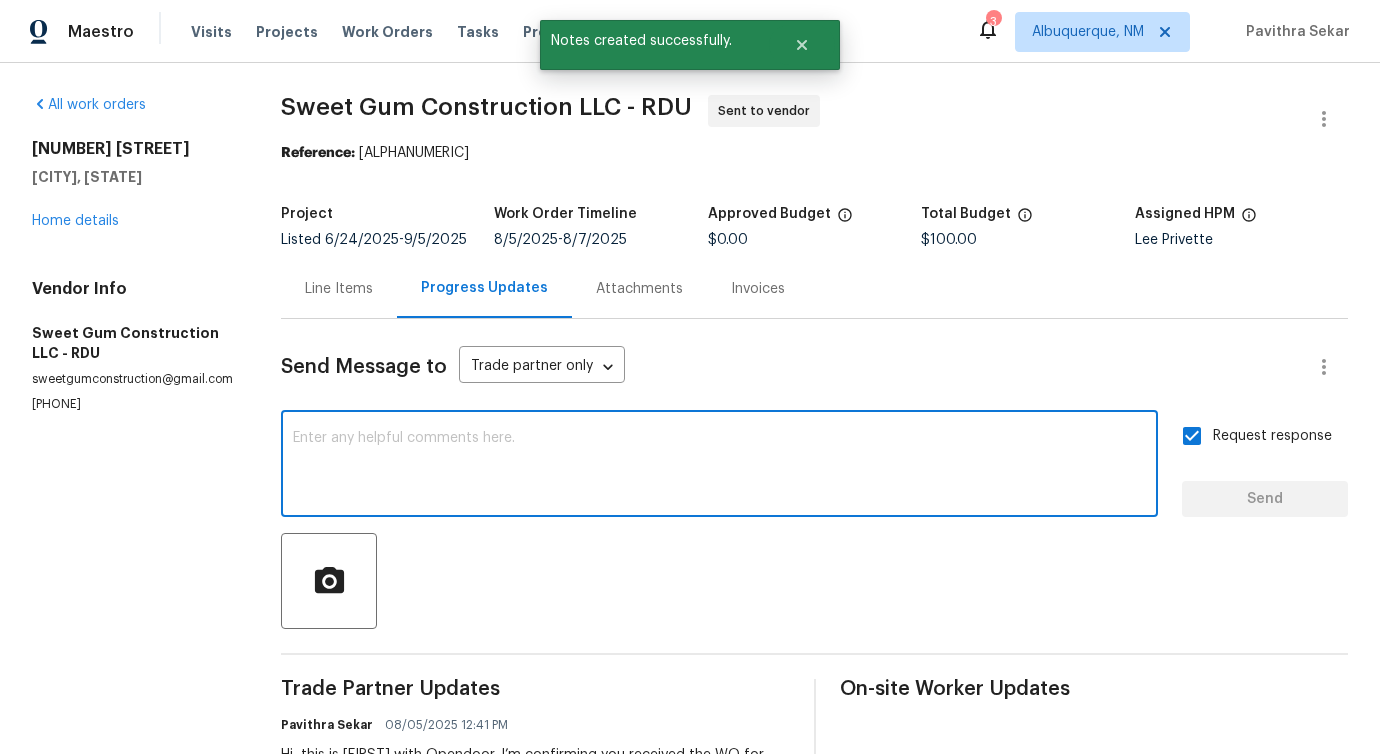 click at bounding box center (719, 466) 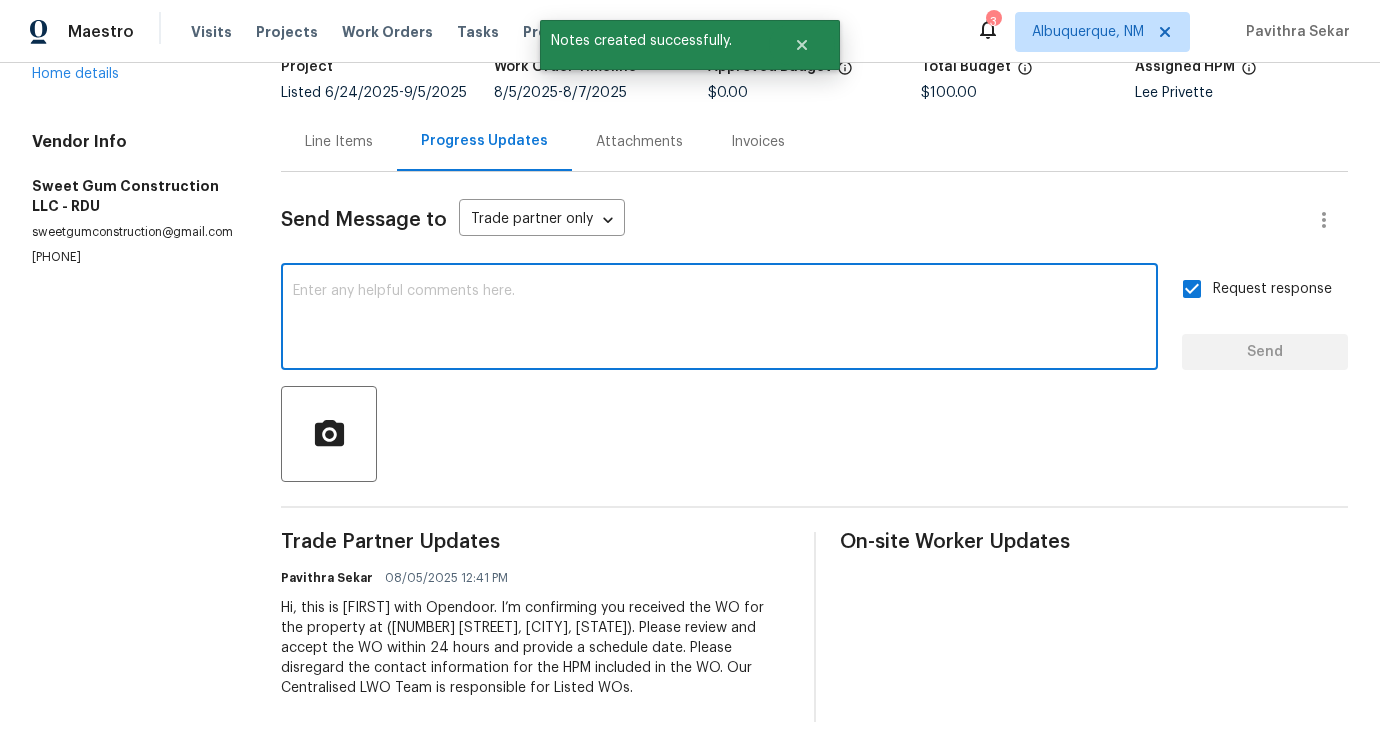 scroll, scrollTop: 0, scrollLeft: 0, axis: both 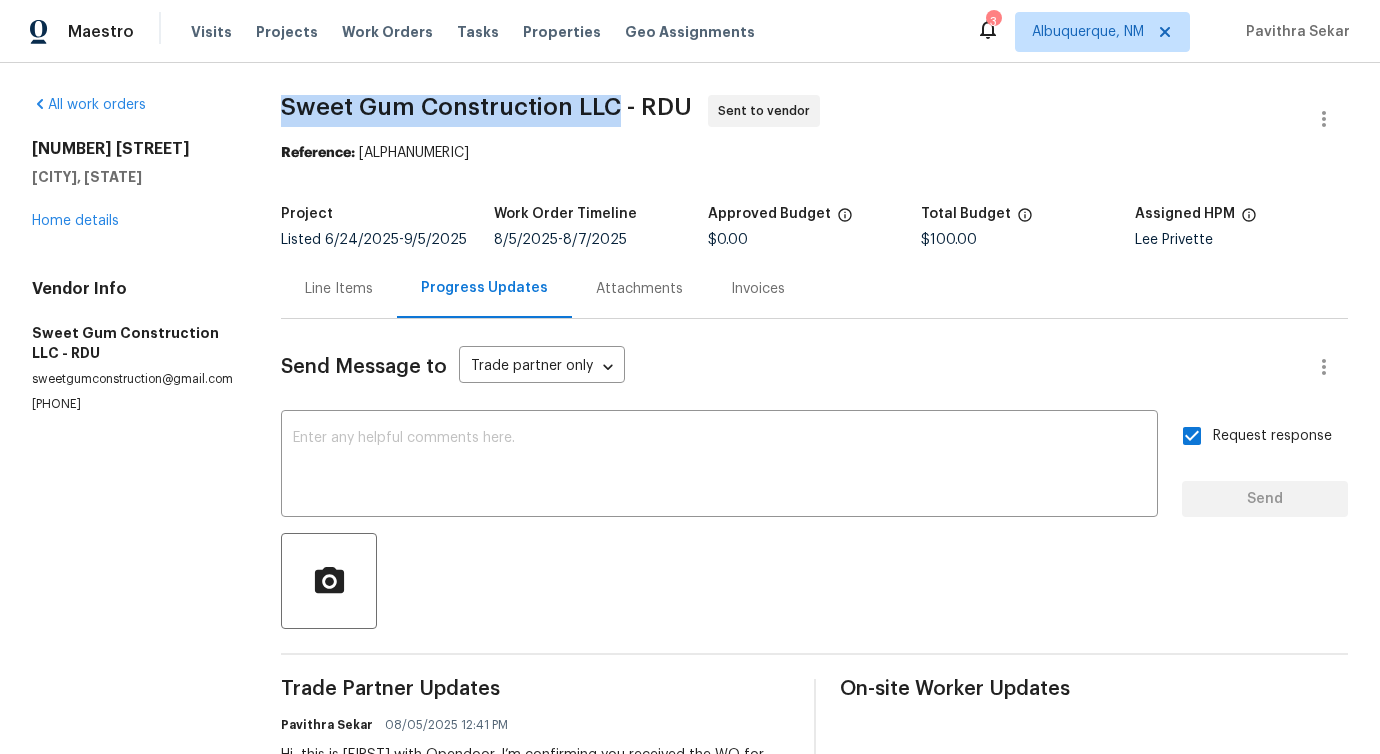 drag, startPoint x: 270, startPoint y: 97, endPoint x: 618, endPoint y: 114, distance: 348.41498 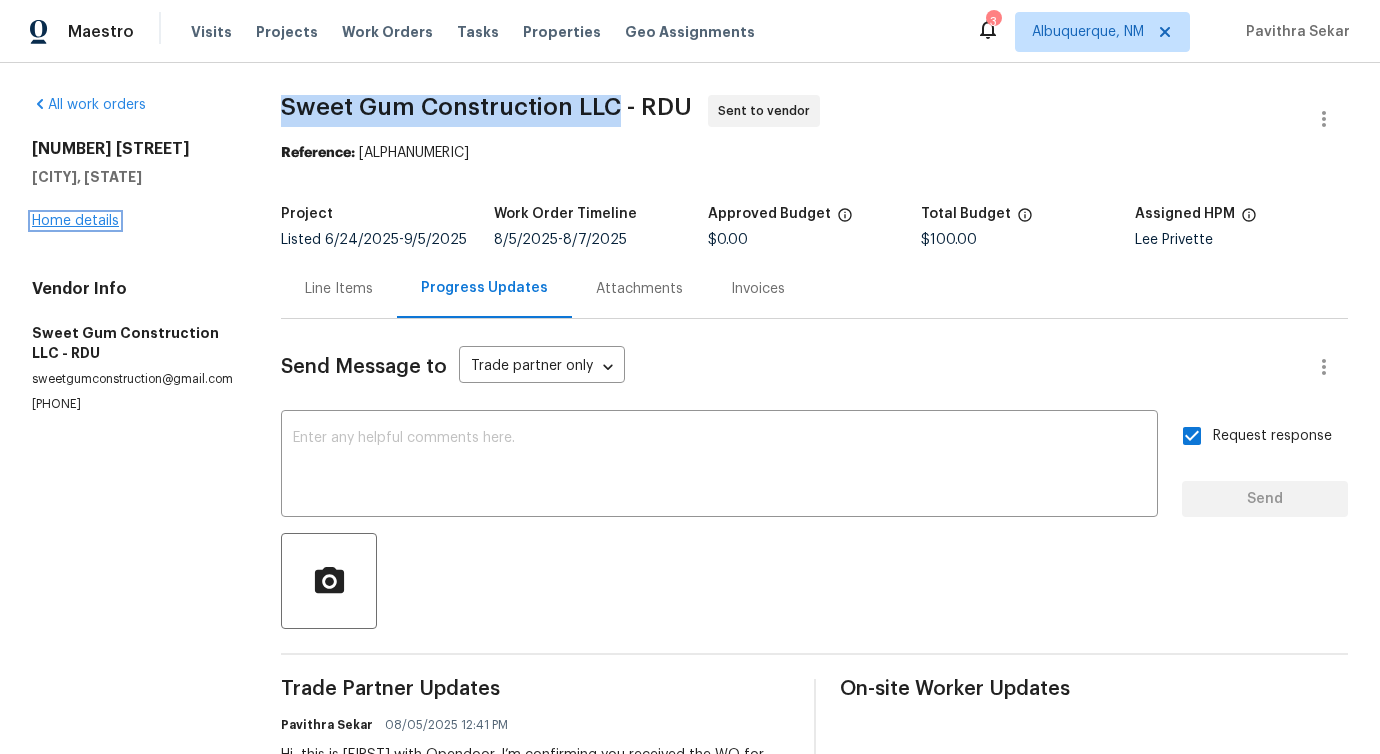 click on "Home details" at bounding box center (75, 221) 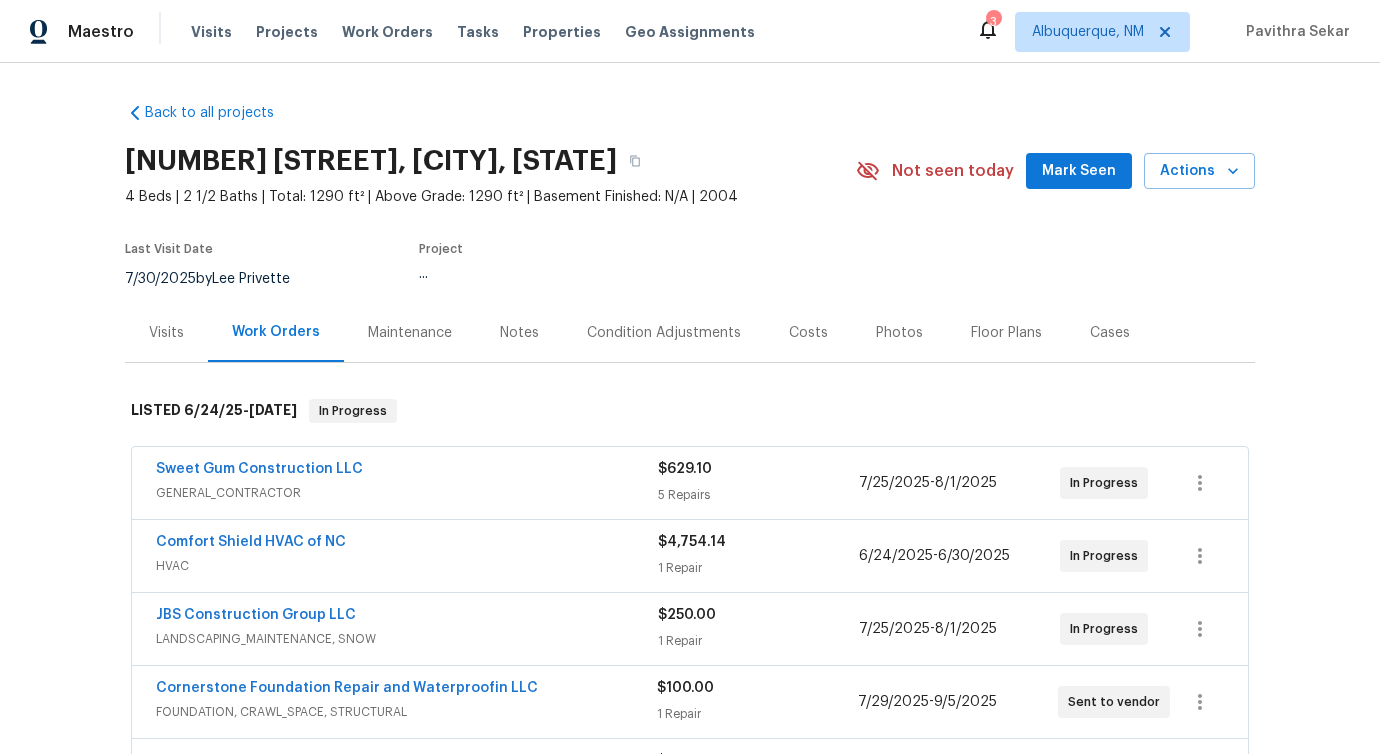 scroll, scrollTop: 192, scrollLeft: 0, axis: vertical 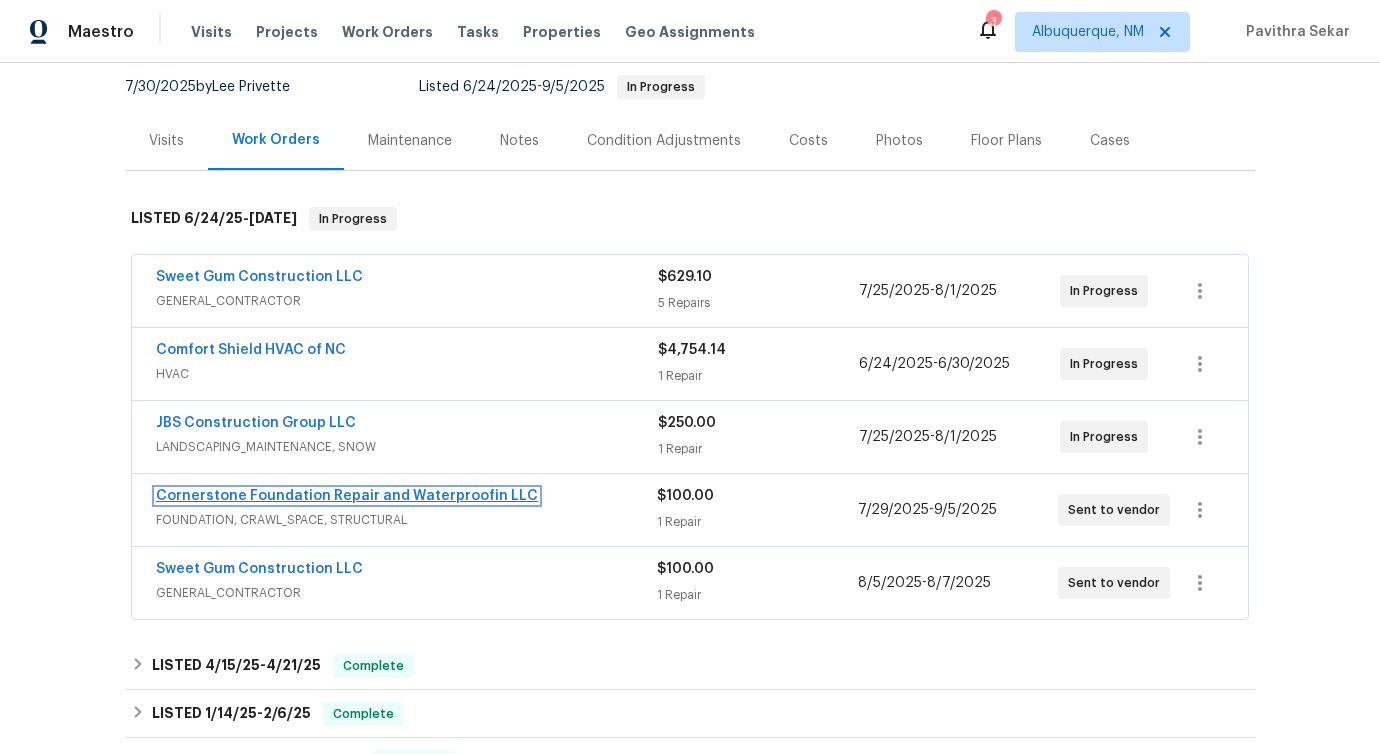 click on "Cornerstone Foundation Repair and Waterproofin LLC" at bounding box center (347, 496) 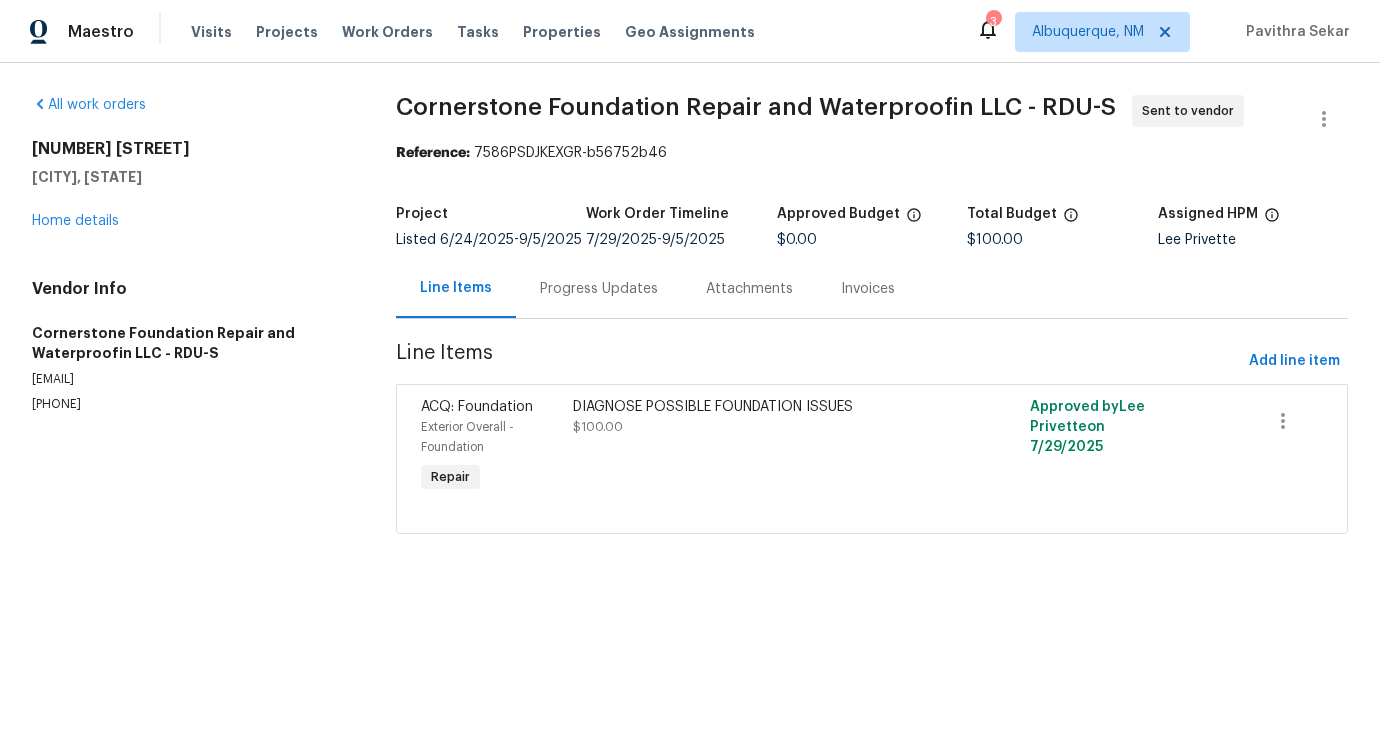 click on "Progress Updates" at bounding box center [599, 288] 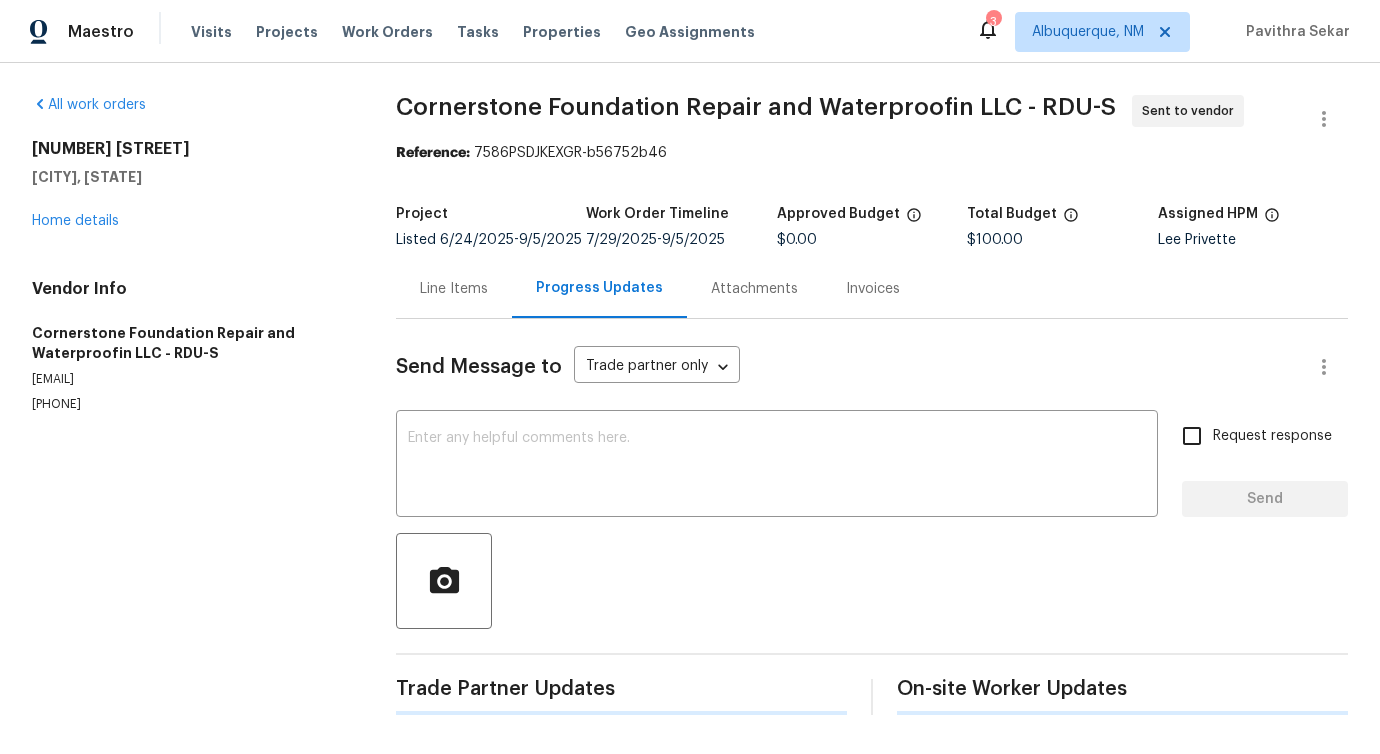 click on "Send Message to Trade partner only Trade partner only ​ x ​ Request response Send Trade Partner Updates On-site Worker Updates" at bounding box center [872, 517] 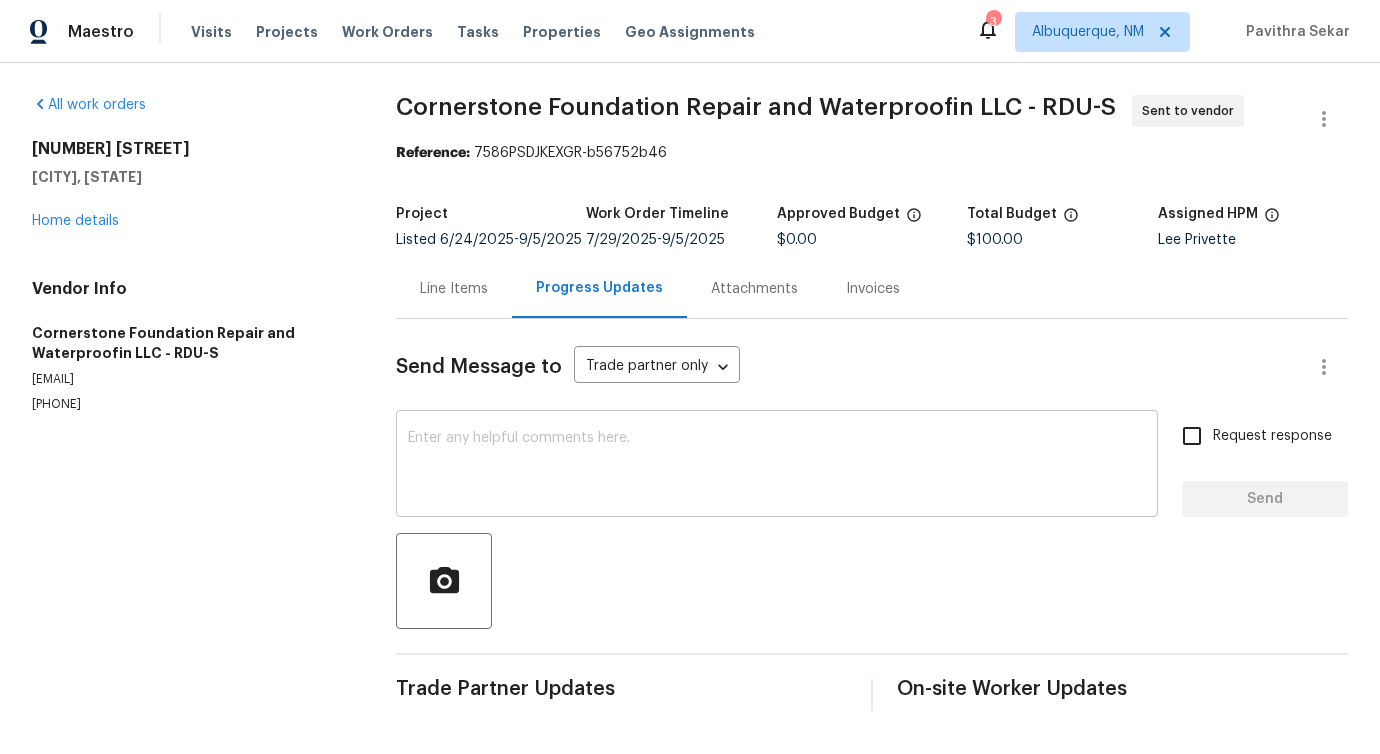 scroll, scrollTop: 4, scrollLeft: 0, axis: vertical 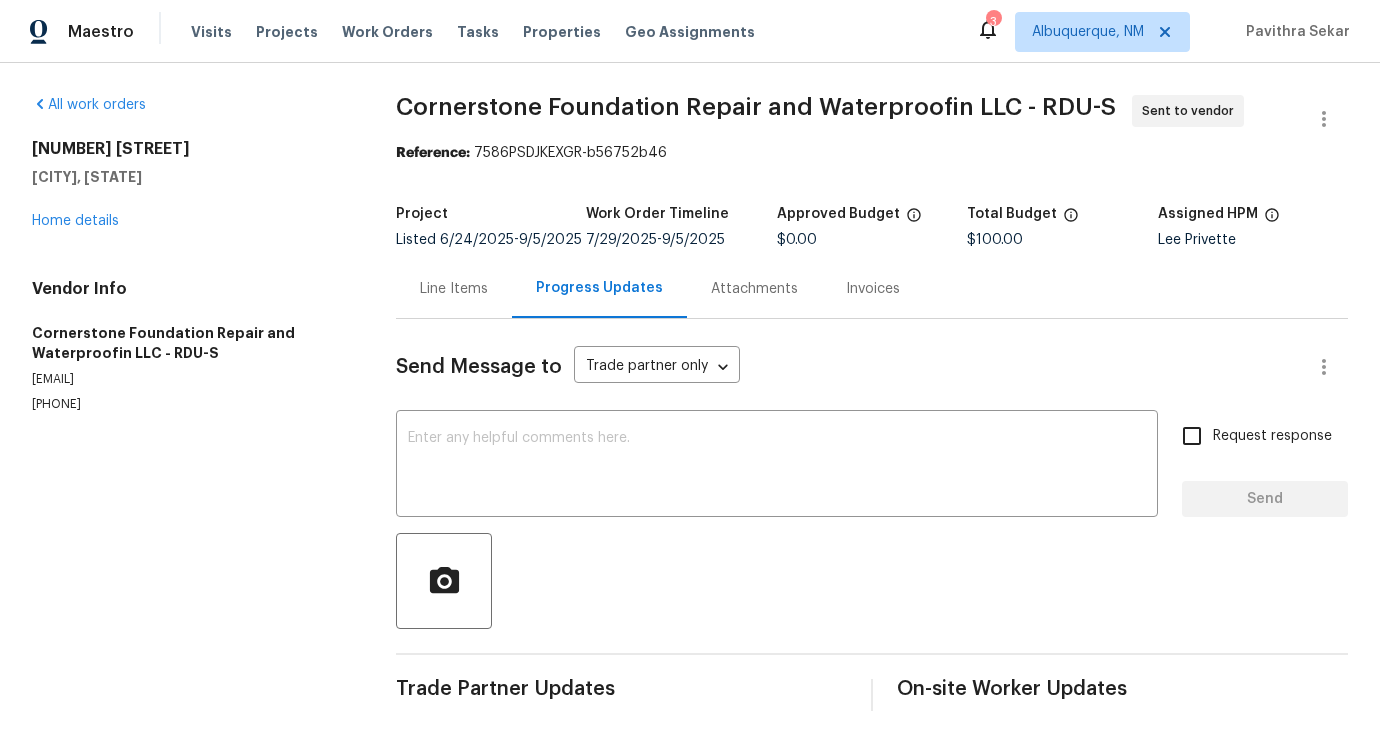 click on "311 Burnette St Durham, NC 27707 Home details" at bounding box center (190, 185) 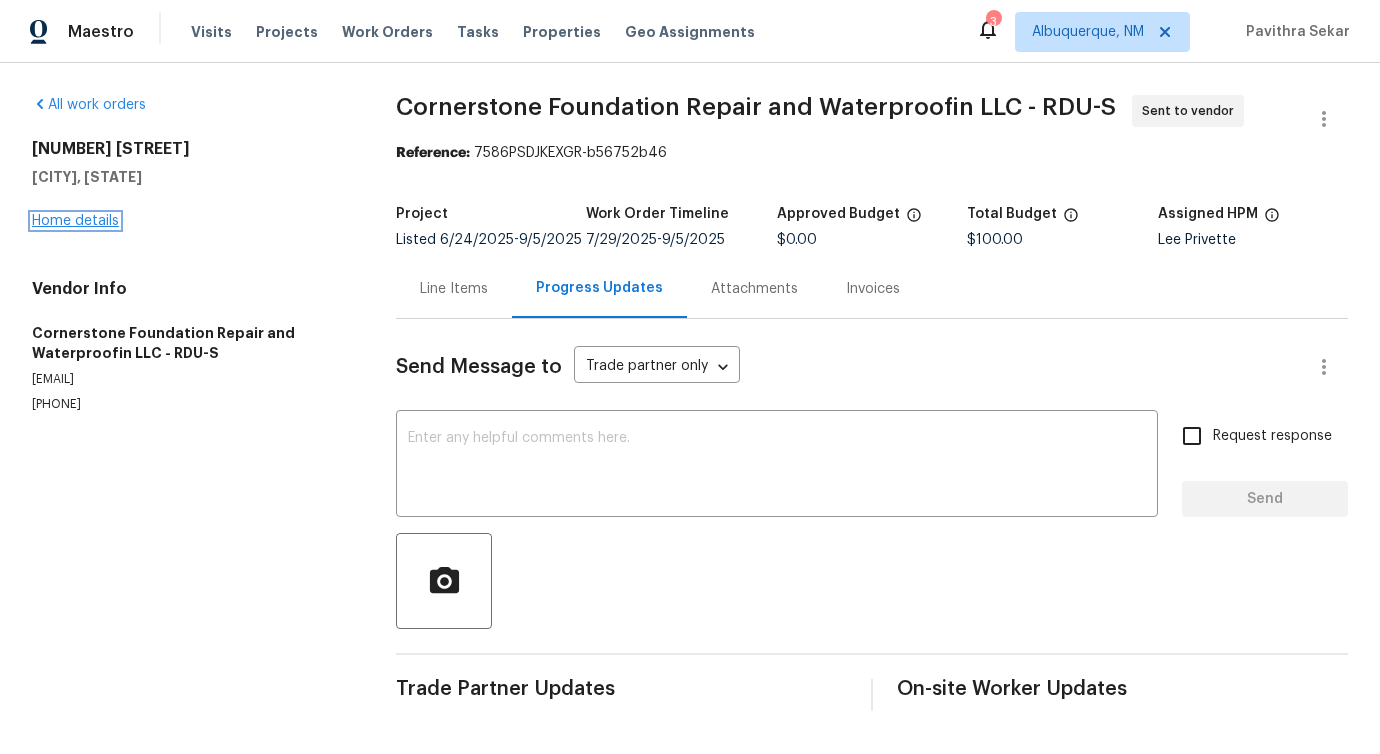 click on "Home details" at bounding box center [75, 221] 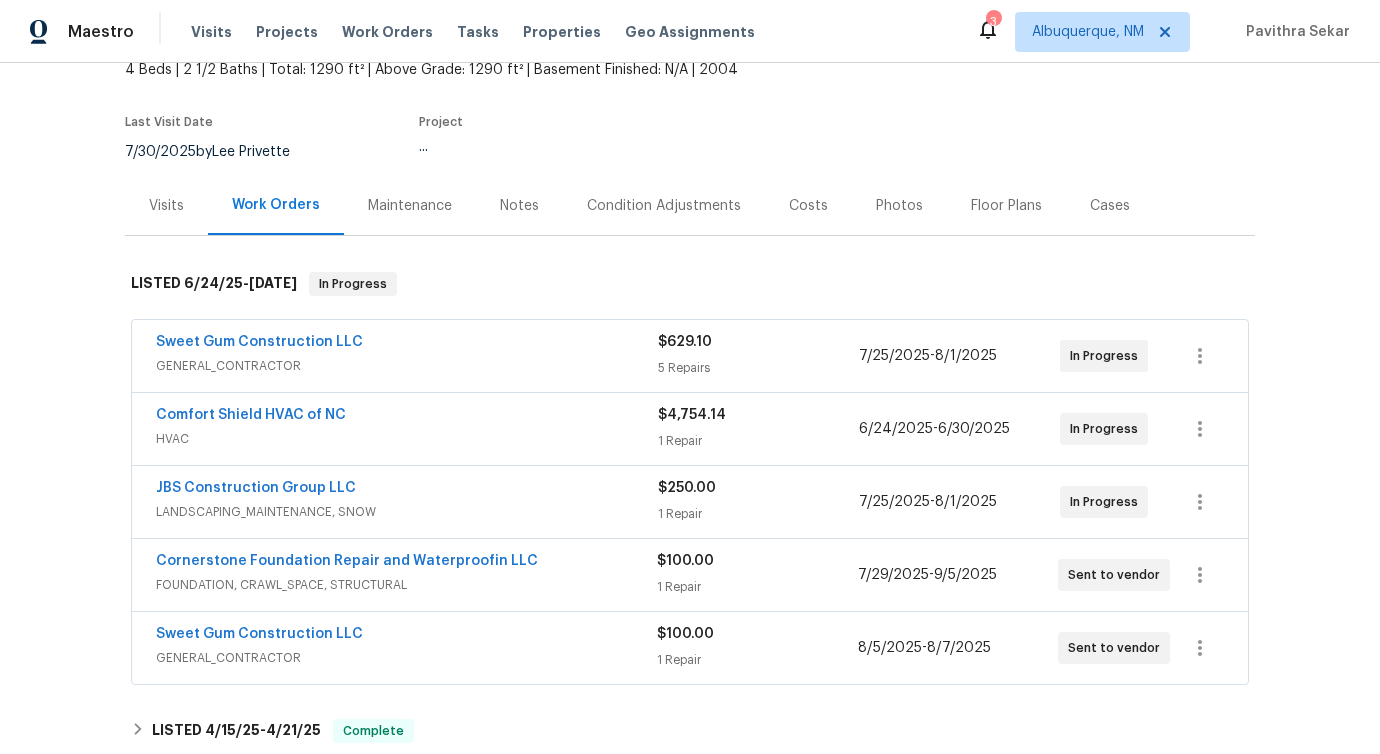 scroll, scrollTop: 170, scrollLeft: 0, axis: vertical 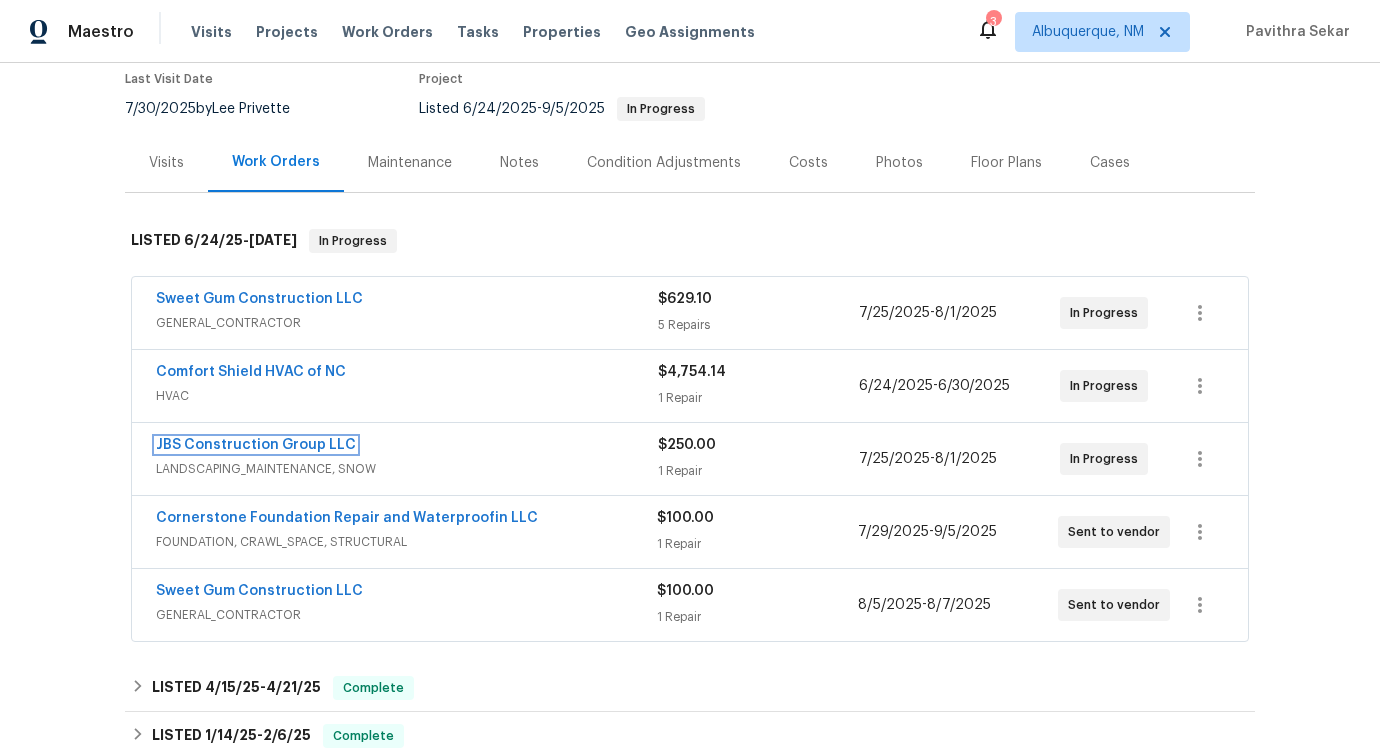 click on "JBS Construction Group LLC" at bounding box center [256, 445] 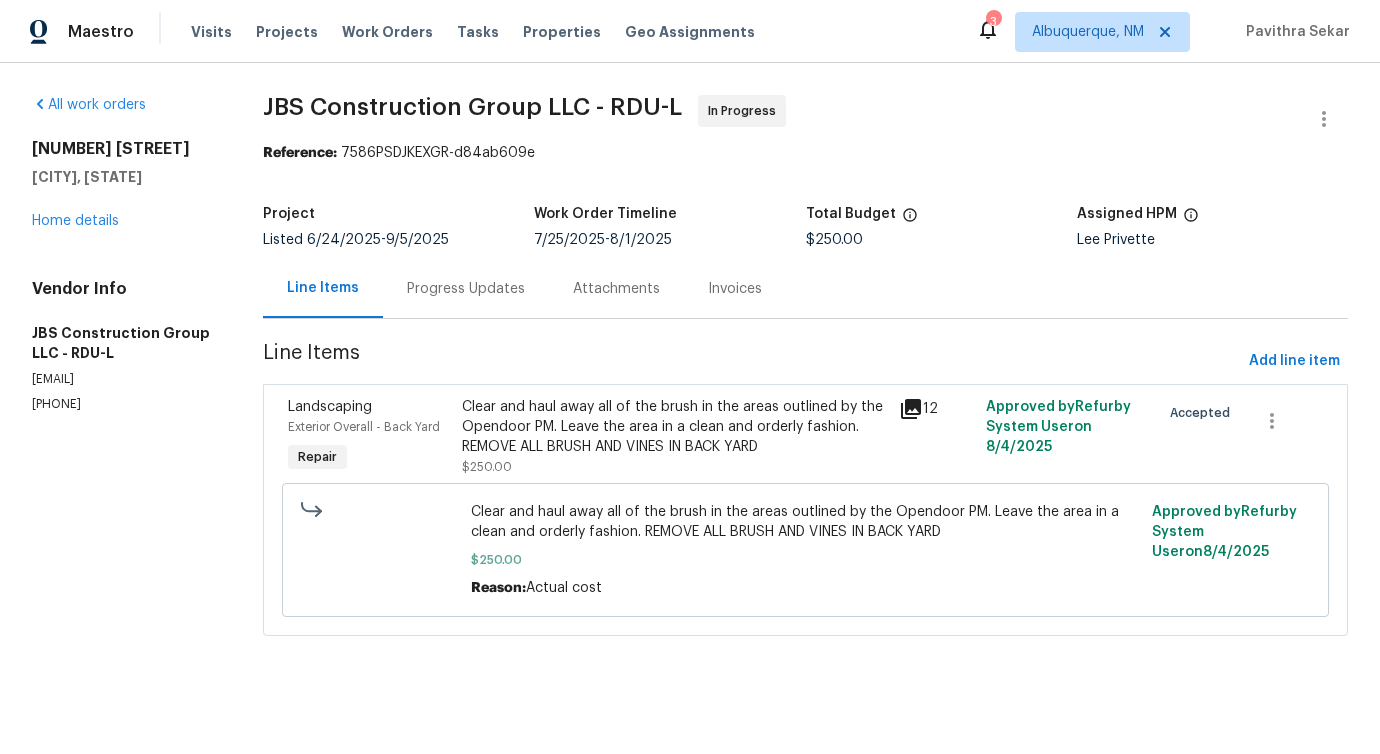 click on "Progress Updates" at bounding box center (466, 289) 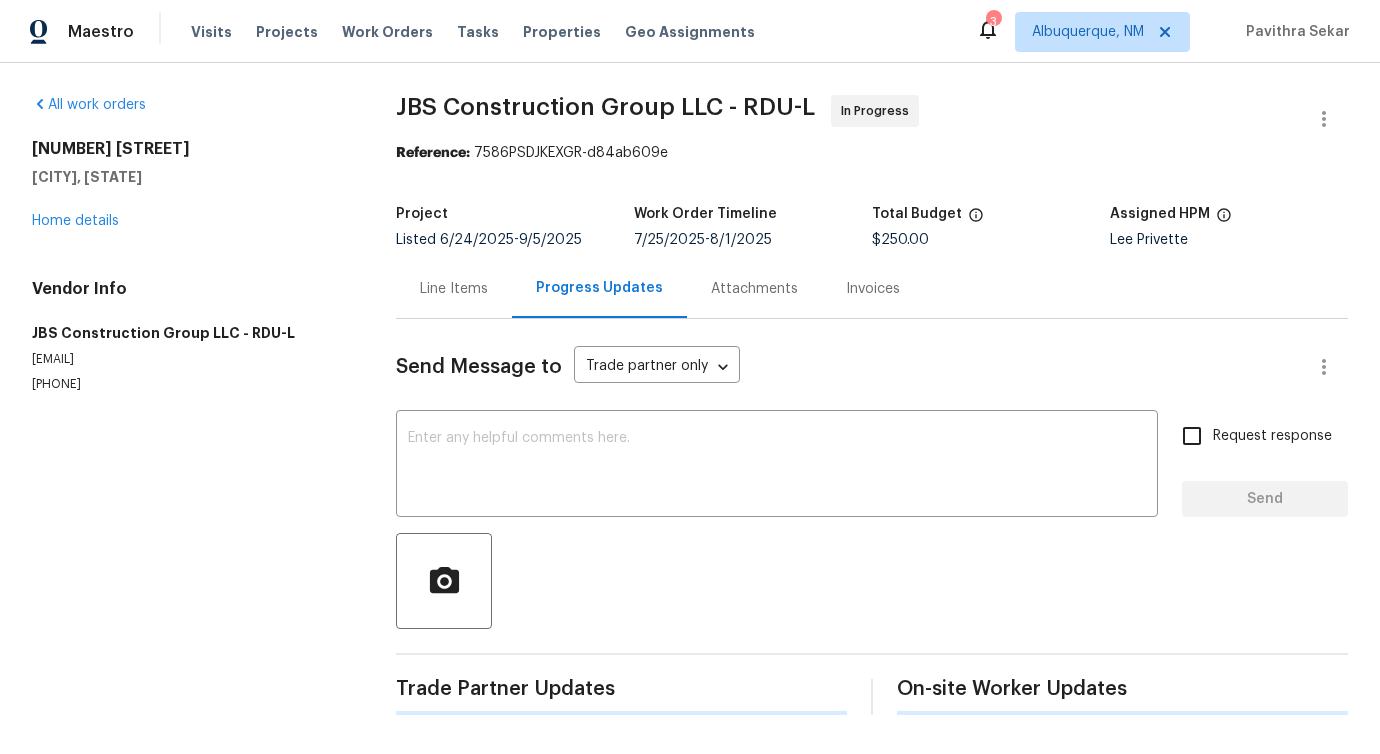 click on "Send Message to Trade partner only Trade partner only ​ x ​ Request response Send Trade Partner Updates On-site Worker Updates" at bounding box center (872, 517) 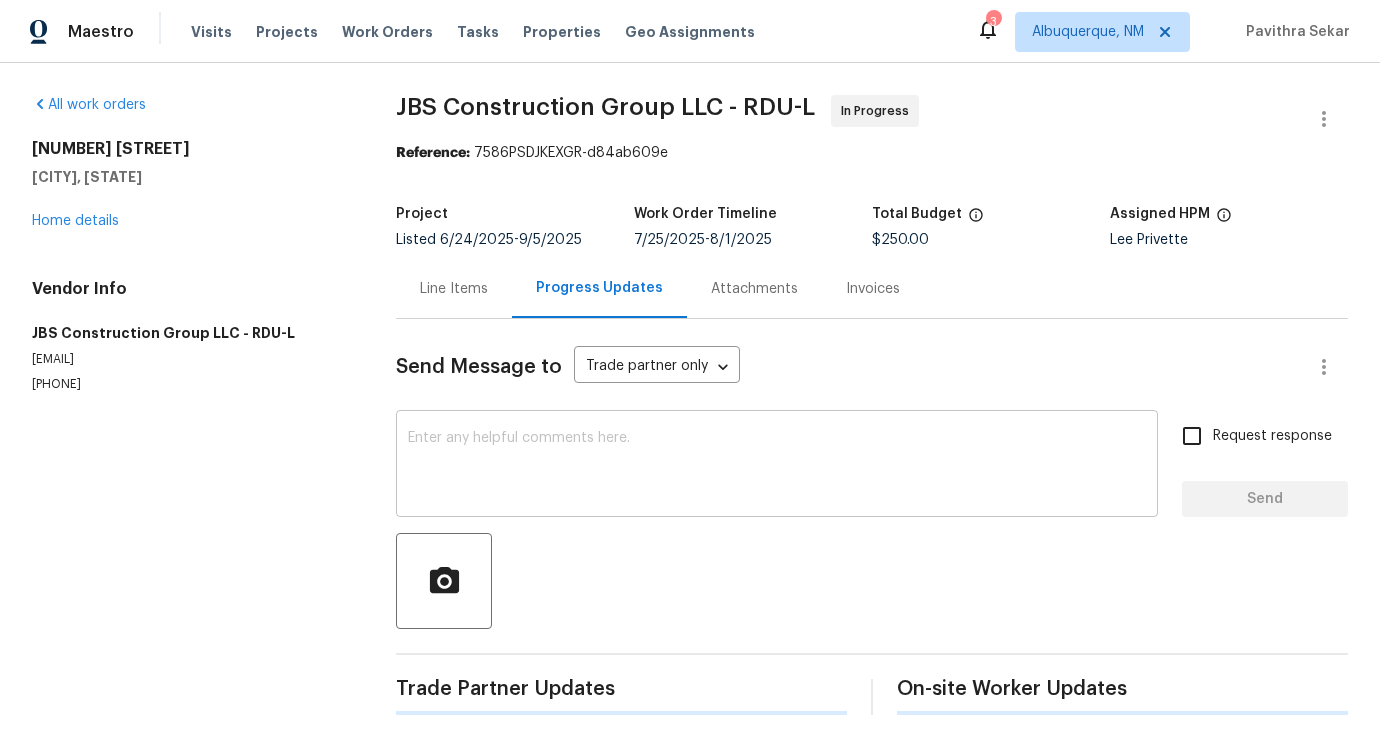 click at bounding box center [777, 466] 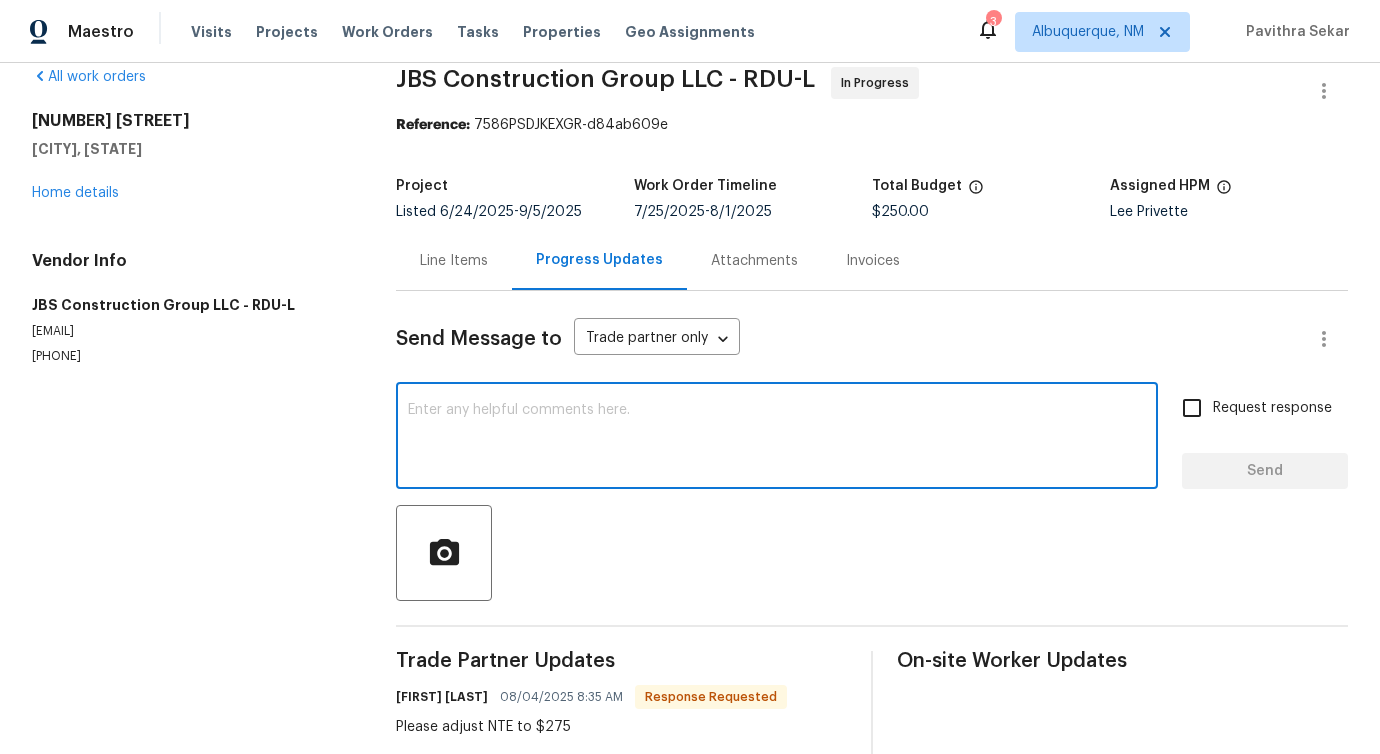 scroll, scrollTop: 0, scrollLeft: 0, axis: both 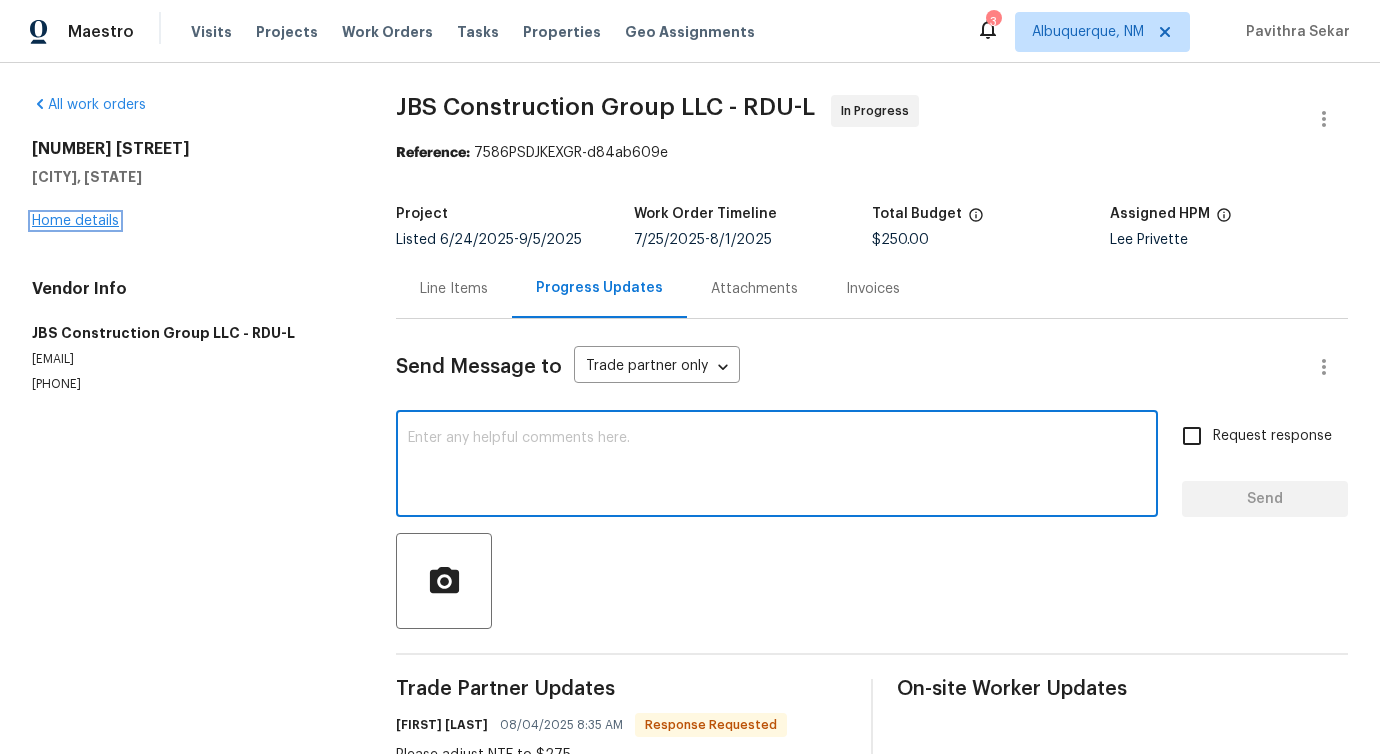 click on "Home details" at bounding box center [75, 221] 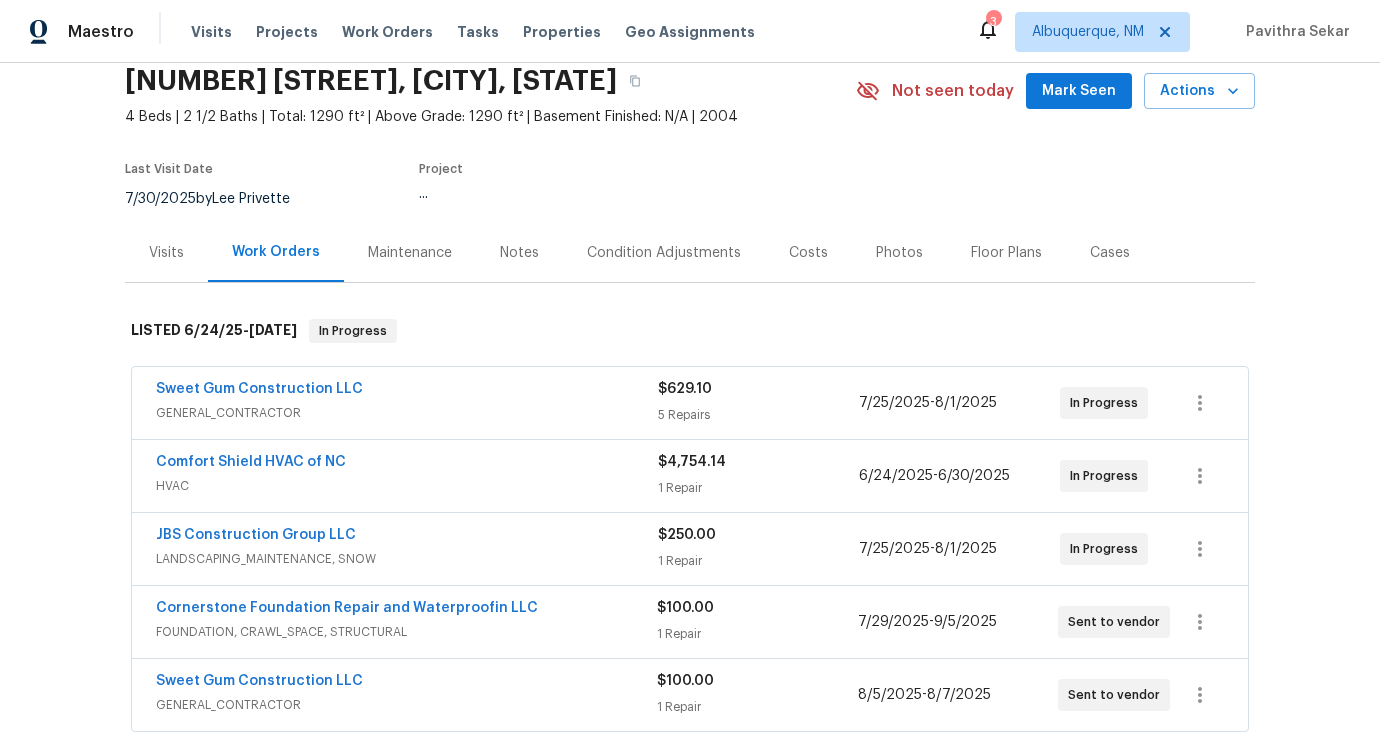 scroll, scrollTop: 155, scrollLeft: 0, axis: vertical 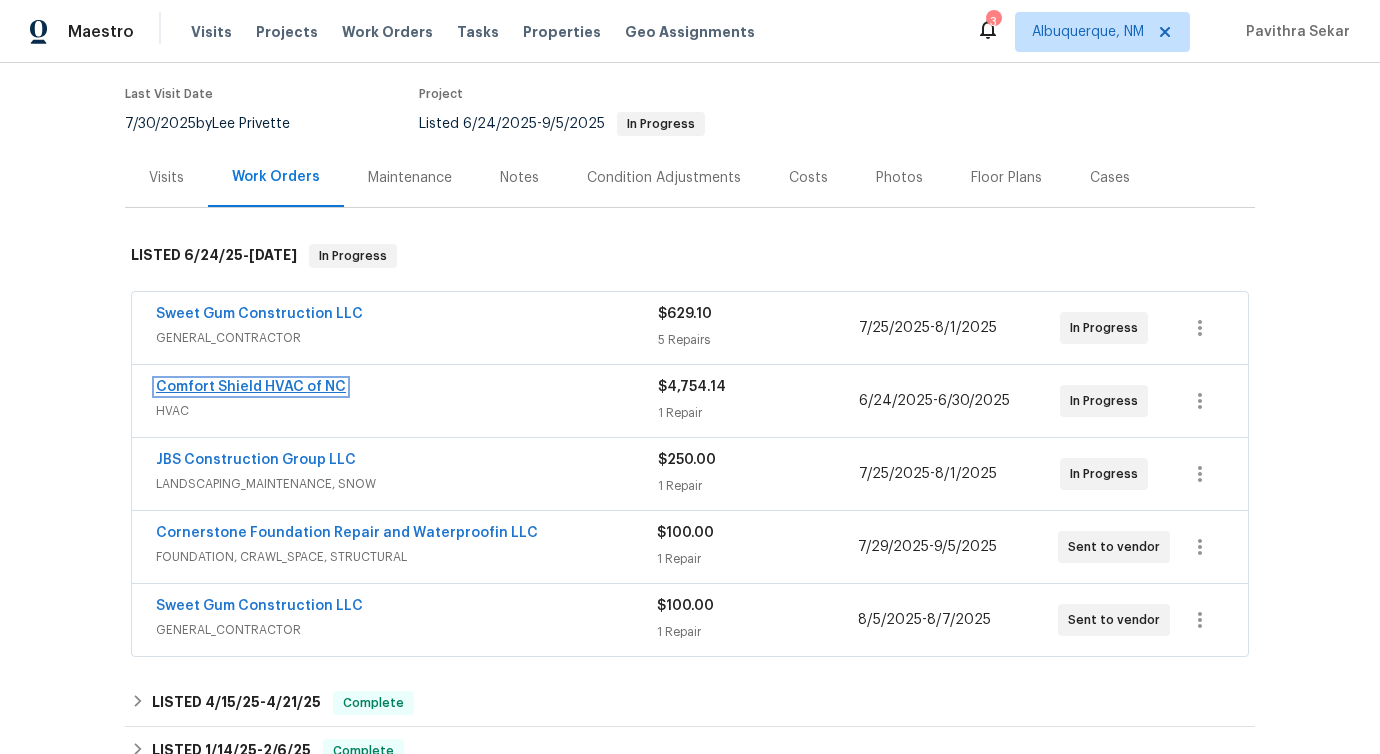 click on "Comfort Shield HVAC of NC" at bounding box center (251, 387) 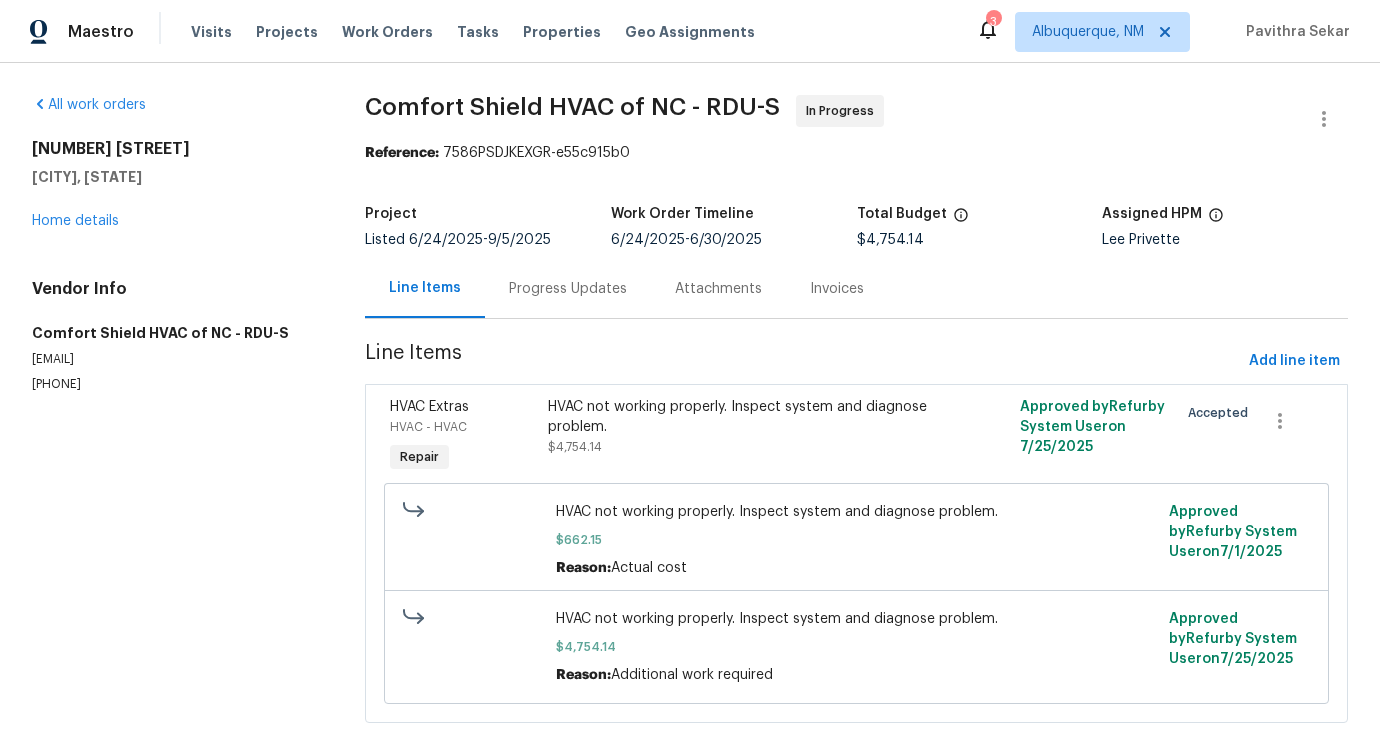 click on "Progress Updates" at bounding box center (568, 288) 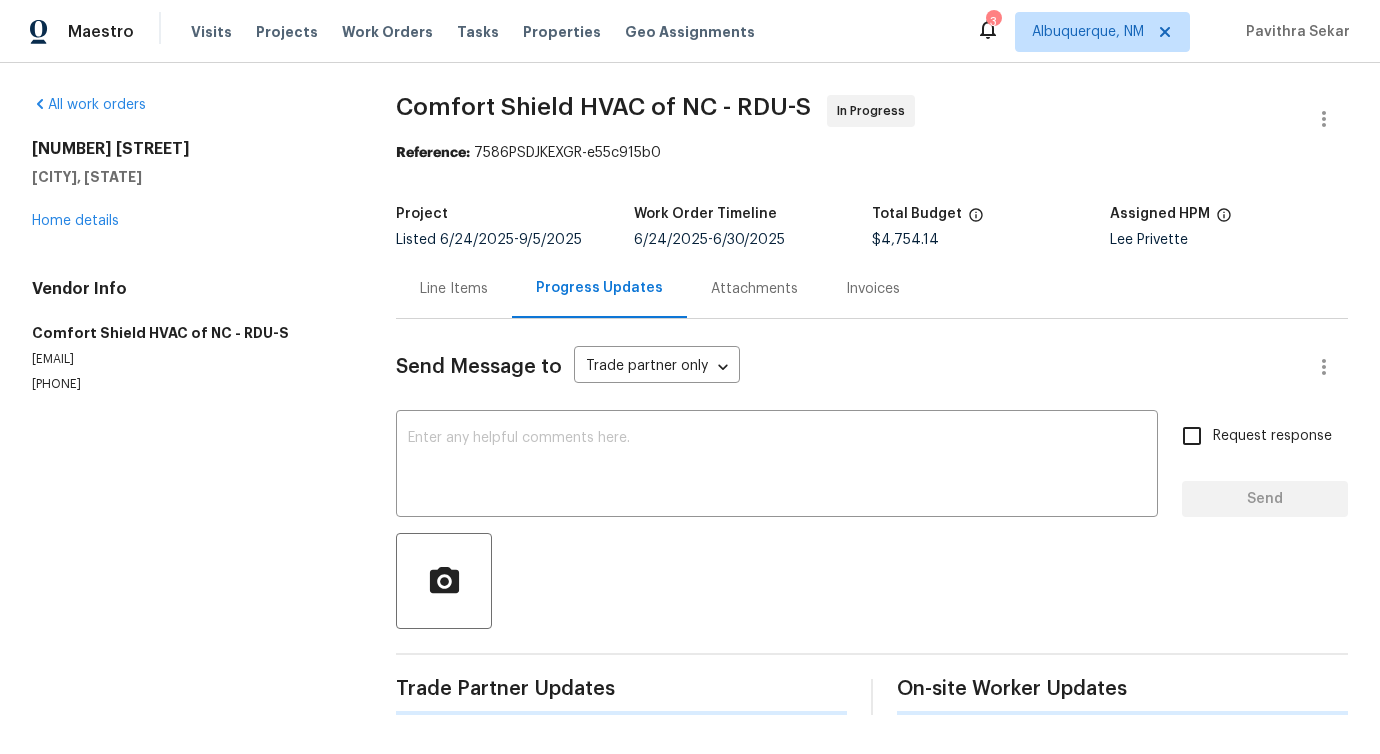 click on "Send Message to Trade partner only Trade partner only ​ x ​ Request response Send Trade Partner Updates On-site Worker Updates" at bounding box center [872, 517] 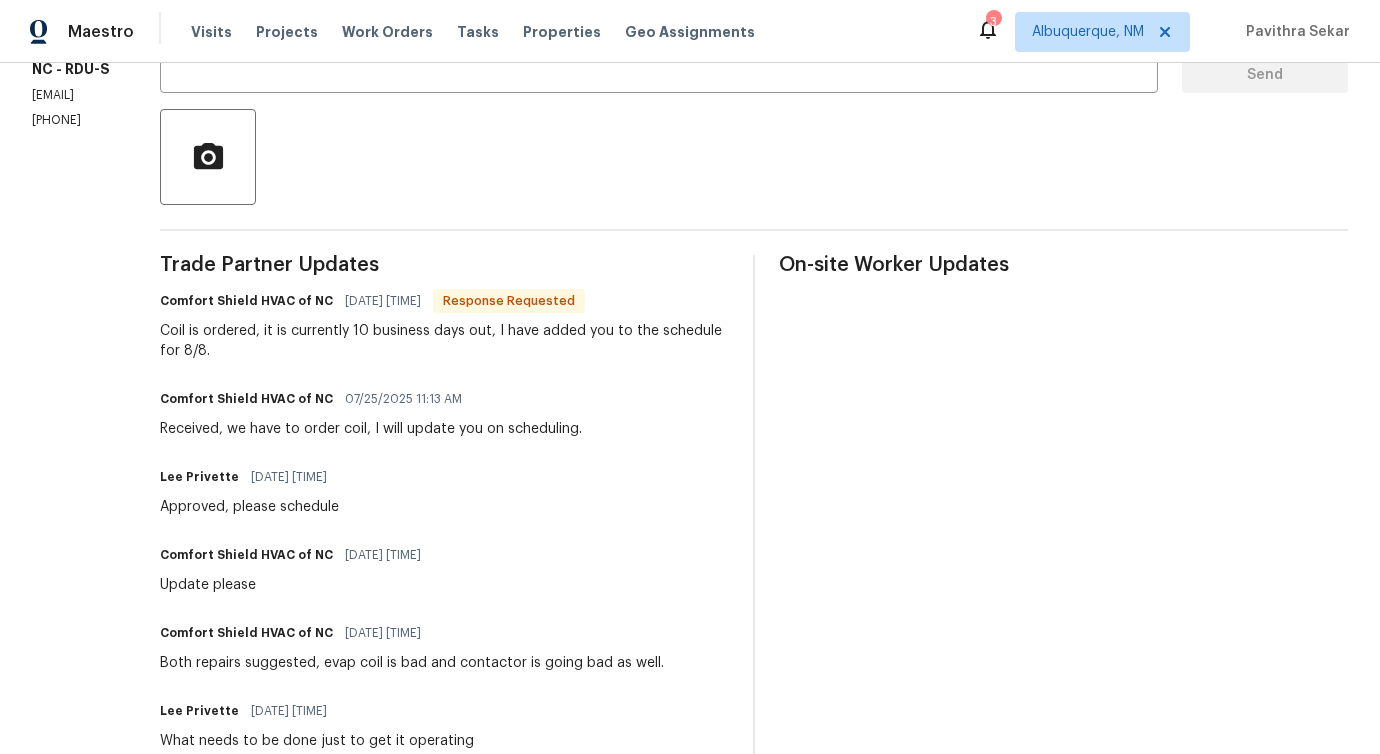scroll, scrollTop: 0, scrollLeft: 0, axis: both 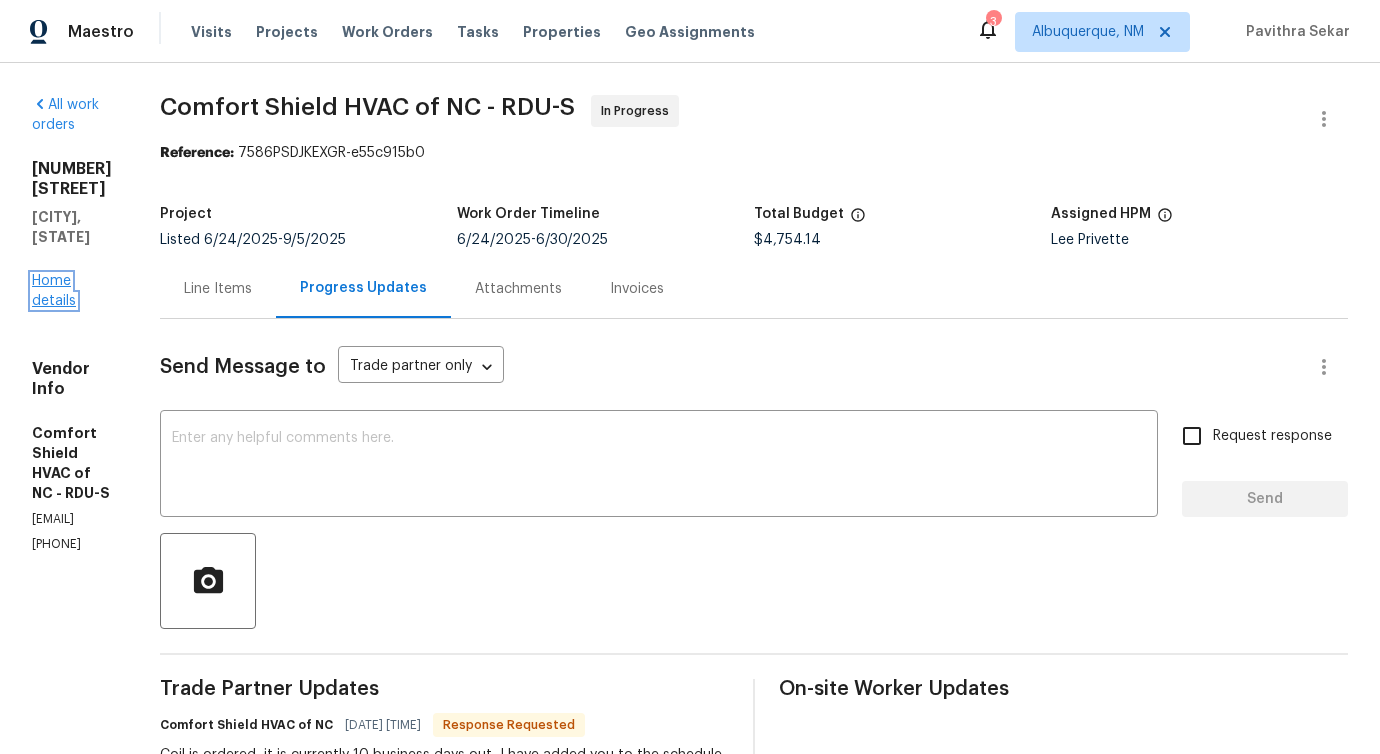 click on "Home details" at bounding box center [54, 291] 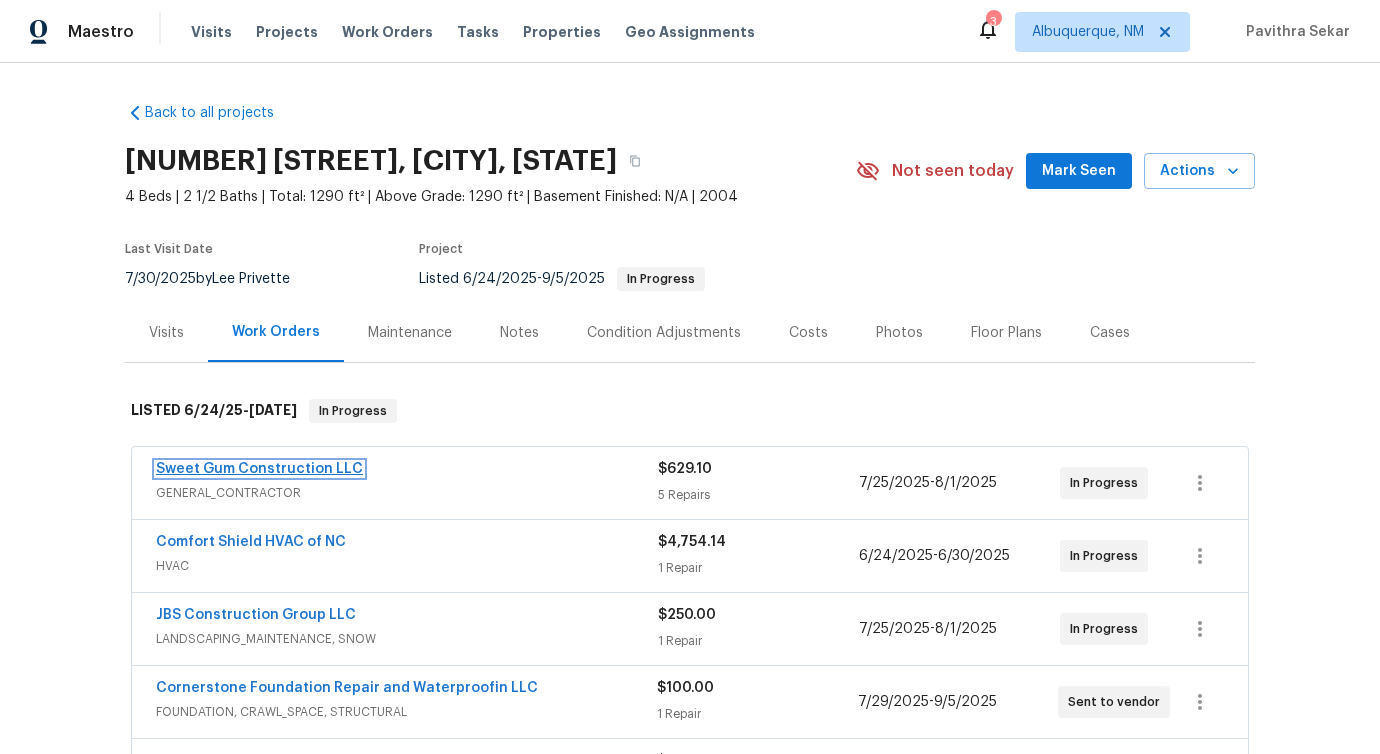 click on "Sweet Gum Construction LLC" at bounding box center (259, 469) 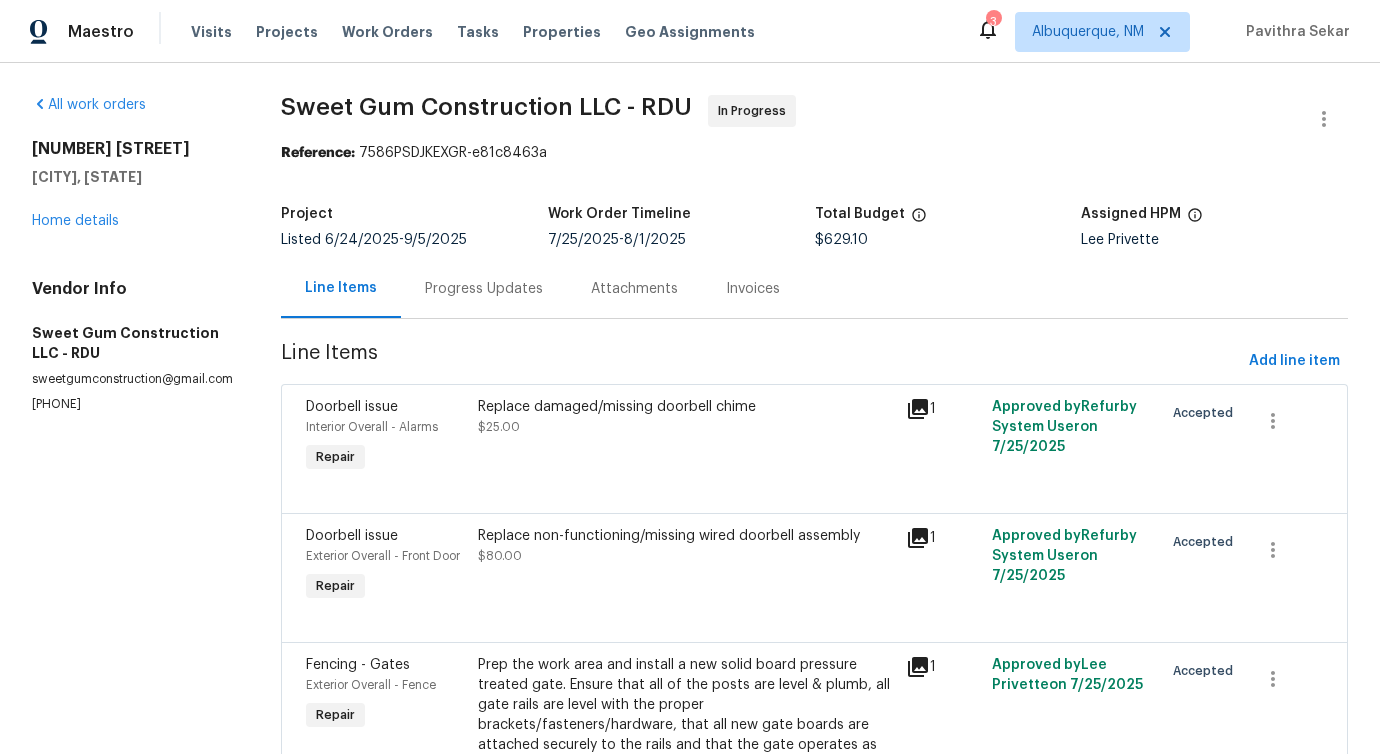 click on "Progress Updates" at bounding box center (484, 288) 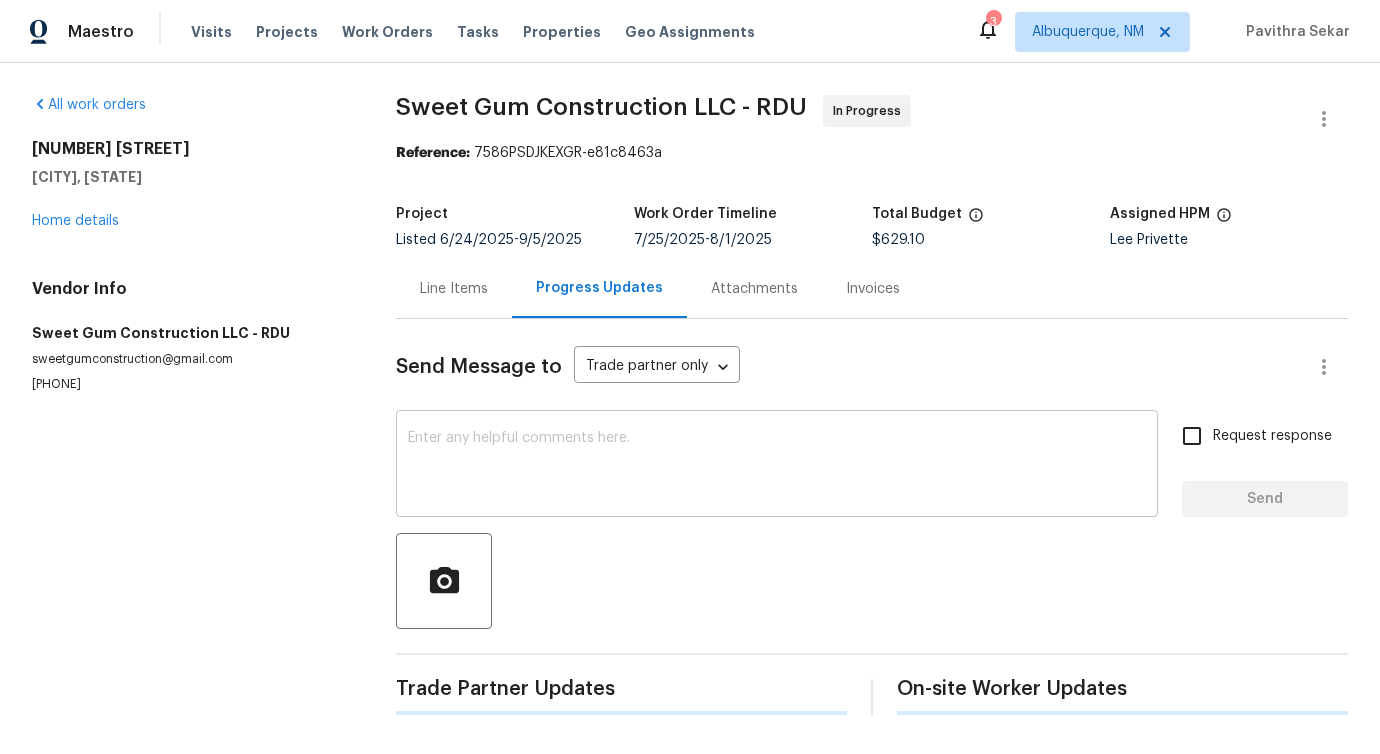 click at bounding box center [777, 466] 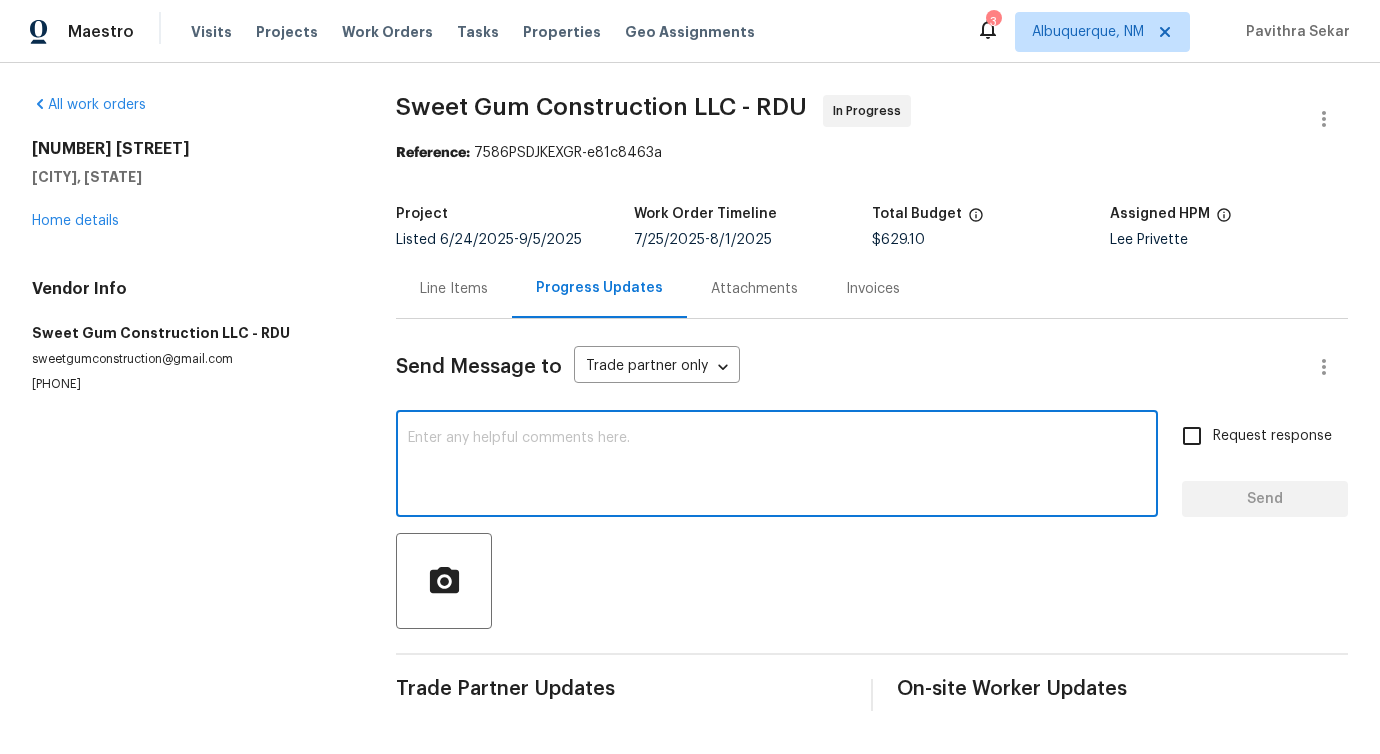 scroll, scrollTop: 0, scrollLeft: 0, axis: both 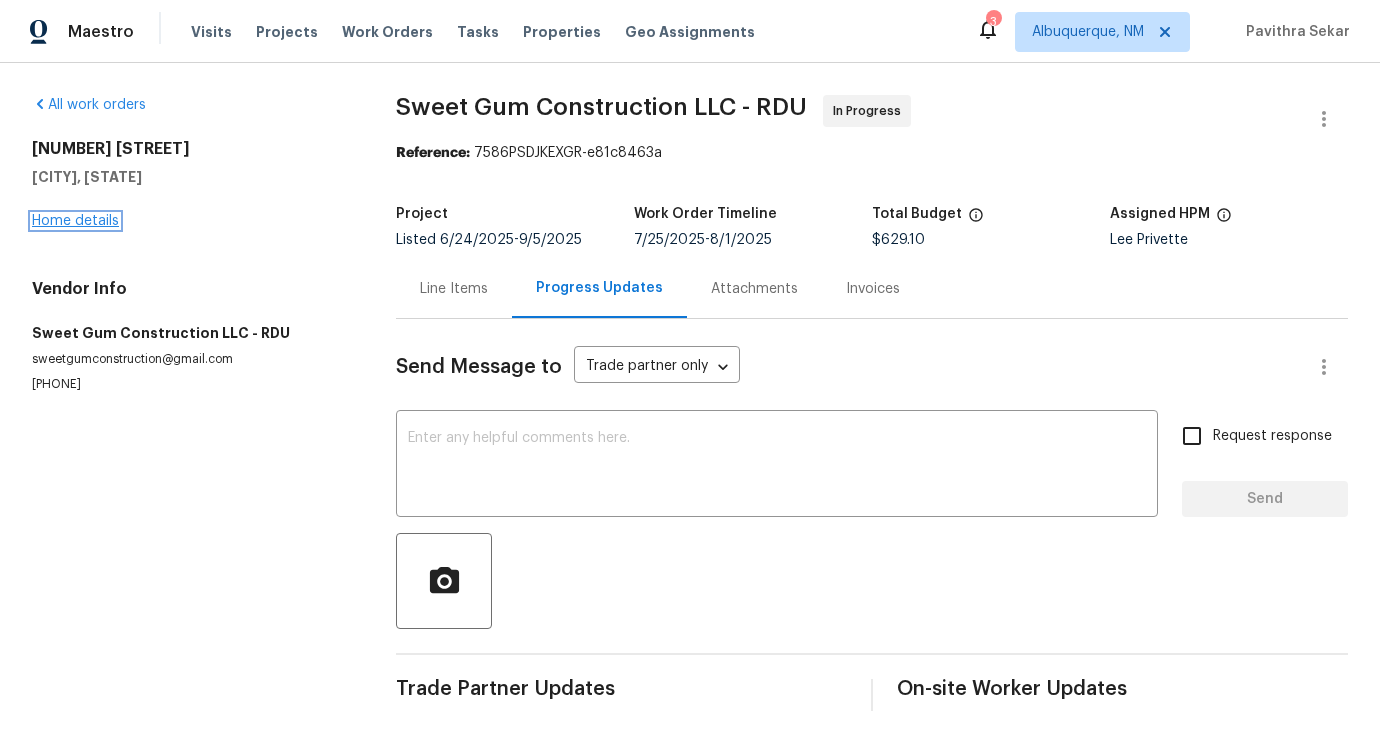 click on "Home details" at bounding box center (75, 221) 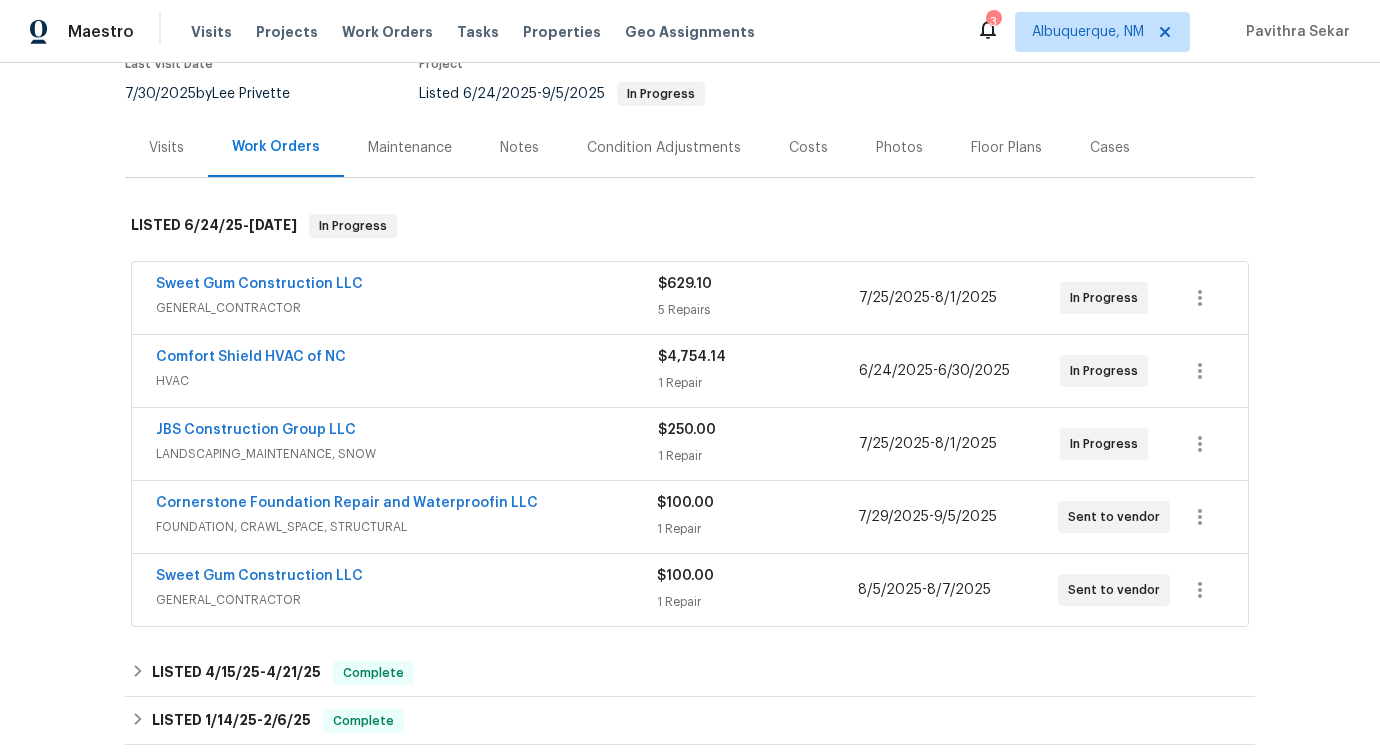 scroll, scrollTop: 201, scrollLeft: 0, axis: vertical 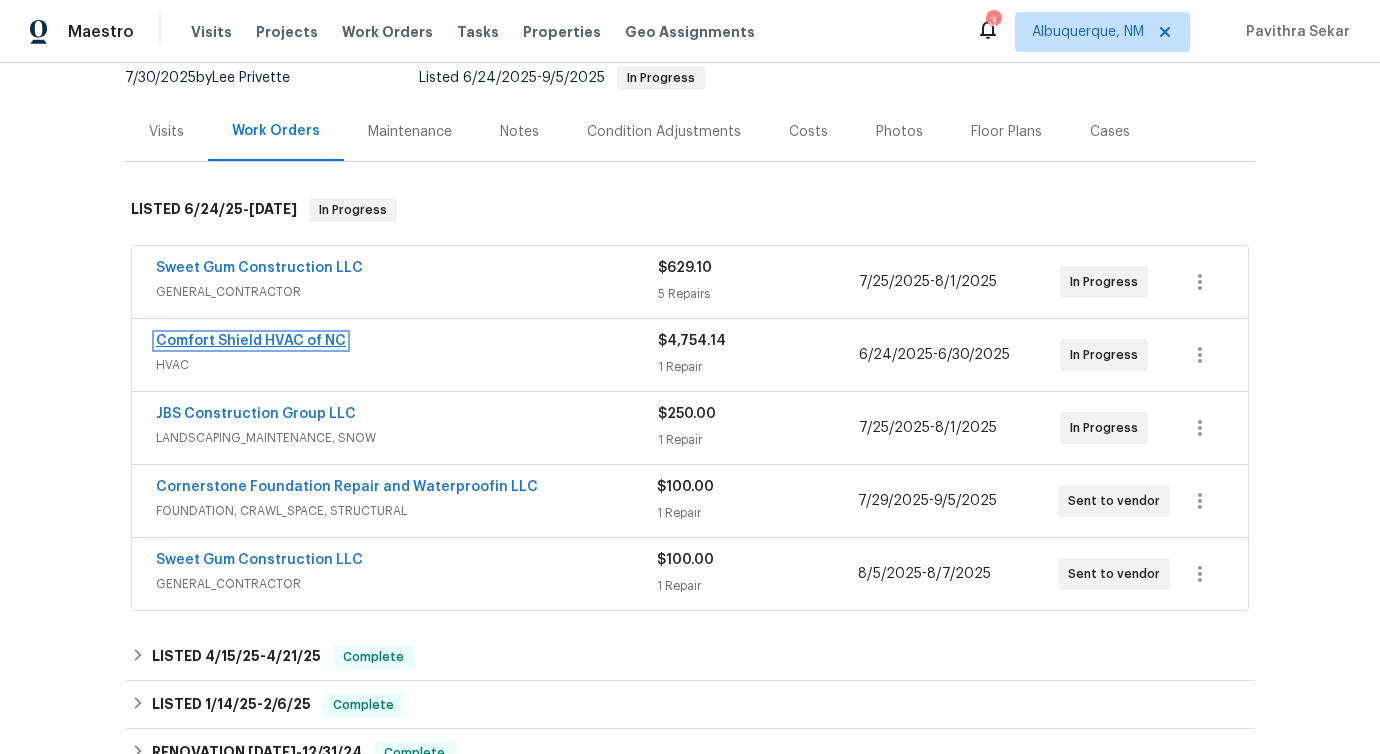 click on "Comfort Shield HVAC of NC" at bounding box center (251, 341) 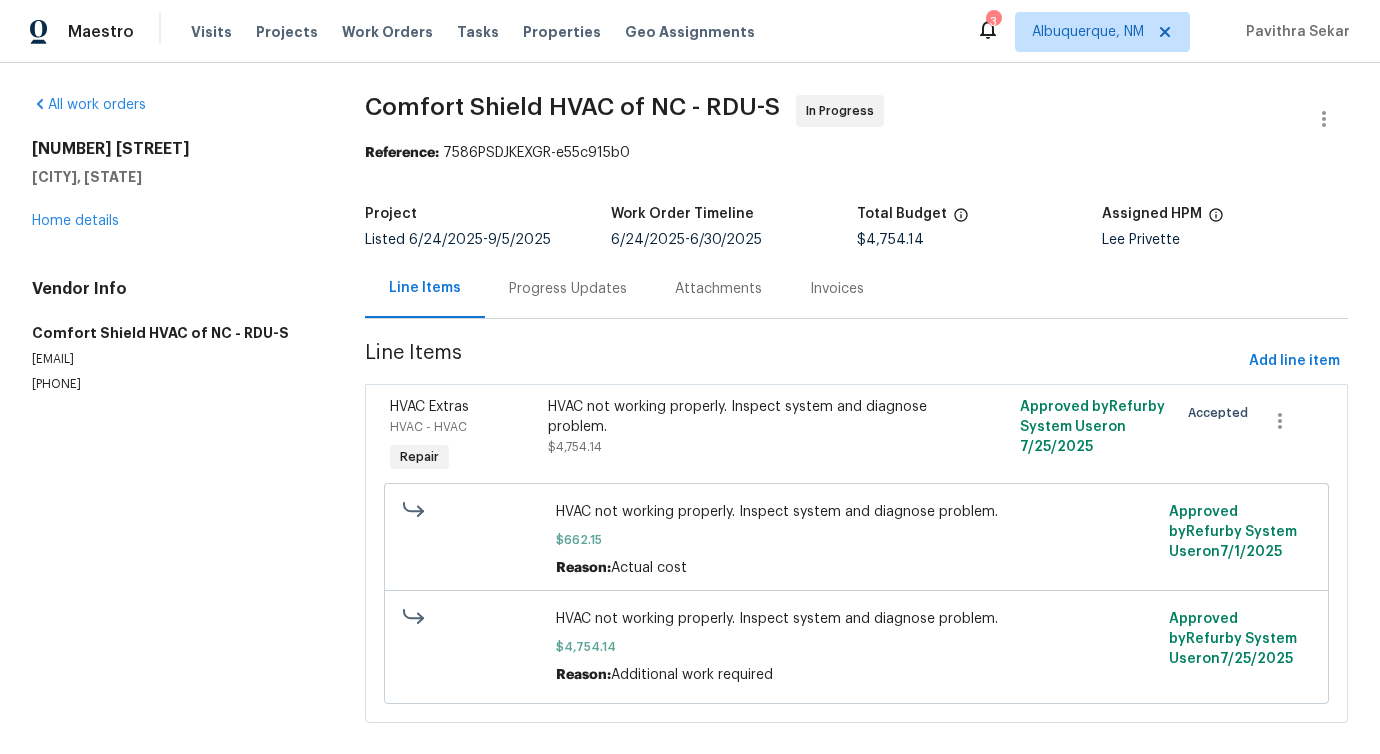 click on "Progress Updates" at bounding box center (568, 289) 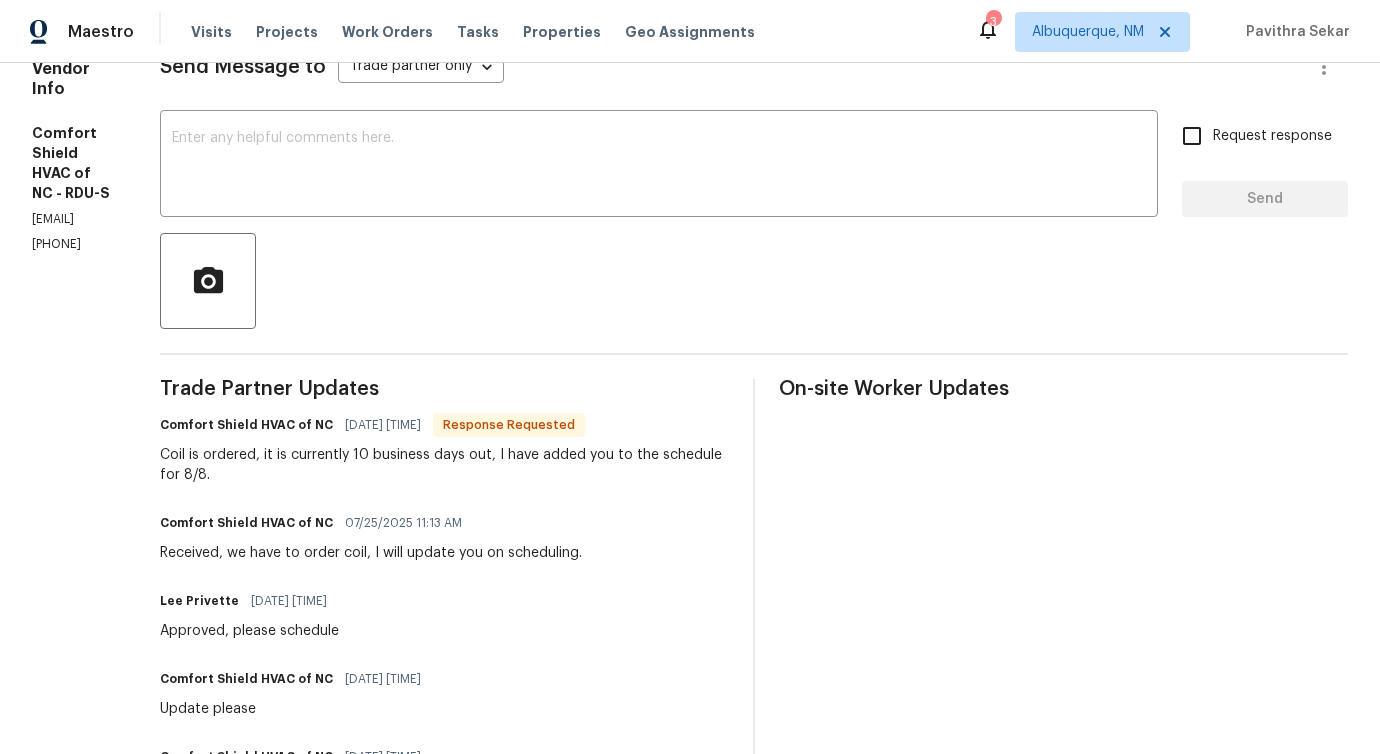 scroll, scrollTop: 0, scrollLeft: 0, axis: both 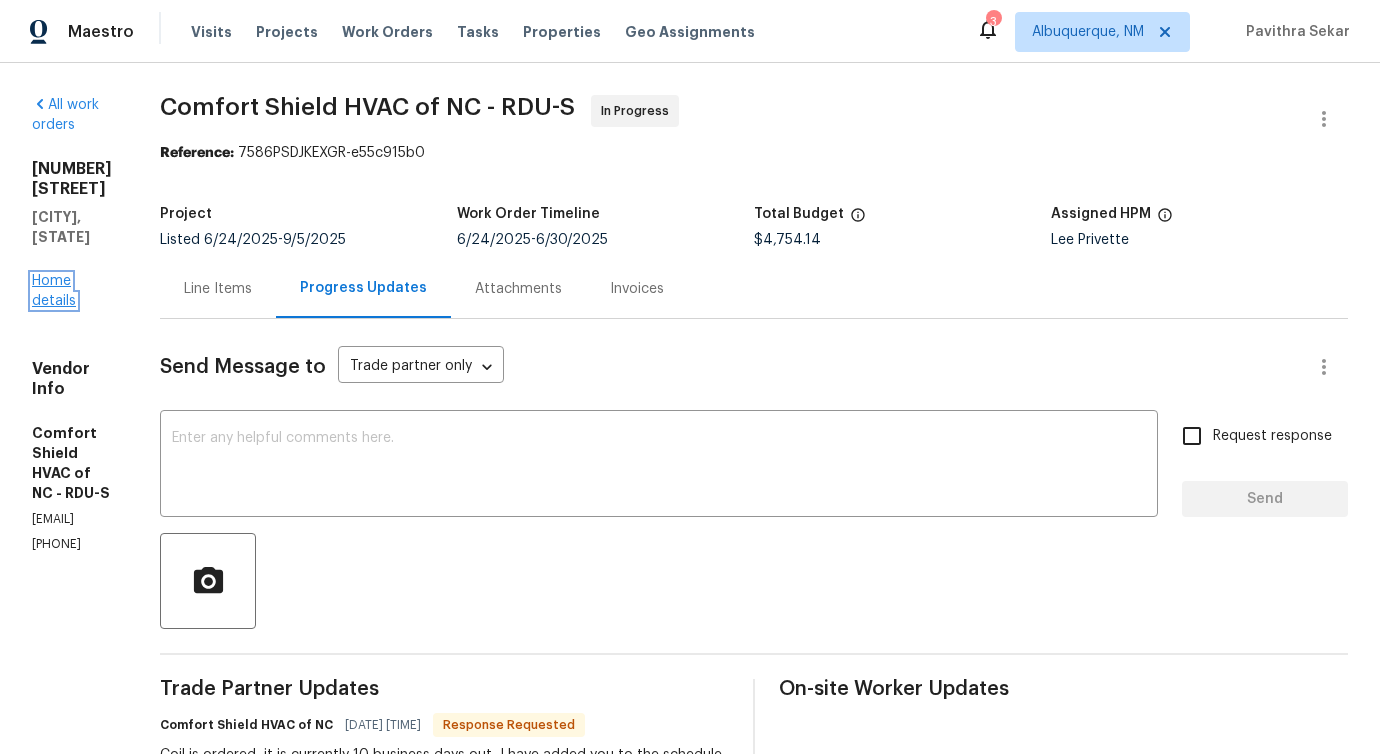 click on "Home details" at bounding box center [54, 291] 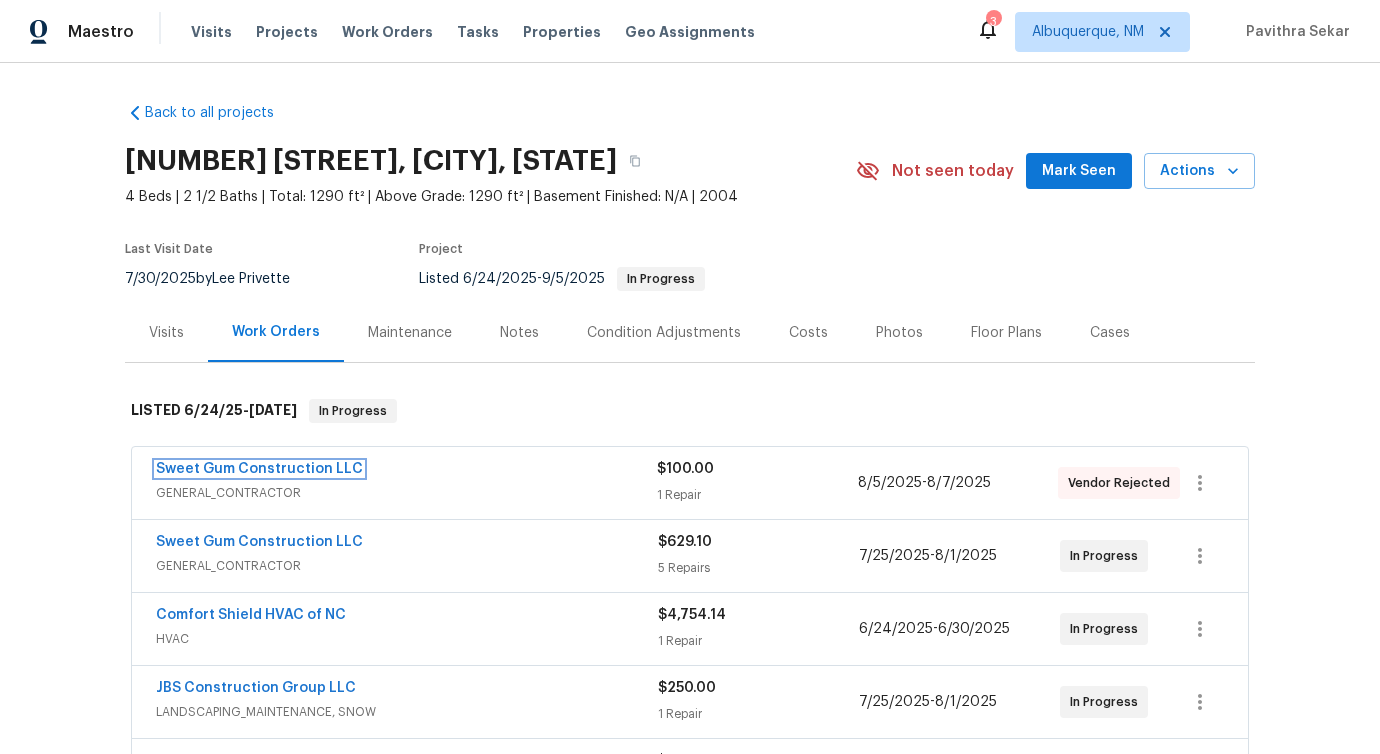 click on "Sweet Gum Construction LLC" at bounding box center (259, 469) 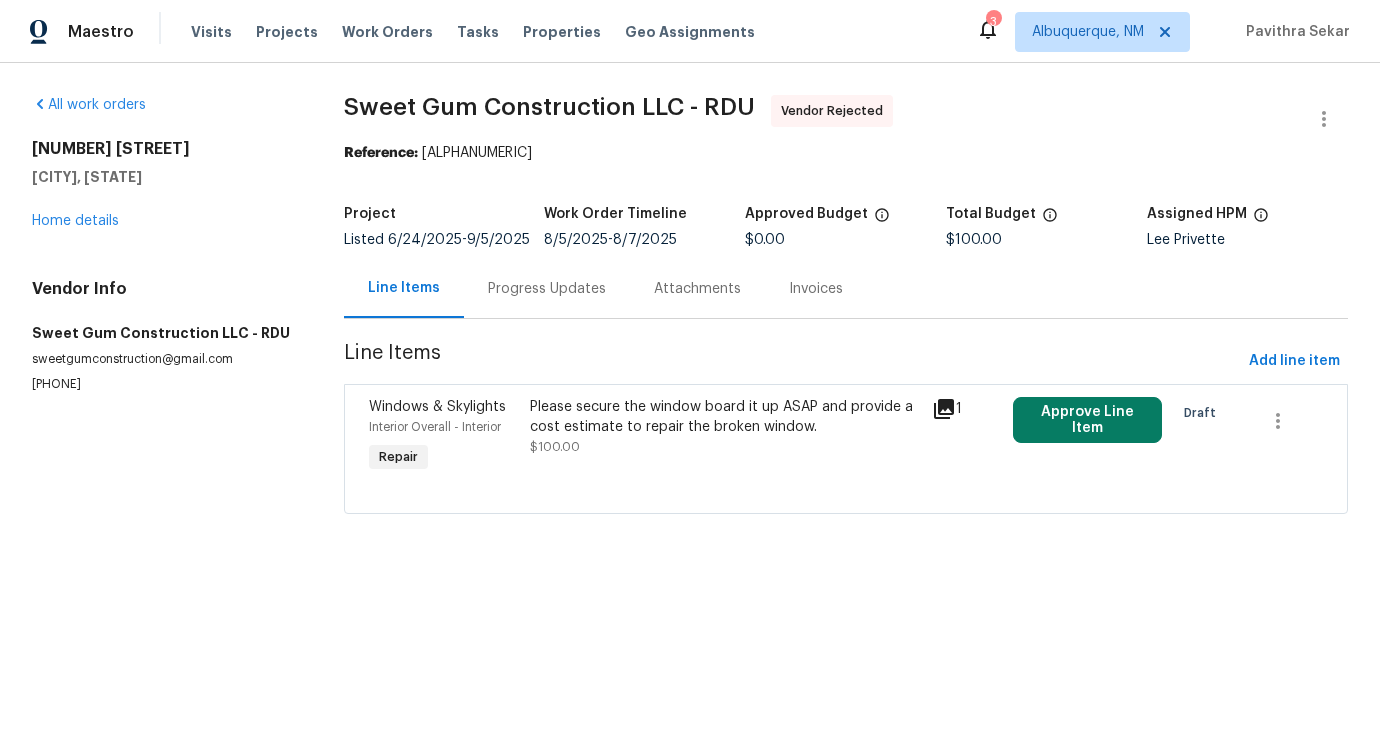 click on "Progress Updates" at bounding box center [547, 289] 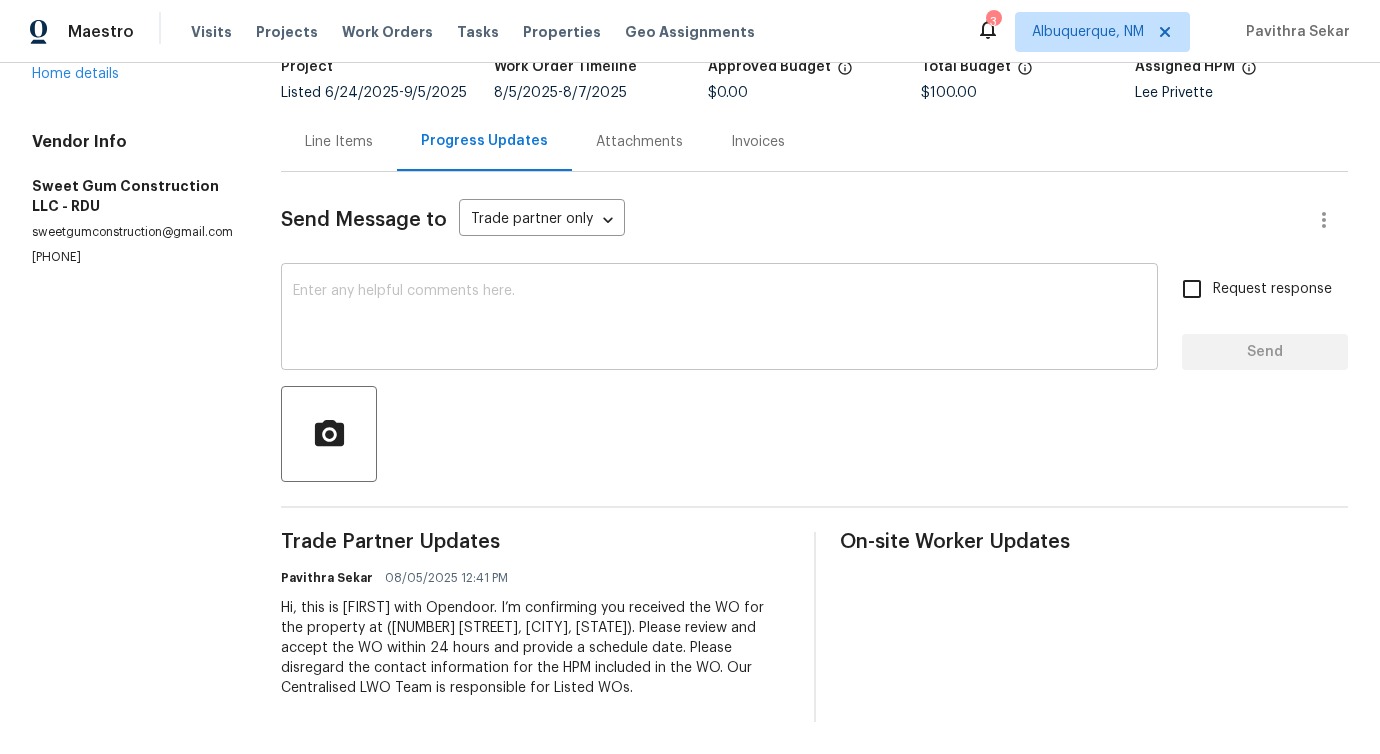 scroll, scrollTop: 0, scrollLeft: 0, axis: both 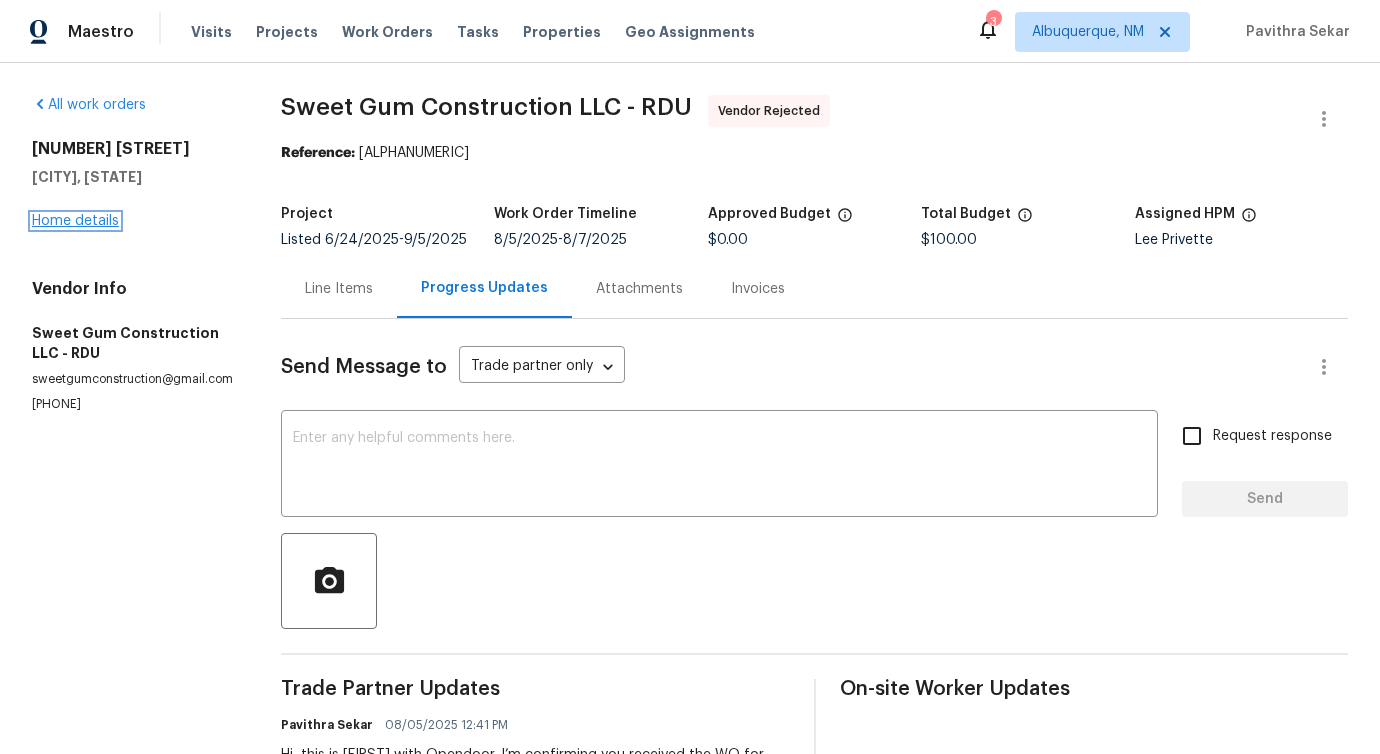click on "Home details" at bounding box center (75, 221) 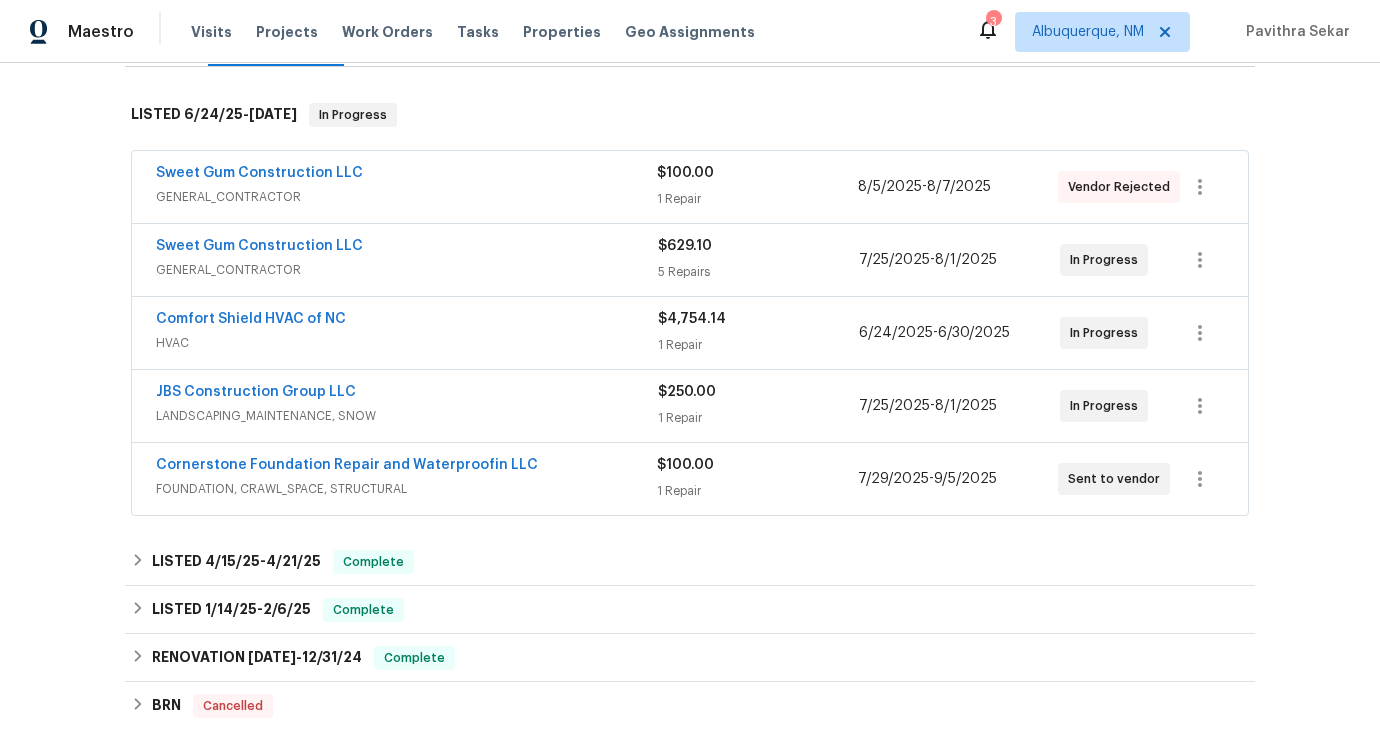 scroll, scrollTop: 263, scrollLeft: 0, axis: vertical 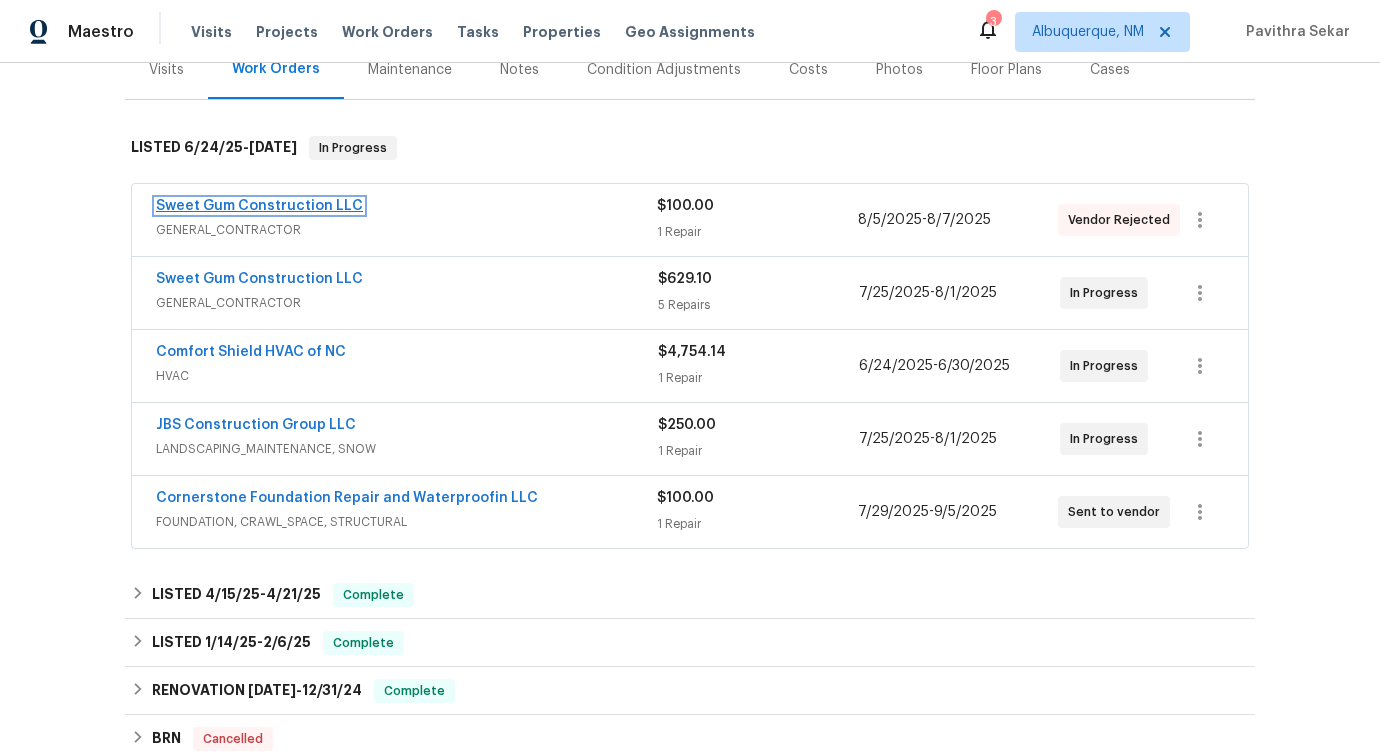 click on "Sweet Gum Construction LLC" at bounding box center [259, 206] 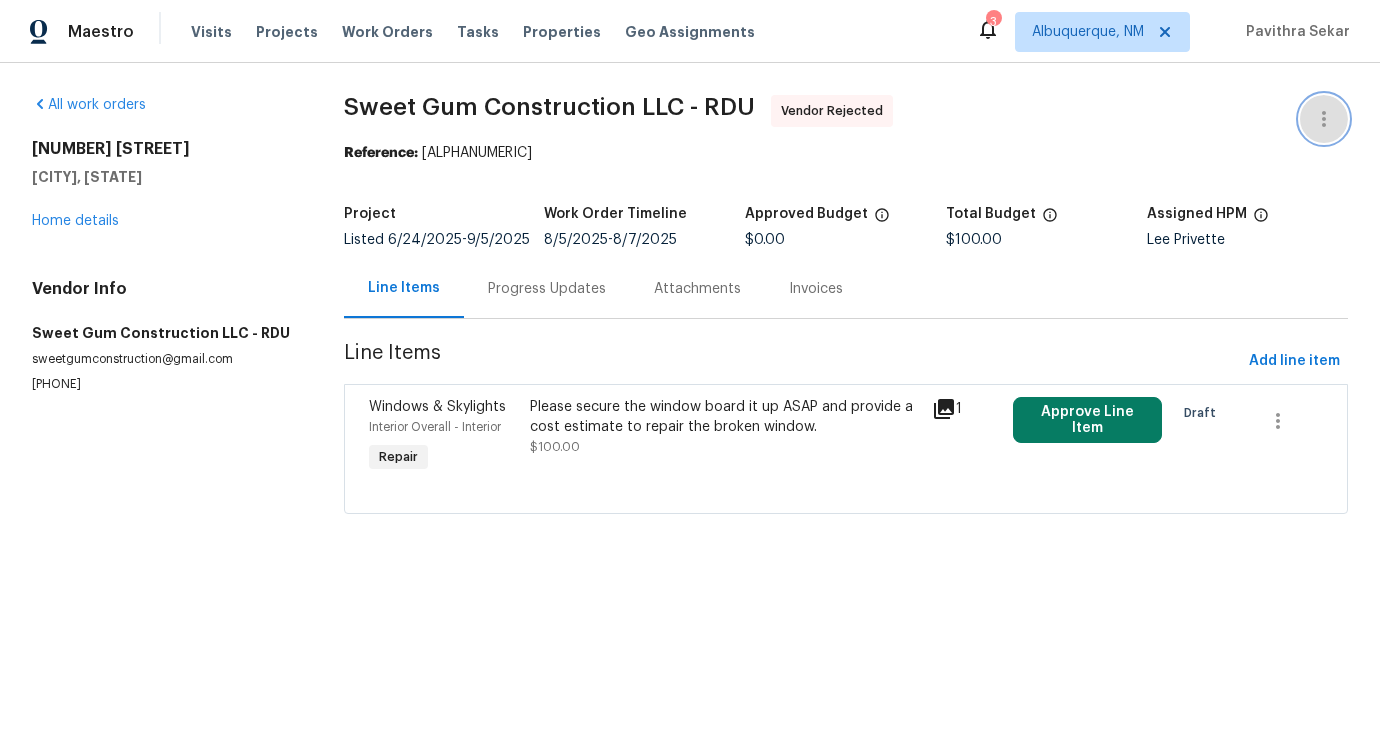 click 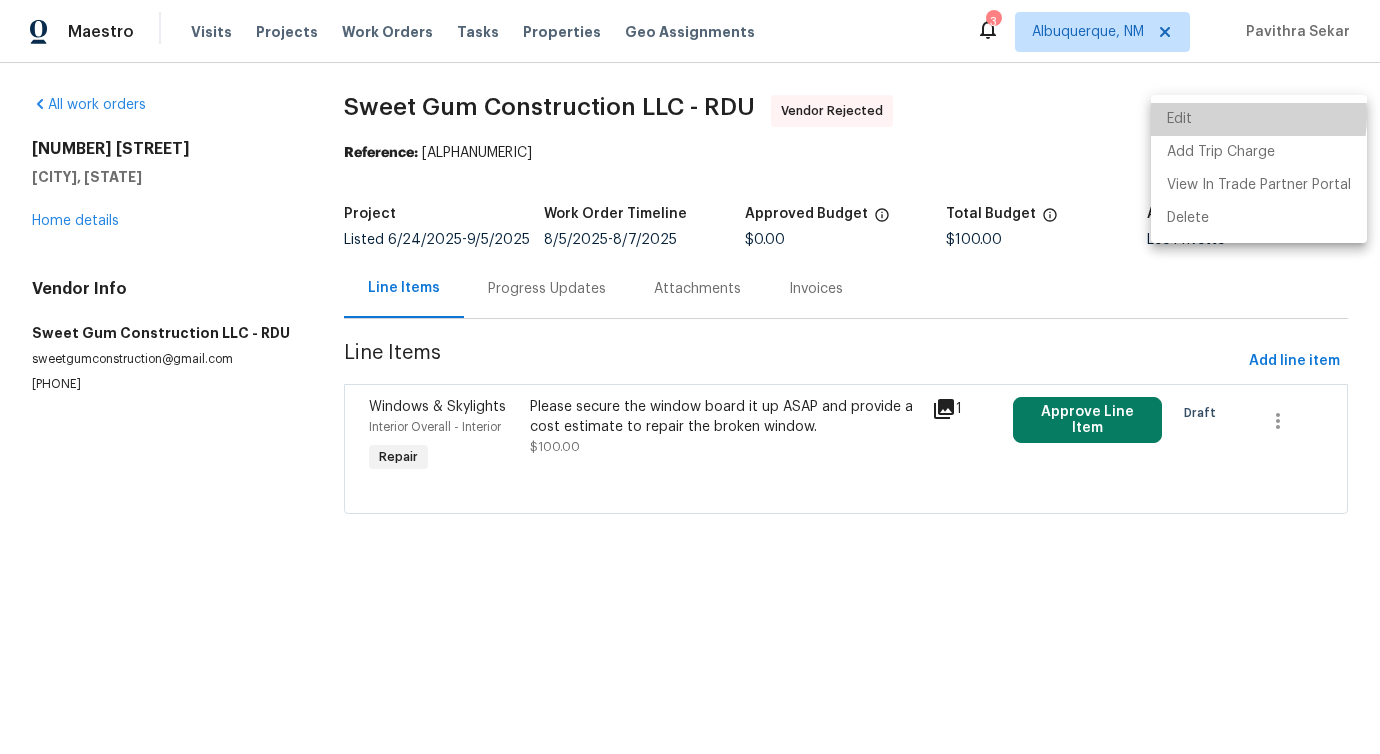 click on "Edit" at bounding box center (1259, 119) 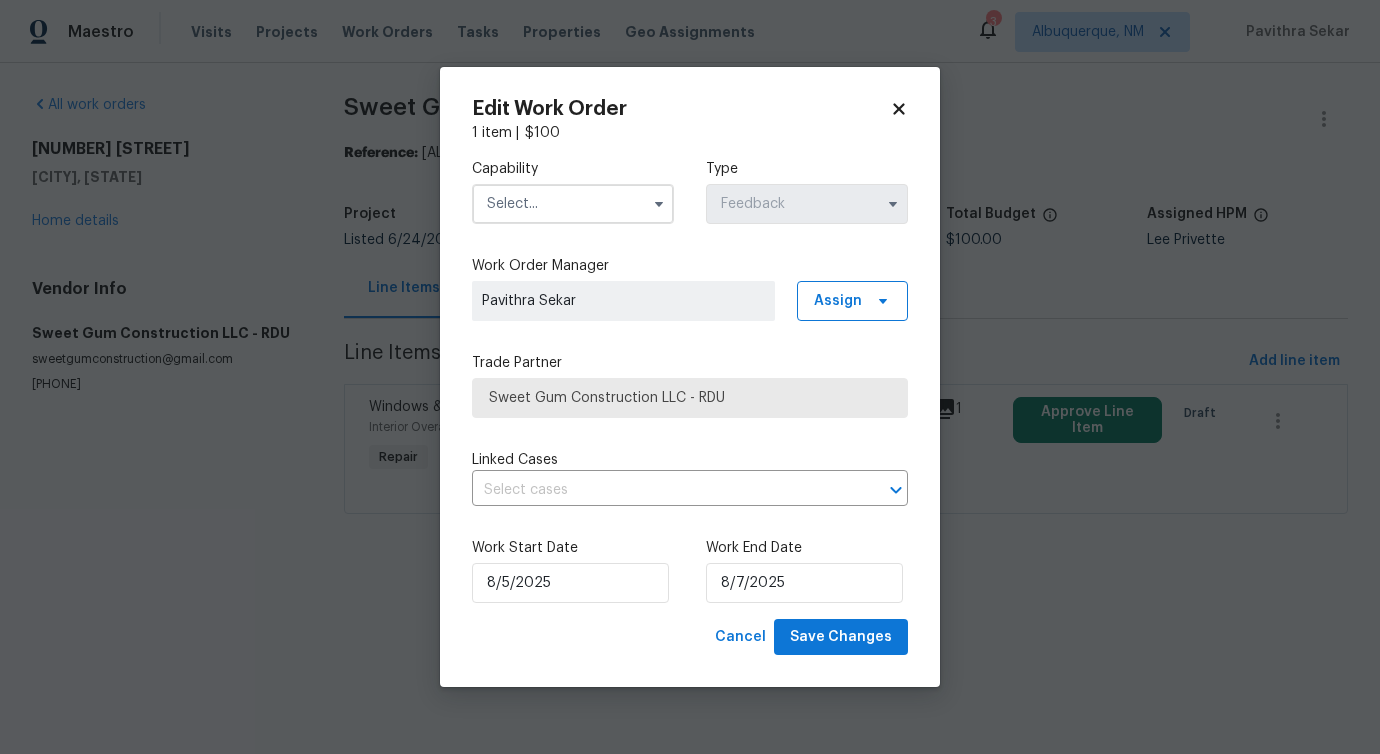 click at bounding box center (573, 204) 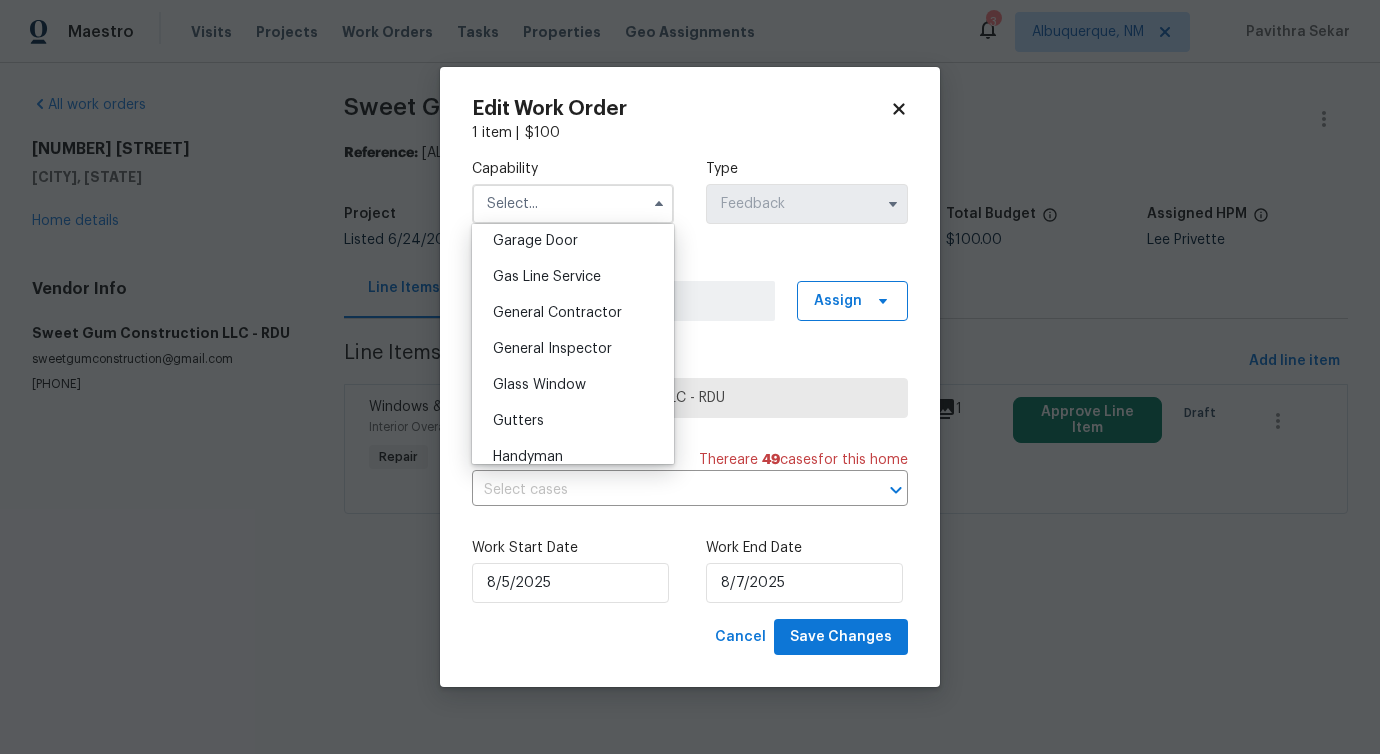 scroll, scrollTop: 894, scrollLeft: 0, axis: vertical 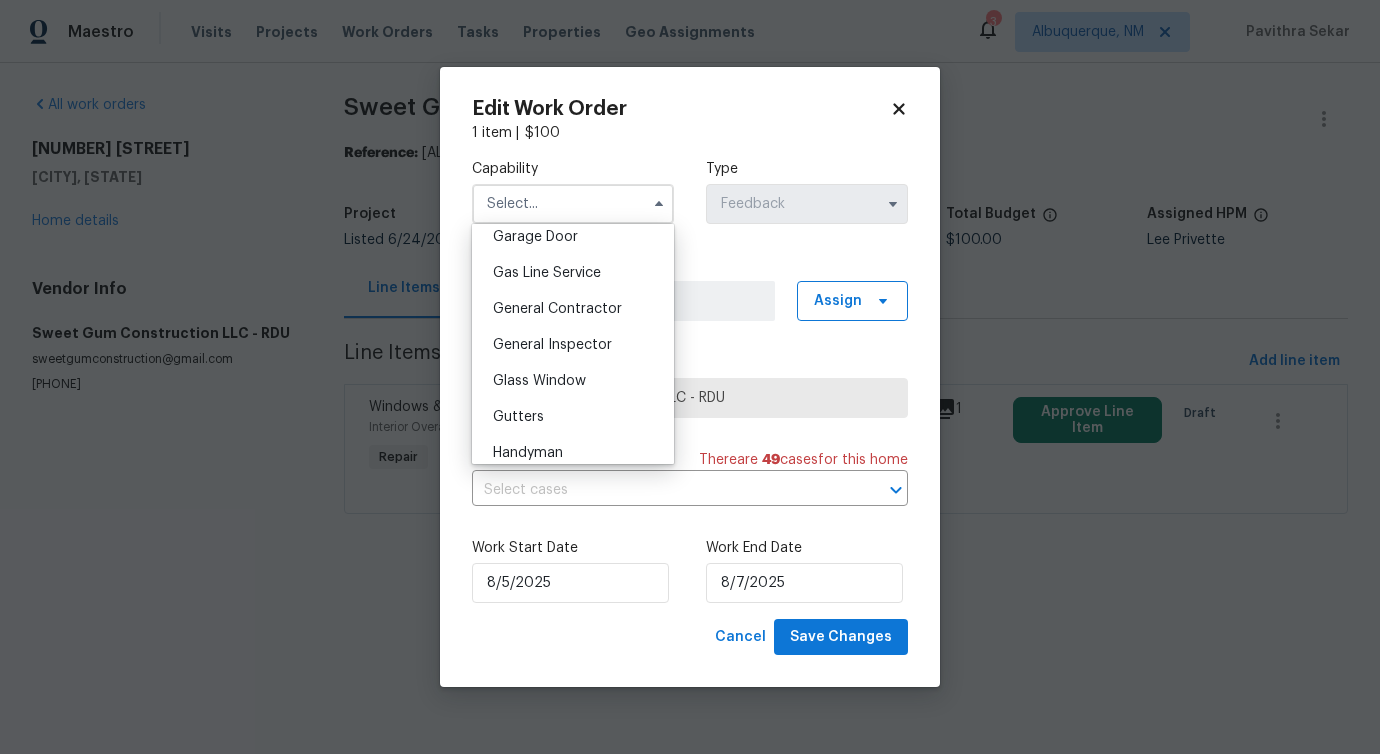 click on "General Contractor" at bounding box center (557, 309) 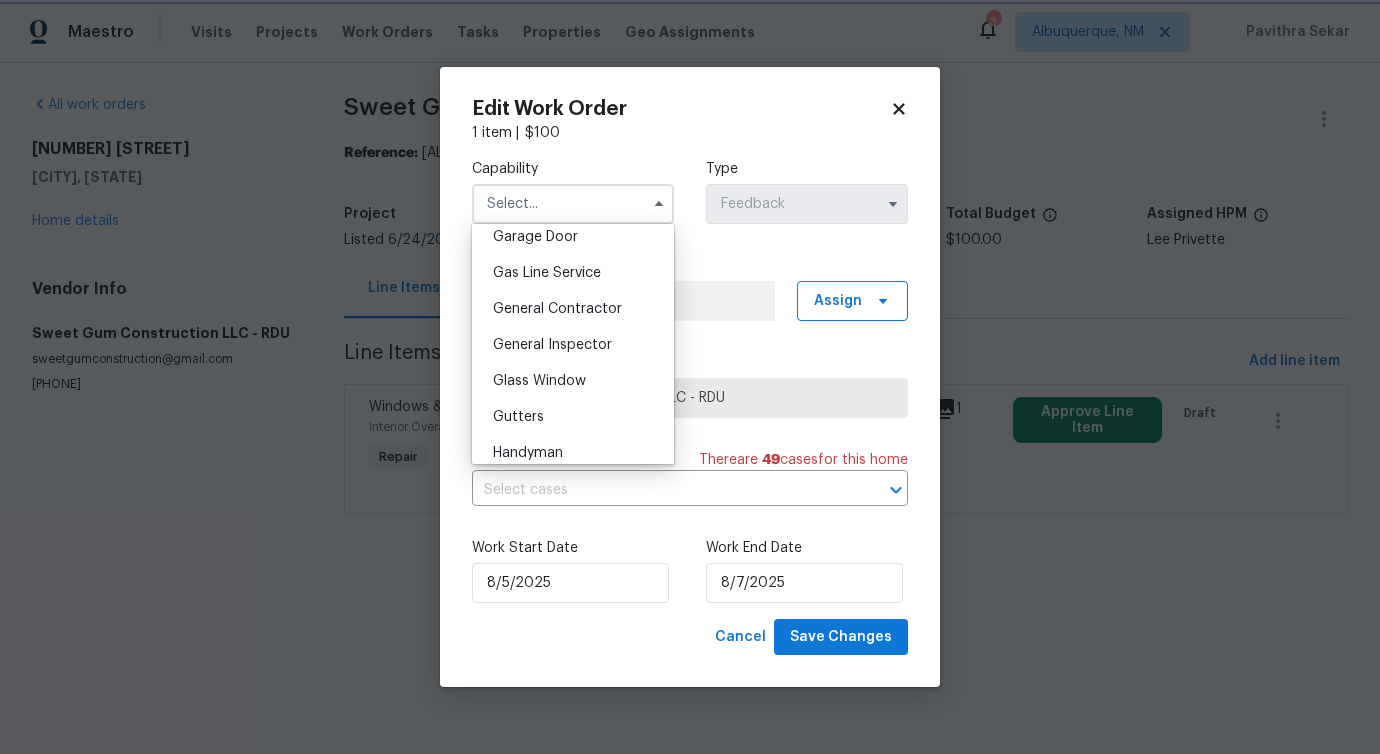 type on "General Contractor" 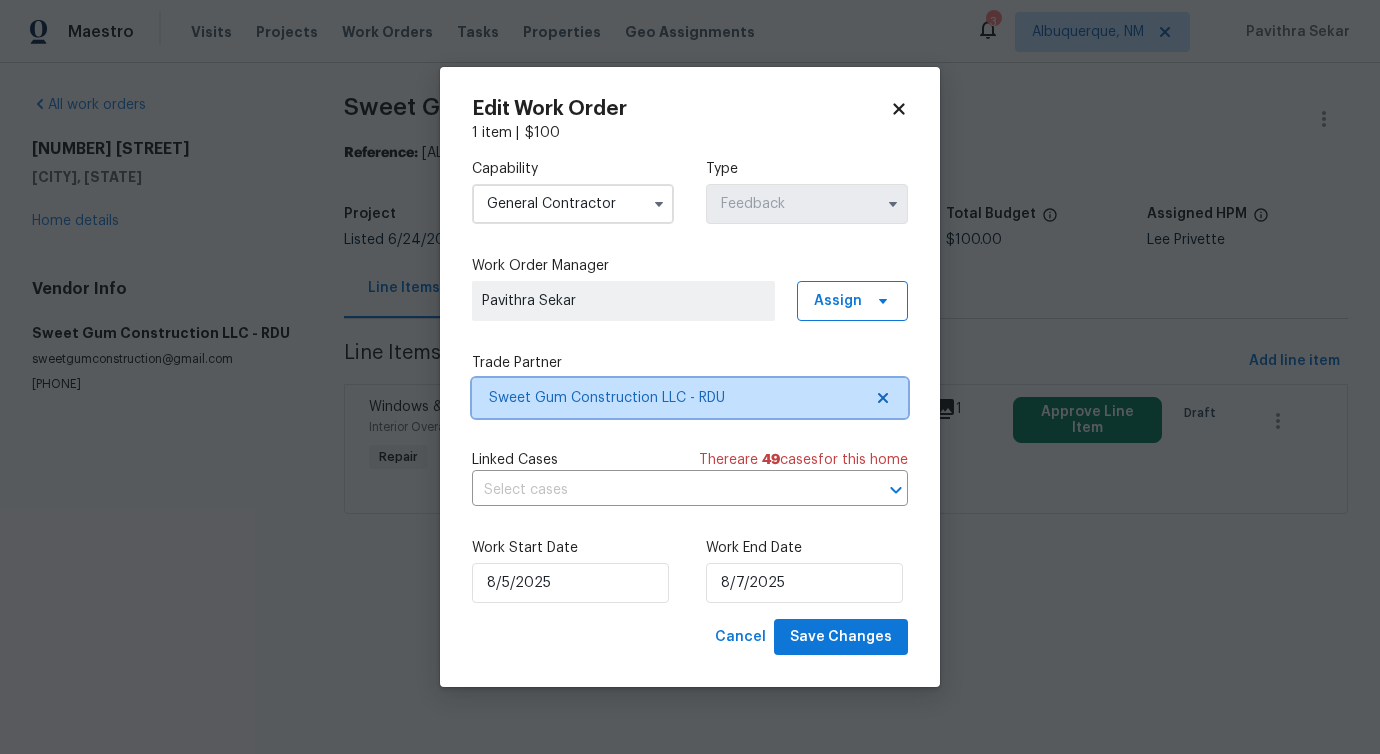 click on "Sweet Gum Construction LLC - RDU" at bounding box center [675, 398] 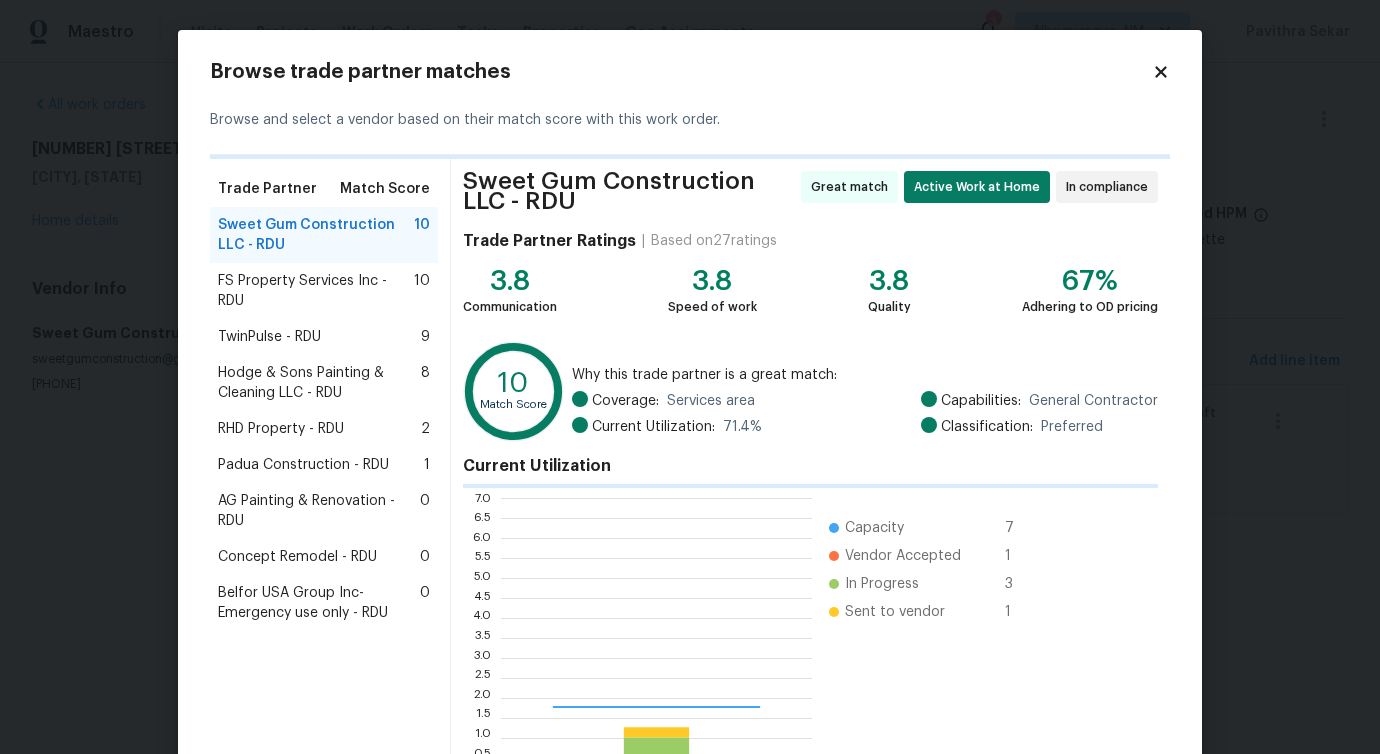 scroll, scrollTop: 2, scrollLeft: 2, axis: both 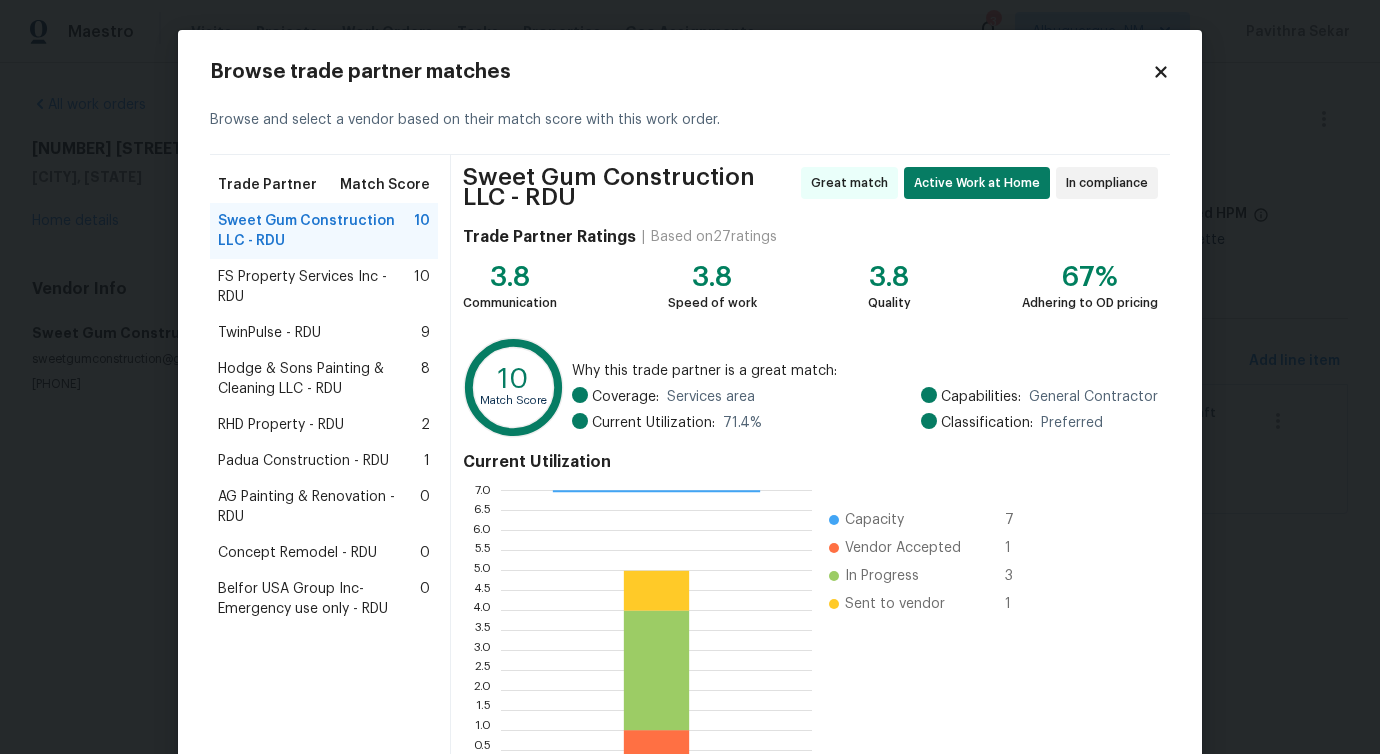 click on "FS Property Services Inc - RDU" at bounding box center (316, 287) 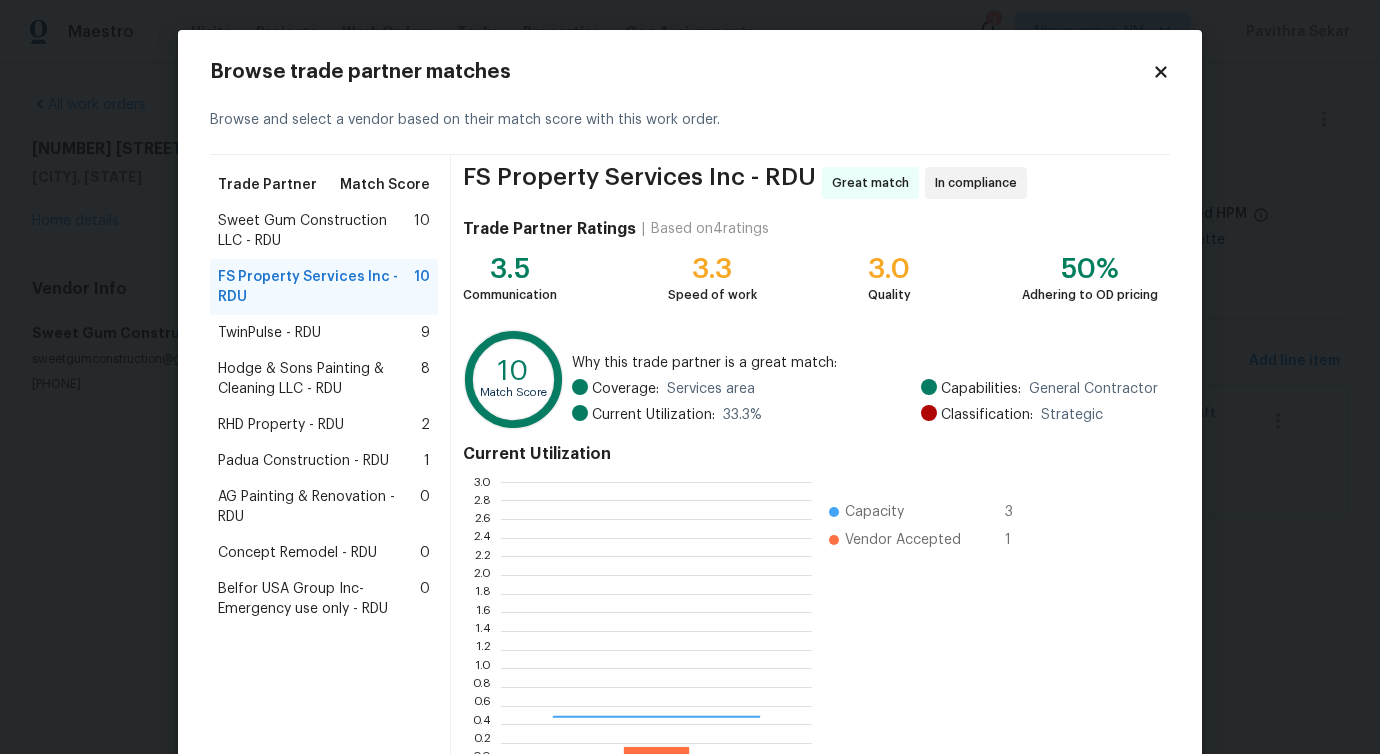 scroll, scrollTop: 2, scrollLeft: 2, axis: both 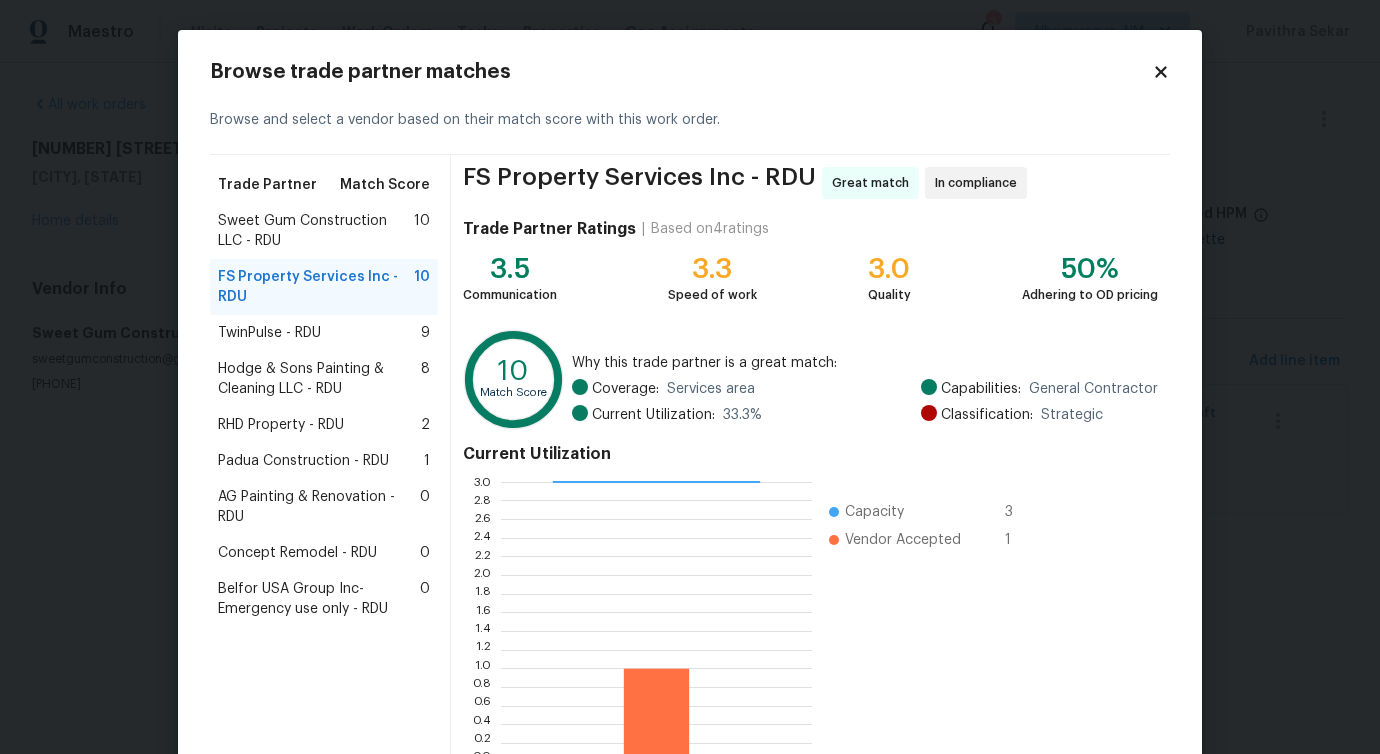 click on "TwinPulse - RDU" at bounding box center [269, 333] 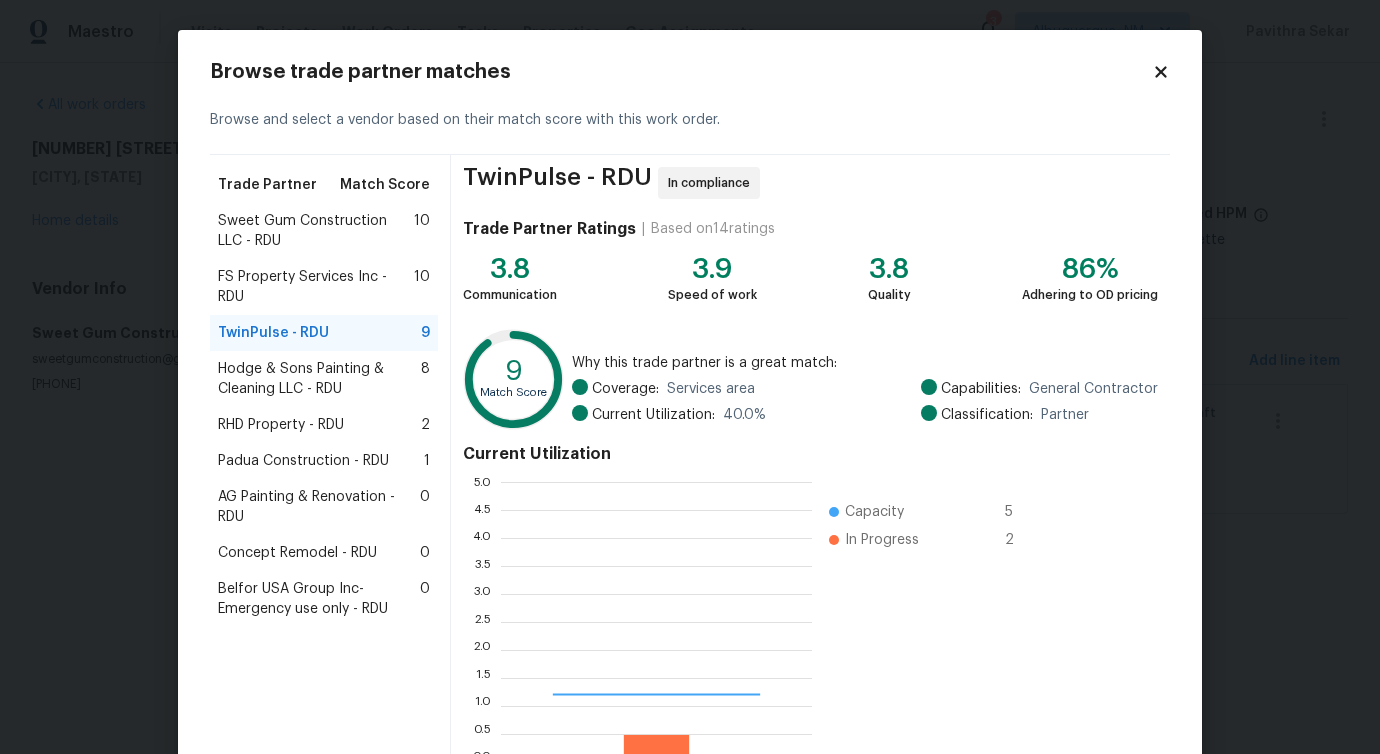 scroll, scrollTop: 2, scrollLeft: 2, axis: both 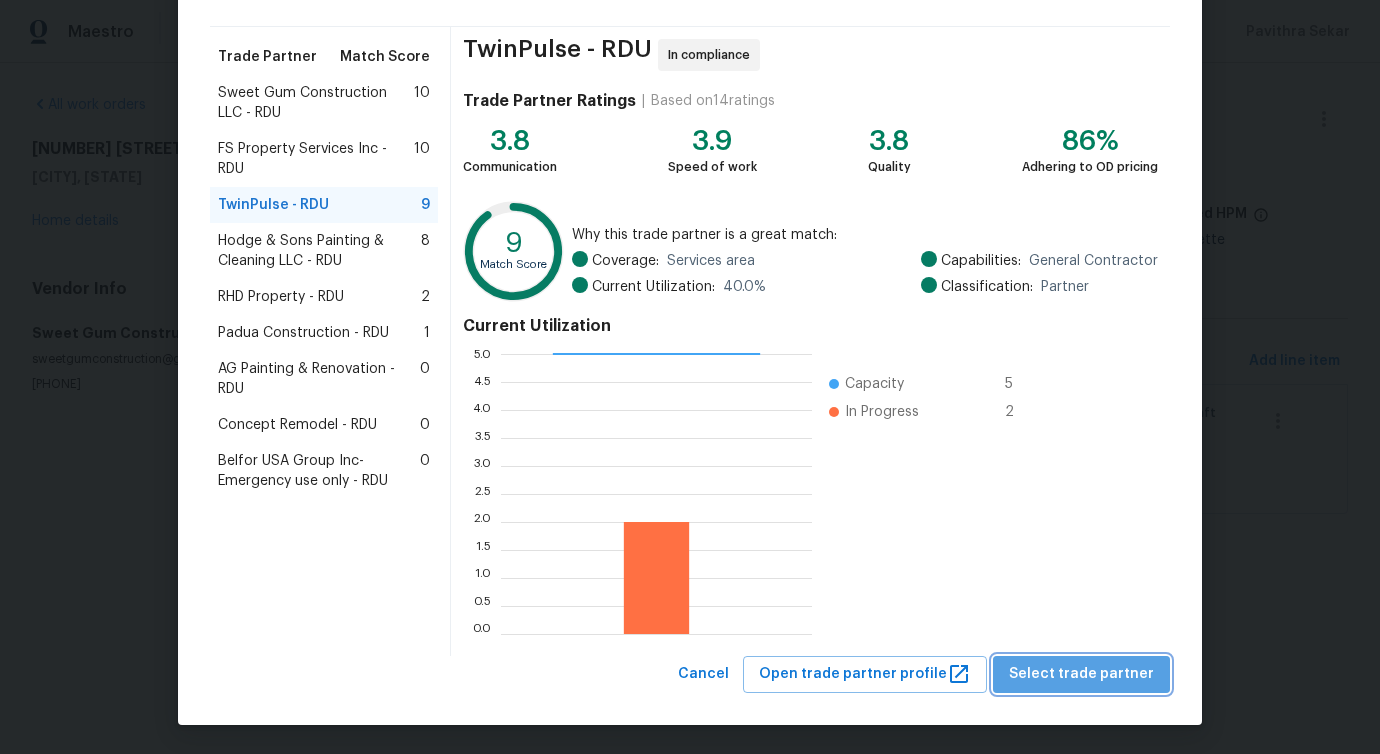 click on "Select trade partner" at bounding box center [1081, 674] 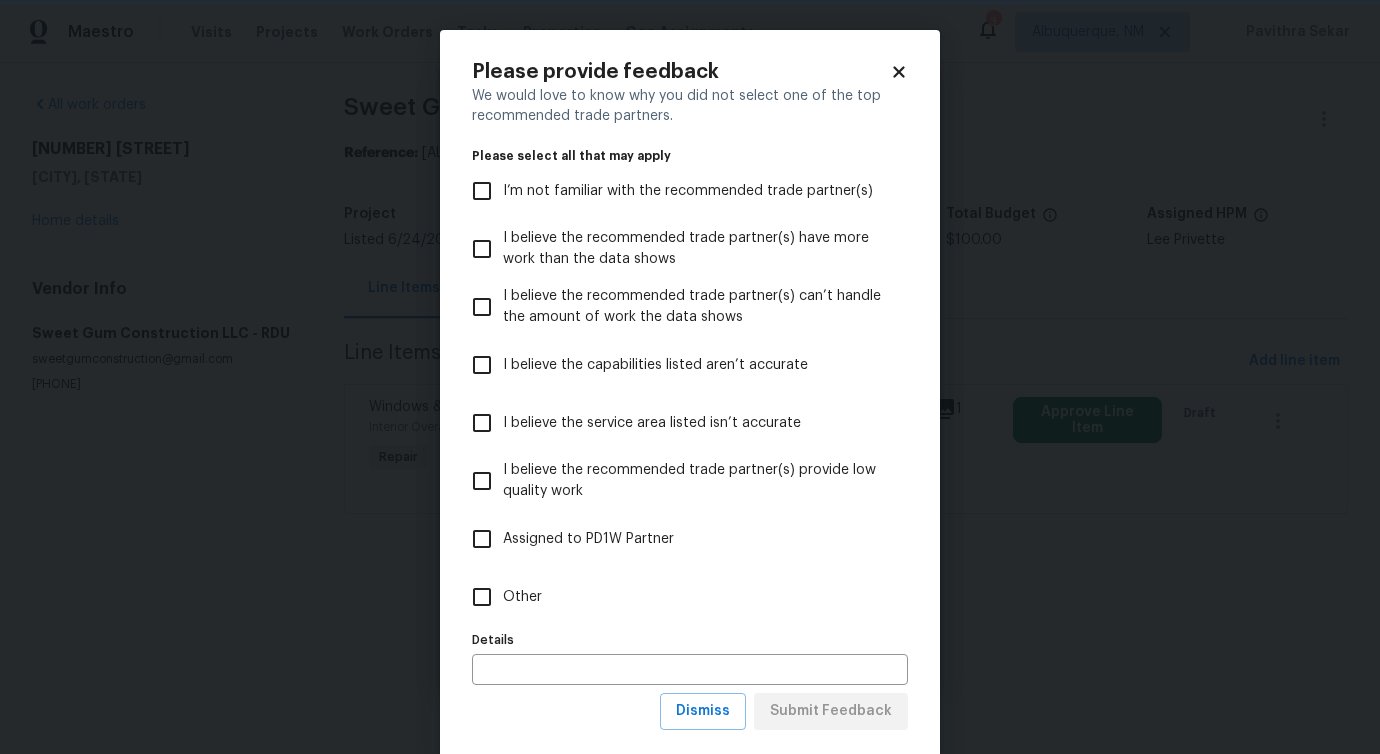 scroll, scrollTop: 0, scrollLeft: 0, axis: both 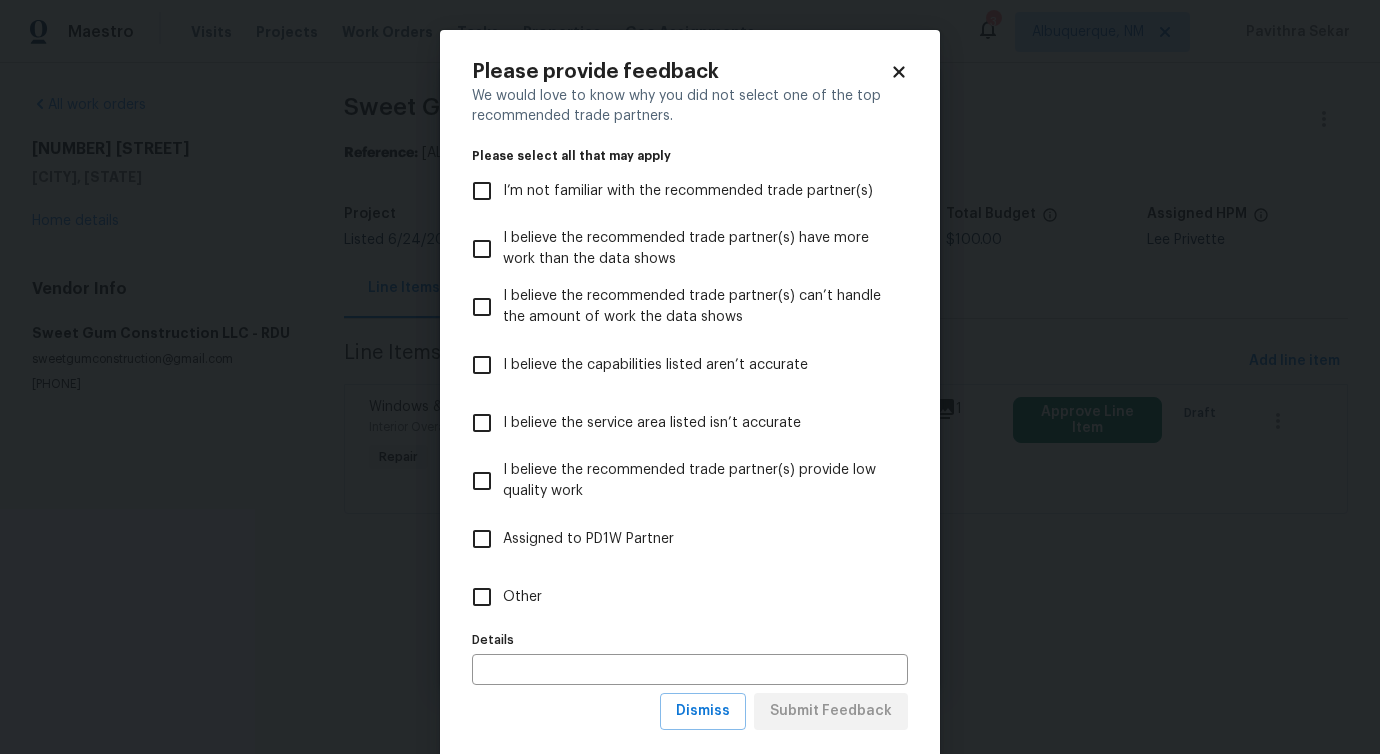 click on "Other" at bounding box center [522, 597] 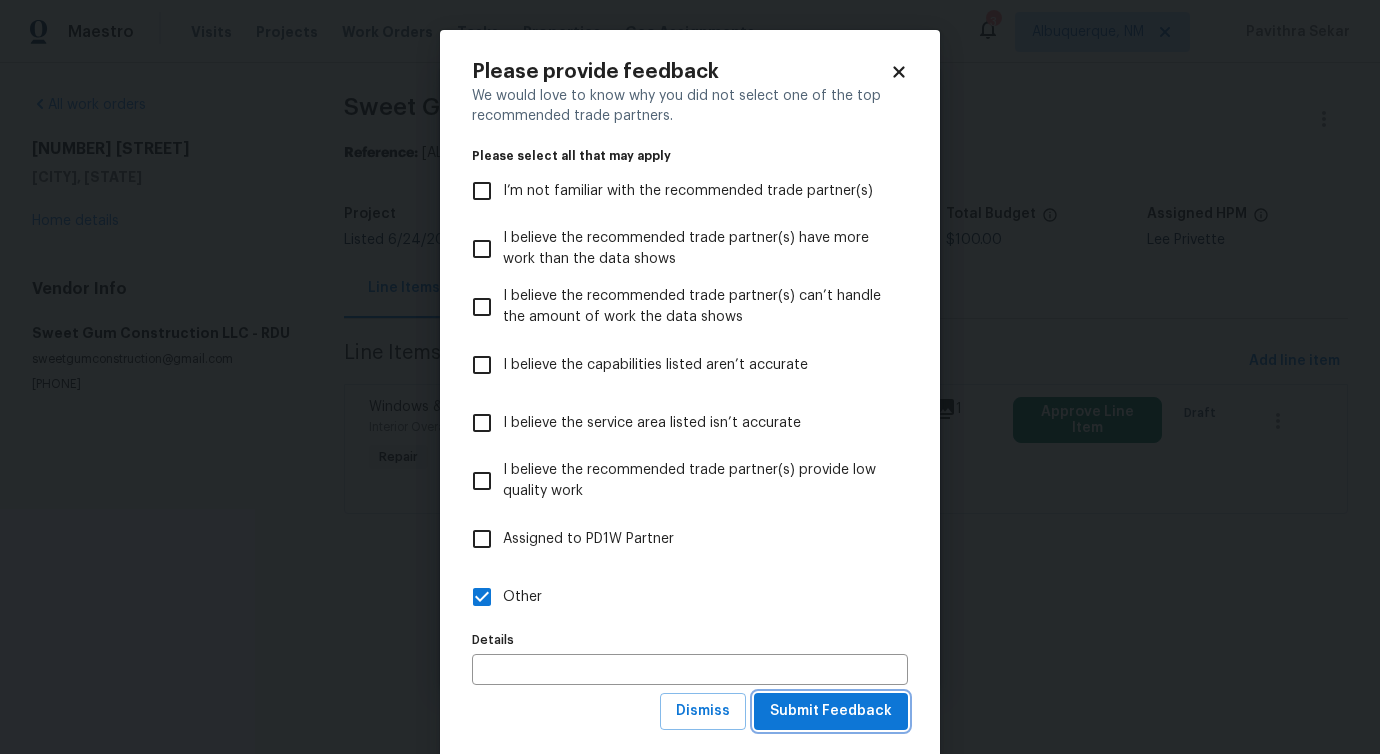 click on "Submit Feedback" at bounding box center (831, 711) 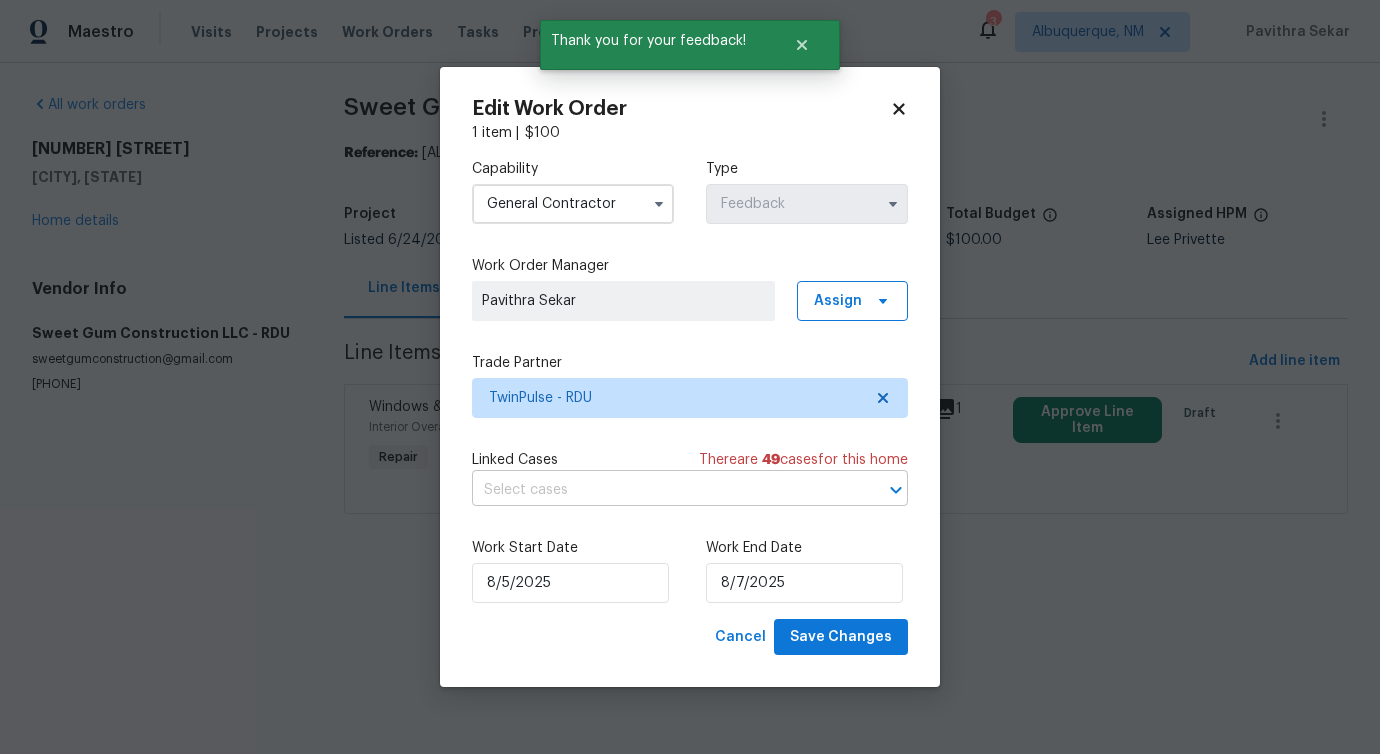 click at bounding box center [662, 490] 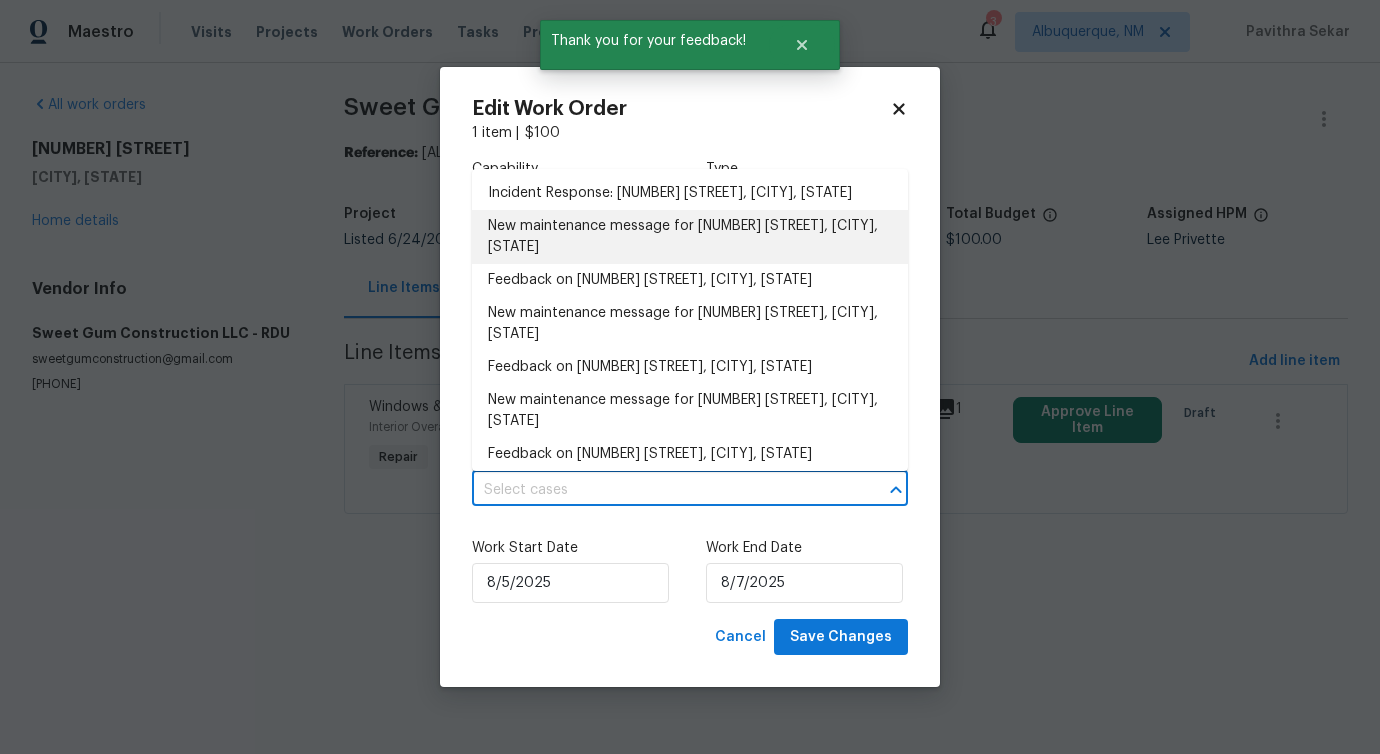 click on "New maintenance message for 311 Burnette St , Durham, NC 27707" at bounding box center [690, 237] 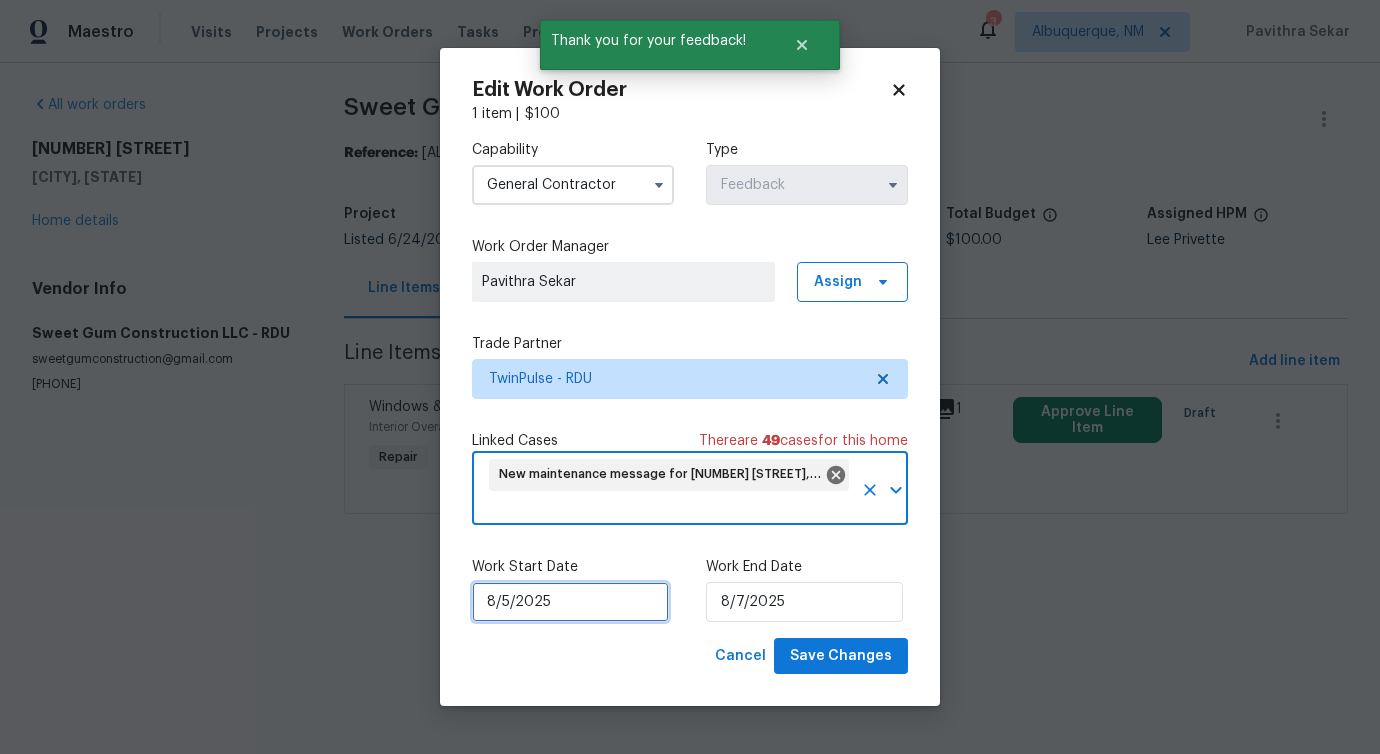 click on "8/5/2025" at bounding box center [570, 602] 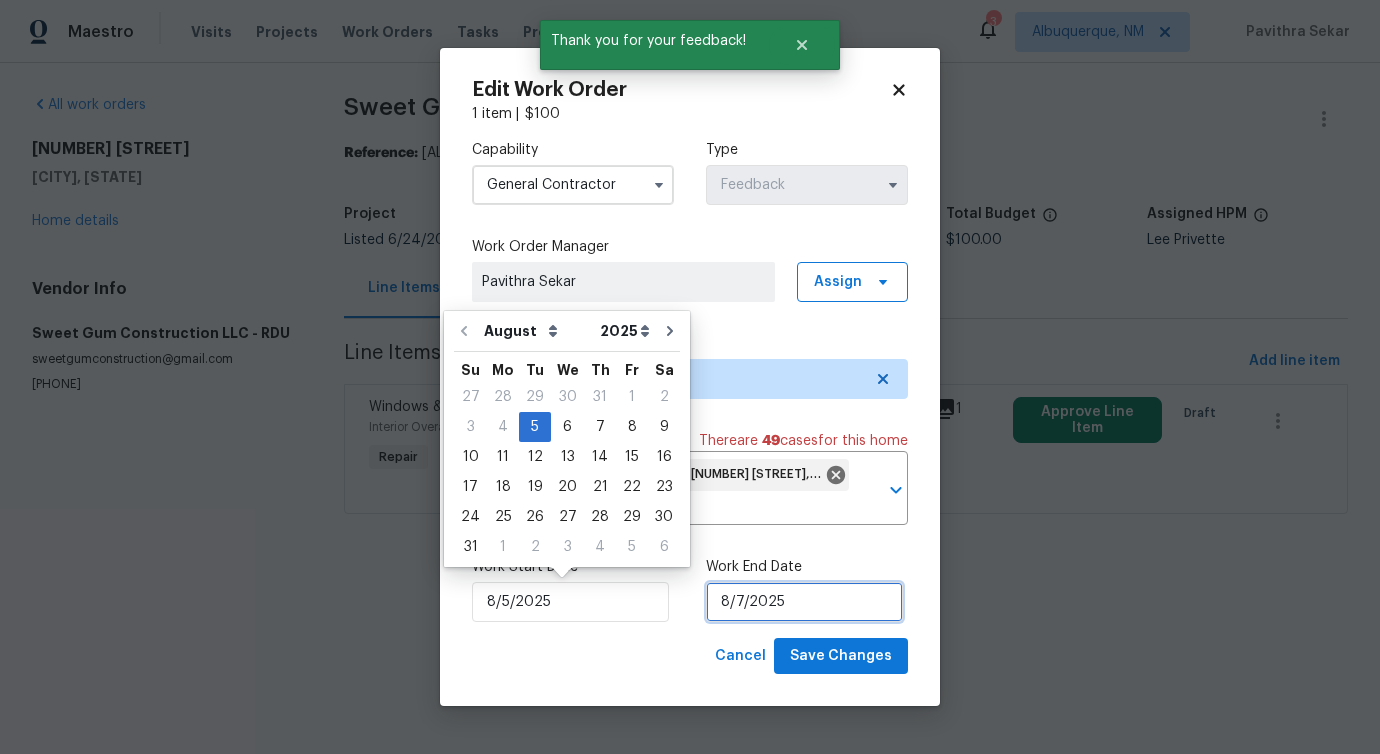 click on "8/7/2025" at bounding box center [804, 602] 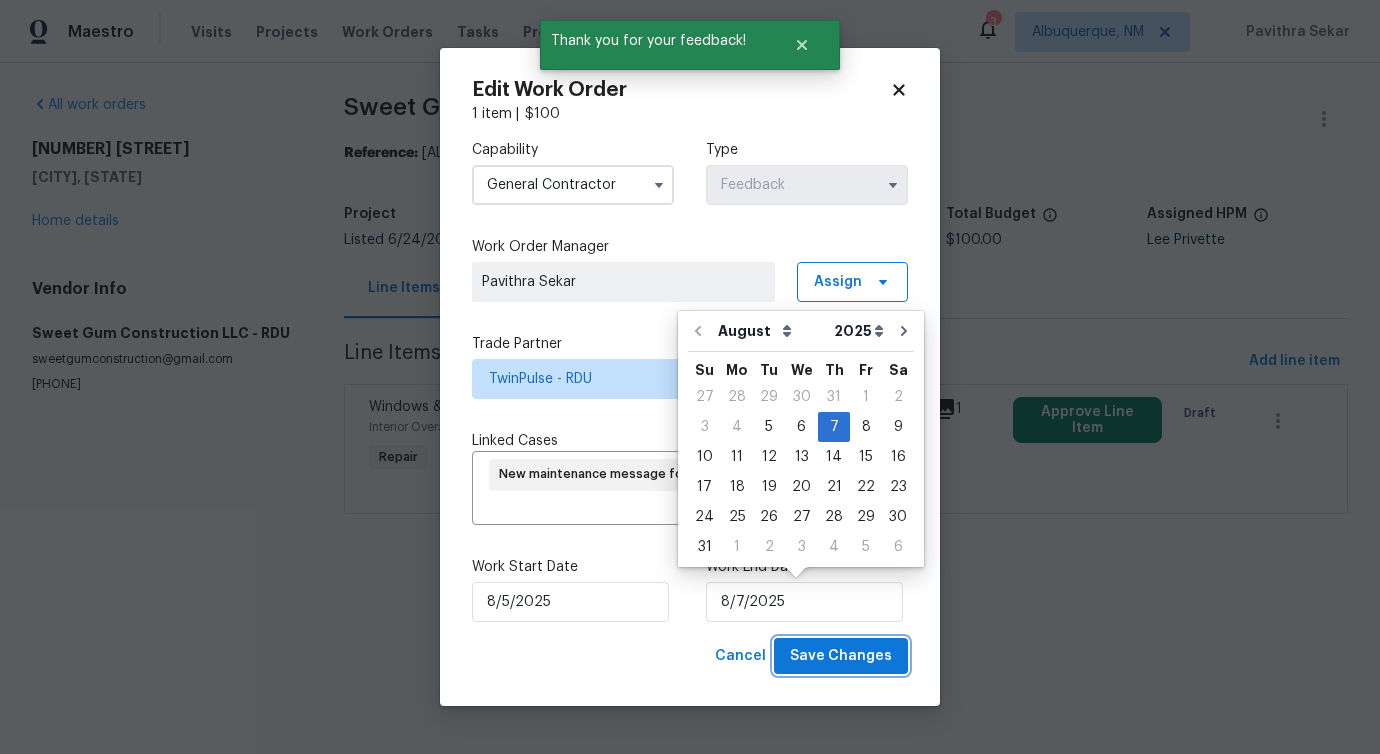 click on "Save Changes" at bounding box center (841, 656) 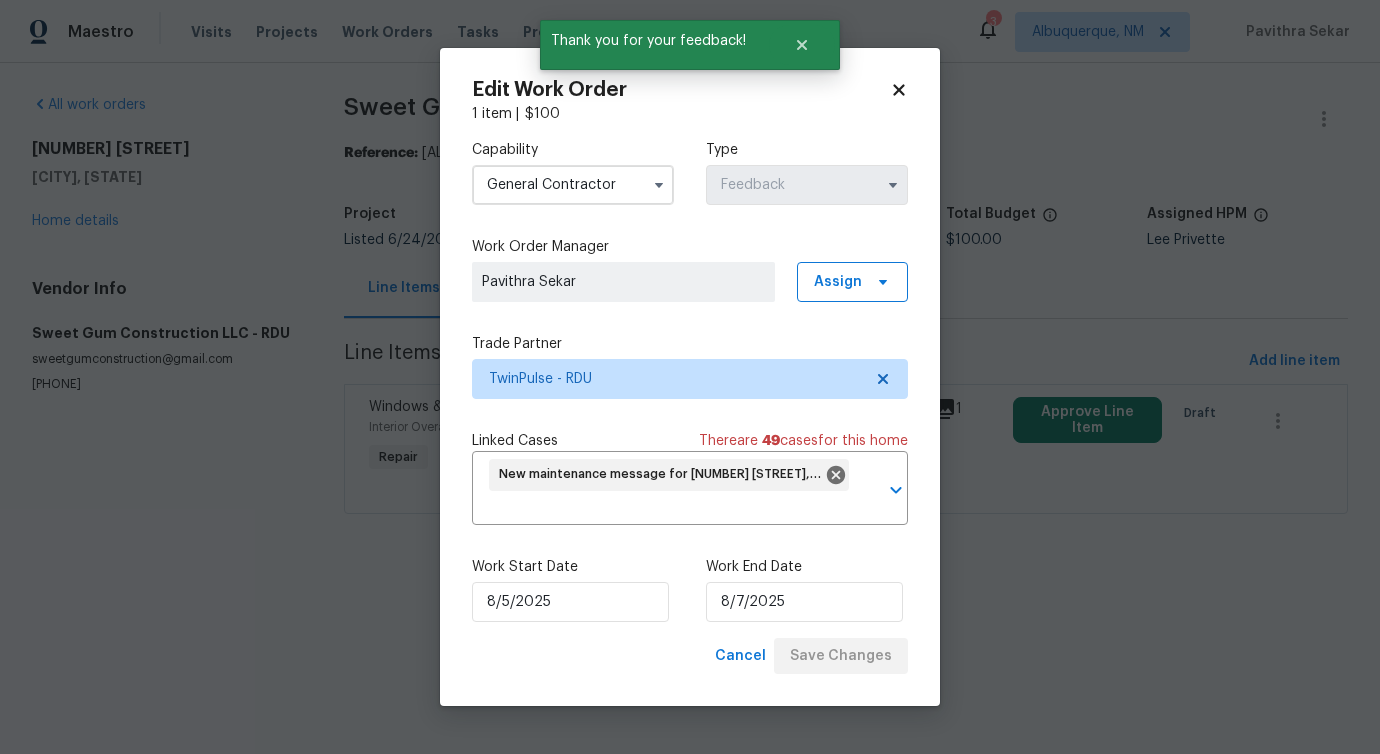 click on "Maestro Visits Projects Work Orders Tasks Properties Geo Assignments 3 Albuquerque, NM Pavithra Sekar All work orders 311 Burnette St Durham, NC 27707 Home details Vendor Info Sweet Gum Construction LLC - RDU sweetgumconstruction@gmail.com (336) 592-5848 Sweet Gum Construction LLC - RDU Vendor Rejected Reference:   7586PSDJKEXGR-093990b43 Project Listed   6/24/2025  -  9/5/2025 Work Order Timeline 8/5/2025  -  8/7/2025 Approved Budget $0.00 Total Budget $100.00 Assigned HPM Lee Privette Line Items Progress Updates Attachments Invoices Line Items Add line item Windows & Skylights Interior Overall - Interior Repair Please secure the window board it up ASAP and provide a cost estimate to repair the broken window. $100.00   1 Approve Line Item Draft Thank you for your feedback!
Edit Work Order 1 item | $ 100 Capability   General Contractor Type   Feedback Work Order Manager   Pavithra Sekar Assign Trade Partner   TwinPulse - RDU Linked Cases There  are   49  case s  for this home   ​ Work Start Date" at bounding box center (690, 285) 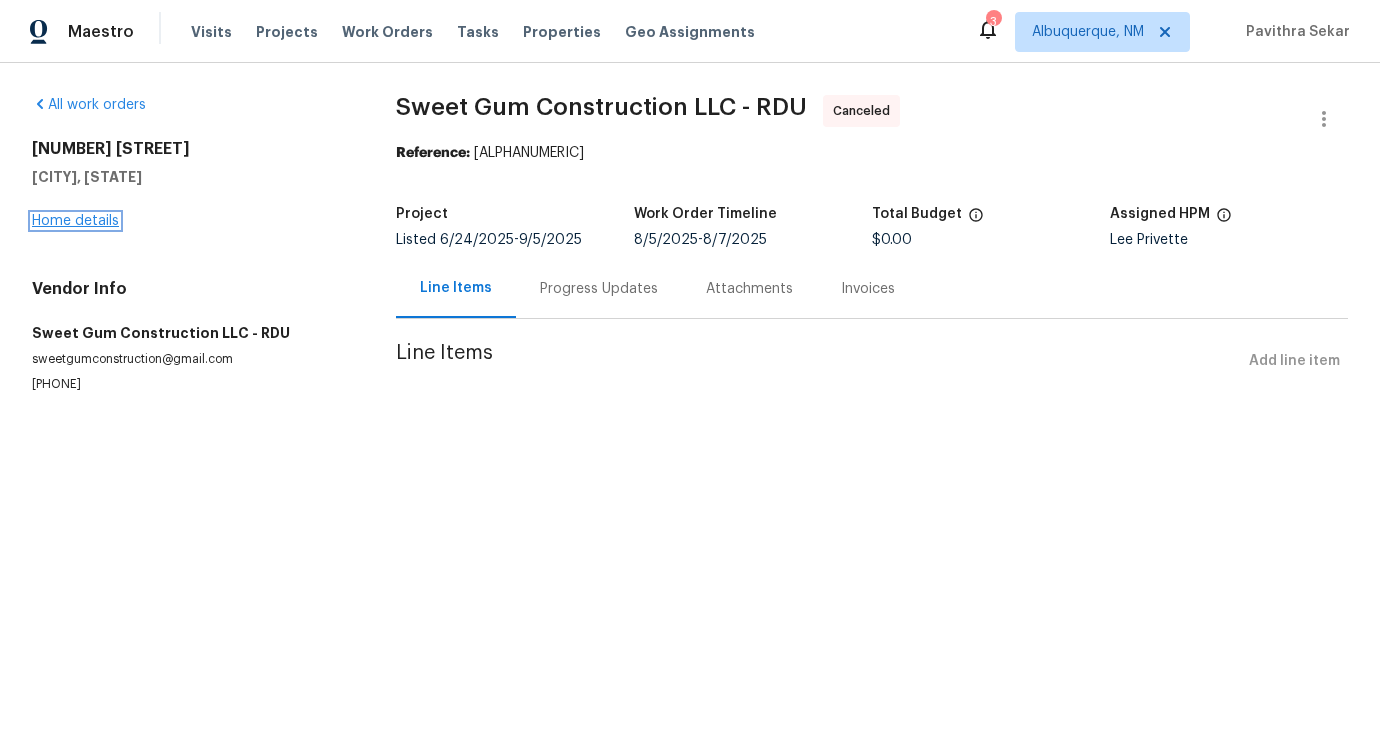 click on "Home details" at bounding box center (75, 221) 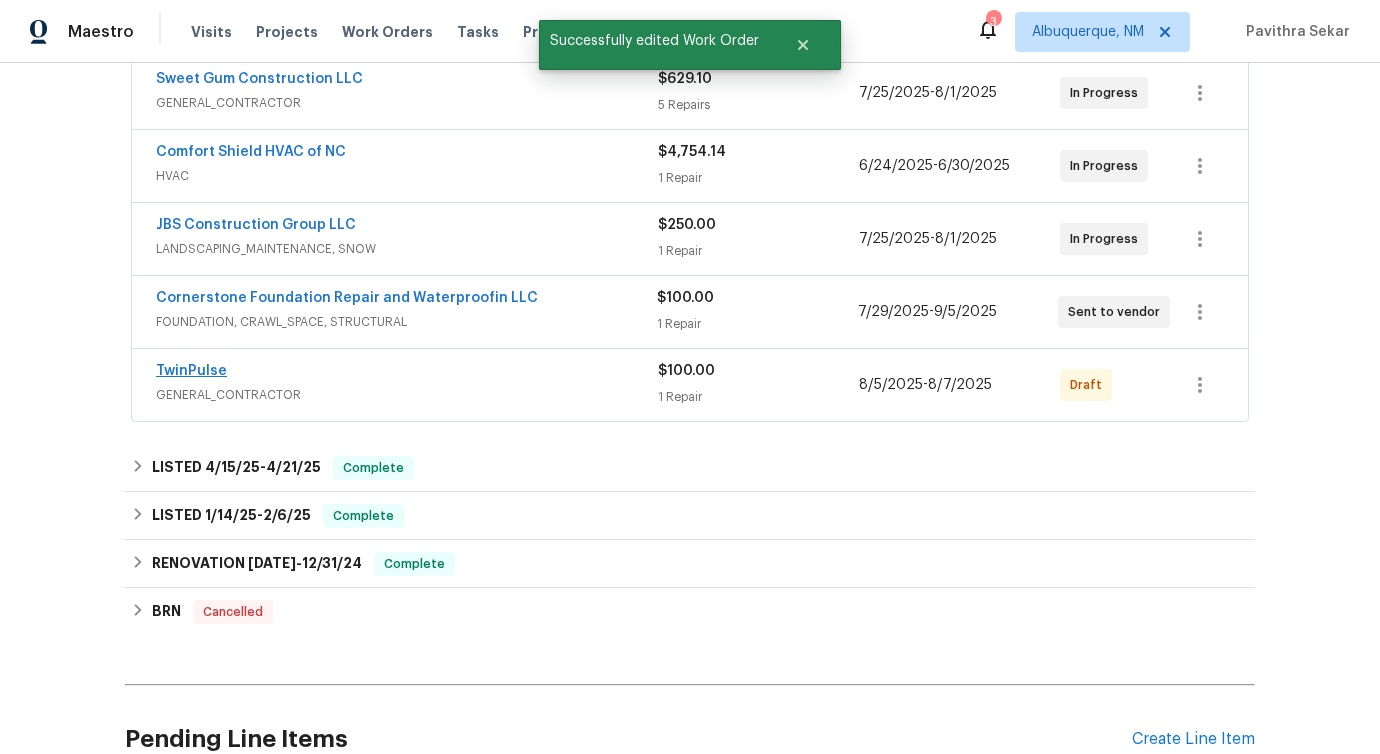 scroll, scrollTop: 388, scrollLeft: 0, axis: vertical 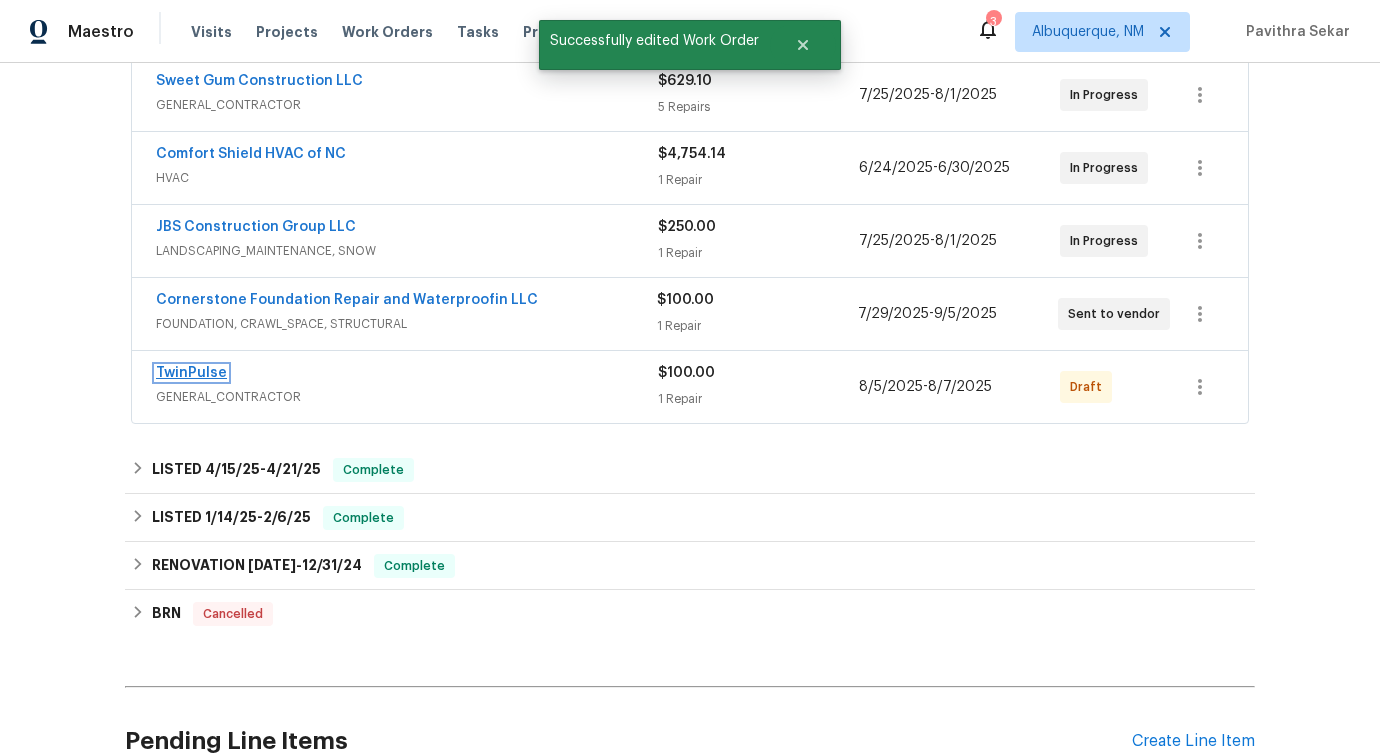 click on "TwinPulse" at bounding box center [191, 373] 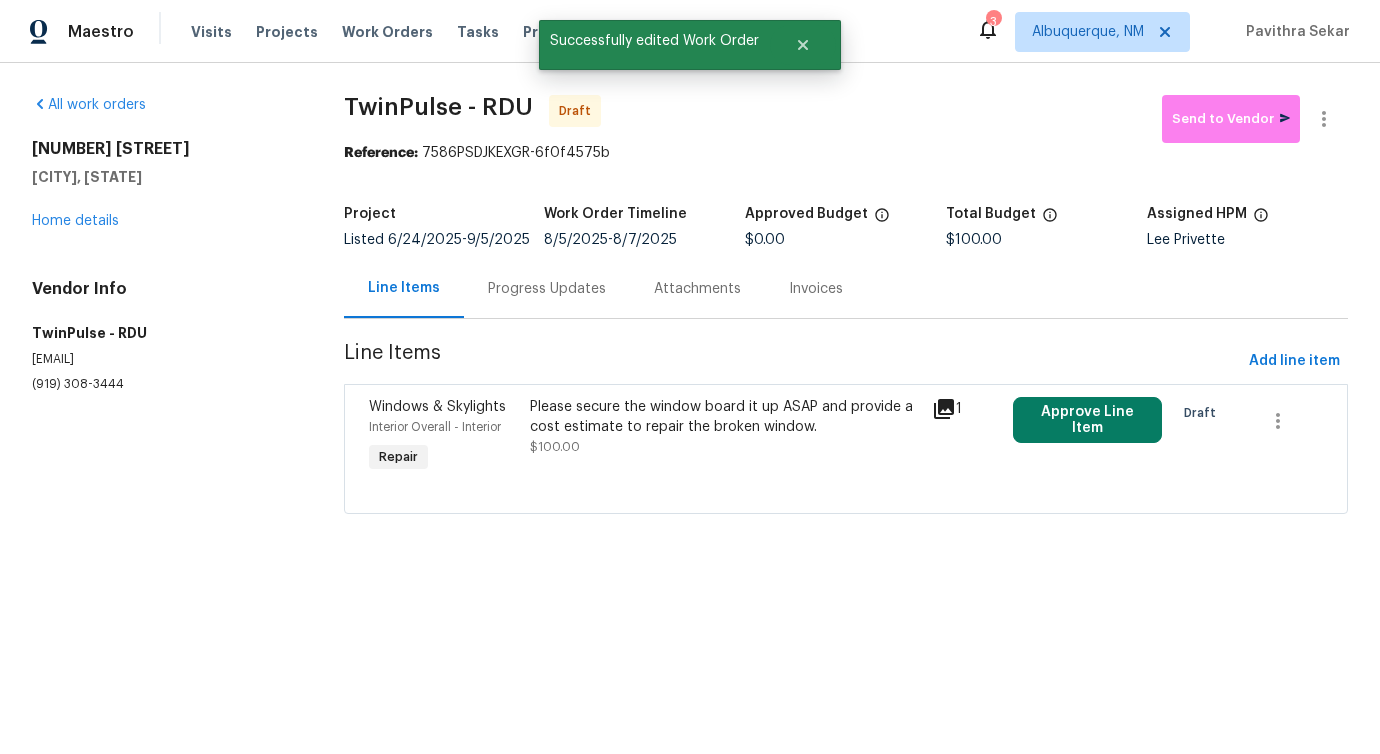 click on "Please secure the window board it up ASAP and provide a cost estimate to repair the broken window. $100.00" at bounding box center (725, 437) 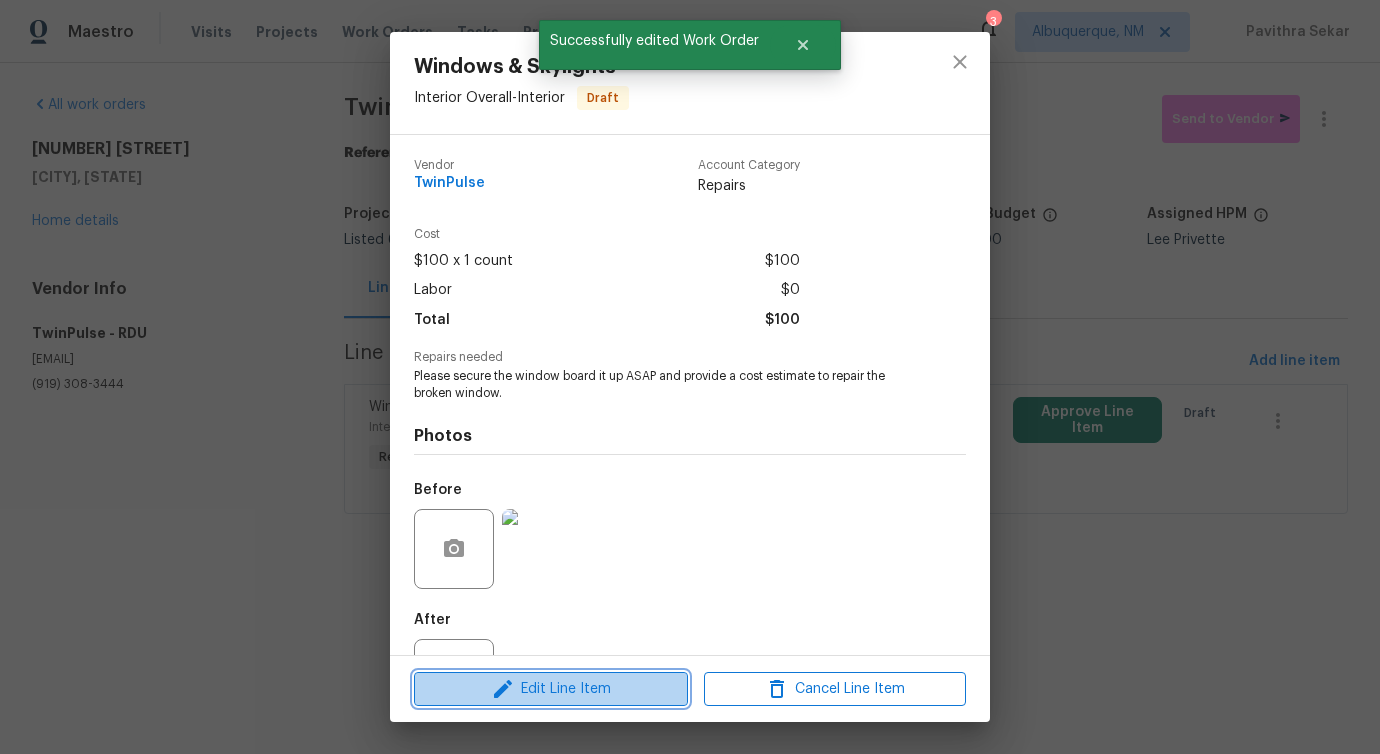 click on "Edit Line Item" at bounding box center [551, 689] 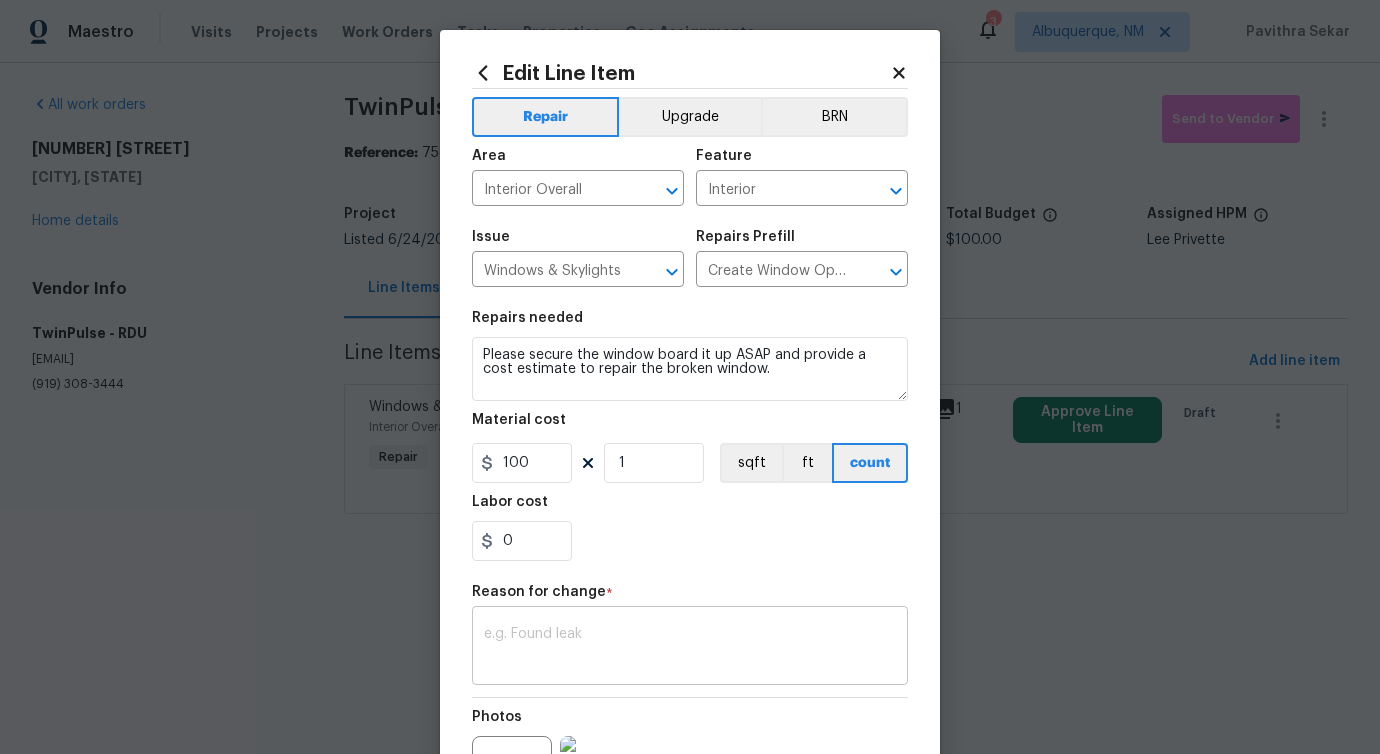 click on "x ​" at bounding box center [690, 648] 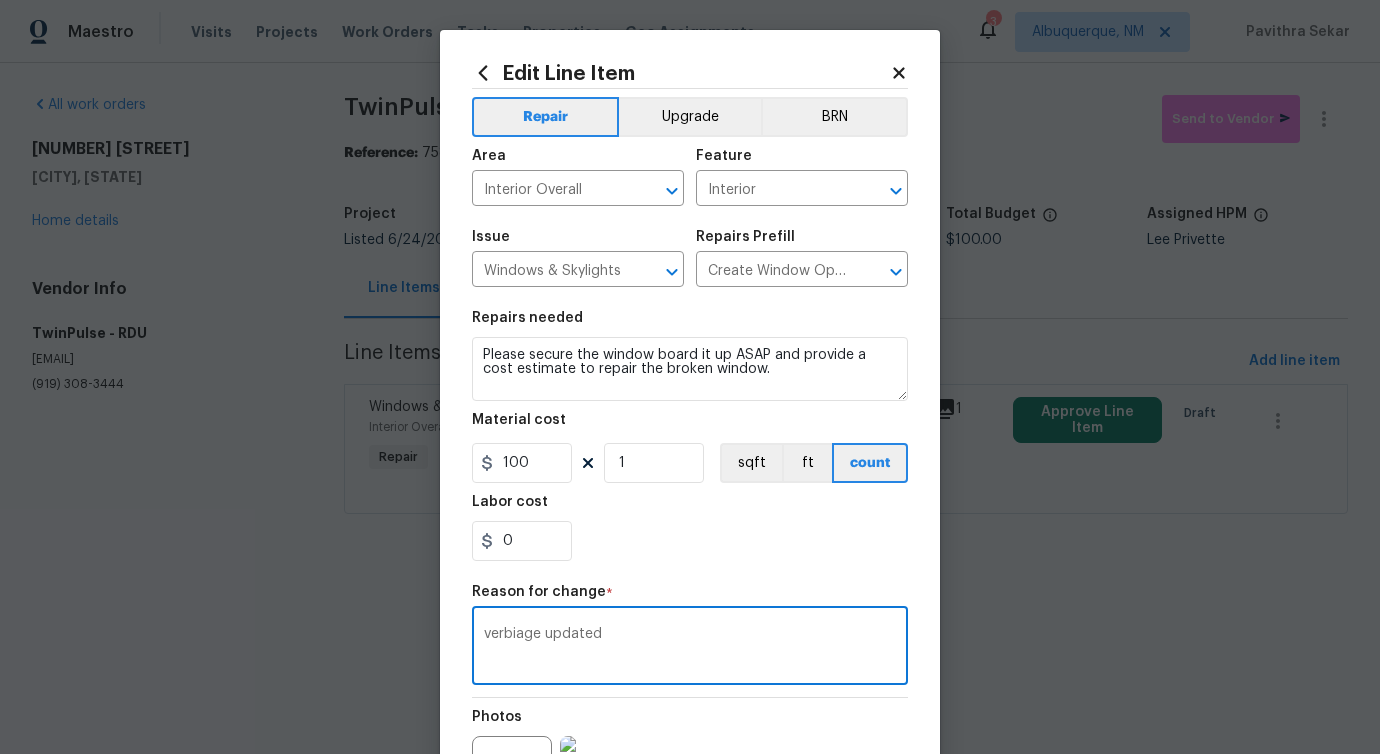 type on "verbiage updated" 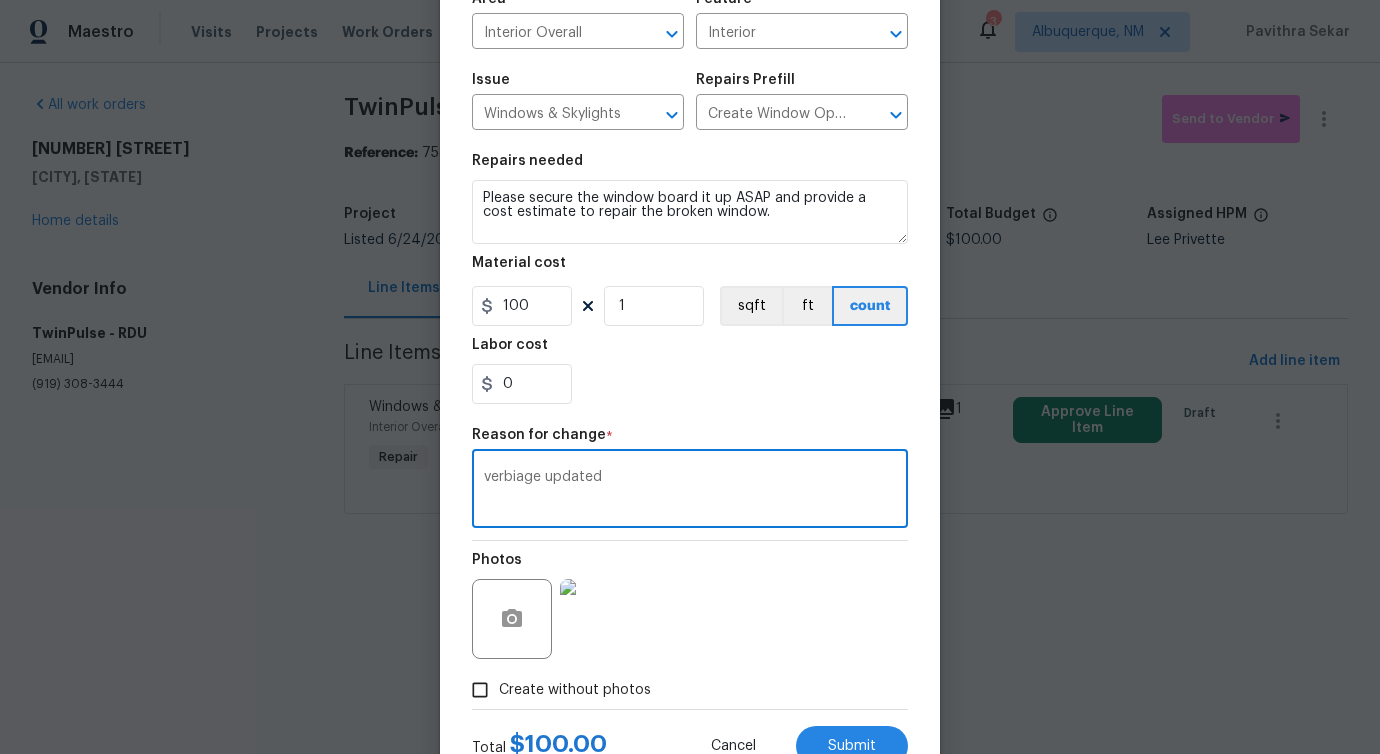 scroll, scrollTop: 232, scrollLeft: 0, axis: vertical 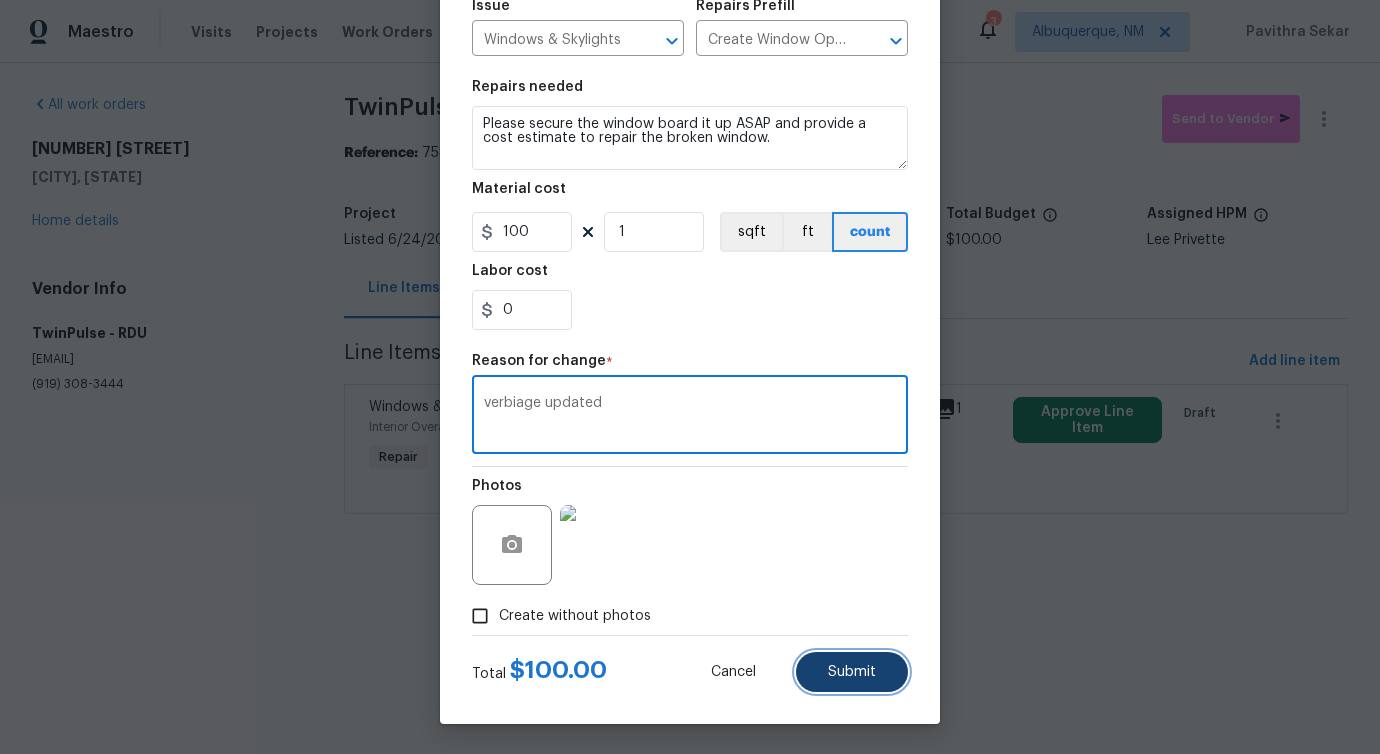 click on "Submit" at bounding box center [852, 672] 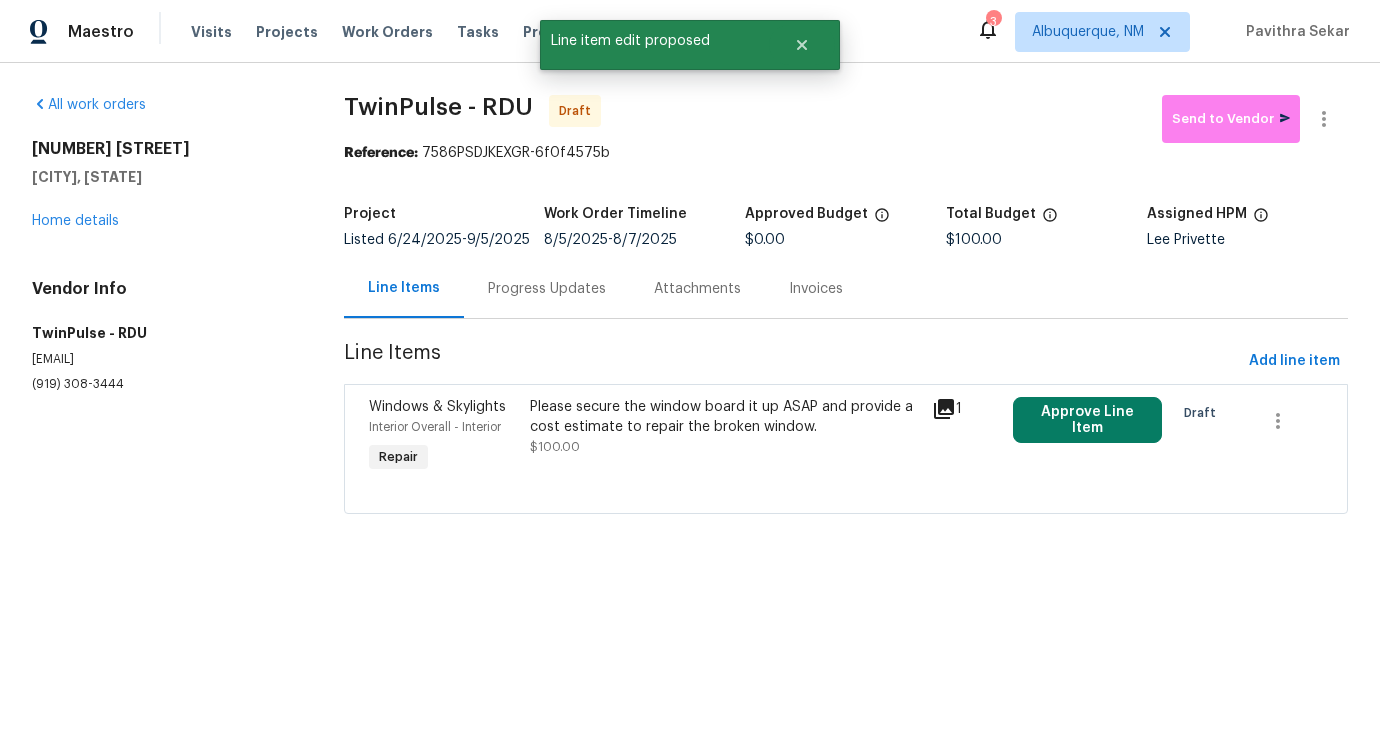 scroll, scrollTop: 0, scrollLeft: 0, axis: both 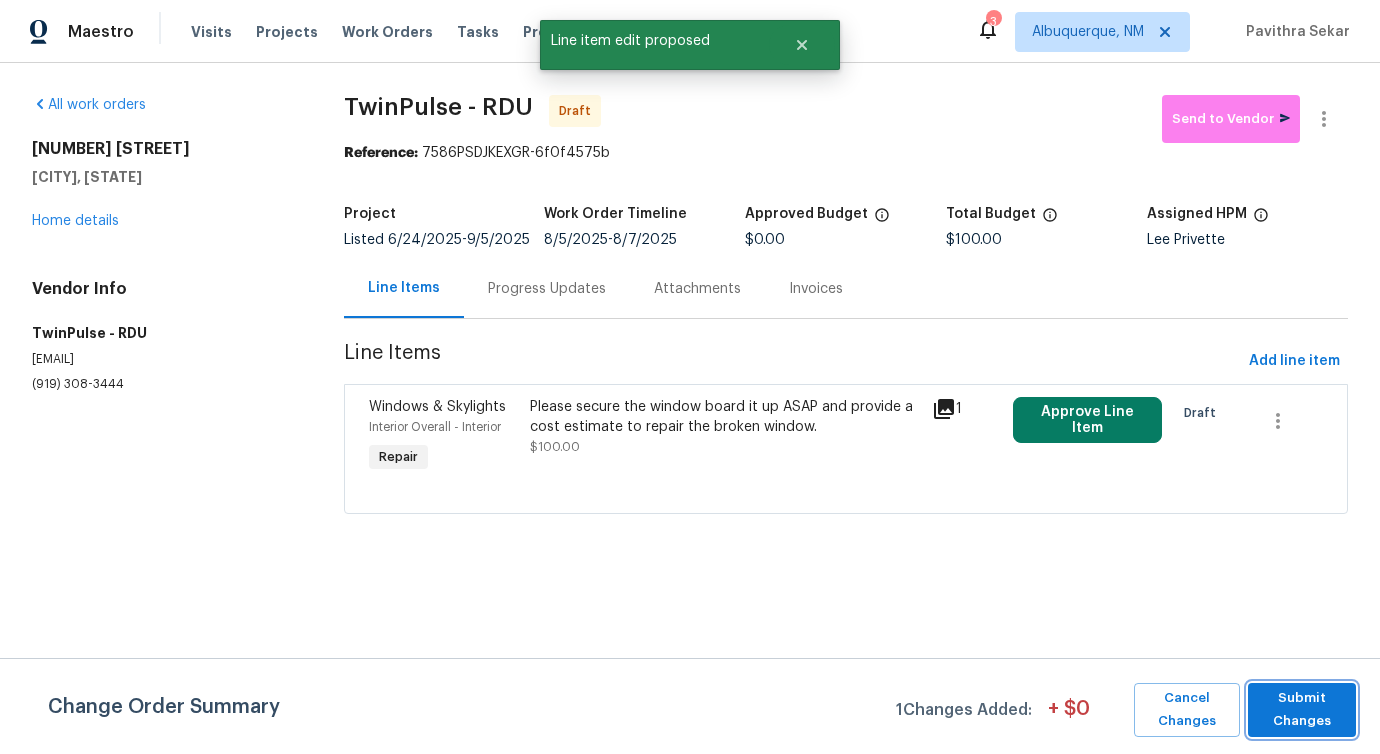 click on "Submit Changes" at bounding box center (1302, 710) 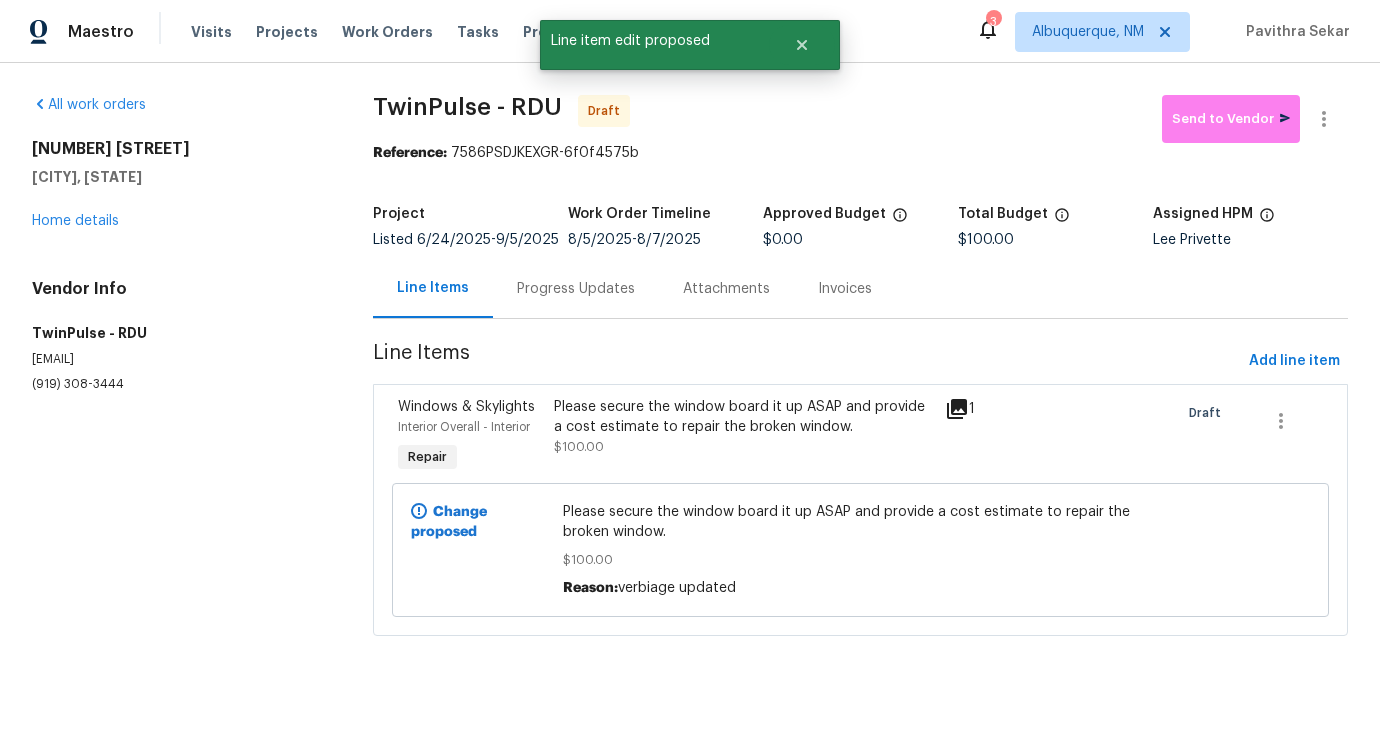 click on "Progress Updates" at bounding box center [576, 289] 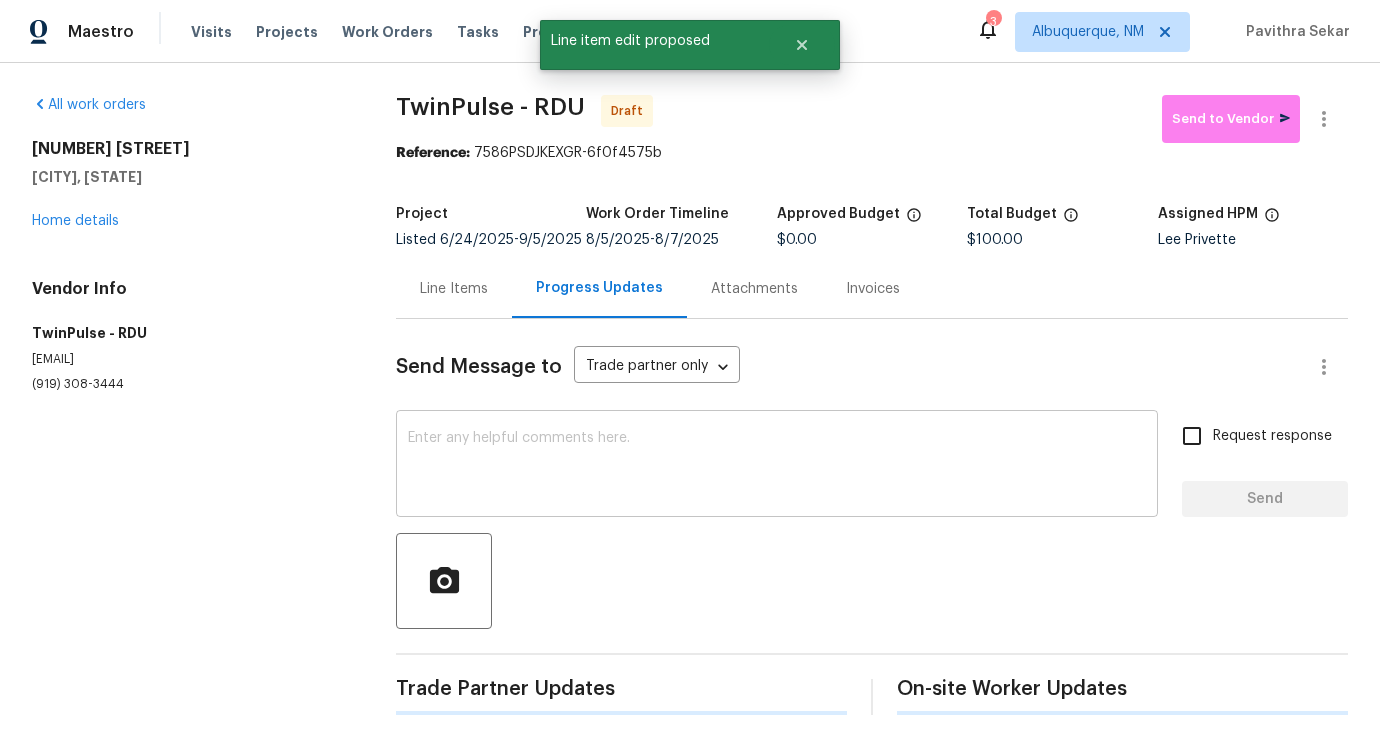 click at bounding box center [777, 466] 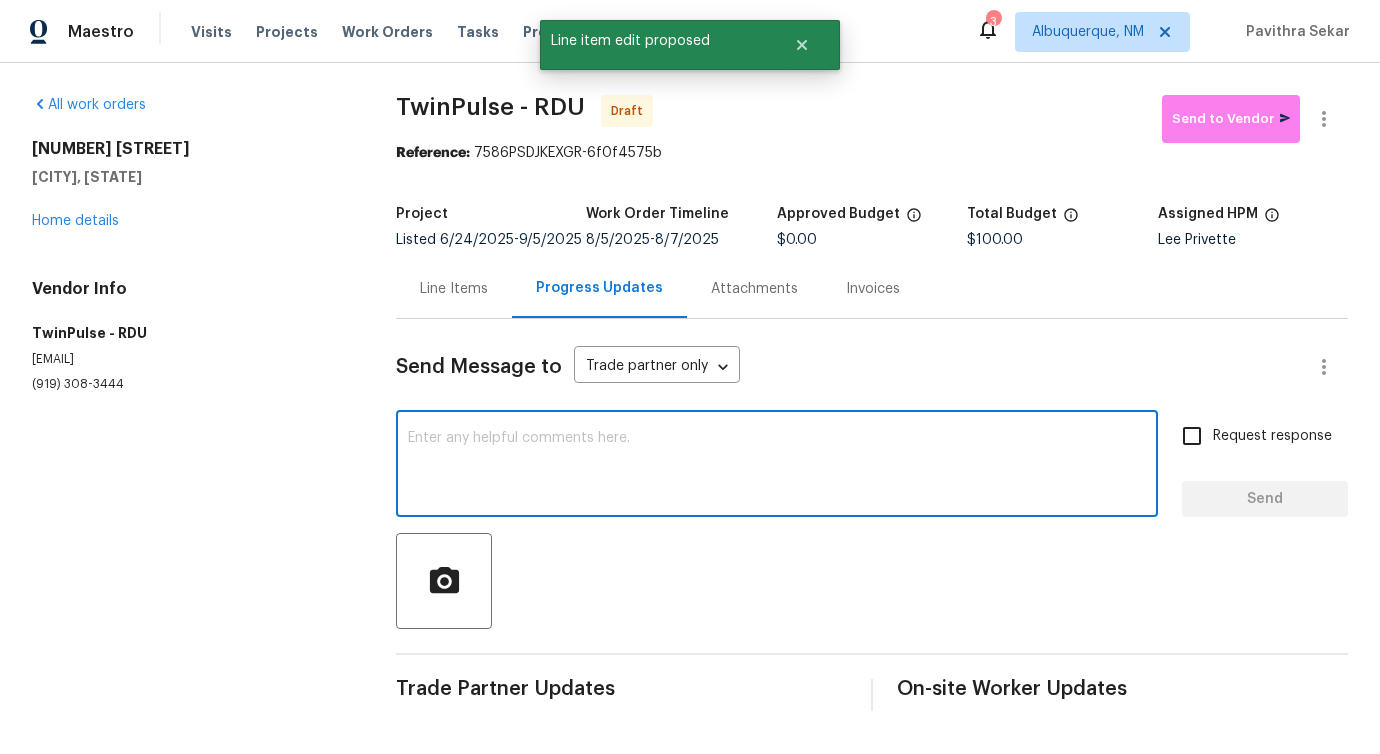 click at bounding box center (777, 466) 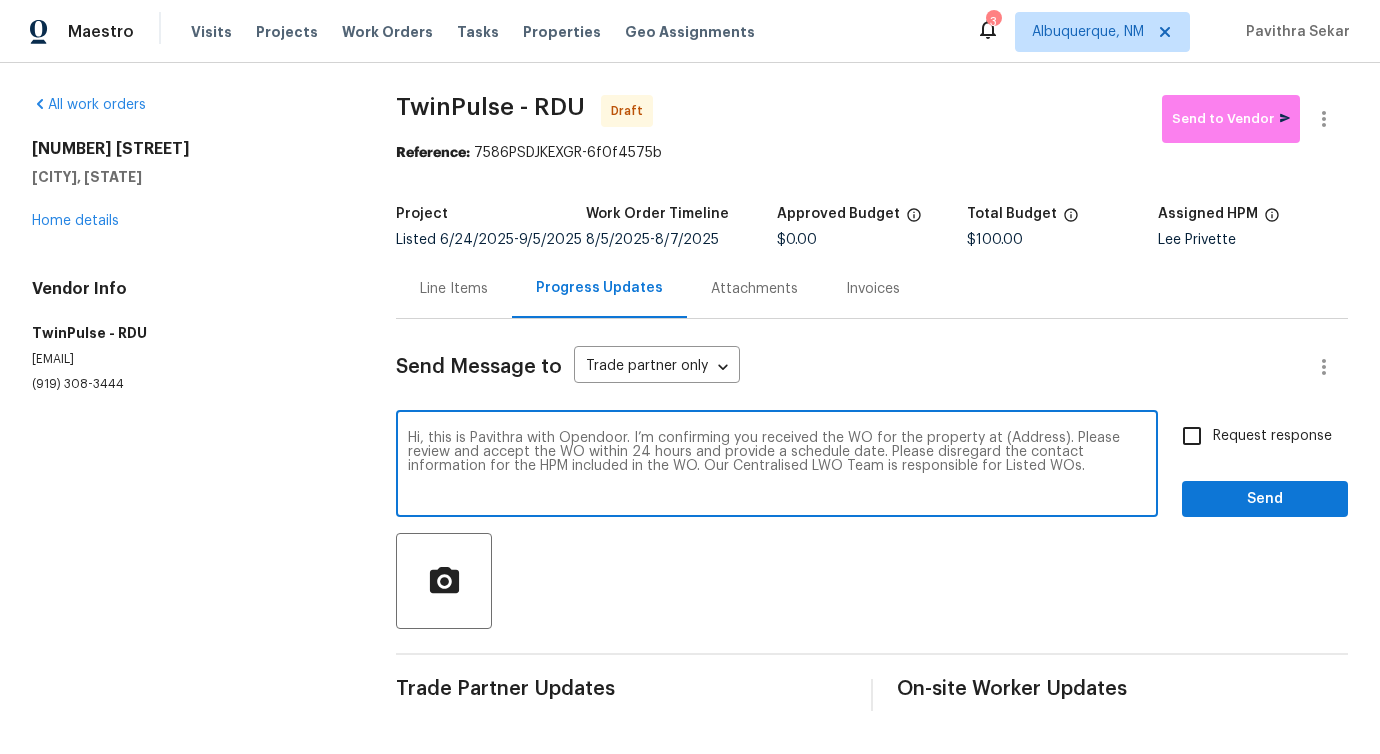 click on "Hi, this is Pavithra with Opendoor. I’m confirming you received the WO for the property at (Address). Please review and accept the WO within 24 hours and provide a schedule date. Please disregard the contact information for the HPM included in the WO. Our Centralised LWO Team is responsible for Listed WOs." at bounding box center [777, 466] 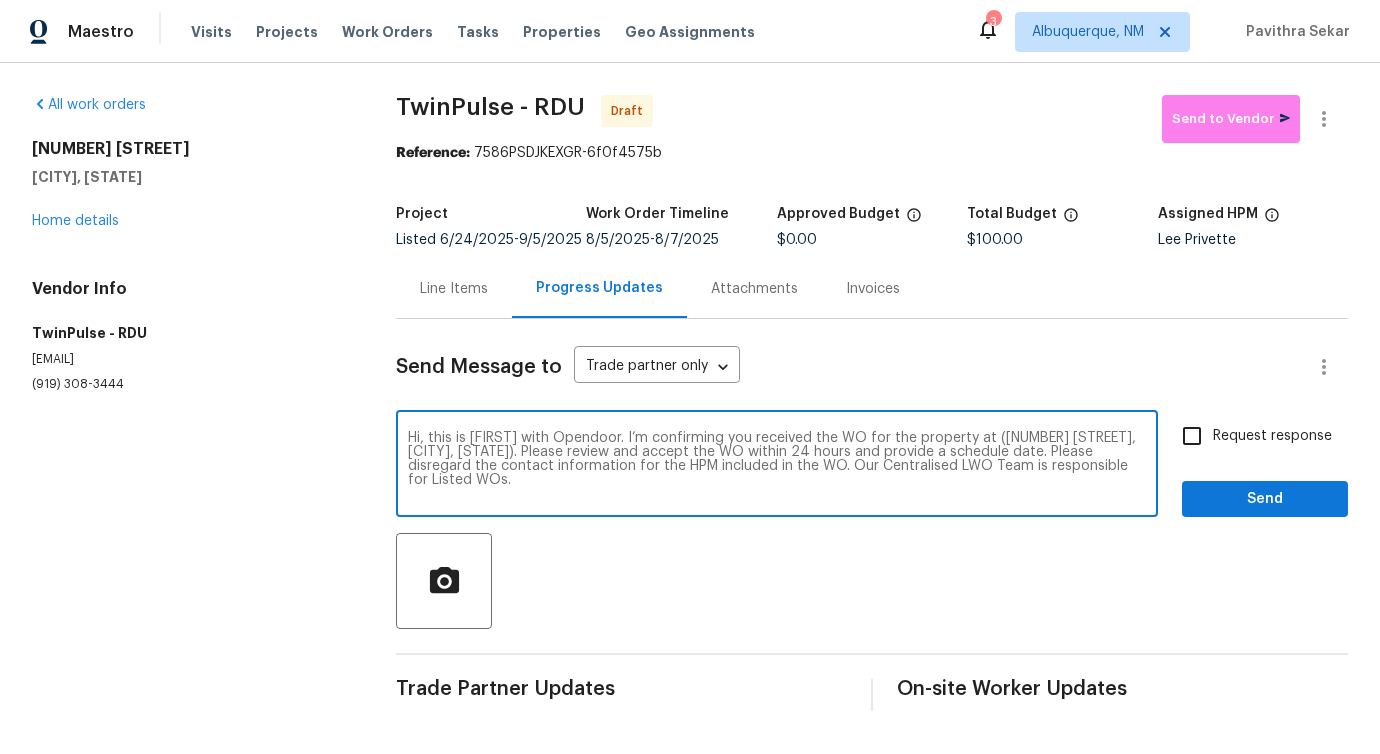 type on "Hi, this is Pavithra with Opendoor. I’m confirming you received the WO for the property at (311 Burnette St, Durham, NC 27707). Please review and accept the WO within 24 hours and provide a schedule date. Please disregard the contact information for the HPM included in the WO. Our Centralised LWO Team is responsible for Listed WOs." 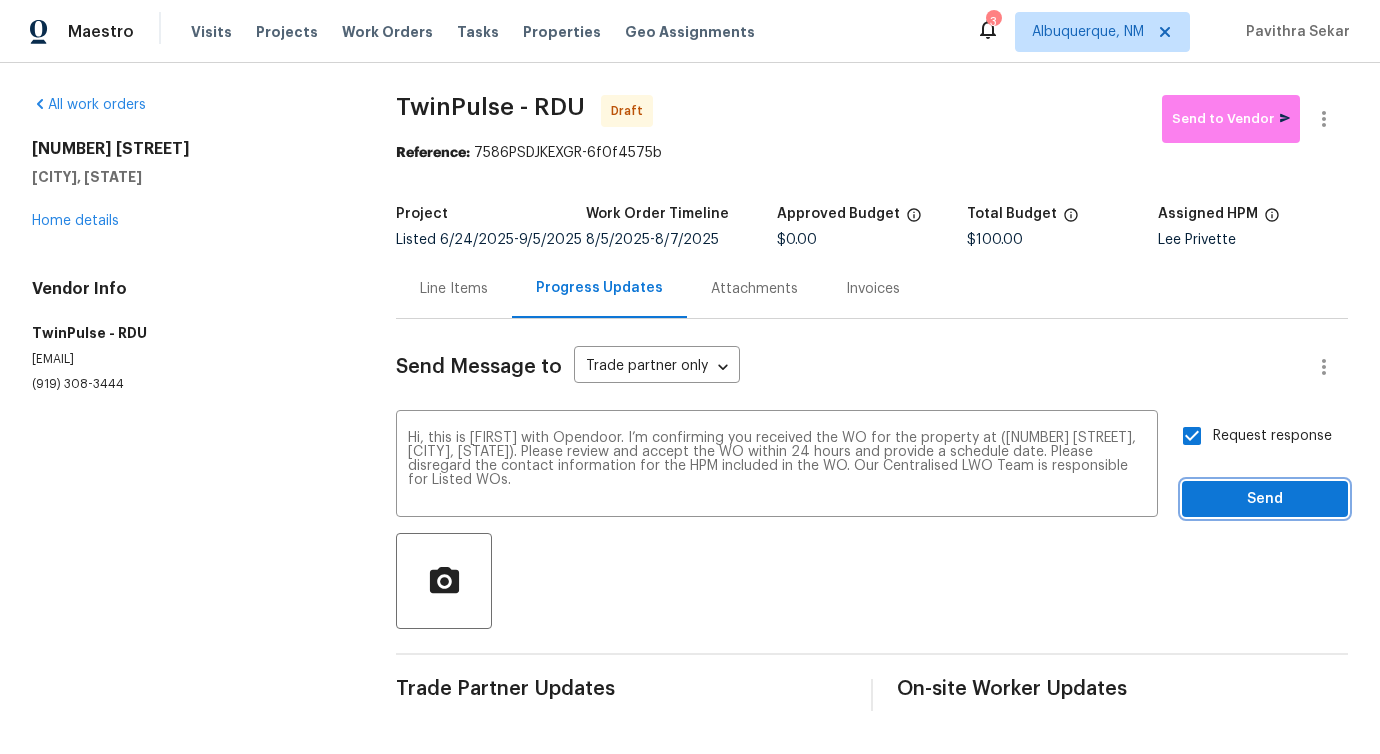 drag, startPoint x: 1250, startPoint y: 500, endPoint x: 1289, endPoint y: 394, distance: 112.94689 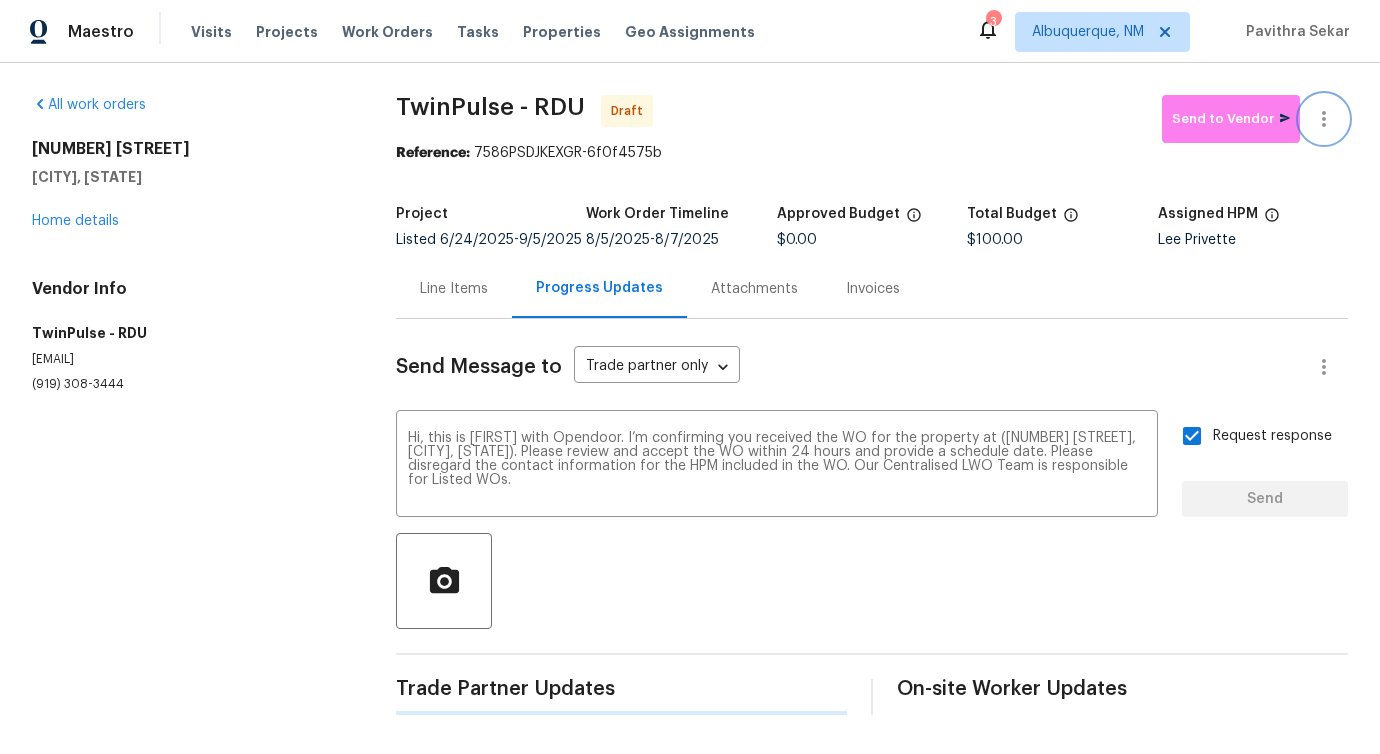 click at bounding box center (1324, 119) 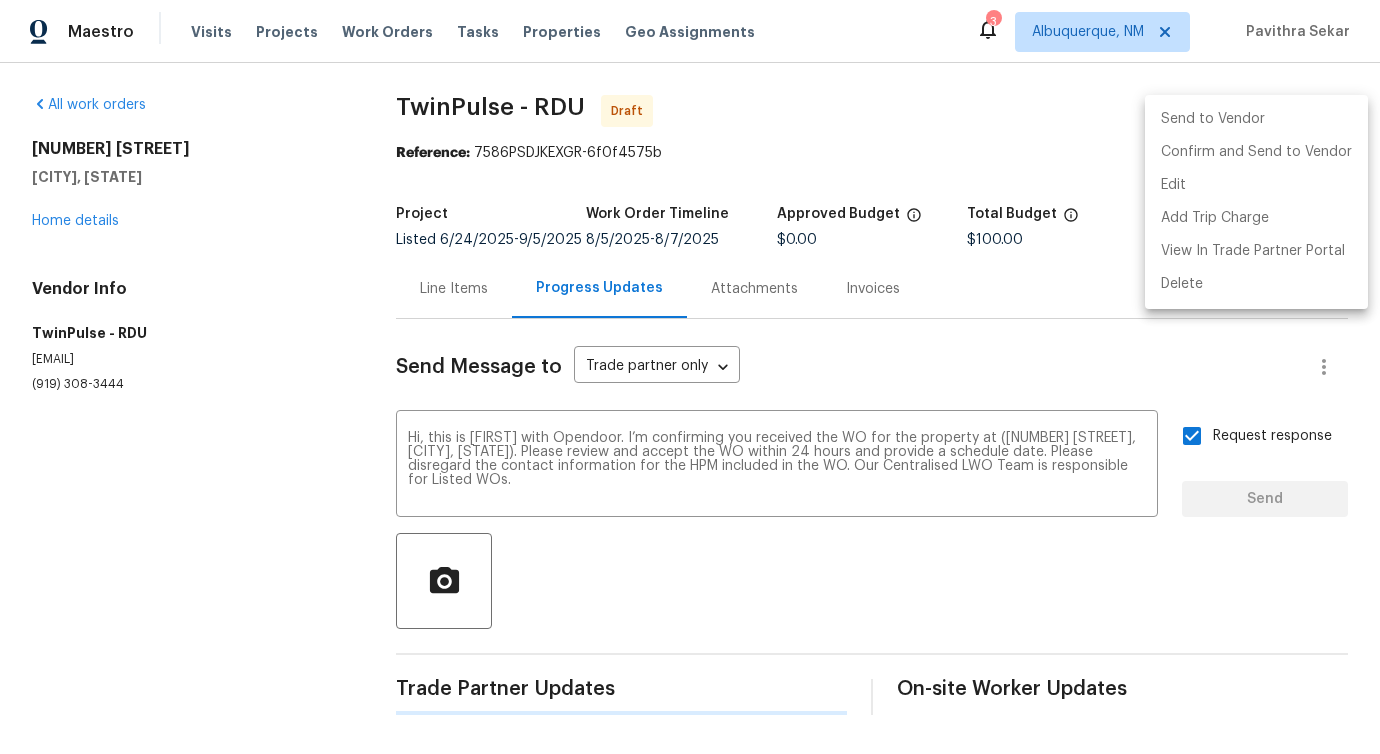 type 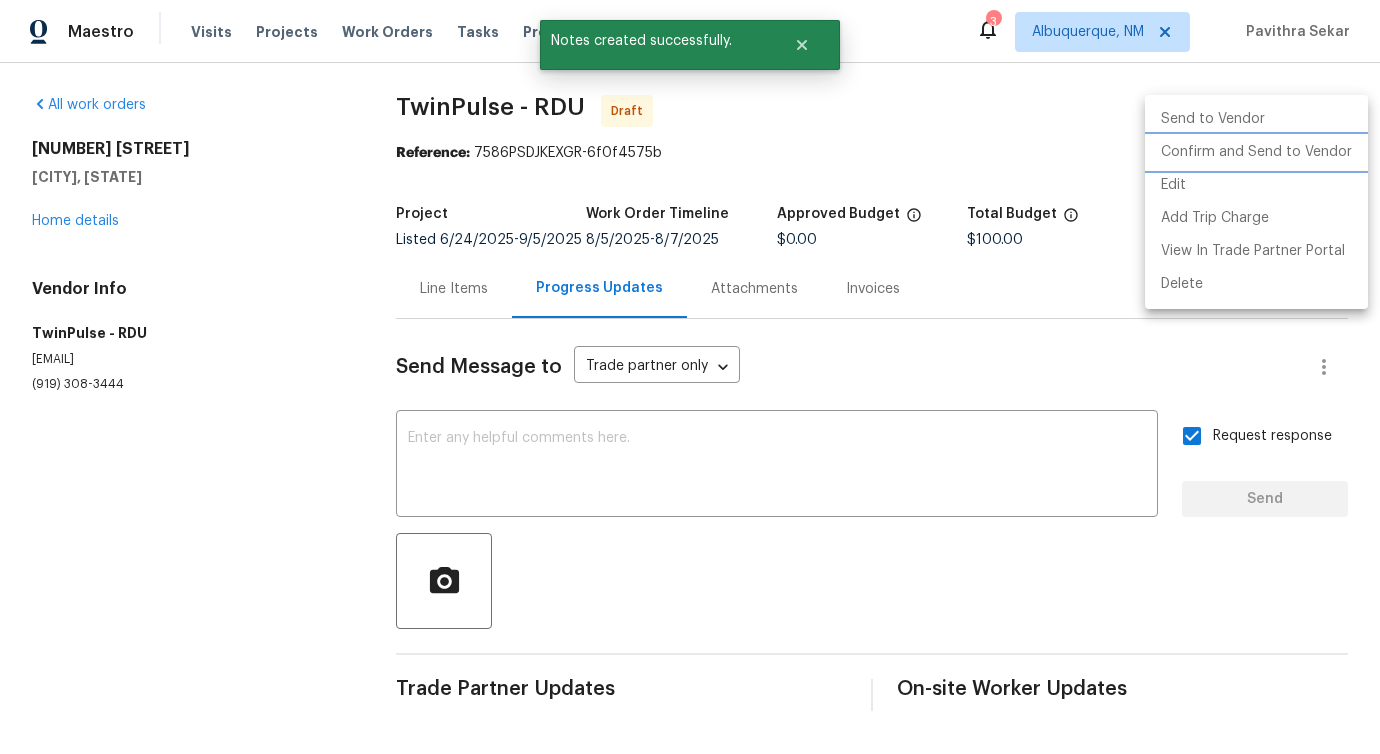 click on "Confirm and Send to Vendor" at bounding box center [1256, 152] 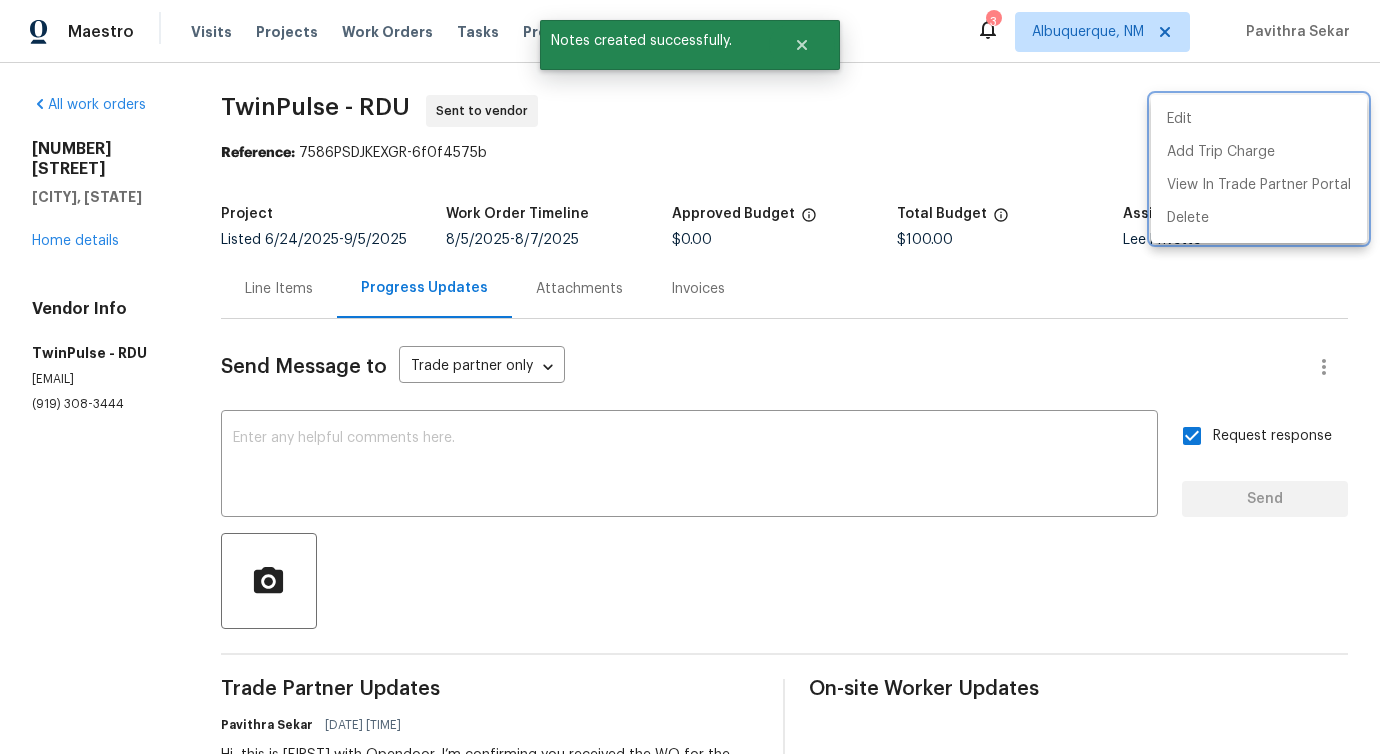 click at bounding box center [690, 377] 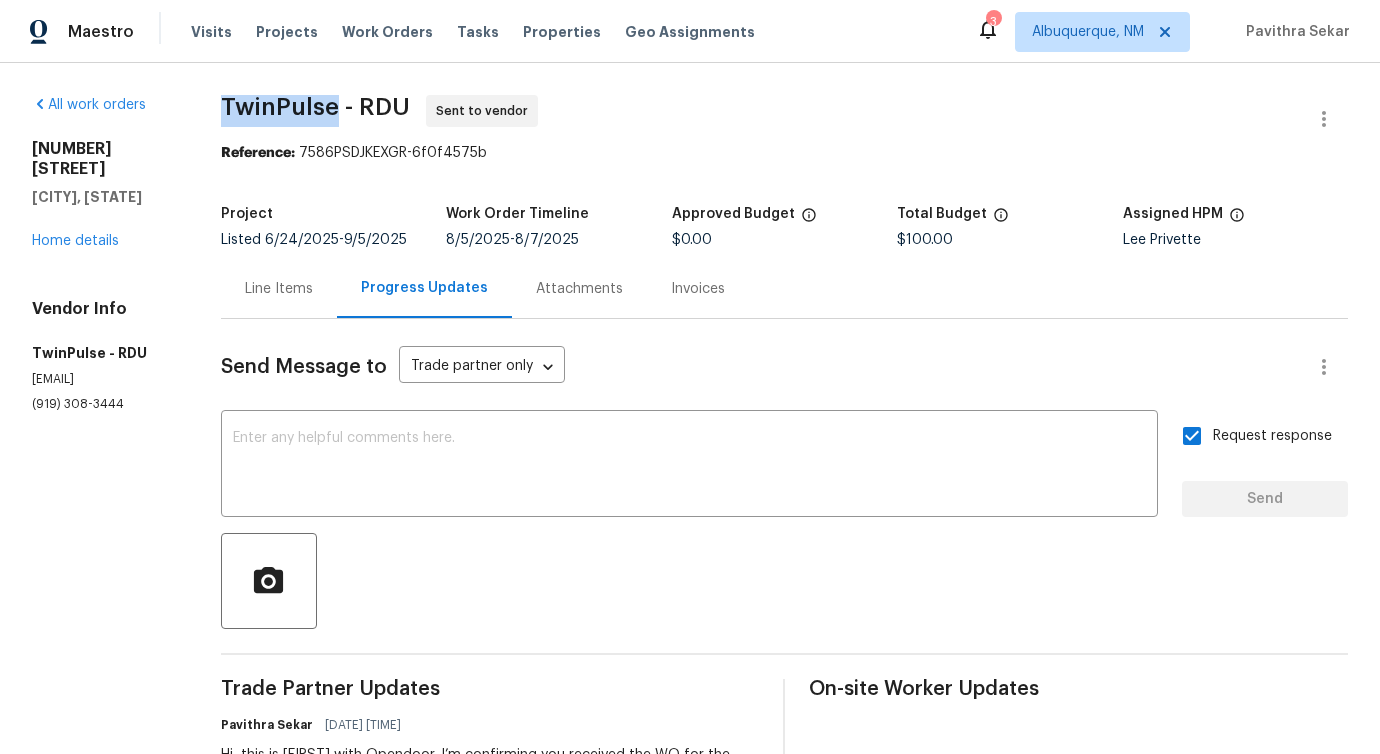 drag, startPoint x: 269, startPoint y: 104, endPoint x: 344, endPoint y: 108, distance: 75.10659 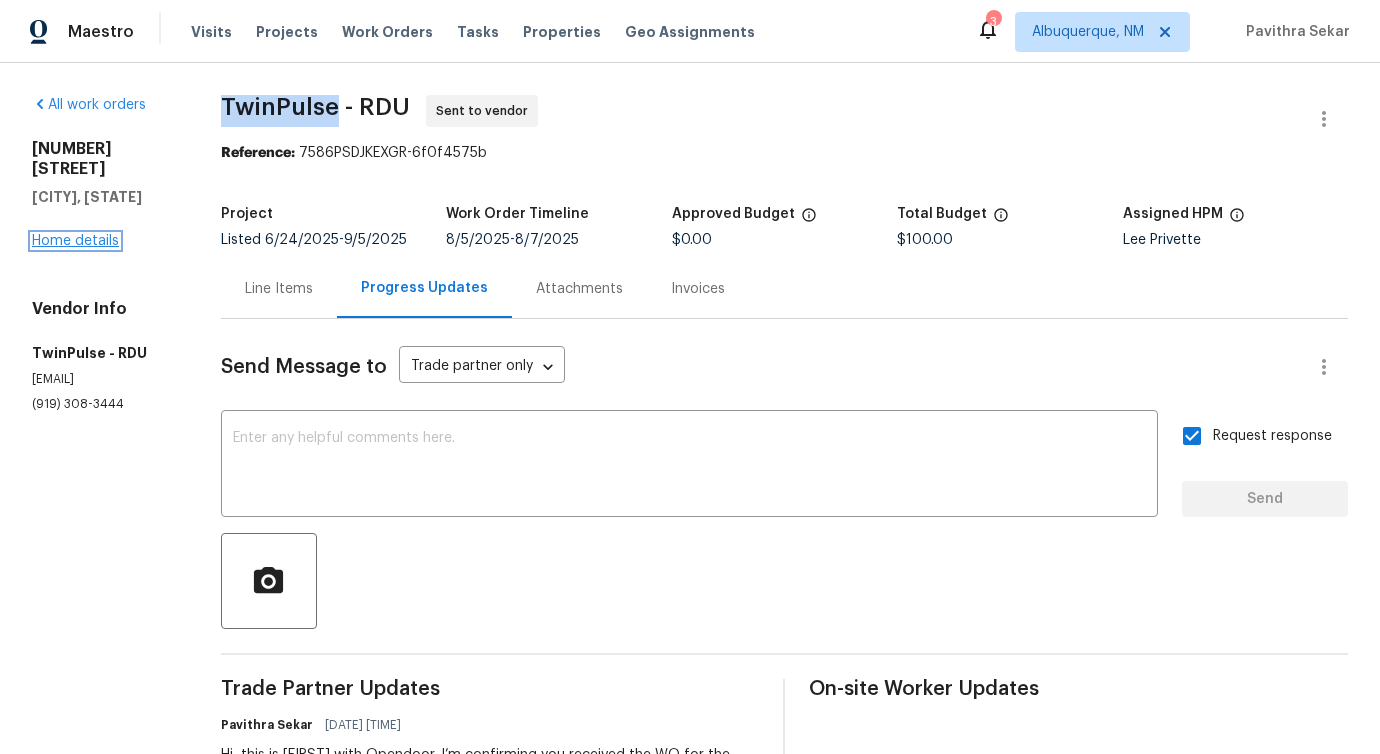 click on "Home details" at bounding box center [75, 241] 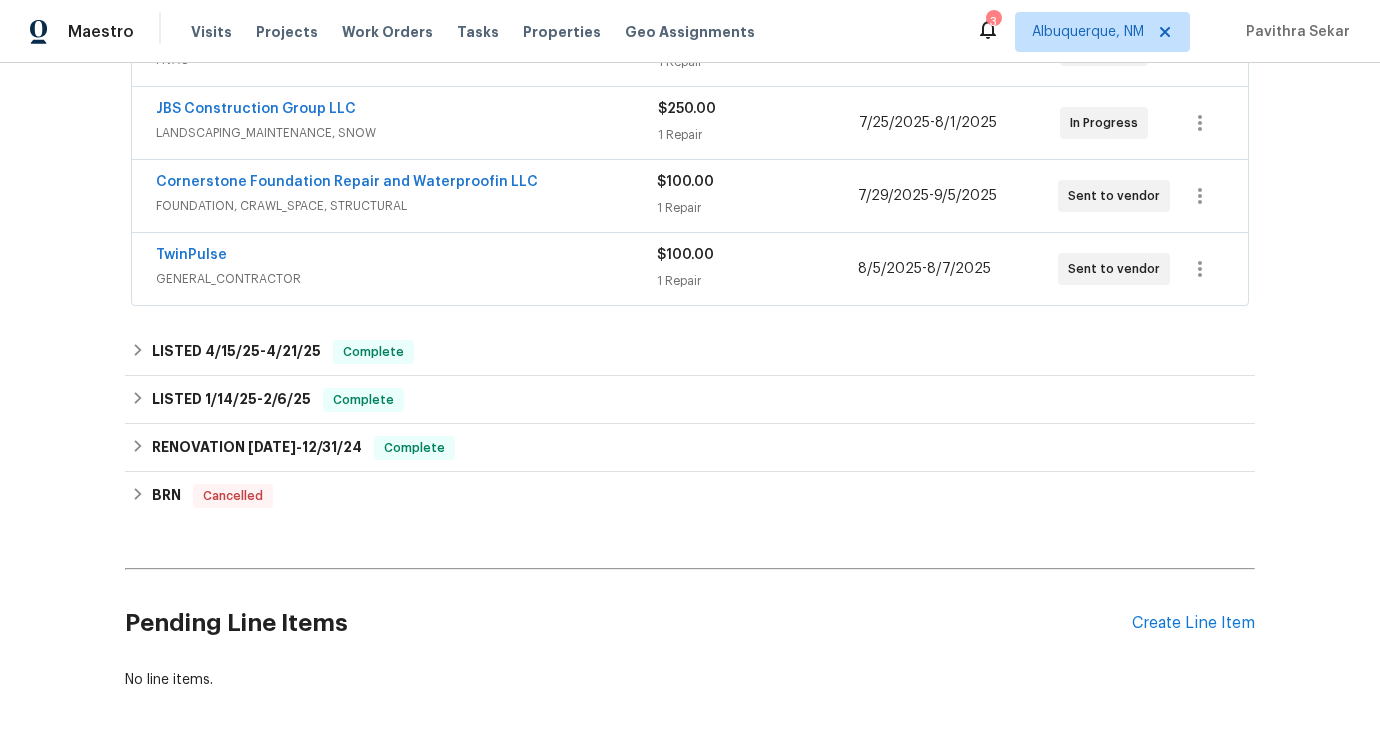 scroll, scrollTop: 0, scrollLeft: 0, axis: both 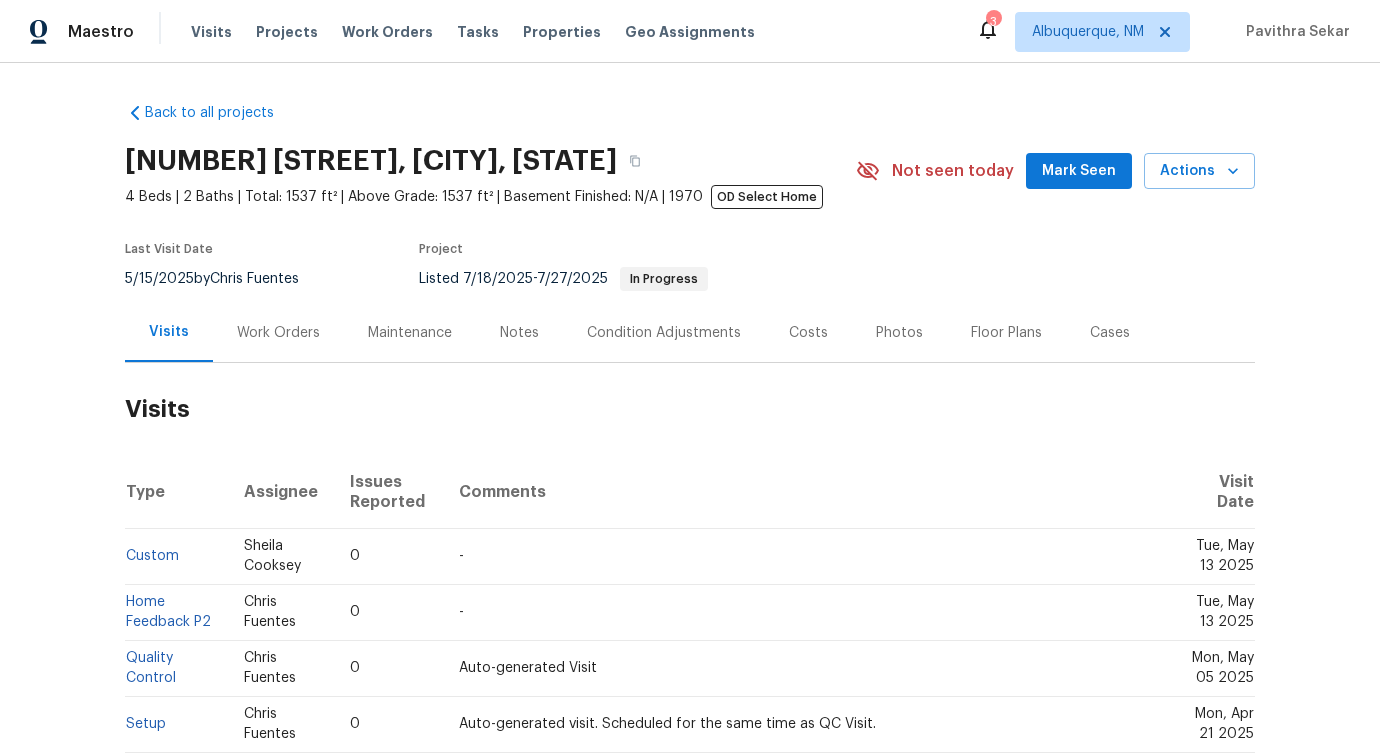 click on "Work Orders" at bounding box center [278, 333] 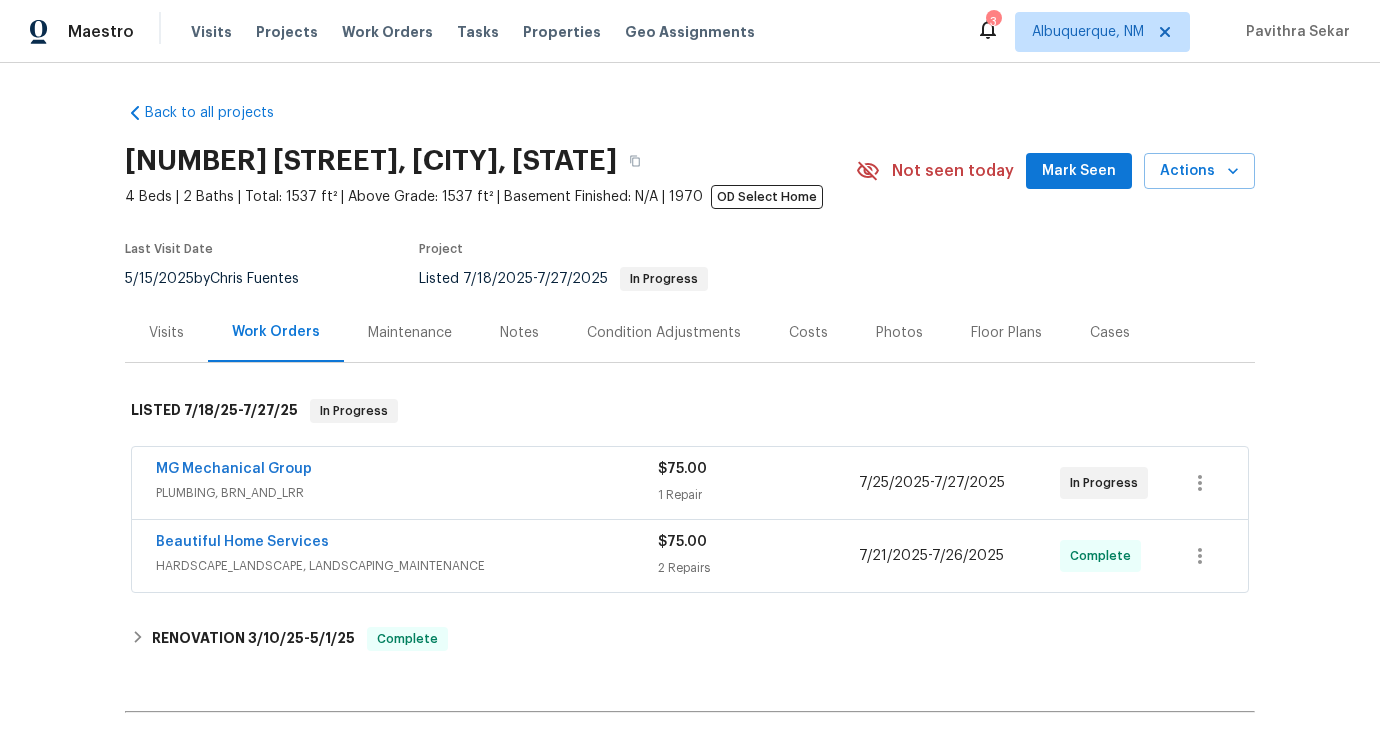 scroll, scrollTop: 34, scrollLeft: 0, axis: vertical 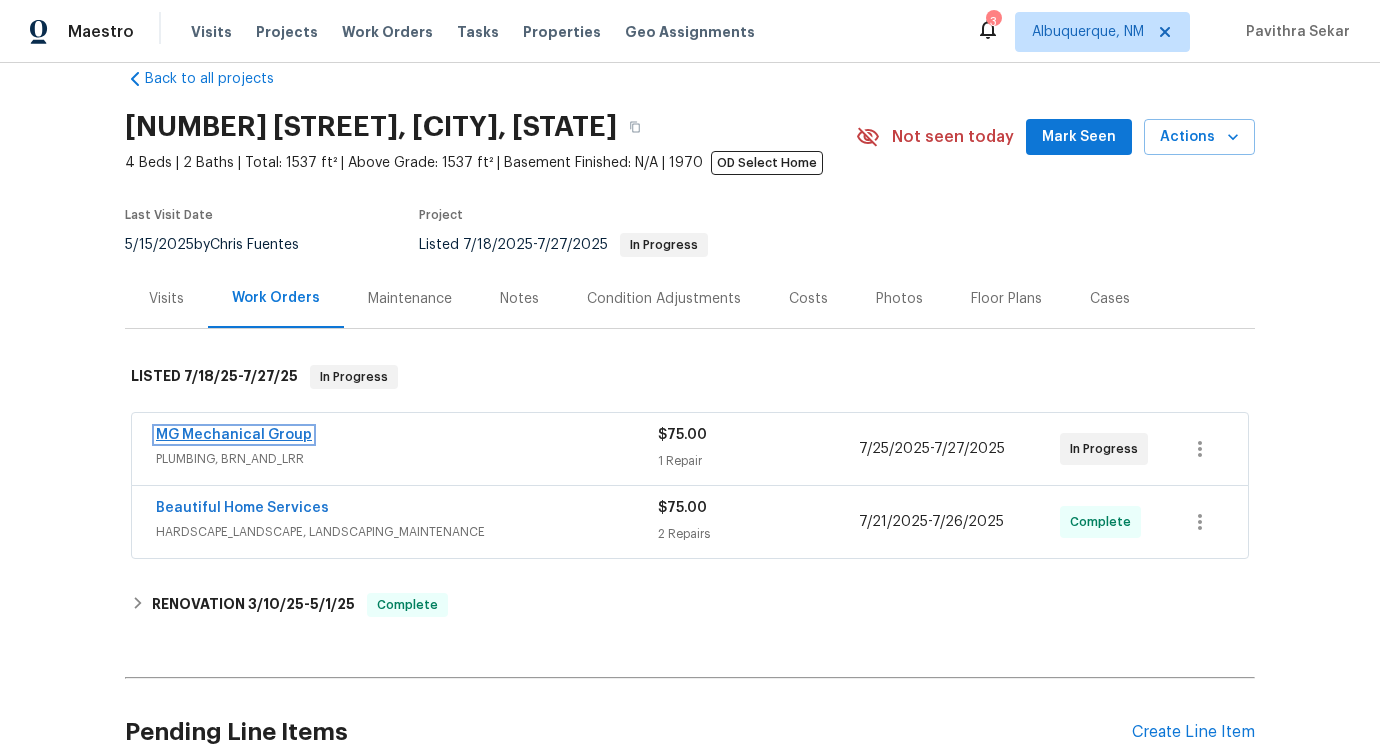 click on "MG Mechanical Group" at bounding box center (234, 435) 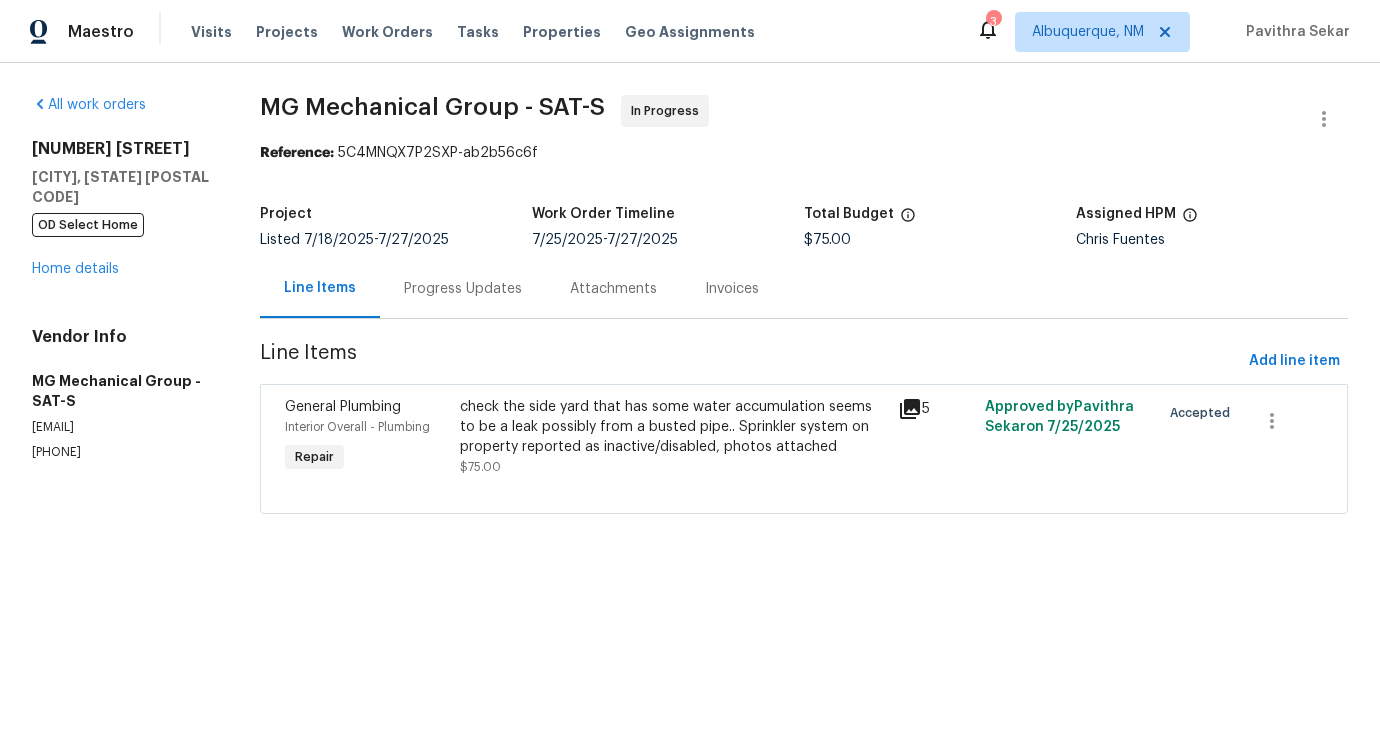 click on "Progress Updates" at bounding box center [463, 289] 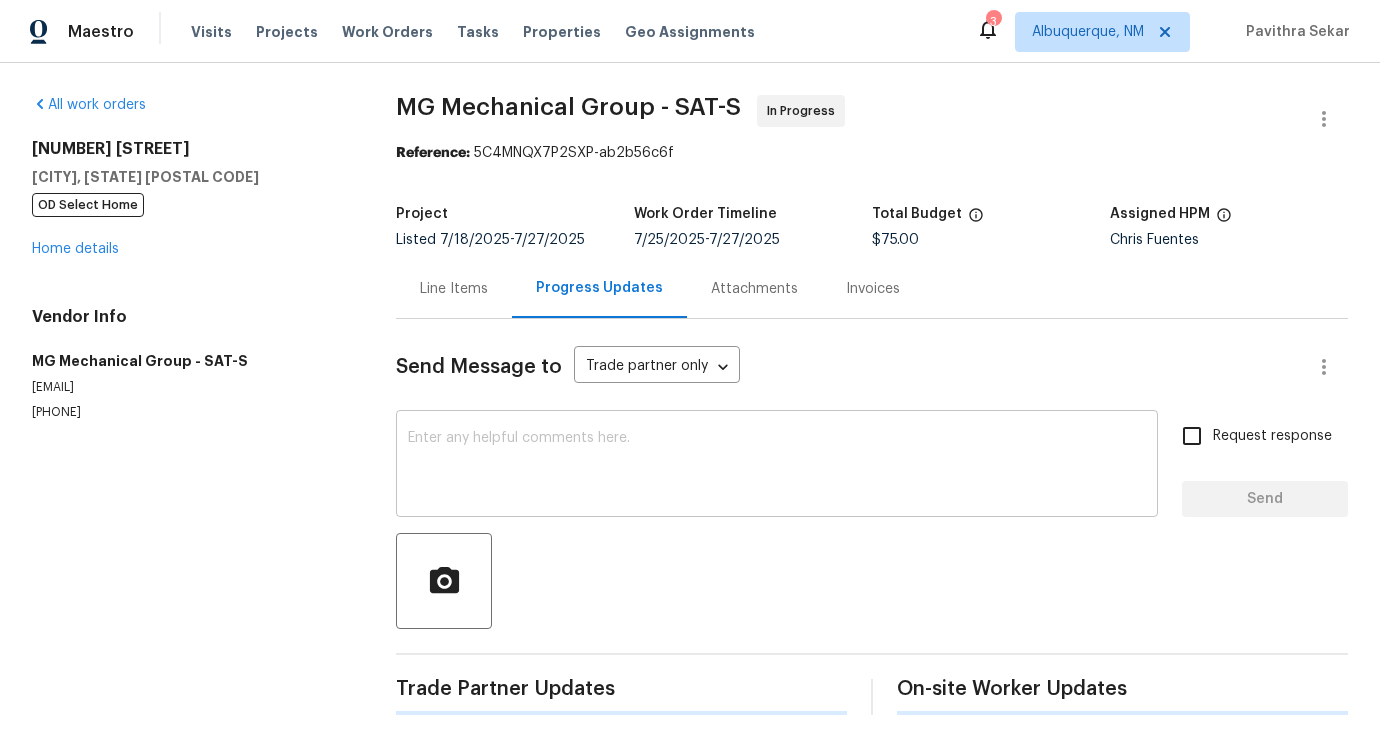 click at bounding box center (777, 466) 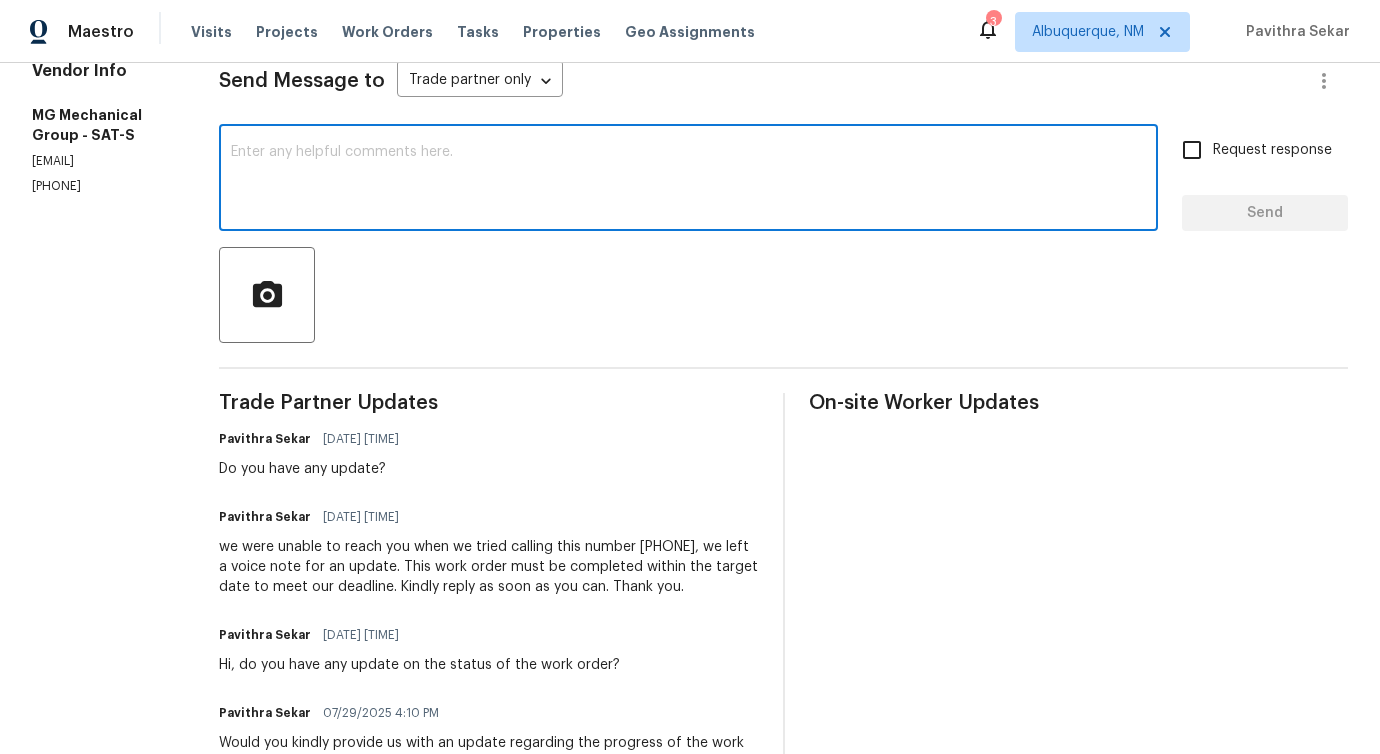 scroll, scrollTop: 282, scrollLeft: 0, axis: vertical 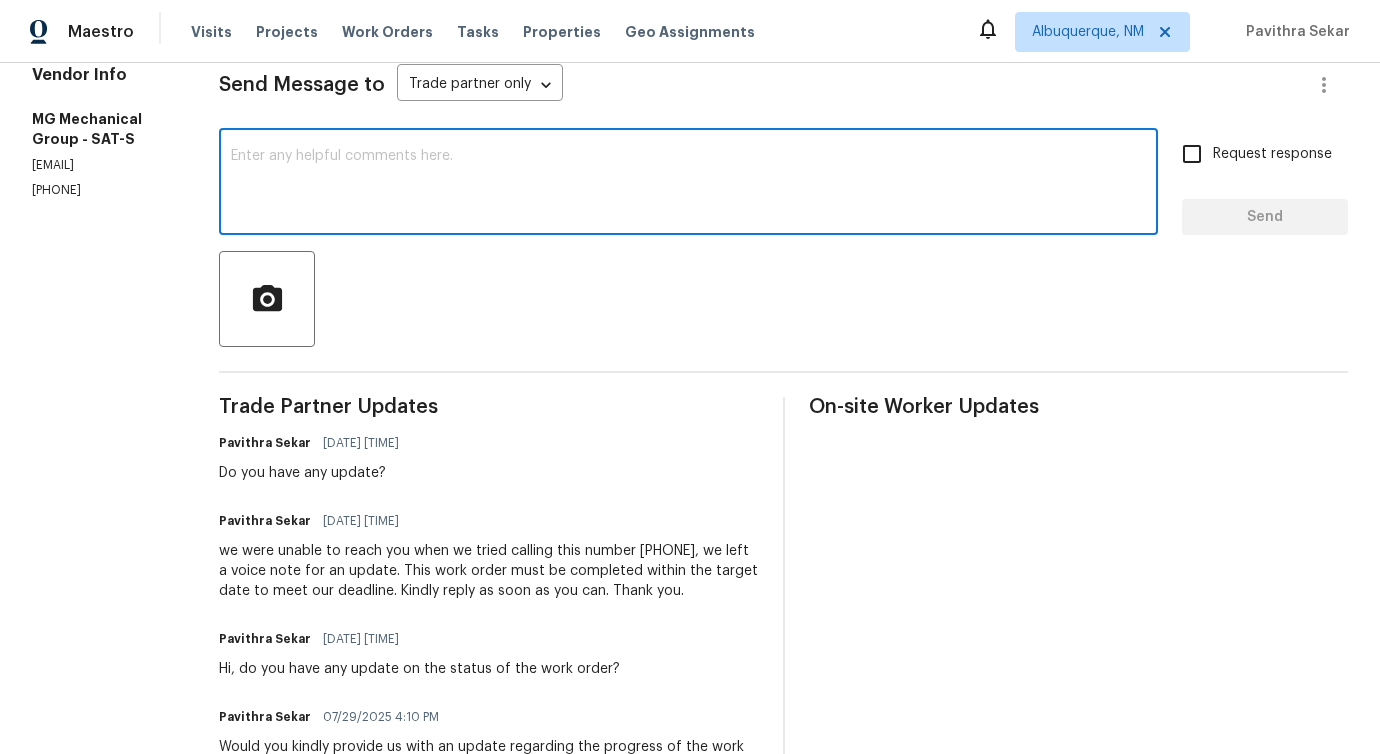 click at bounding box center (688, 184) 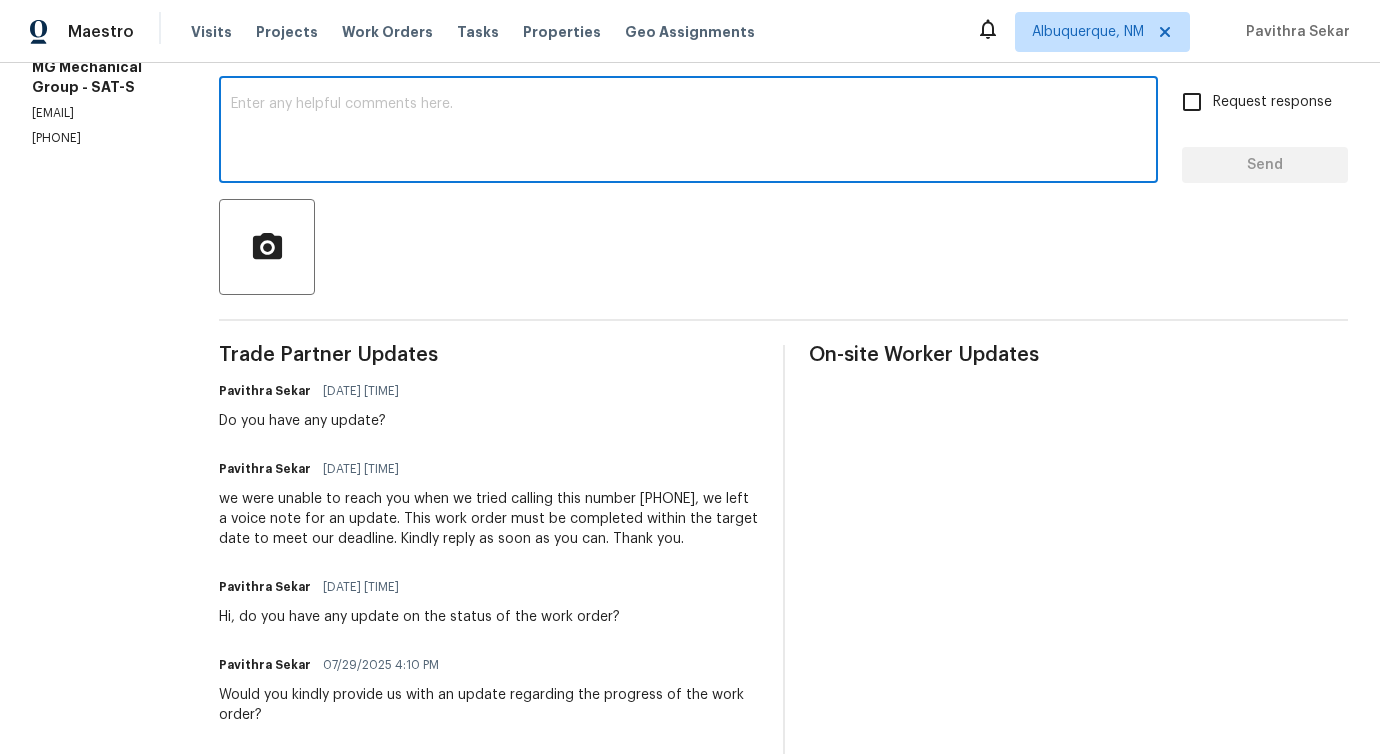 scroll, scrollTop: 0, scrollLeft: 0, axis: both 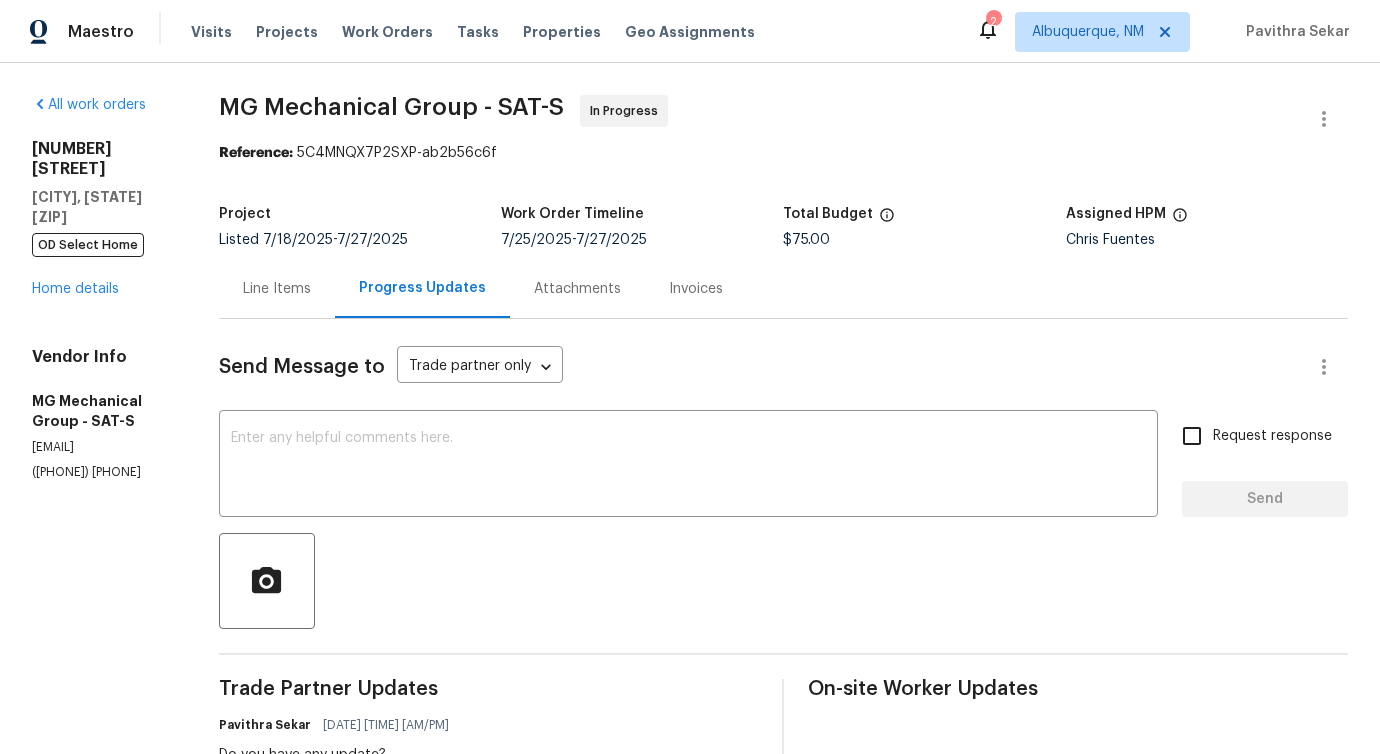 click on "All work orders [NUMBER] [STREET] [CITY], [STATE] OD Select Home Home details Vendor Info [COMPANY] - SAT-[STATE] [EMAIL] [COMPANY] - SAT-[STATE]" at bounding box center [101, 717] 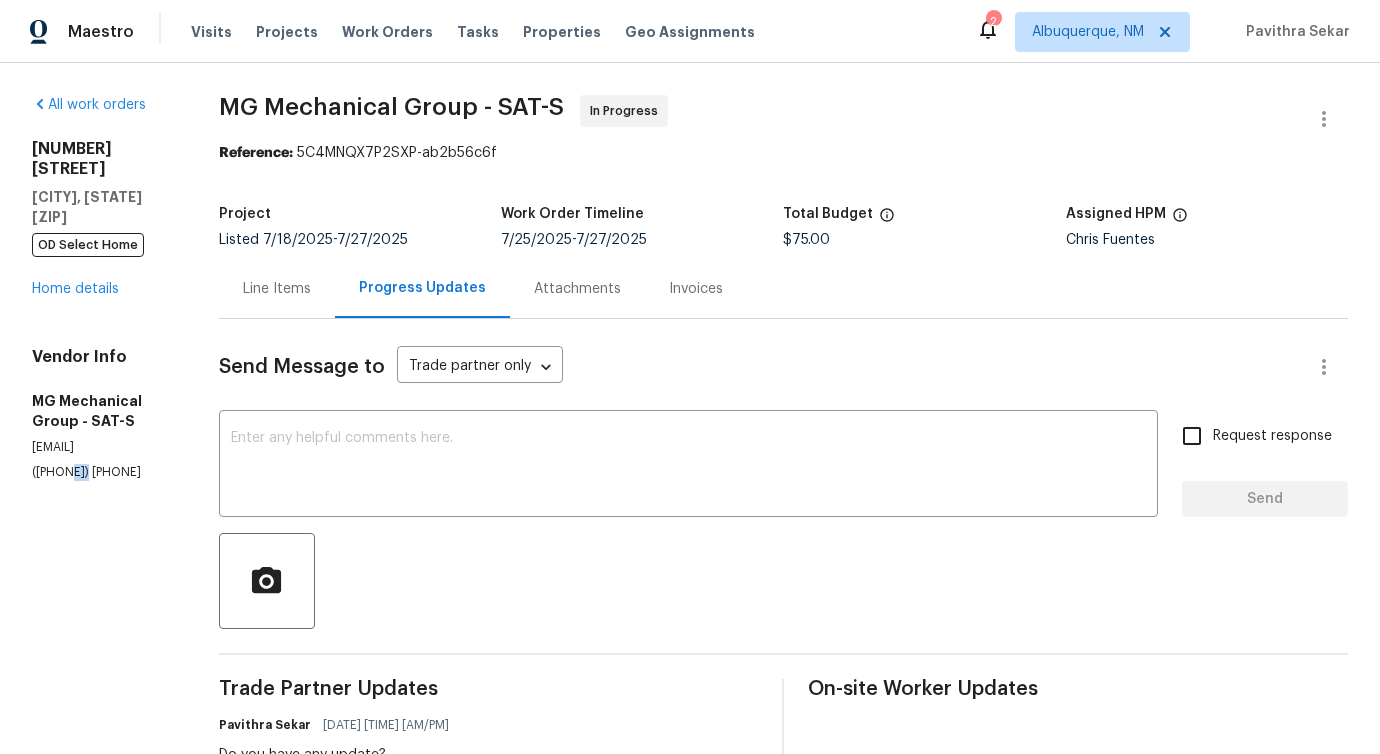 click on "([PHONE]) [PHONE]" at bounding box center (101, 472) 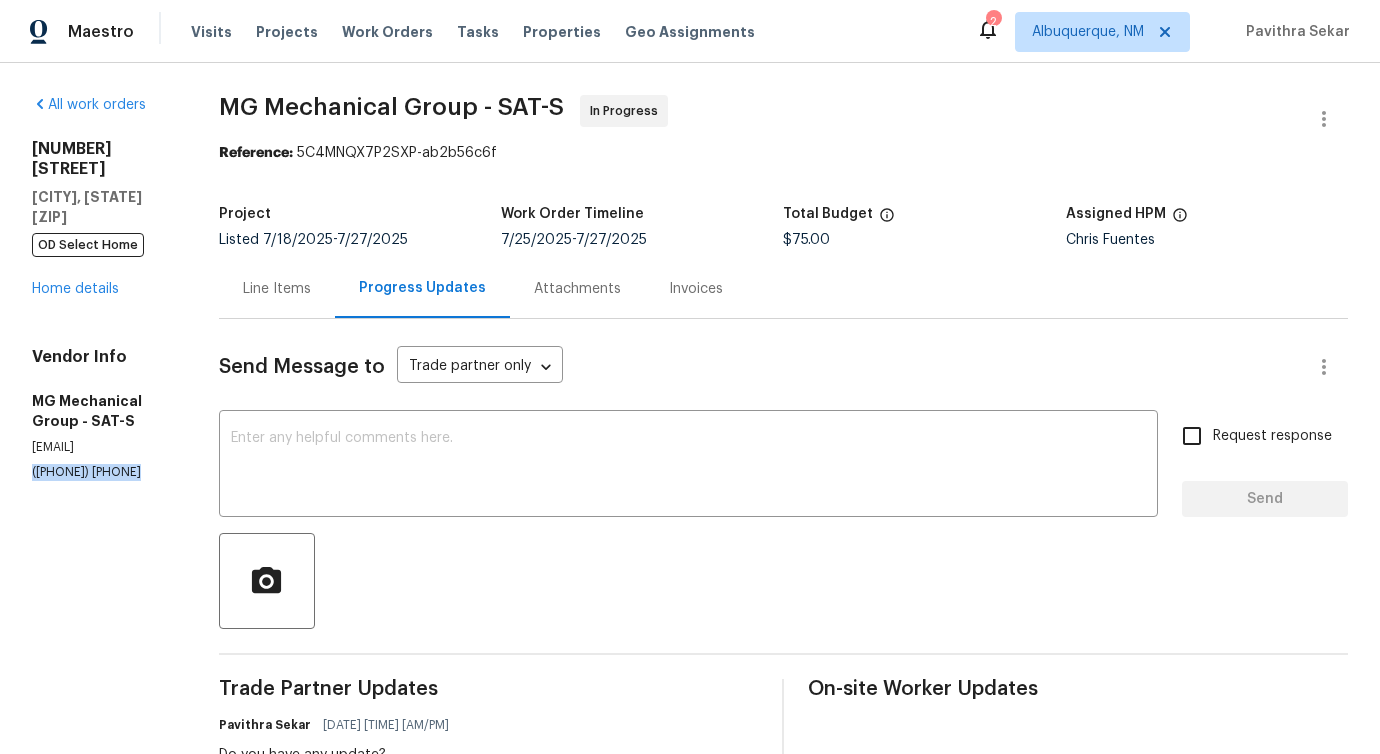 click on "([PHONE]) [PHONE]" at bounding box center [101, 472] 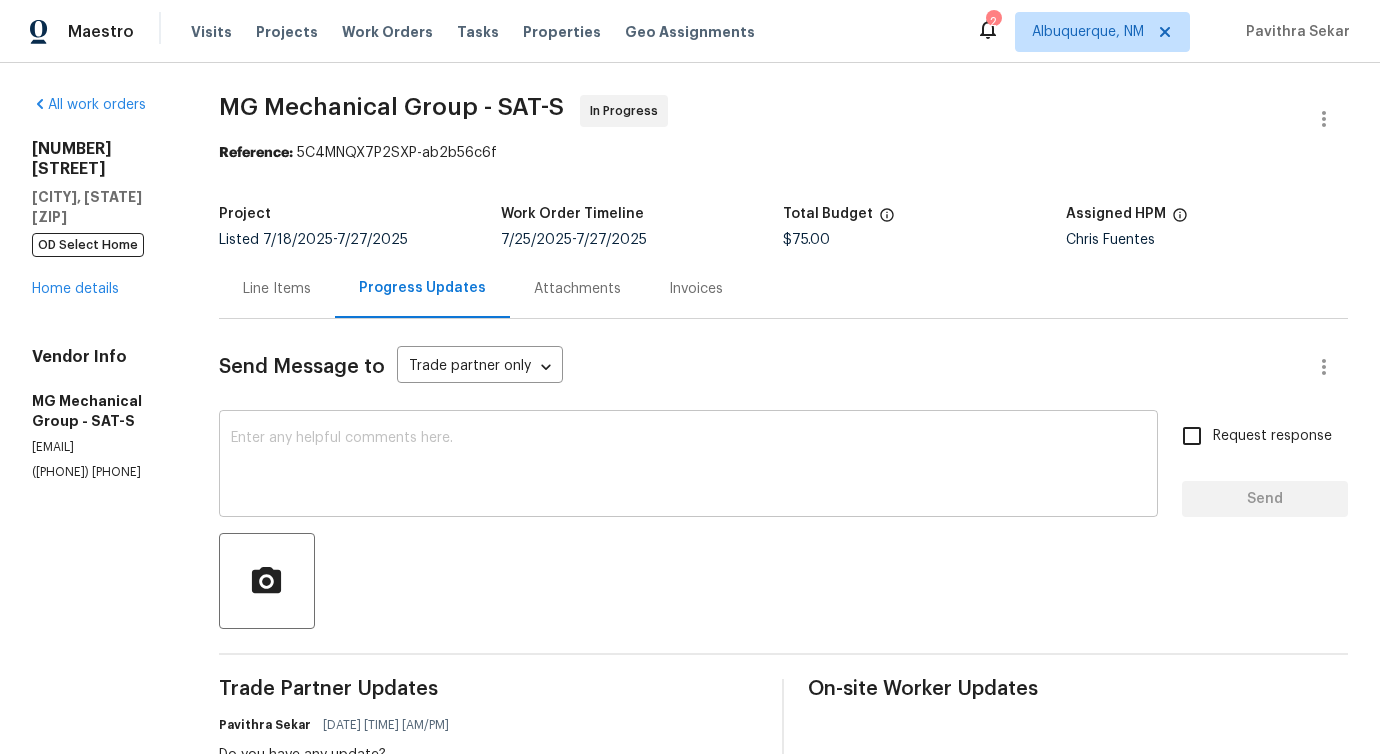 click on "x ​" at bounding box center (688, 466) 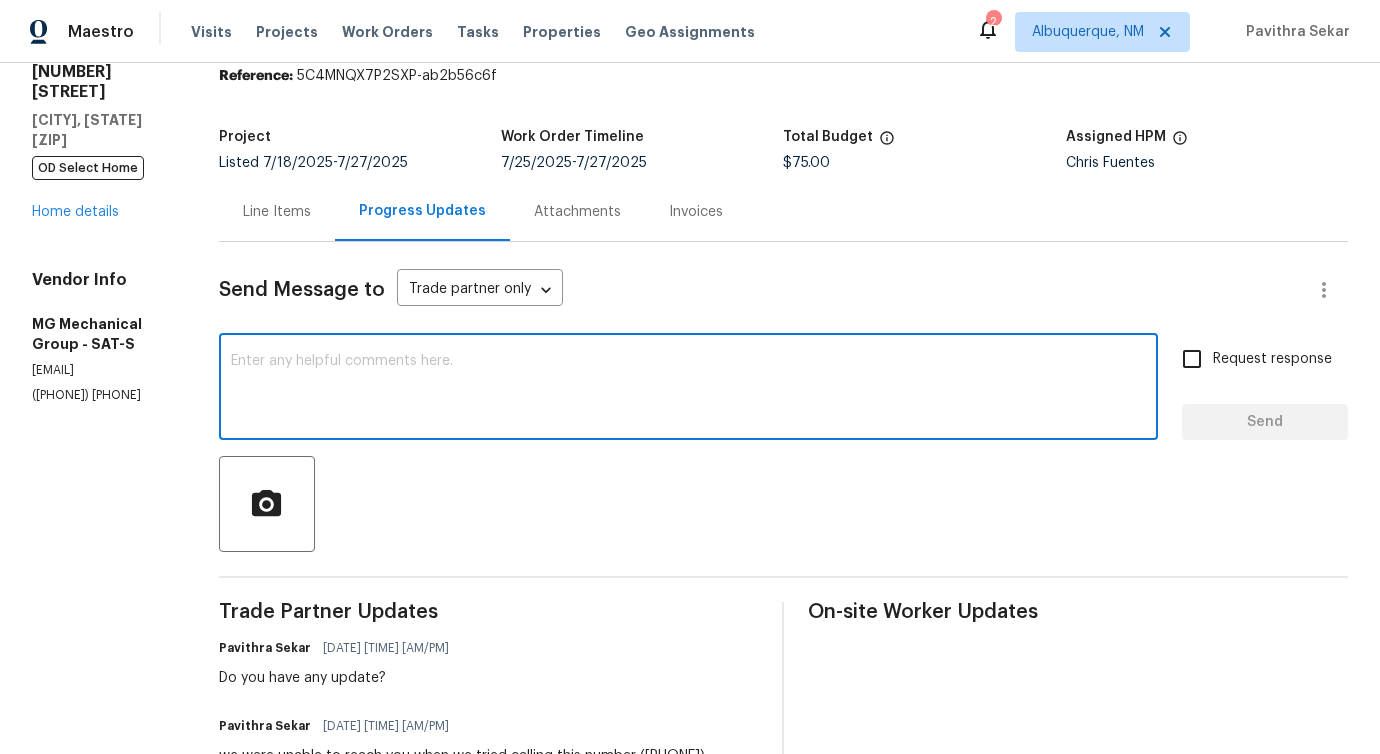 scroll, scrollTop: 0, scrollLeft: 0, axis: both 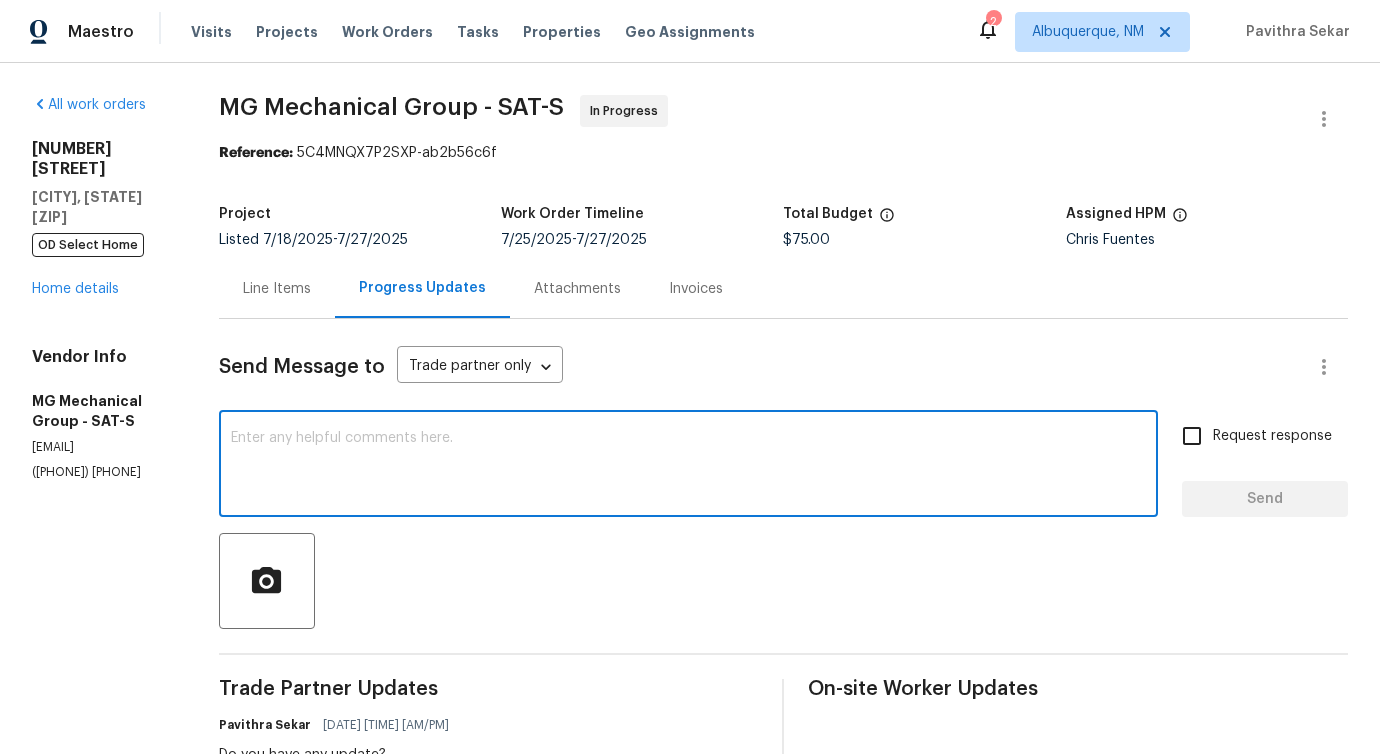 click on "Line Items" at bounding box center [277, 289] 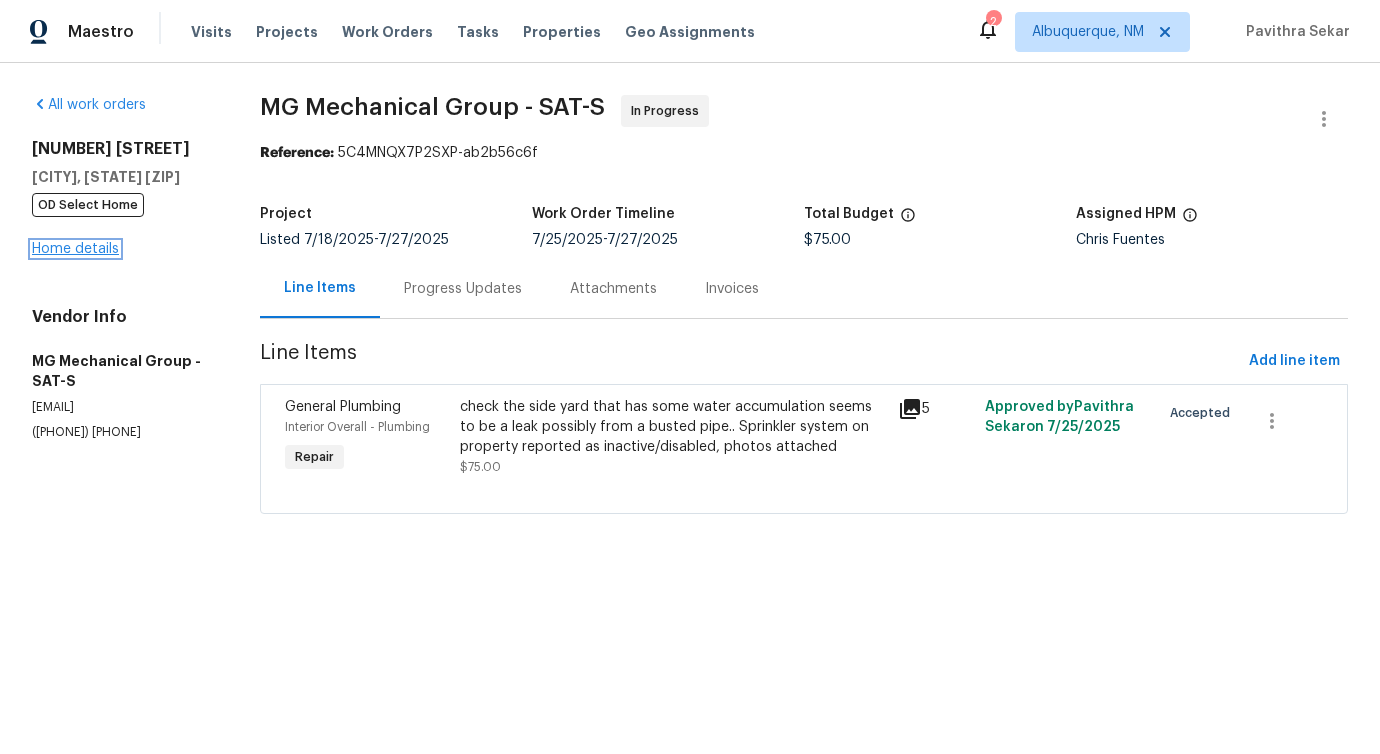 click on "Home details" at bounding box center [75, 249] 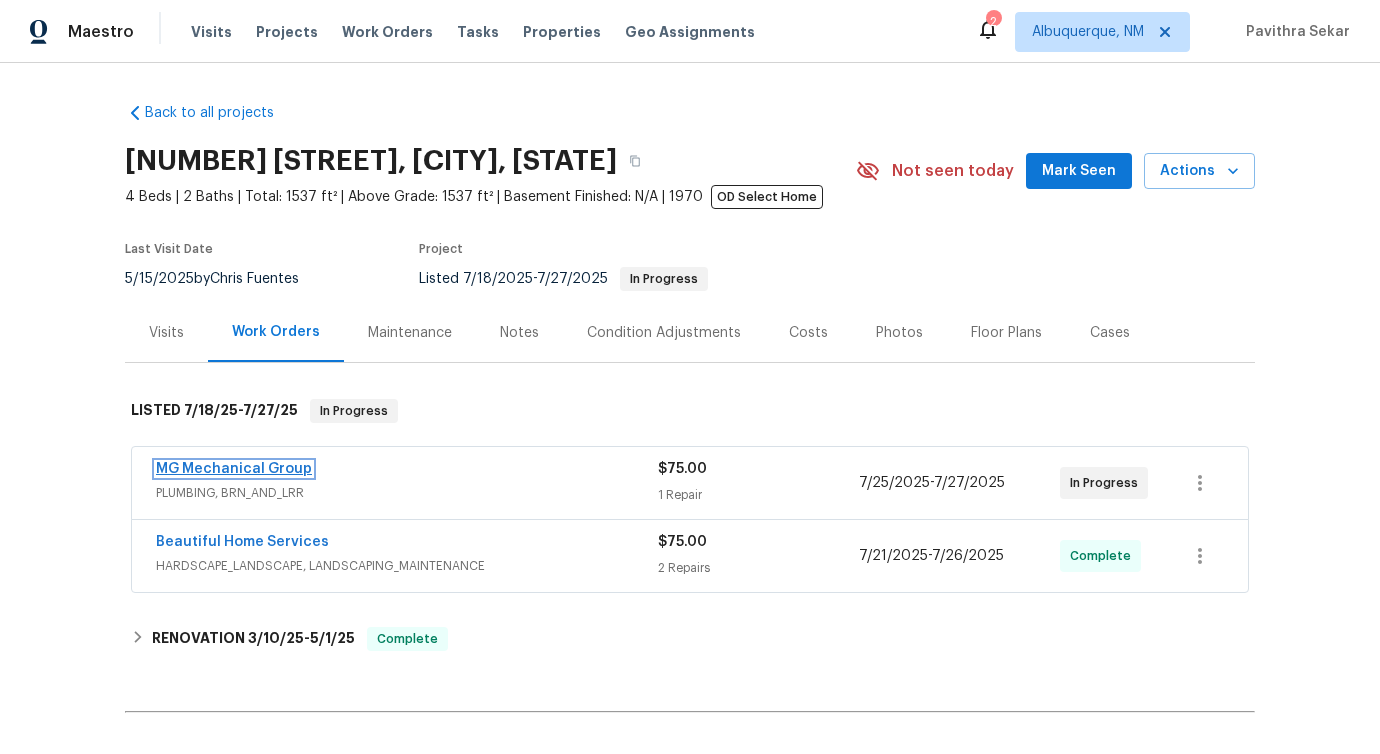 click on "MG Mechanical Group" at bounding box center [234, 469] 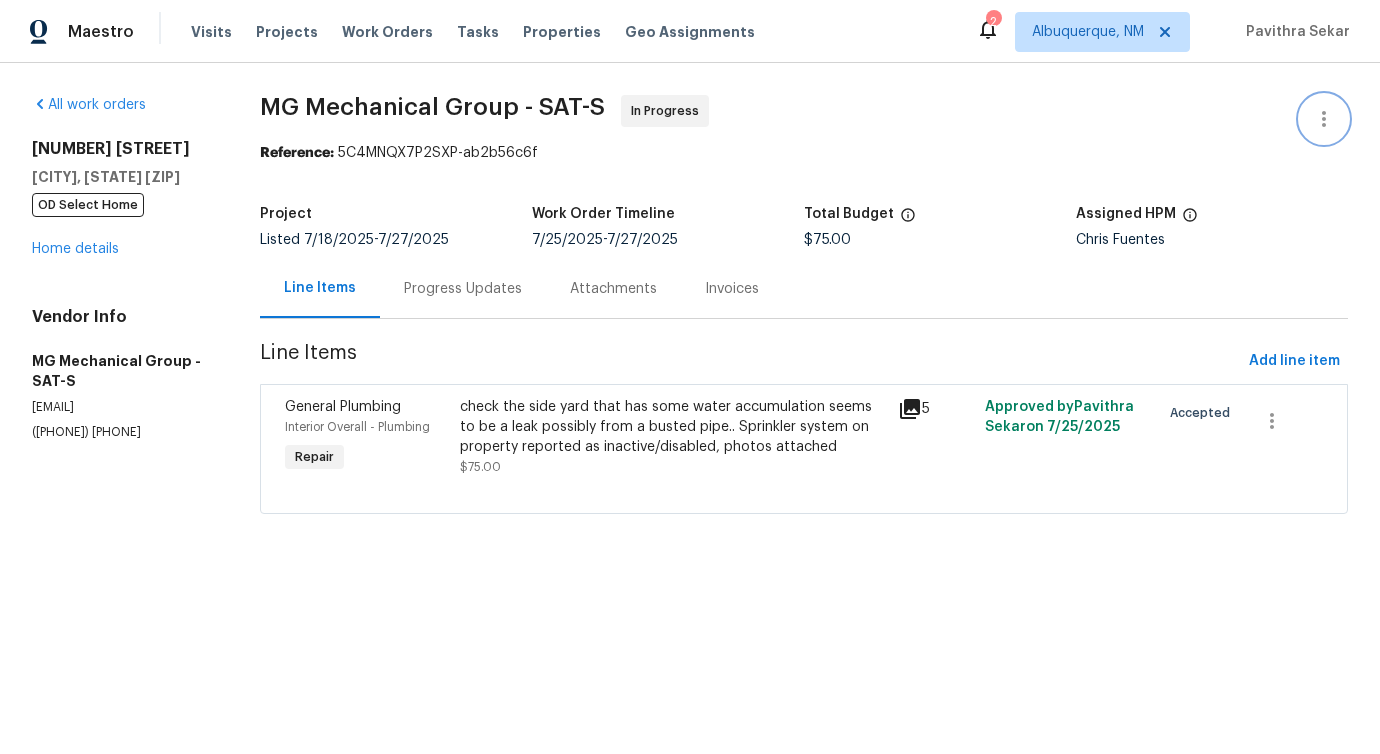 click at bounding box center [1324, 119] 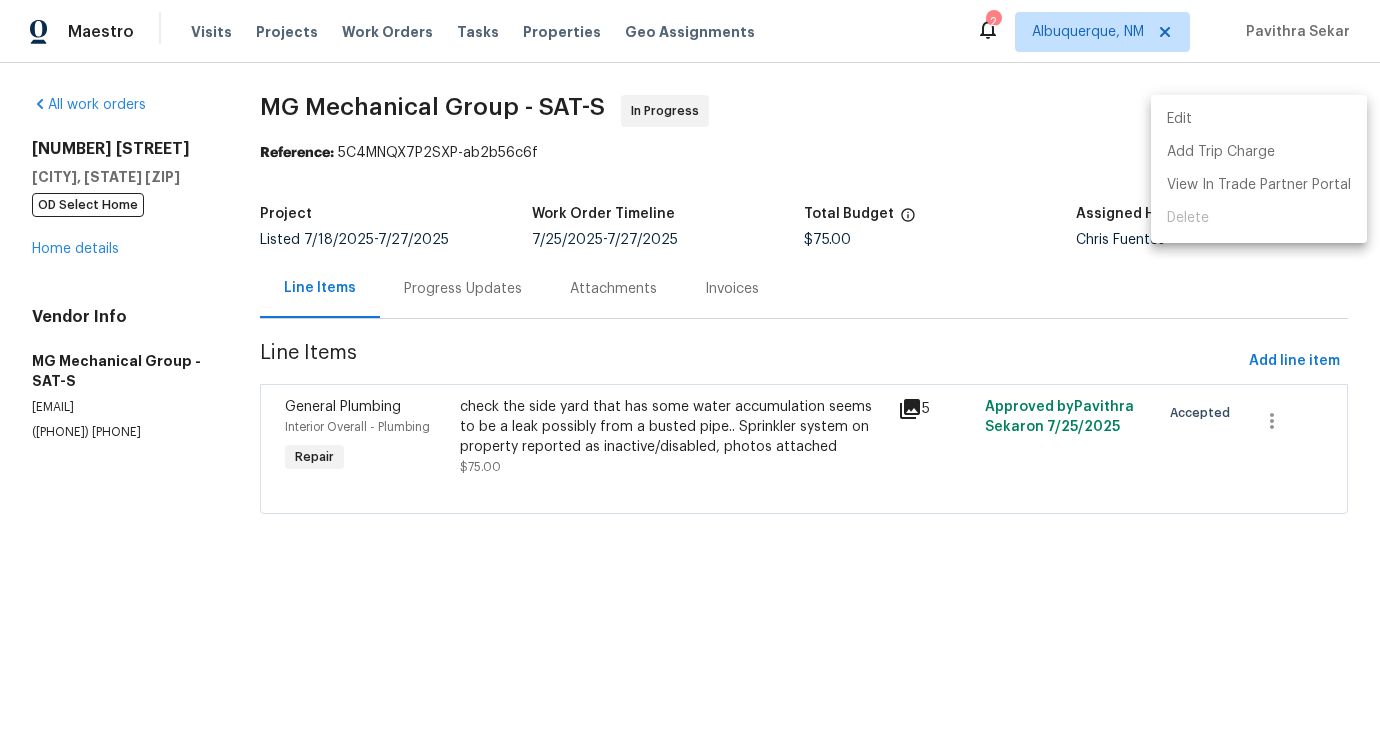 click on "Edit" at bounding box center (1259, 119) 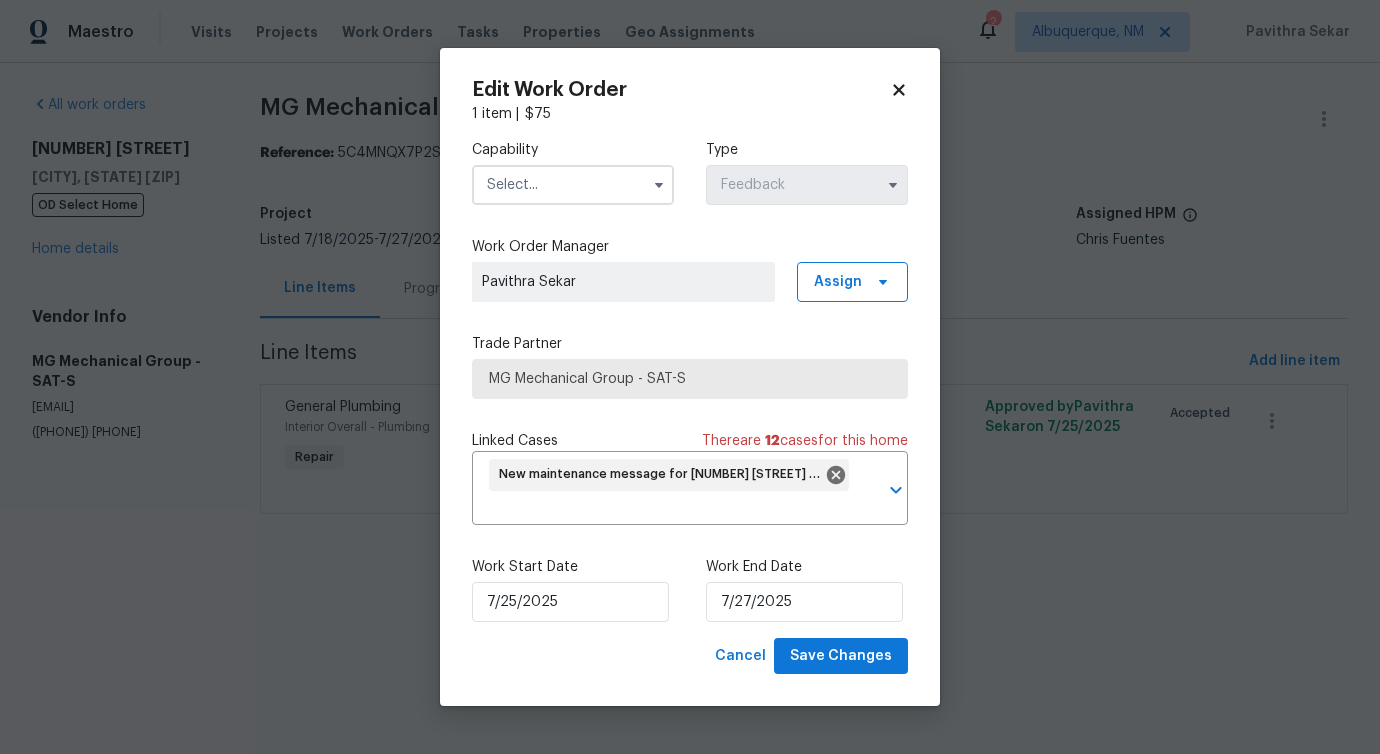 click at bounding box center [573, 185] 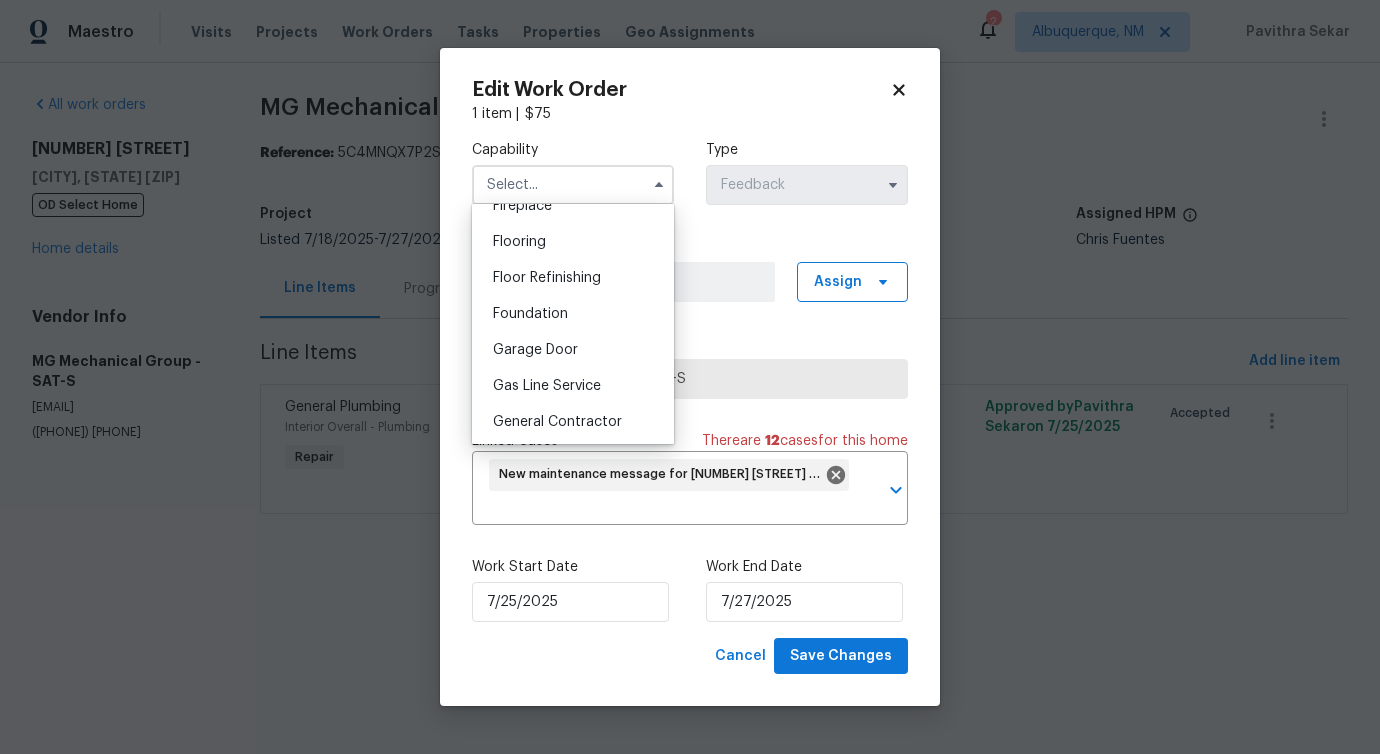 scroll, scrollTop: 1148, scrollLeft: 0, axis: vertical 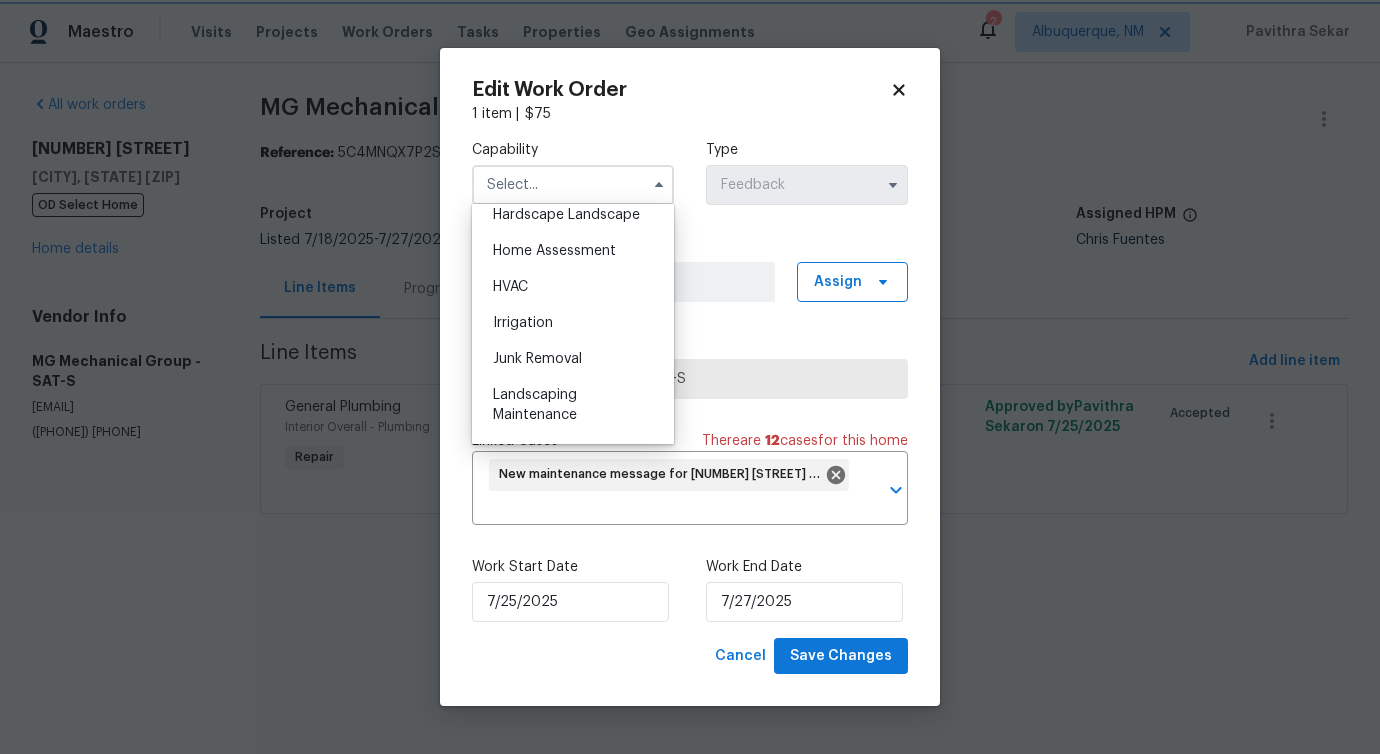 click 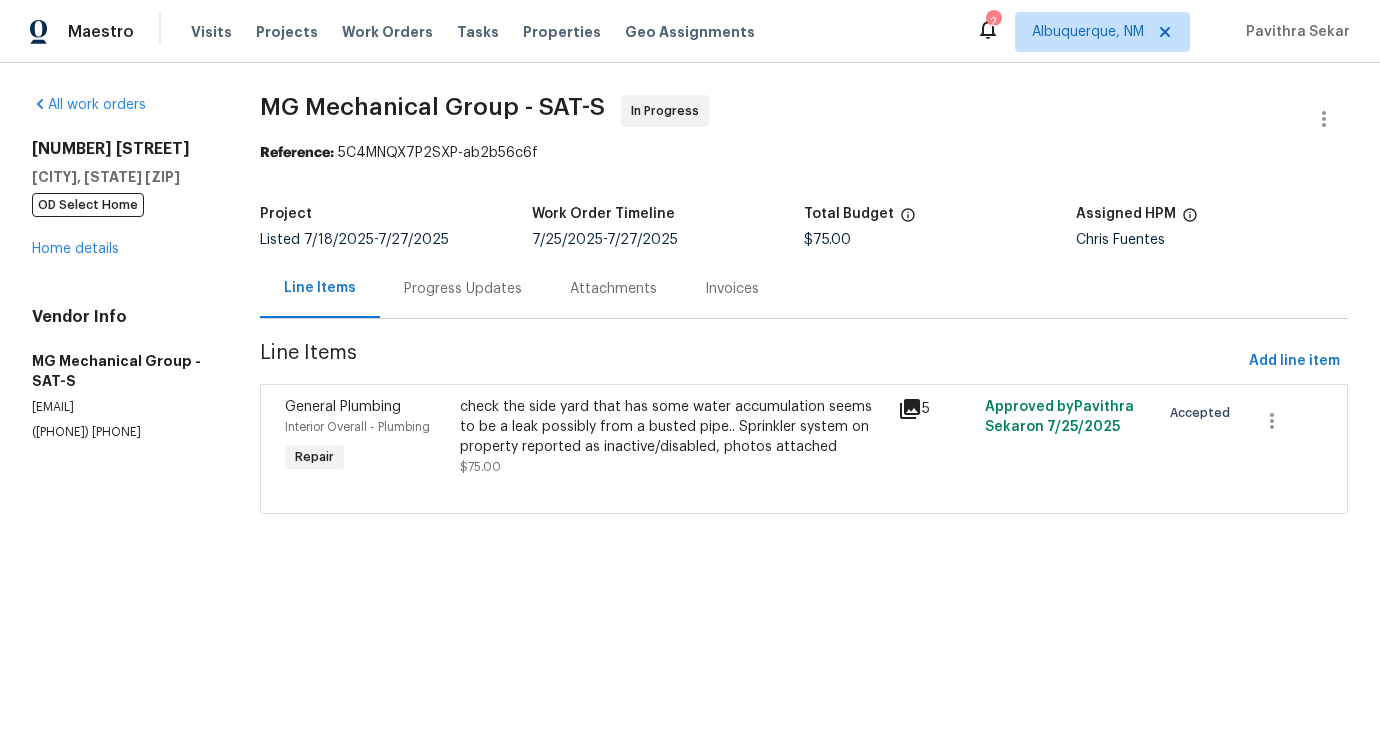 click on "mgmechanicalgroup@gmail.com" at bounding box center [122, 407] 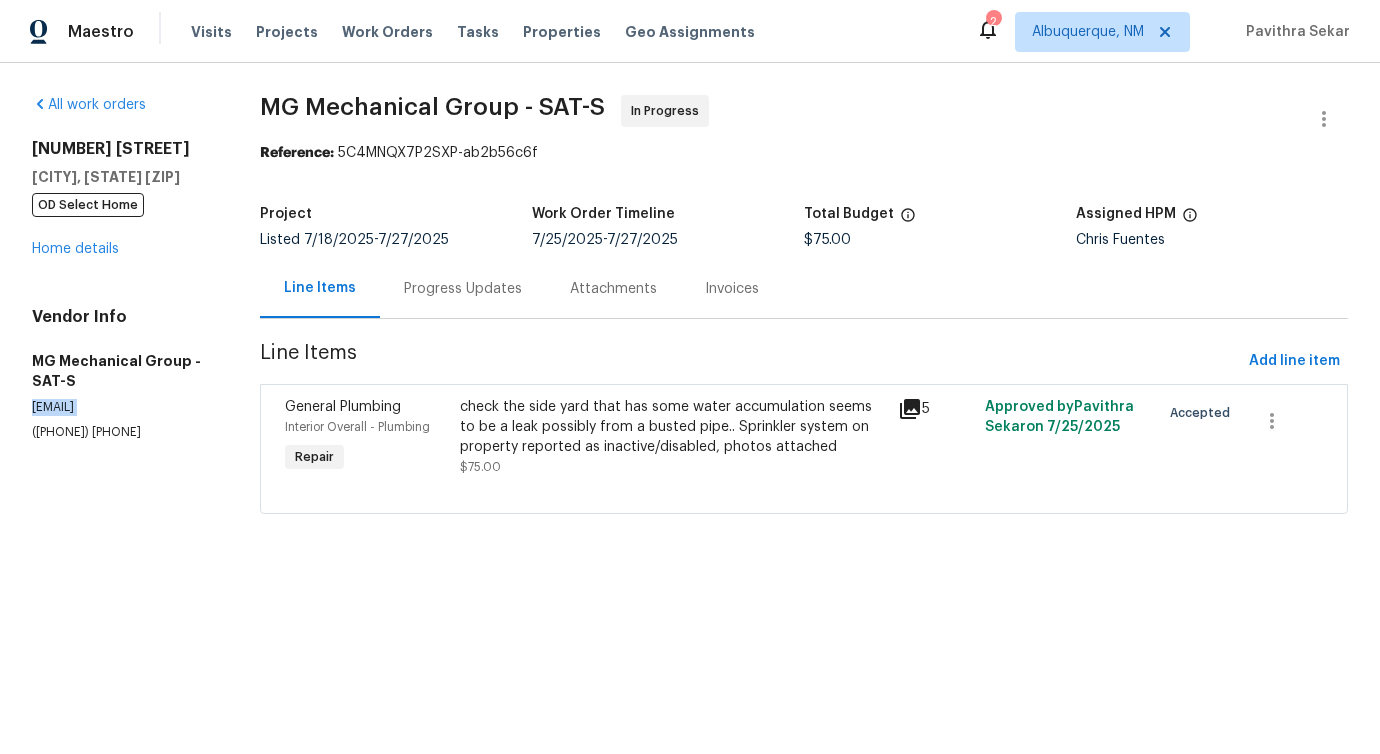 click on "mgmechanicalgroup@gmail.com" at bounding box center (122, 407) 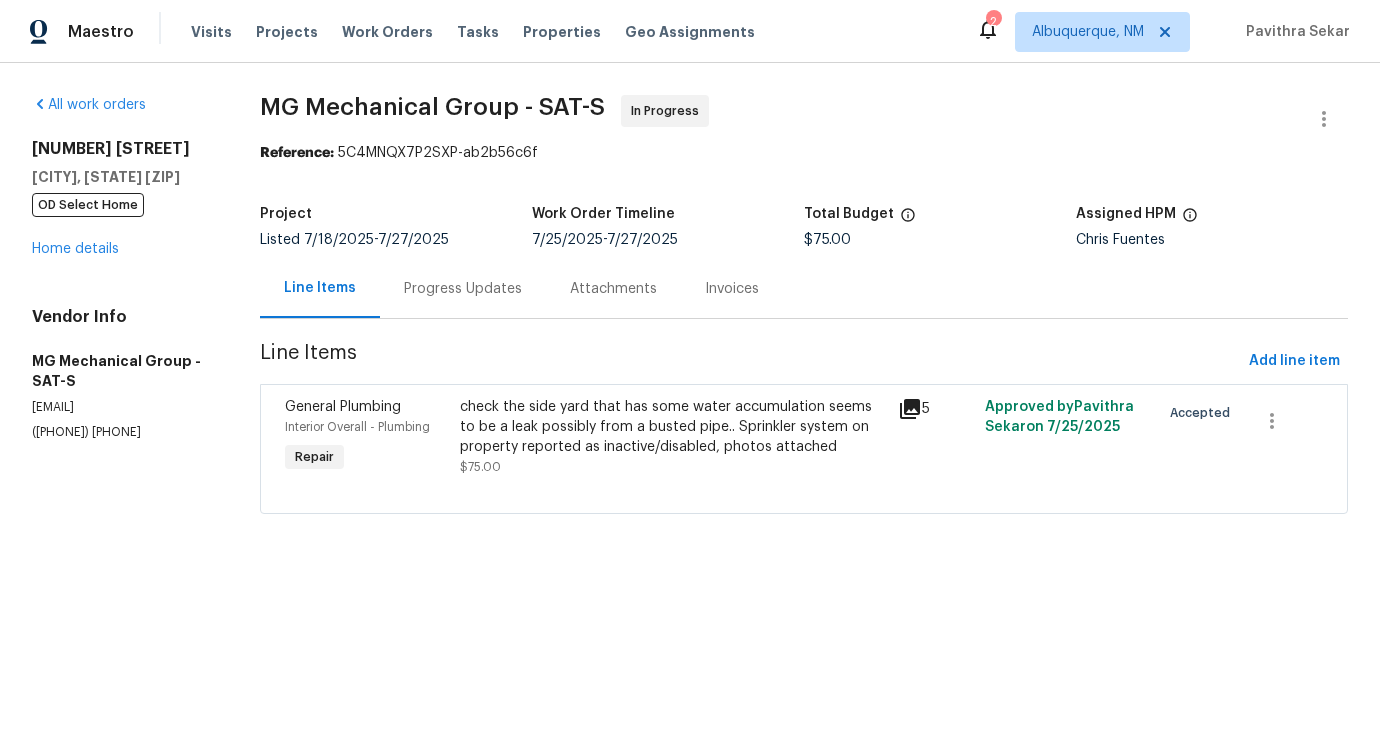 click on "check the side yard that has some water accumulation seems to be a leak possibly from a busted pipe.. Sprinkler system on property reported as inactive/disabled,  photos attached" at bounding box center [672, 427] 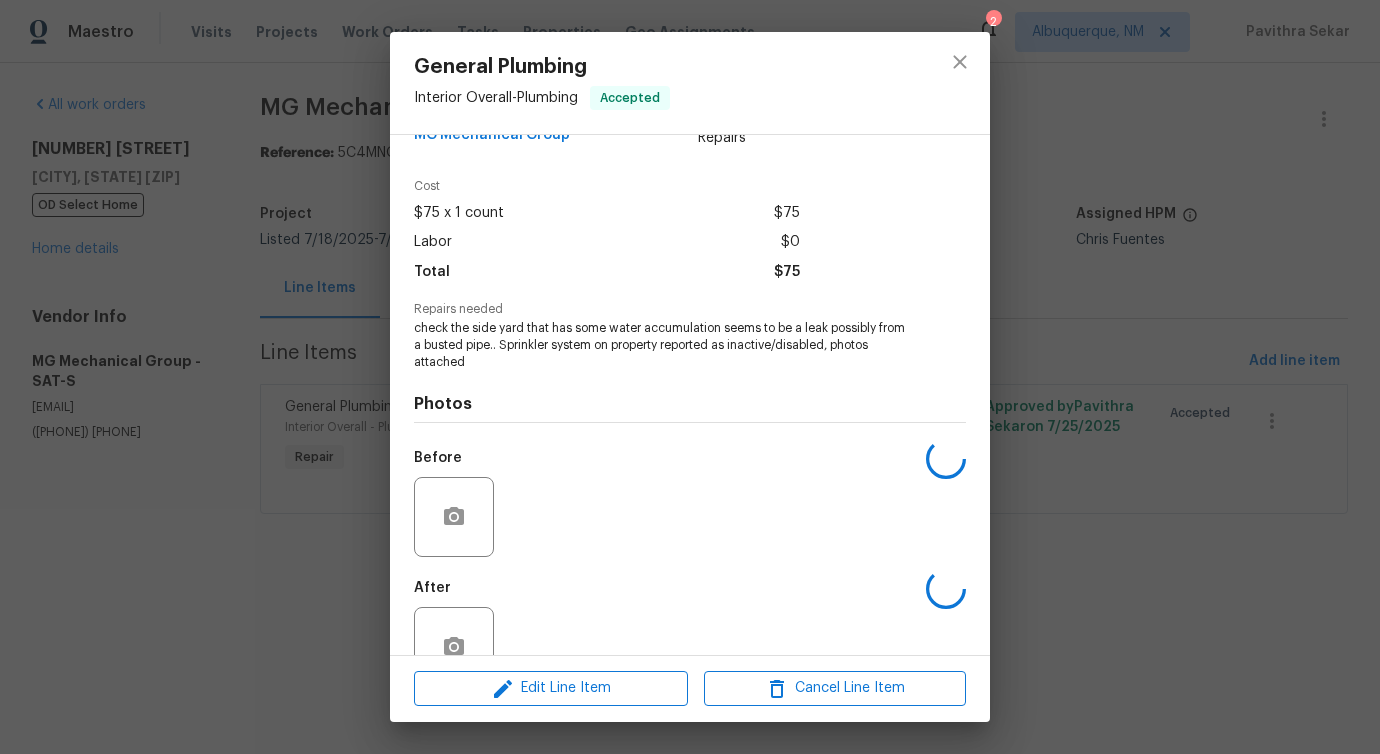 scroll, scrollTop: 100, scrollLeft: 0, axis: vertical 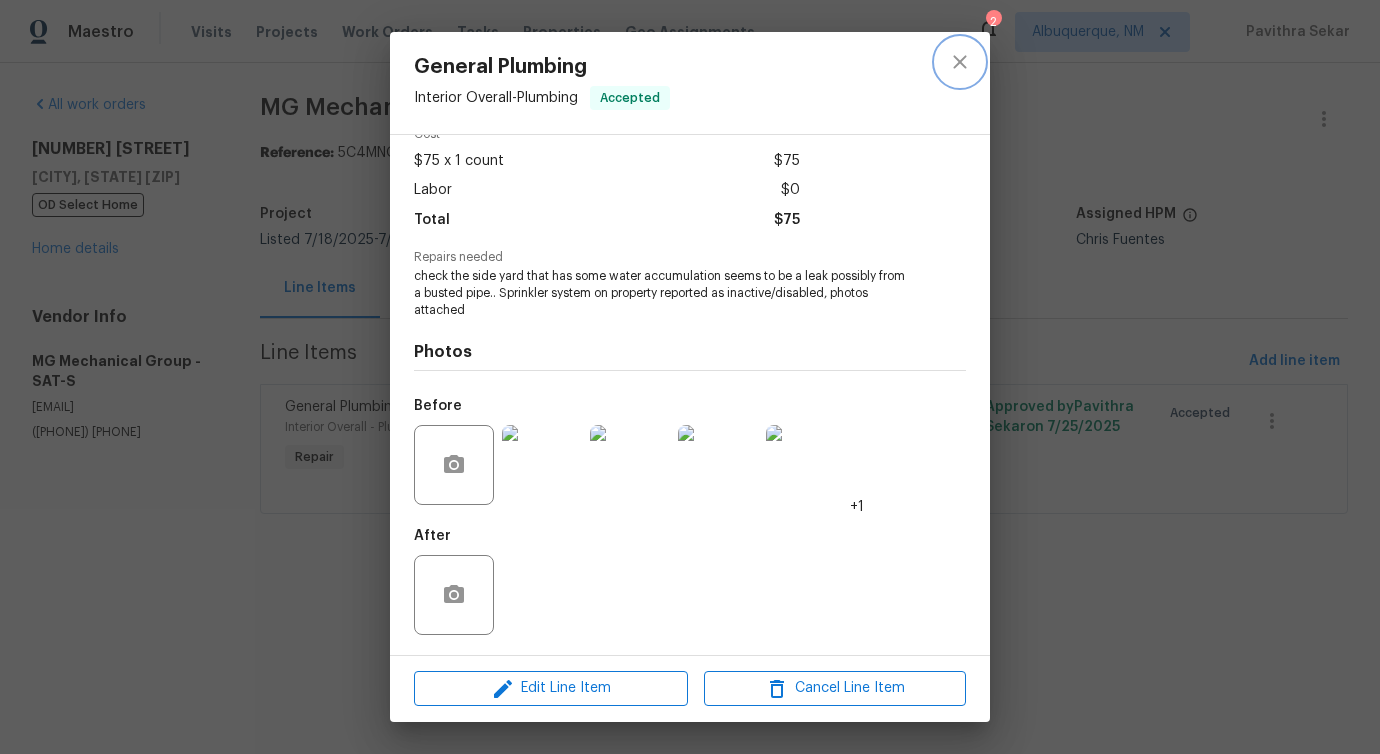click at bounding box center (960, 62) 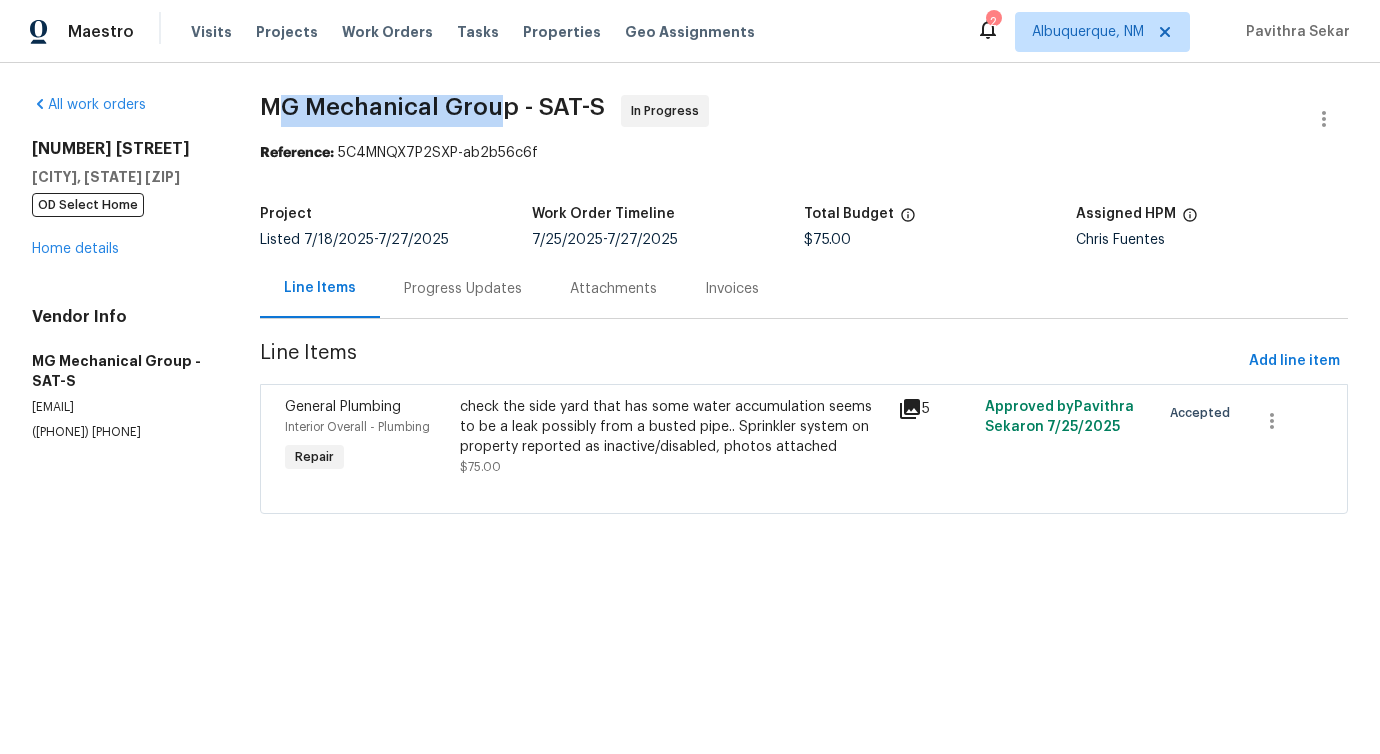 drag, startPoint x: 279, startPoint y: 102, endPoint x: 501, endPoint y: 110, distance: 222.1441 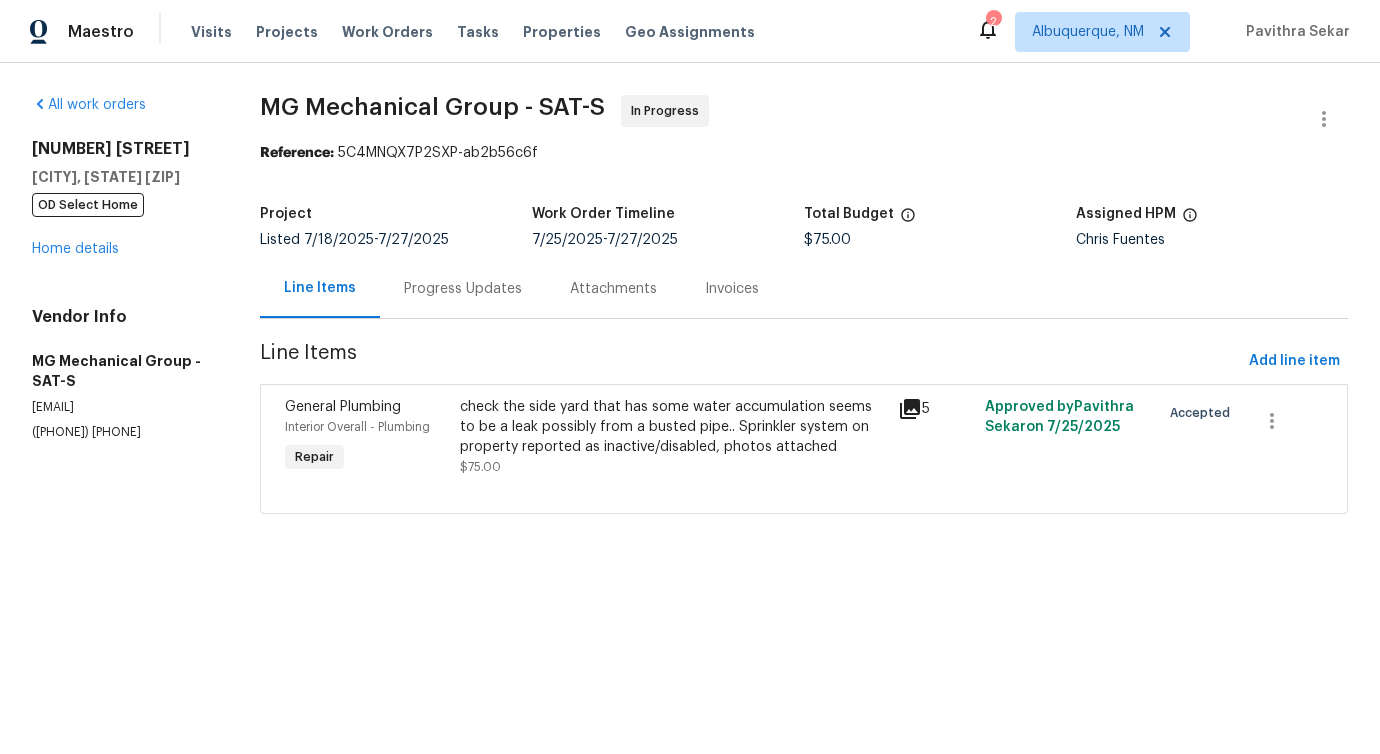 click on "MG Mechanical Group - SAT-S" at bounding box center (432, 107) 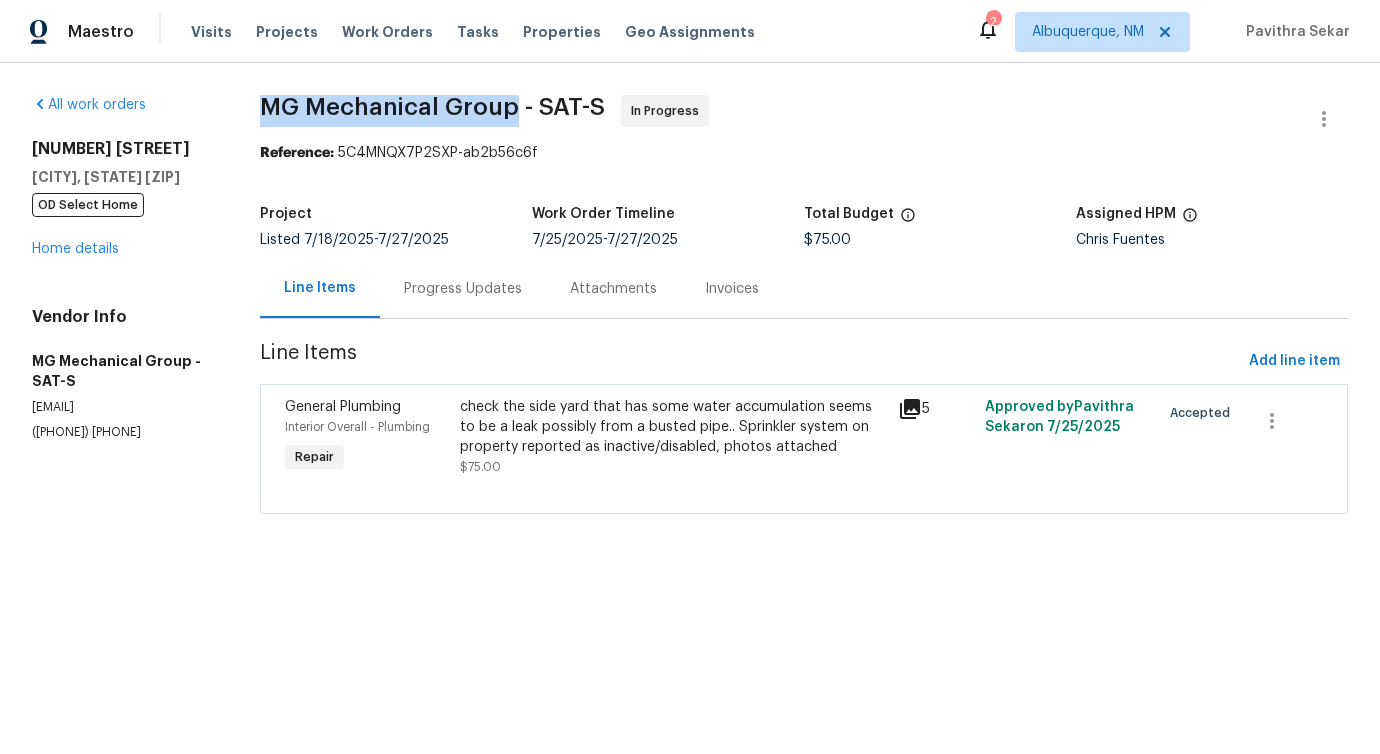 drag, startPoint x: 271, startPoint y: 107, endPoint x: 518, endPoint y: 116, distance: 247.16391 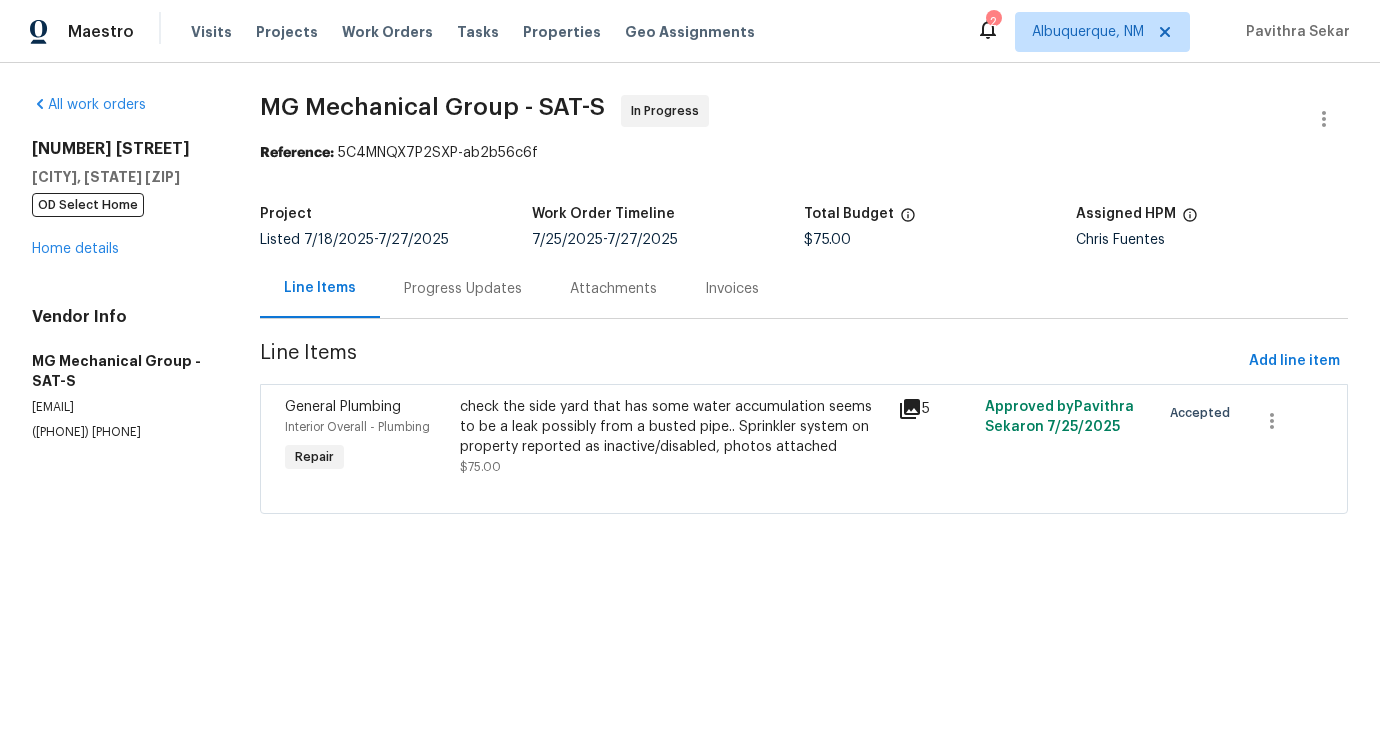 click on "Line Items Progress Updates Attachments Invoices" at bounding box center [804, 289] 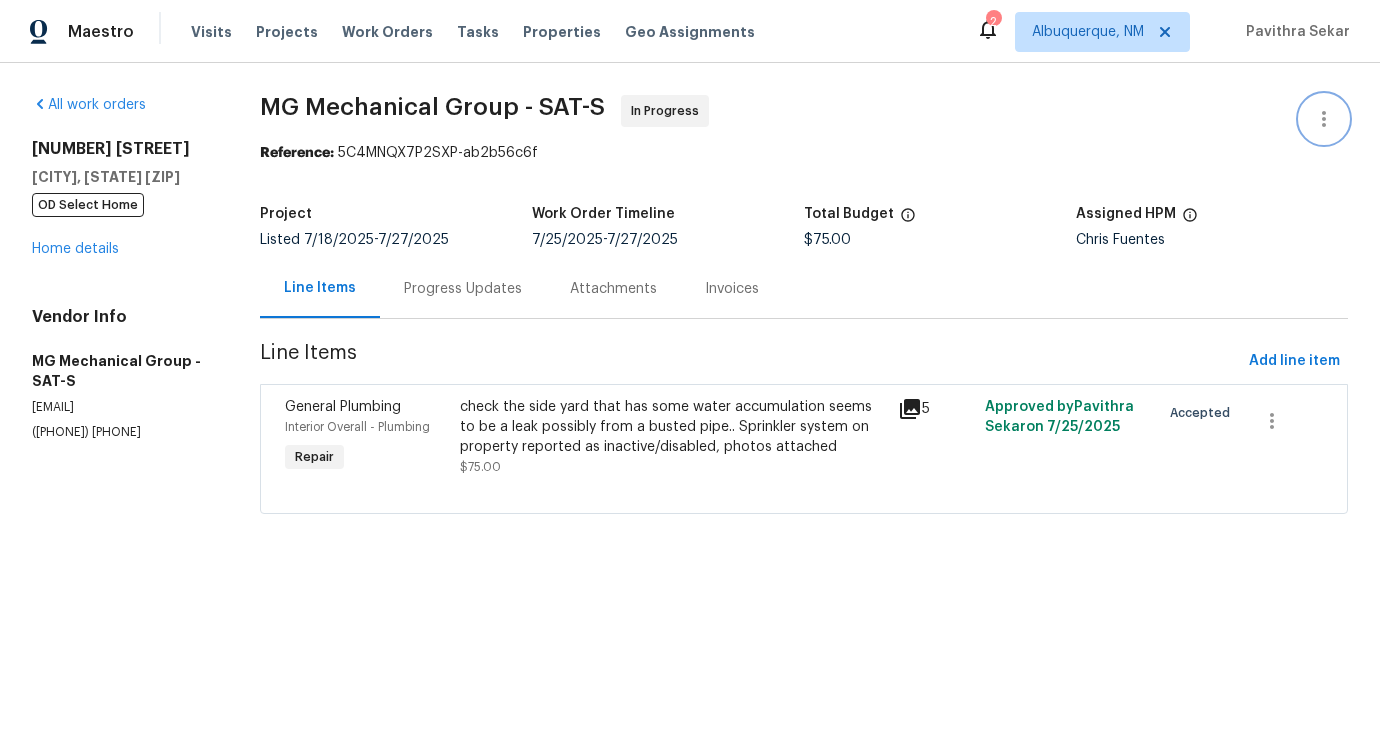 click at bounding box center (1324, 119) 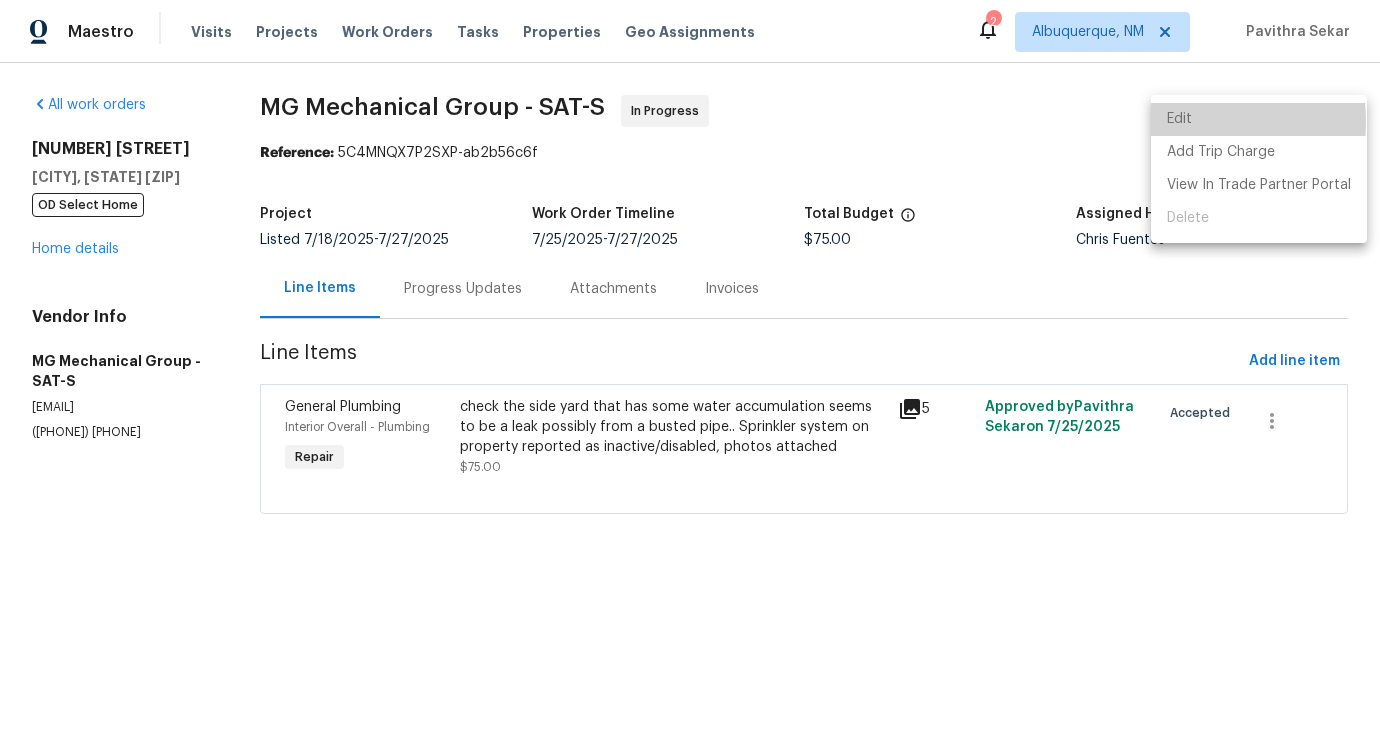 click on "Edit" at bounding box center [1259, 119] 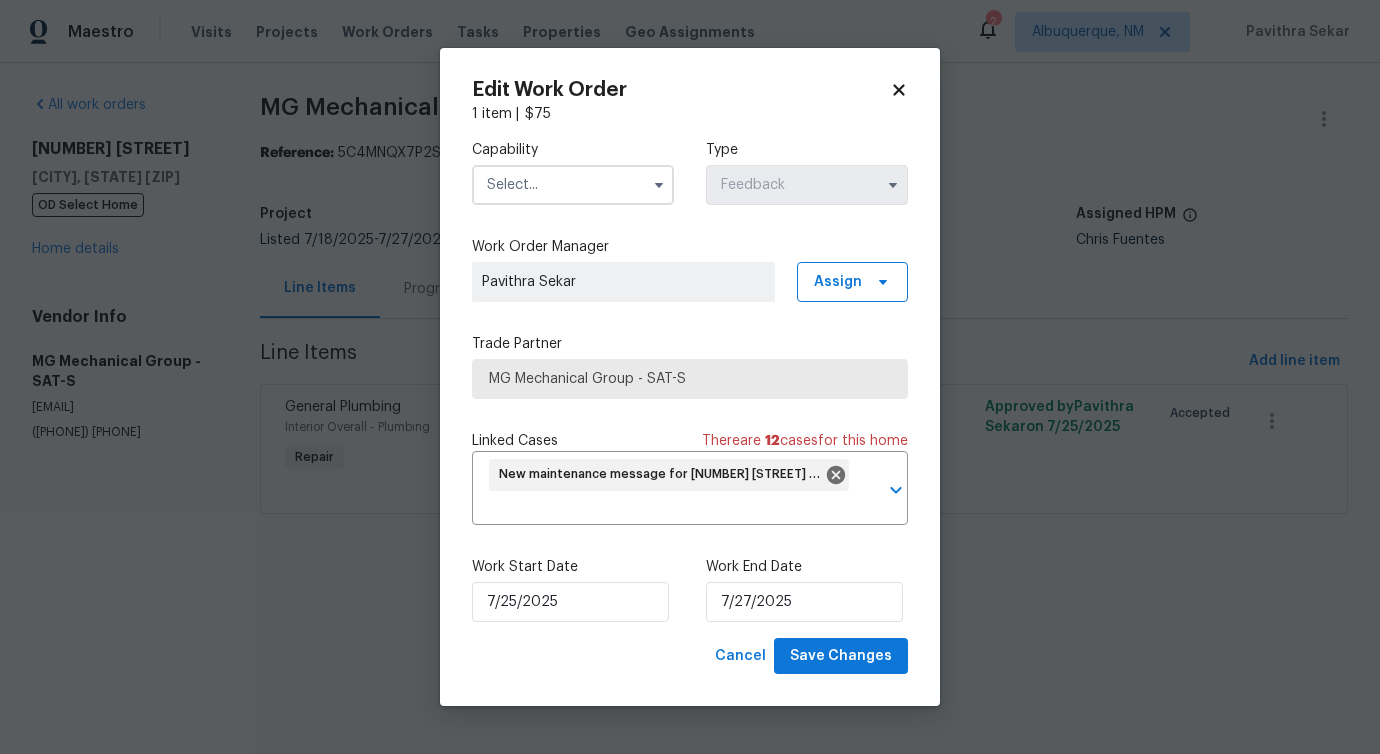 click at bounding box center (573, 185) 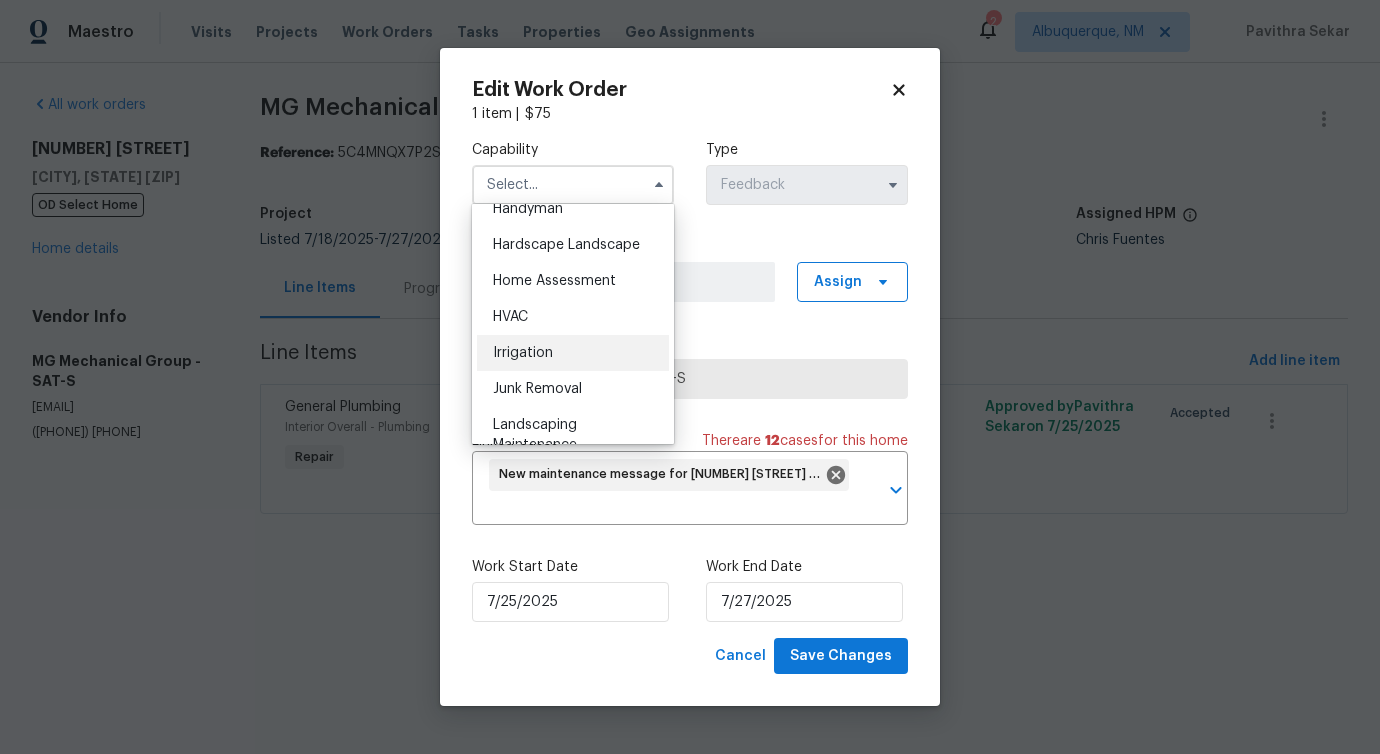 scroll, scrollTop: 858, scrollLeft: 0, axis: vertical 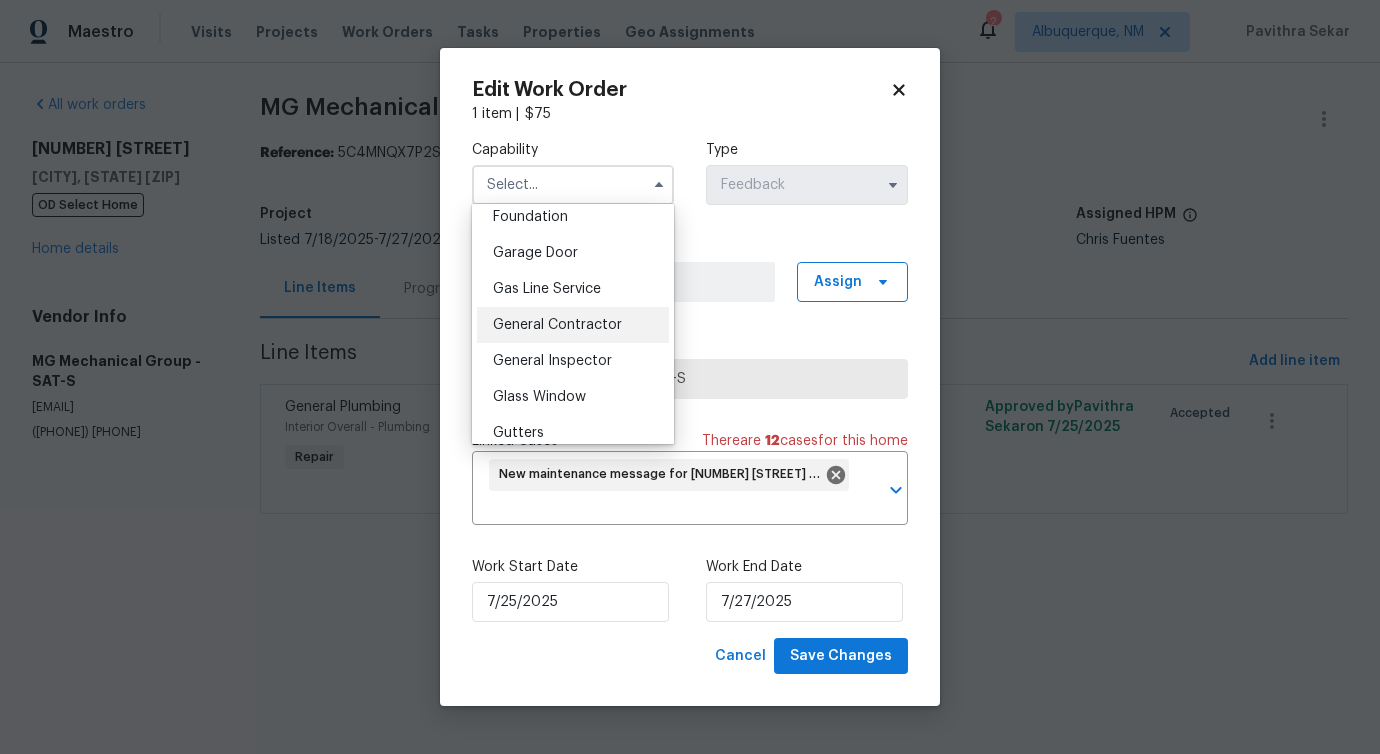 click on "General Contractor" at bounding box center [573, 325] 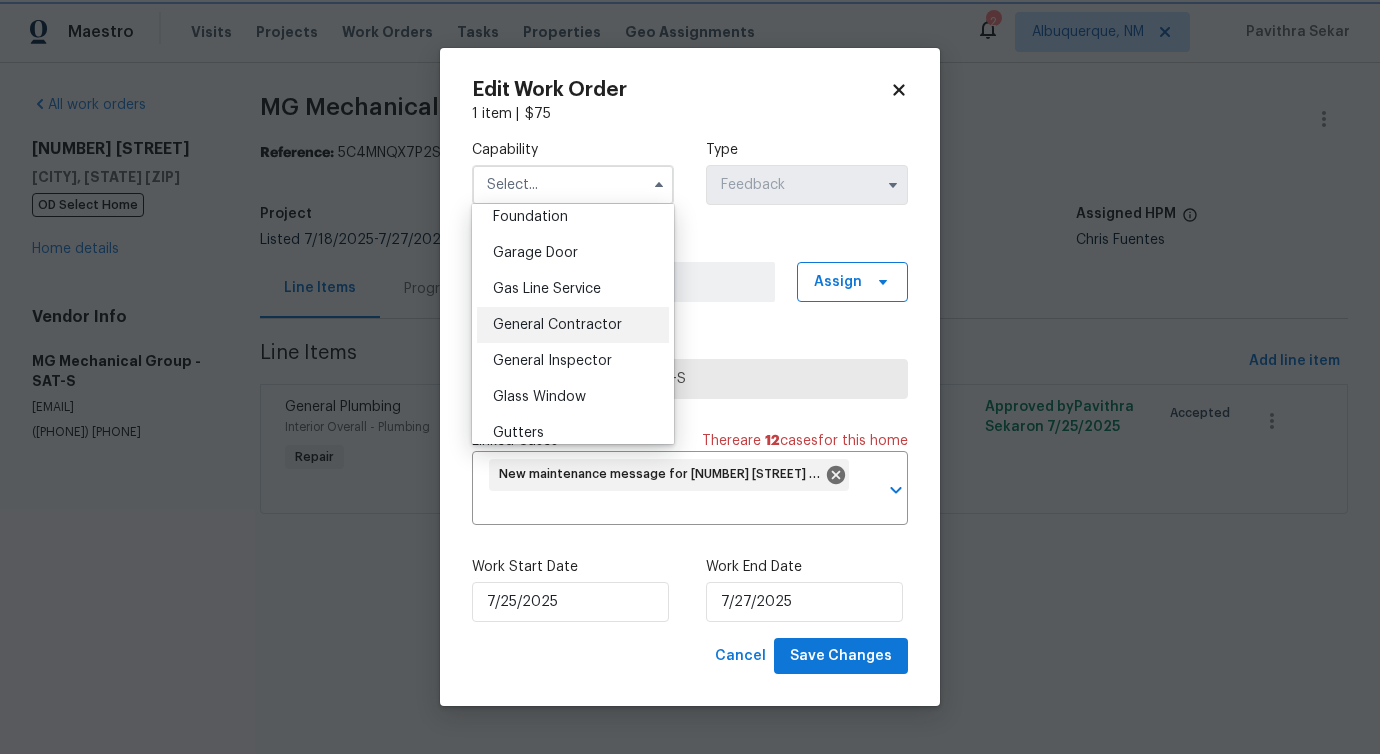 type on "General Contractor" 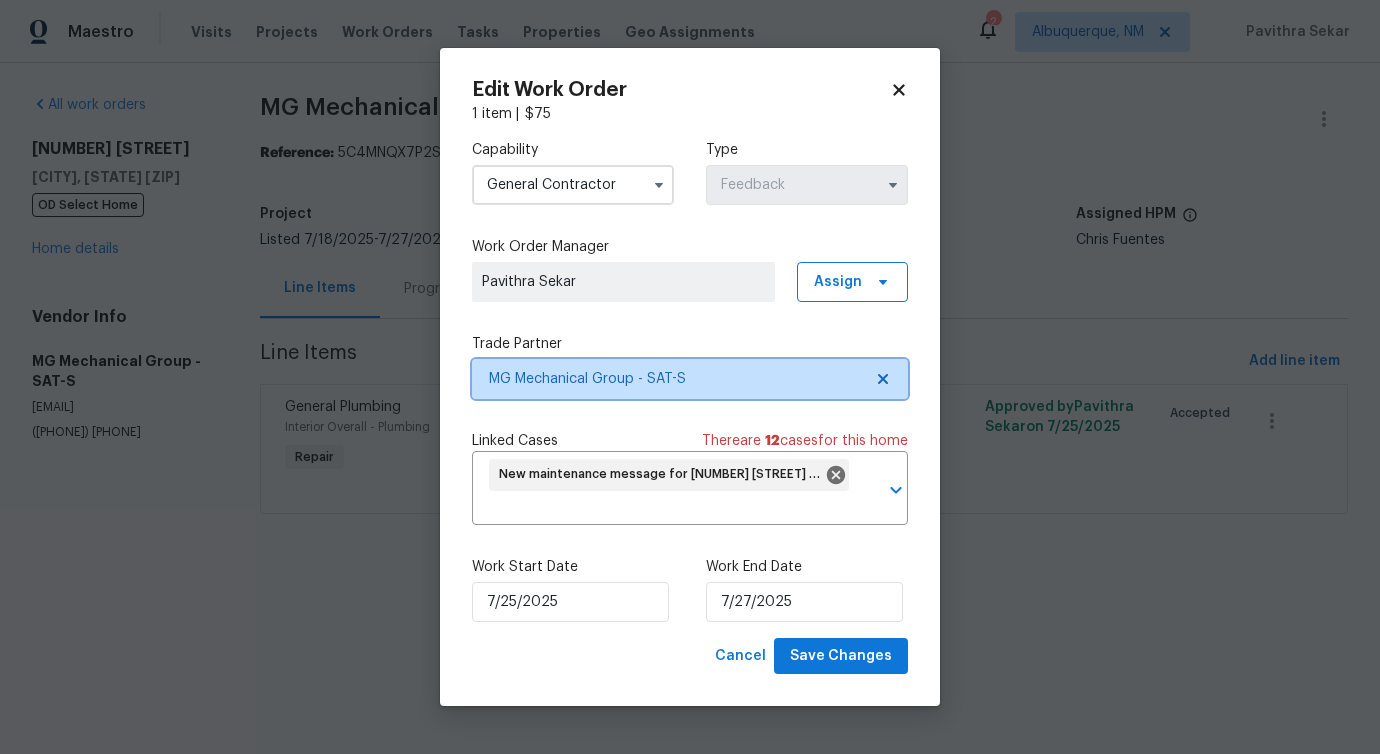click on "MG Mechanical Group - SAT-S" at bounding box center [675, 379] 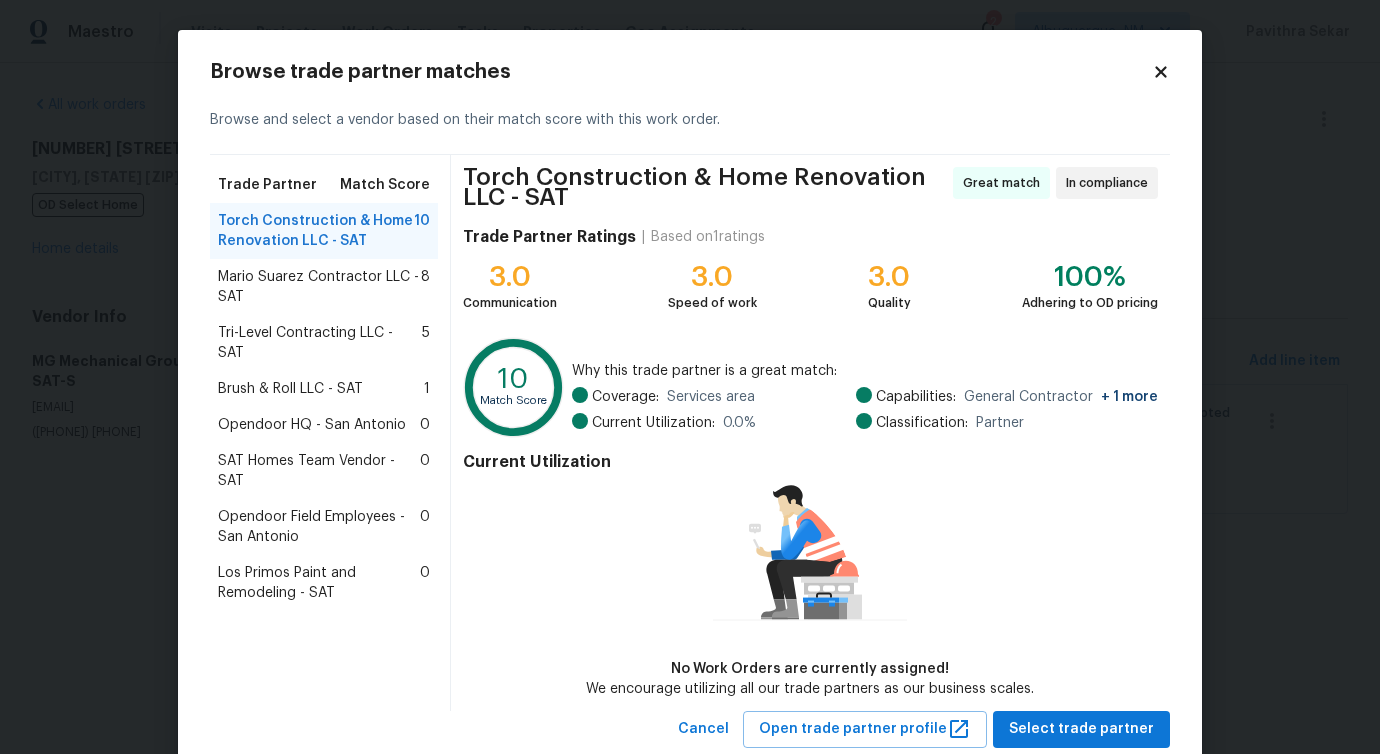 click on "Mario Suarez Contractor LLC - SAT" at bounding box center (319, 287) 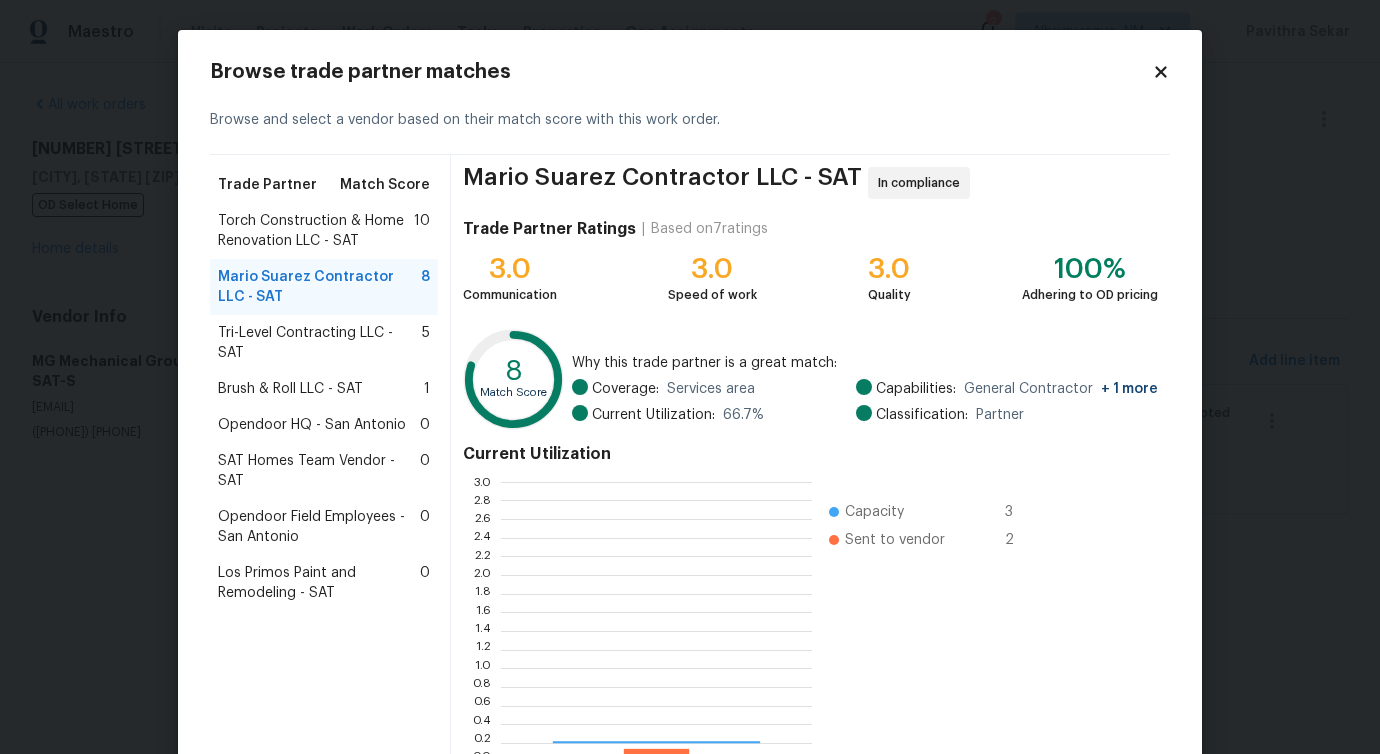 scroll, scrollTop: 2, scrollLeft: 2, axis: both 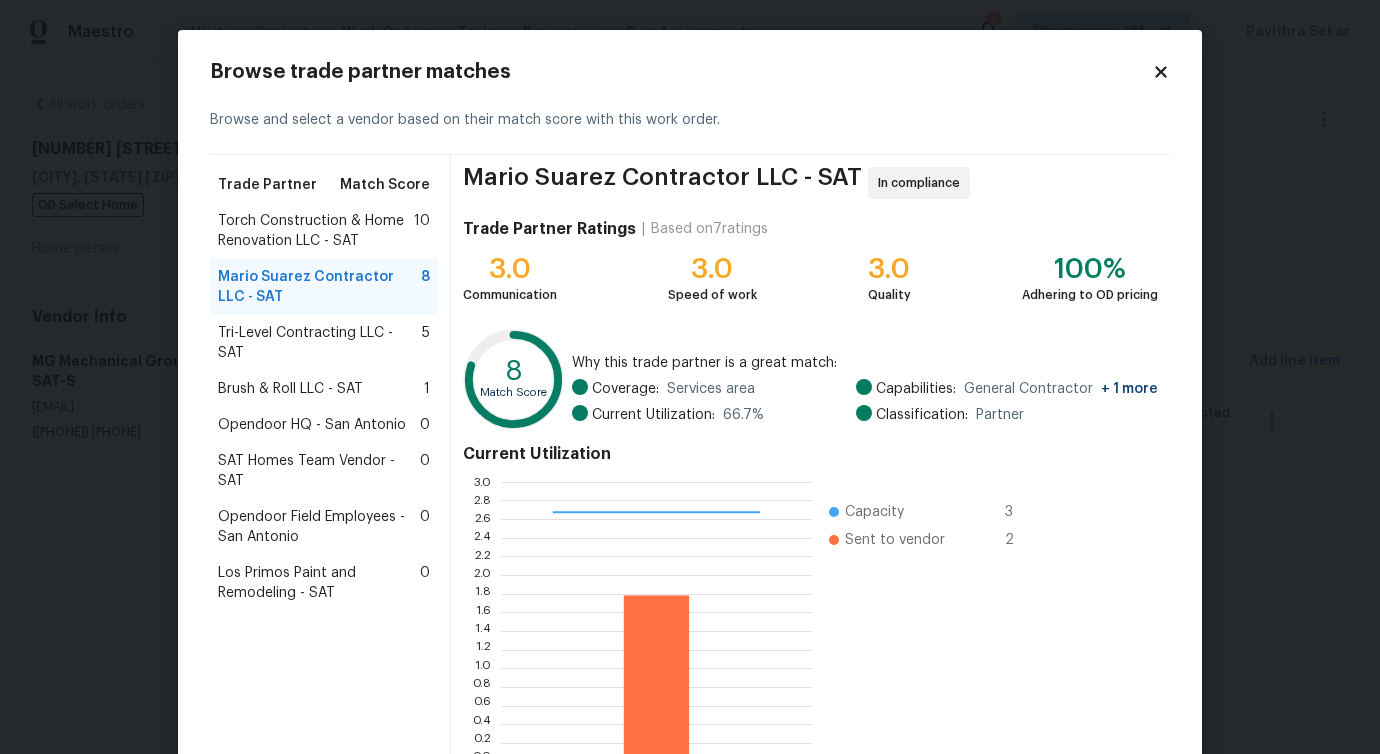 click on "Tri-Level Contracting LLC - SAT" at bounding box center (320, 343) 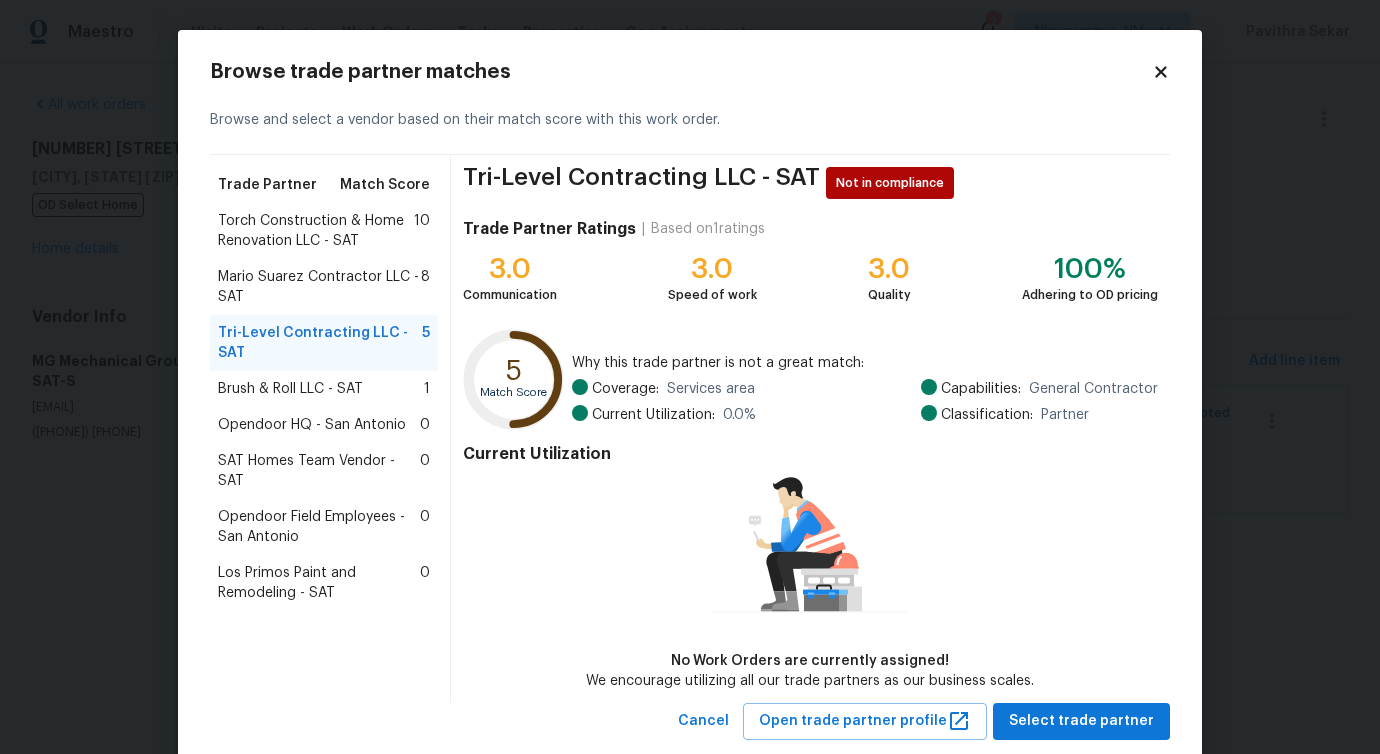 click on "Opendoor HQ - San Antonio 0" at bounding box center [324, 425] 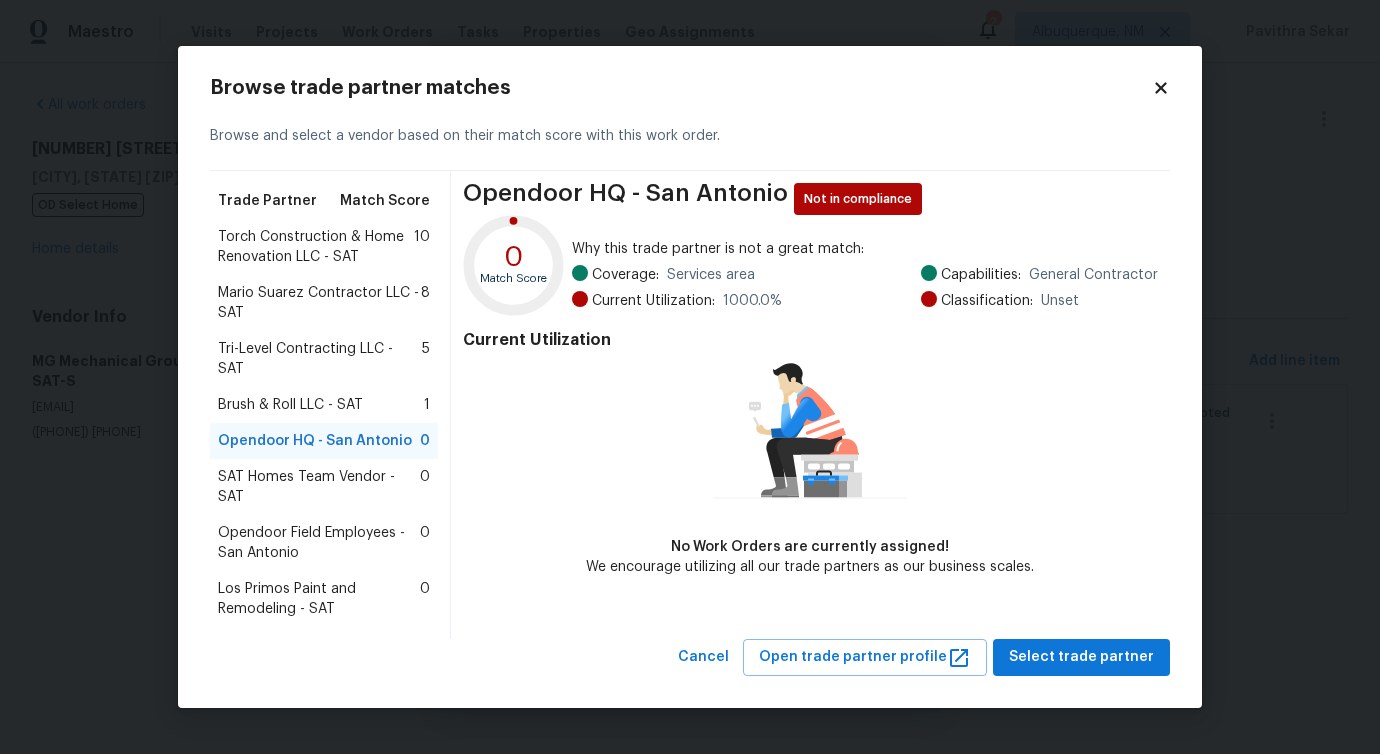 click on "Brush & Roll LLC - SAT 1" at bounding box center (324, 405) 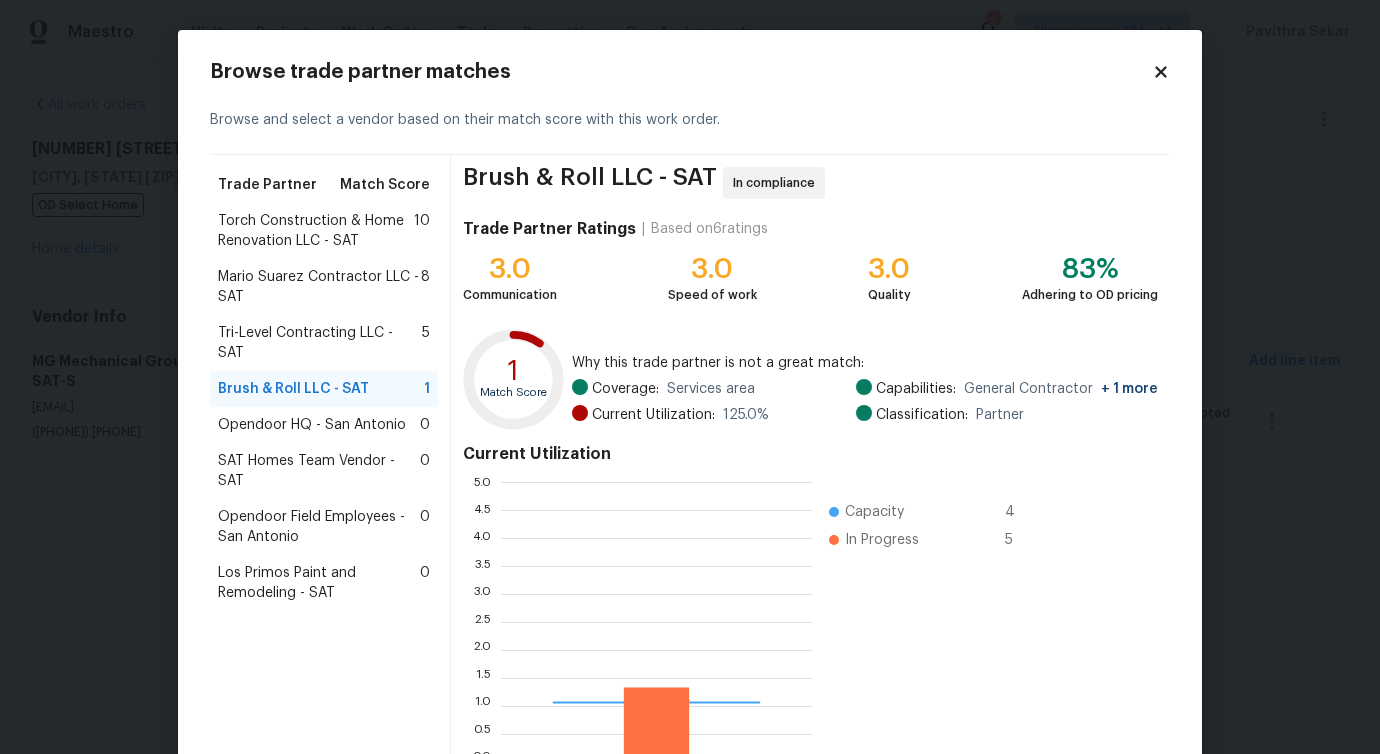 scroll, scrollTop: 2, scrollLeft: 2, axis: both 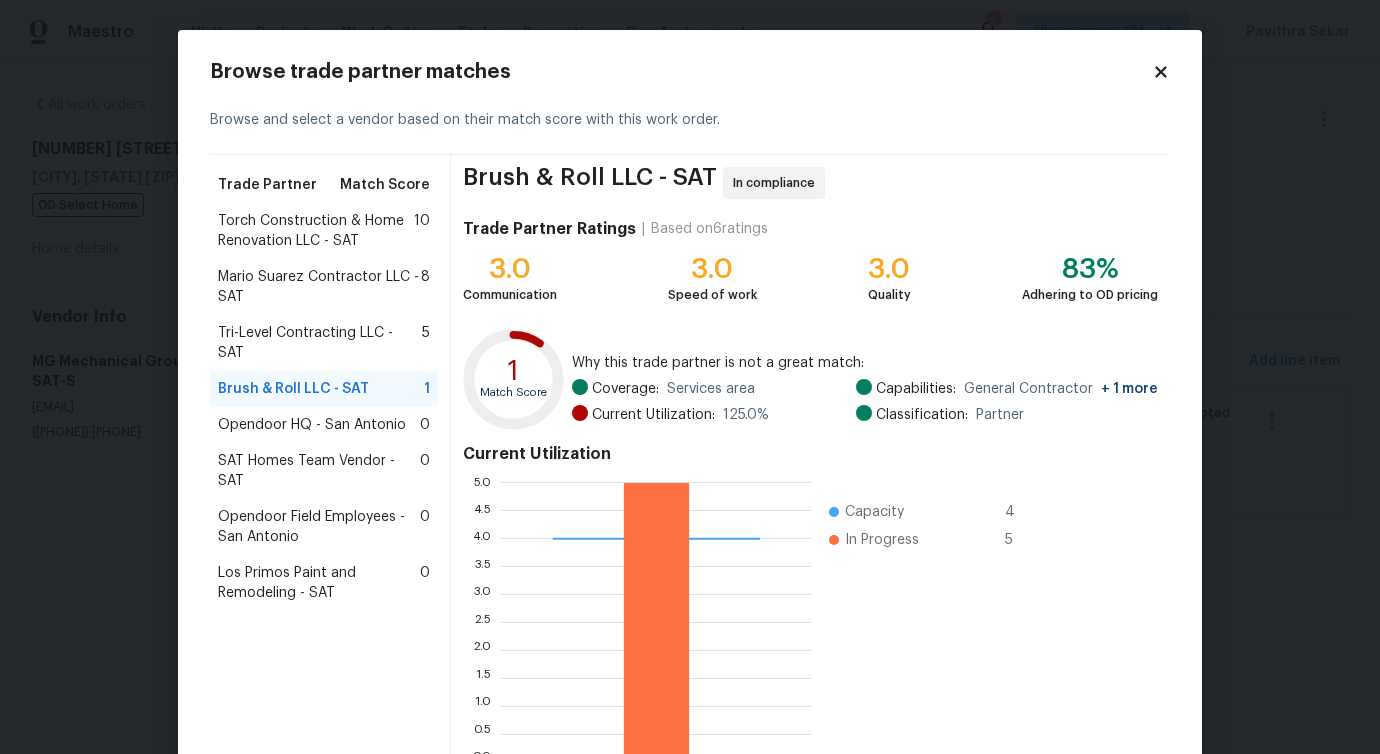 click on "SAT Homes Team Vendor - SAT" at bounding box center [319, 471] 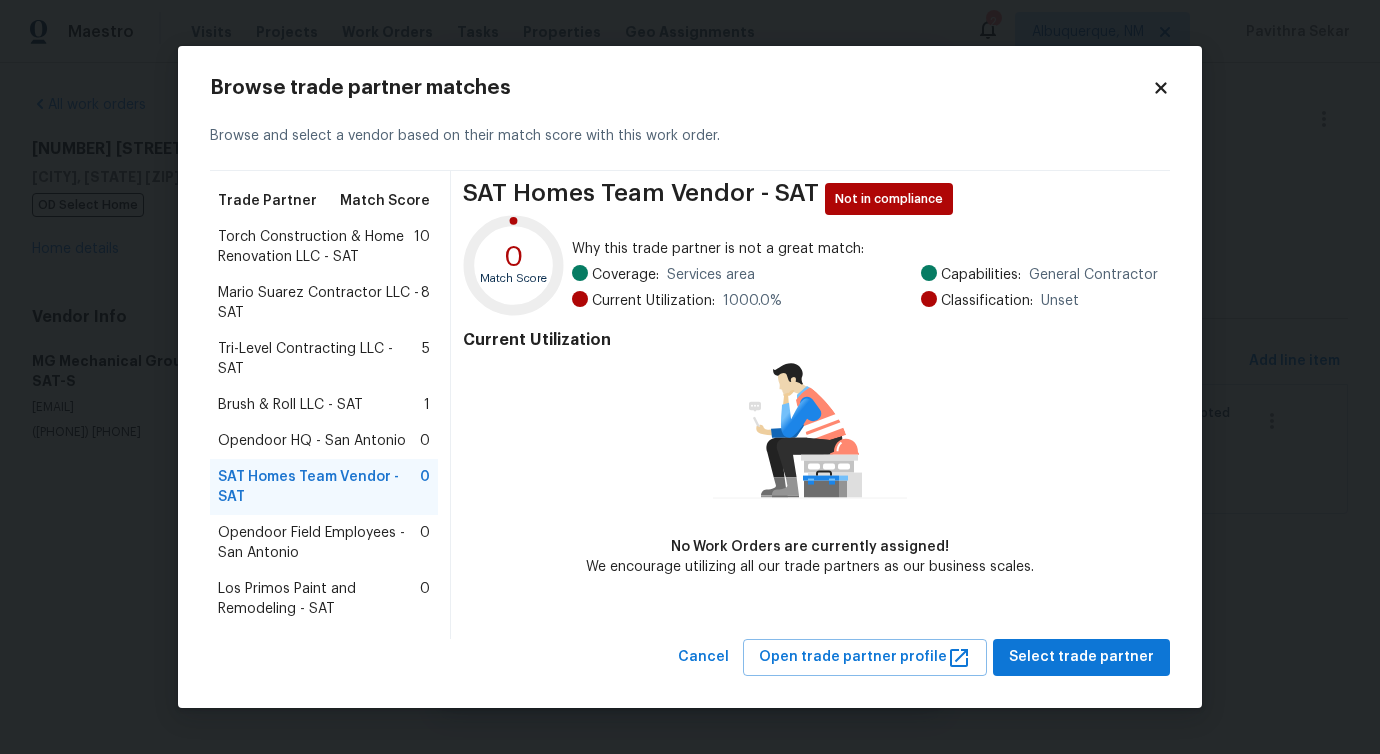 click on "Torch Construction & Home Renovation LLC - SAT" at bounding box center [316, 247] 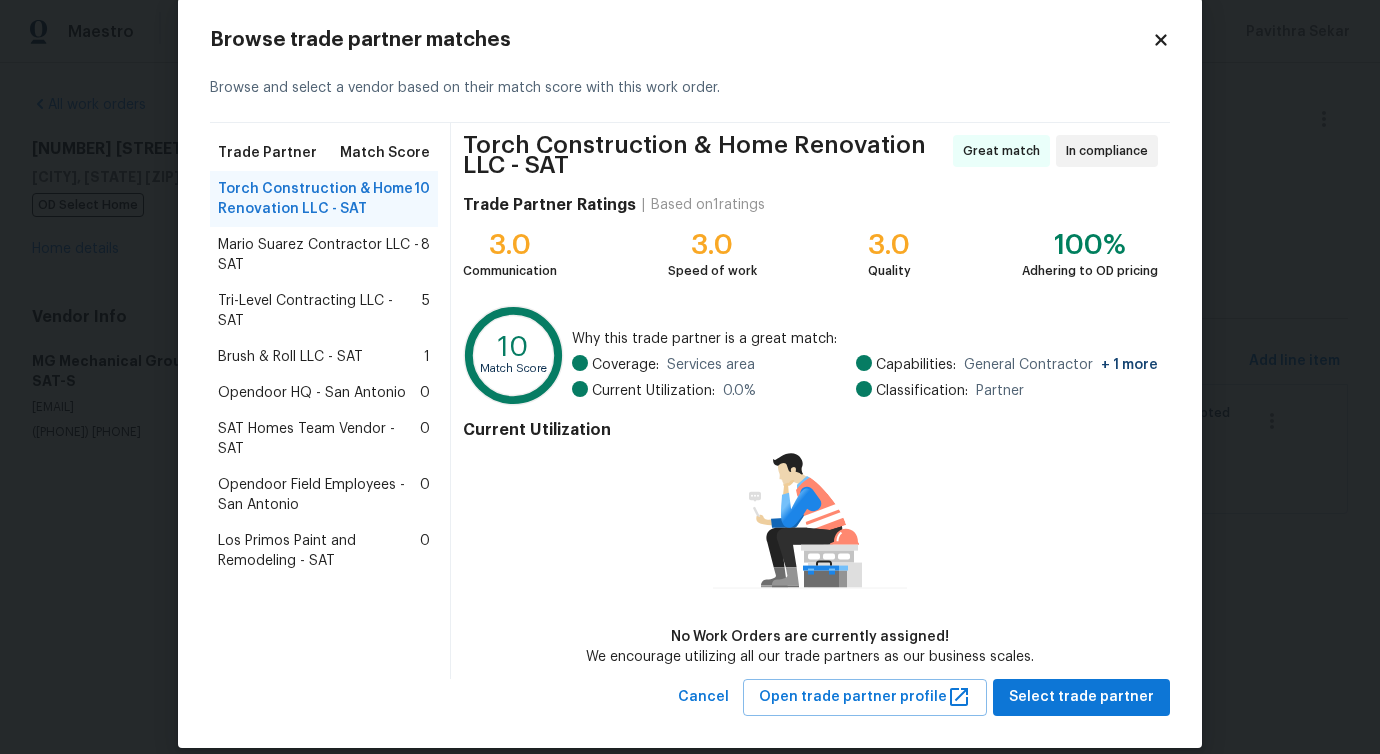 scroll, scrollTop: 54, scrollLeft: 0, axis: vertical 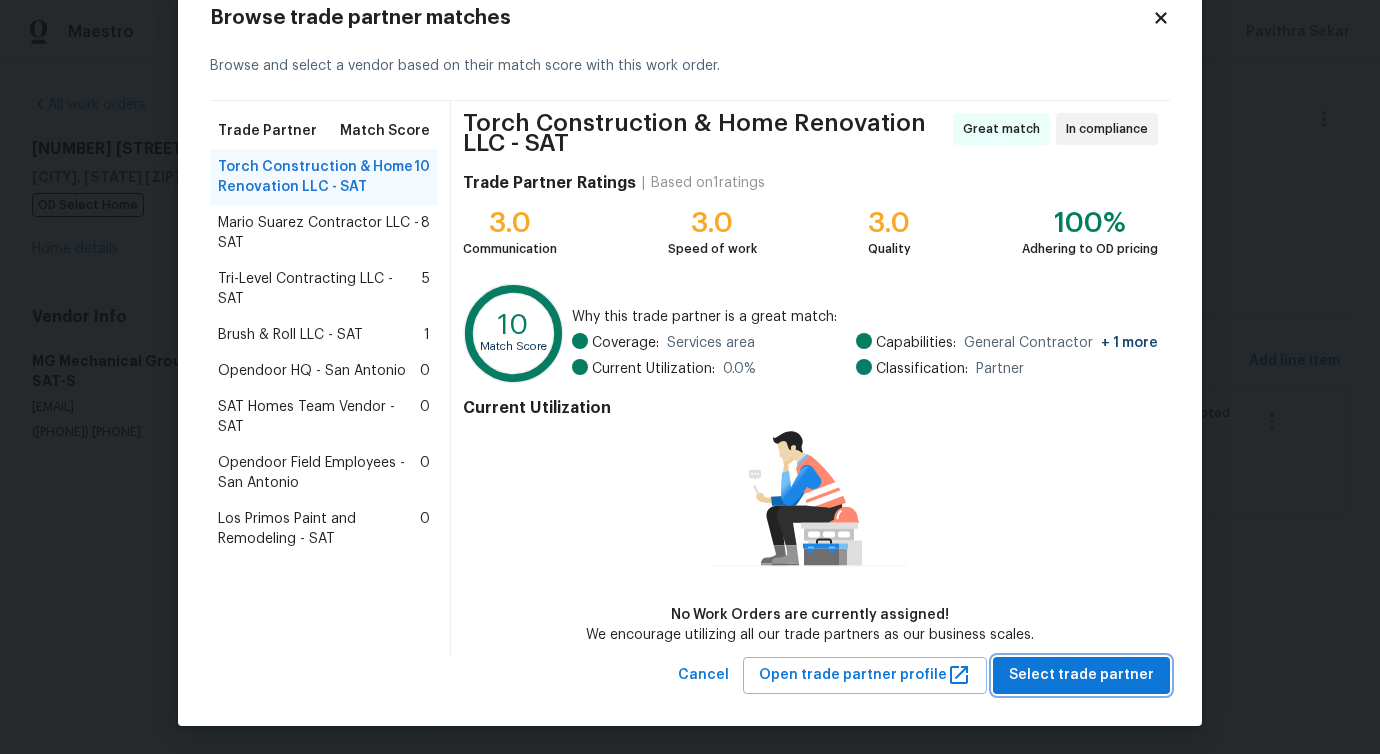 click on "Select trade partner" at bounding box center [1081, 675] 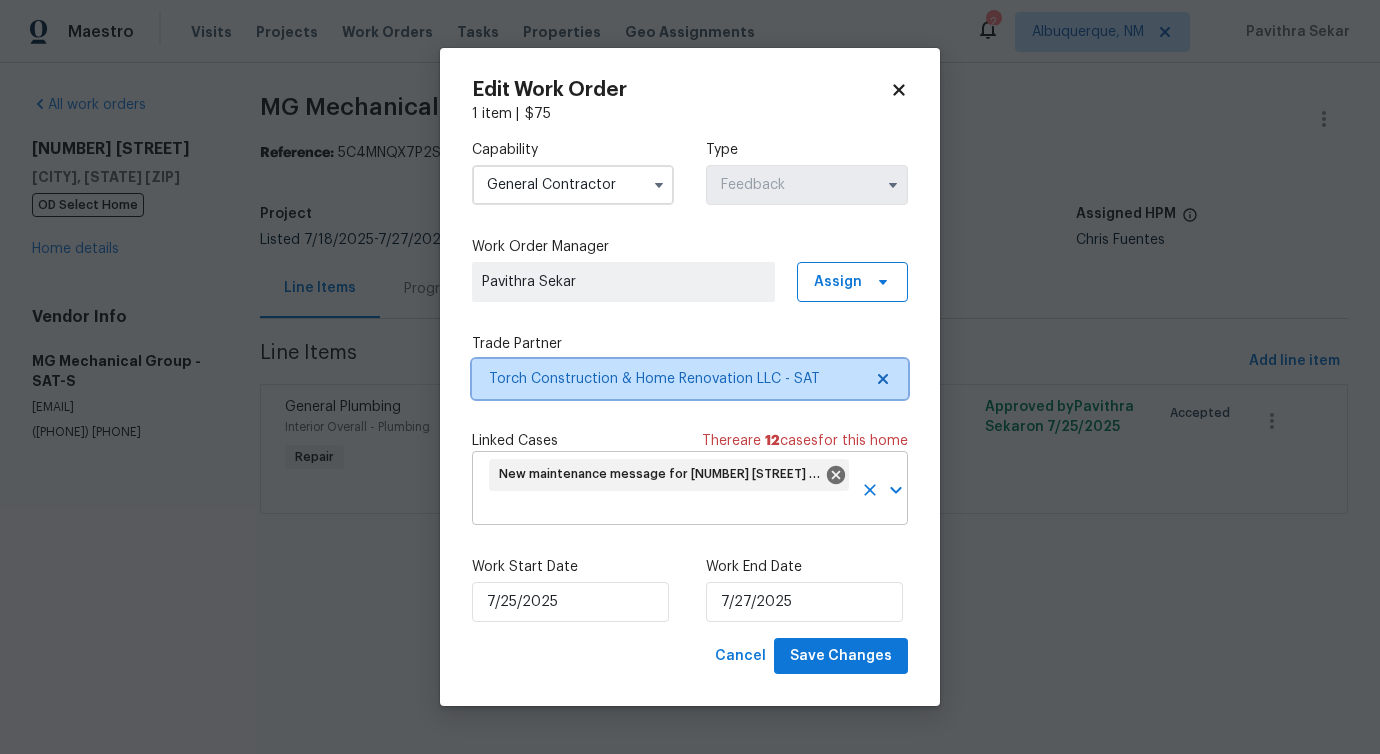 scroll, scrollTop: 0, scrollLeft: 0, axis: both 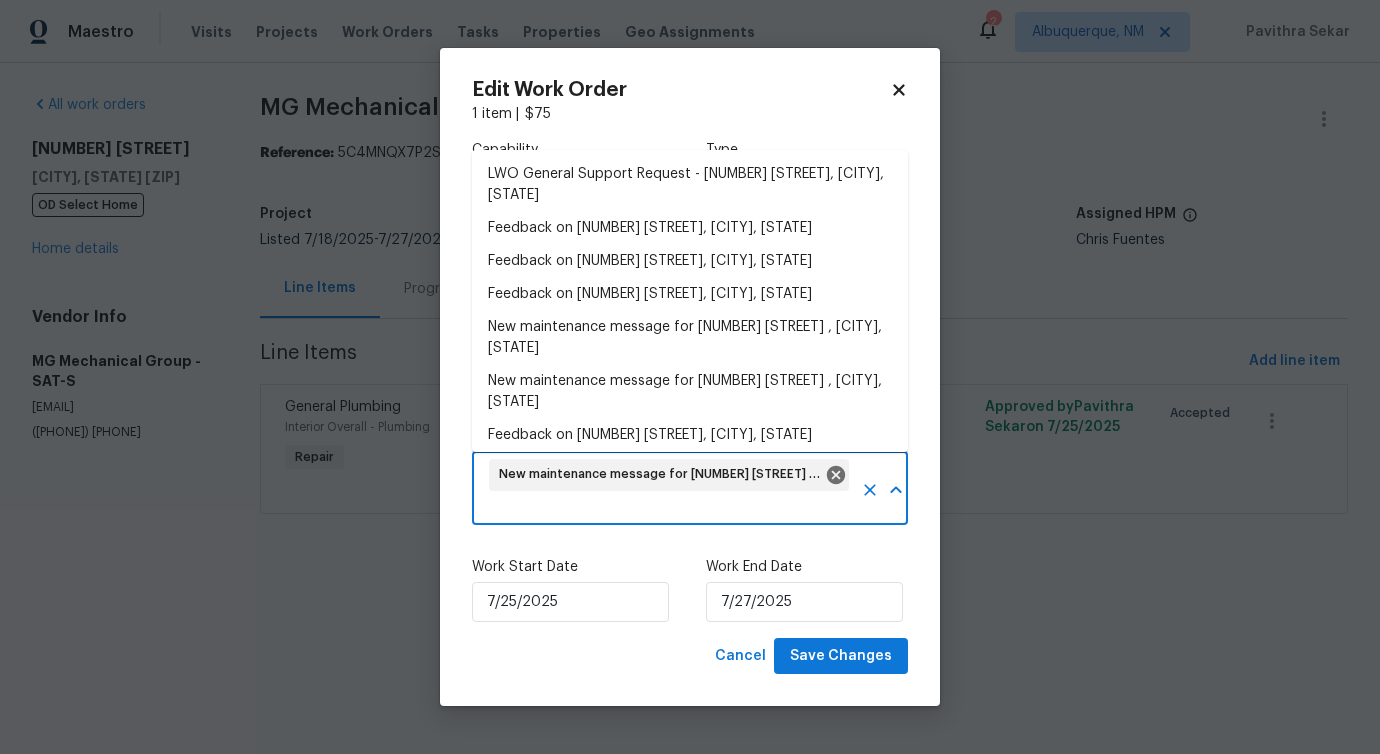 click at bounding box center (669, 509) 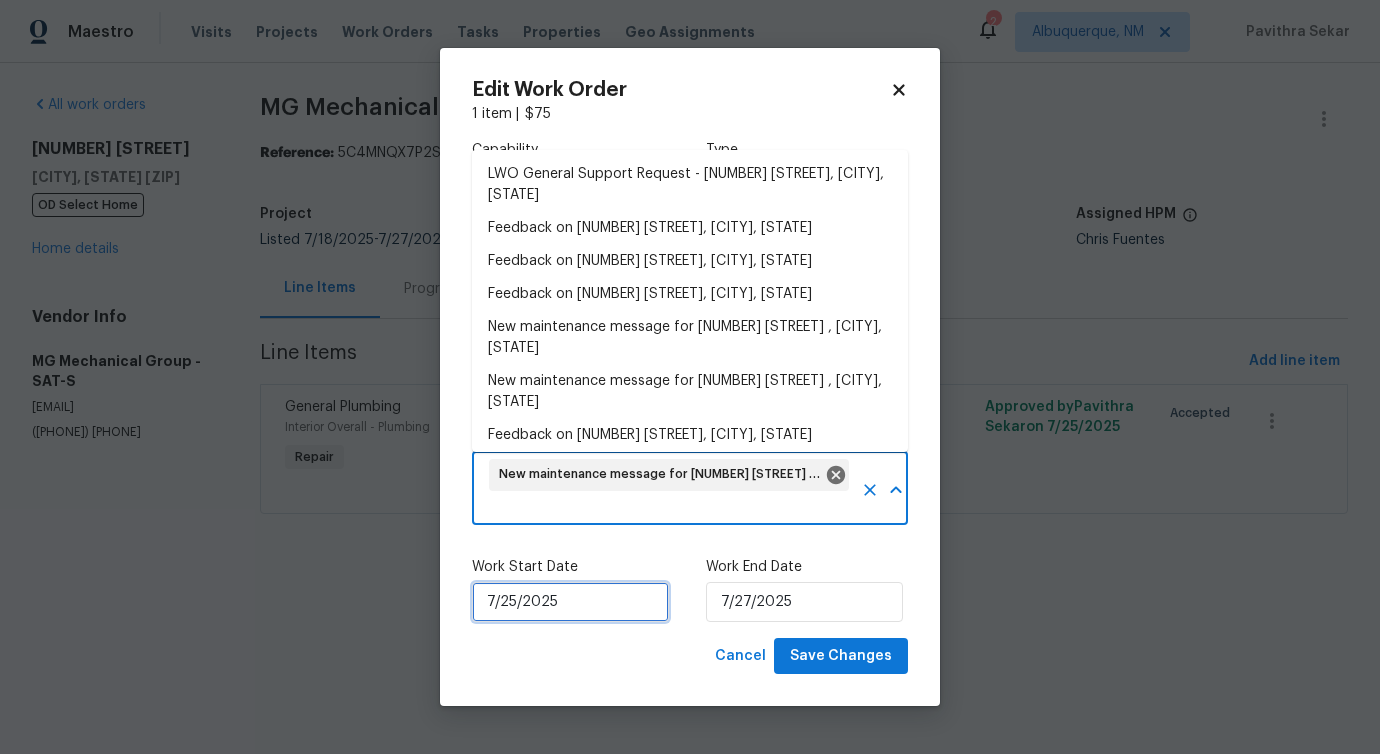 click on "7/25/2025" at bounding box center [570, 602] 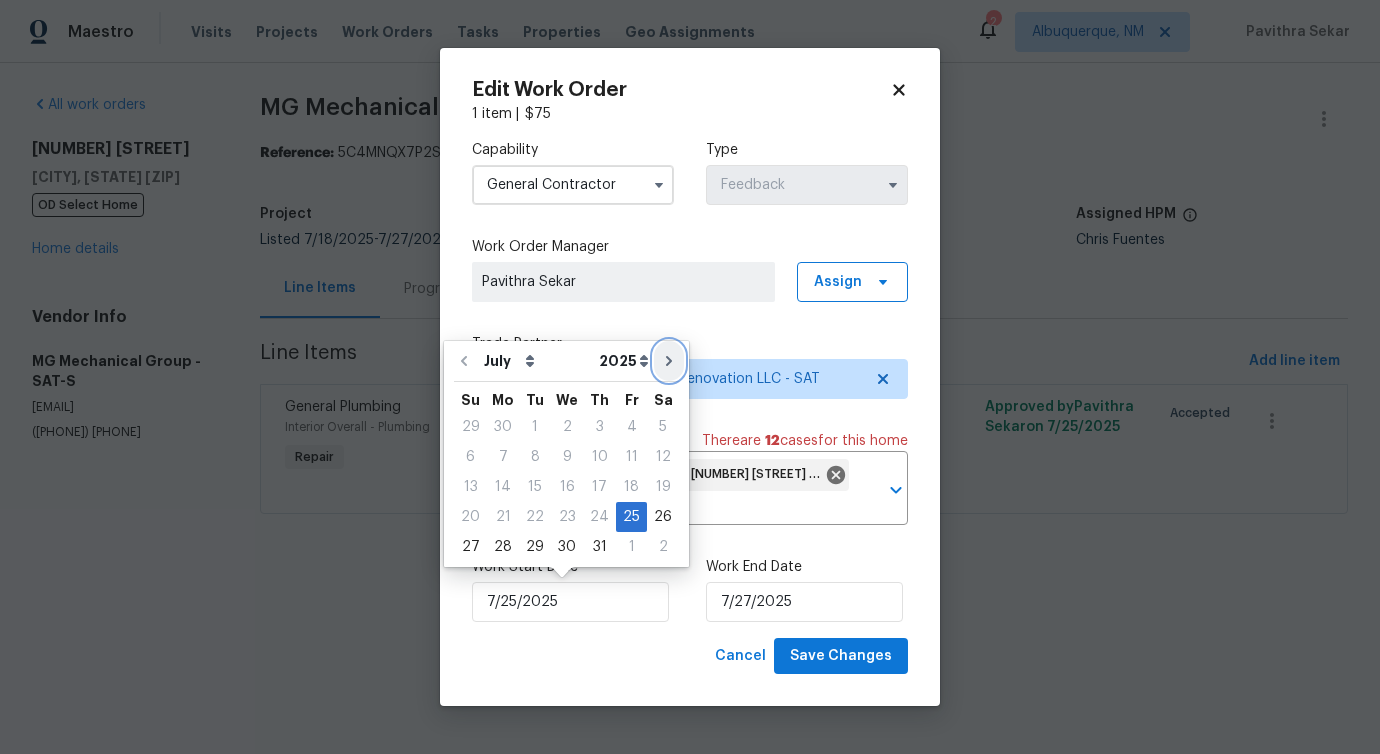 click 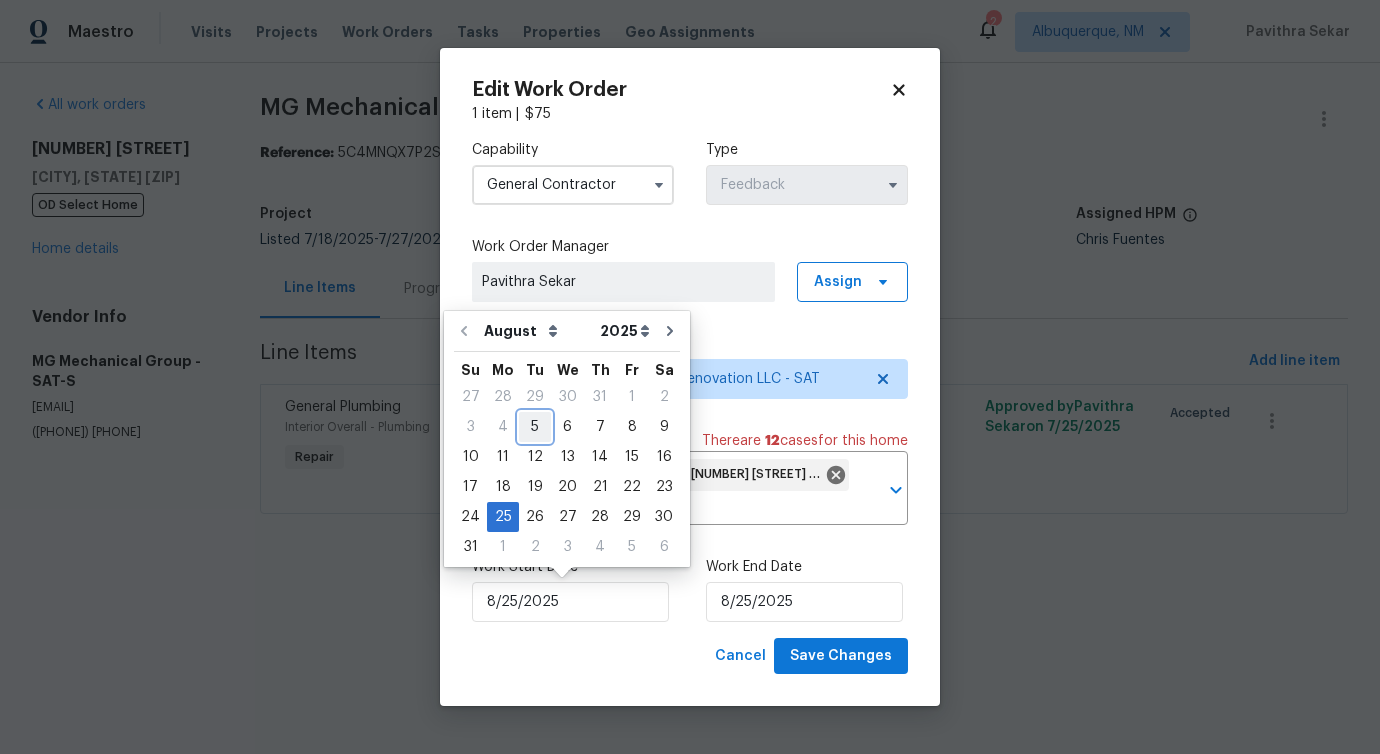 click on "5" at bounding box center (535, 427) 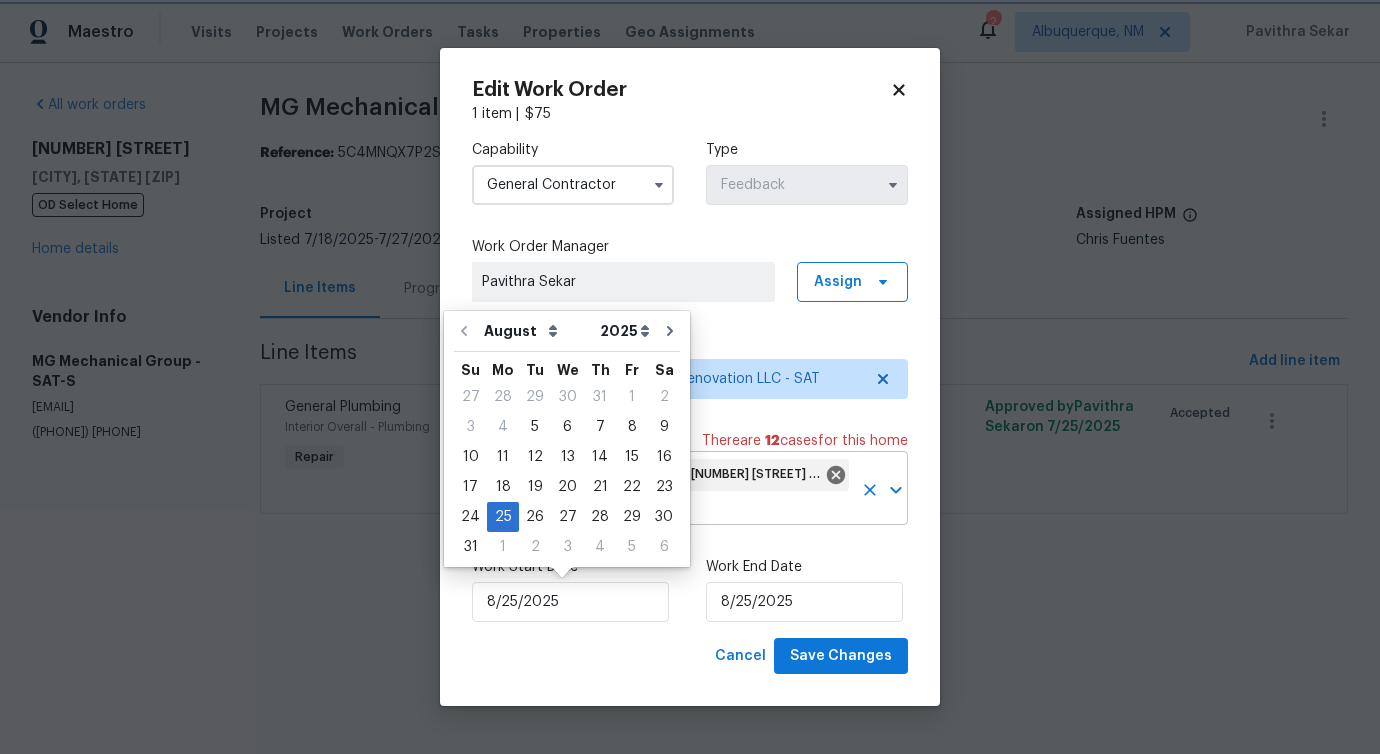 type on "8/5/2025" 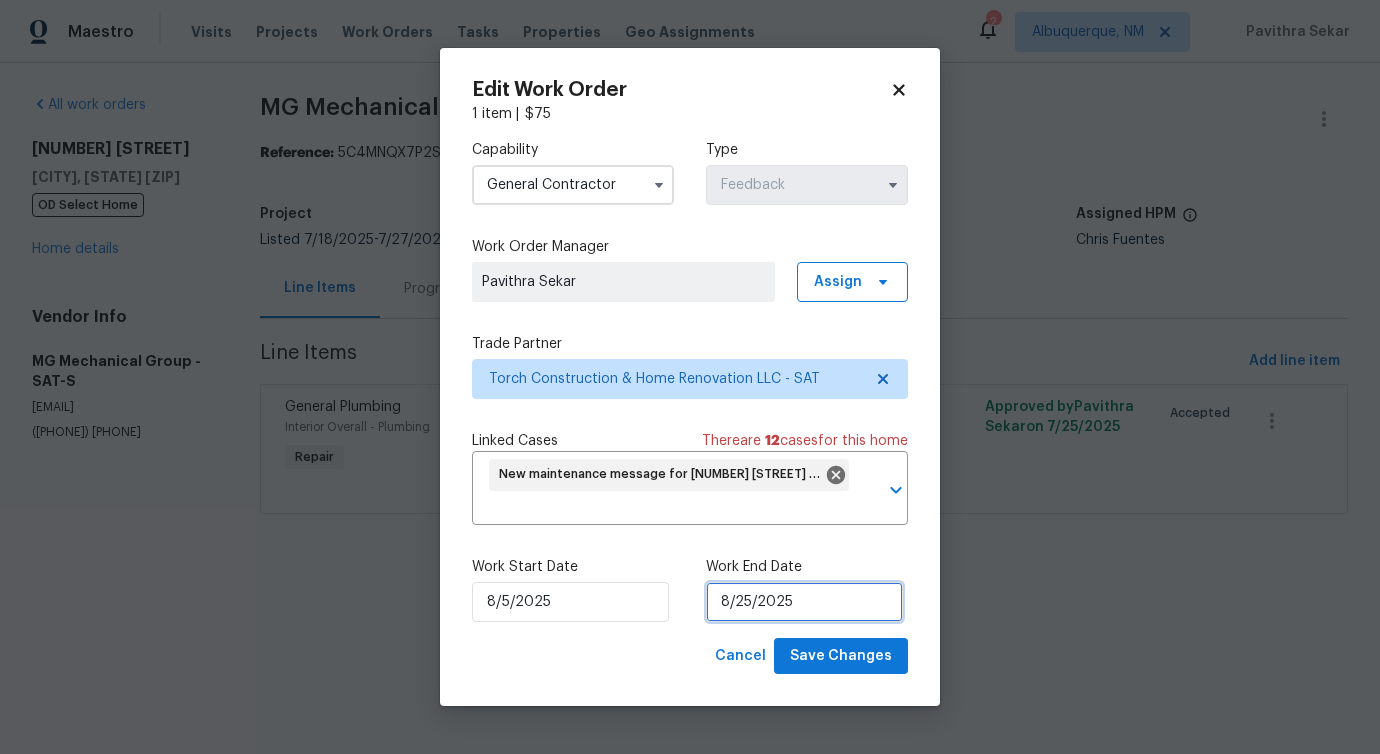 click on "8/25/2025" at bounding box center (804, 602) 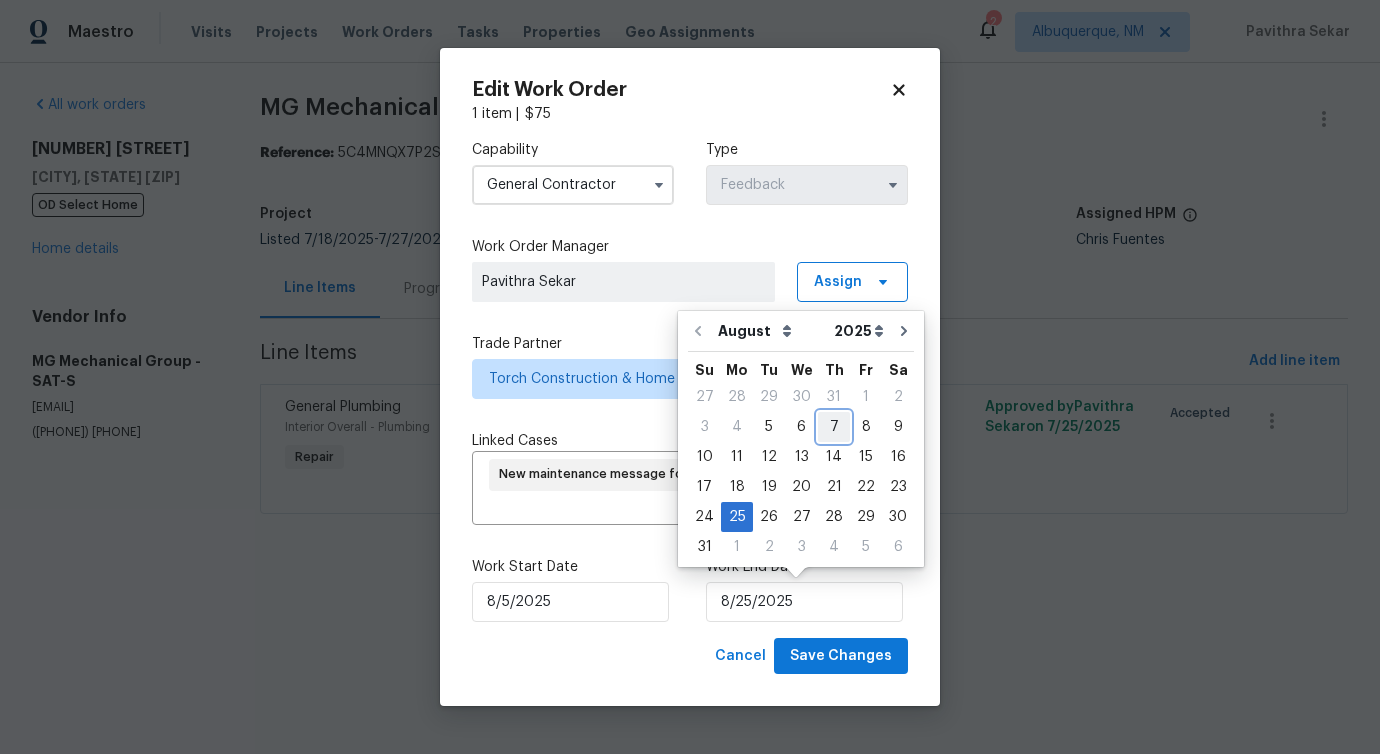 click on "7" at bounding box center [834, 427] 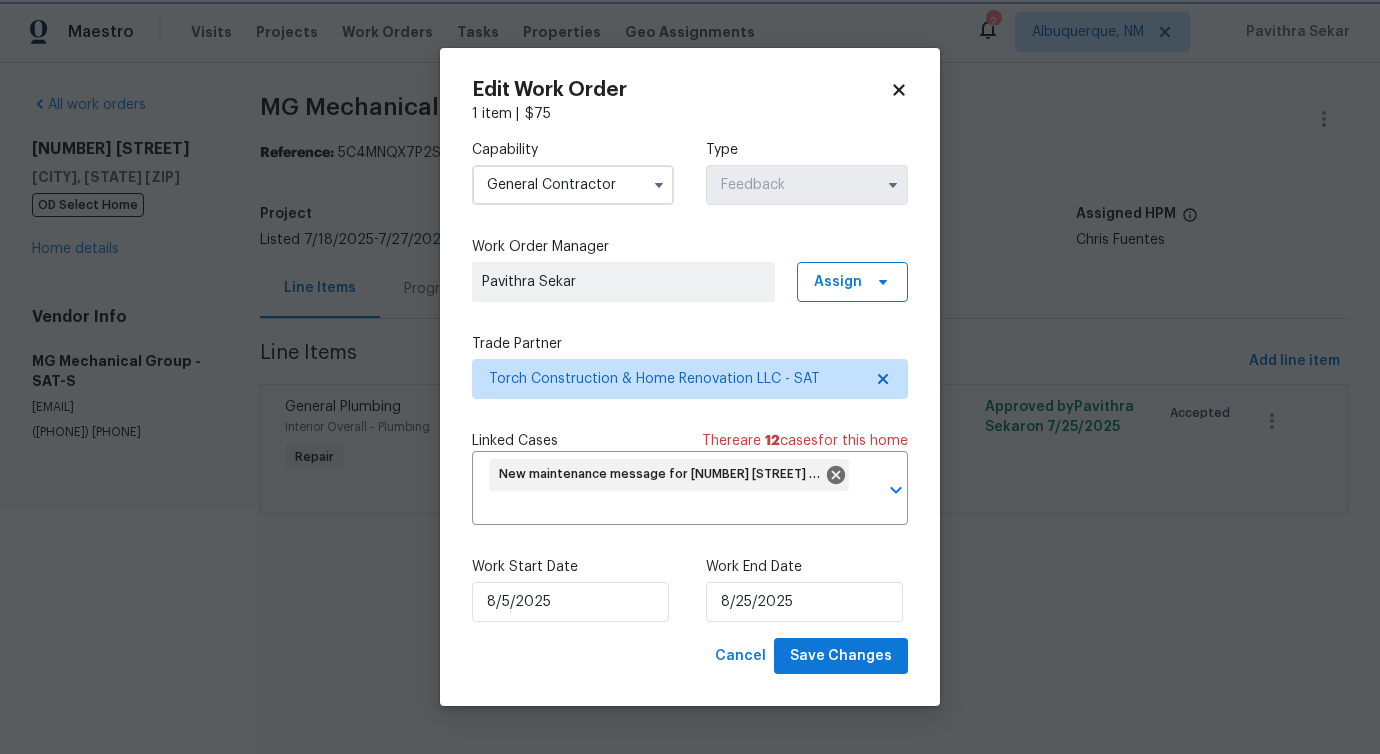 type on "8/7/2025" 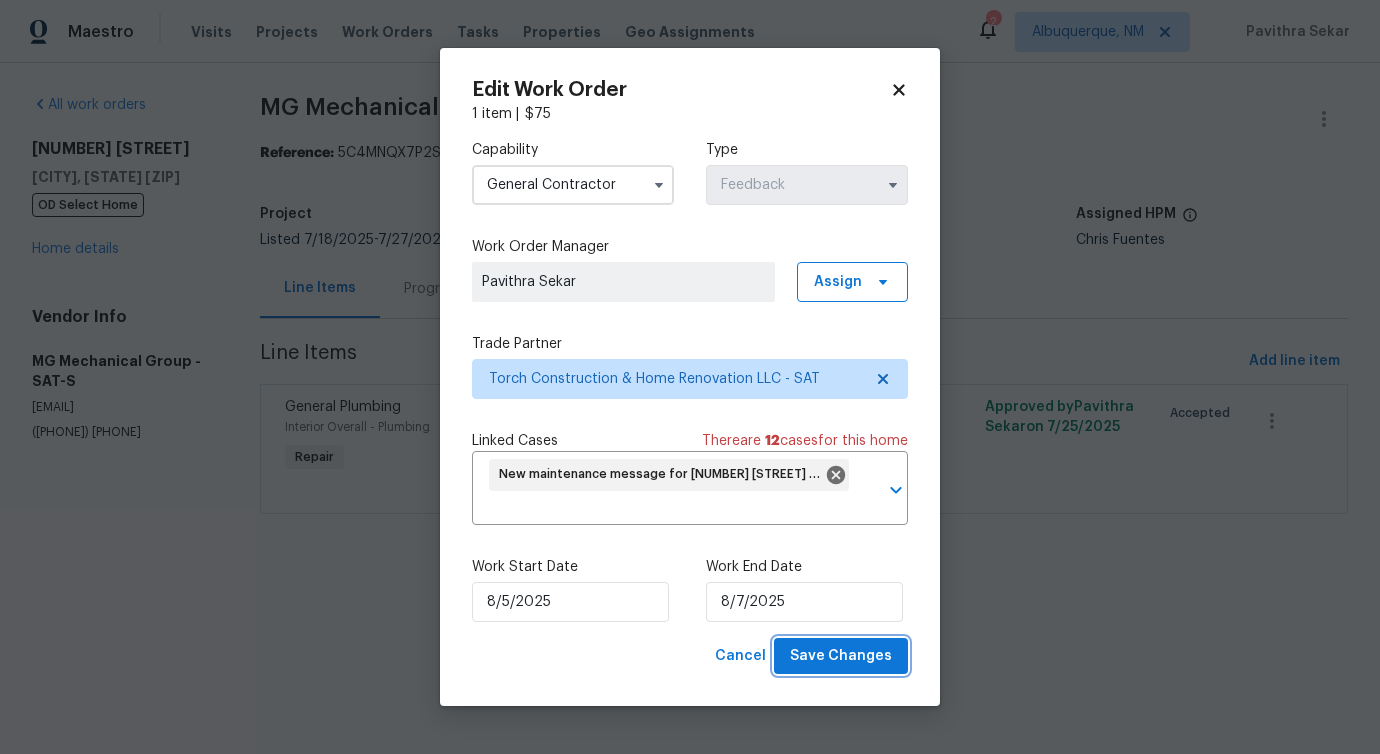 click on "Save Changes" at bounding box center [841, 656] 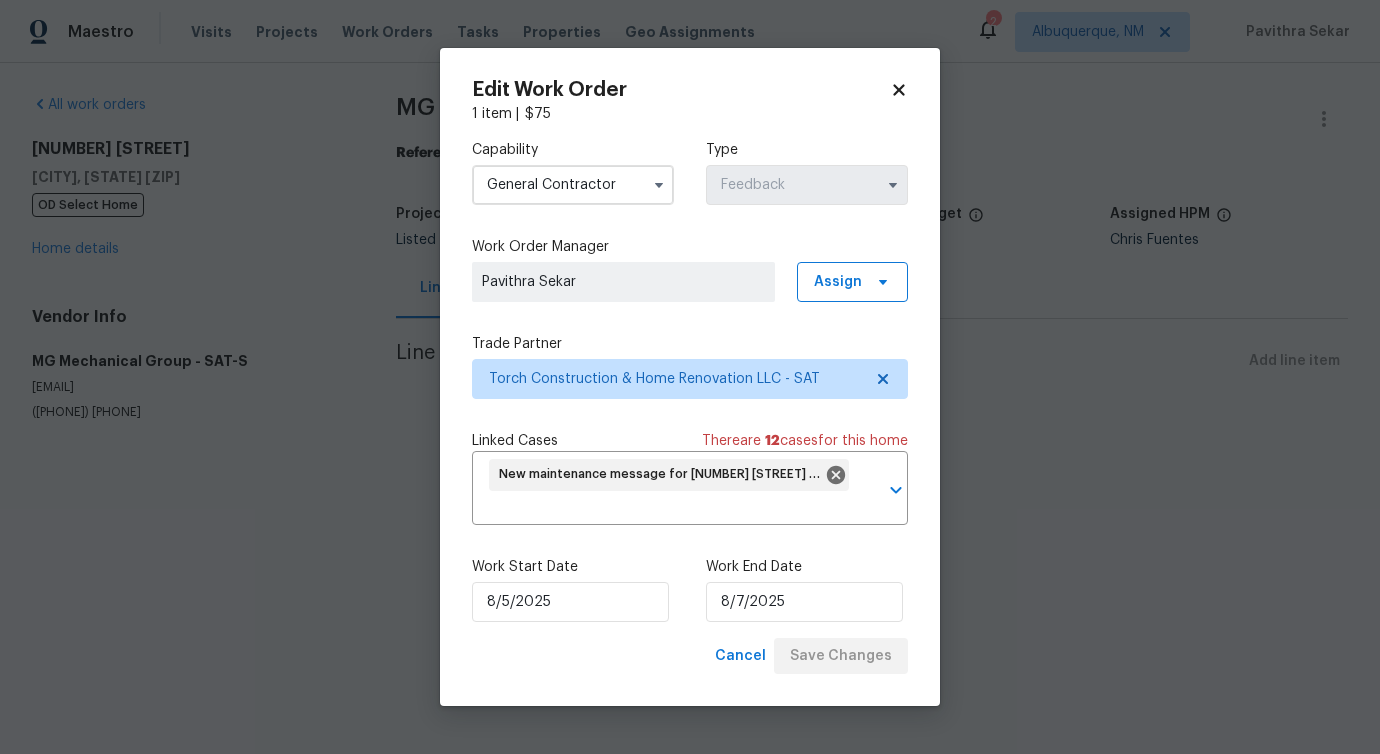 click on "Maestro Visits Projects Work Orders Tasks Properties Geo Assignments 2 Albuquerque, NM Pavithra Sekar All work orders 1722 Searcy Dr San Antonio, TX 78232 OD Select Home Home details Vendor Info MG Mechanical Group - SAT-S mgmechanicalgroup@gmail.com (847) 226-0050 MG Mechanical Group - SAT-S Canceled Reference:   5C4MNQX7P2SXP-ab2b56c6f Project Listed   7/18/2025  -  7/27/2025 Work Order Timeline 7/25/2025  -  7/27/2025 Total Budget $0.00 Assigned HPM Chris Fuentes Line Items Progress Updates Attachments Invoices Line Items Add line item
Edit Work Order 1 item | $ 75 Capability   General Contractor Type   Feedback Work Order Manager   Pavithra Sekar Assign Trade Partner   Torch Construction & Home Renovation LLC - SAT Linked Cases There  are   12  case s  for this home   New maintenance message for 1722 Searcy Dr , San Antonio, TX 78232 ​ Work Start Date   8/5/2025 Work End Date   8/7/2025 Cancel Save Changes" at bounding box center (690, 250) 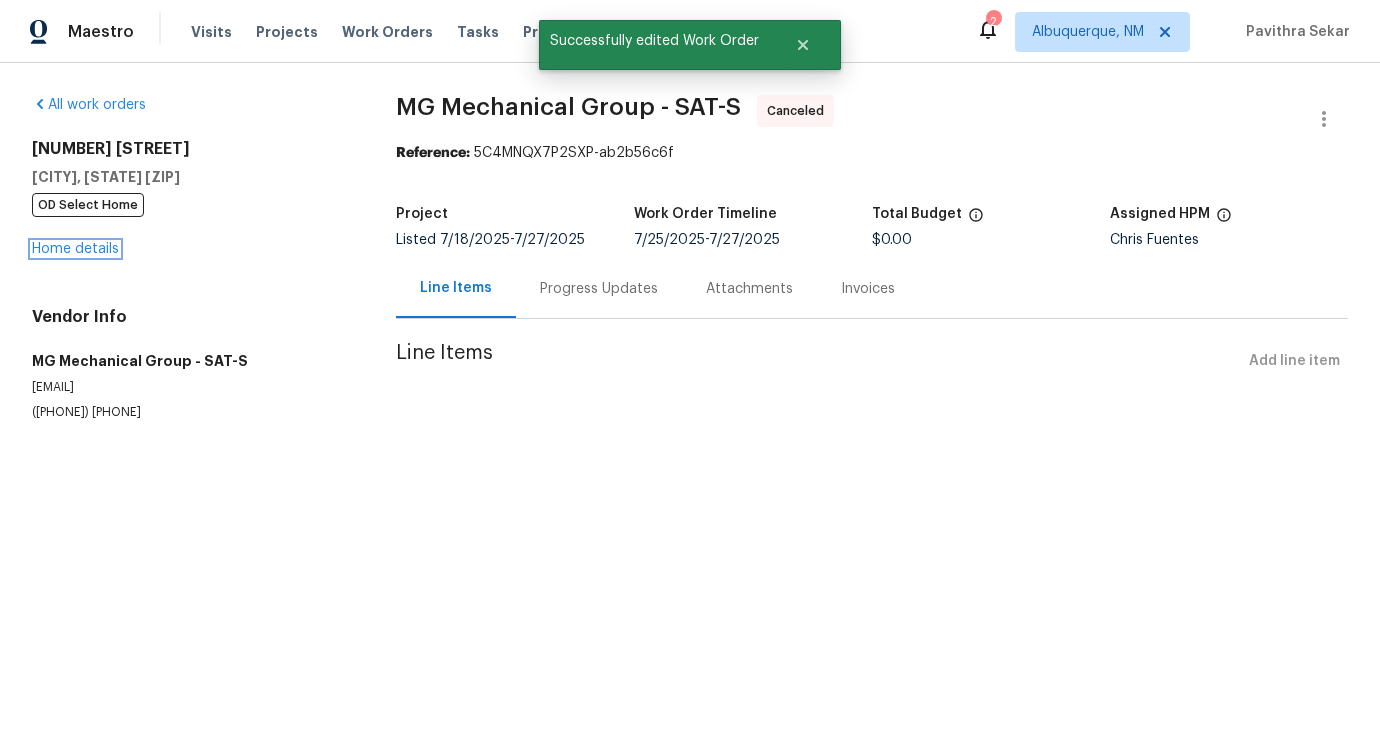 click on "Home details" at bounding box center (75, 249) 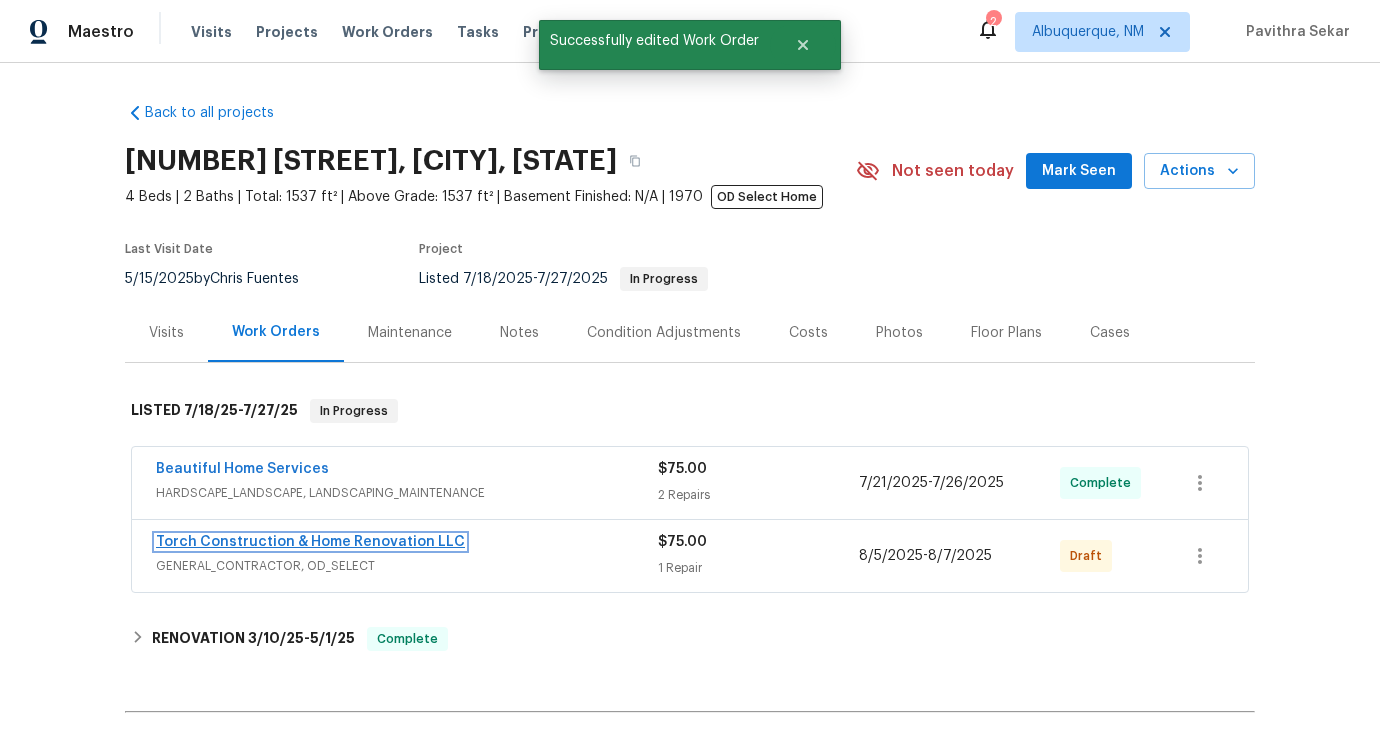 click on "Torch Construction & Home Renovation LLC" at bounding box center [310, 542] 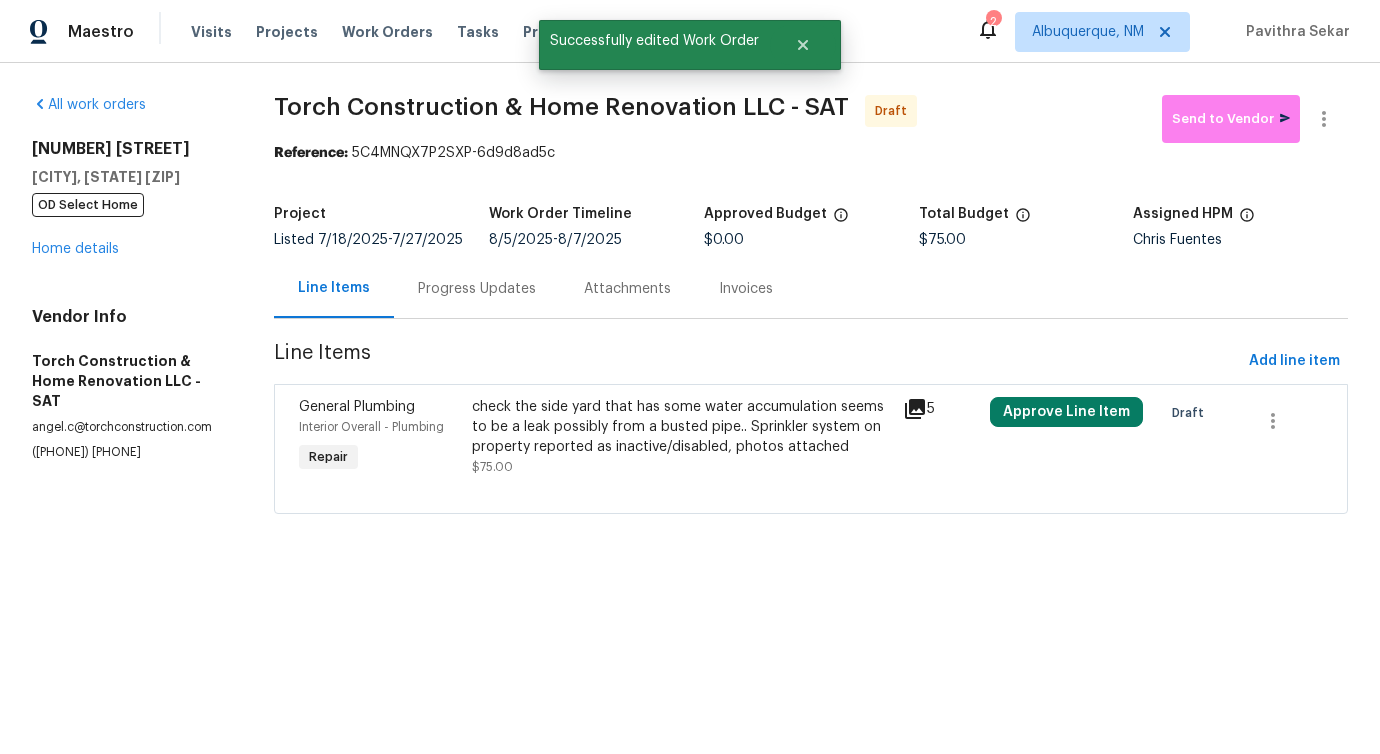click on "check the side yard that has some water accumulation seems to be a leak possibly from a busted pipe.. Sprinkler system on property reported as inactive/disabled,  photos attached" at bounding box center [682, 427] 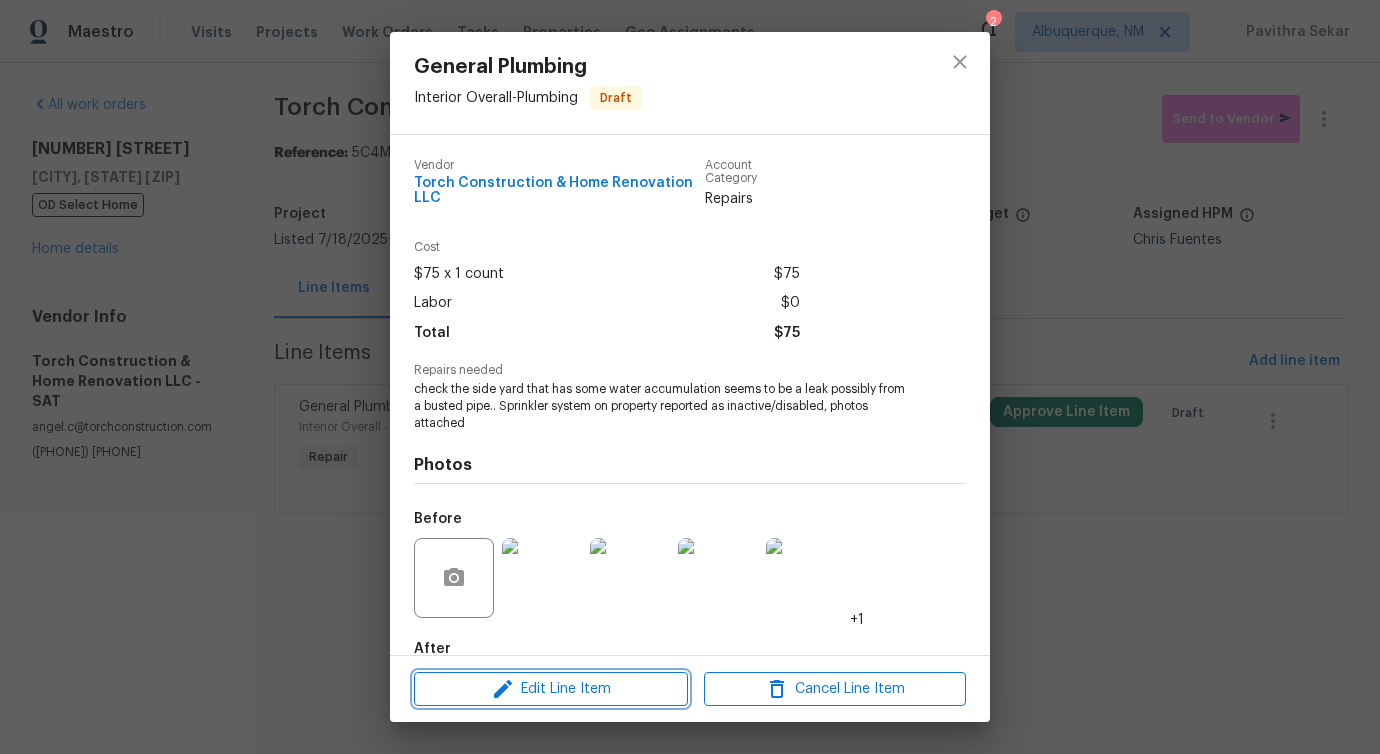 click on "Edit Line Item" at bounding box center (551, 689) 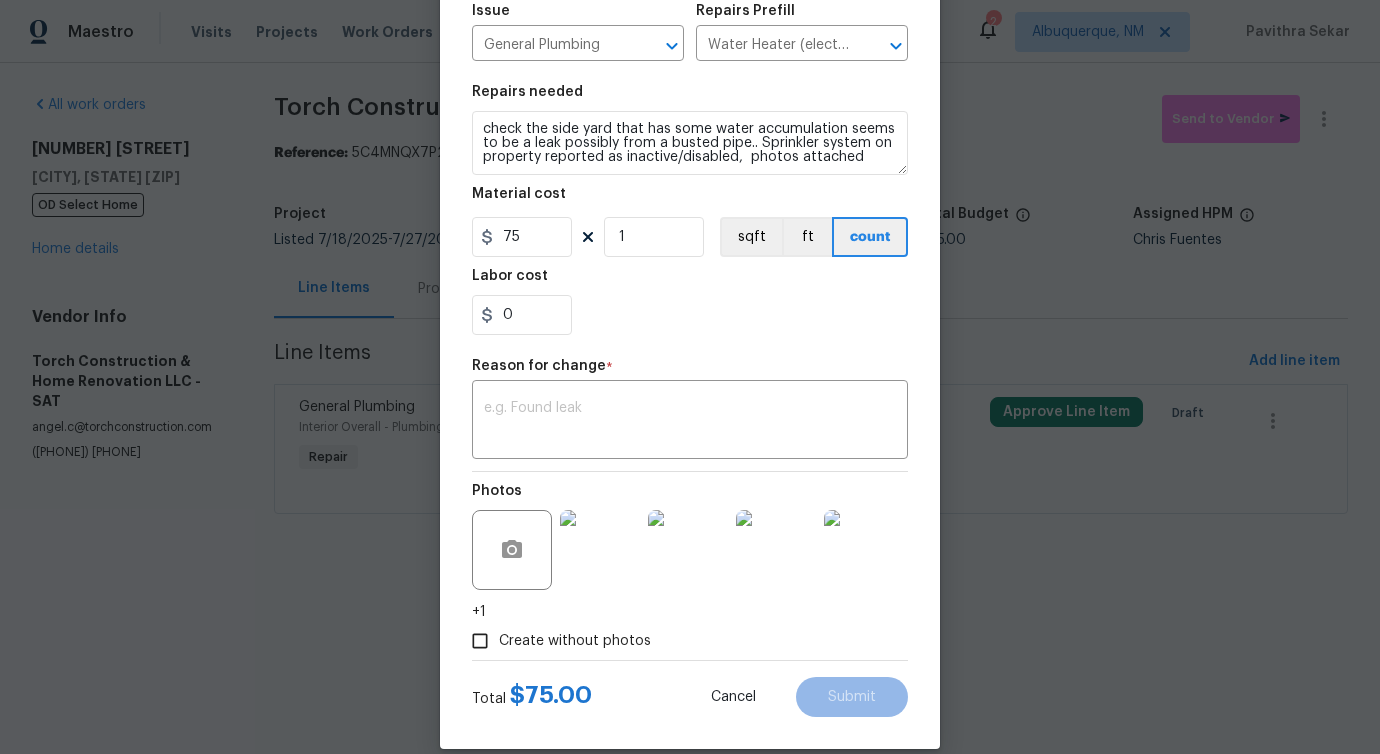 scroll, scrollTop: 252, scrollLeft: 0, axis: vertical 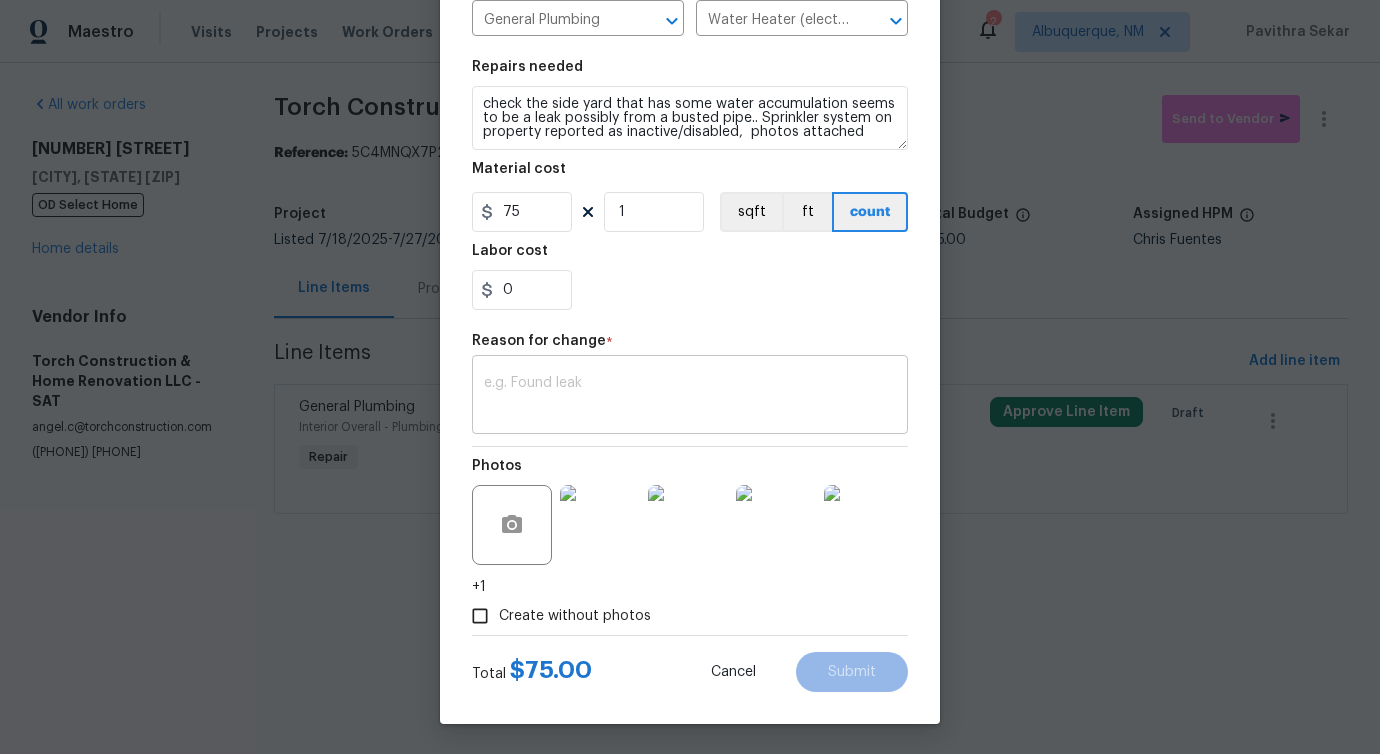 click at bounding box center [690, 397] 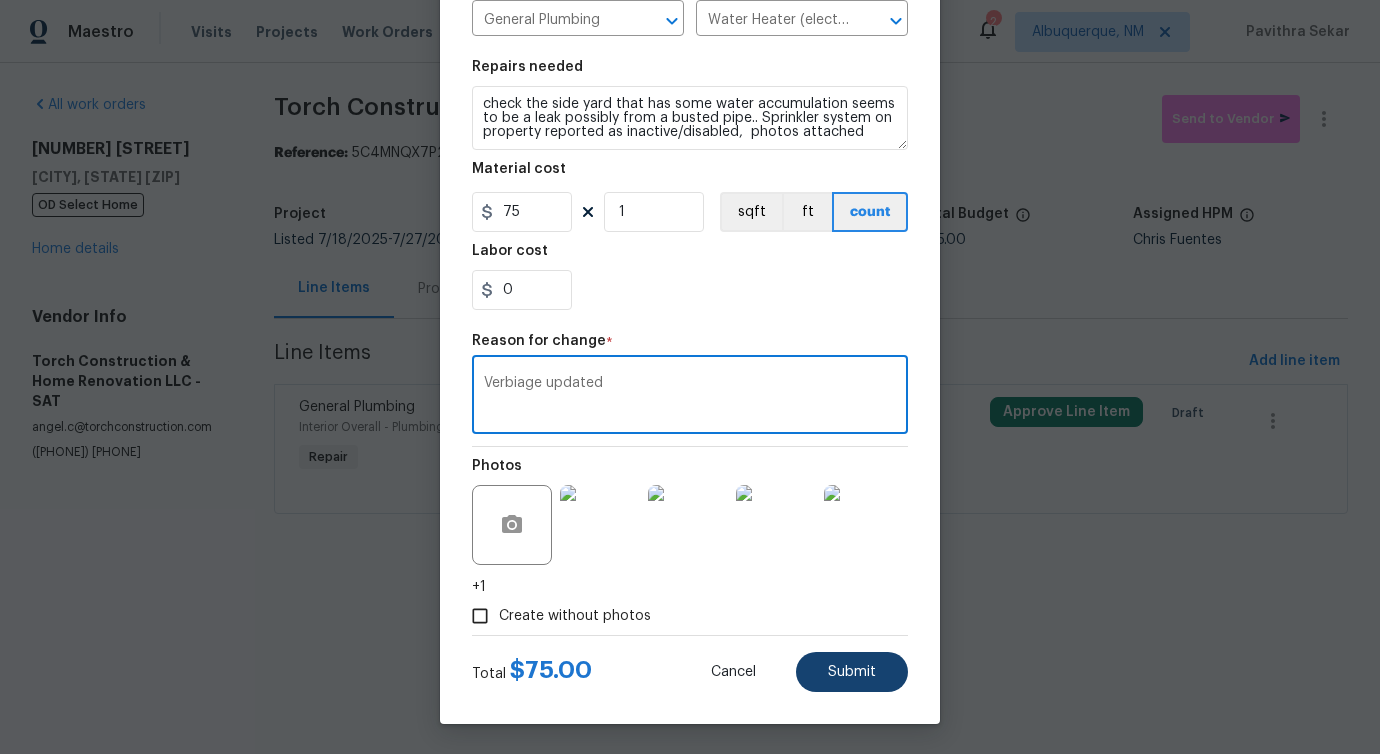 type on "Verbiage updated" 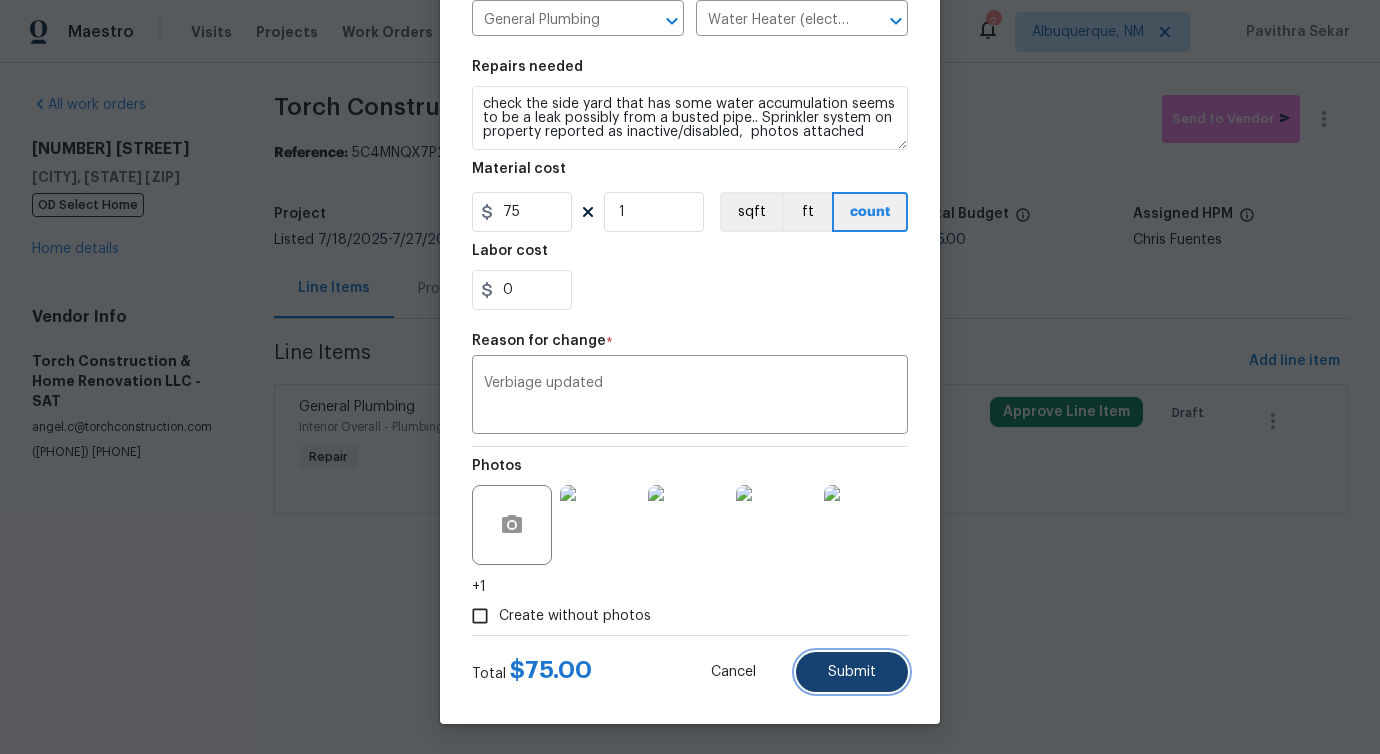 click on "Submit" at bounding box center [852, 672] 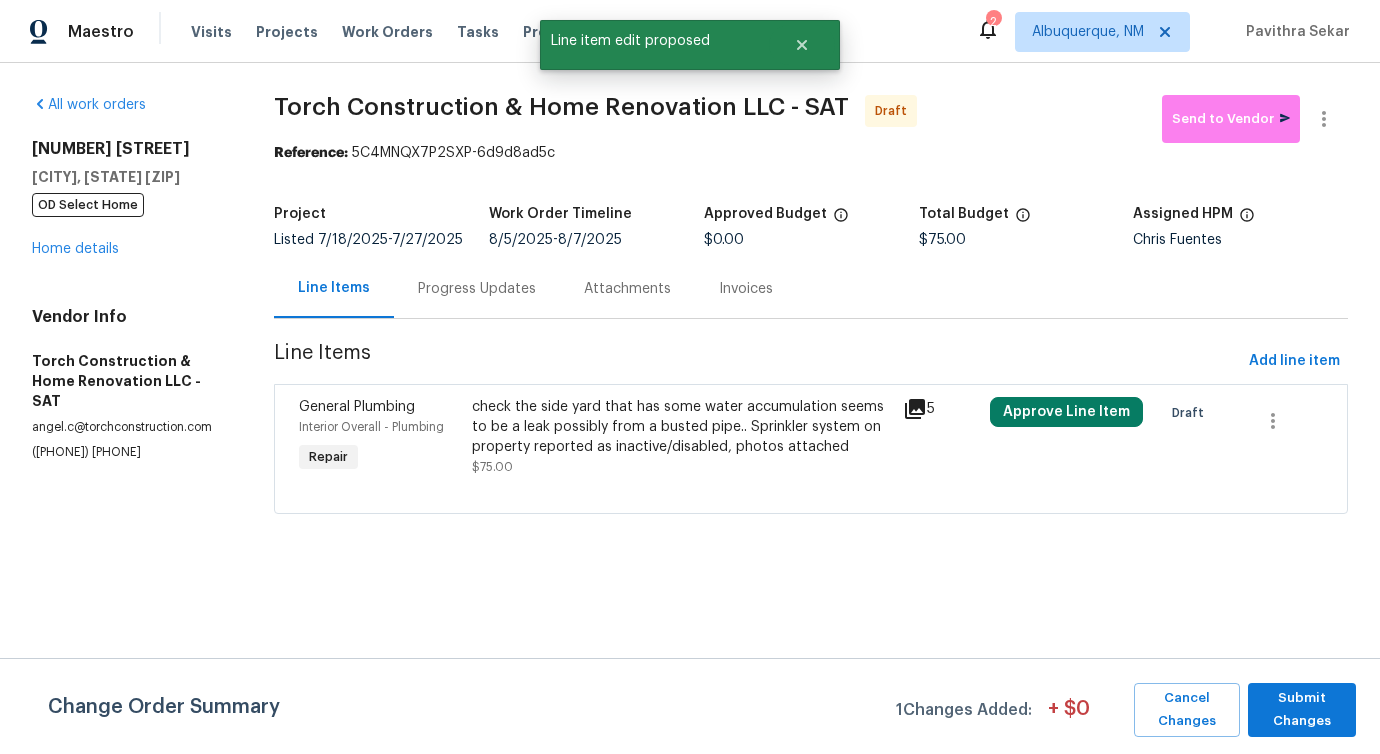 scroll, scrollTop: 0, scrollLeft: 0, axis: both 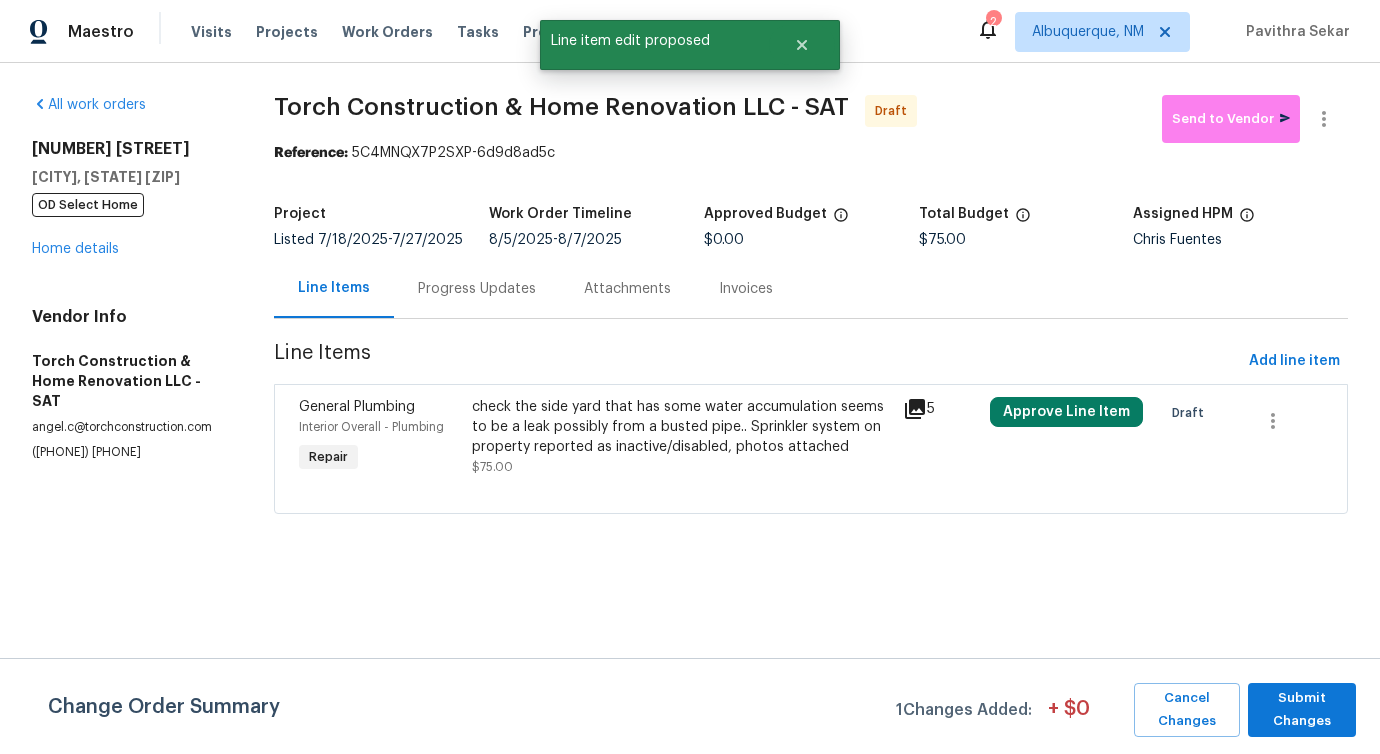 click on "Change Order Summary 1  Changes Added: + $ 0 Cancel Changes Submit Changes" at bounding box center (690, 706) 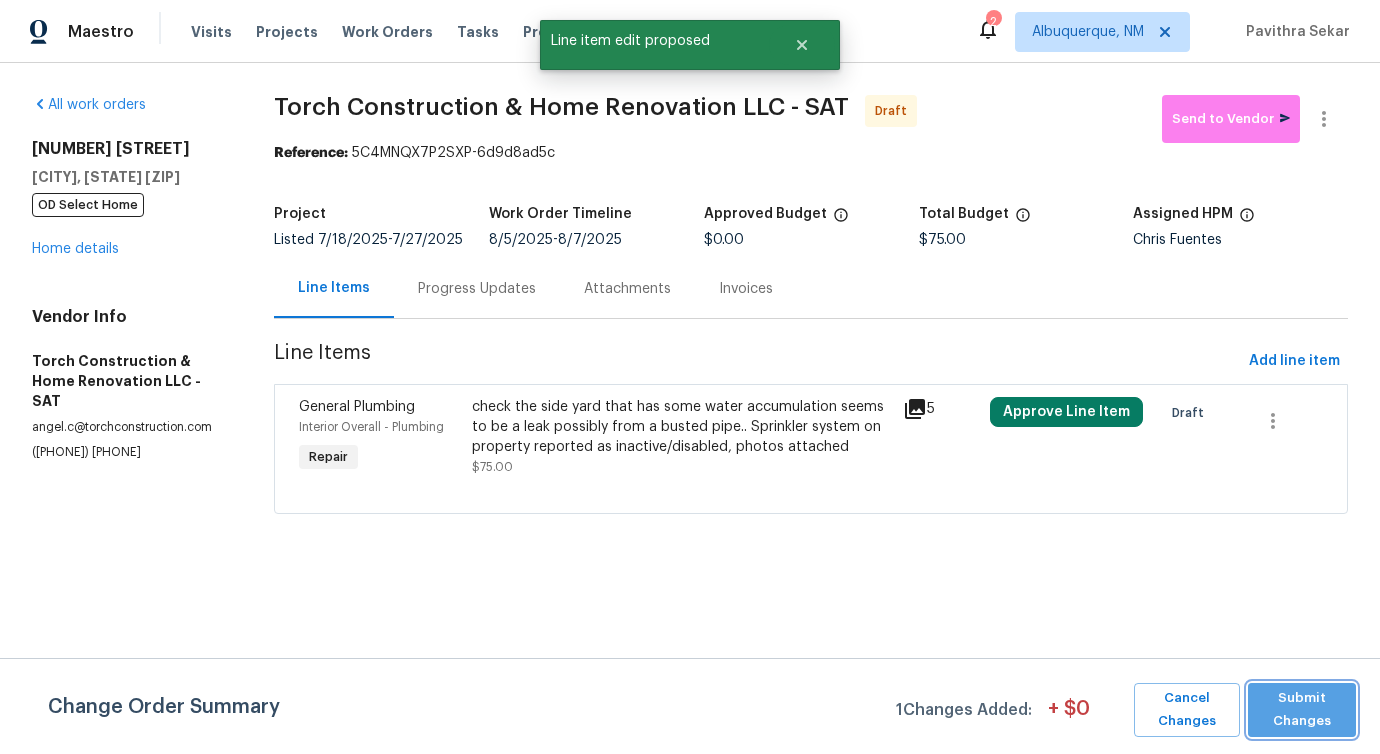 click on "Submit Changes" at bounding box center [1302, 710] 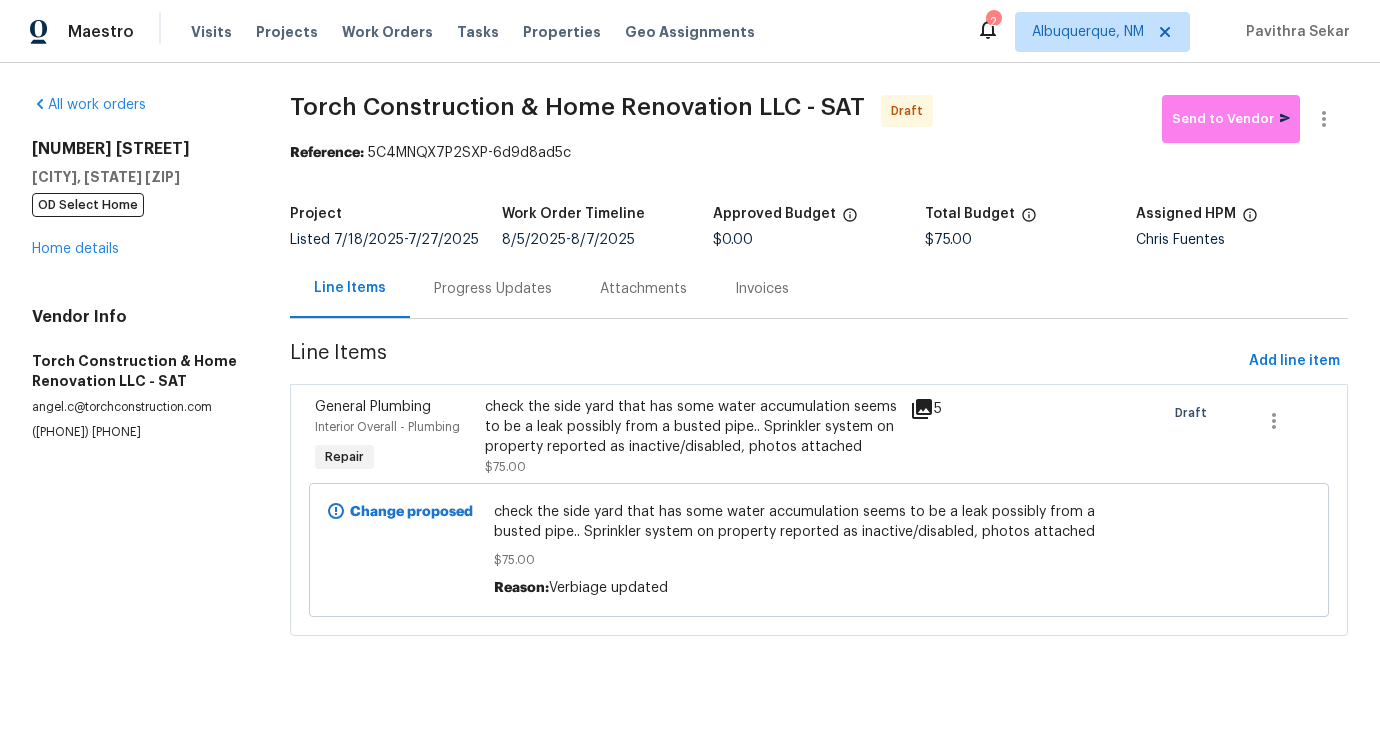 click on "Progress Updates" at bounding box center (493, 289) 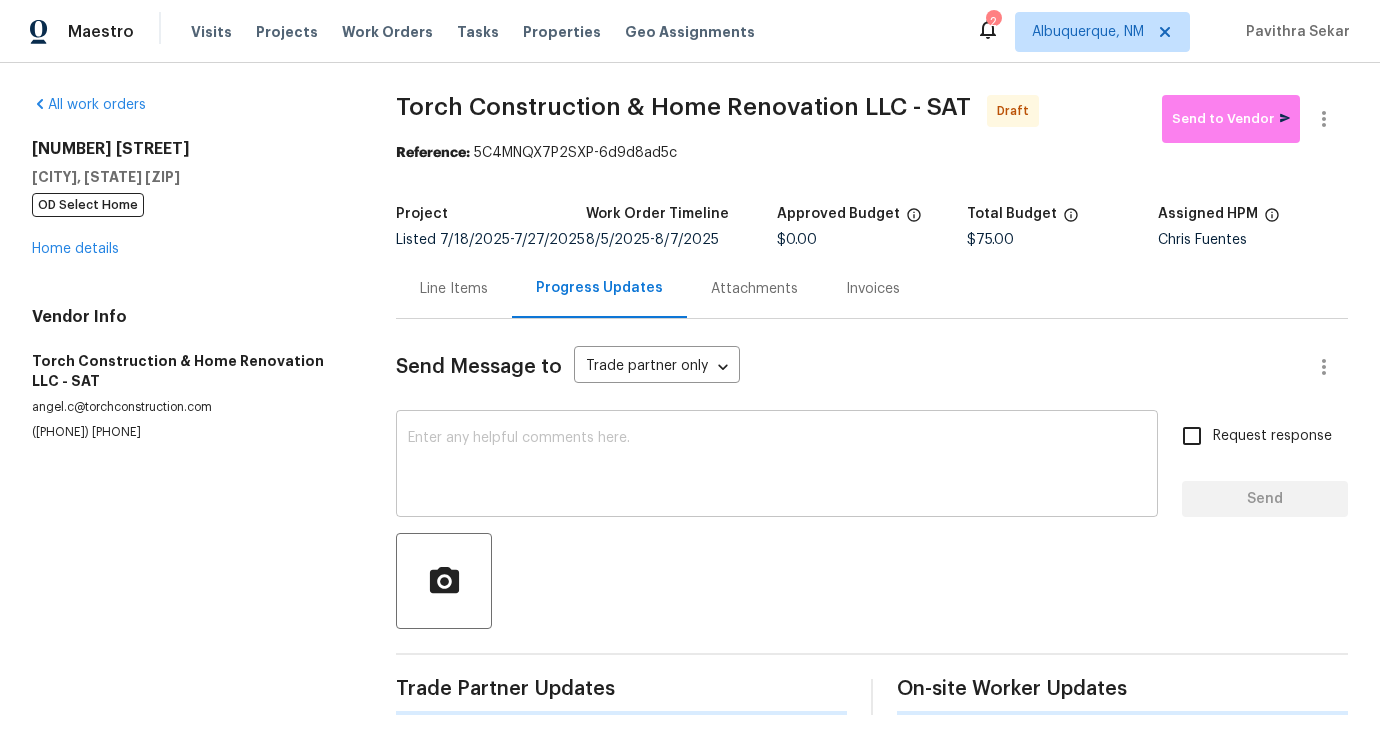 click at bounding box center [777, 466] 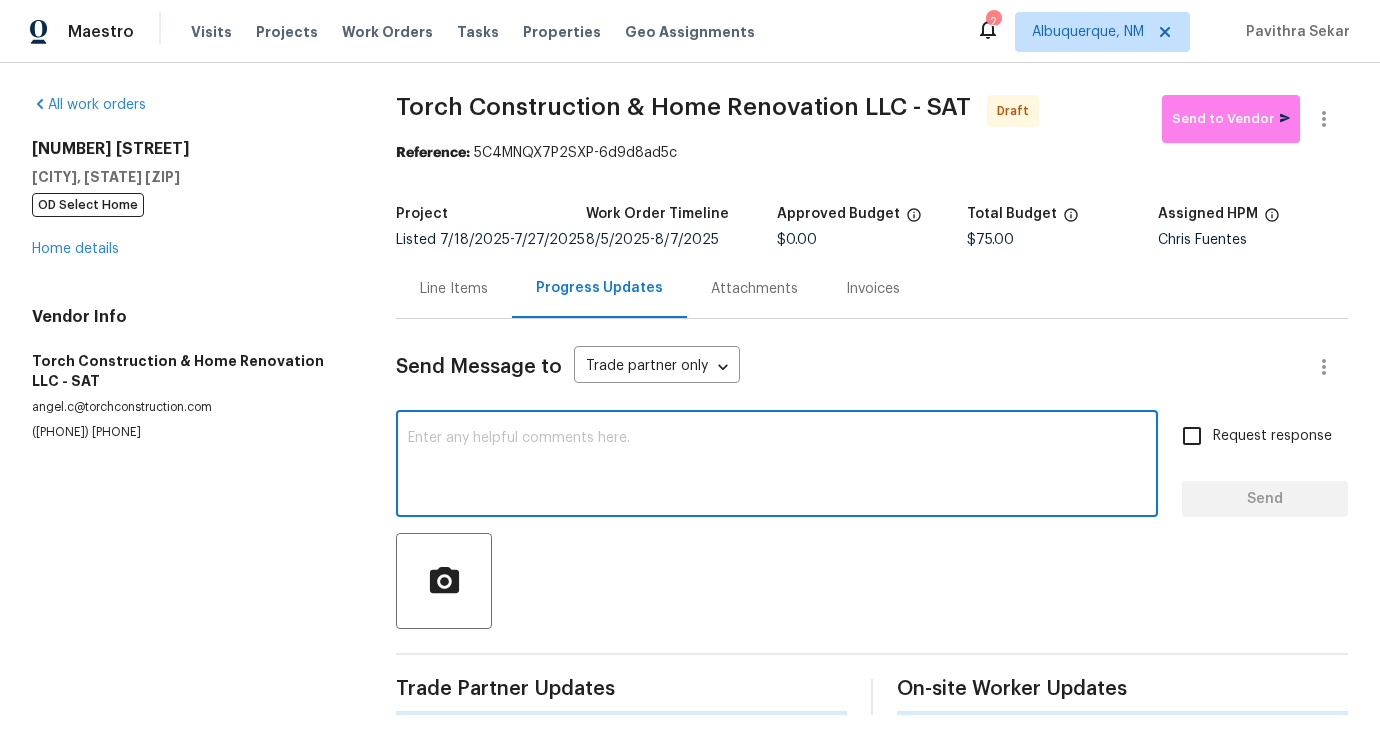 scroll, scrollTop: 4, scrollLeft: 0, axis: vertical 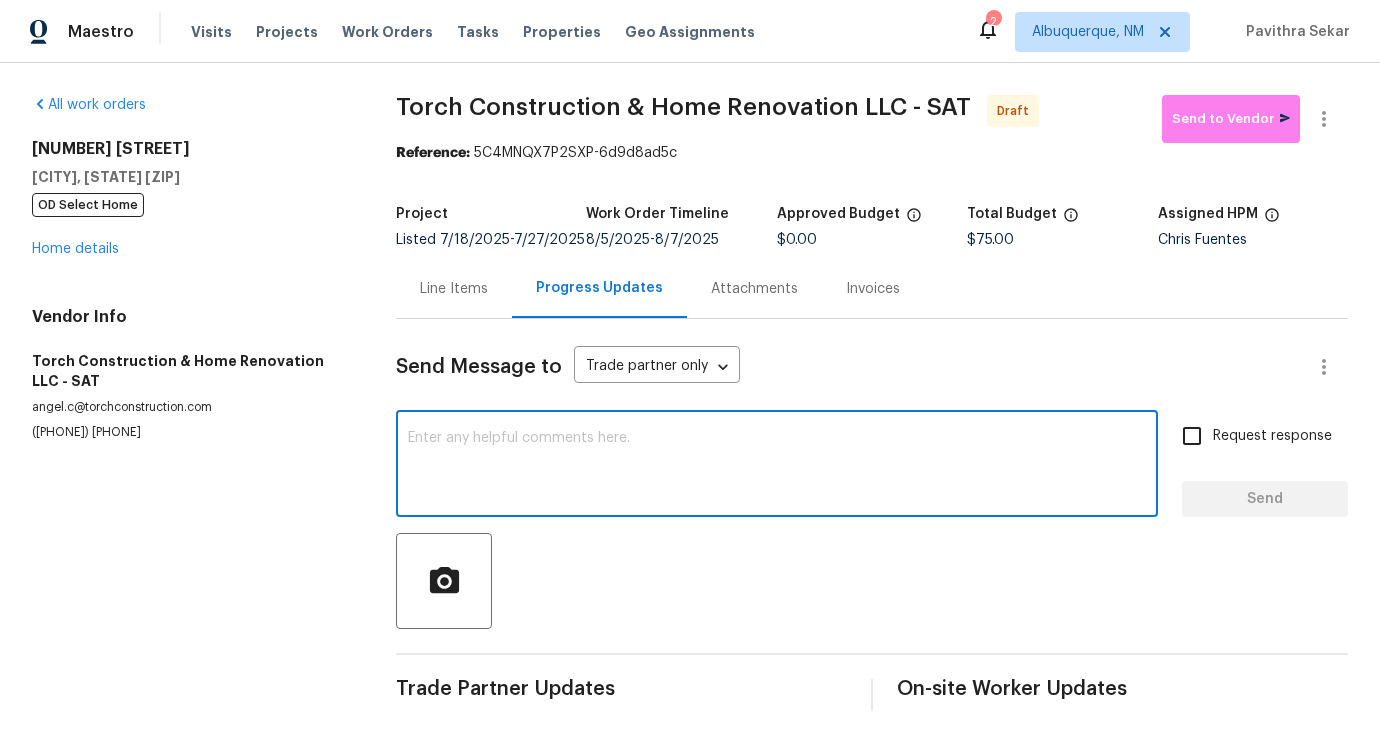click at bounding box center [777, 466] 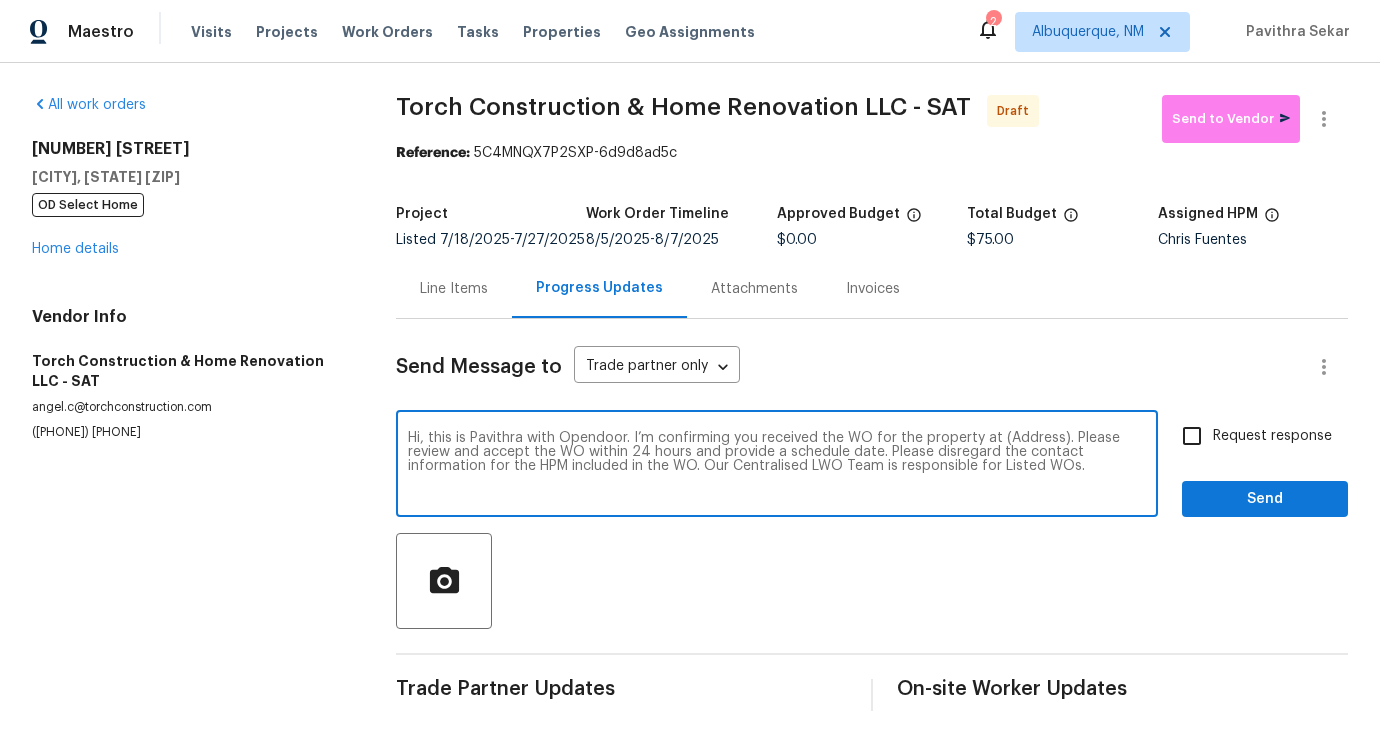 click on "Hi, this is Pavithra with Opendoor. I’m confirming you received the WO for the property at (Address). Please review and accept the WO within 24 hours and provide a schedule date. Please disregard the contact information for the HPM included in the WO. Our Centralised LWO Team is responsible for Listed WOs." at bounding box center [777, 466] 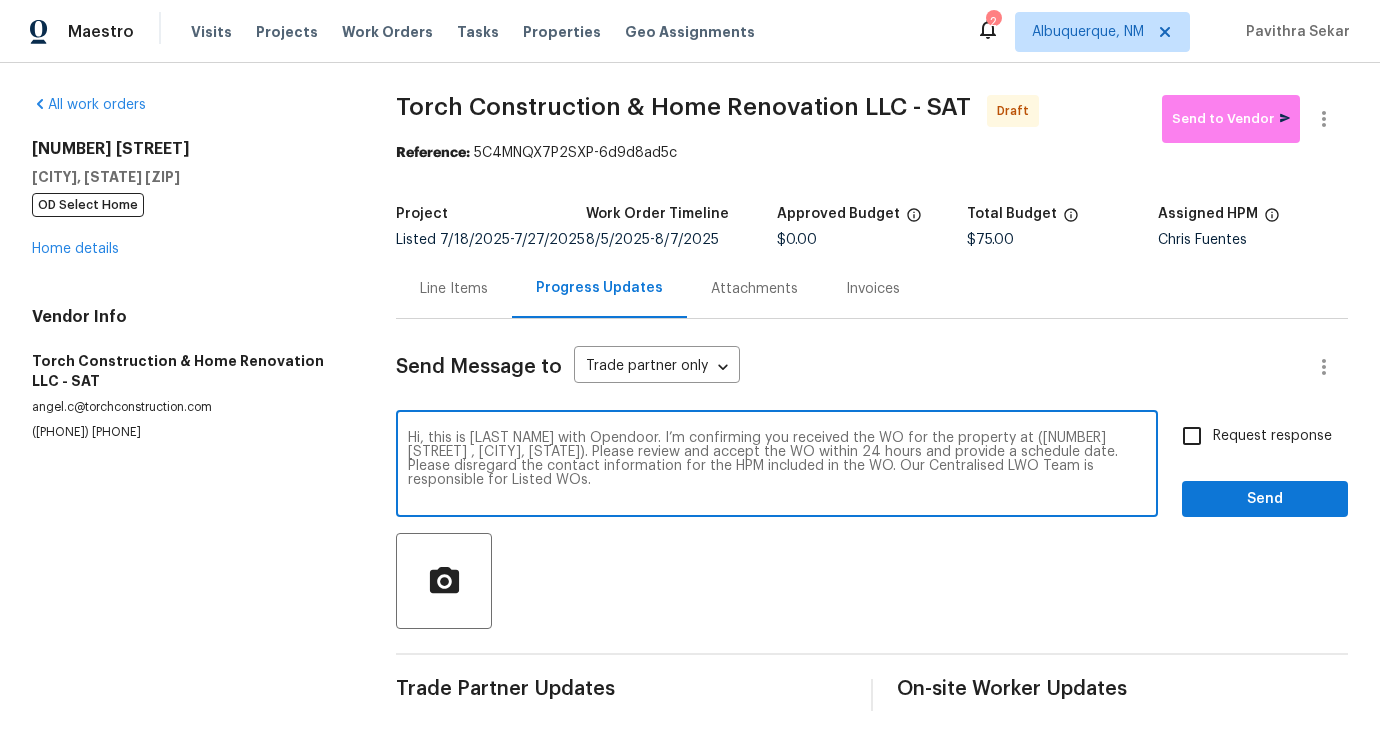type on "Hi, this is Pavithra with Opendoor. I’m confirming you received the WO for the property at (1722 Searcy Dr, San Antonio, TX 78232). Please review and accept the WO within 24 hours and provide a schedule date. Please disregard the contact information for the HPM included in the WO. Our Centralised LWO Team is responsible for Listed WOs." 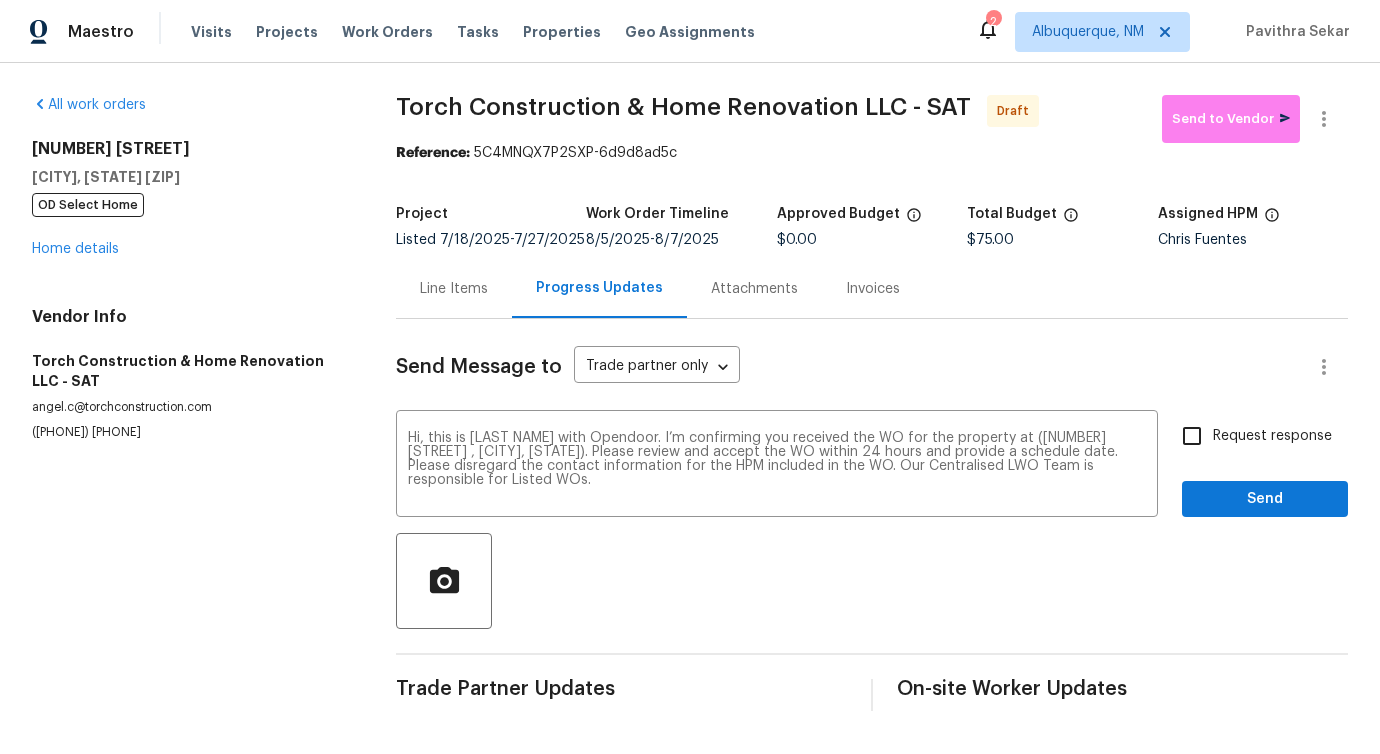 click on "Request response" at bounding box center [1272, 436] 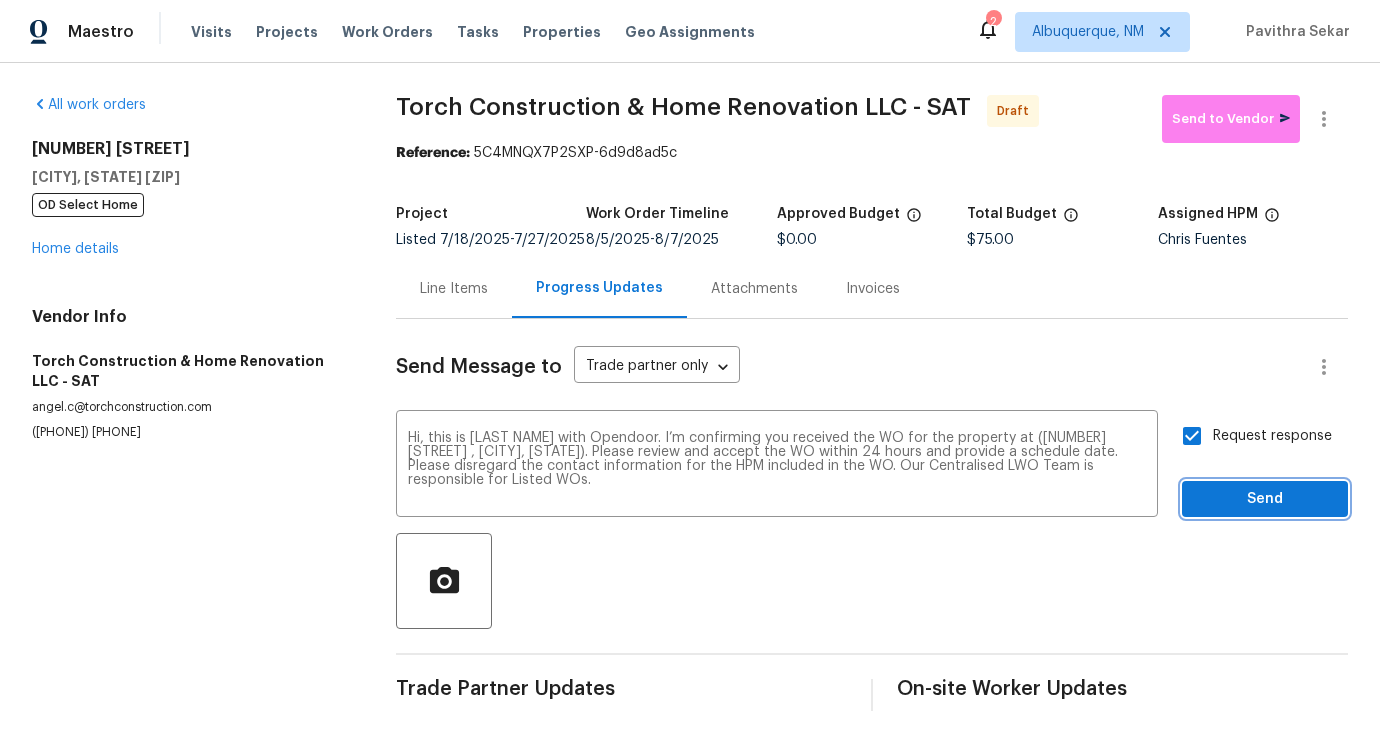 click on "Send" at bounding box center (1265, 499) 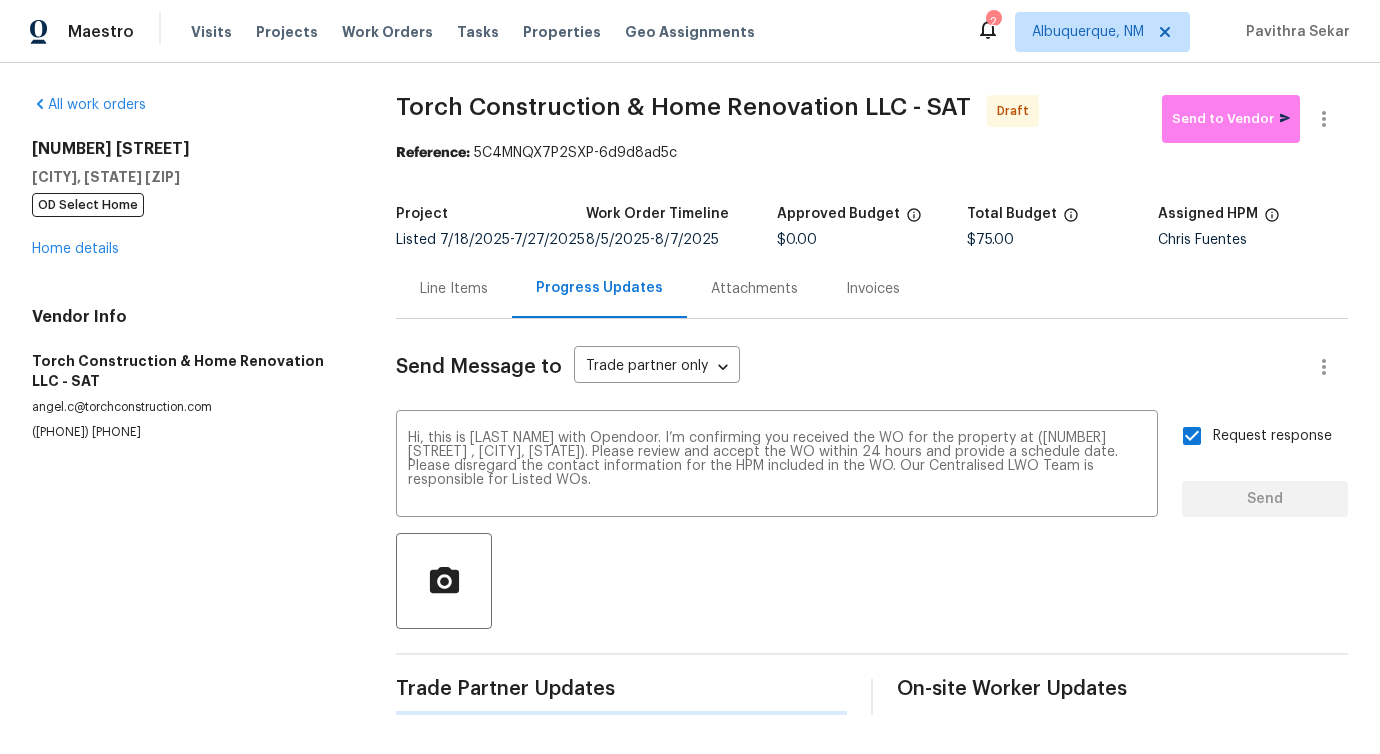 type 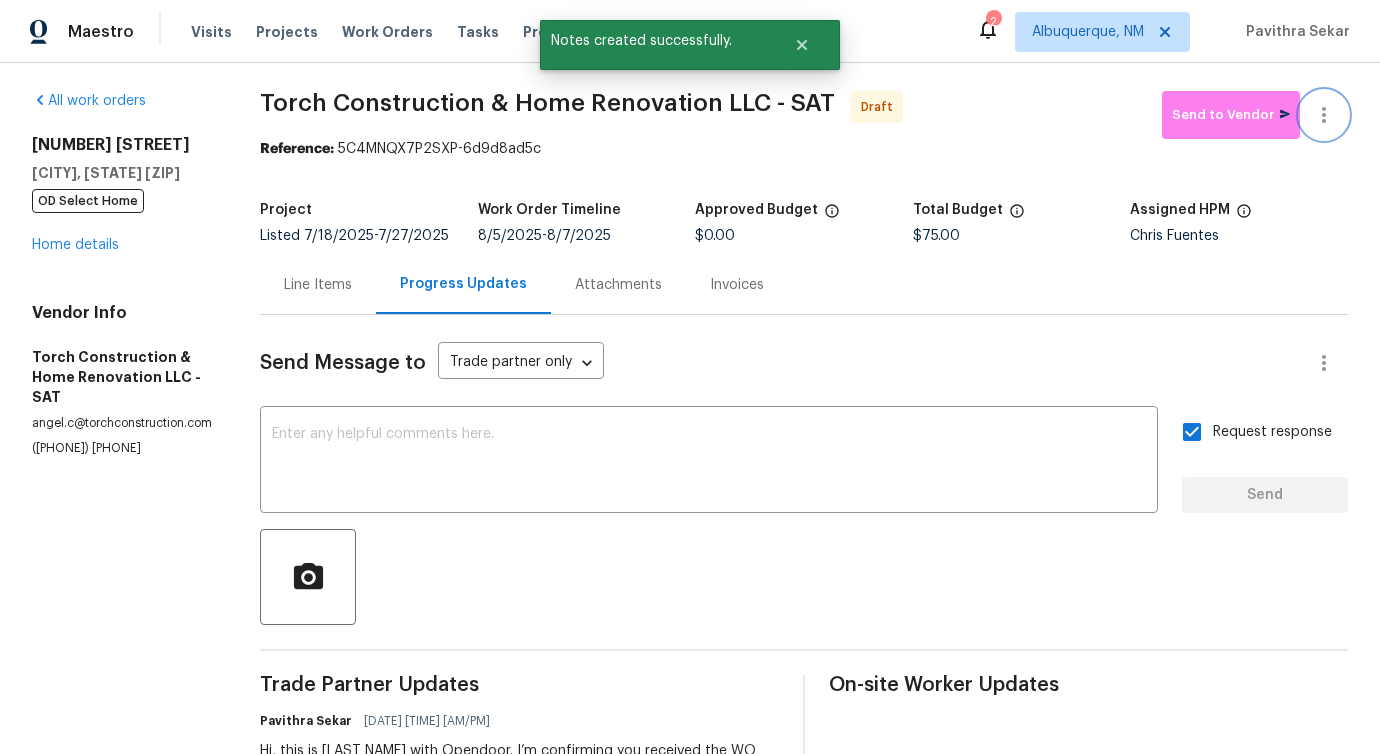 click 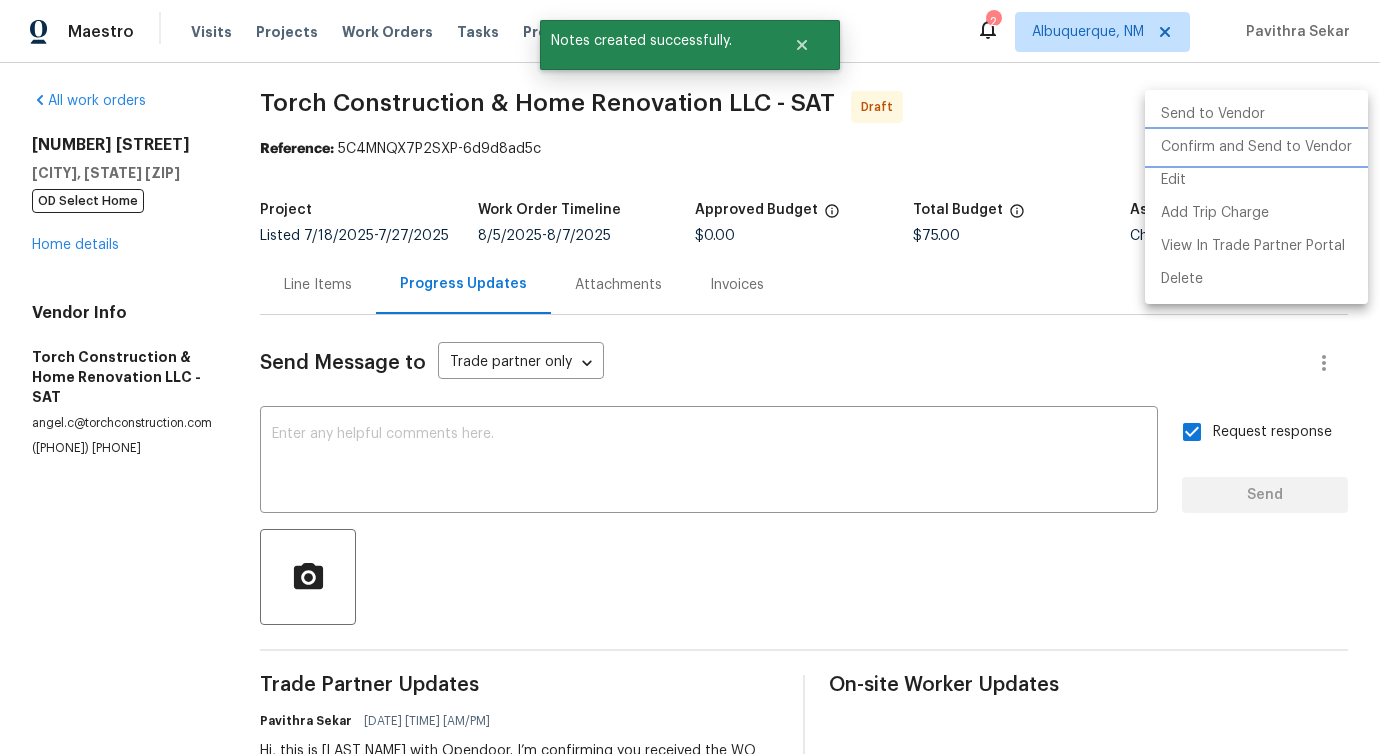 click on "Confirm and Send to Vendor" at bounding box center [1256, 147] 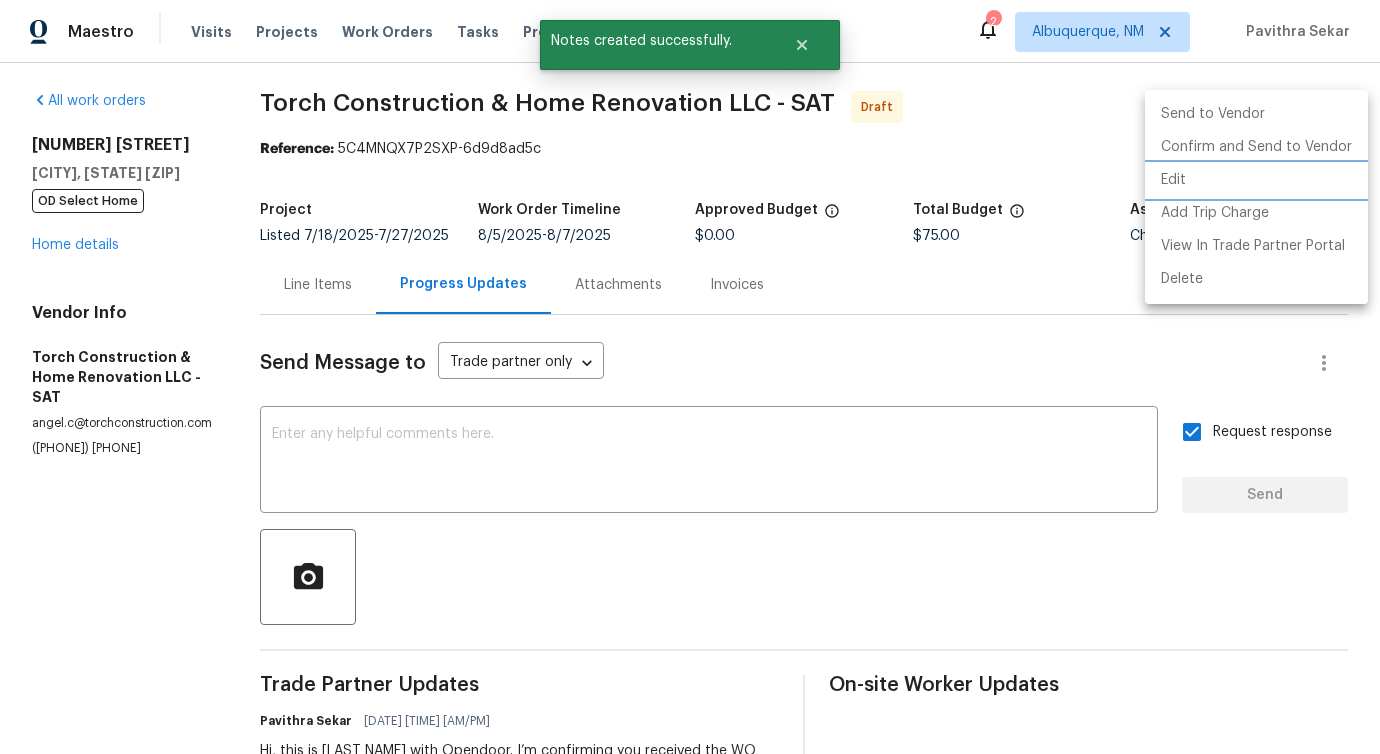 click at bounding box center (690, 377) 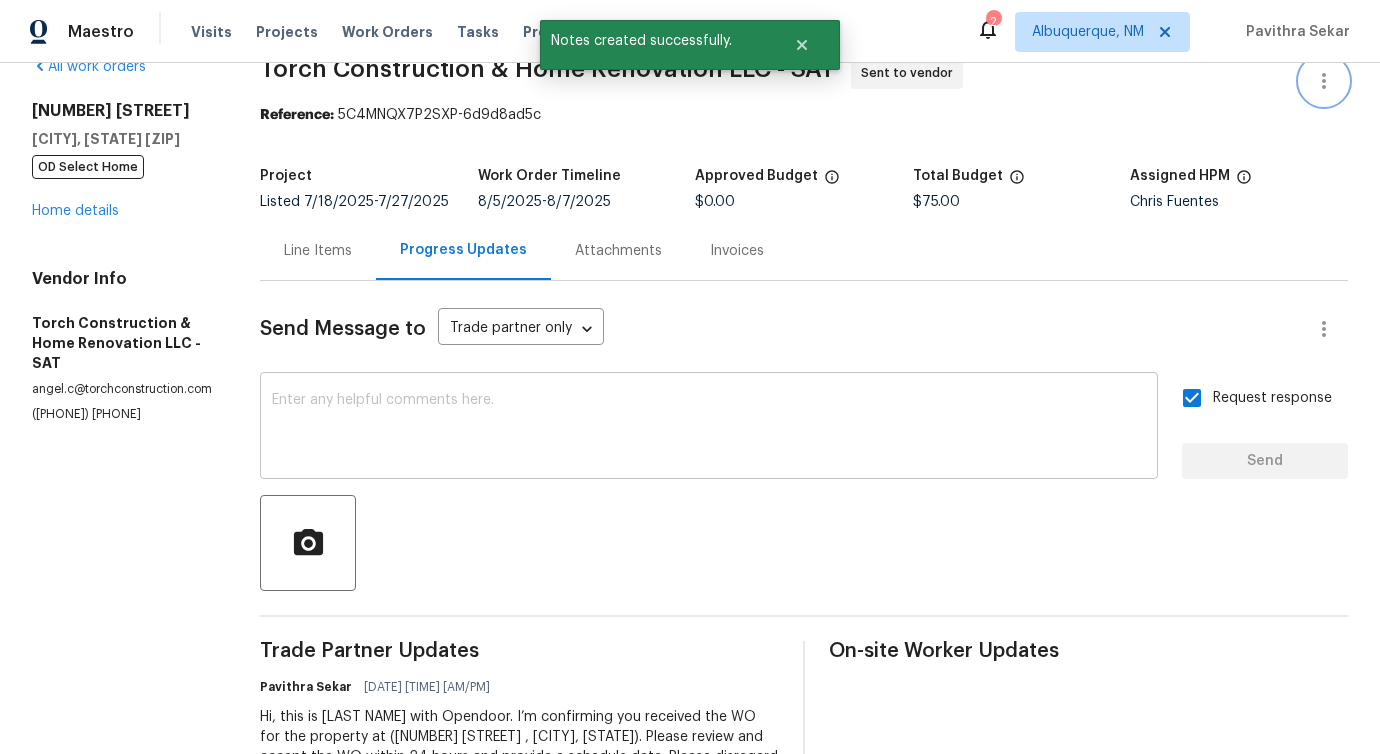 scroll, scrollTop: 0, scrollLeft: 0, axis: both 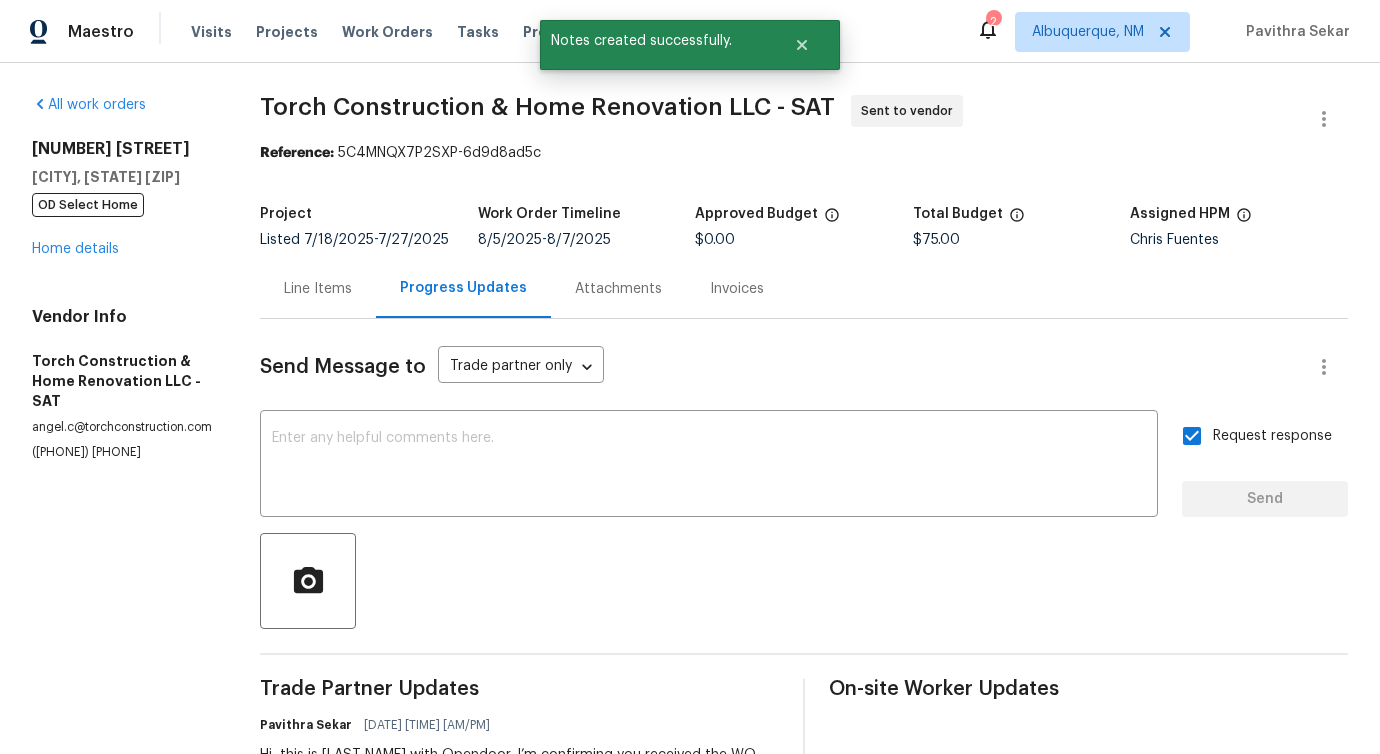 click on "Line Items" at bounding box center [318, 288] 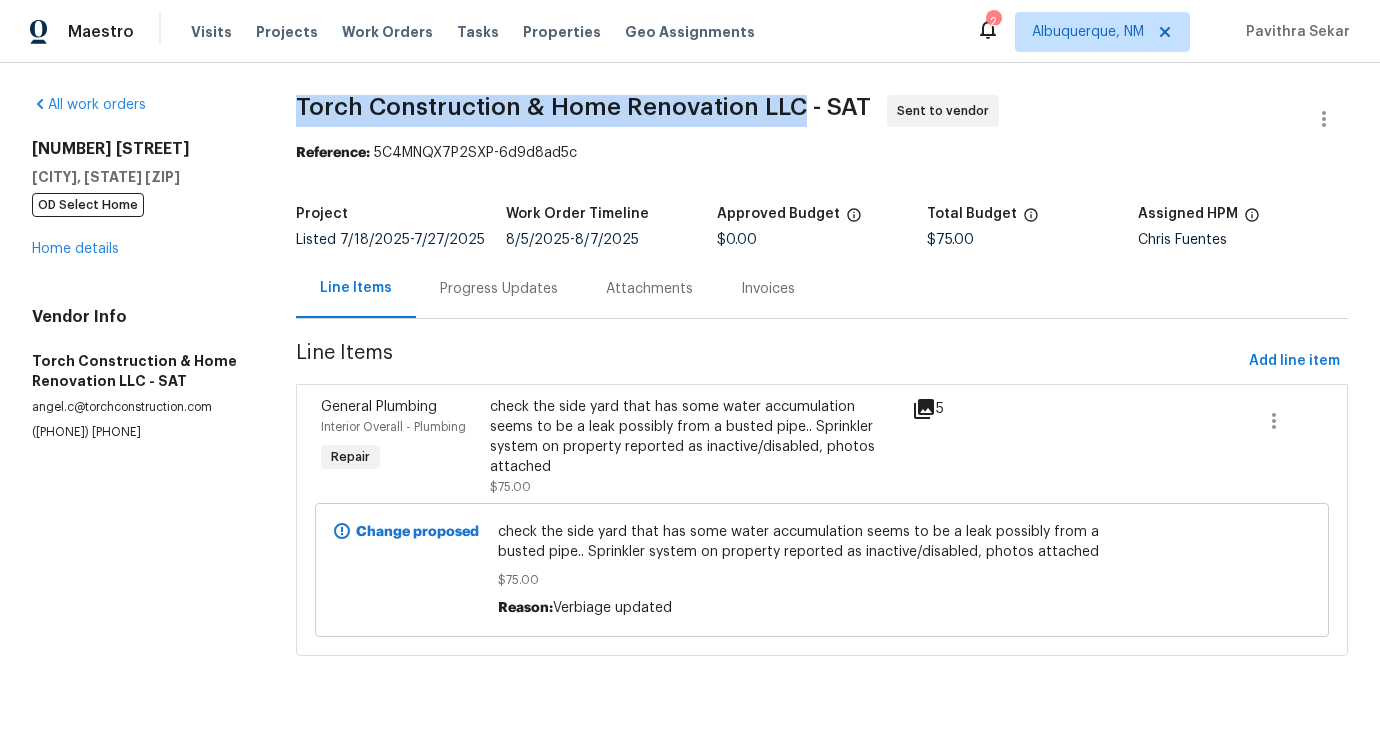 drag, startPoint x: 292, startPoint y: 109, endPoint x: 798, endPoint y: 102, distance: 506.04843 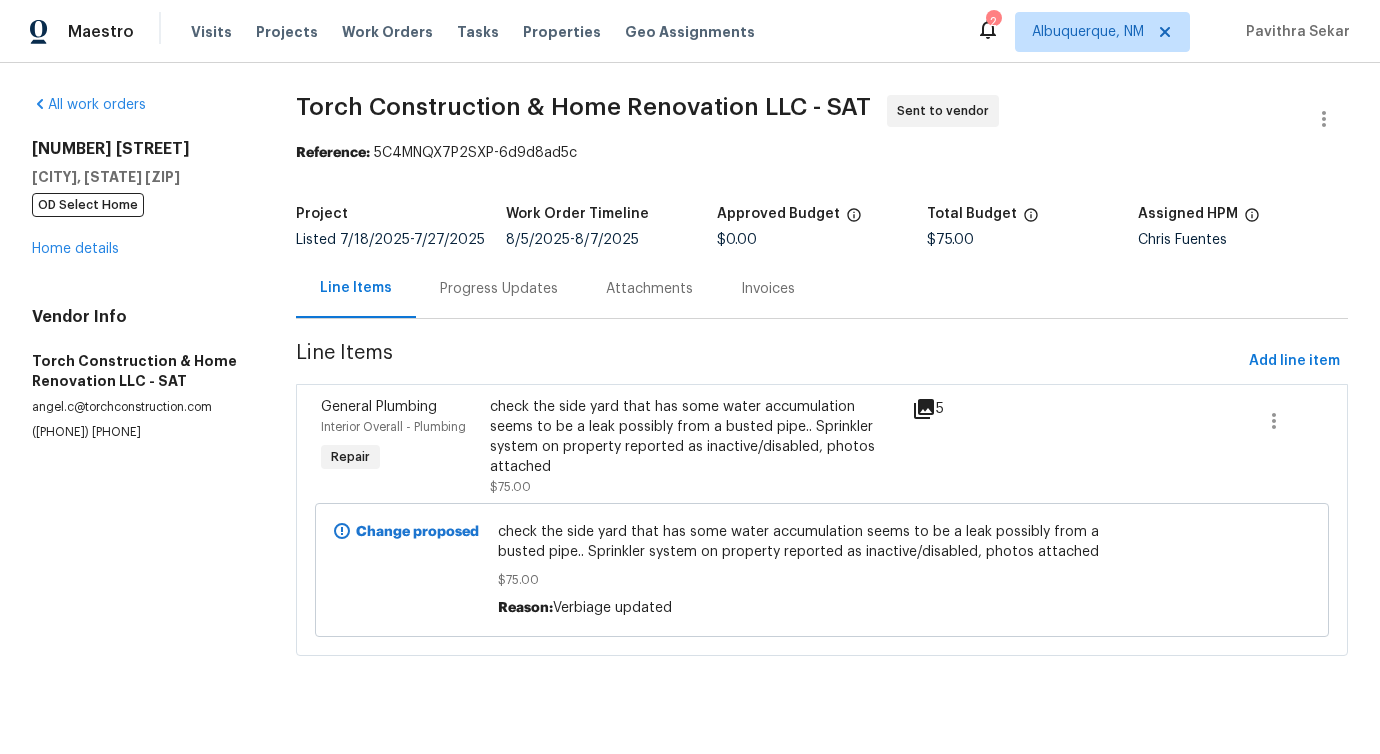 click on "All work orders 1722 Searcy Dr San Antonio, TX 78232 OD Select Home Home details Vendor Info Torch Construction & Home Renovation LLC - SAT angel.c@torchconstruction.com (832) 552-9263 Torch Construction & Home Renovation LLC - SAT Sent to vendor Reference:   5C4MNQX7P2SXP-6d9d8ad5c Project Listed   7/18/2025  -  7/27/2025 Work Order Timeline 8/5/2025  -  8/7/2025 Approved Budget $0.00 Total Budget $75.00 Assigned HPM Chris Fuentes Line Items Progress Updates Attachments Invoices Line Items Add line item General Plumbing Interior Overall - Plumbing Repair check the side yard that has some water accumulation seems to be a leak possibly from a busted pipe.. Sprinkler system on property reported as inactive/disabled,  photos attached $75.00   5 Change proposed check the side yard that has some water accumulation seems to be a leak possibly from a busted pipe.. Sprinkler system on property reported as inactive/disabled,  photos attached $75.00 Reason:  Verbiage updated" at bounding box center [690, 387] 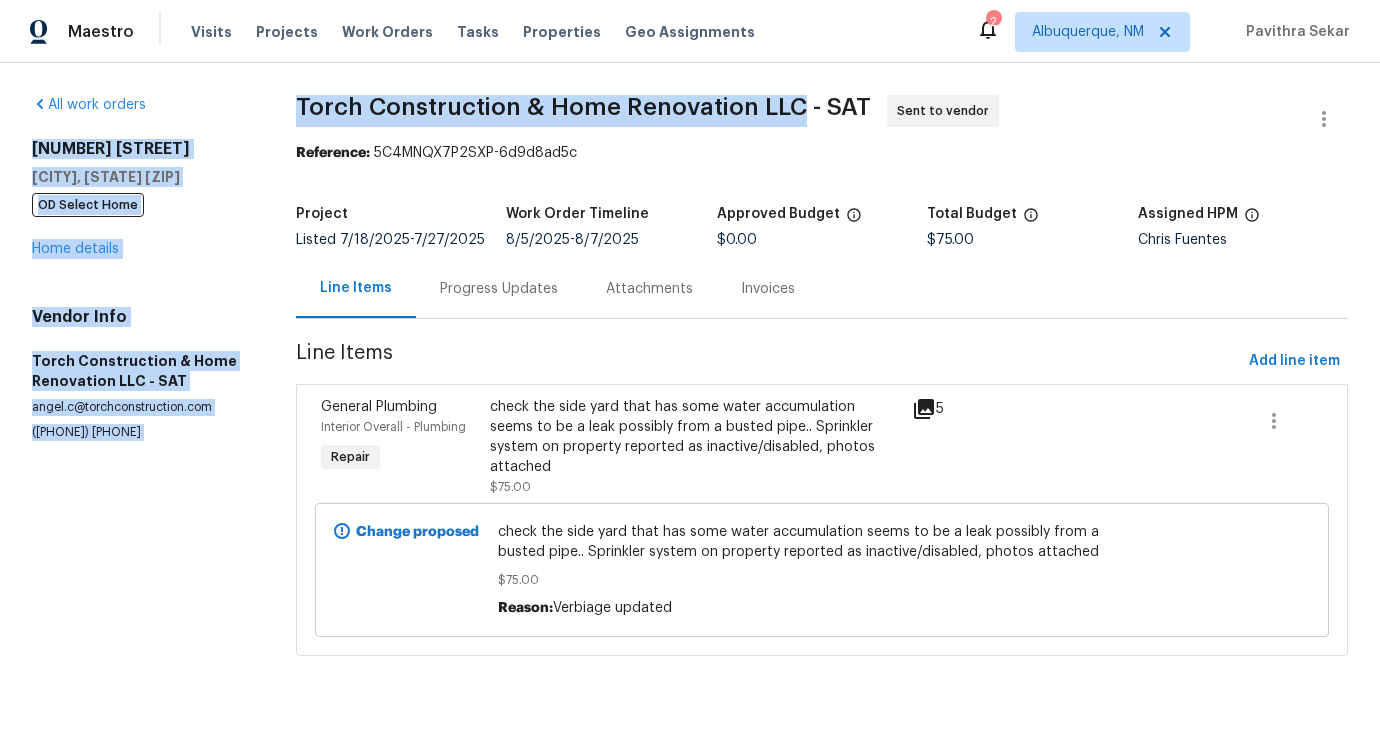 drag, startPoint x: 794, startPoint y: 105, endPoint x: 168, endPoint y: 114, distance: 626.0647 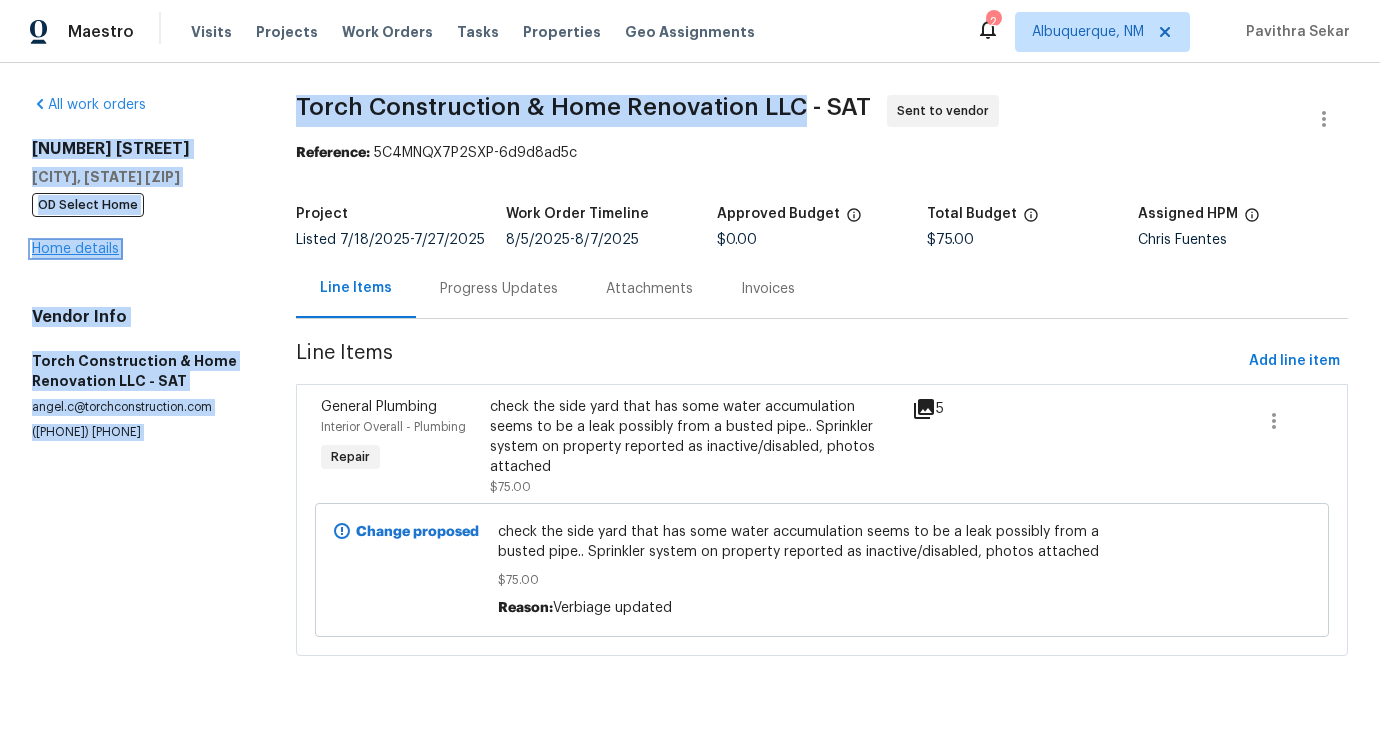 click on "Home details" at bounding box center (75, 249) 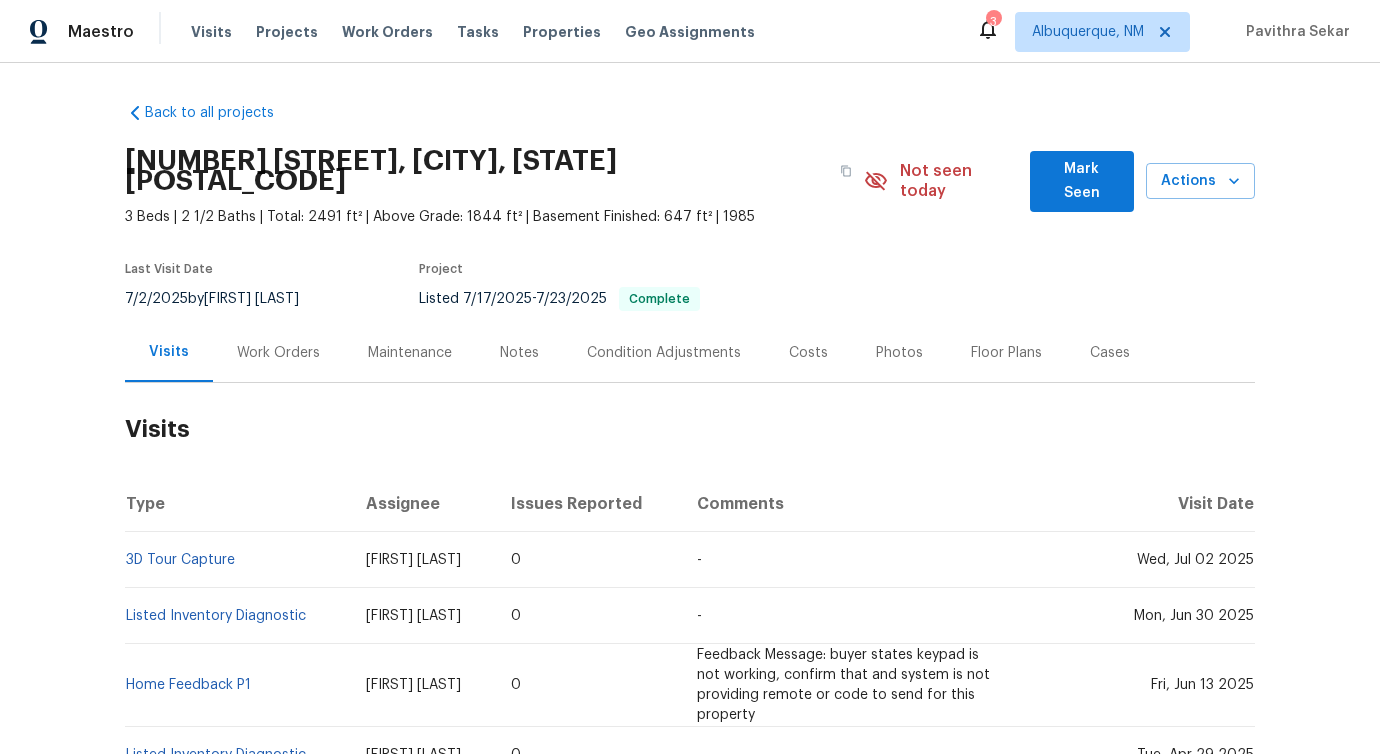 scroll, scrollTop: 0, scrollLeft: 0, axis: both 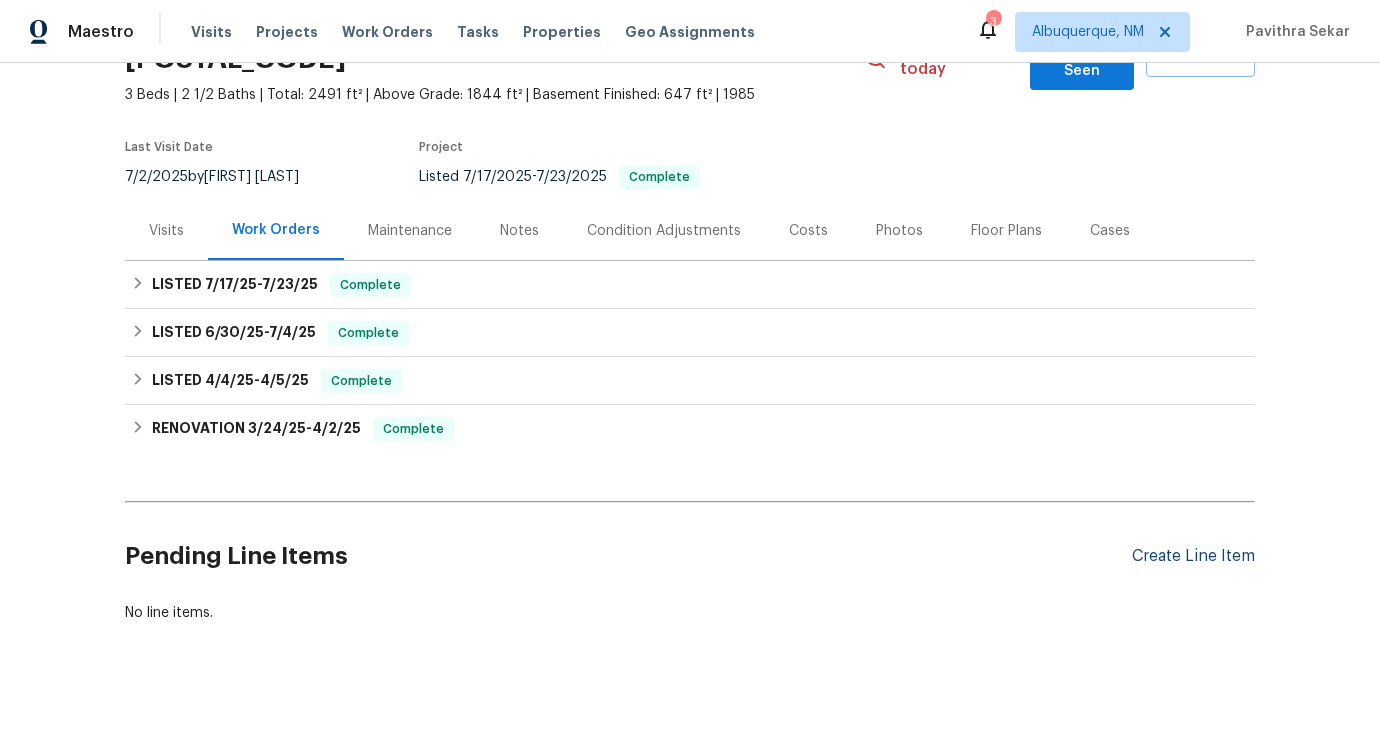 click on "Create Line Item" at bounding box center (1193, 556) 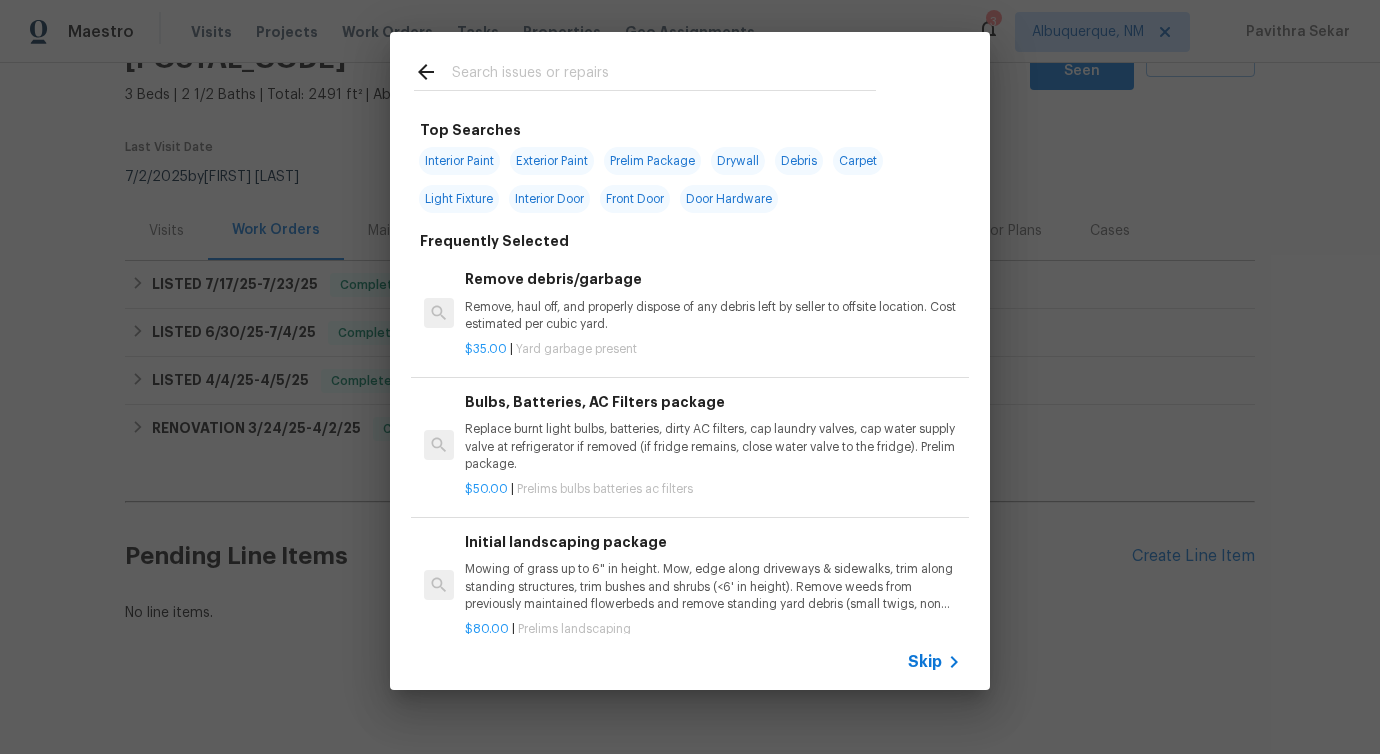 click at bounding box center [664, 75] 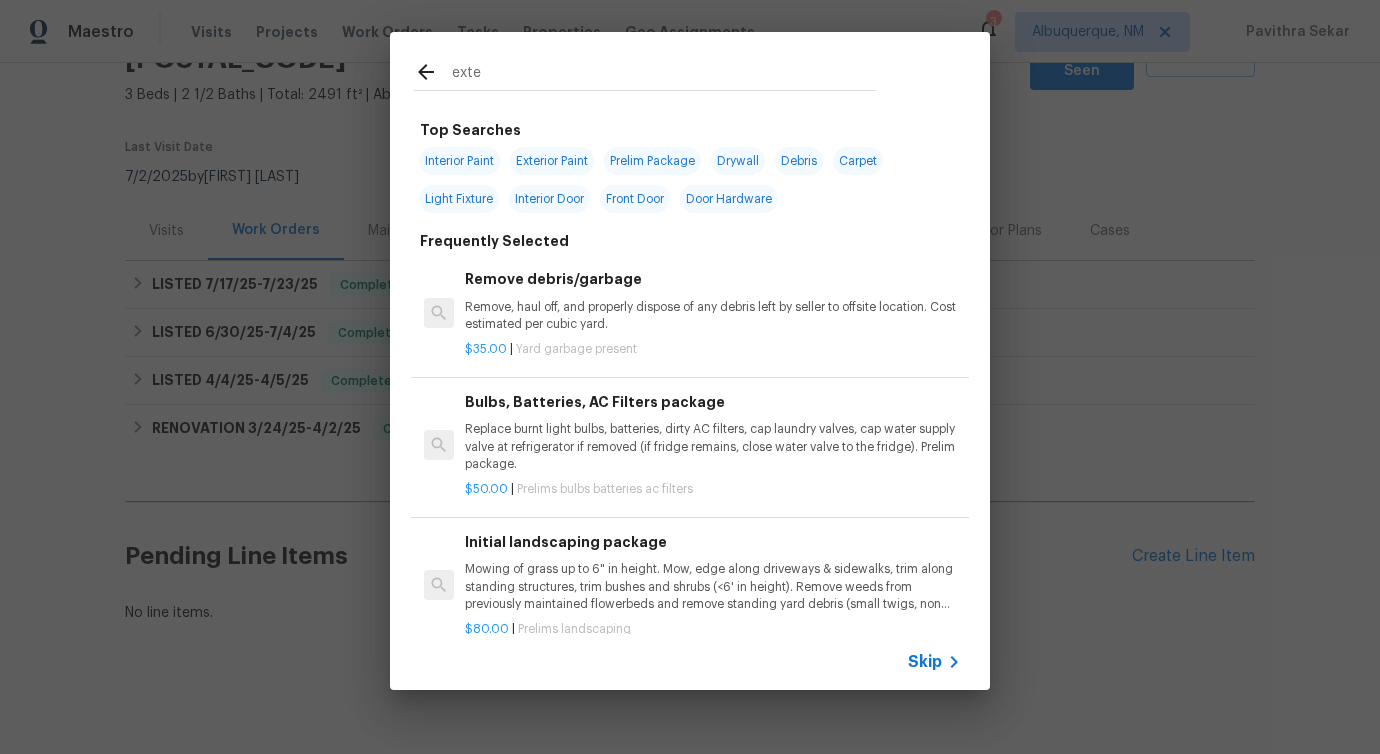 type on "exter" 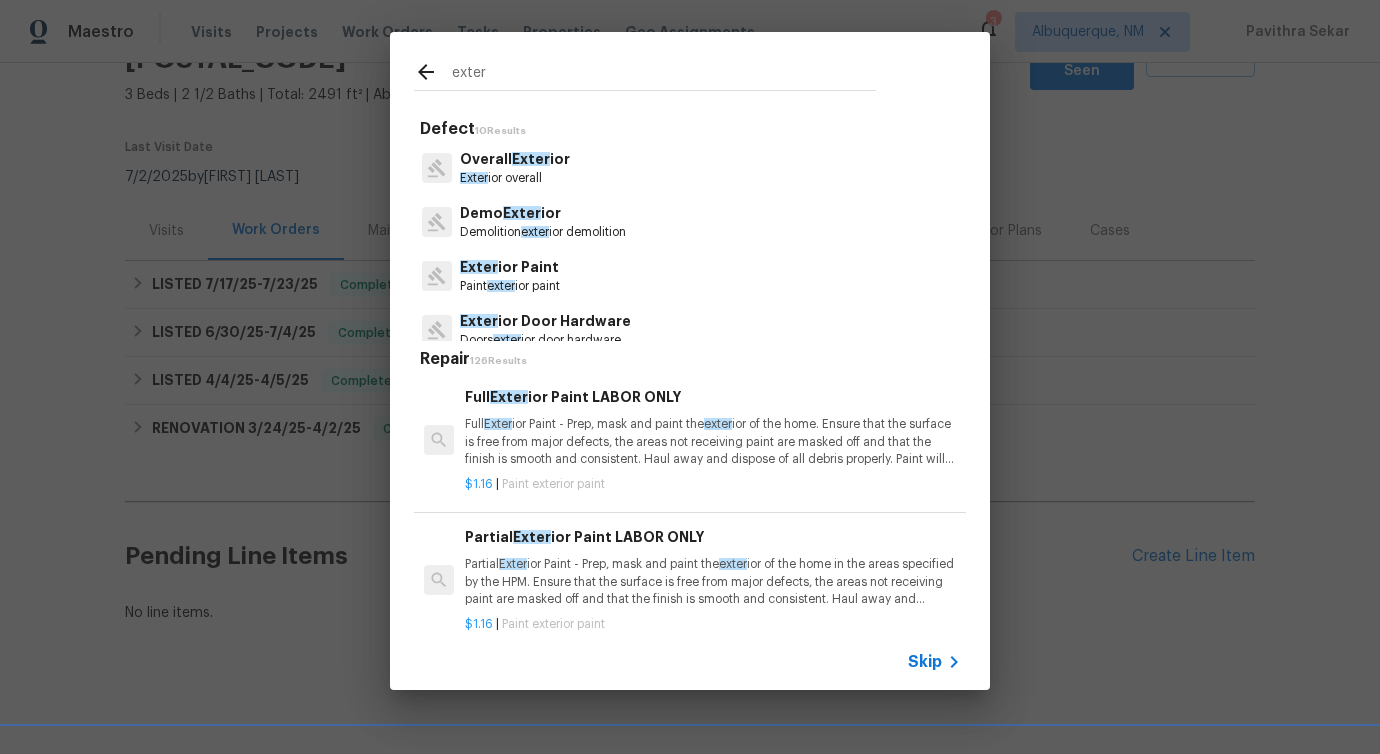 click on "Exter ior overall" at bounding box center [515, 178] 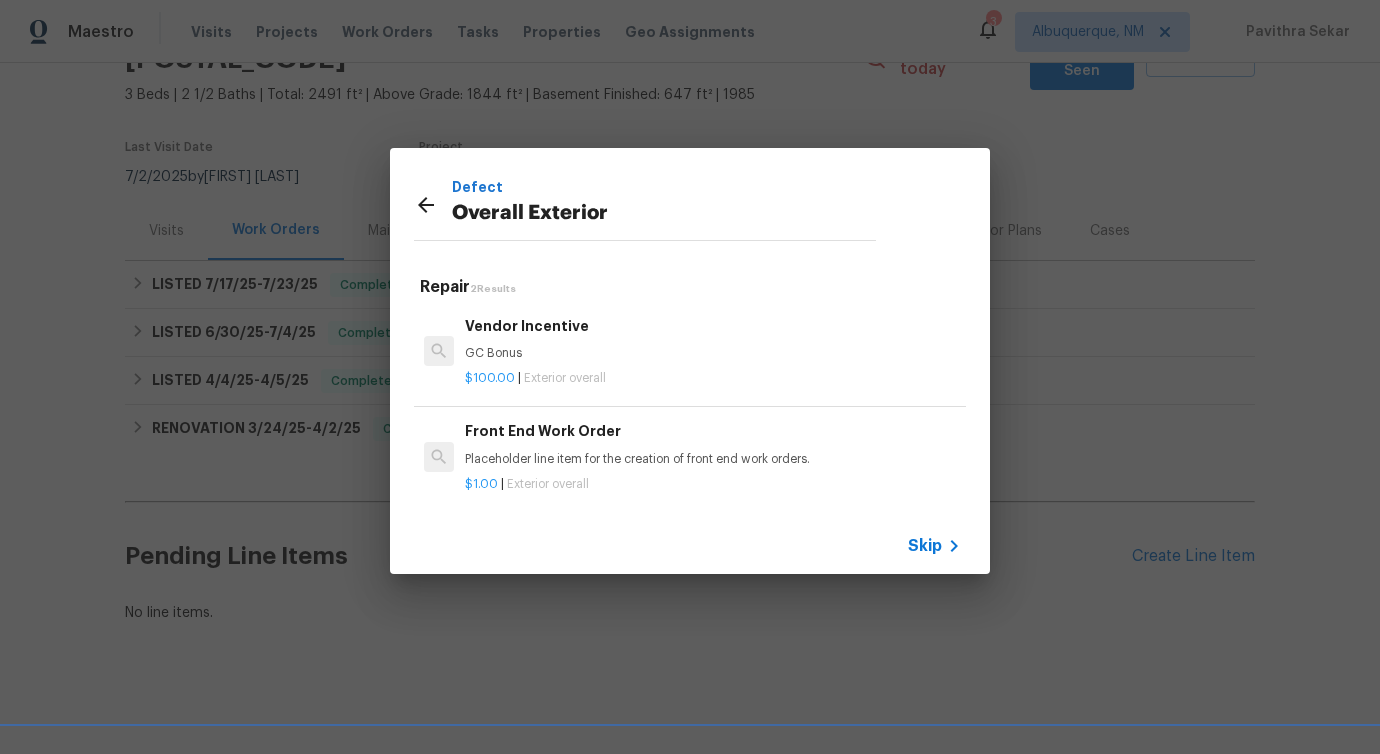 scroll, scrollTop: 3, scrollLeft: 0, axis: vertical 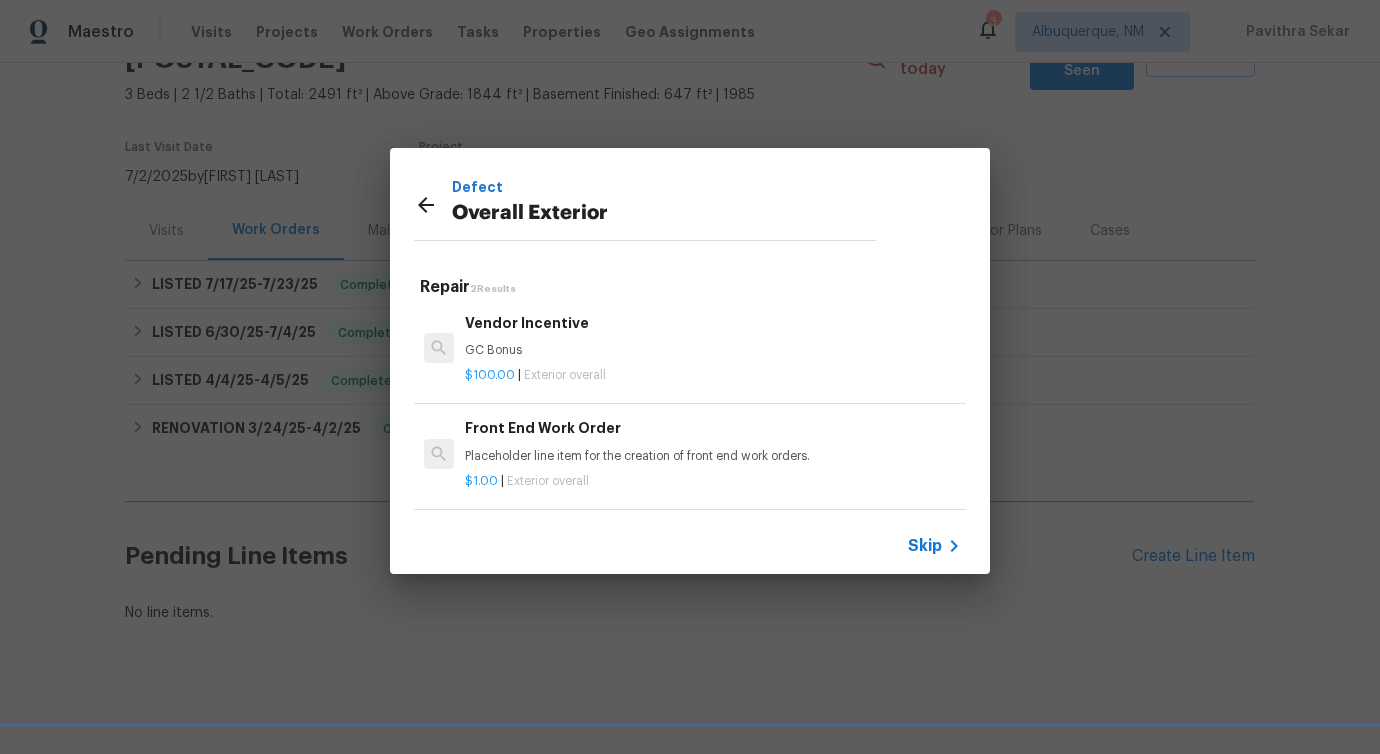 click on "$1.00   |   Exterior overall" at bounding box center [713, 477] 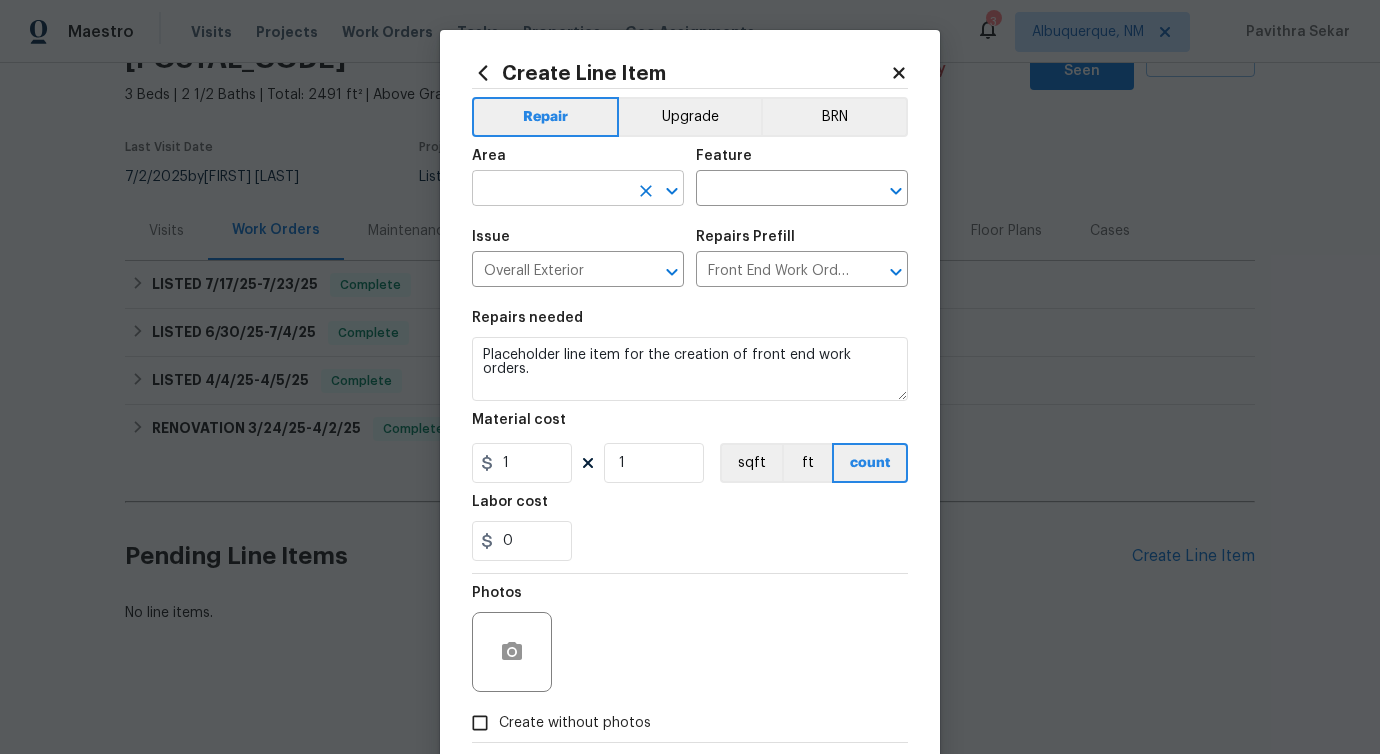 click at bounding box center [550, 190] 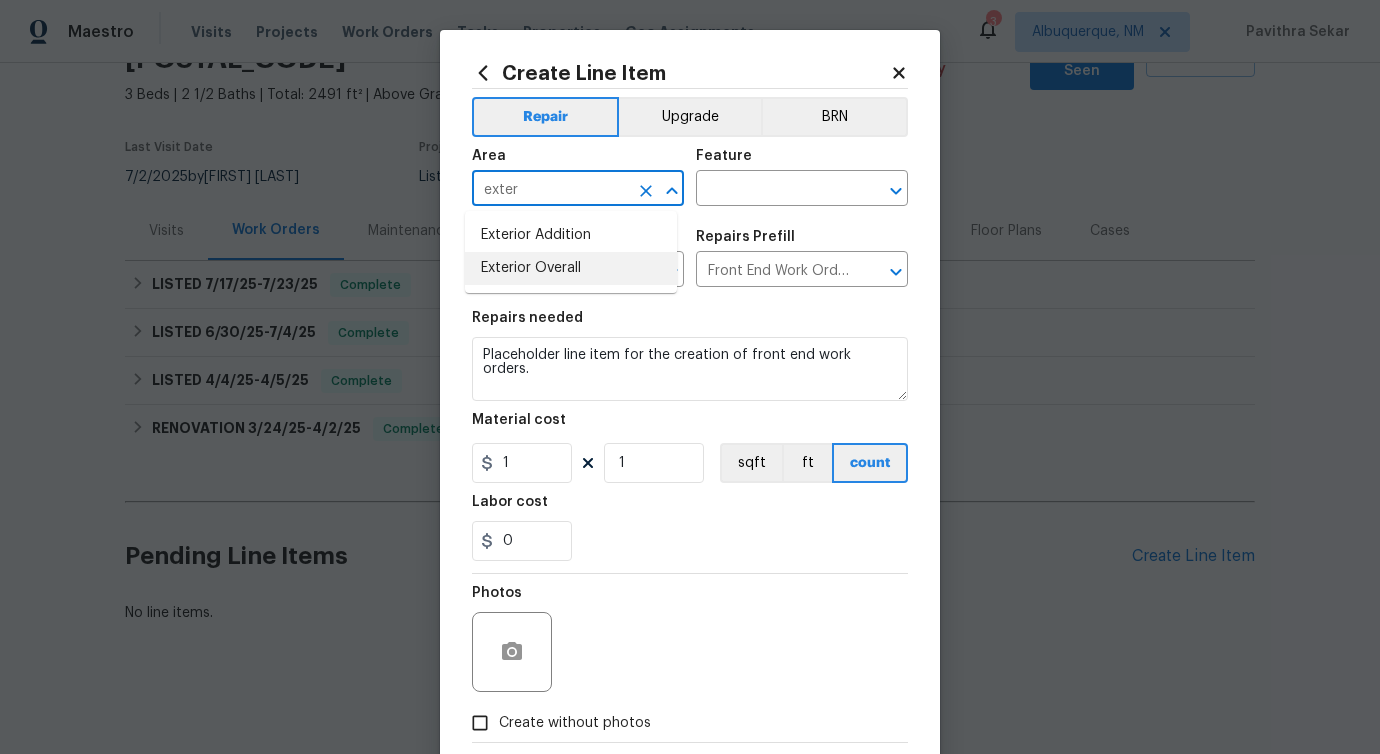 click on "Exterior Overall" at bounding box center [571, 268] 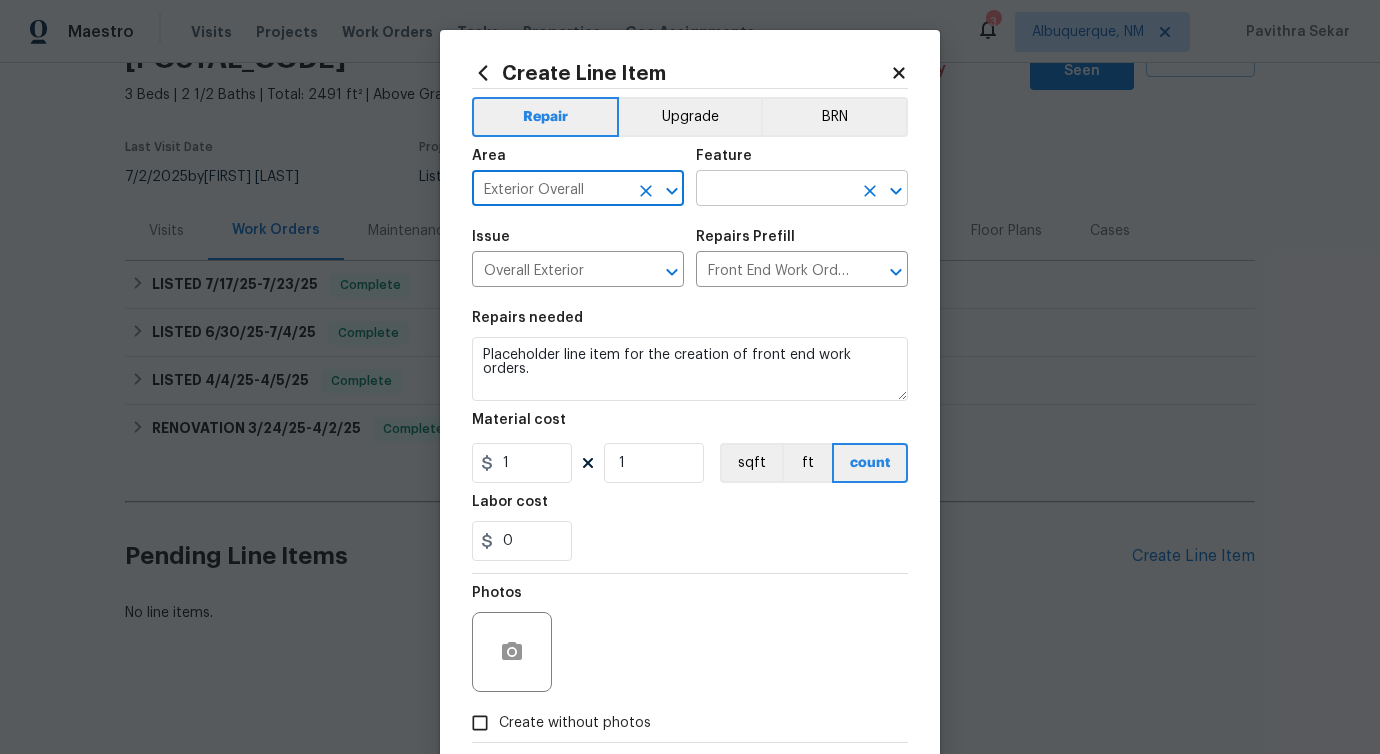 type on "Exterior Overall" 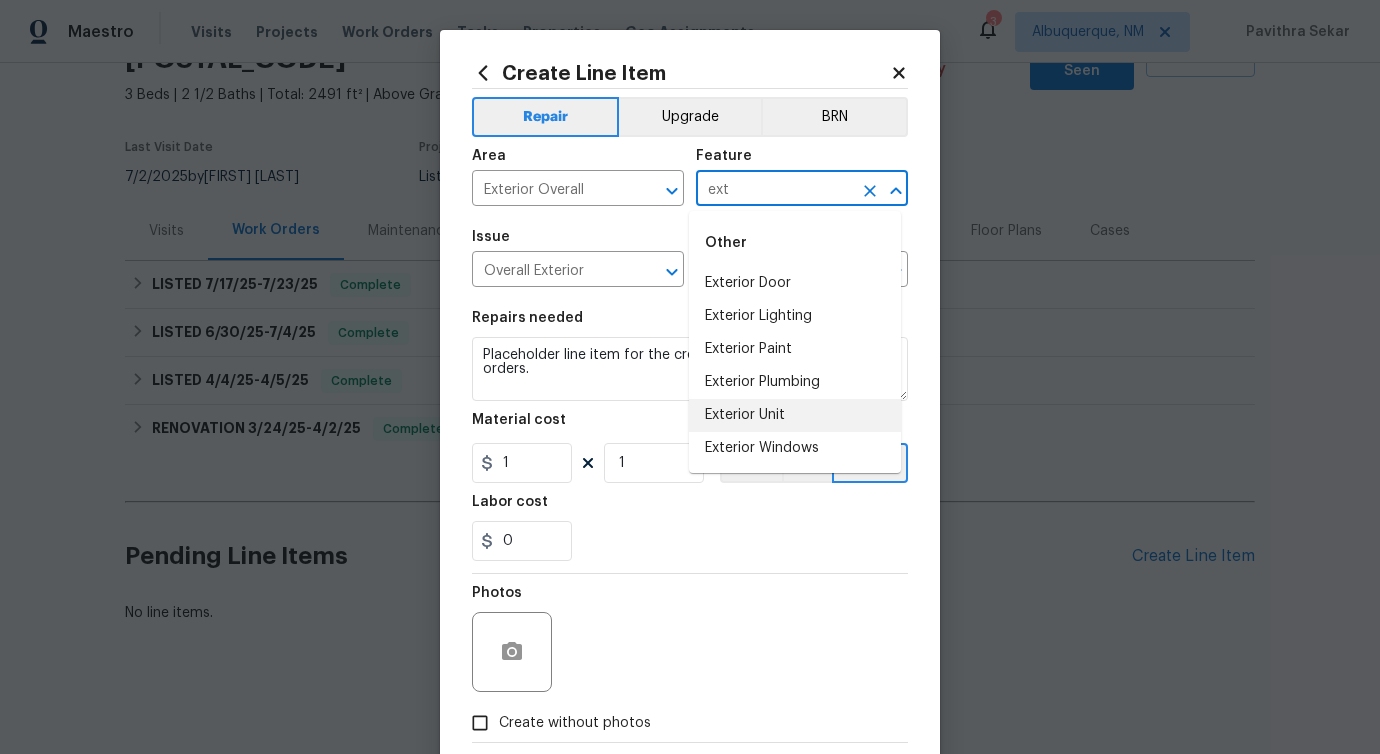click on "Exterior Unit" at bounding box center [795, 415] 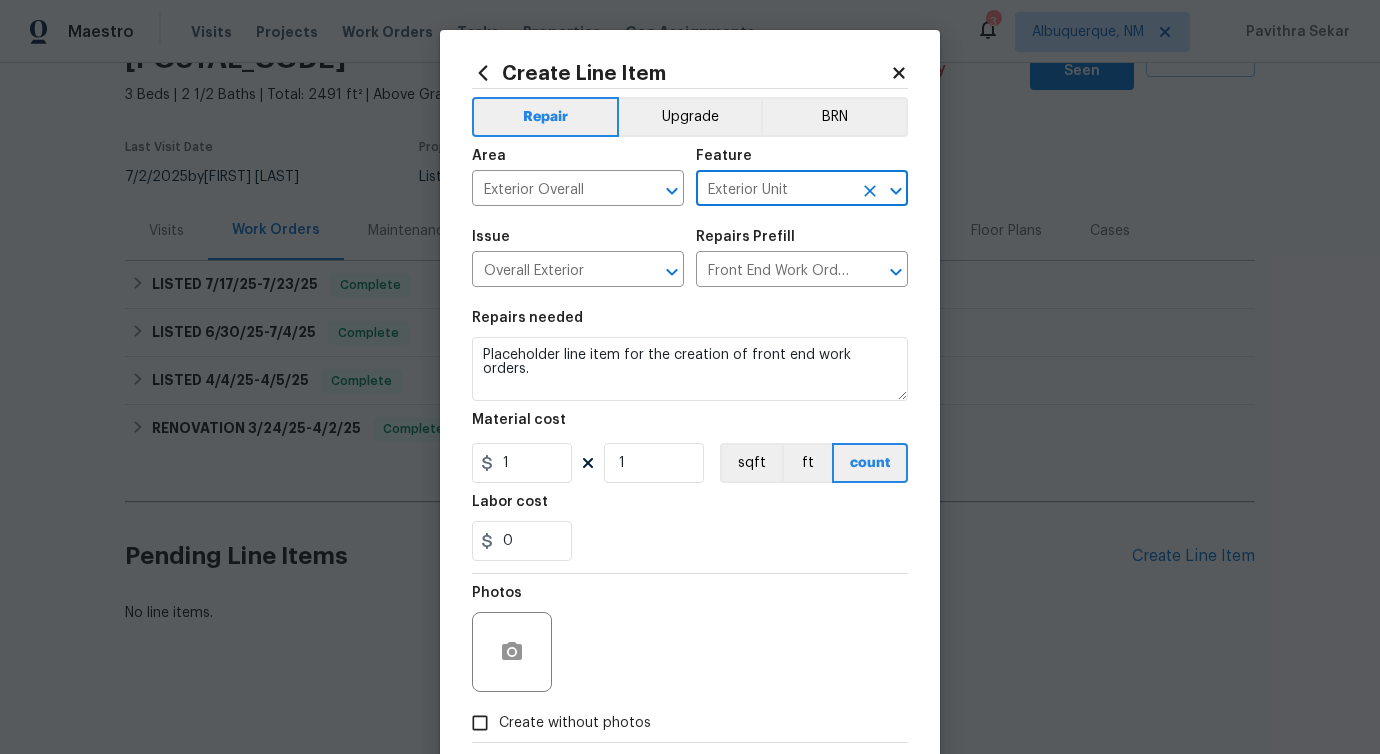 type on "Exterior Unit" 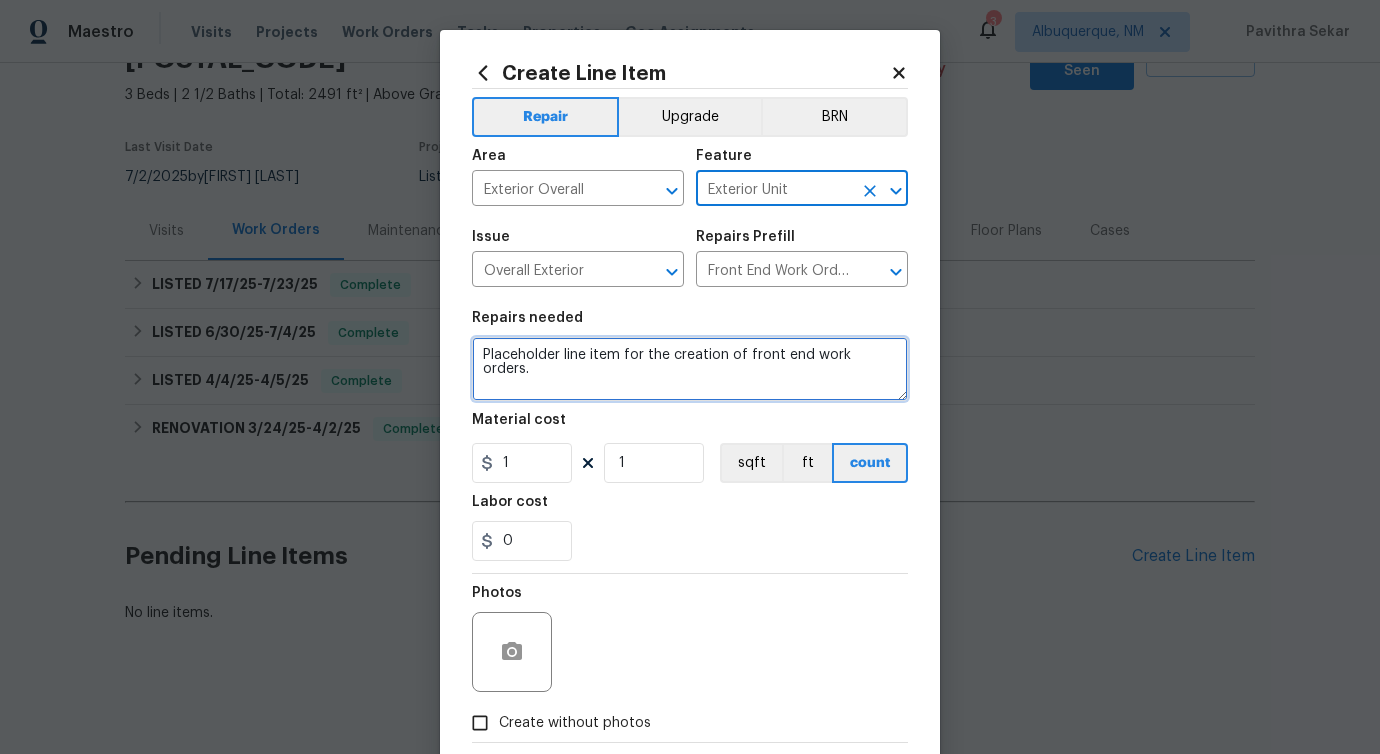 click on "Placeholder line item for the creation of front end work orders." at bounding box center [690, 369] 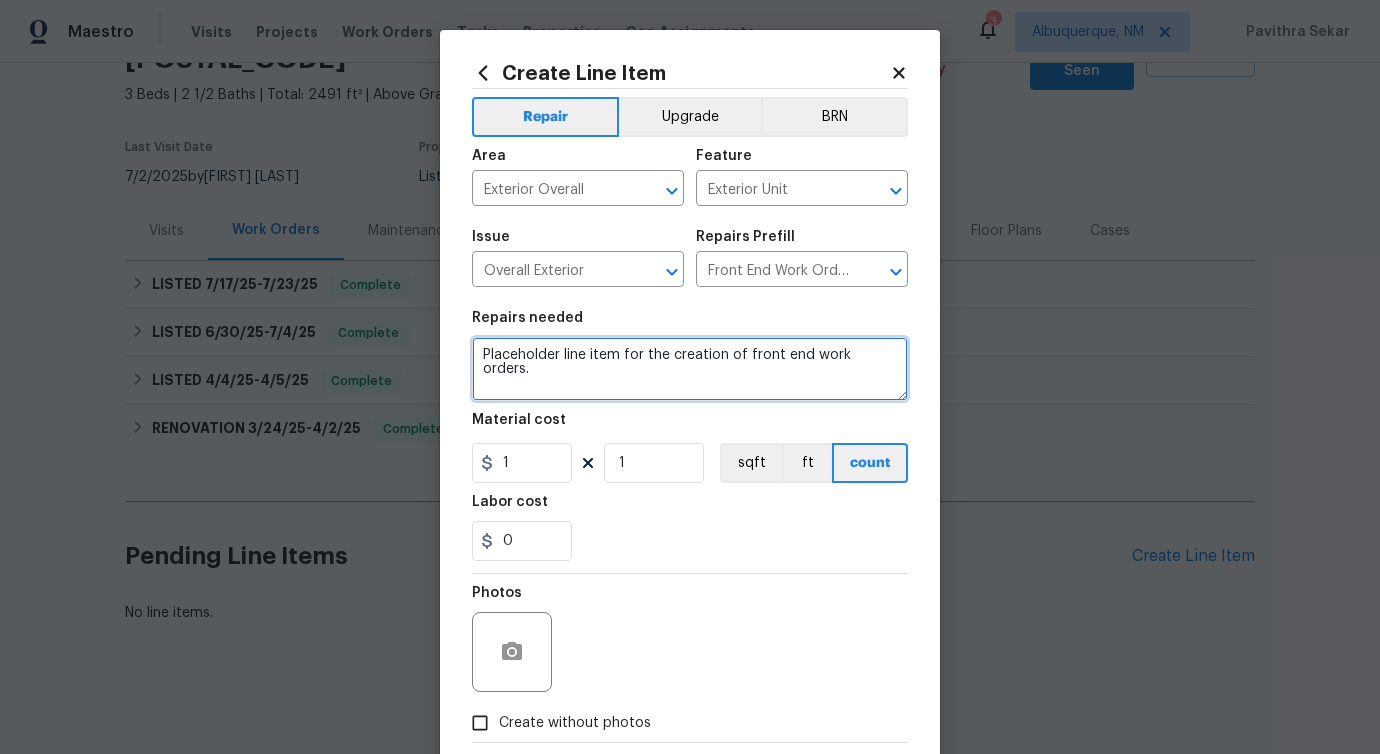 click on "Placeholder line item for the creation of front end work orders." at bounding box center (690, 369) 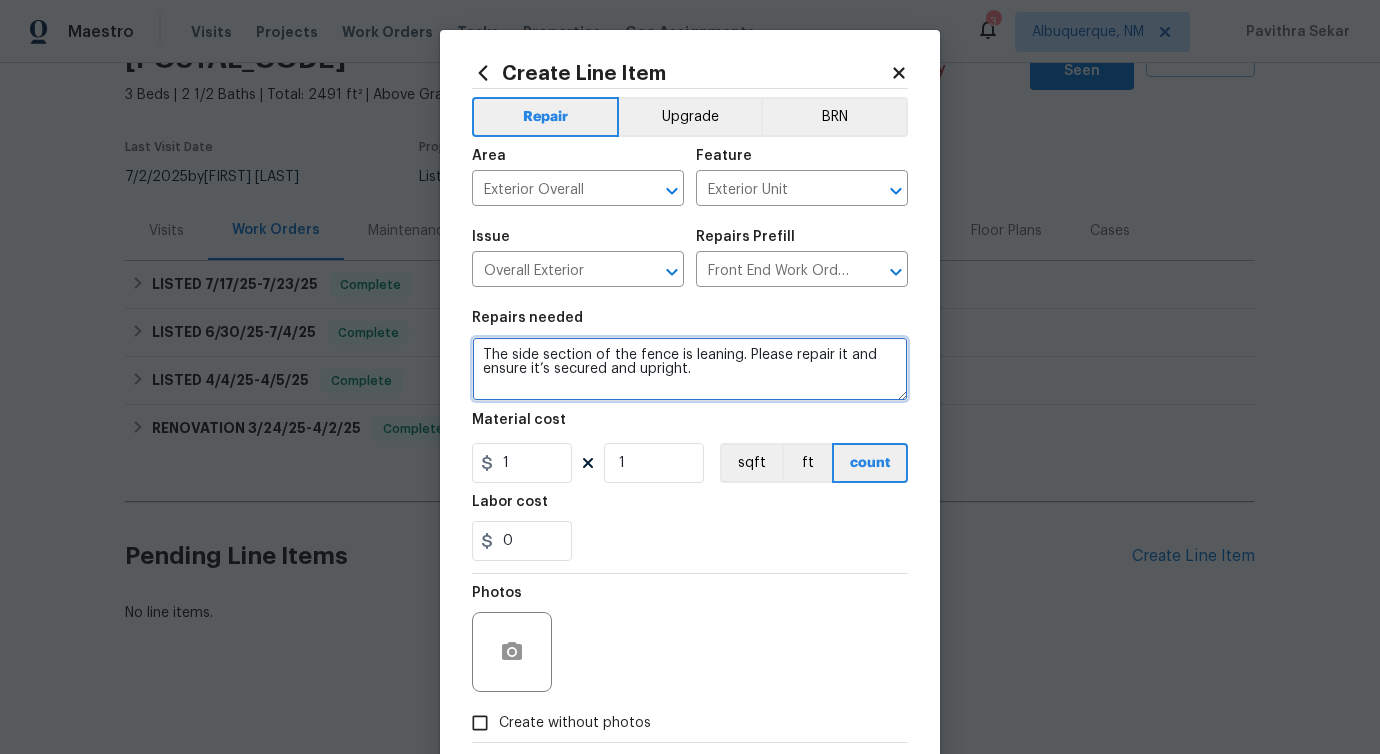type on "The side section of the fence is leaning. Please repair it and ensure it’s secured and upright." 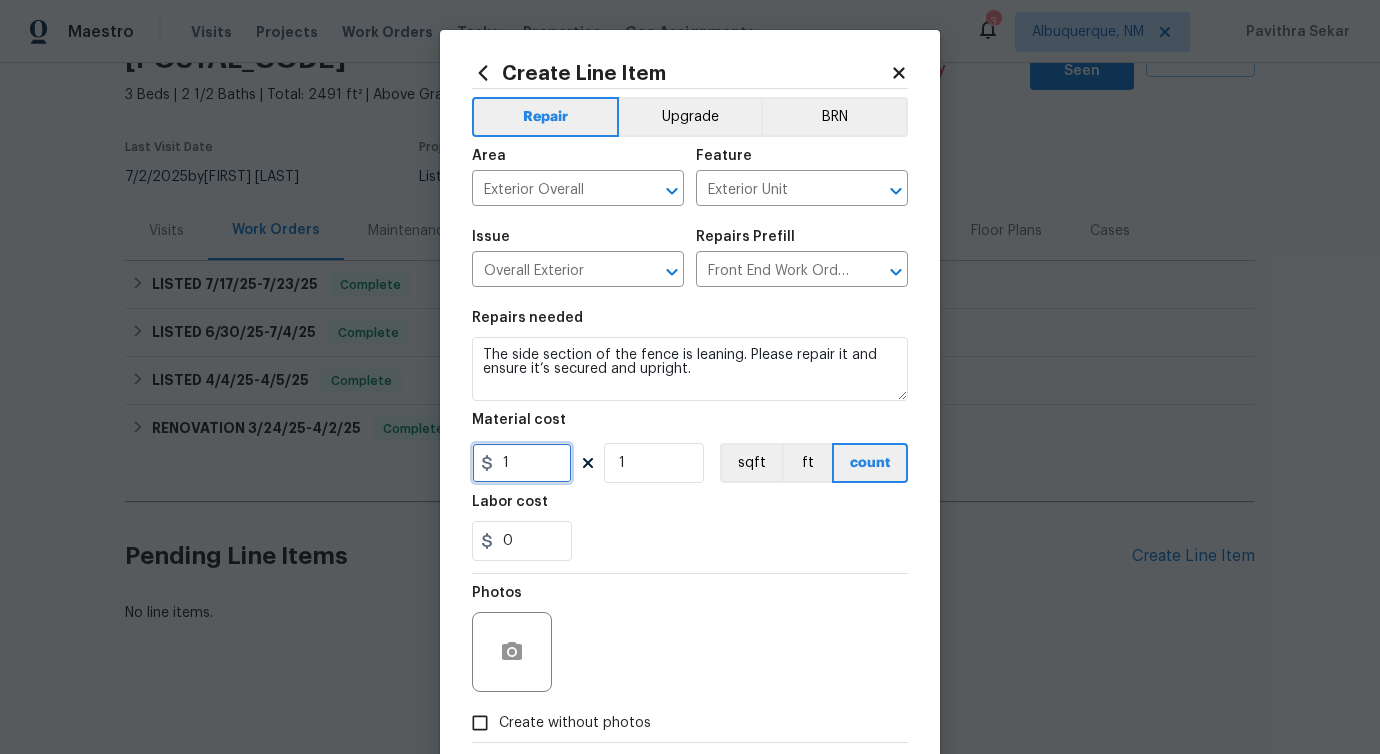click on "1" at bounding box center [522, 463] 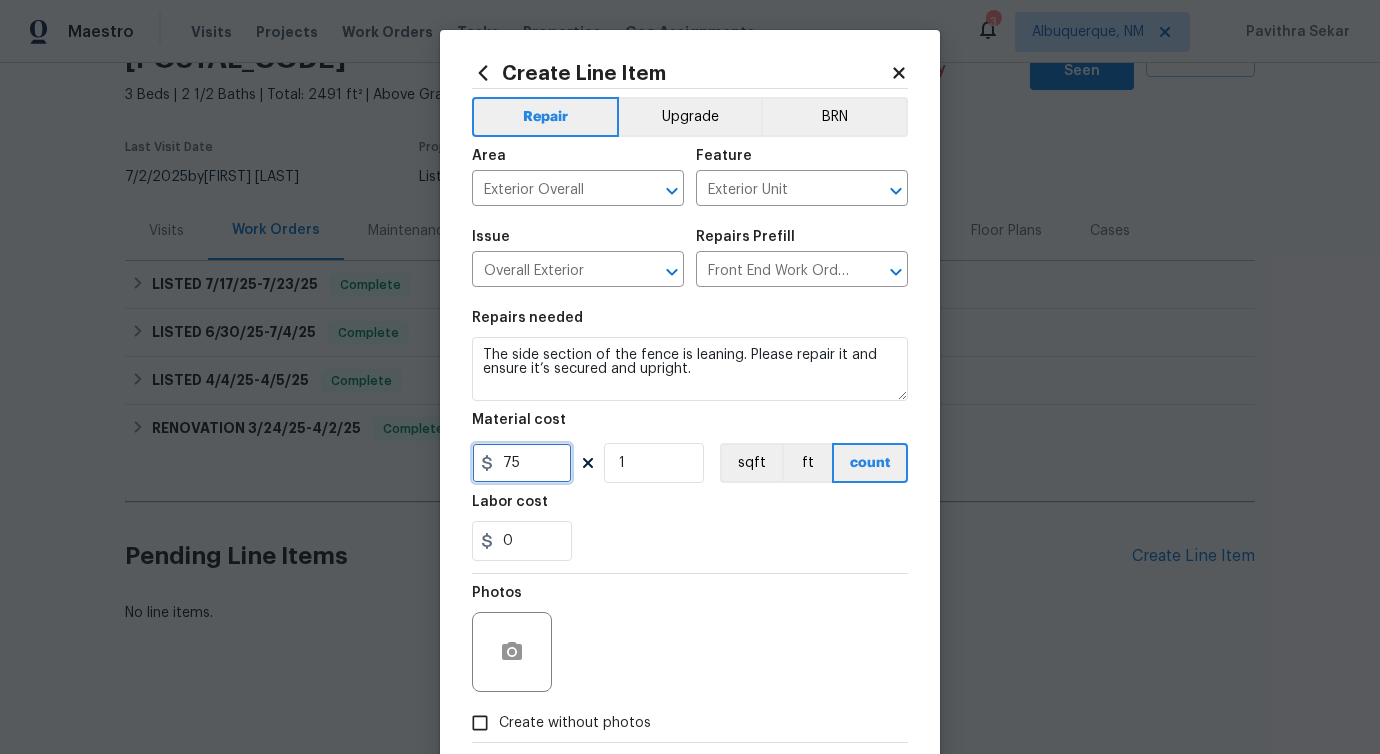scroll, scrollTop: 108, scrollLeft: 0, axis: vertical 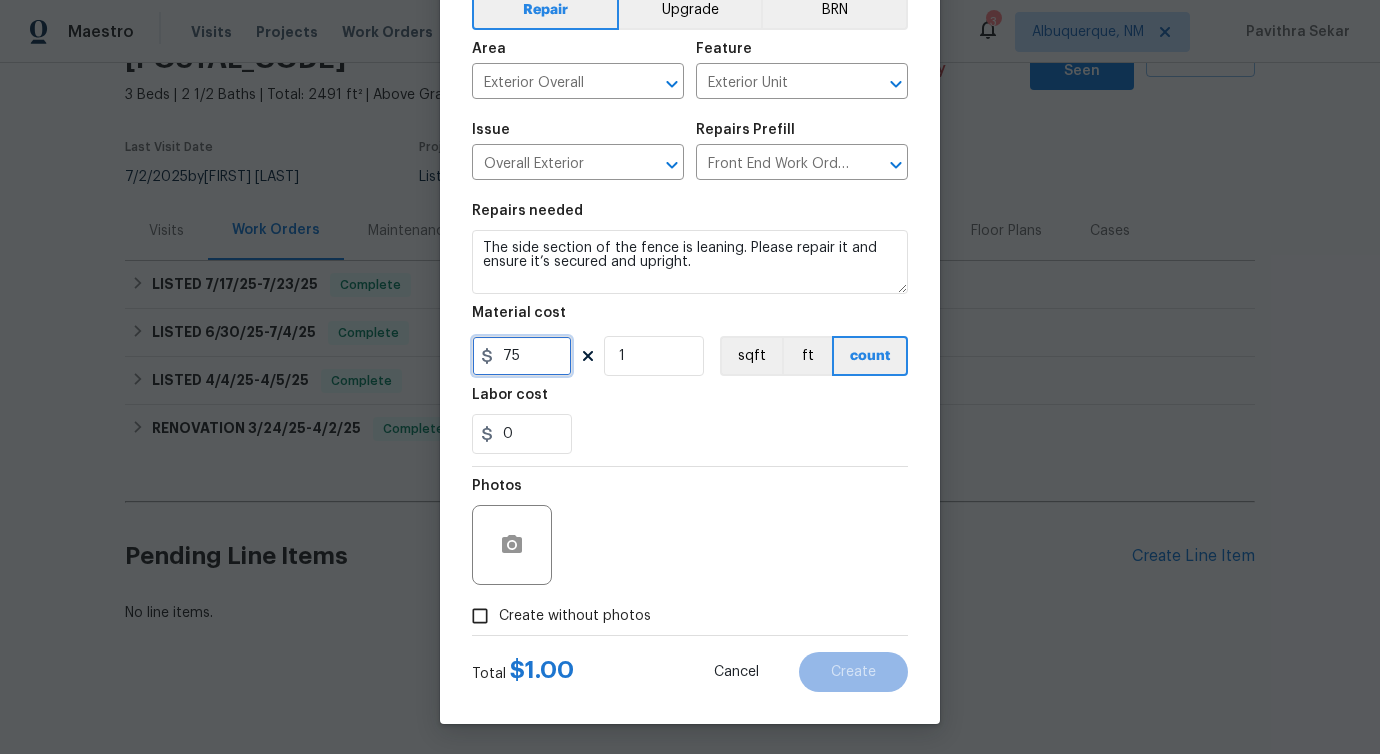 type on "75" 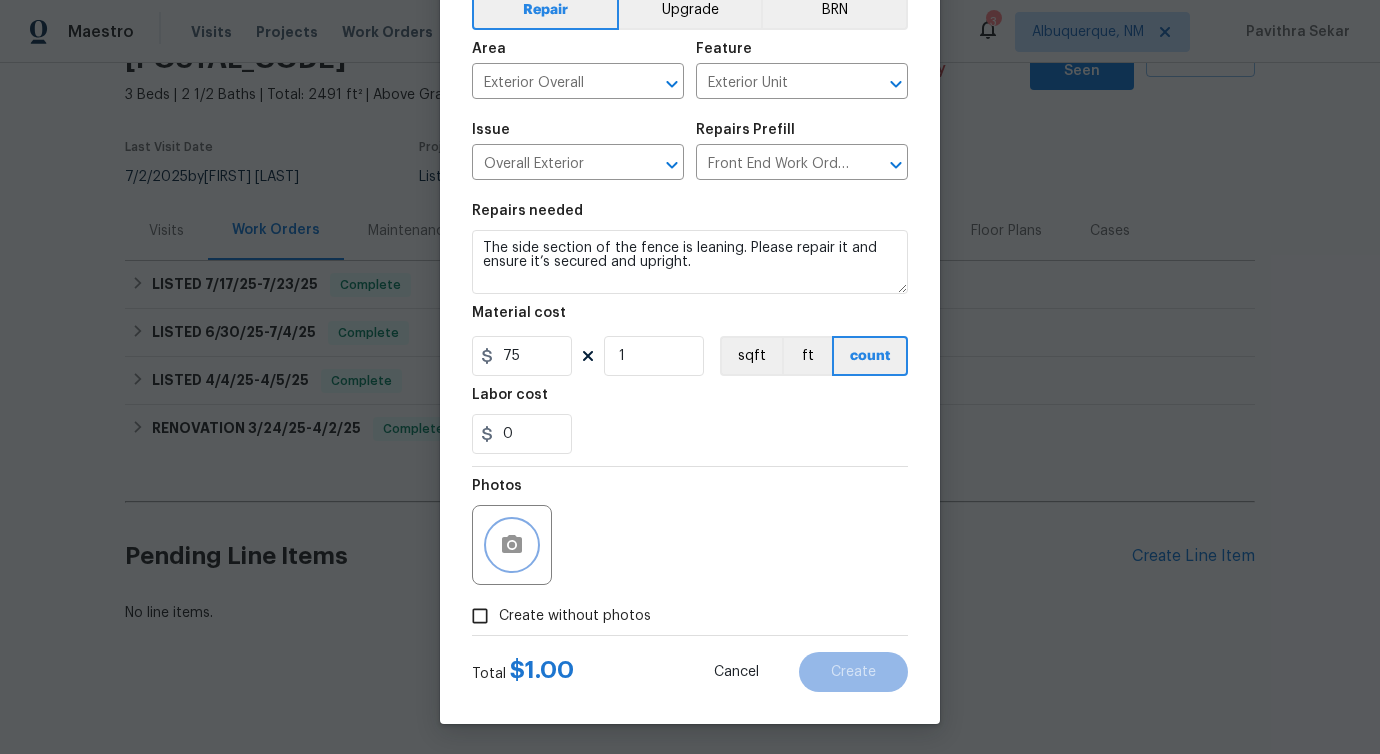click at bounding box center (512, 545) 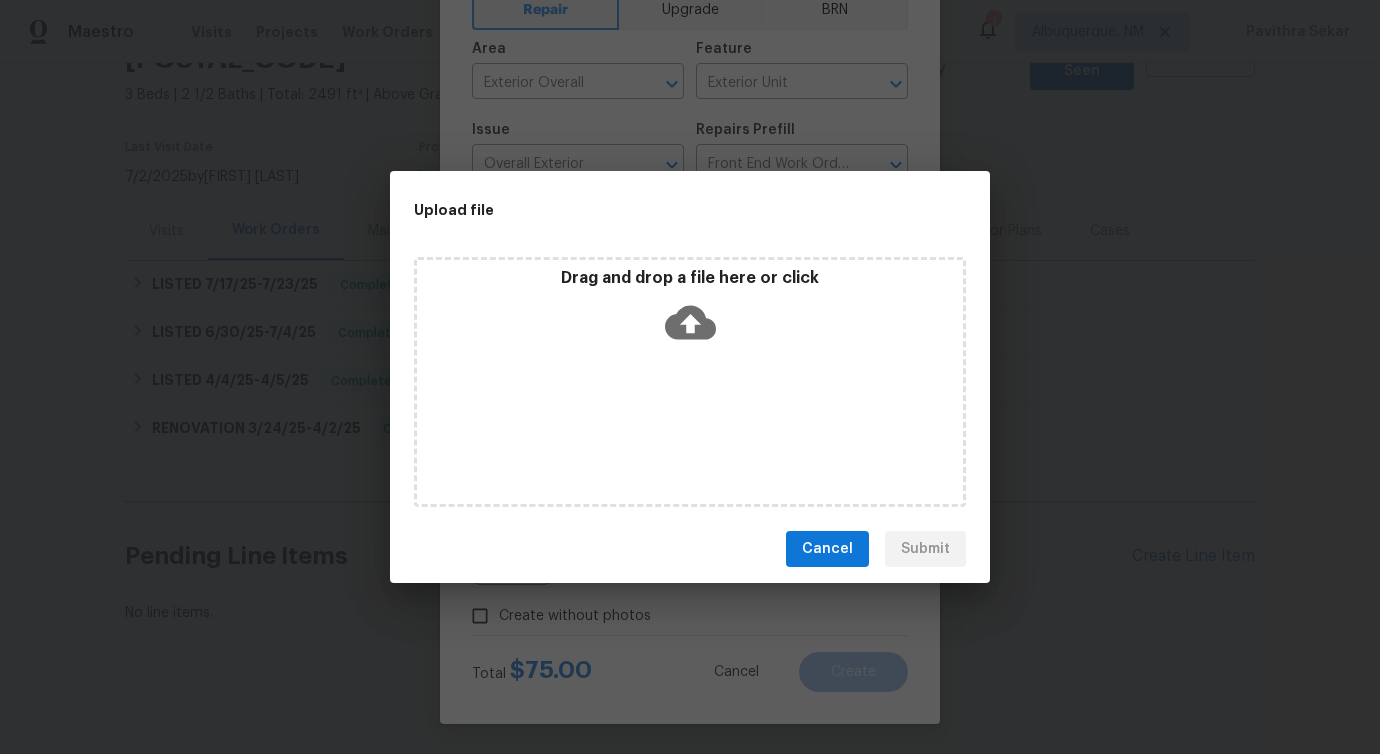 click 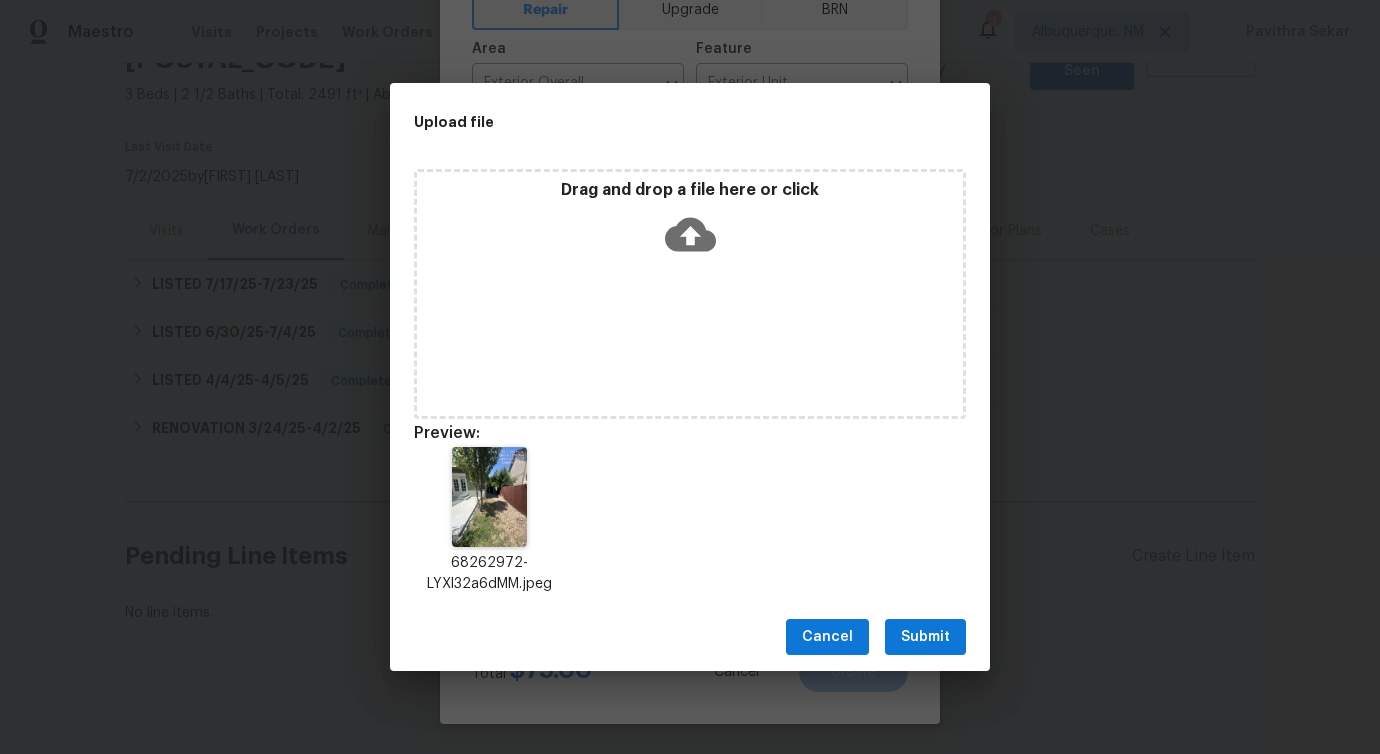 click on "Submit" at bounding box center (925, 637) 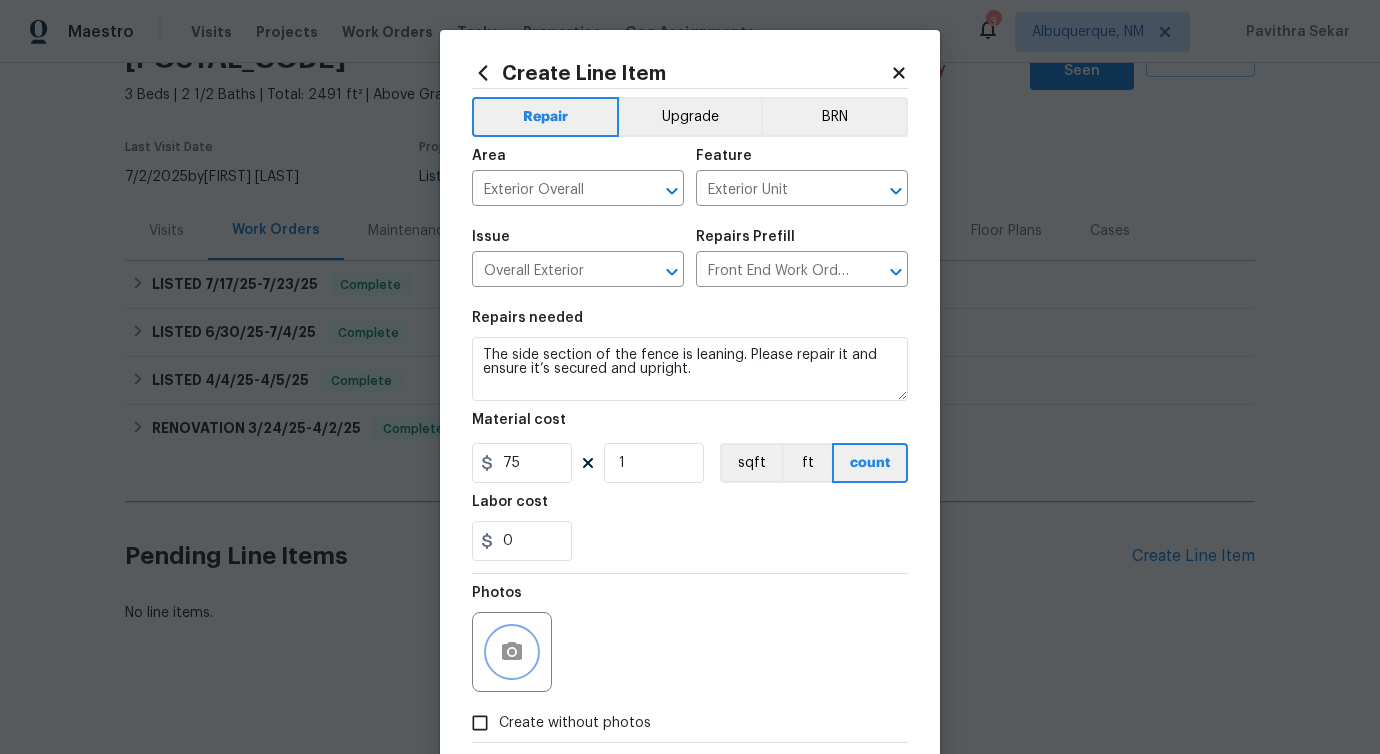 scroll, scrollTop: 108, scrollLeft: 0, axis: vertical 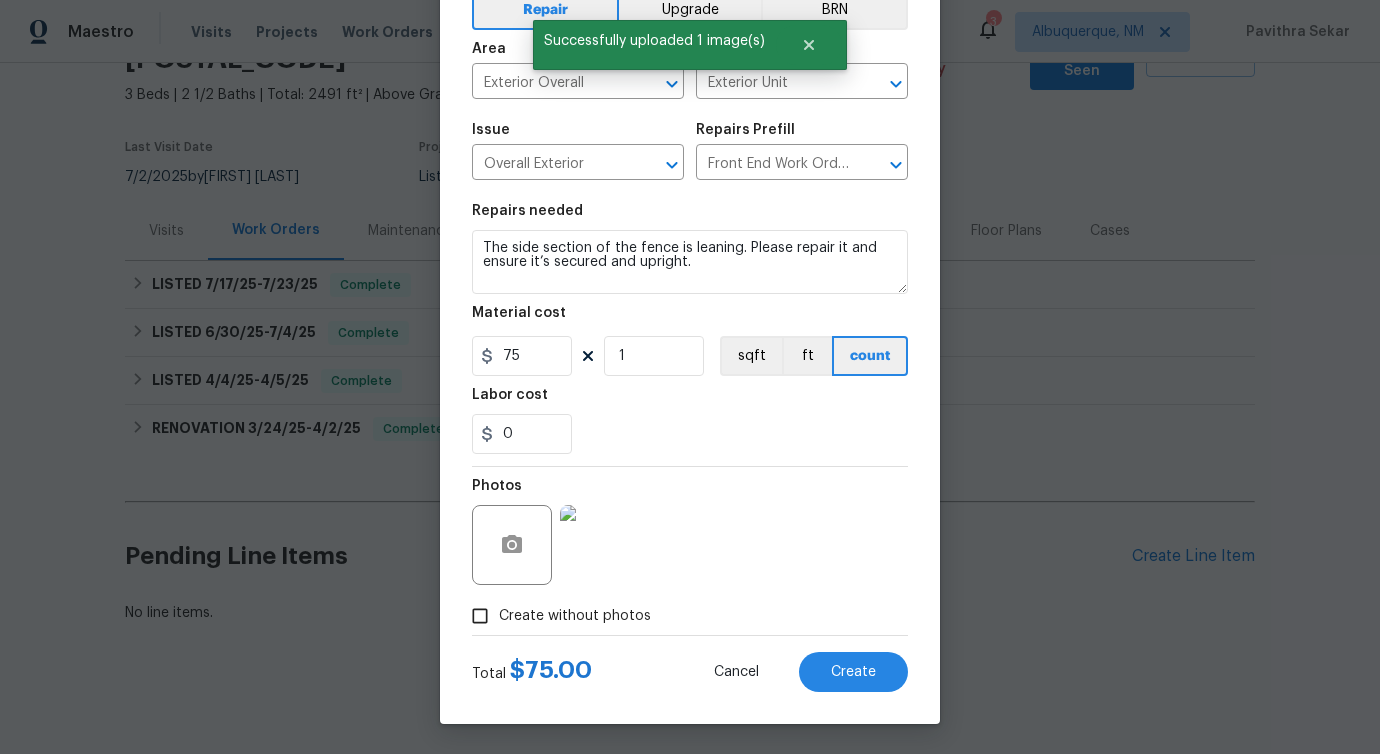 click on "Create Line Item Repair Upgrade BRN Area Exterior Overall ​ Feature Exterior Unit ​ Issue Overall Exterior ​ Repairs Prefill Front End Work Order $1.00 ​ Repairs needed The side section of the fence is leaning. Please repair it and ensure it’s secured and upright. Material cost 75 1 sqft ft count Labor cost 0 Photos Create without photos Total   $ 75.00 Cancel Create" at bounding box center (690, 323) 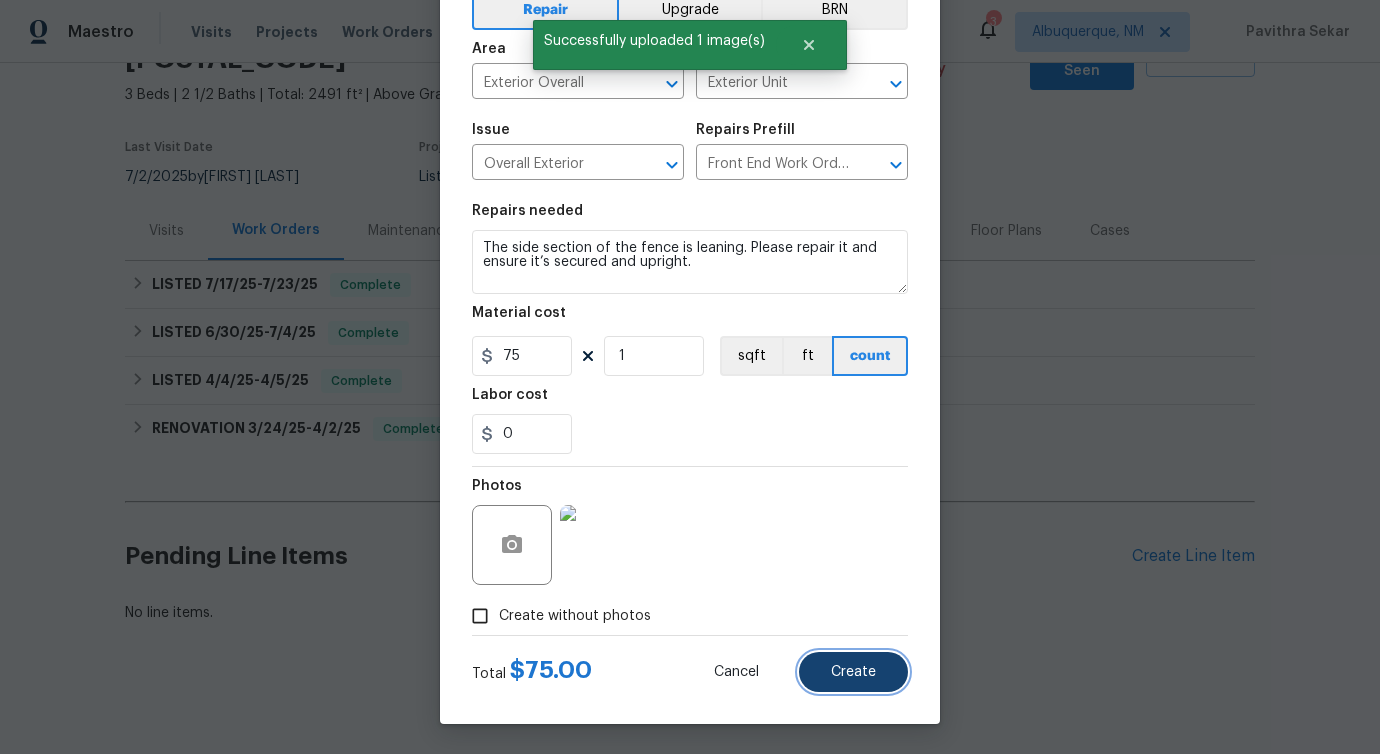 click on "Create" at bounding box center (853, 672) 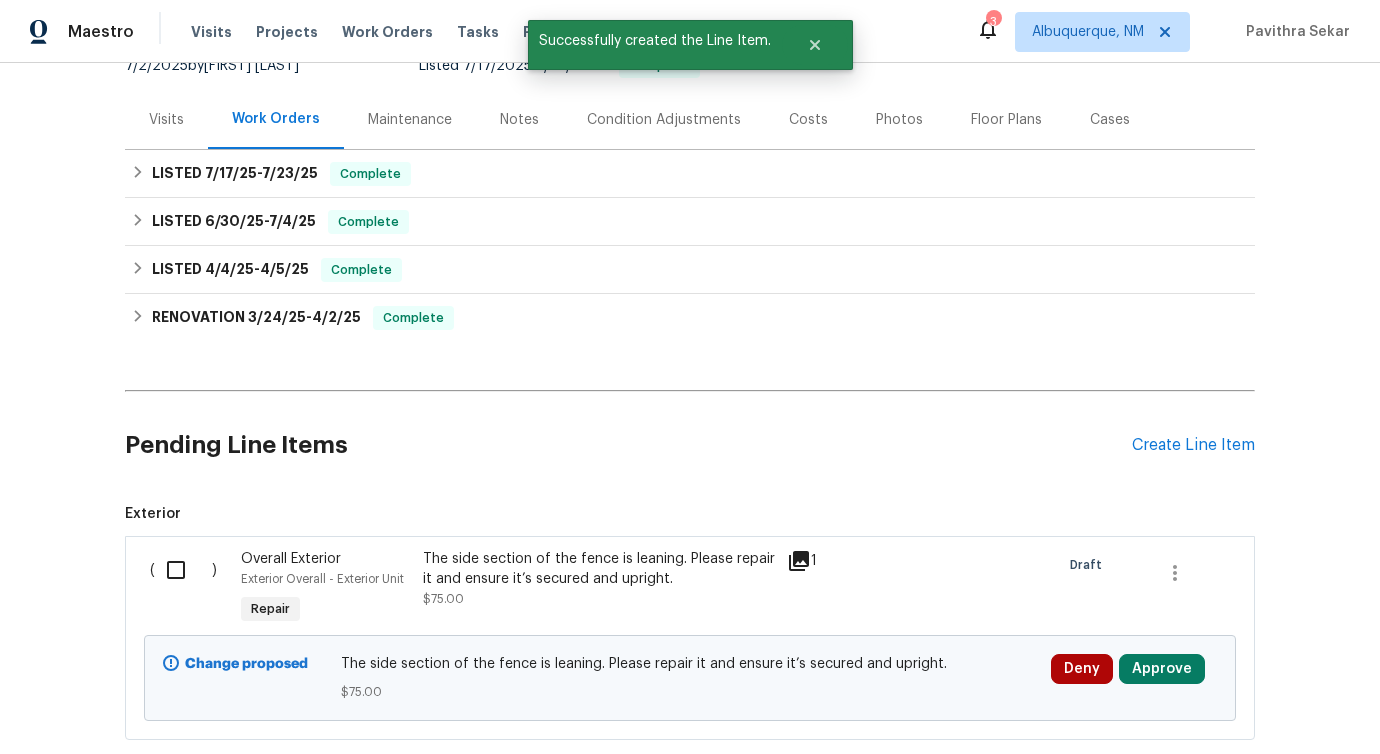 scroll, scrollTop: 350, scrollLeft: 0, axis: vertical 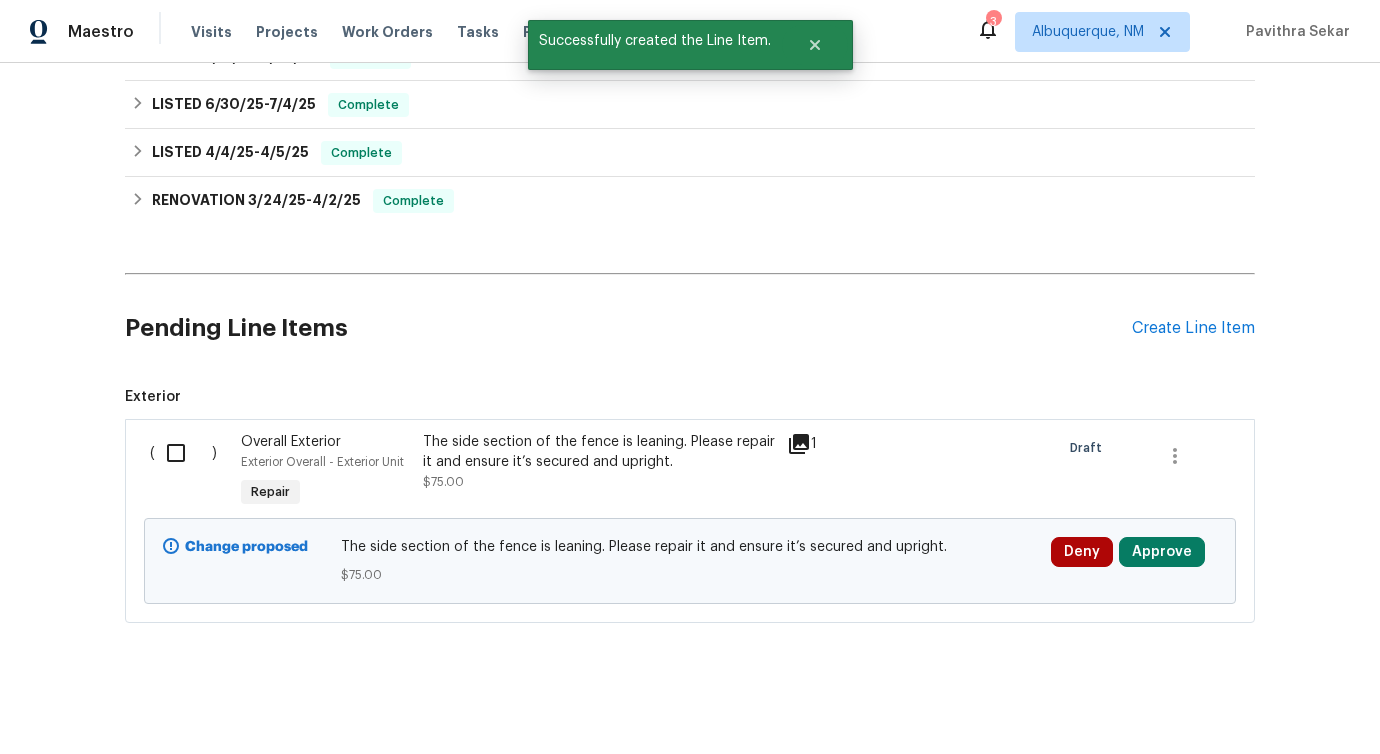 click at bounding box center [183, 453] 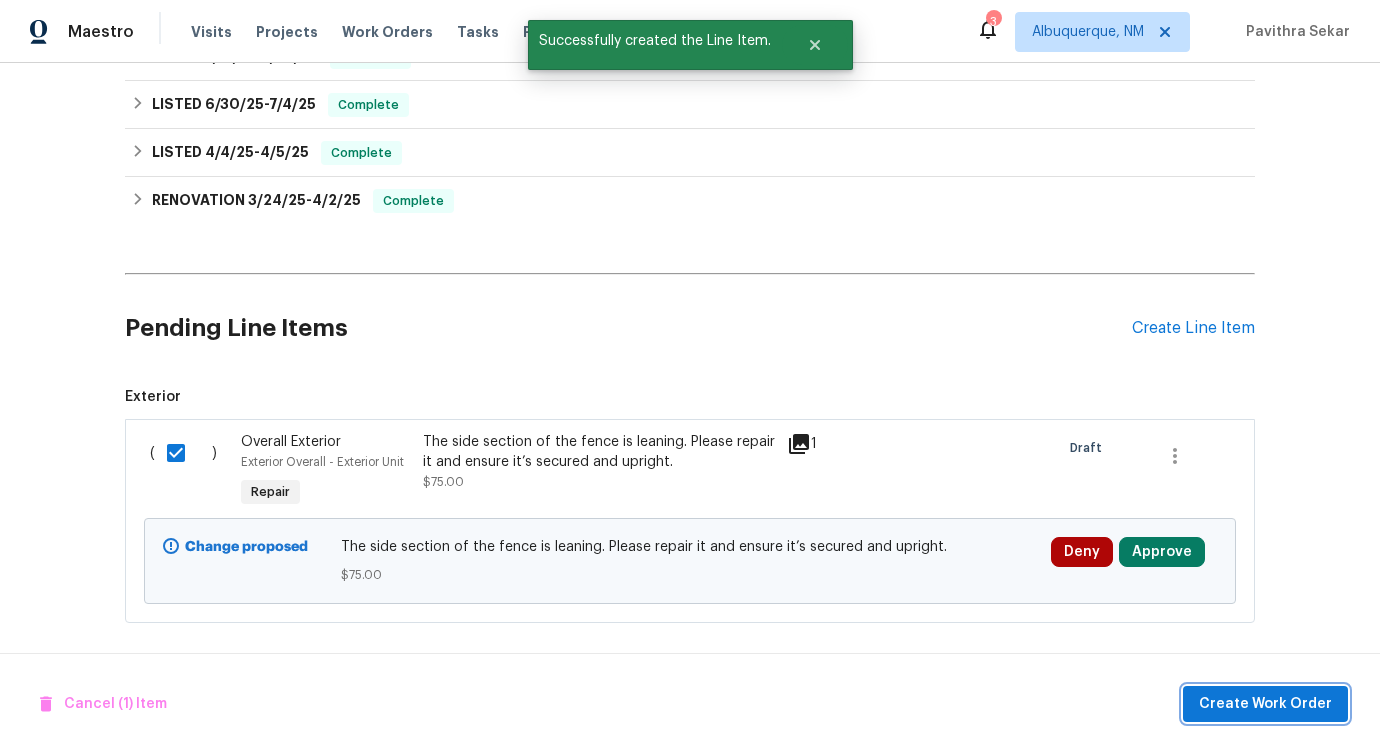 click on "Create Work Order" at bounding box center (1265, 704) 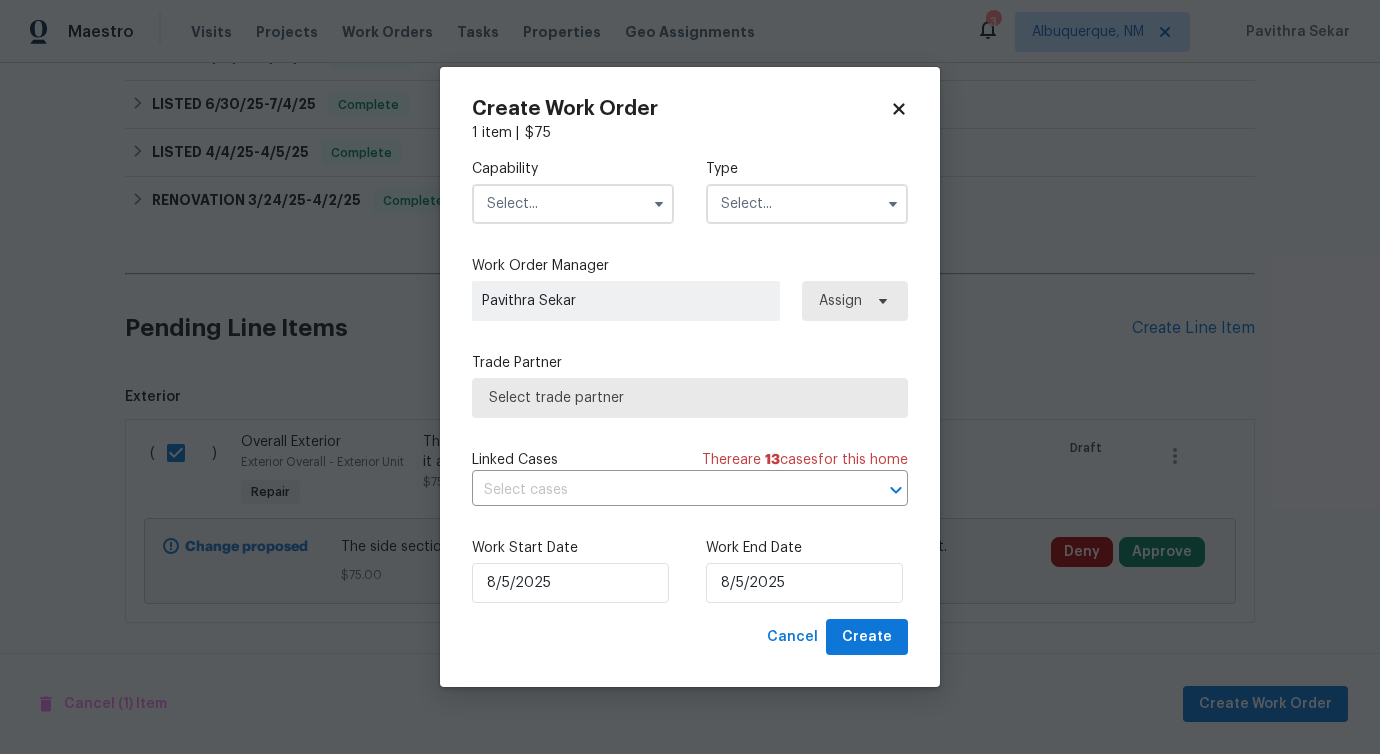 click at bounding box center (573, 204) 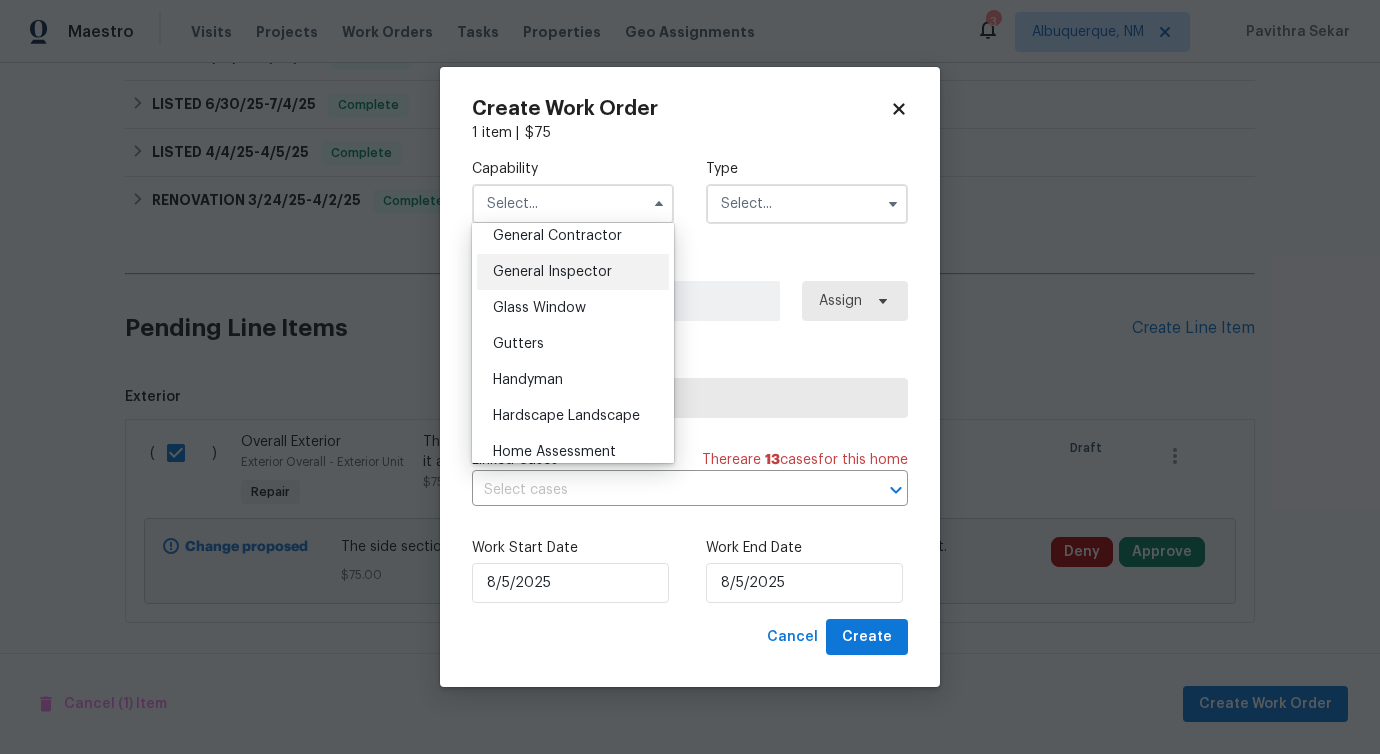 scroll, scrollTop: 1028, scrollLeft: 0, axis: vertical 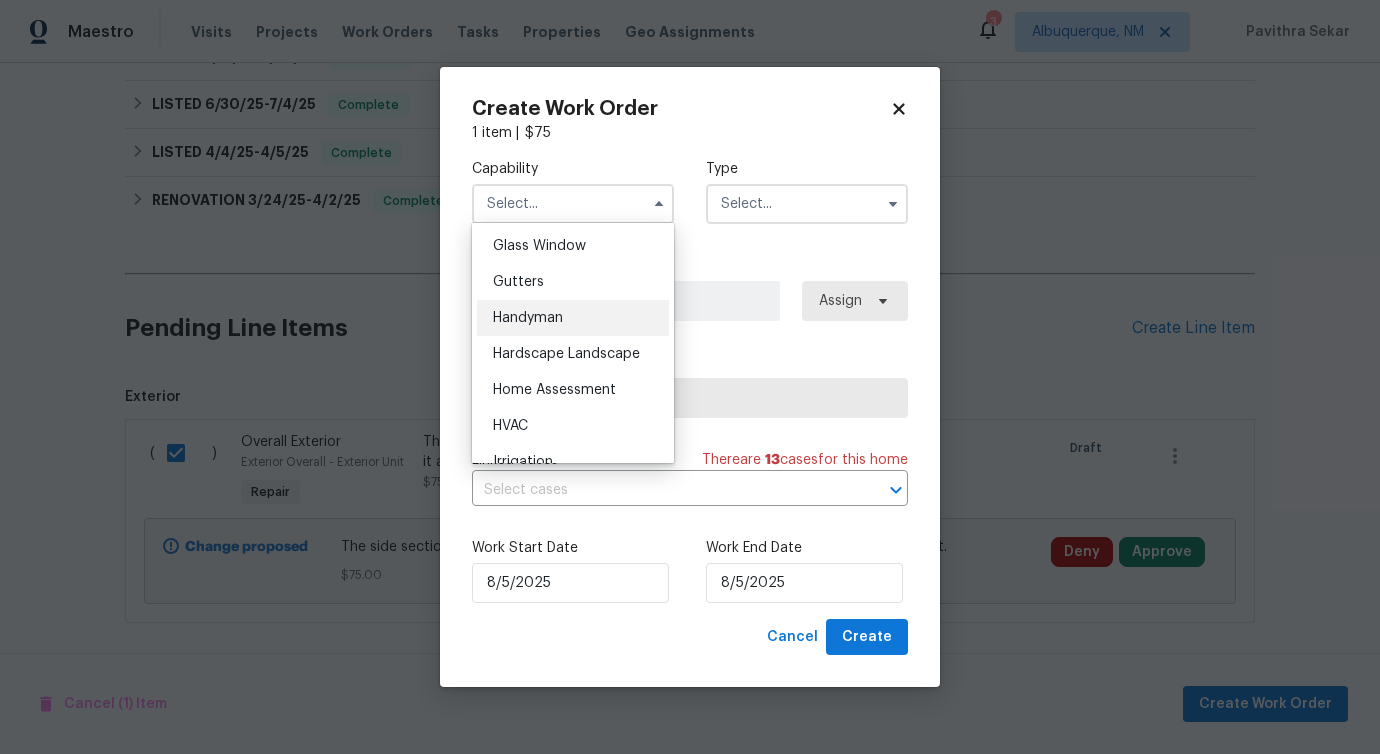 click on "Handyman" at bounding box center (573, 318) 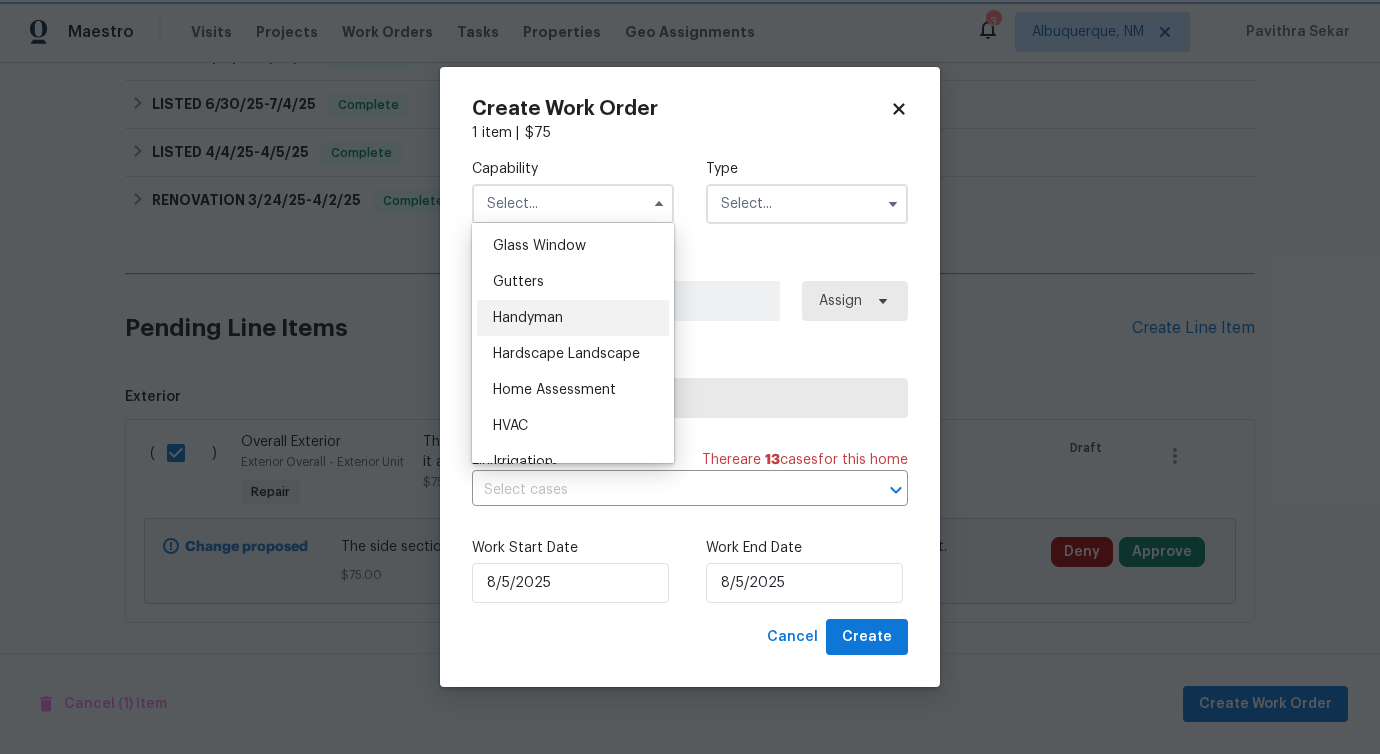 type on "Handyman" 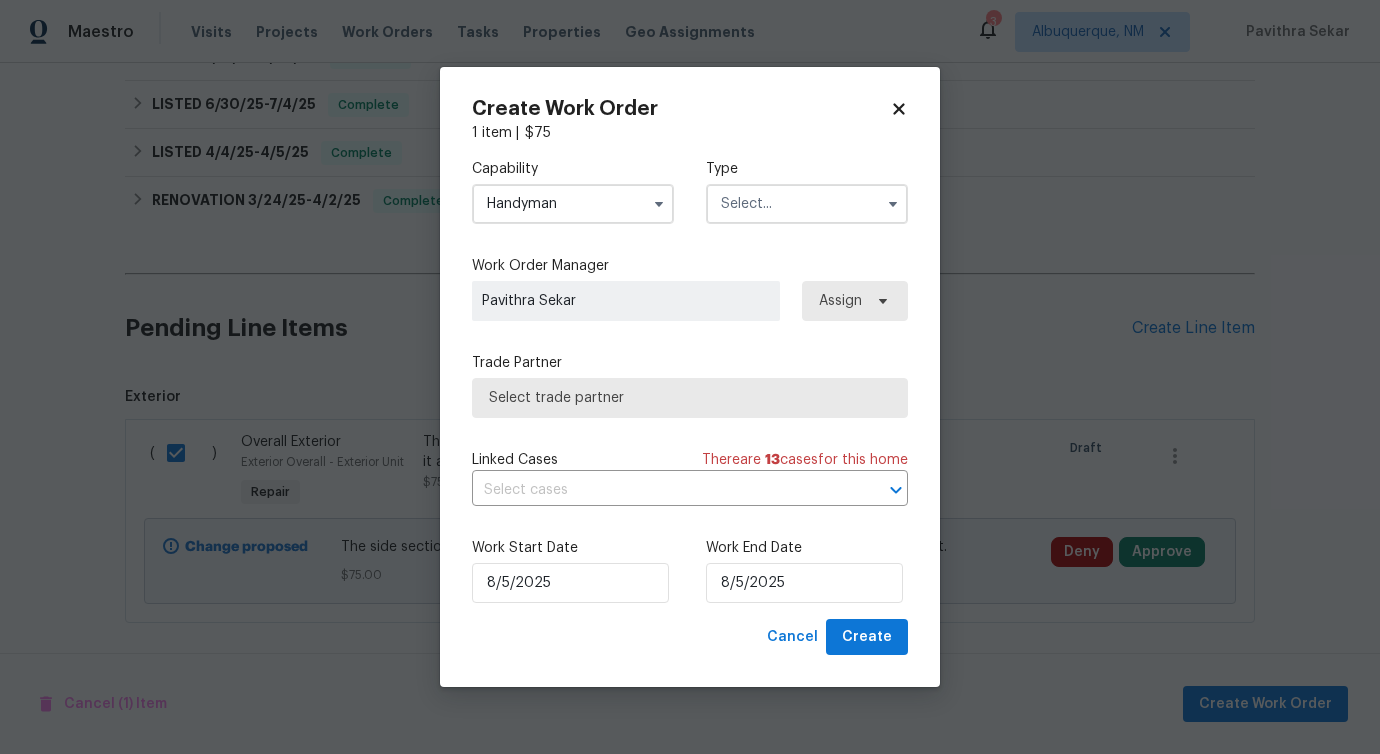 click at bounding box center [807, 204] 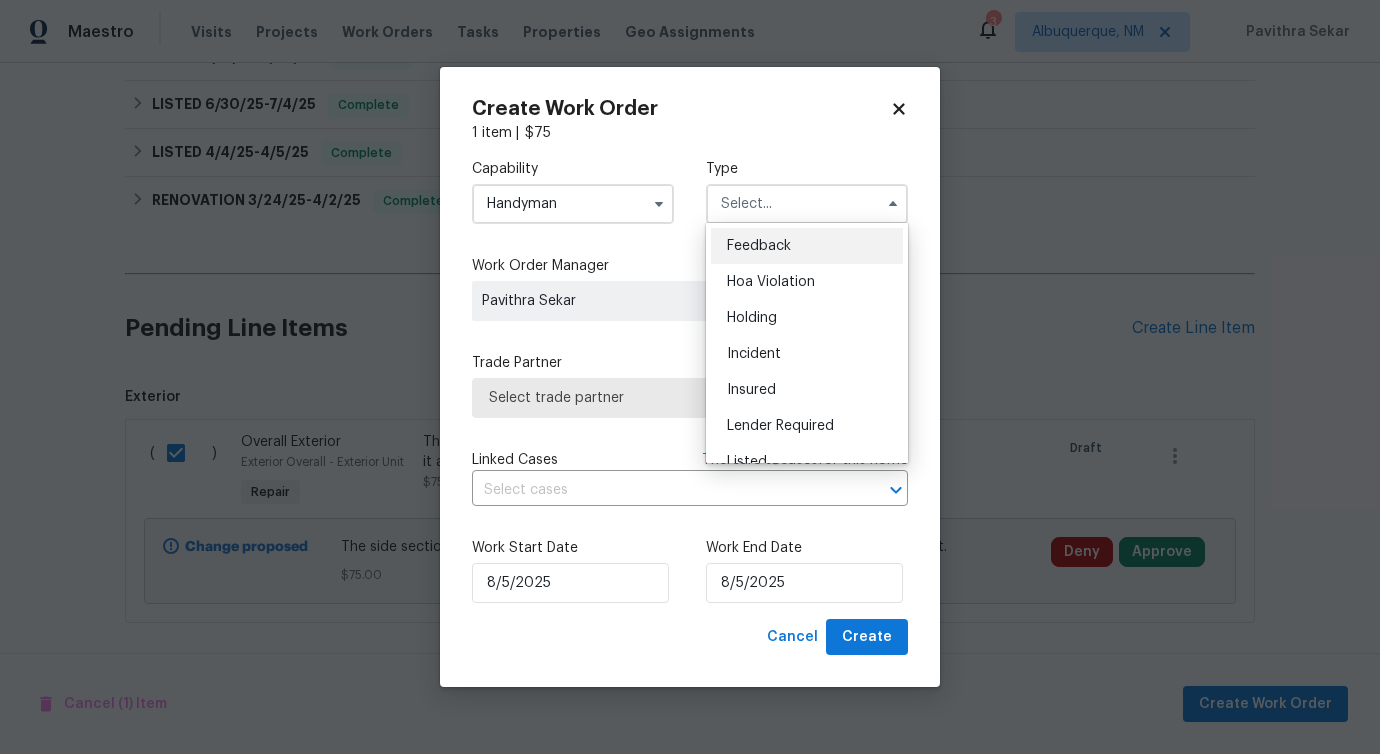 click on "Feedback" at bounding box center (759, 246) 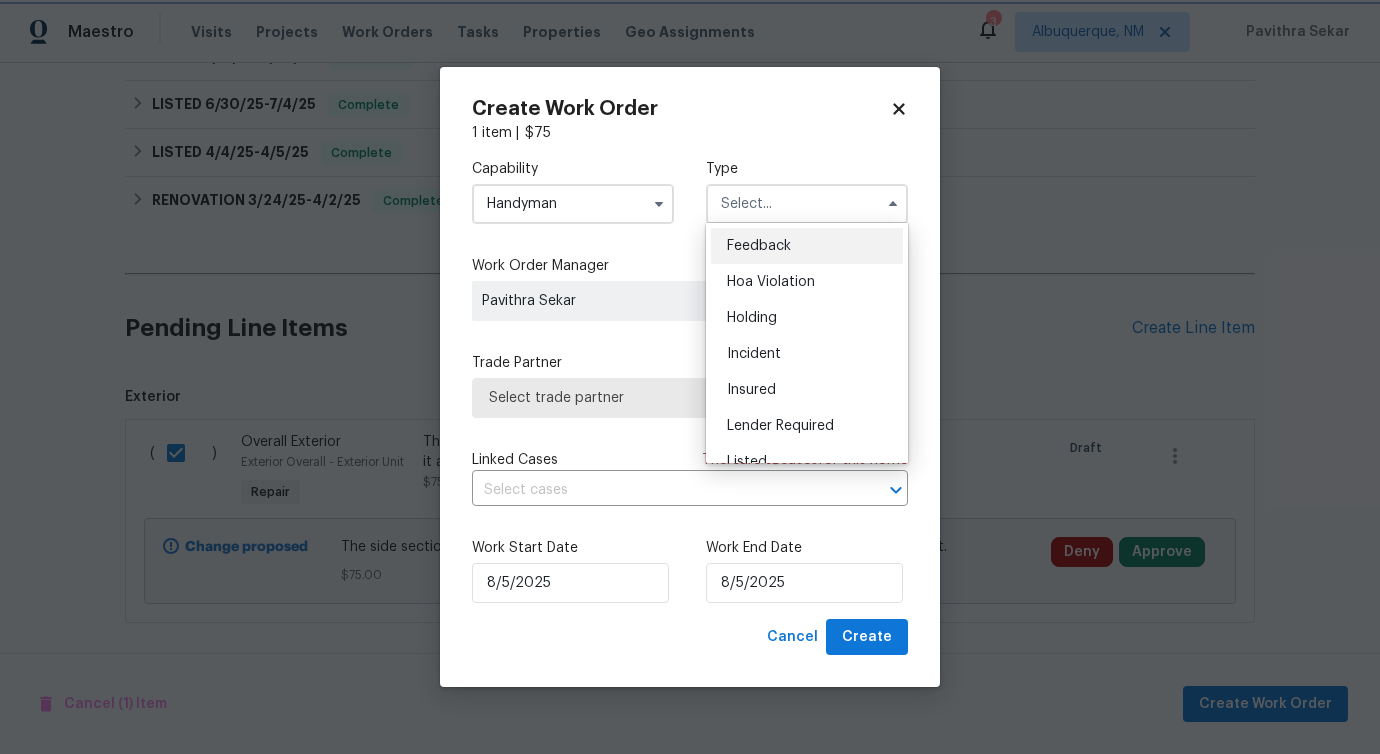 type on "Feedback" 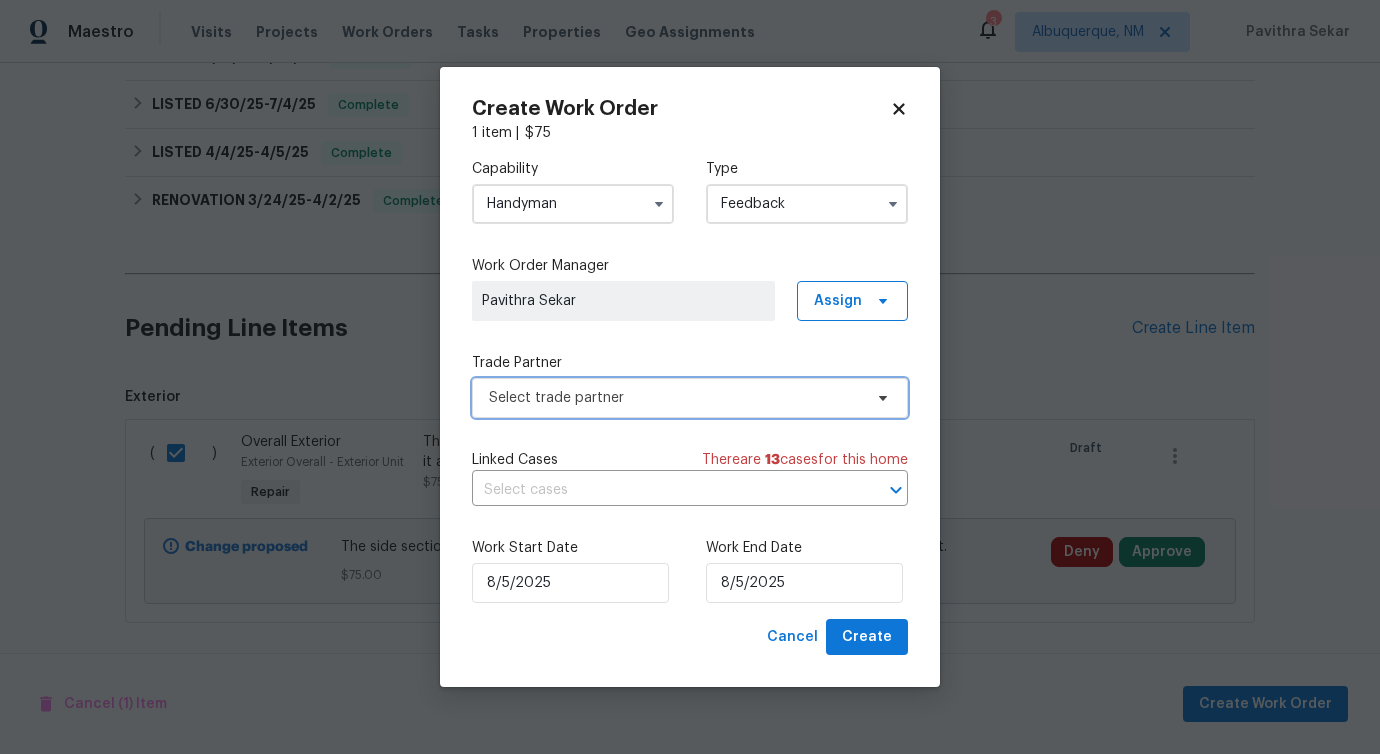 click on "Select trade partner" at bounding box center [675, 398] 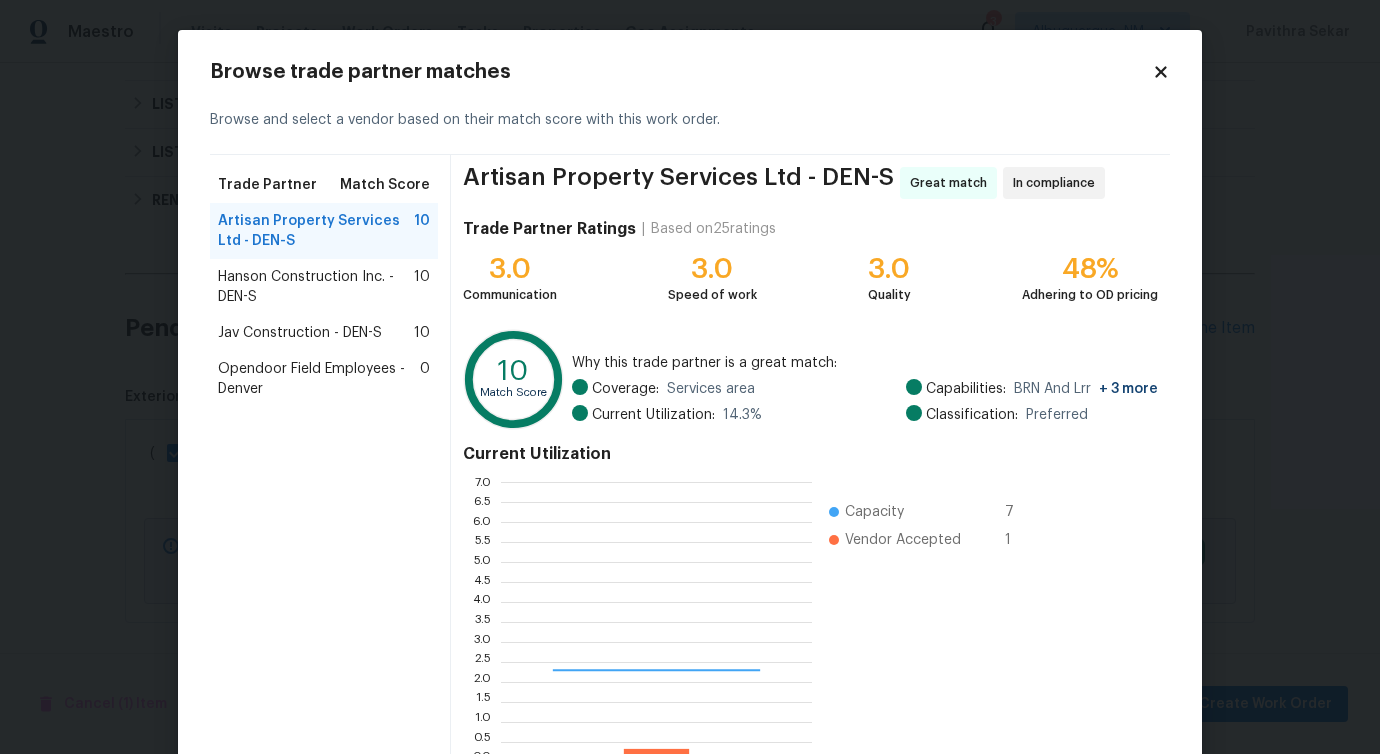 scroll, scrollTop: 2, scrollLeft: 2, axis: both 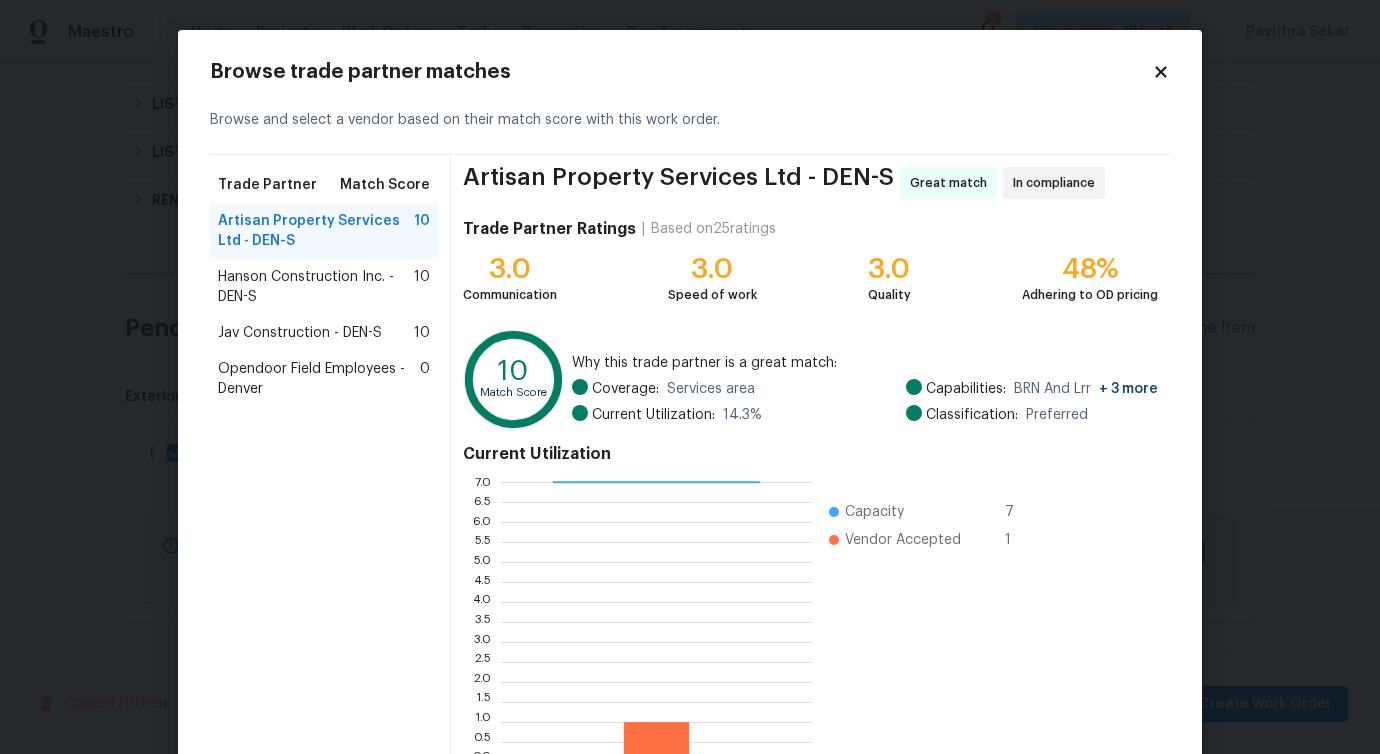 click on "Hanson Construction Inc. - DEN-S" at bounding box center (316, 287) 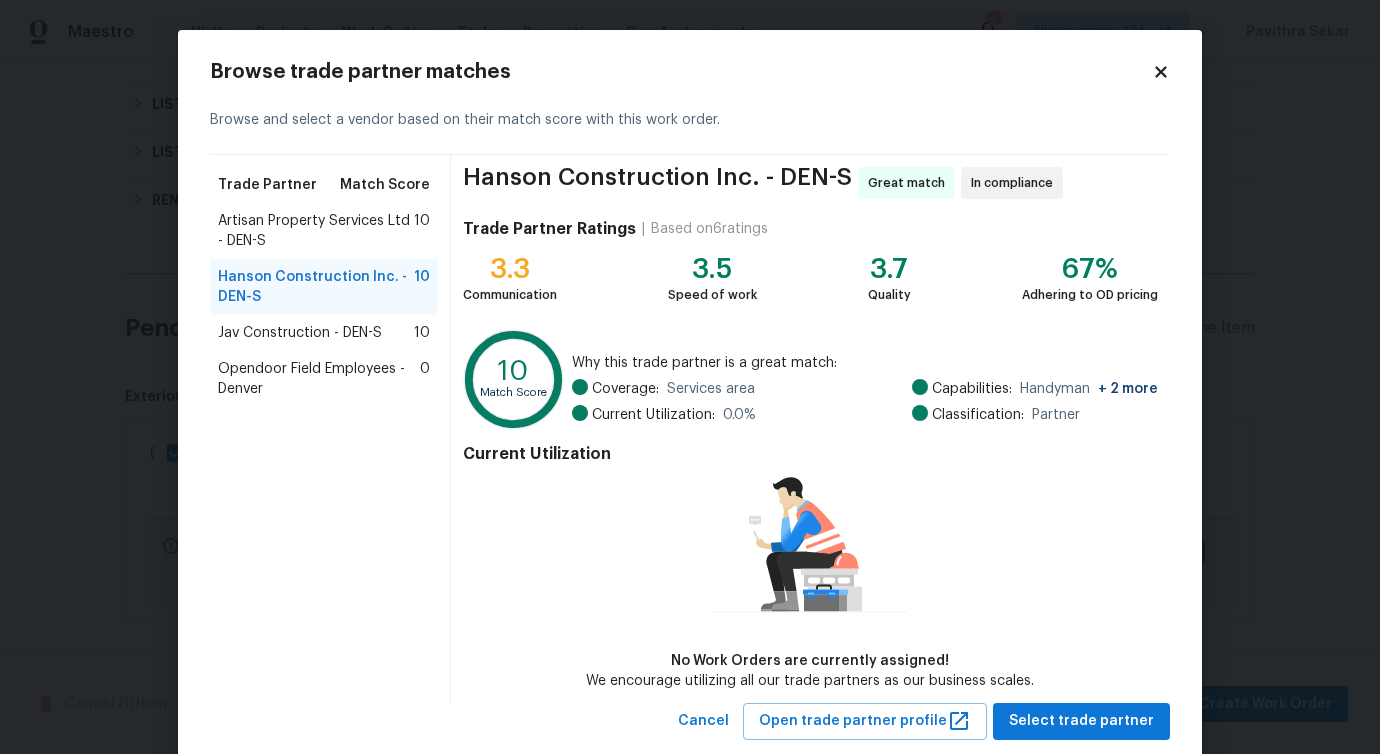click on "Jav Construction - DEN-S" at bounding box center (300, 333) 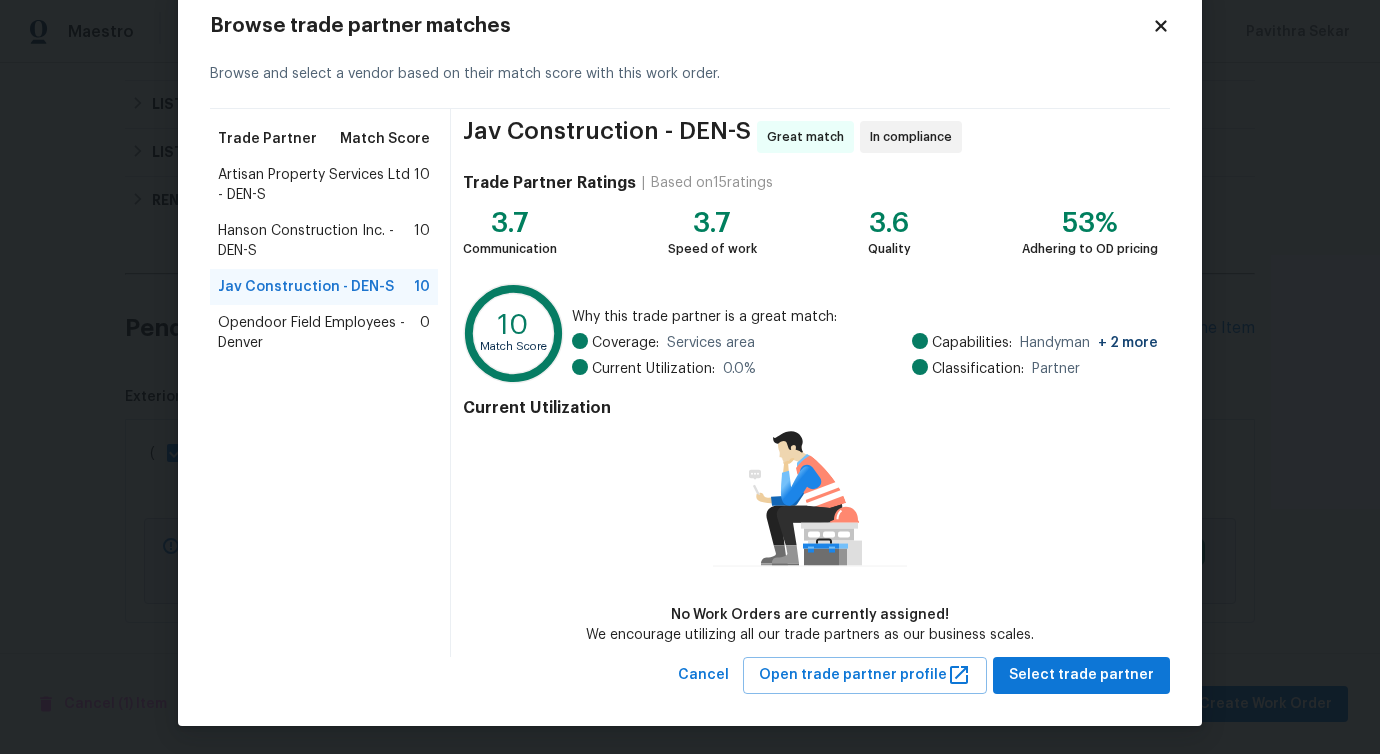 scroll, scrollTop: 46, scrollLeft: 0, axis: vertical 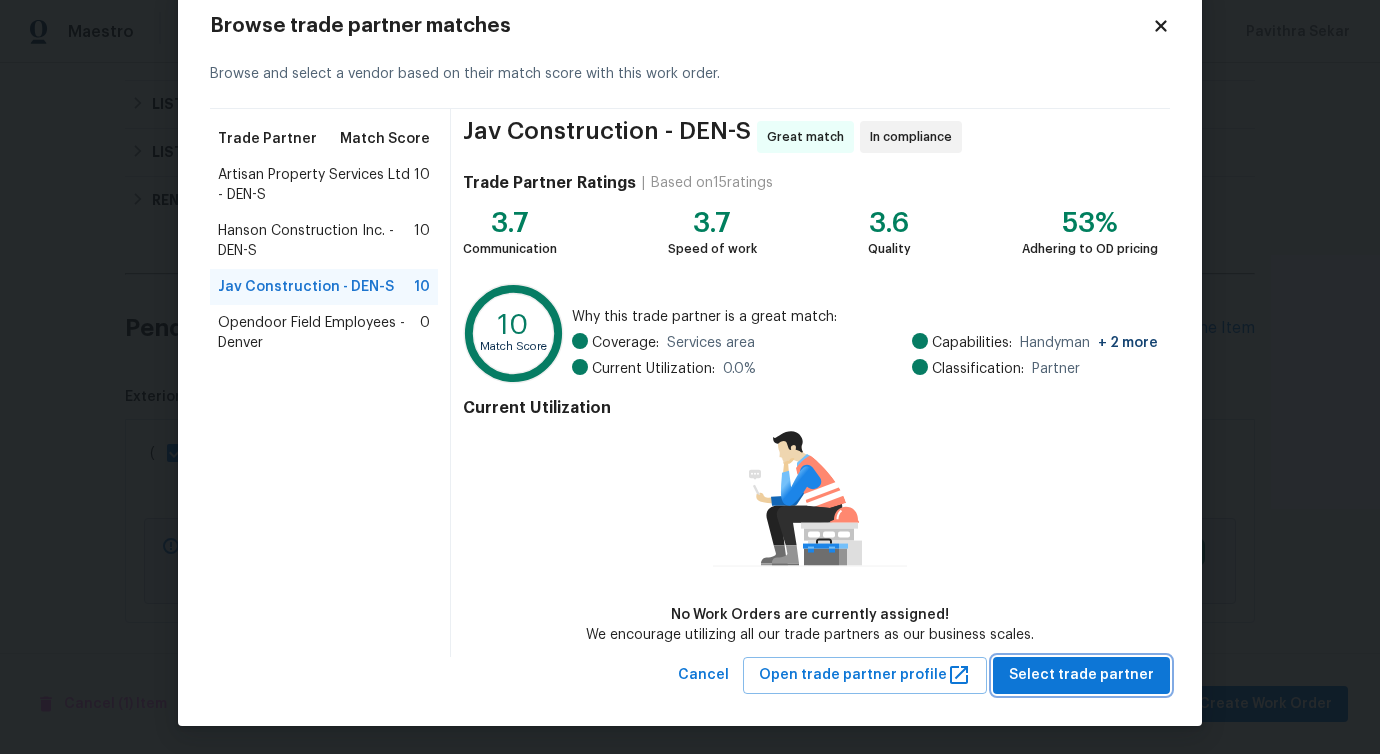 click on "Select trade partner" at bounding box center [1081, 675] 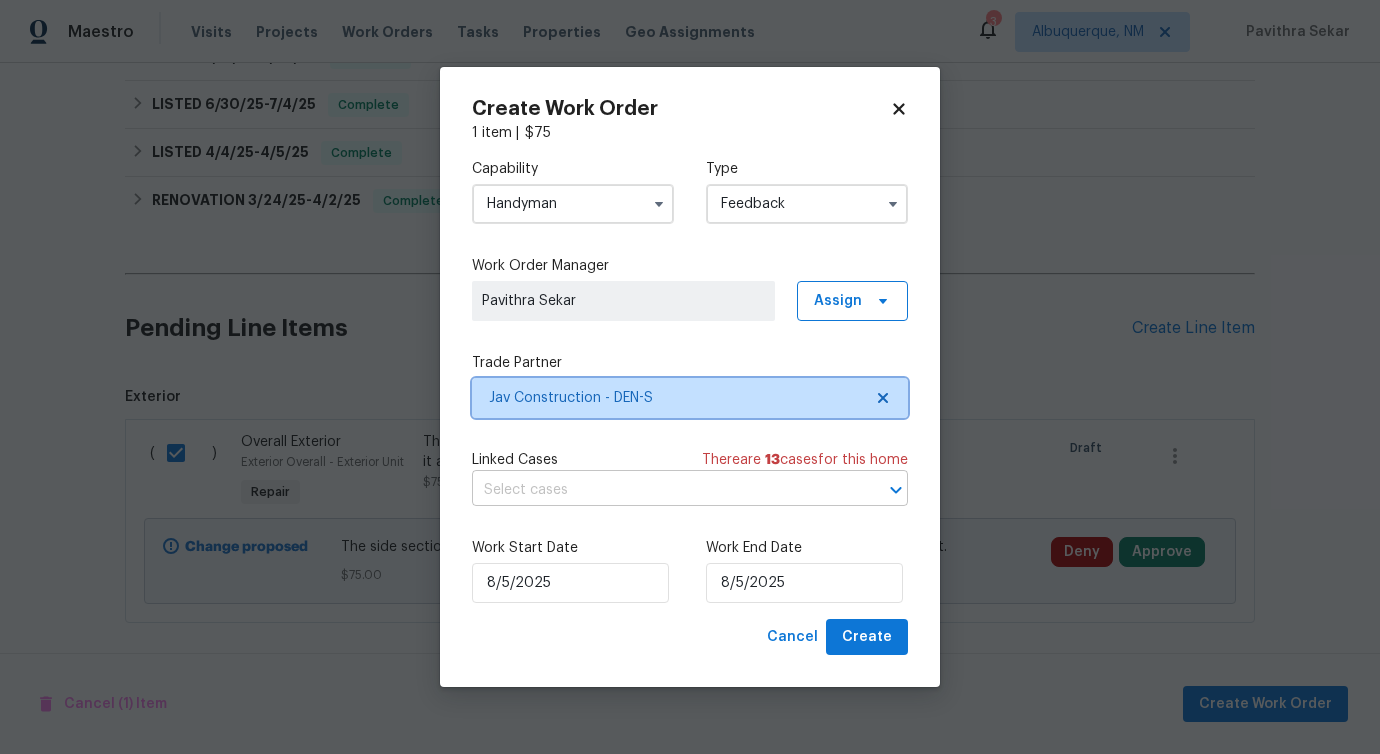 scroll, scrollTop: 0, scrollLeft: 0, axis: both 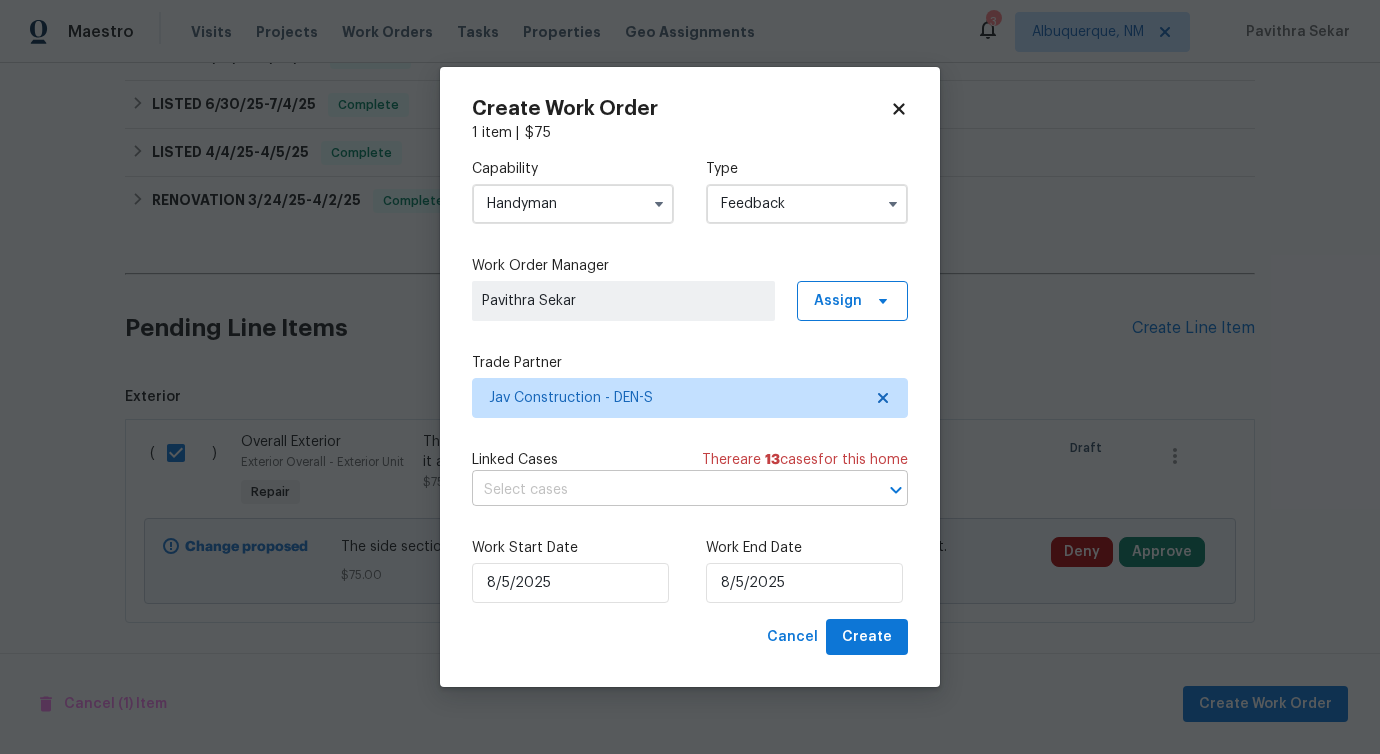 click at bounding box center [662, 490] 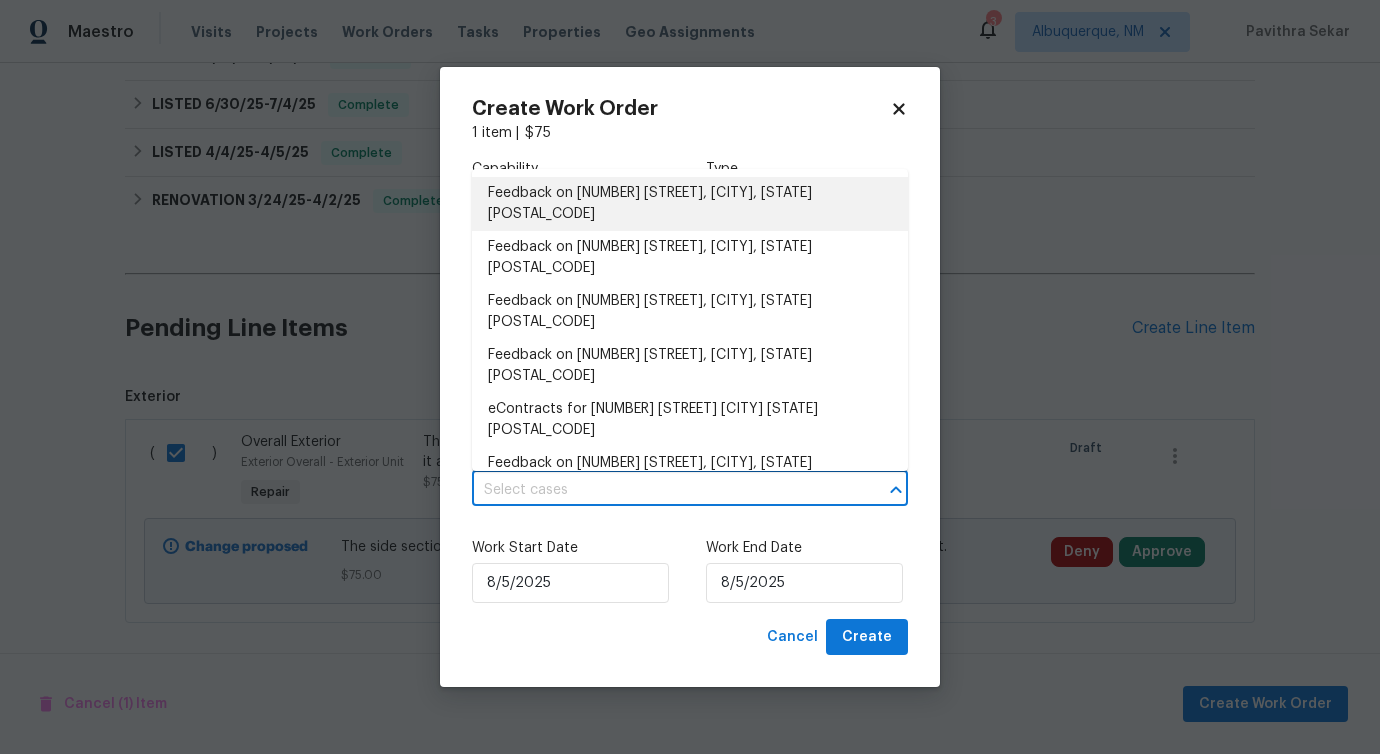 click on "Feedback on [NUMBER] [STREET], [CITY], [STATE] [POSTAL_CODE]" at bounding box center [690, 204] 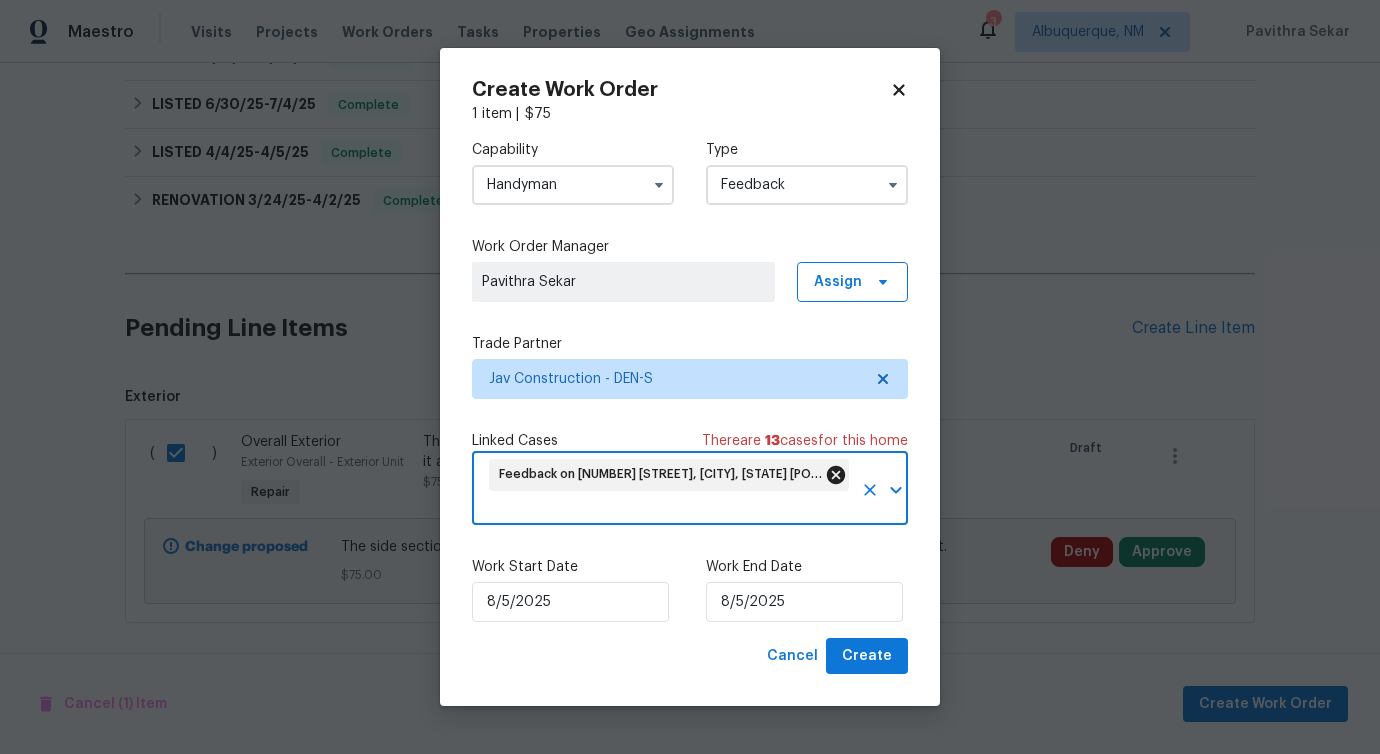 click 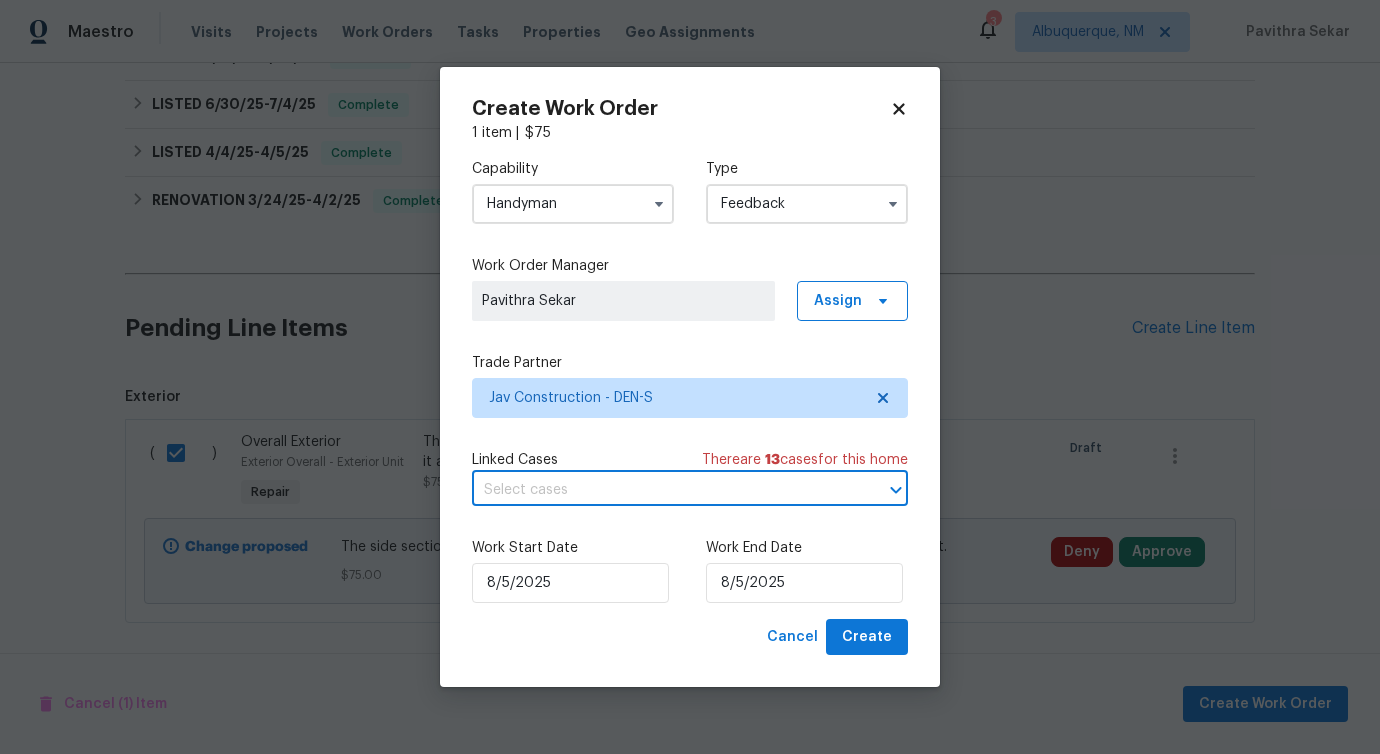 click at bounding box center [662, 490] 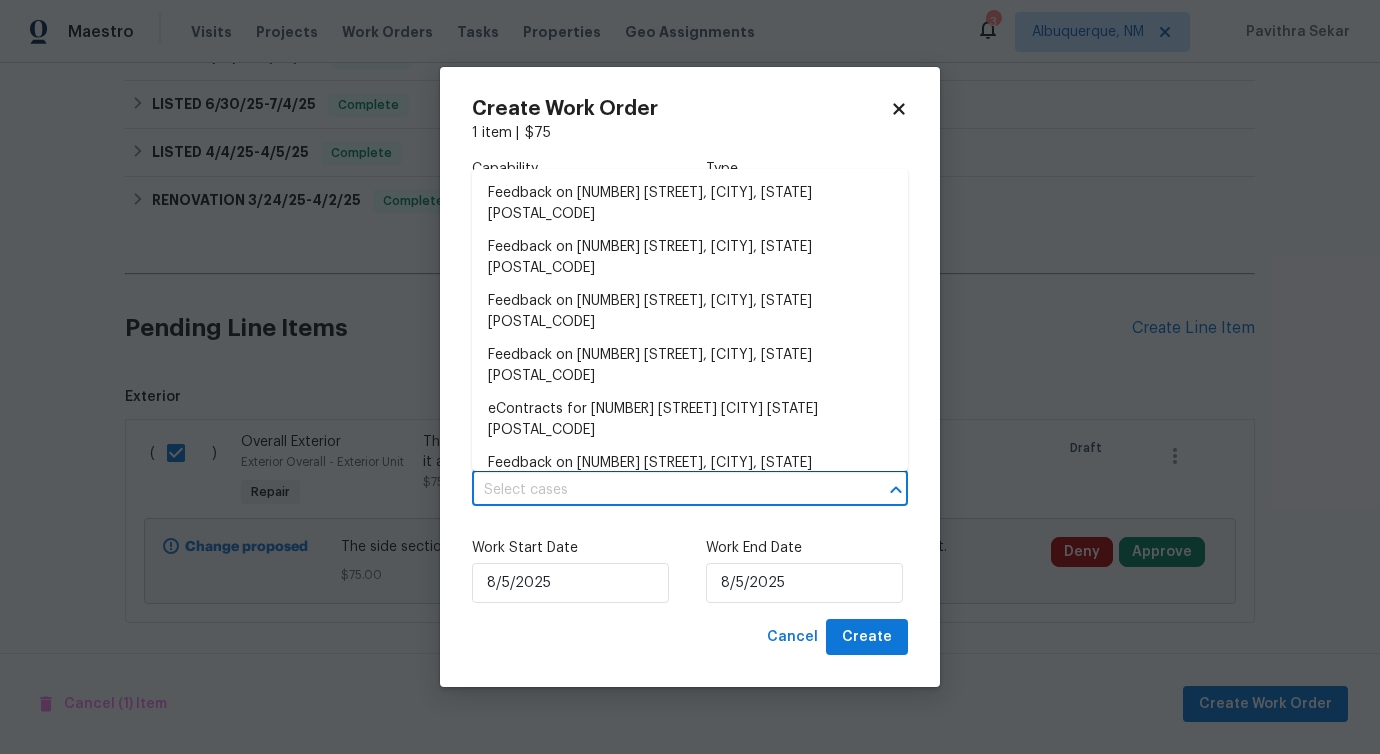 click on "New maintenance message for [NUMBER] [STREET] , [CITY], [STATE] [POSTAL_CODE]" at bounding box center [690, 528] 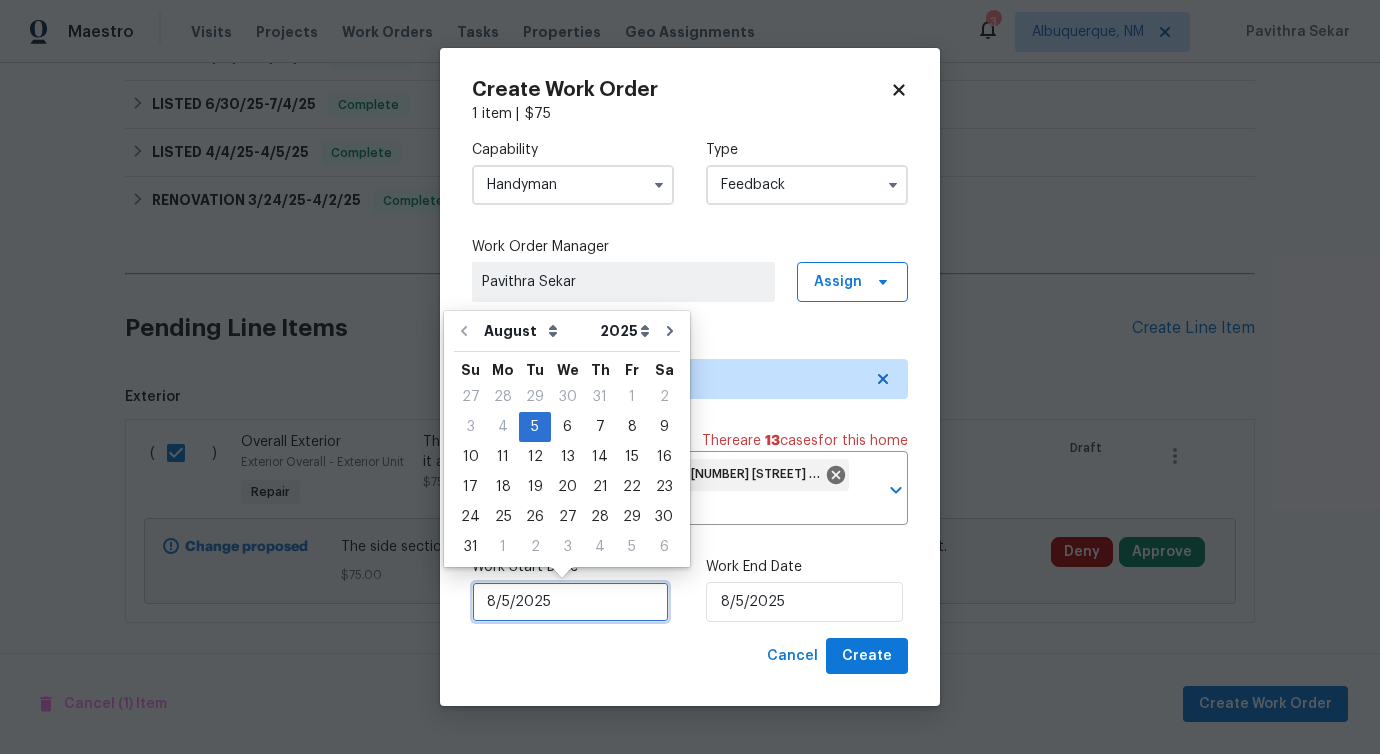 click on "8/5/2025" at bounding box center (570, 602) 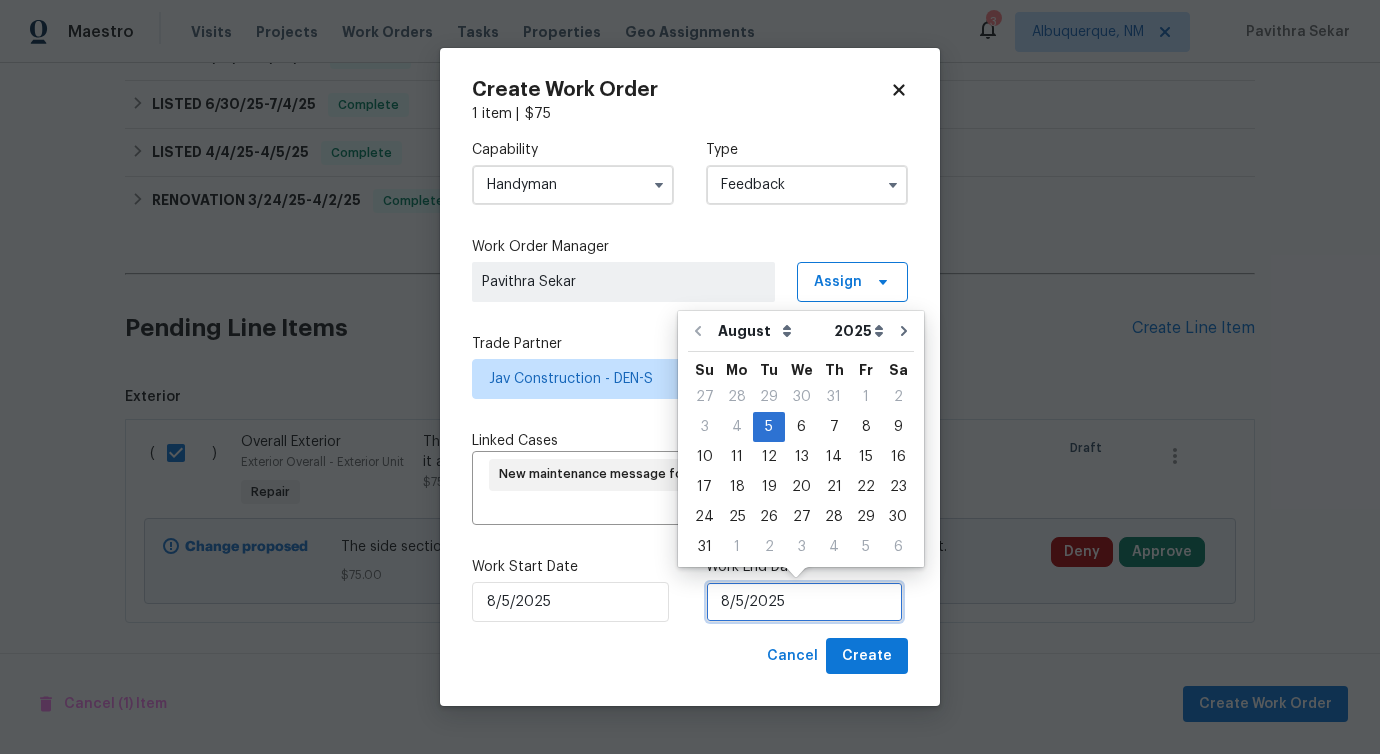 click on "8/5/2025" at bounding box center (804, 602) 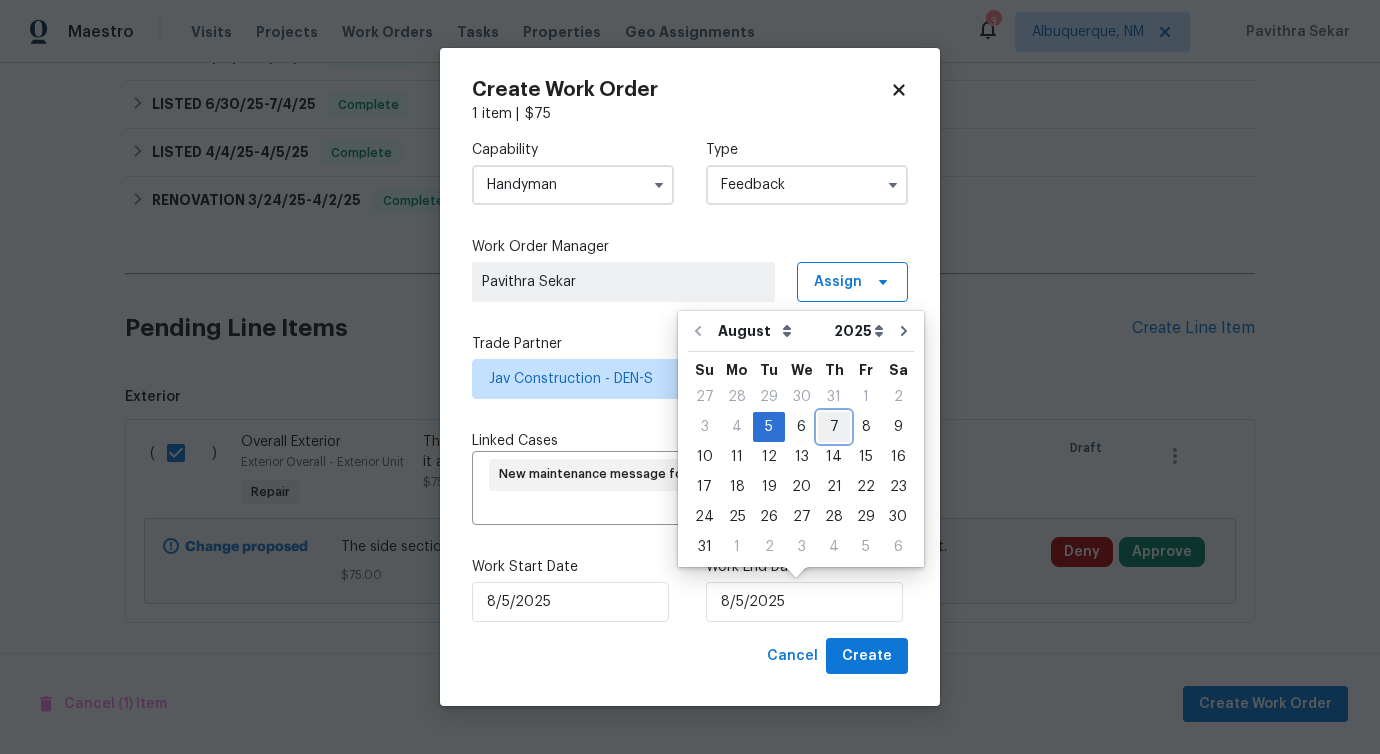 click on "7" at bounding box center [834, 427] 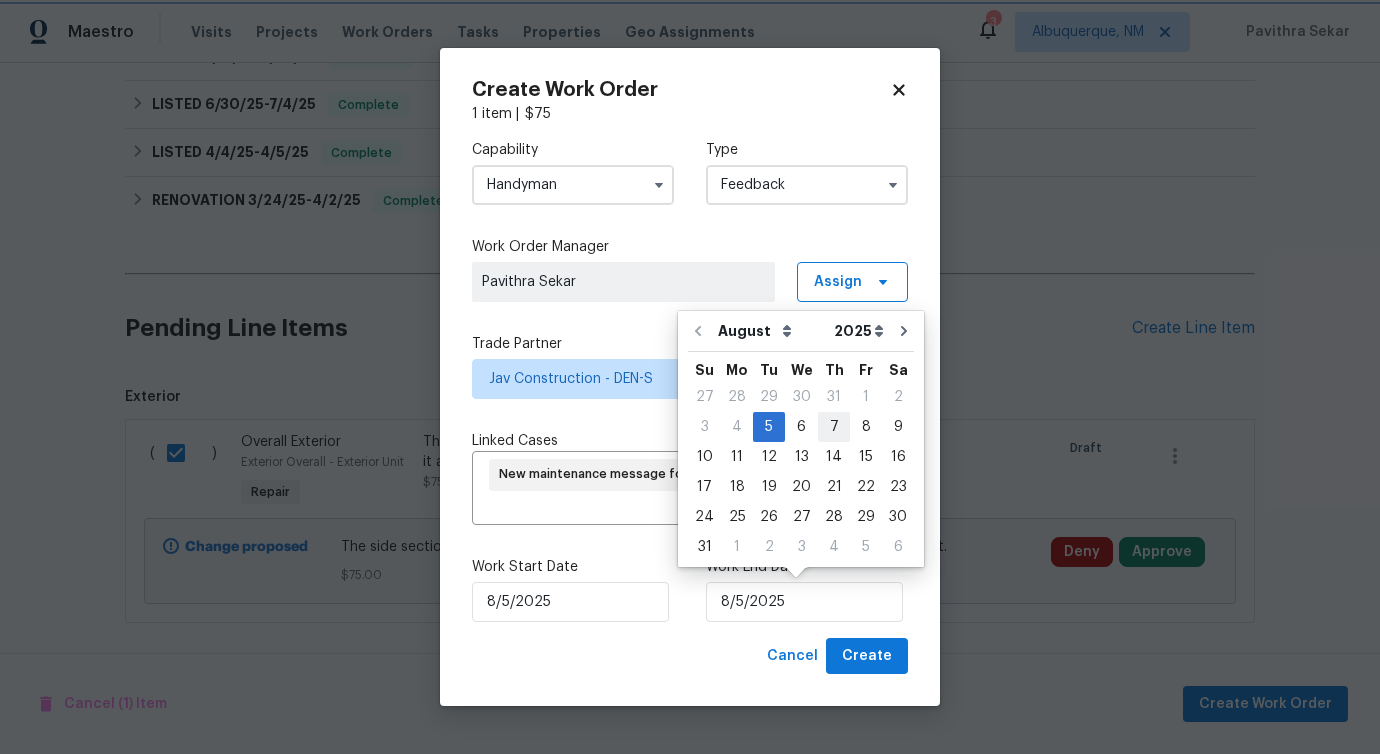 type on "8/7/2025" 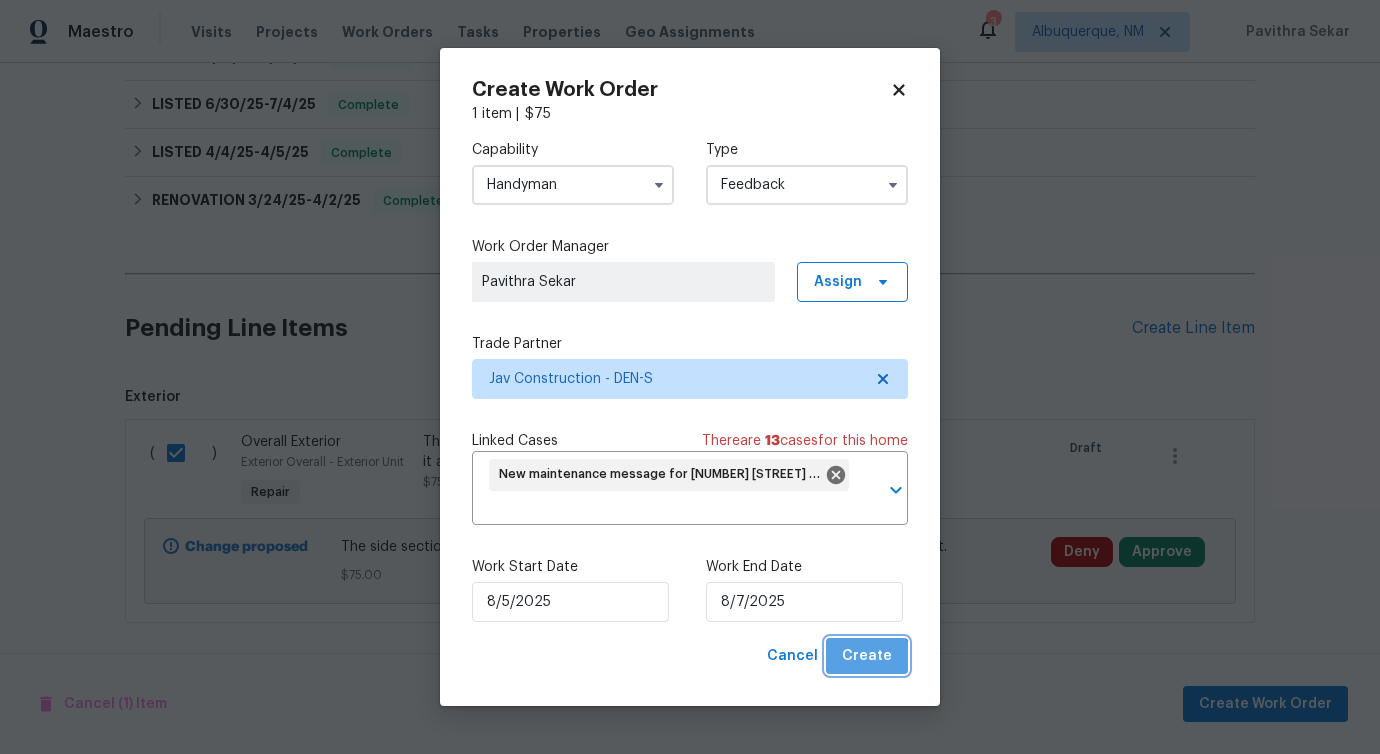click on "Create" at bounding box center (867, 656) 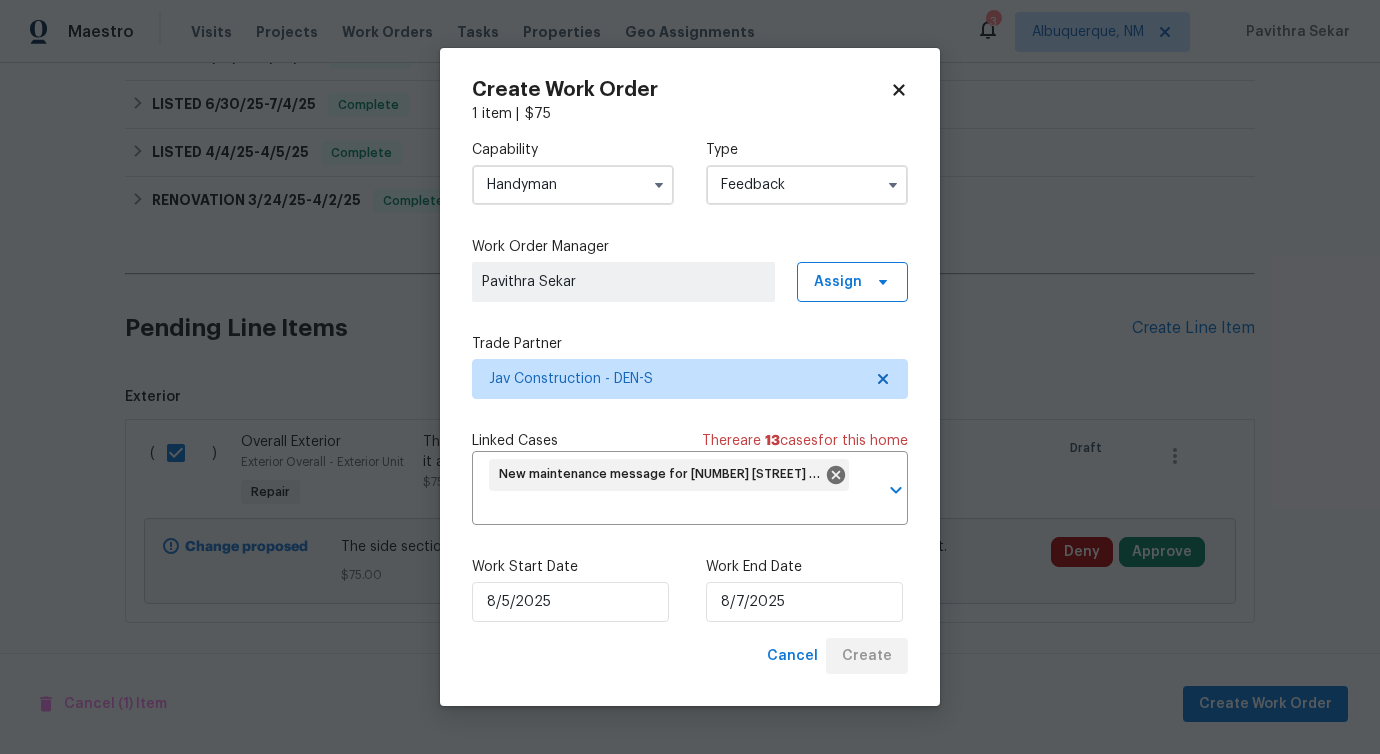 checkbox on "false" 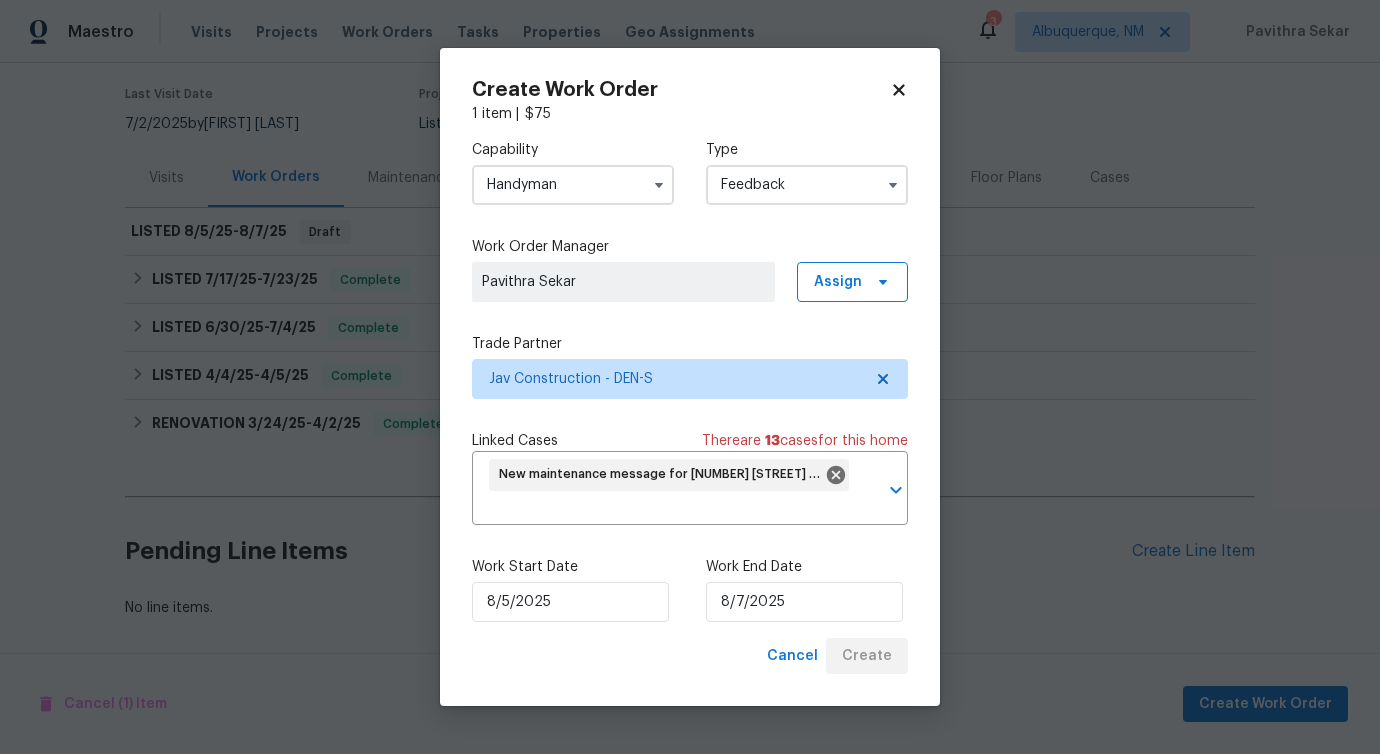 scroll, scrollTop: 170, scrollLeft: 0, axis: vertical 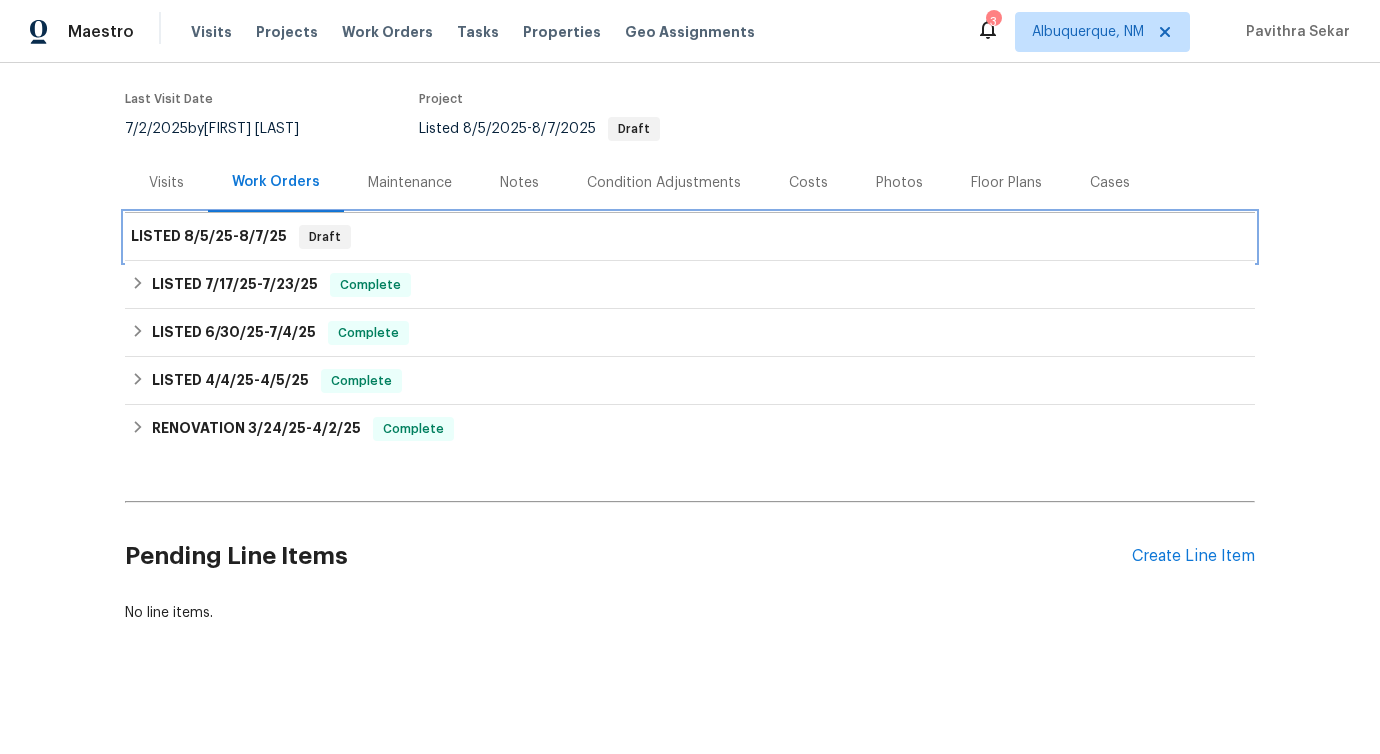 click on "LISTED [DATE] - [DATE] Draft" at bounding box center (690, 237) 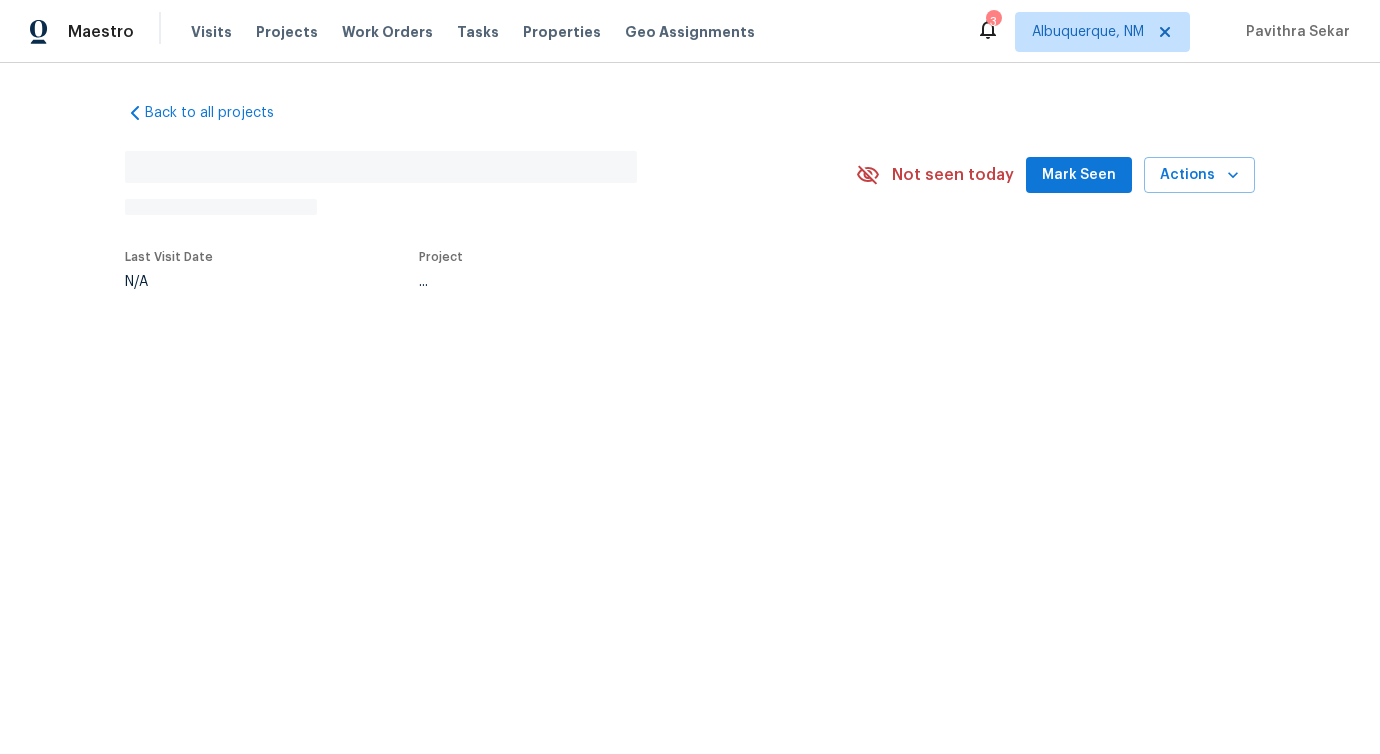 scroll, scrollTop: 0, scrollLeft: 0, axis: both 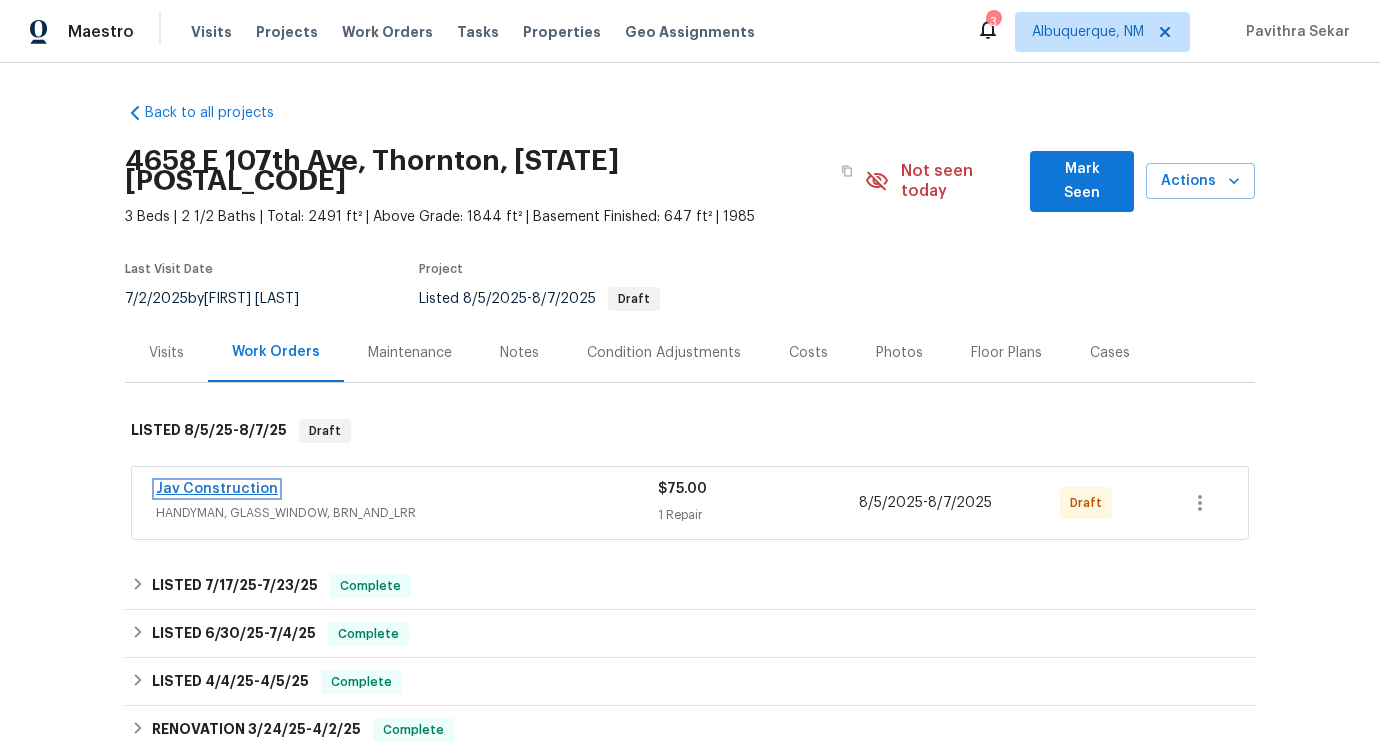 click on "Jav Construction" at bounding box center (217, 489) 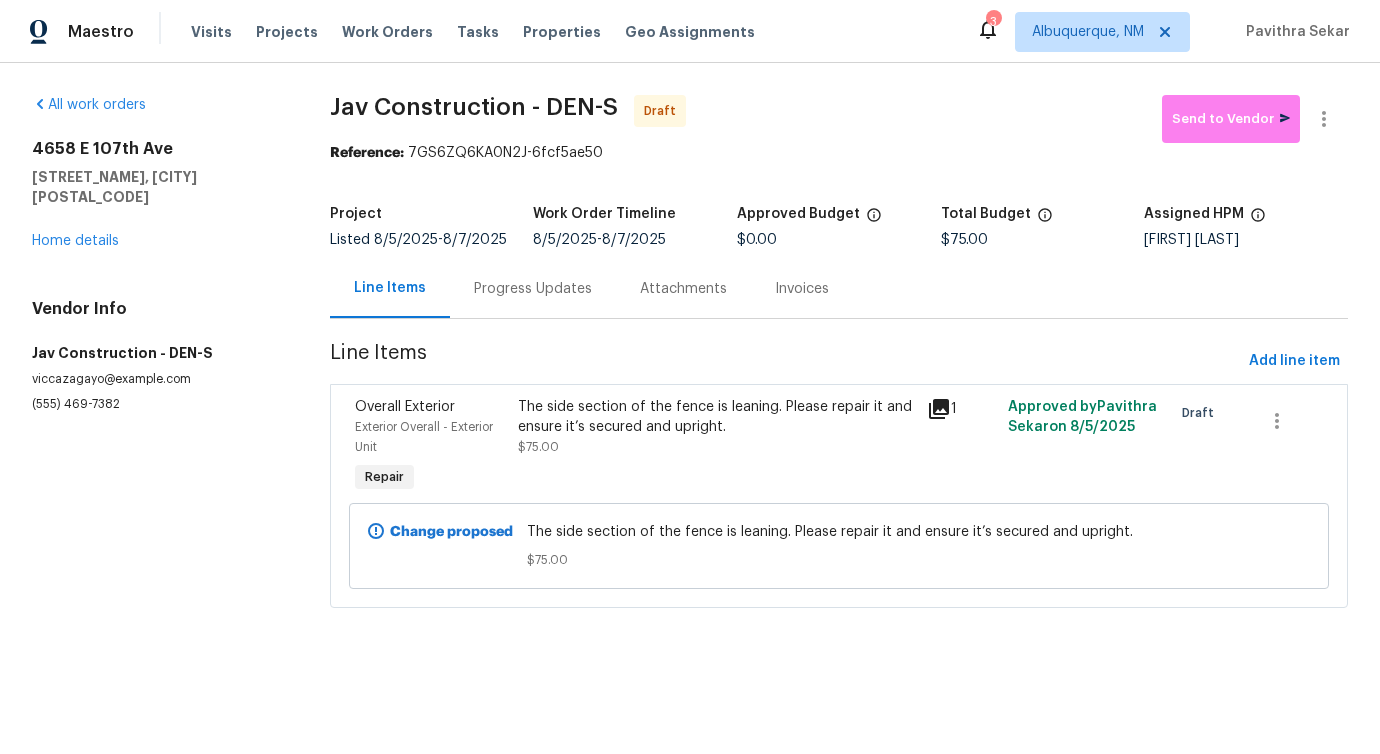click on "Progress Updates" at bounding box center (533, 289) 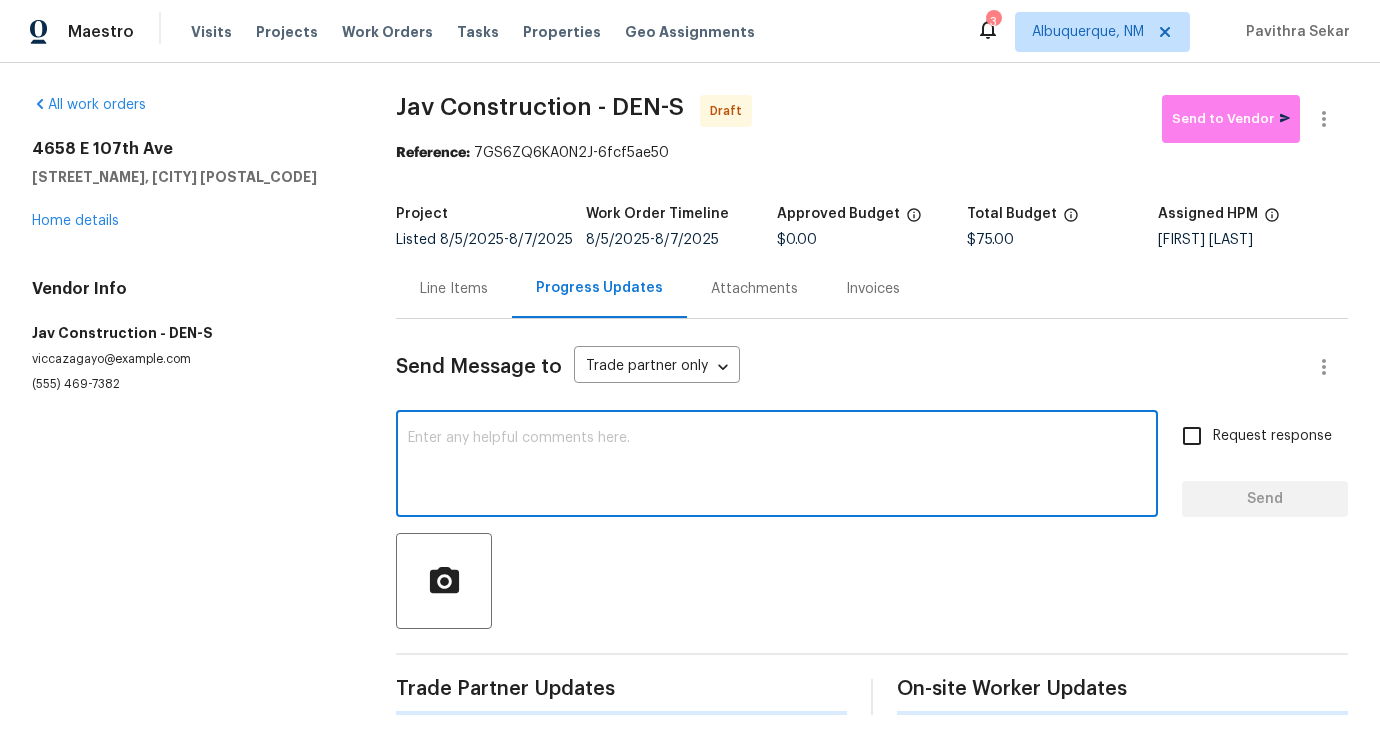 click at bounding box center [777, 466] 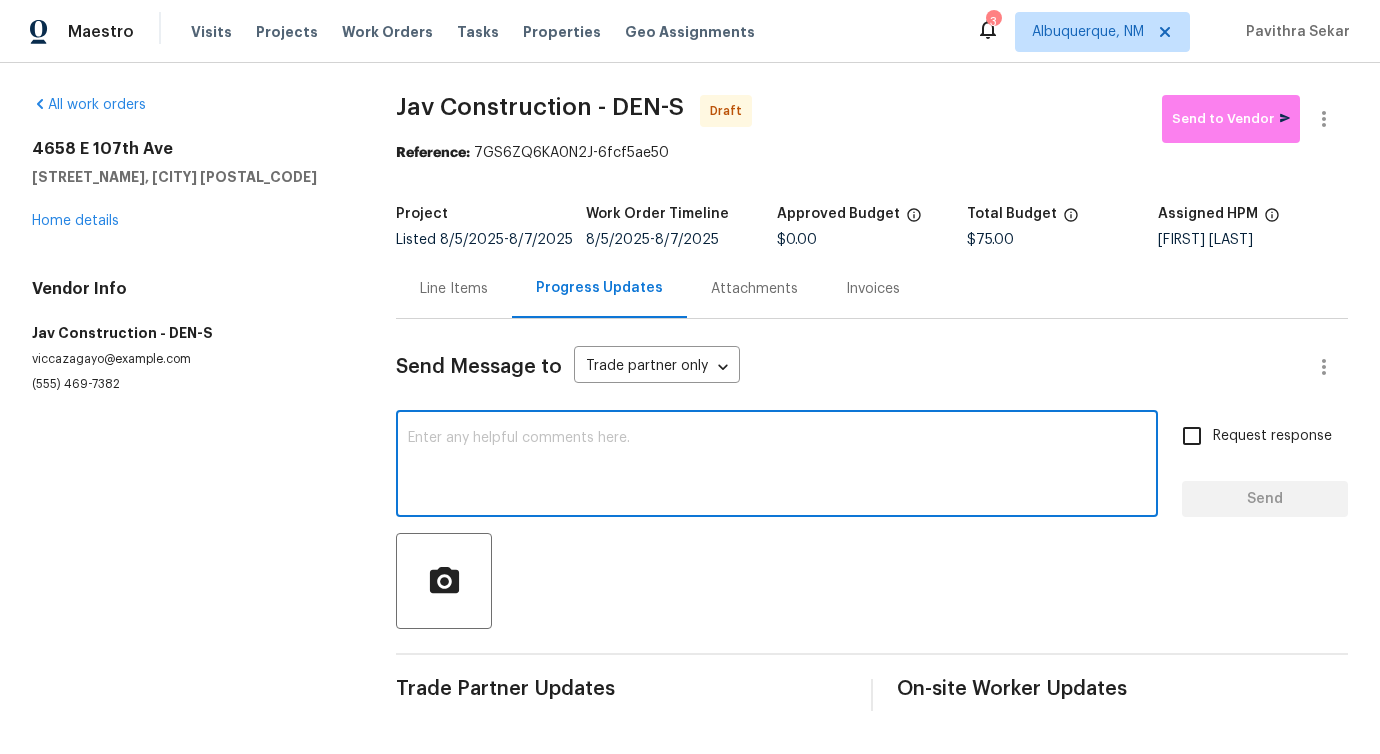 click at bounding box center (777, 466) 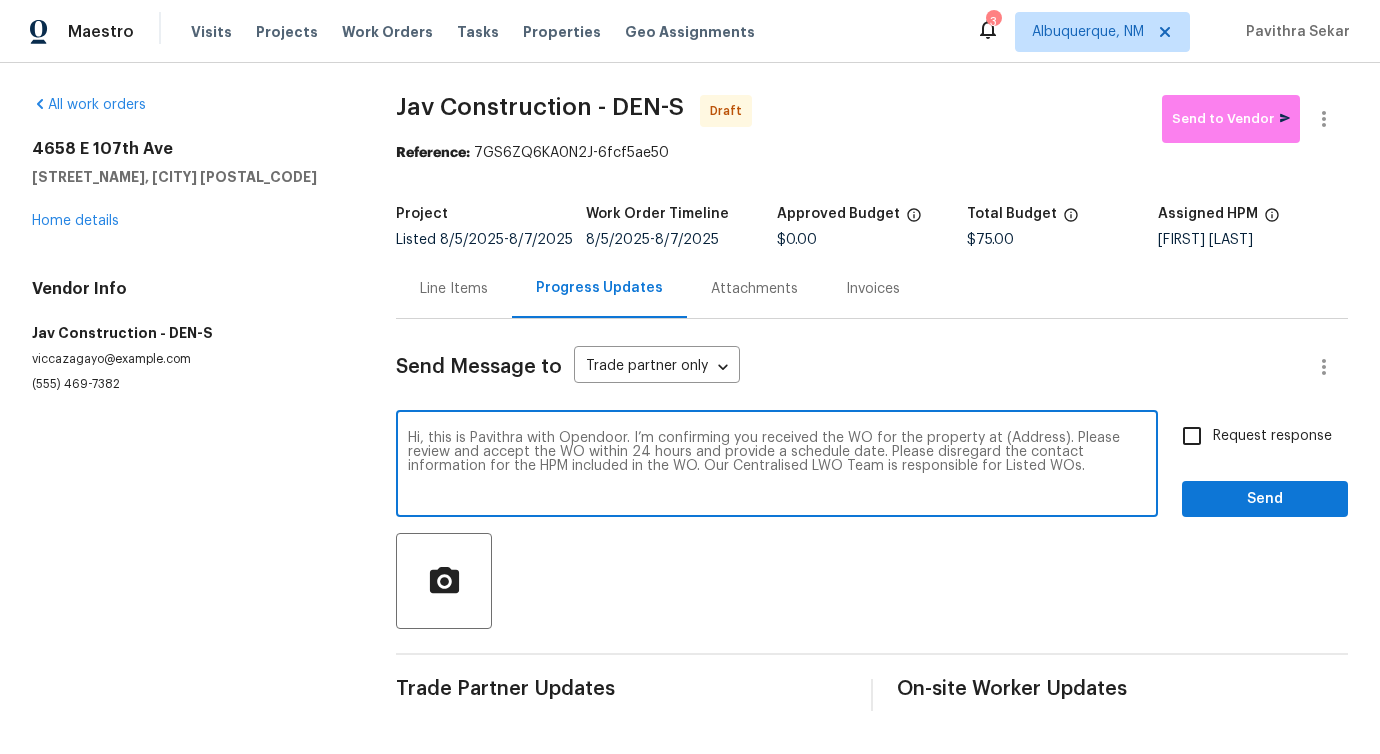 click on "Hi, this is Pavithra with Opendoor. I’m confirming you received the WO for the property at (Address). Please review and accept the WO within 24 hours and provide a schedule date. Please disregard the contact information for the HPM included in the WO. Our Centralised LWO Team is responsible for Listed WOs." at bounding box center [777, 466] 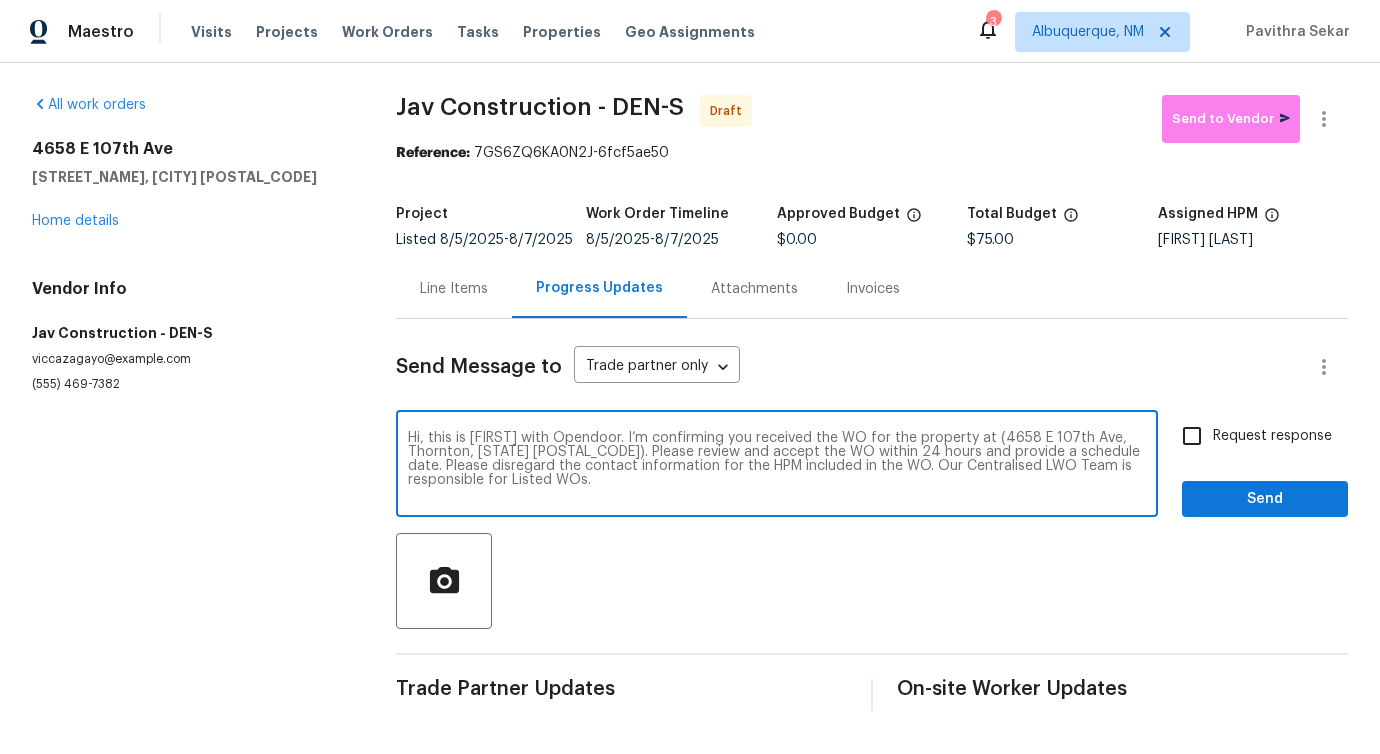 type on "Hi, this is Pavithra with Opendoor. I’m confirming you received the WO for the property at (4658 E 107th Ave, Thornton, CO 80233). Please review and accept the WO within 24 hours and provide a schedule date. Please disregard the contact information for the HPM included in the WO. Our Centralised LWO Team is responsible for Listed WOs." 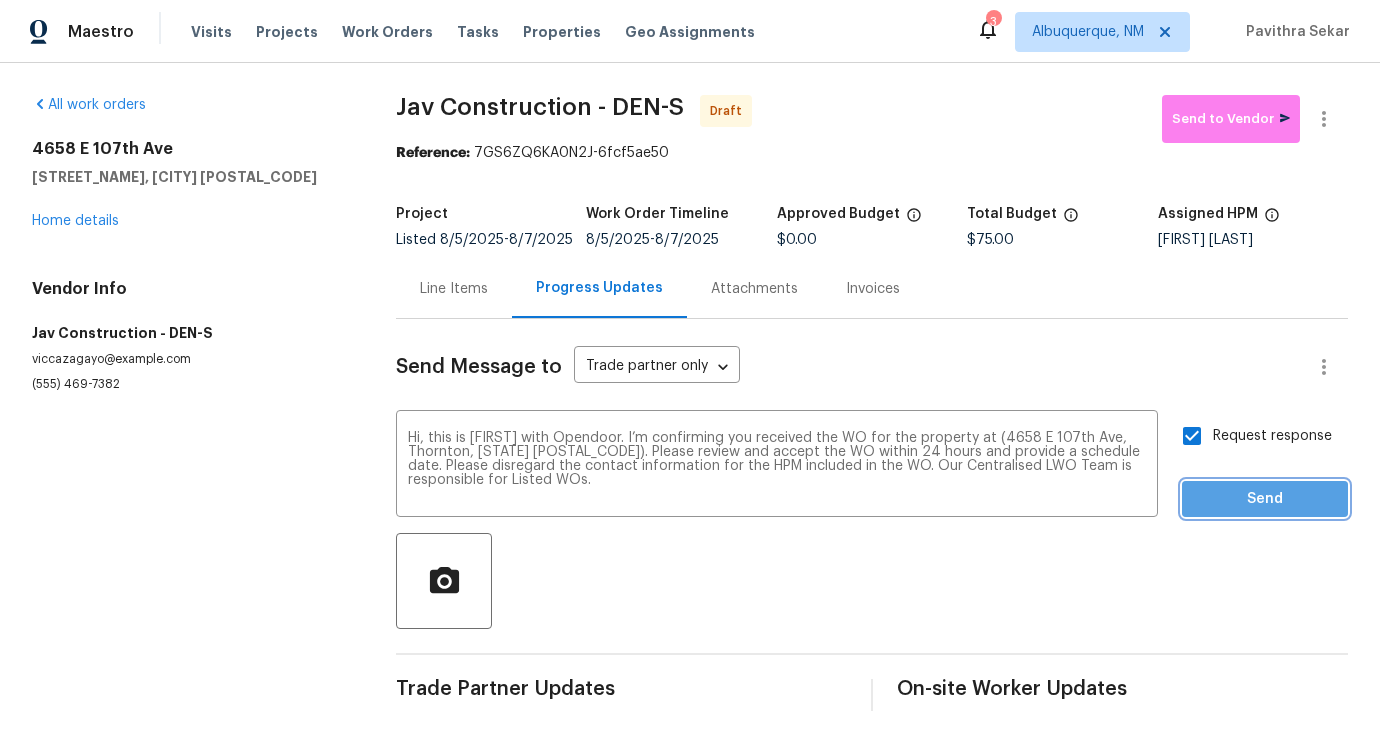 click on "Send" at bounding box center (1265, 499) 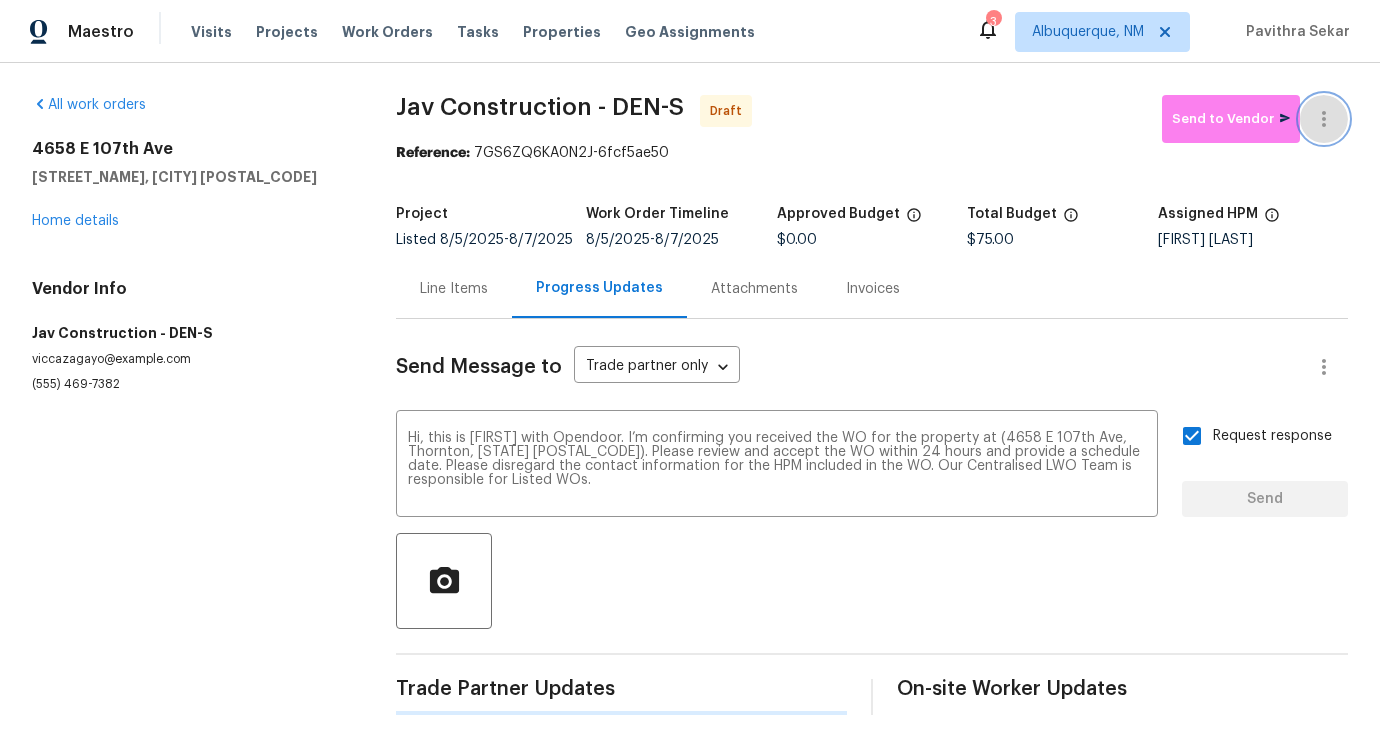 click 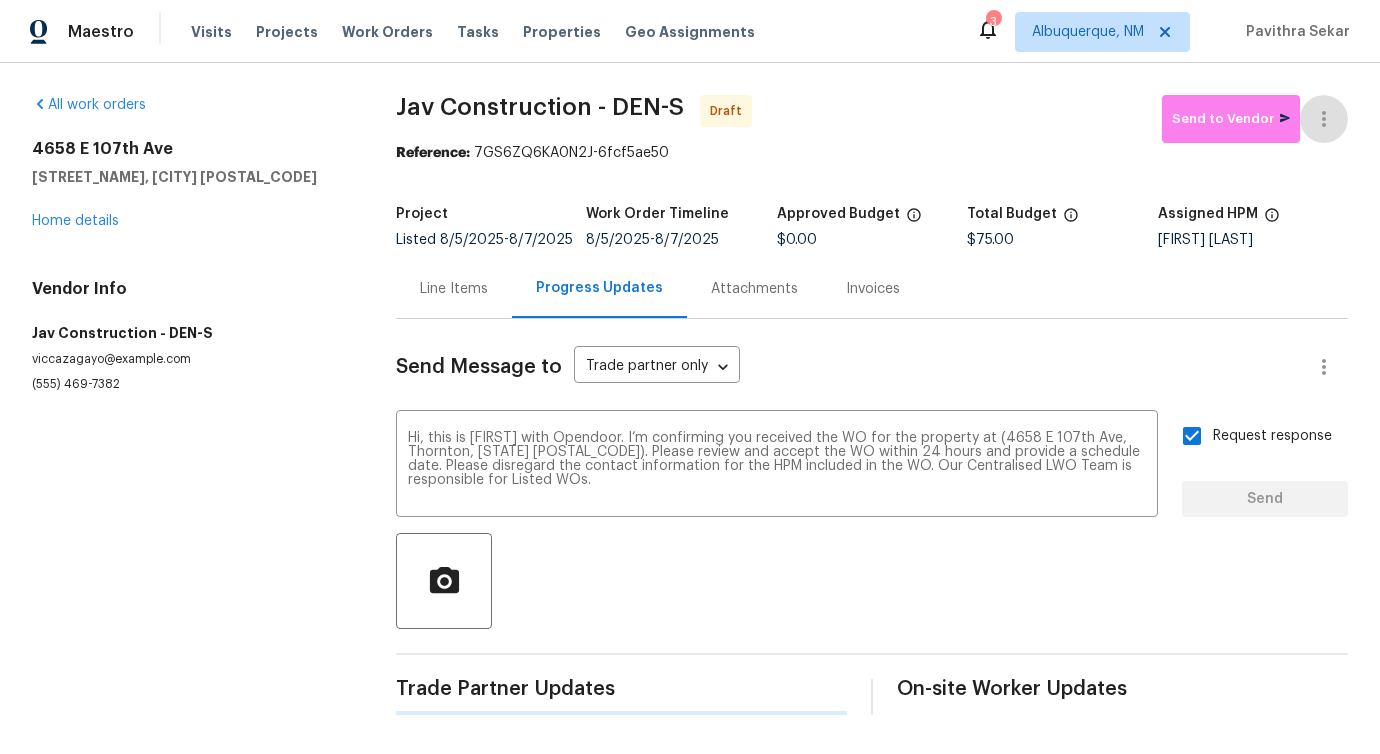 type 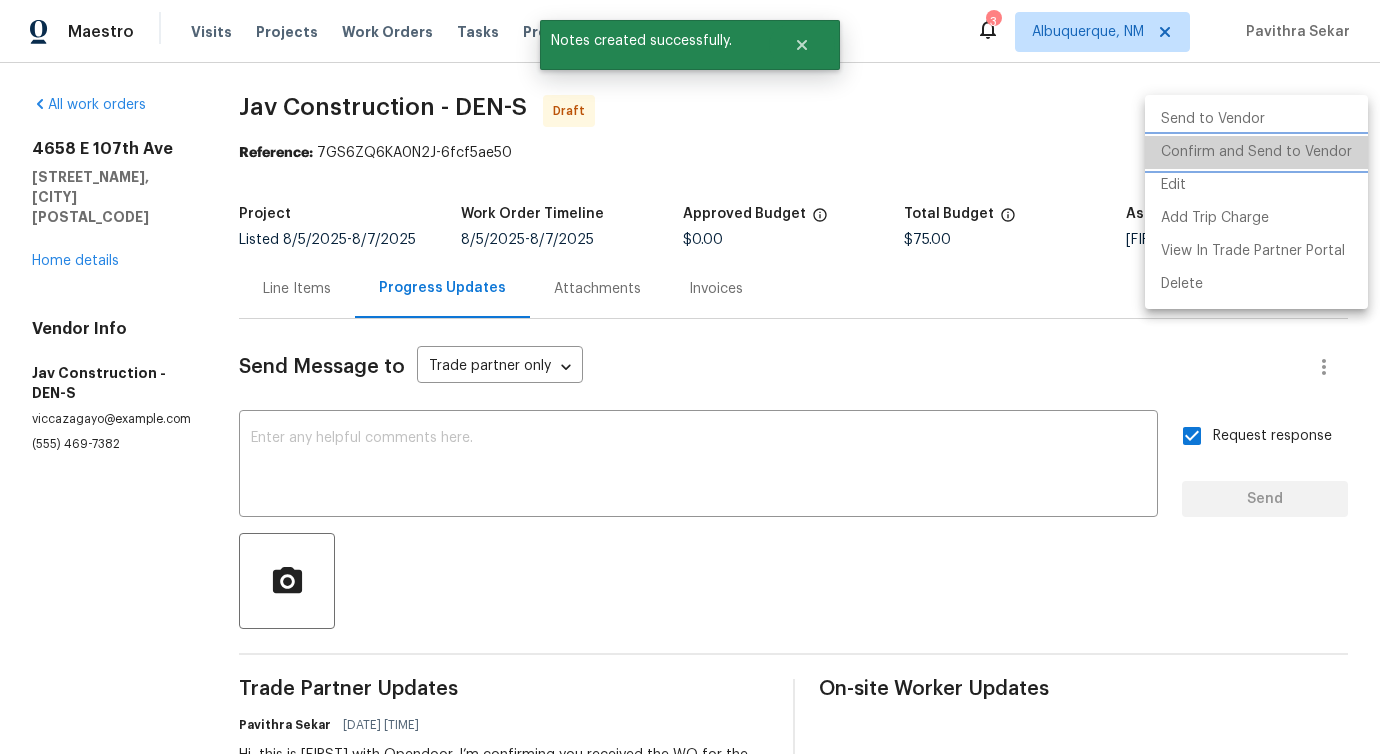 click on "Confirm and Send to Vendor" at bounding box center (1256, 152) 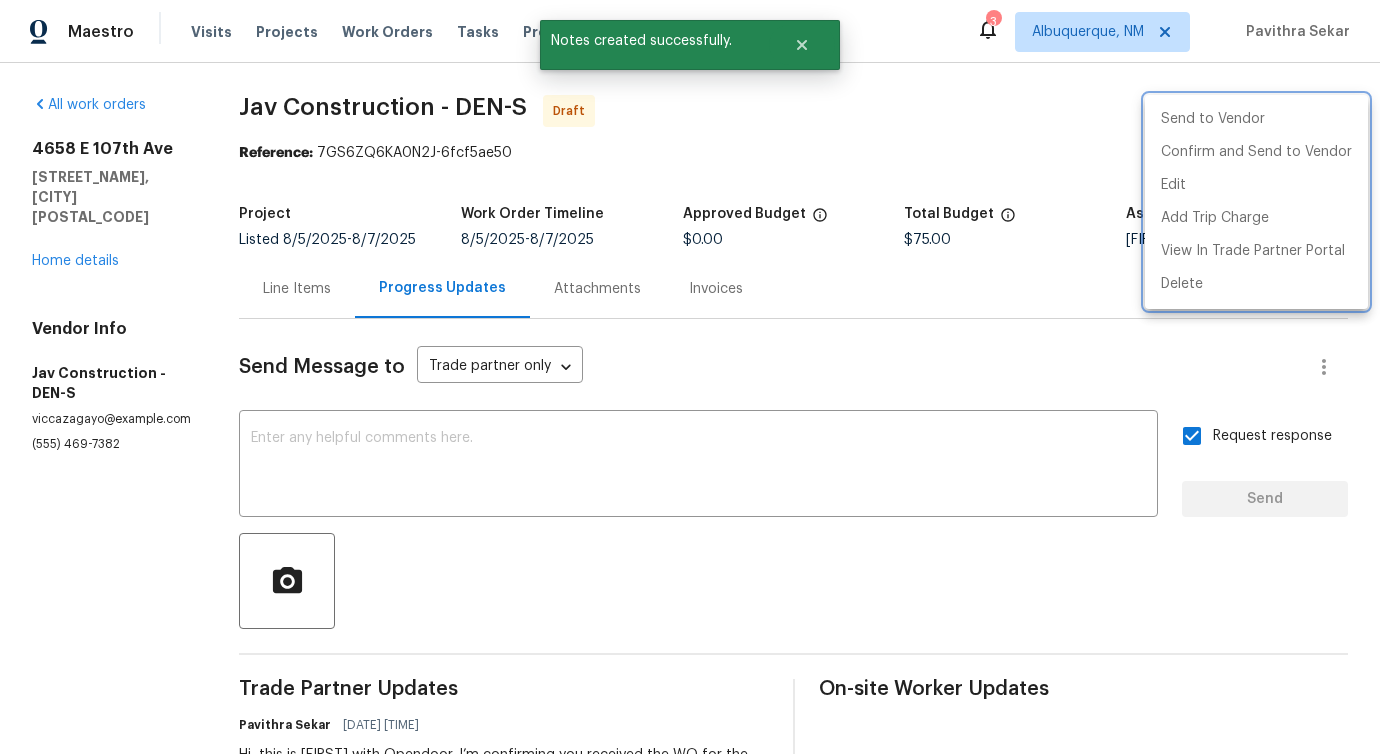 click at bounding box center [690, 377] 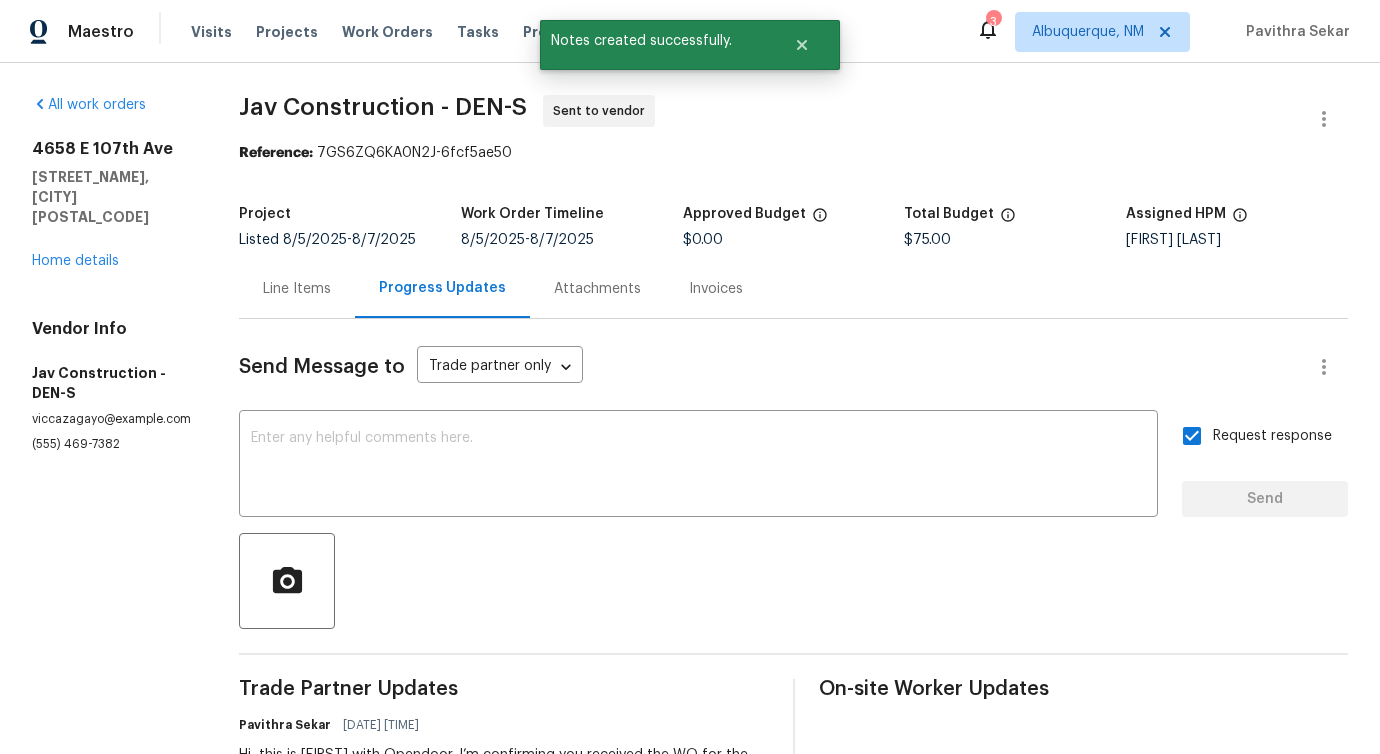 click on "Line Items" at bounding box center (297, 288) 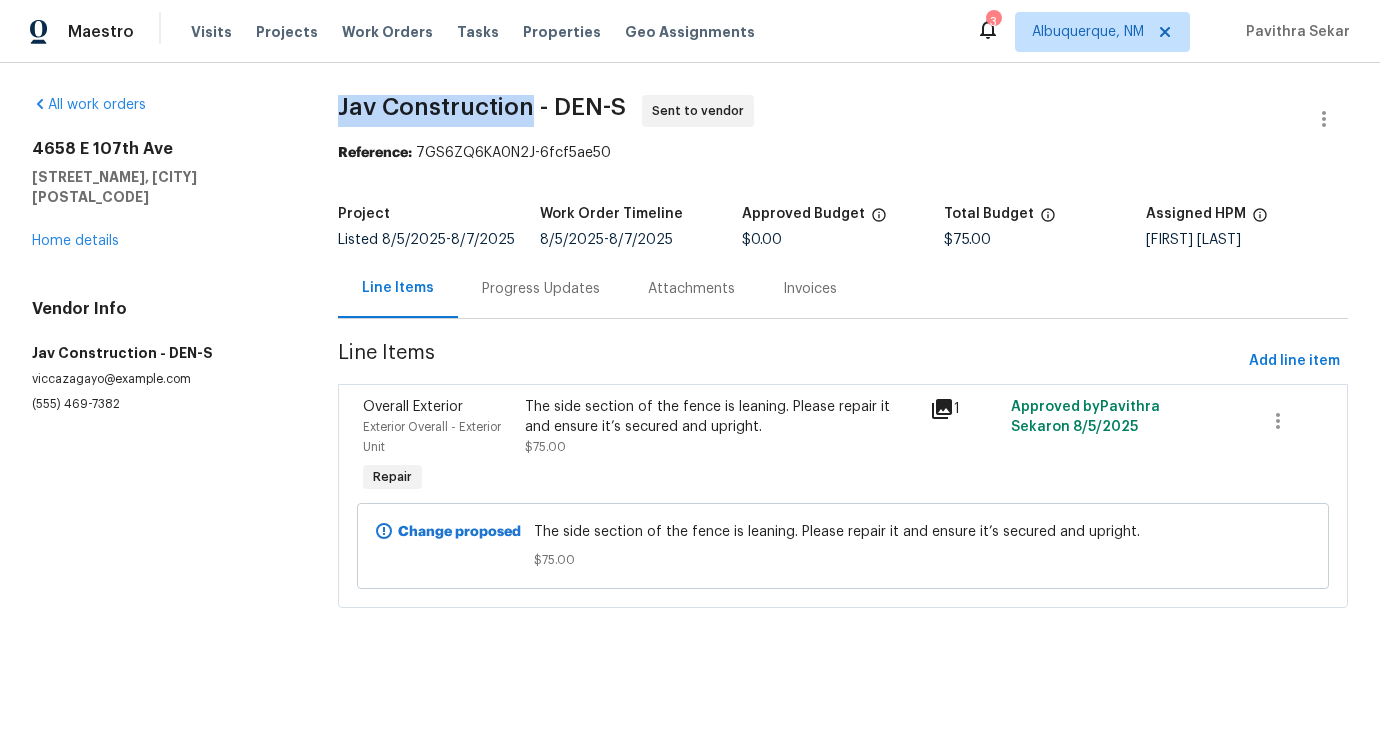 drag, startPoint x: 334, startPoint y: 103, endPoint x: 529, endPoint y: 124, distance: 196.1275 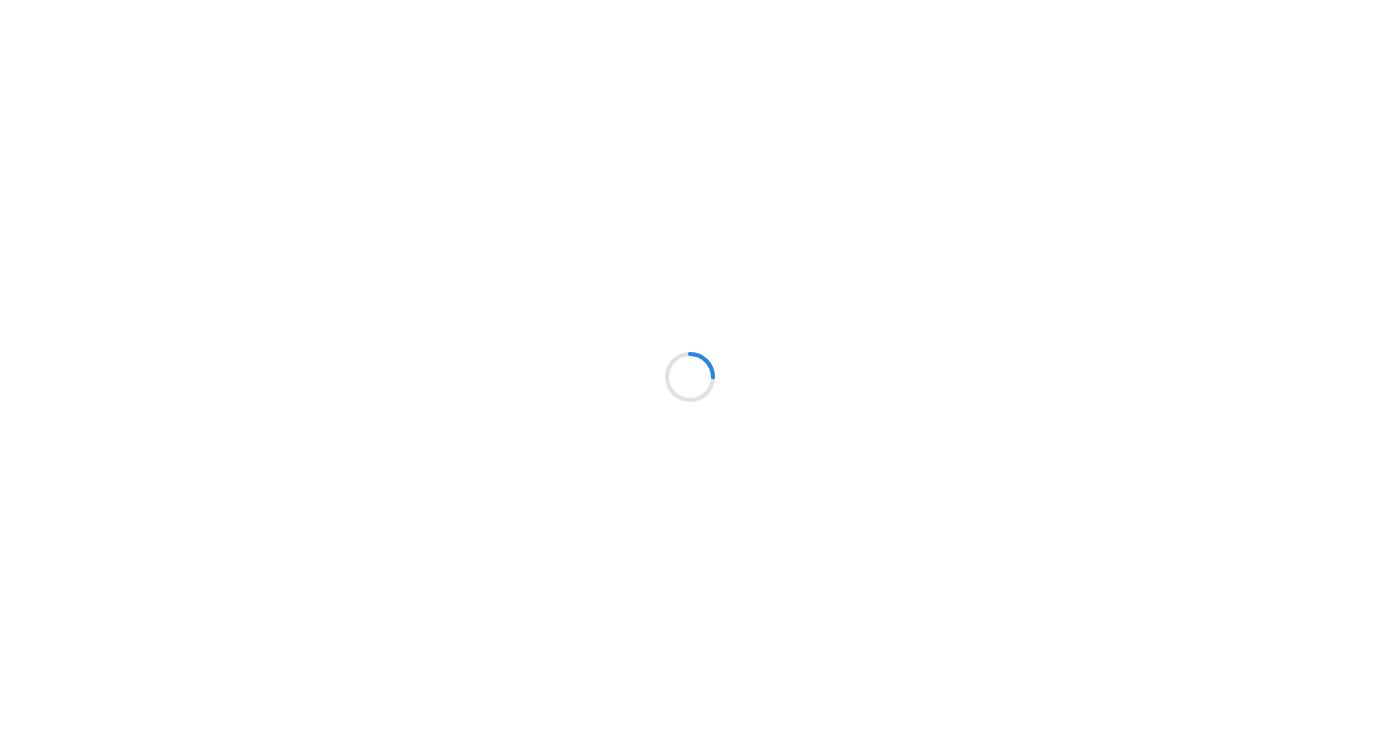 scroll, scrollTop: 0, scrollLeft: 0, axis: both 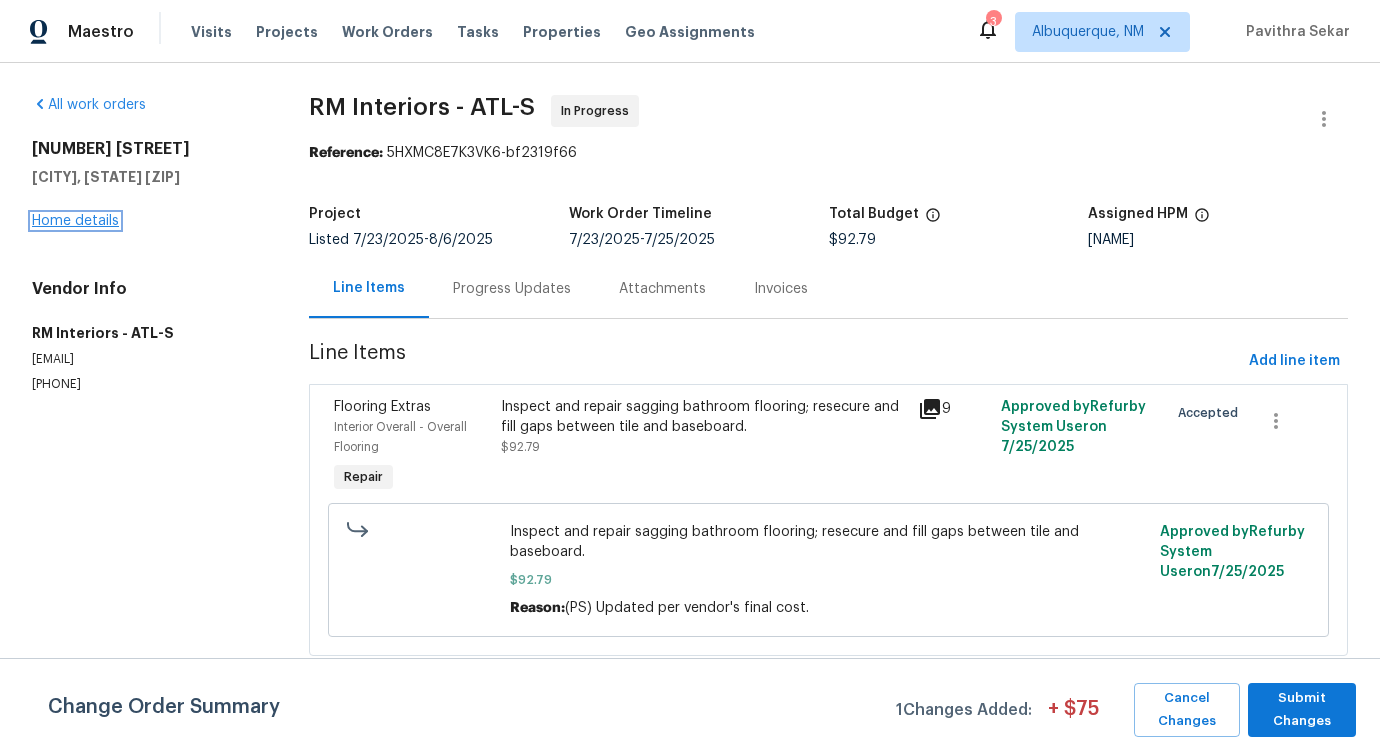 click on "Home details" at bounding box center [75, 221] 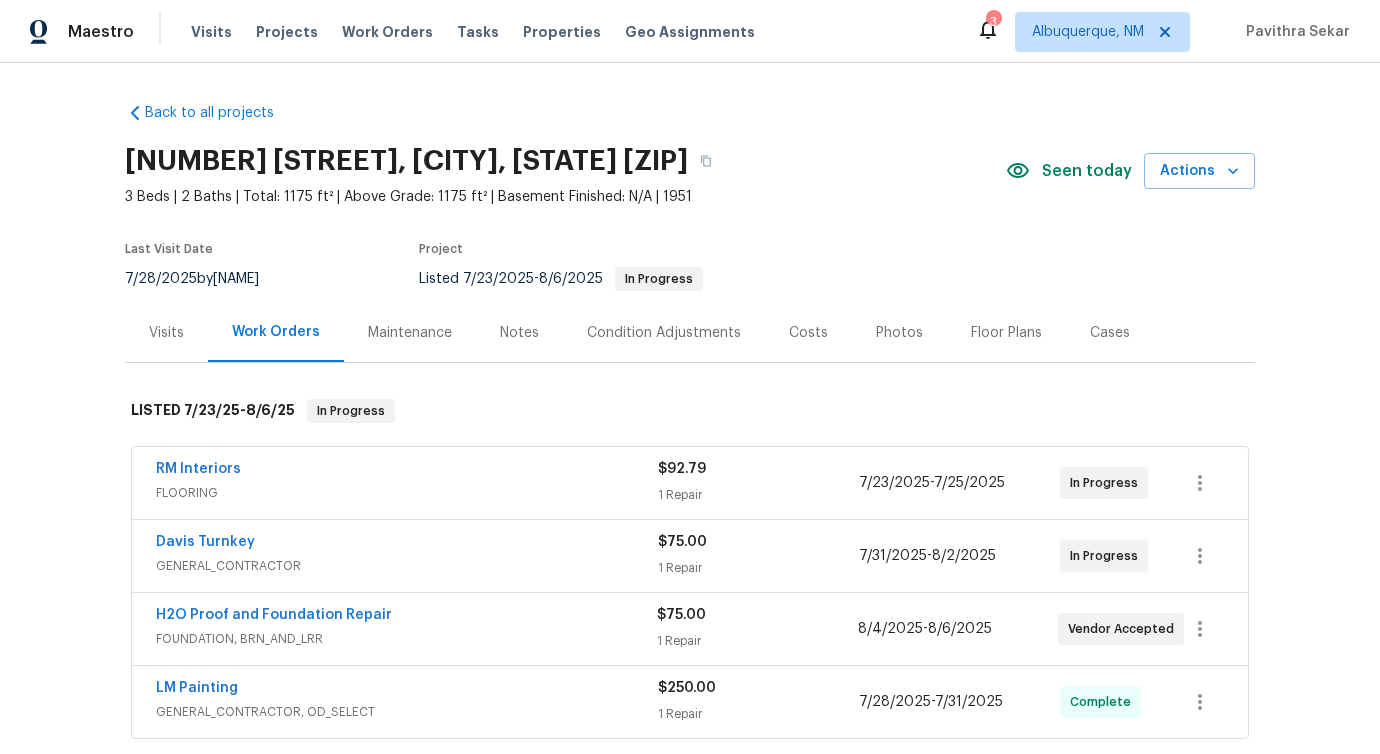 scroll, scrollTop: 155, scrollLeft: 0, axis: vertical 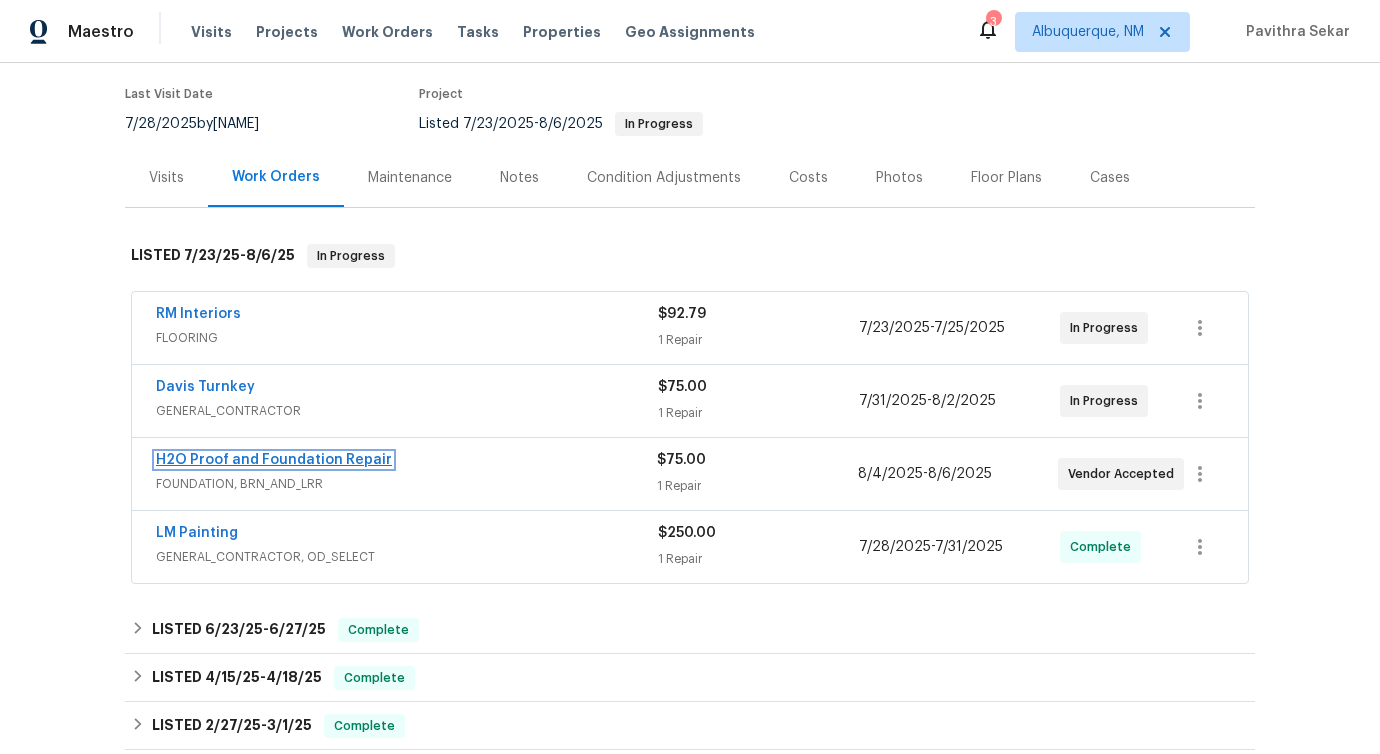 click on "H2O Proof and Foundation Repair" at bounding box center (274, 460) 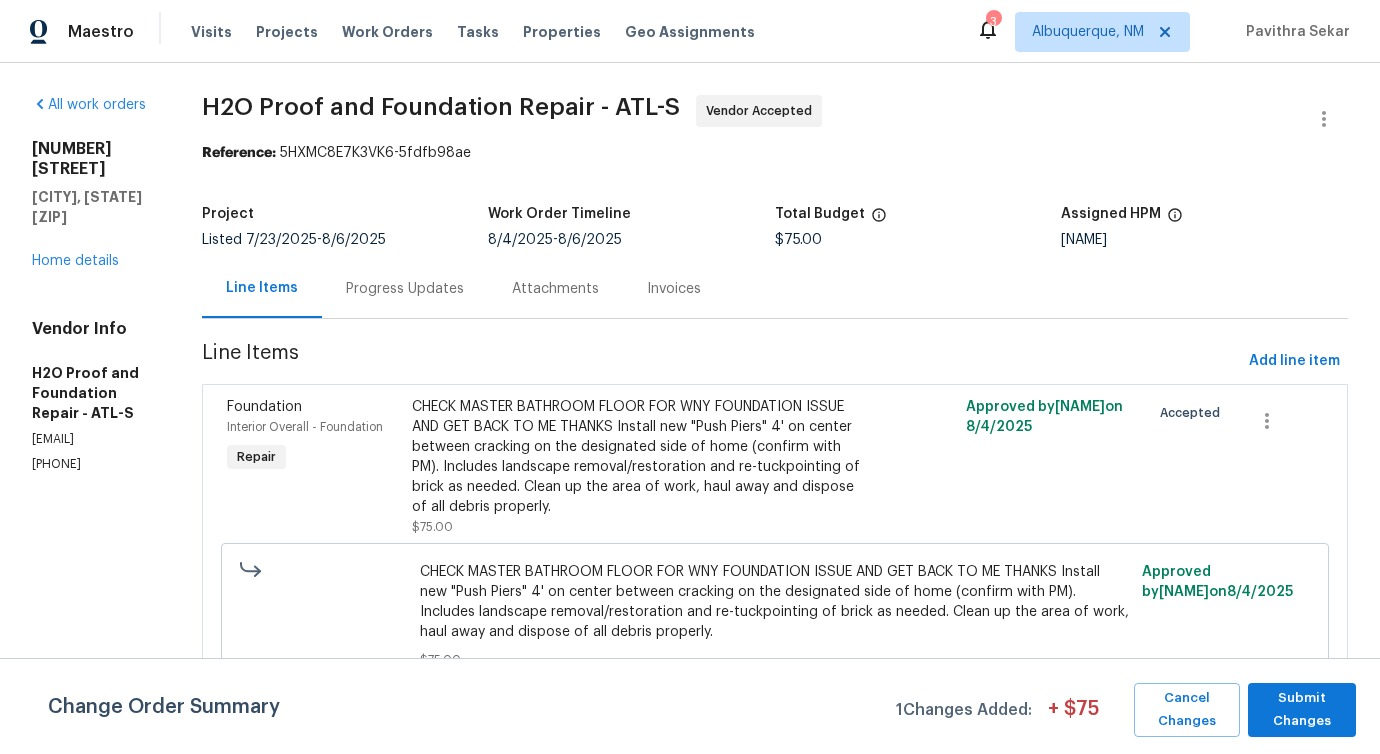 click on "Progress Updates" at bounding box center [405, 289] 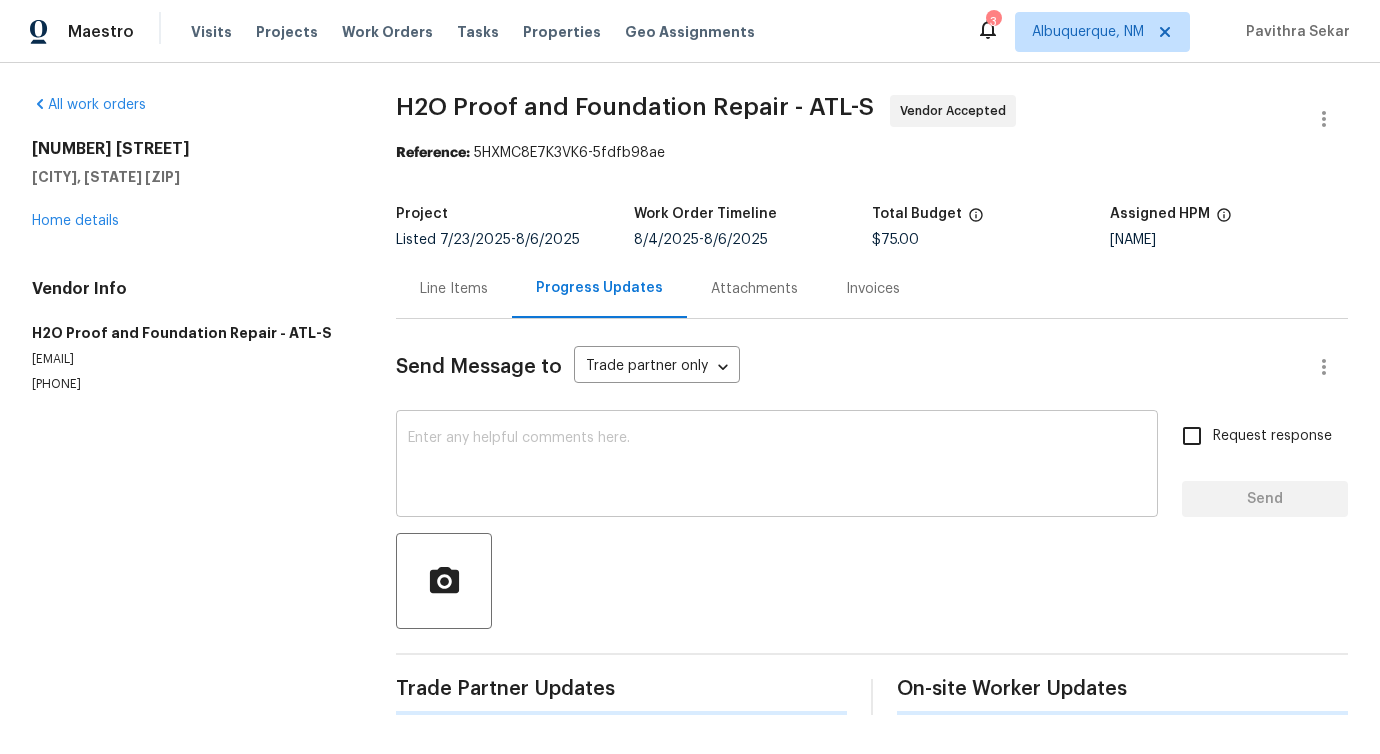 click at bounding box center (777, 466) 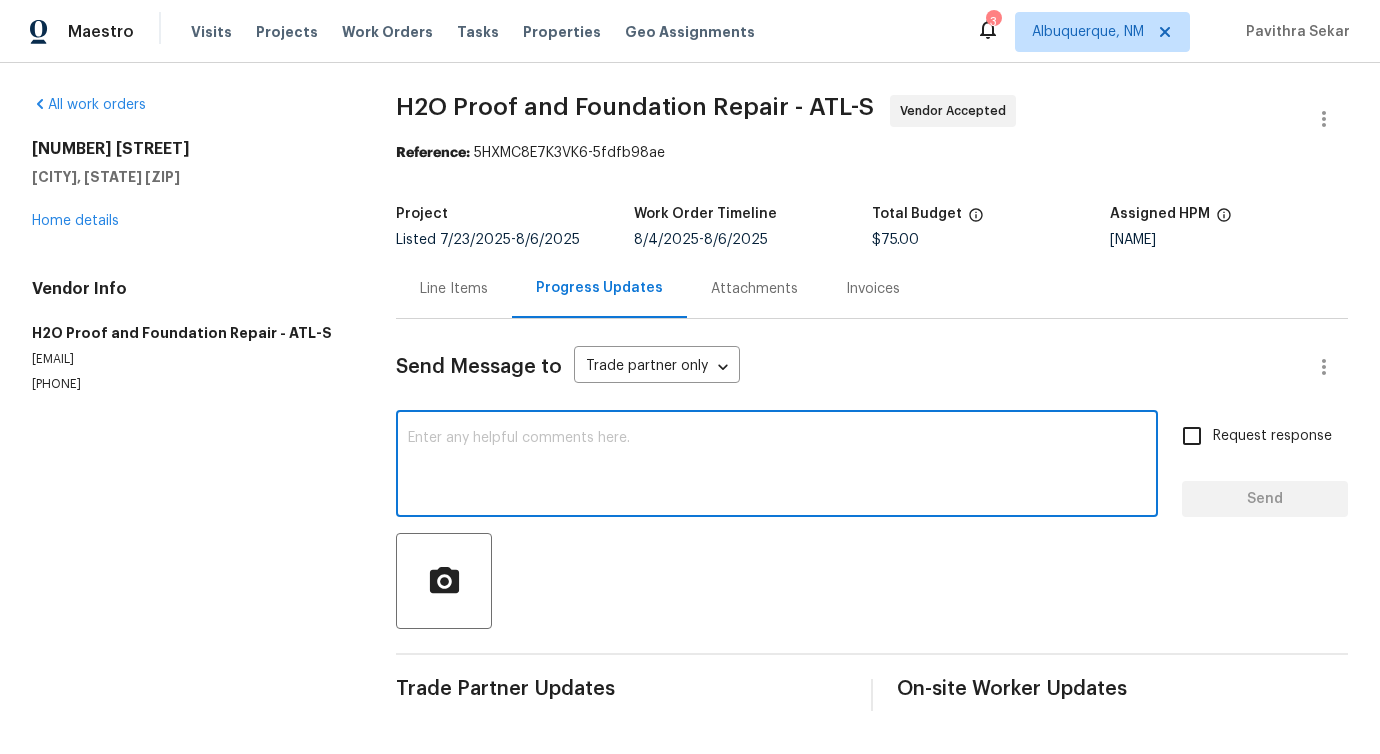 scroll, scrollTop: 4, scrollLeft: 0, axis: vertical 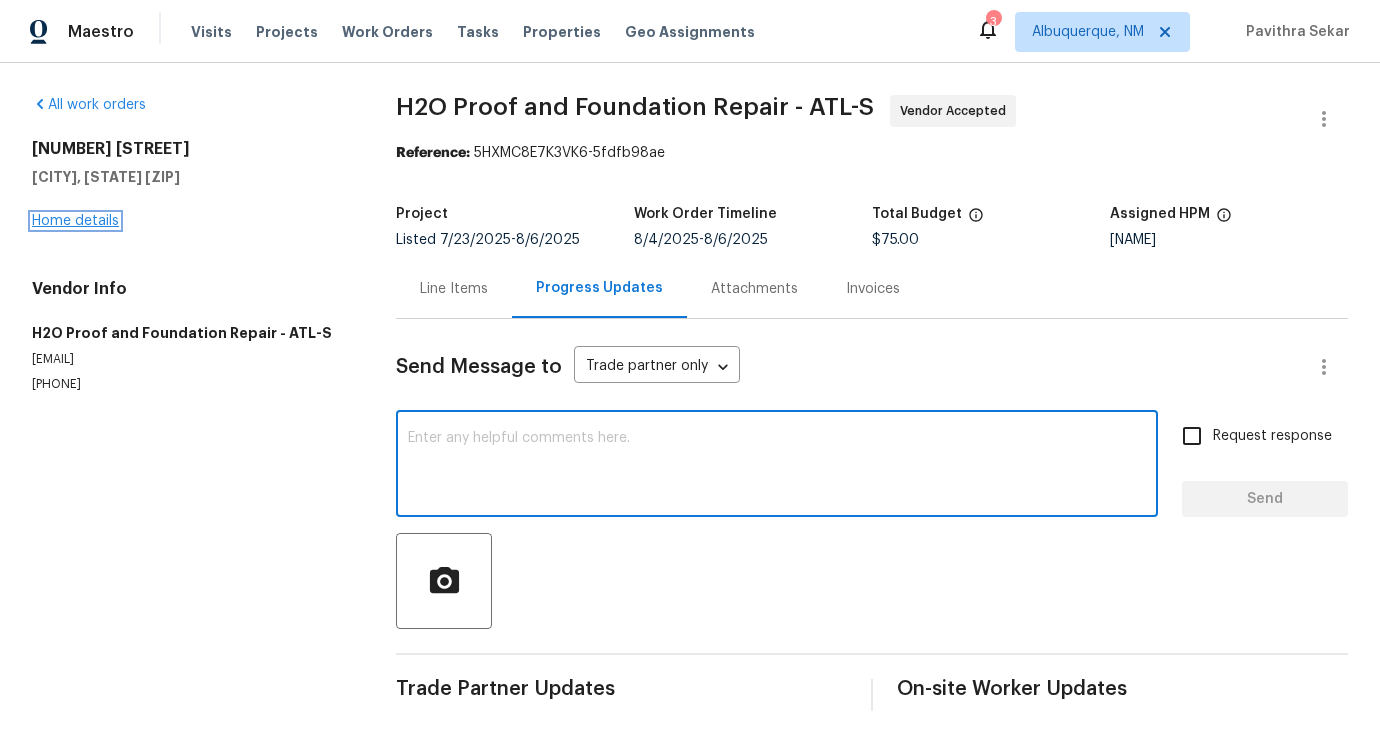 click on "Home details" at bounding box center (75, 221) 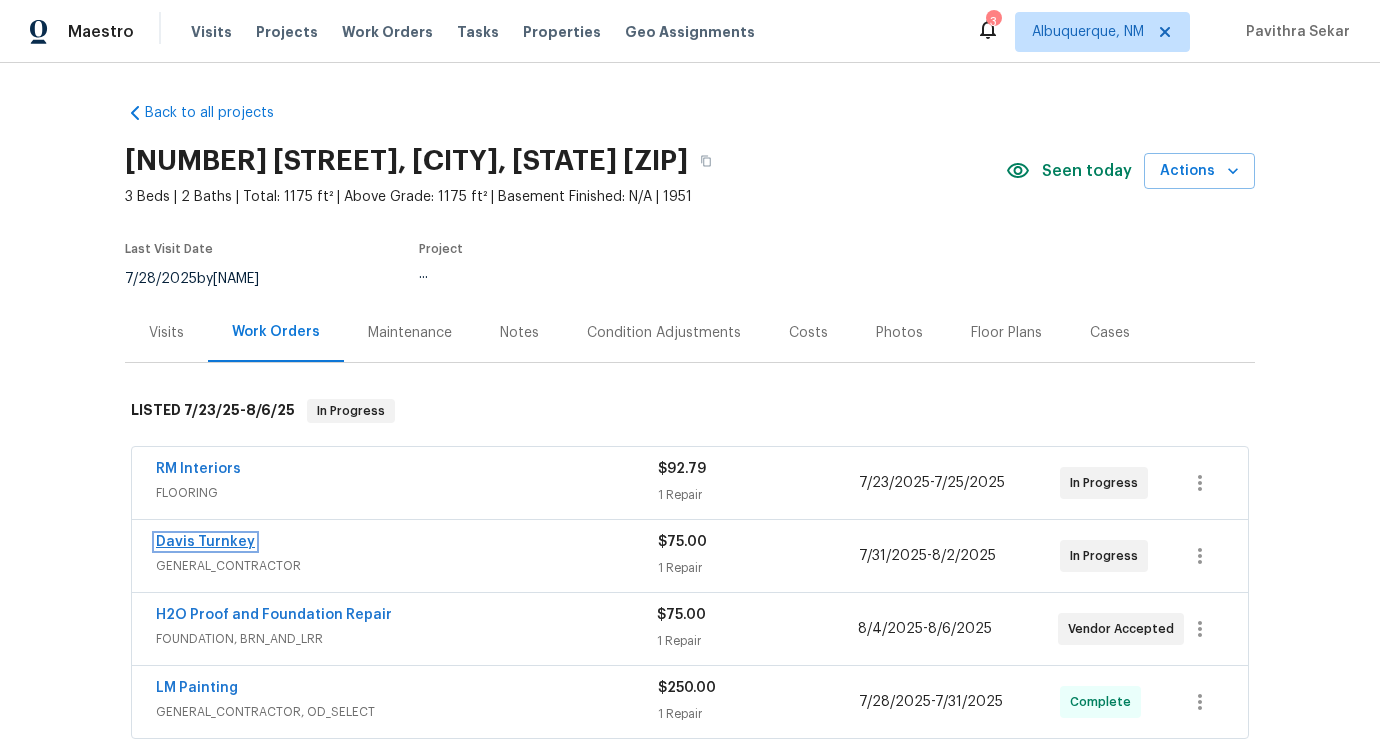 click on "Davis Turnkey" at bounding box center (205, 542) 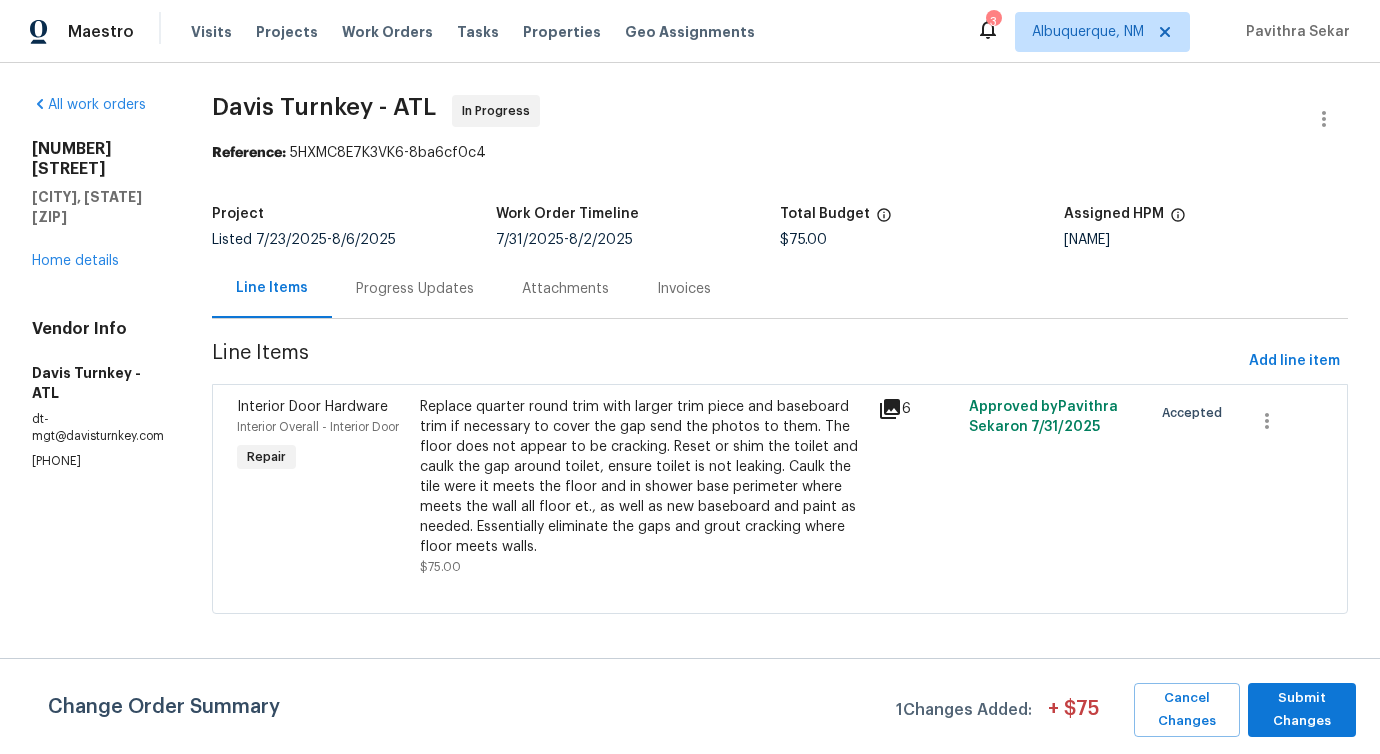 click on "Replace quarter round trim with larger trim piece and baseboard trim if necessary to cover the gap send the photos to them. The floor does not appear to be cracking. Reset or shim the toilet and caulk the gap around toilet, ensure toilet is not leaking. Caulk the tile were it meets the floor and in shower base perimeter where meets the wall all floor et., as well as new baseboard and paint as needed. Essentially eliminate the gaps and grout cracking where floor meets walls." at bounding box center (643, 477) 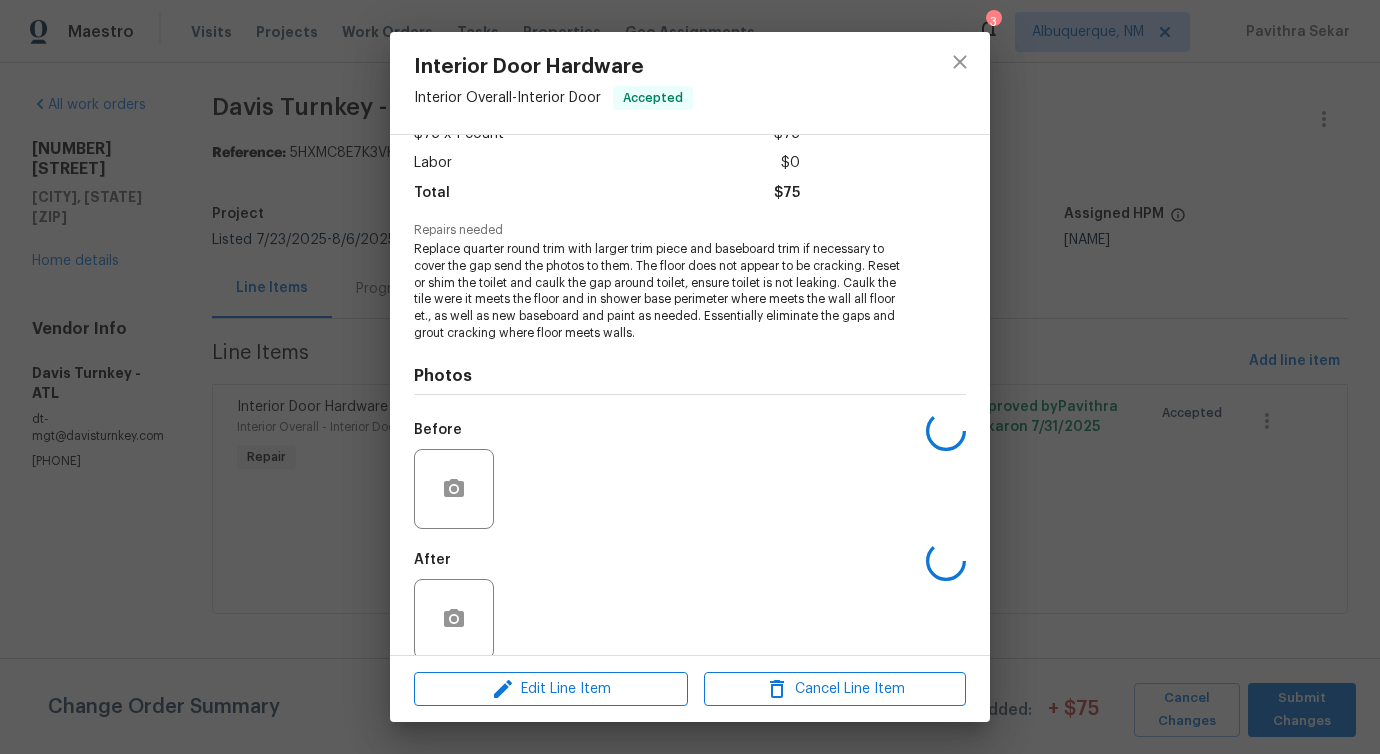 scroll, scrollTop: 151, scrollLeft: 0, axis: vertical 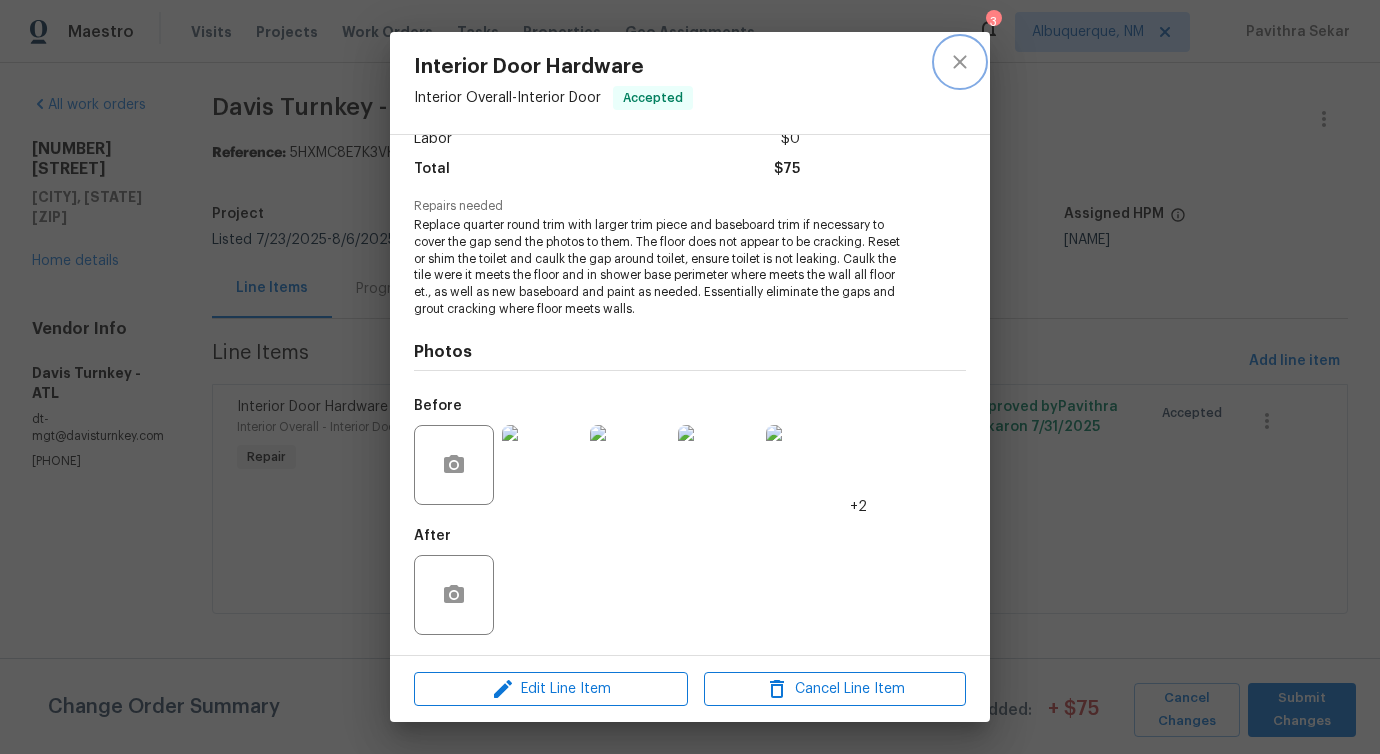 click 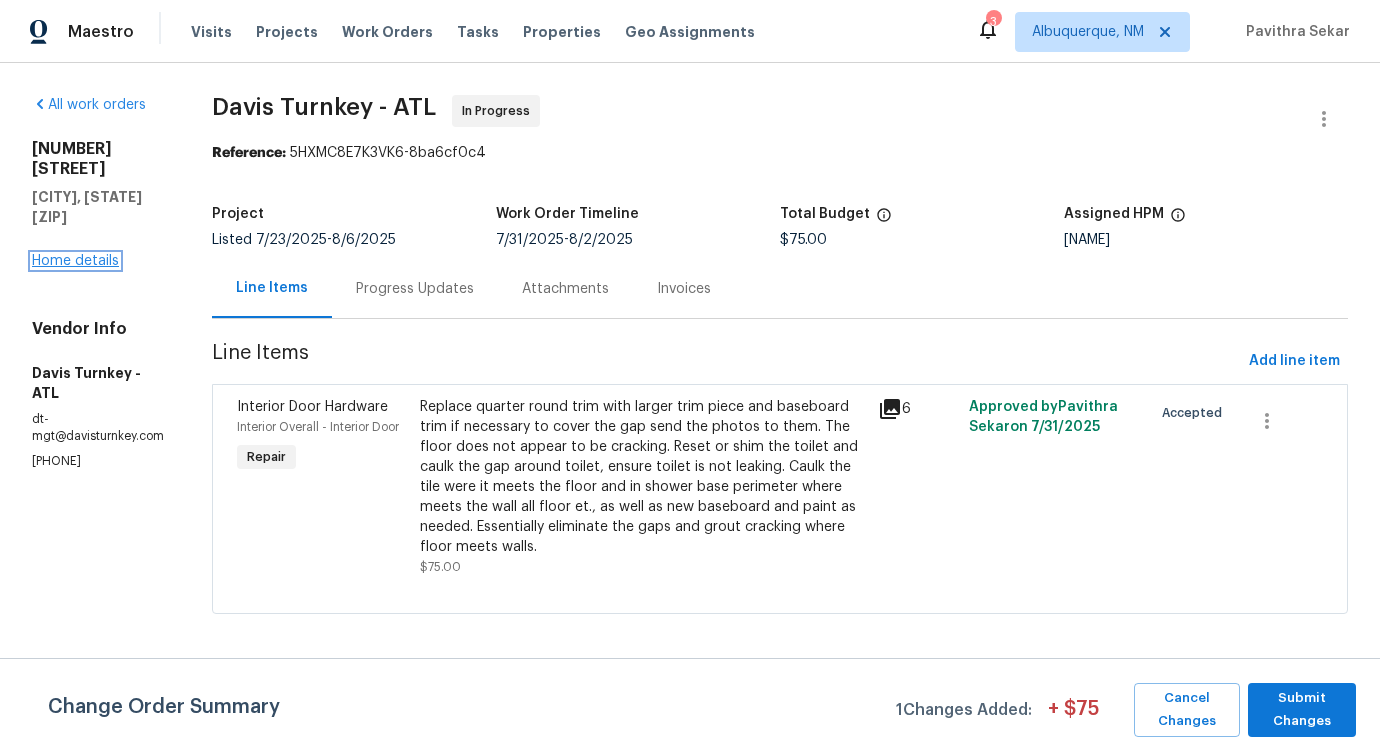 click on "Home details" at bounding box center (75, 261) 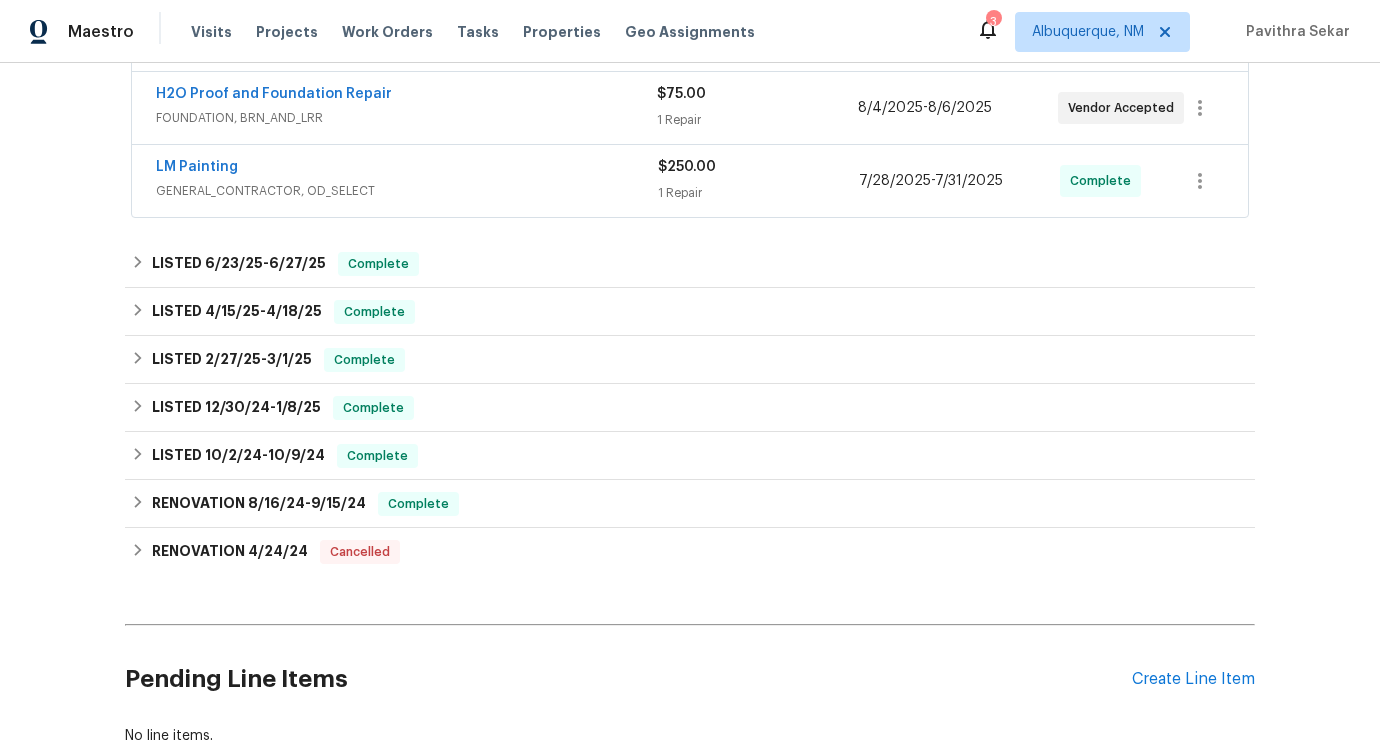 scroll, scrollTop: 664, scrollLeft: 0, axis: vertical 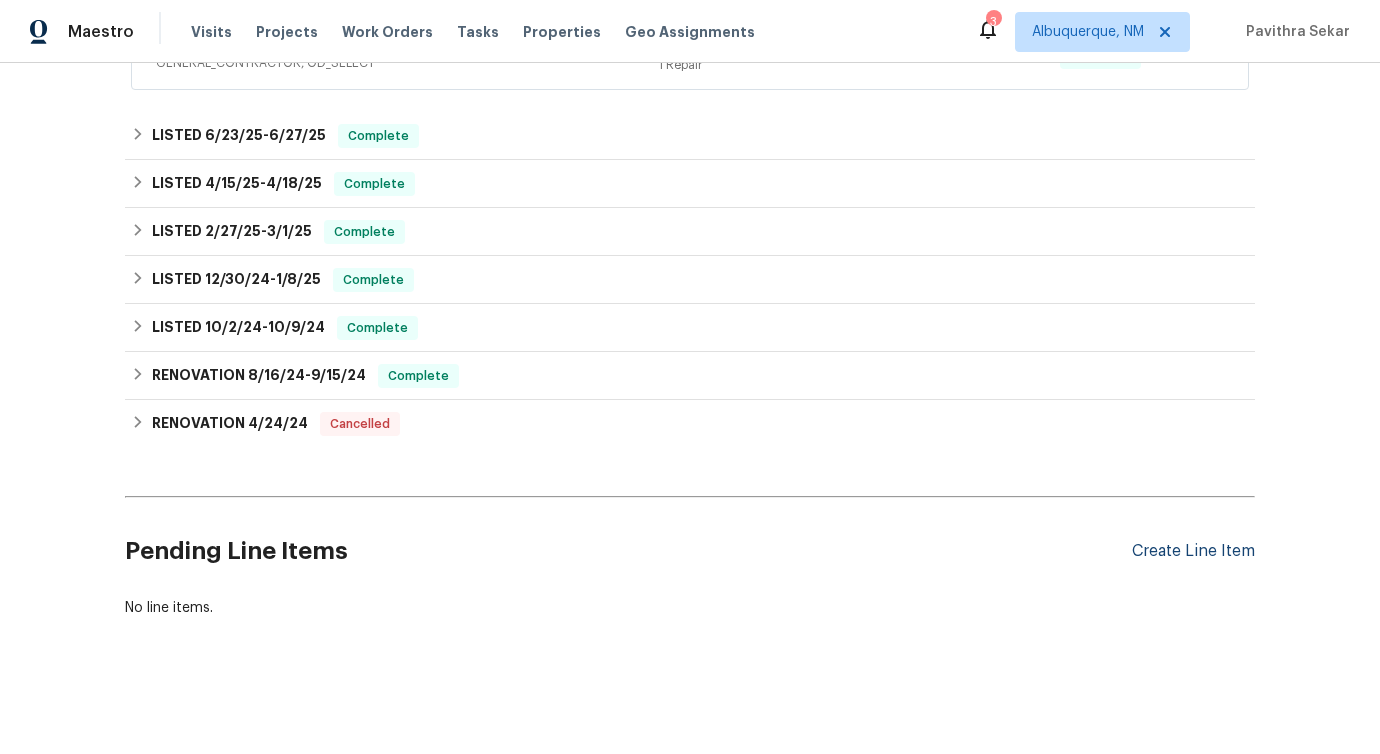 click on "Create Line Item" at bounding box center [1193, 551] 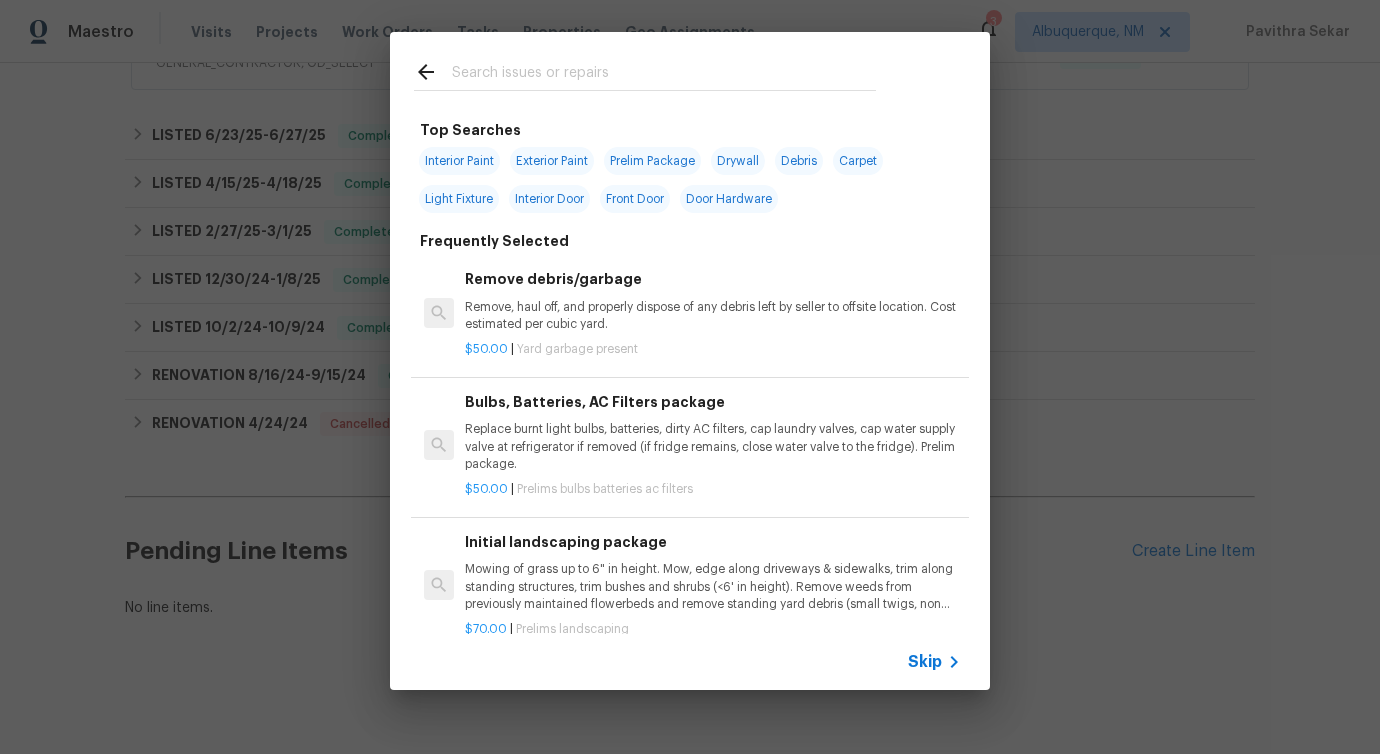 click at bounding box center (664, 75) 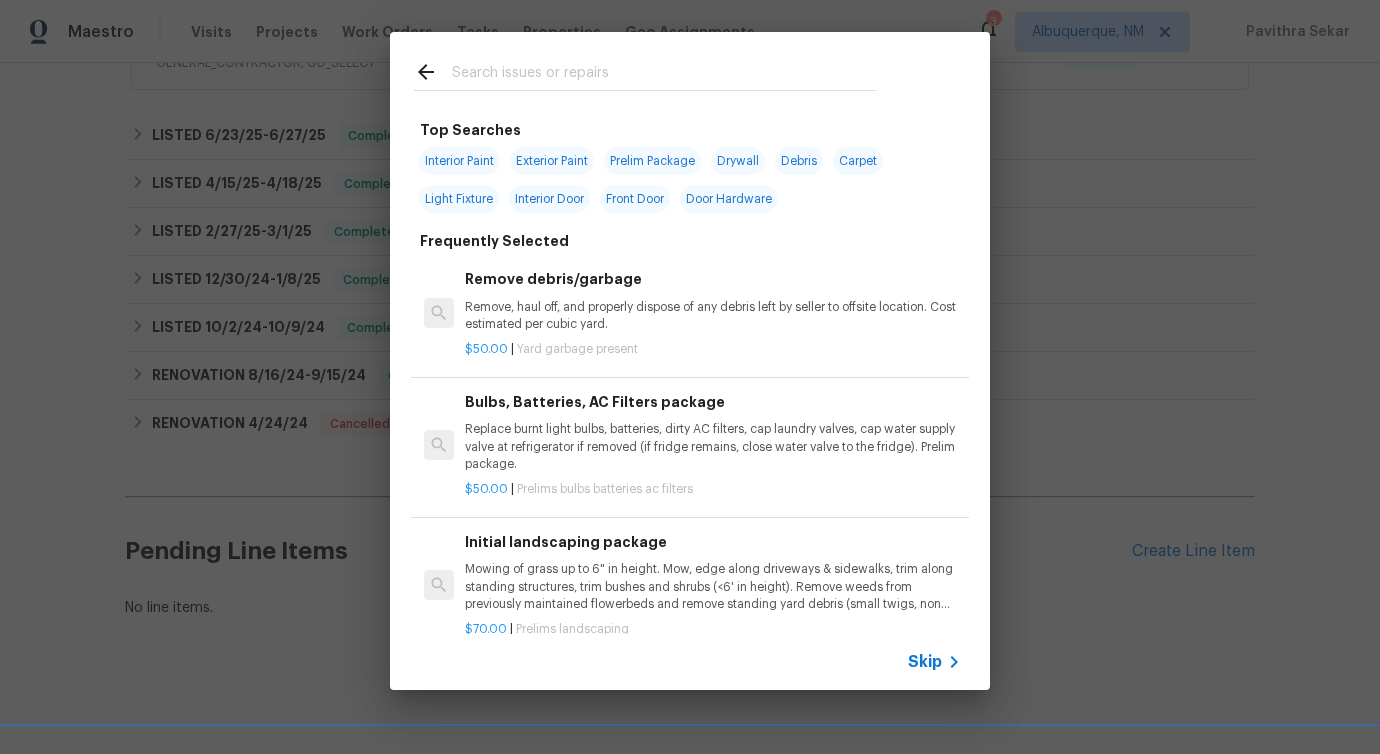 click 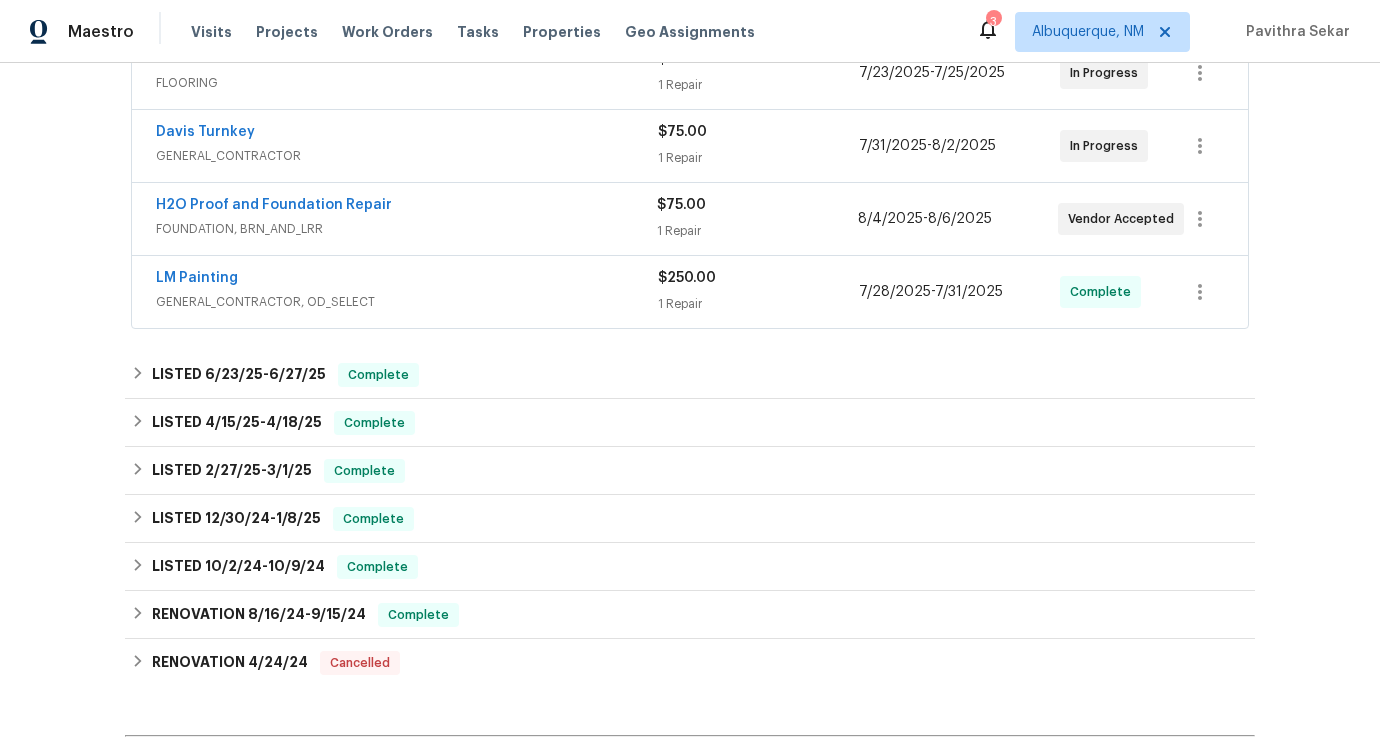 scroll, scrollTop: 231, scrollLeft: 0, axis: vertical 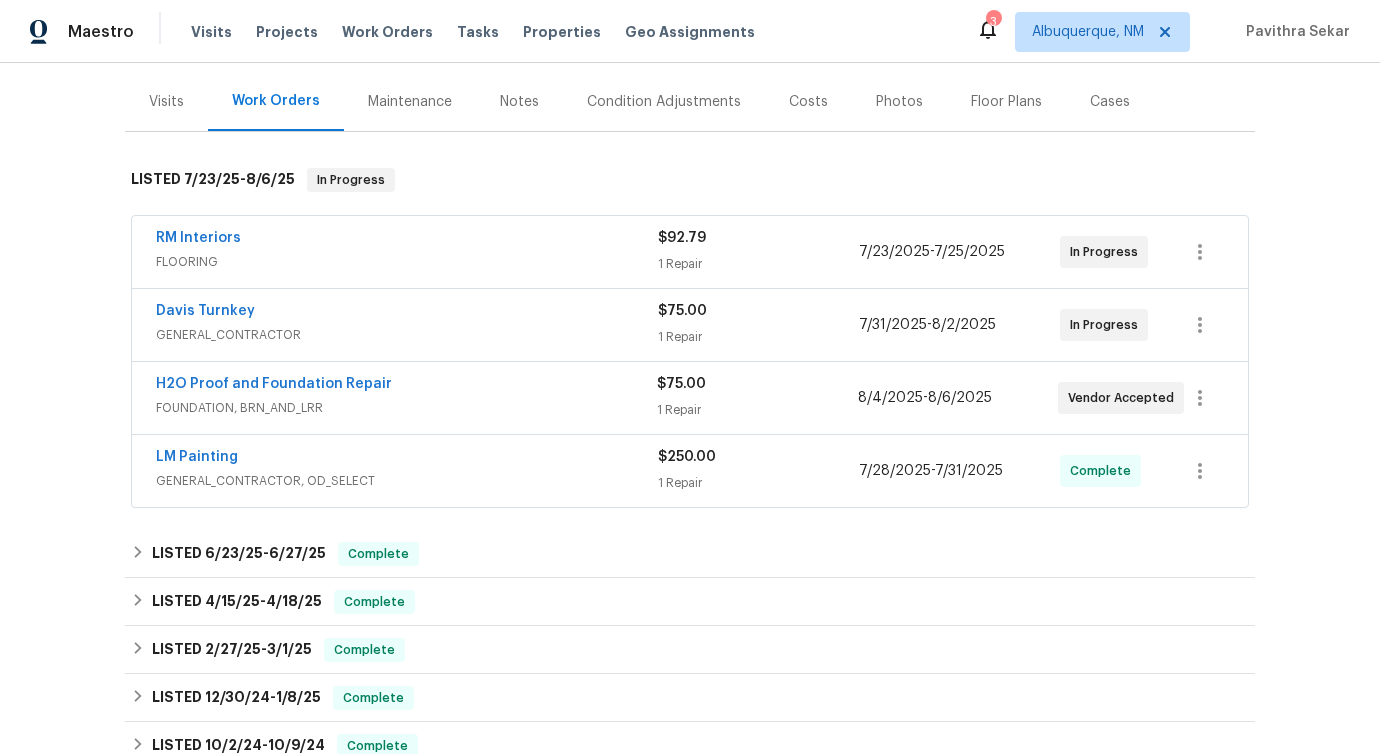 click on "Davis Turnkey" at bounding box center [407, 313] 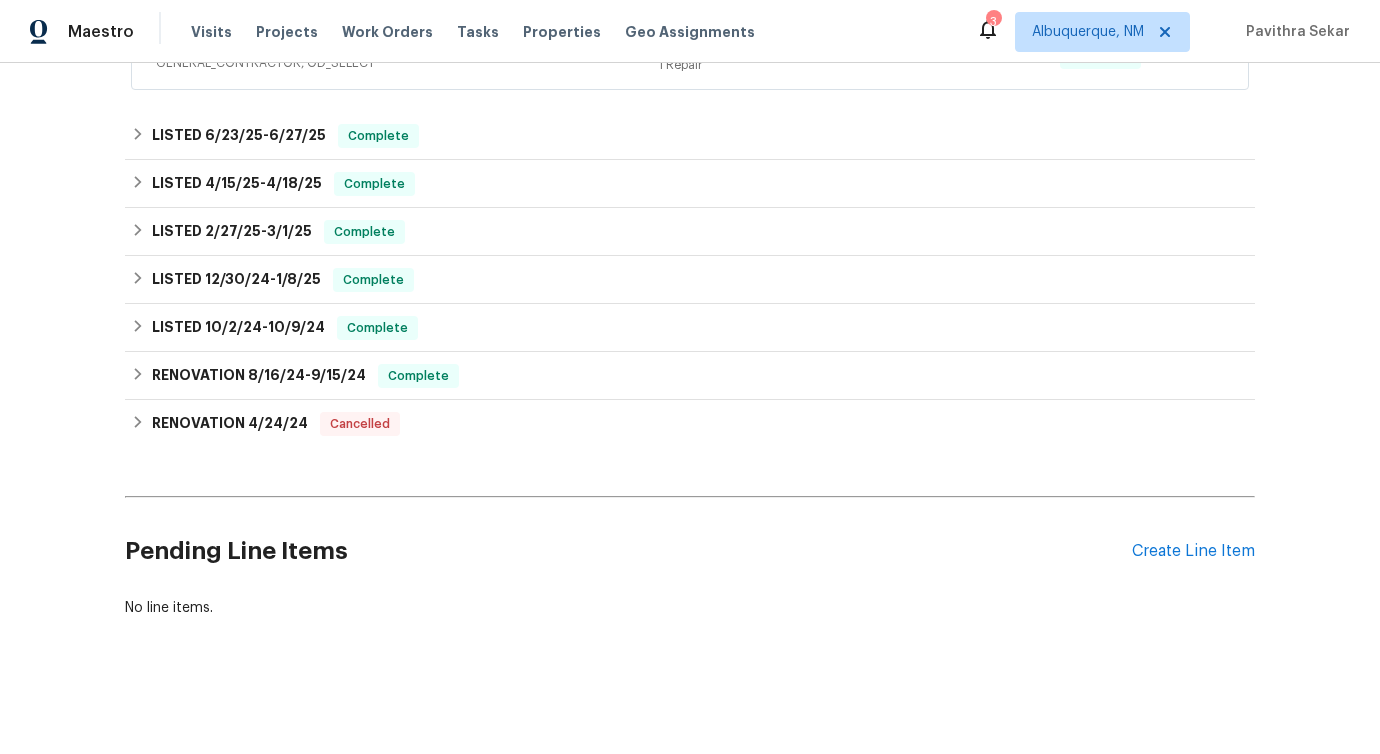 scroll, scrollTop: 958, scrollLeft: 0, axis: vertical 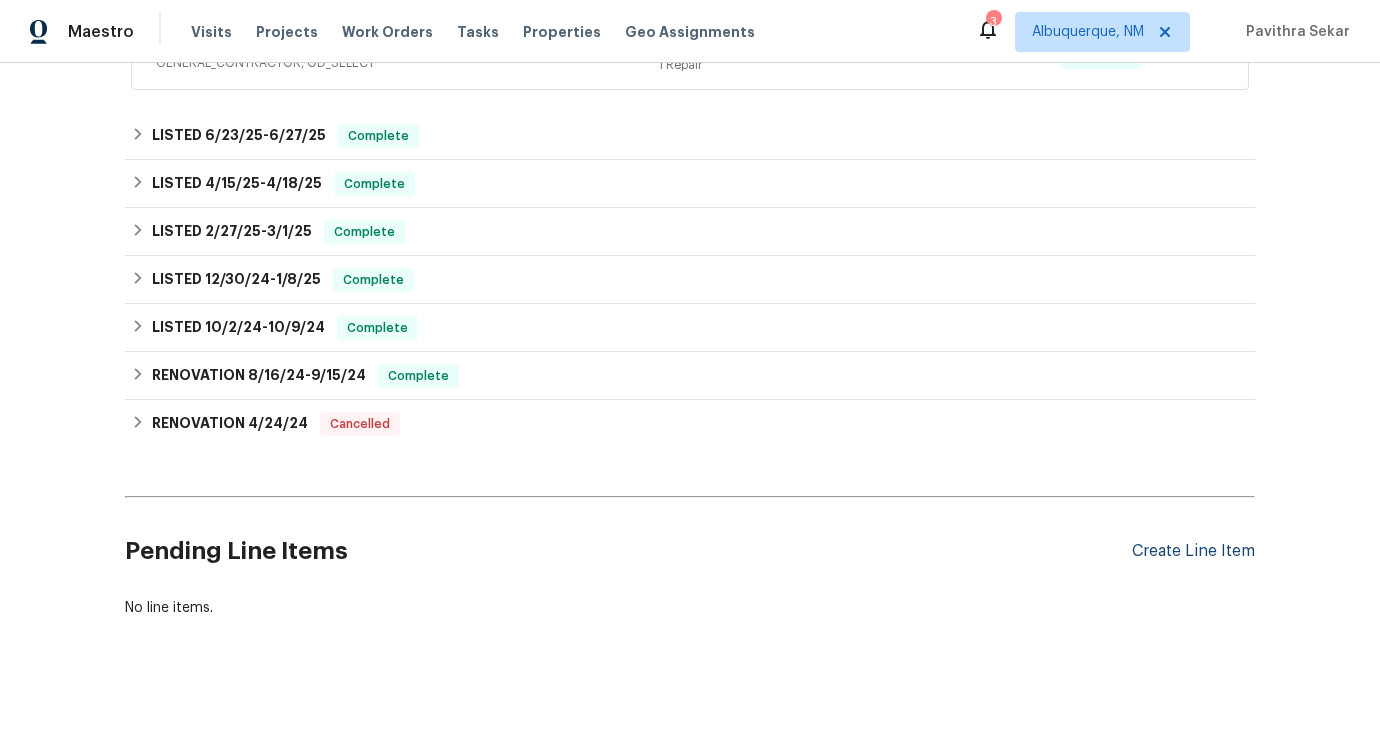 click on "Create Line Item" at bounding box center (1193, 551) 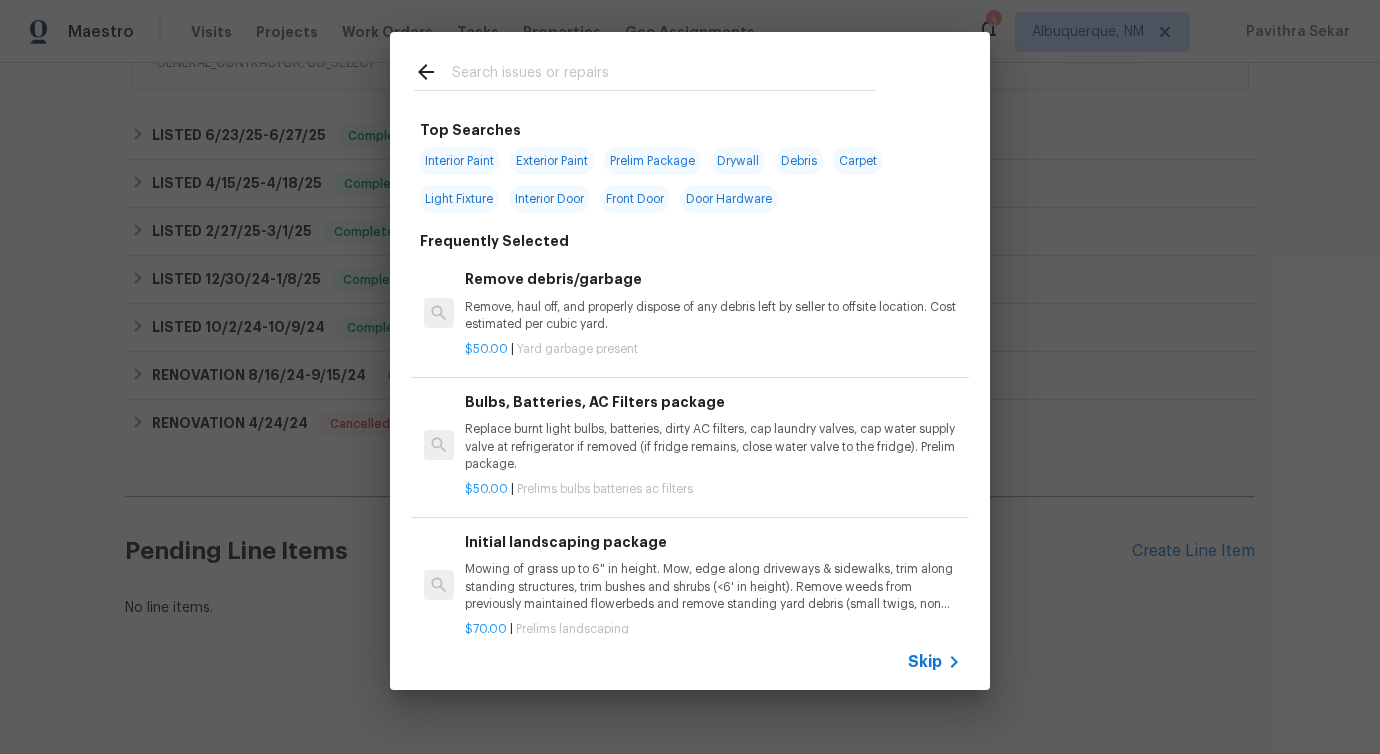 click at bounding box center (664, 75) 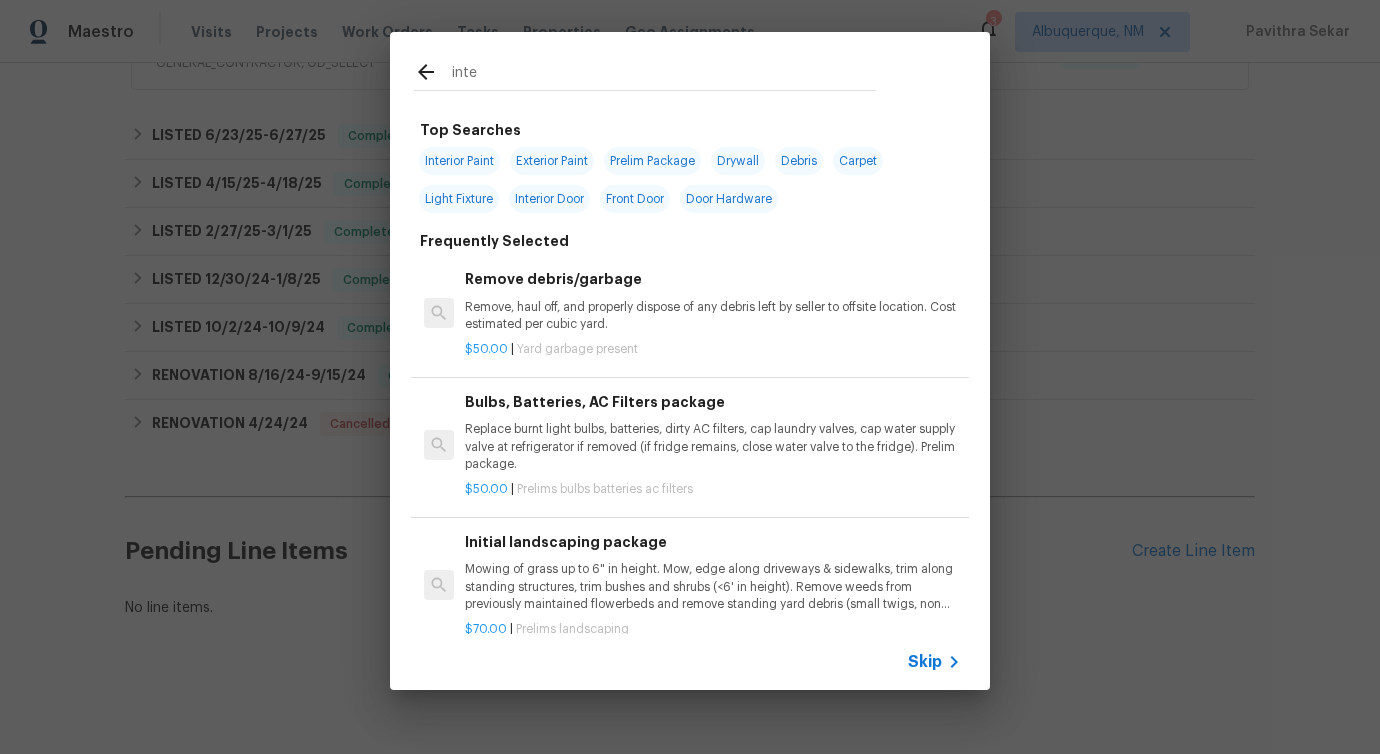 type on "inter" 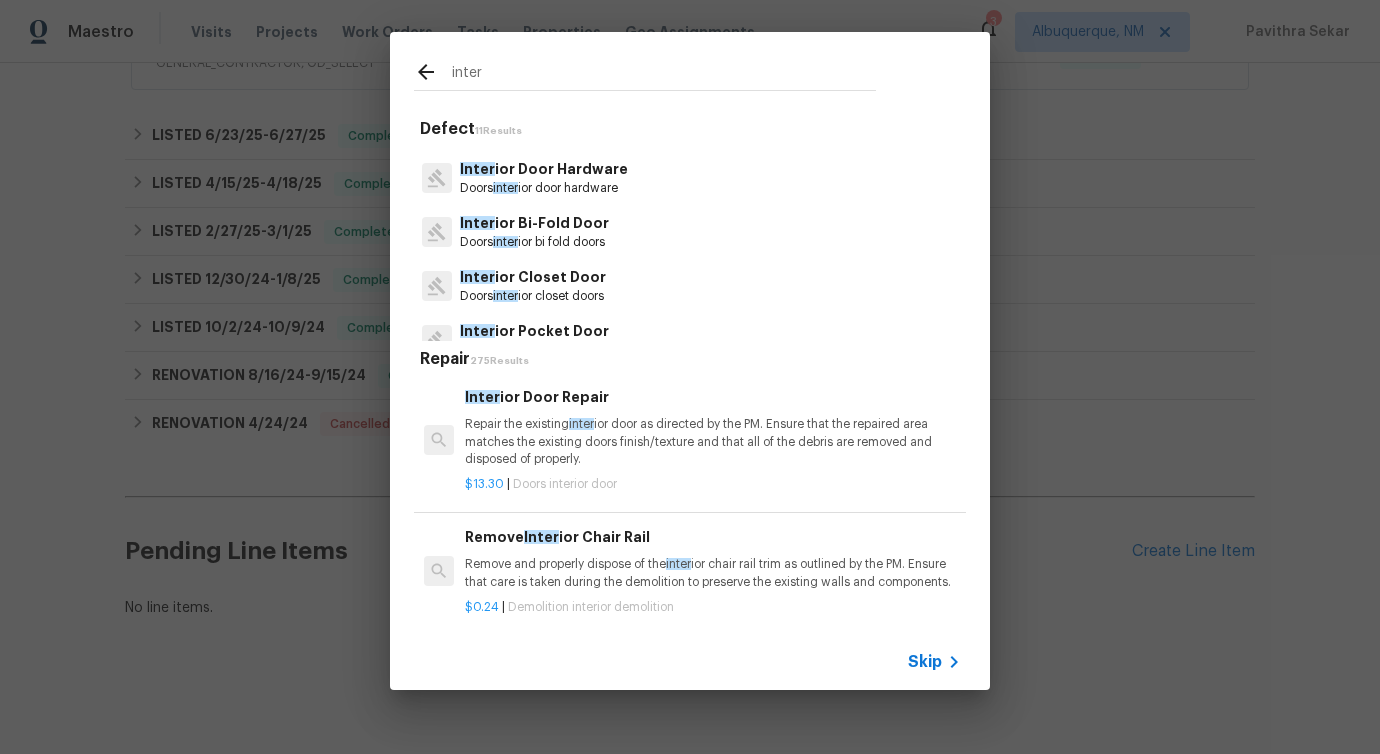 scroll, scrollTop: 245, scrollLeft: 0, axis: vertical 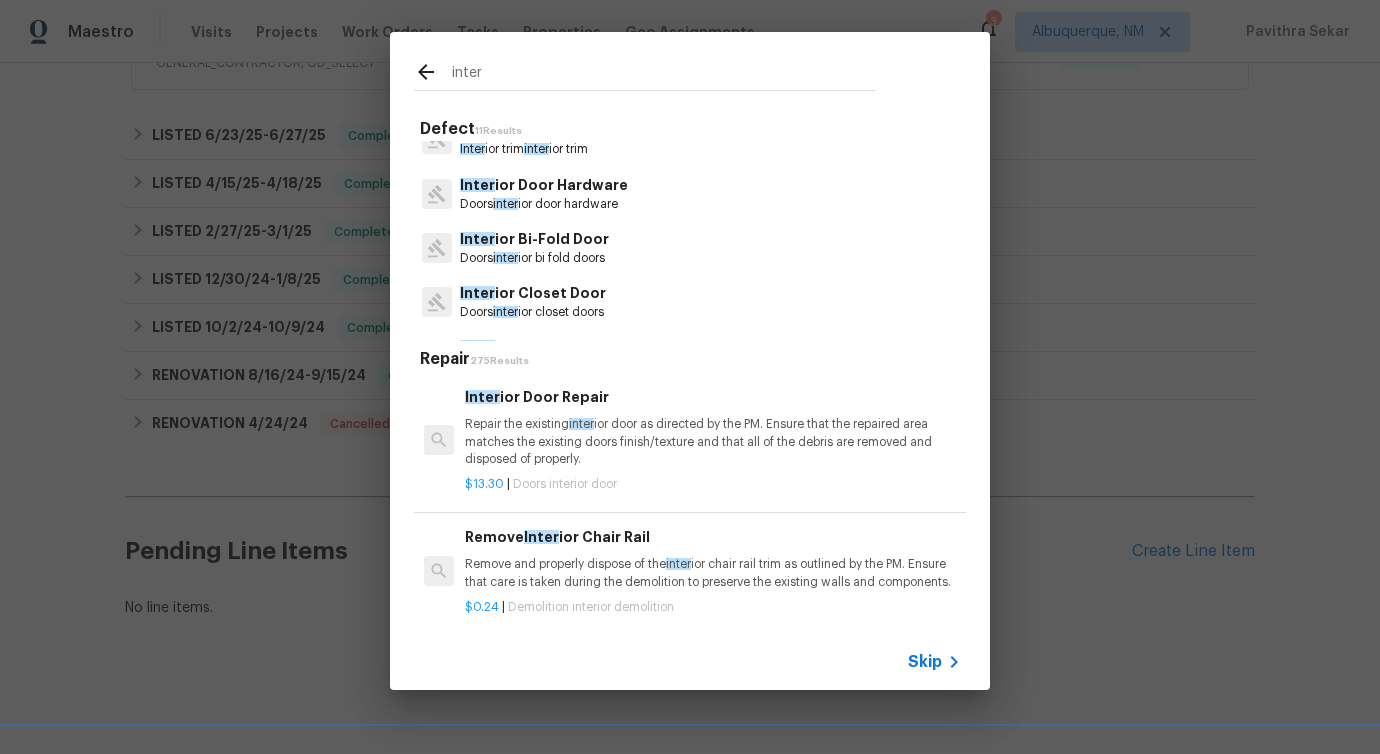 click on "Inter ior Door Hardware" at bounding box center [544, 185] 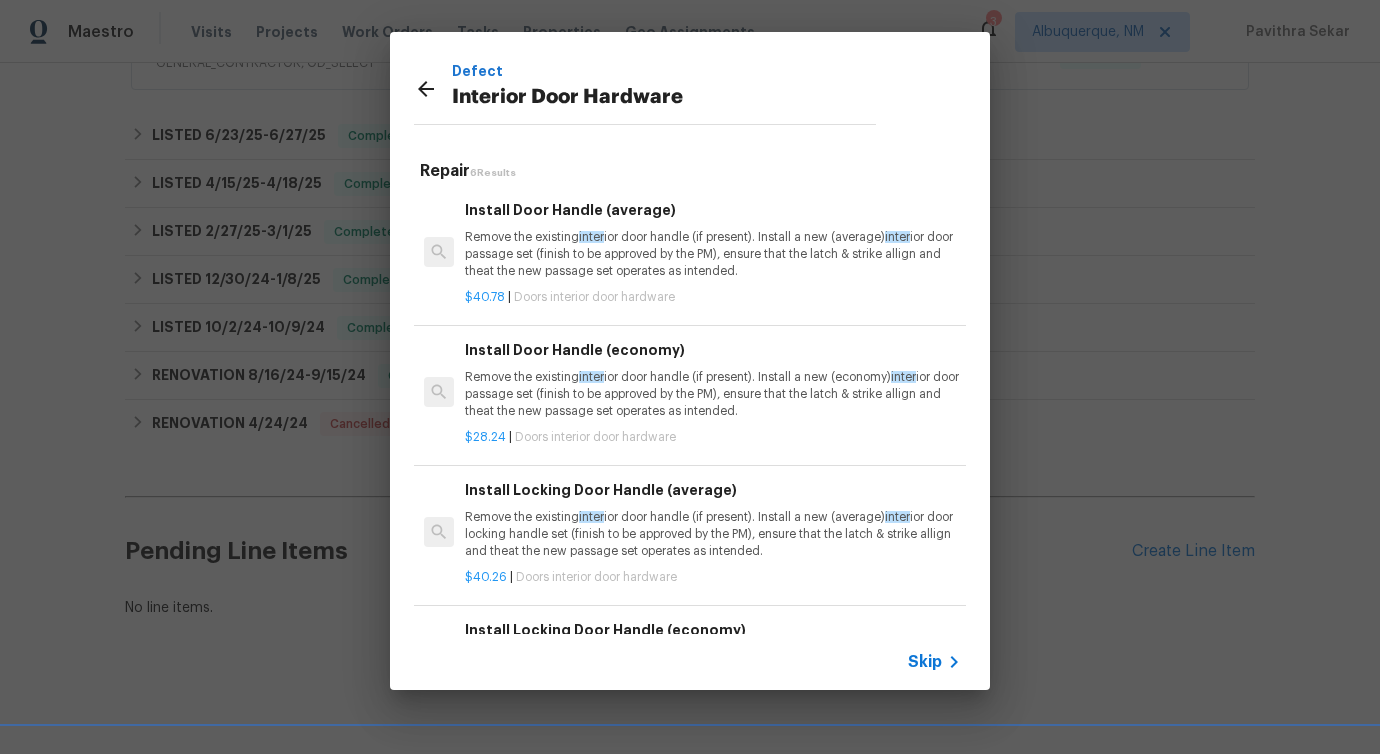 click on "Remove the existing  inter ior door handle (if present). Install a new (average)  inter ior door passage set (finish to be approved by the PM), ensure that the latch & strike allign and theat the new passage set operates as intended." at bounding box center (713, 254) 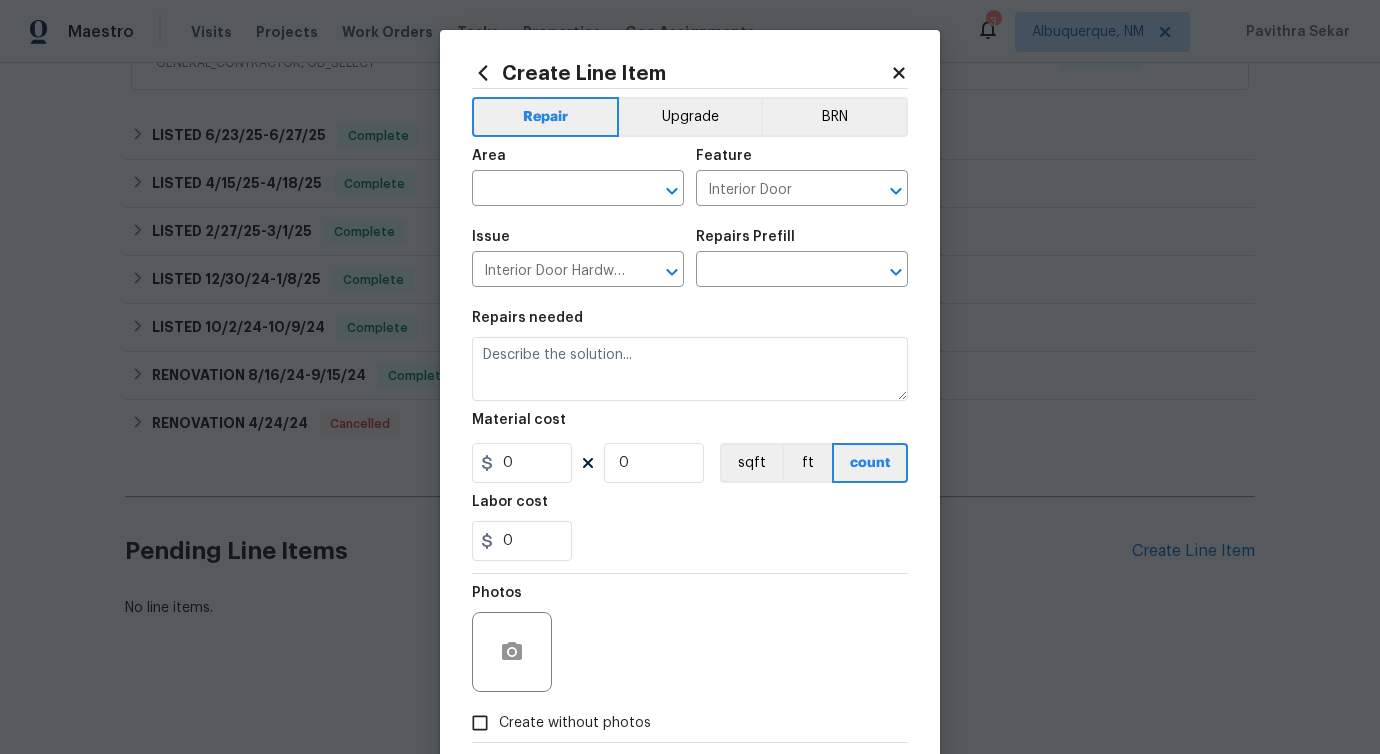 type on "Install Door Handle (average) $40.78" 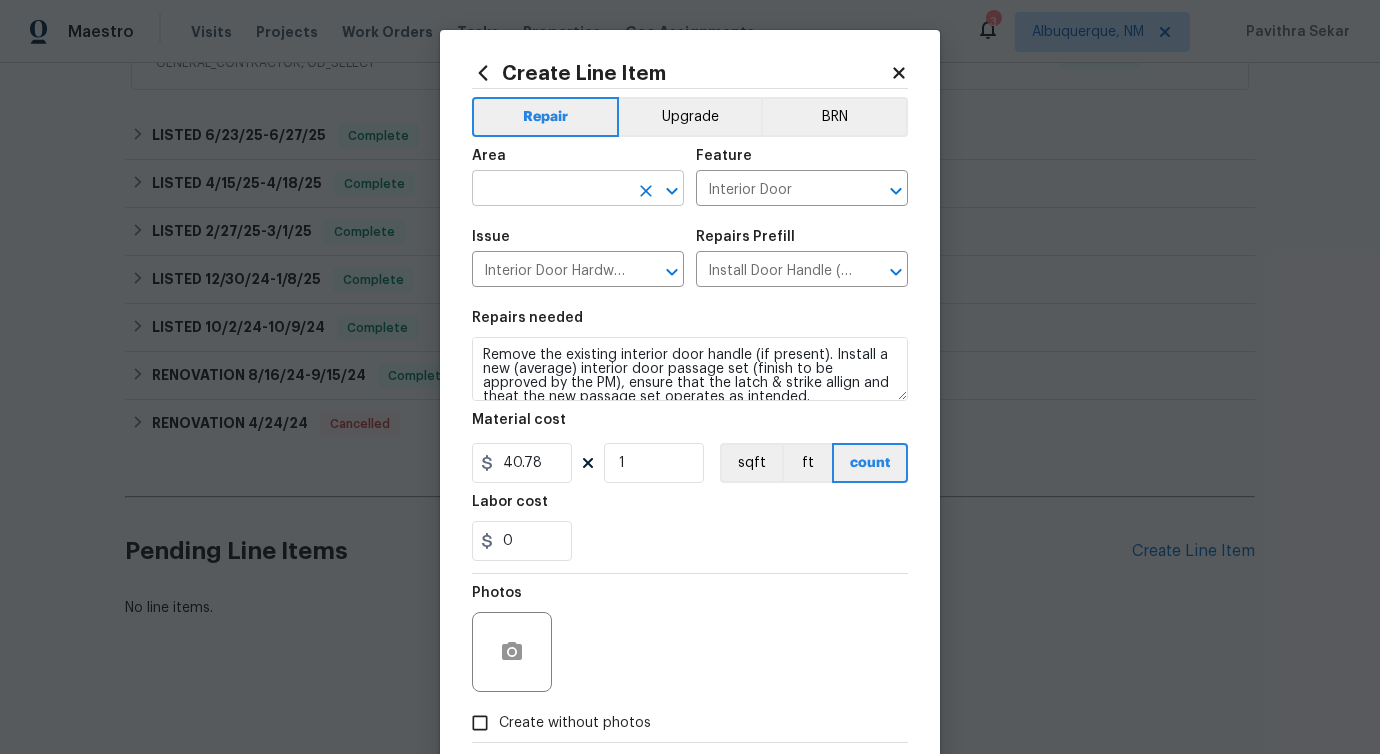 click at bounding box center [550, 190] 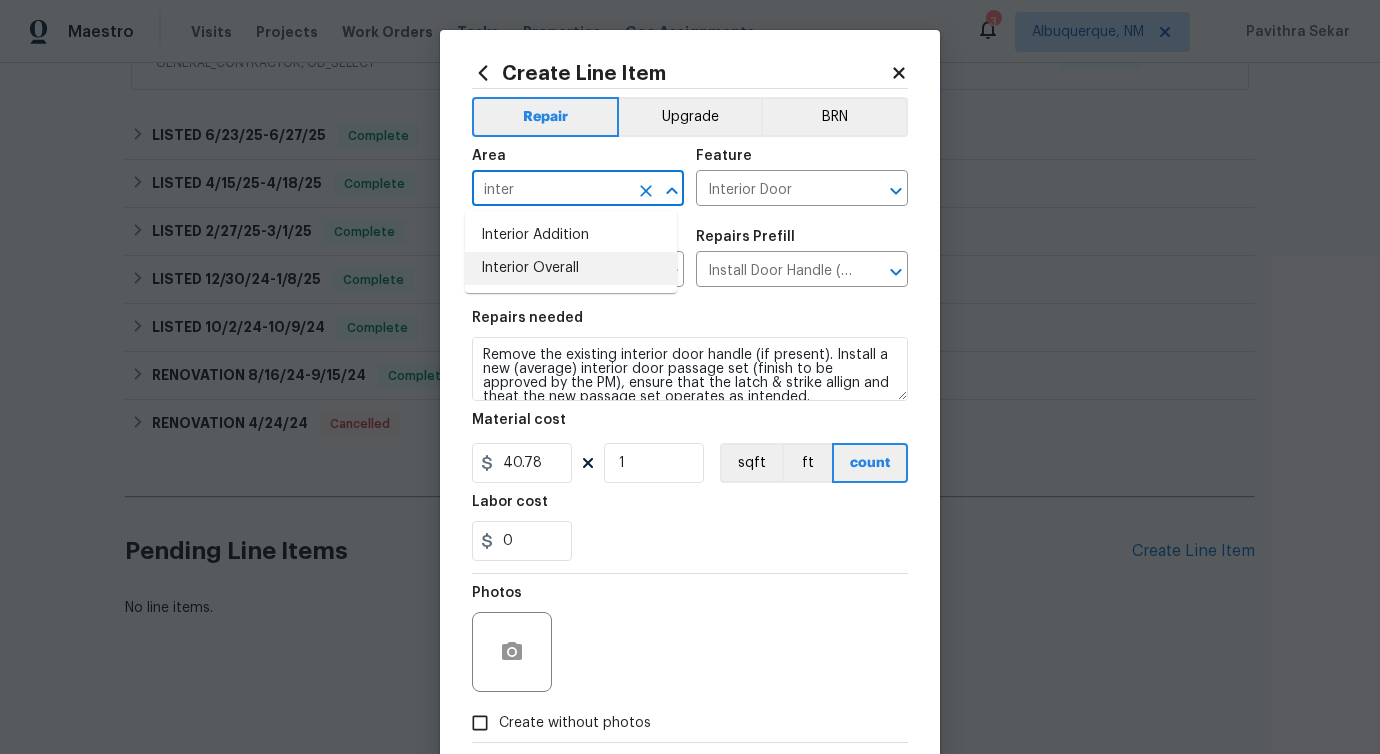 click on "Interior Overall" at bounding box center [571, 268] 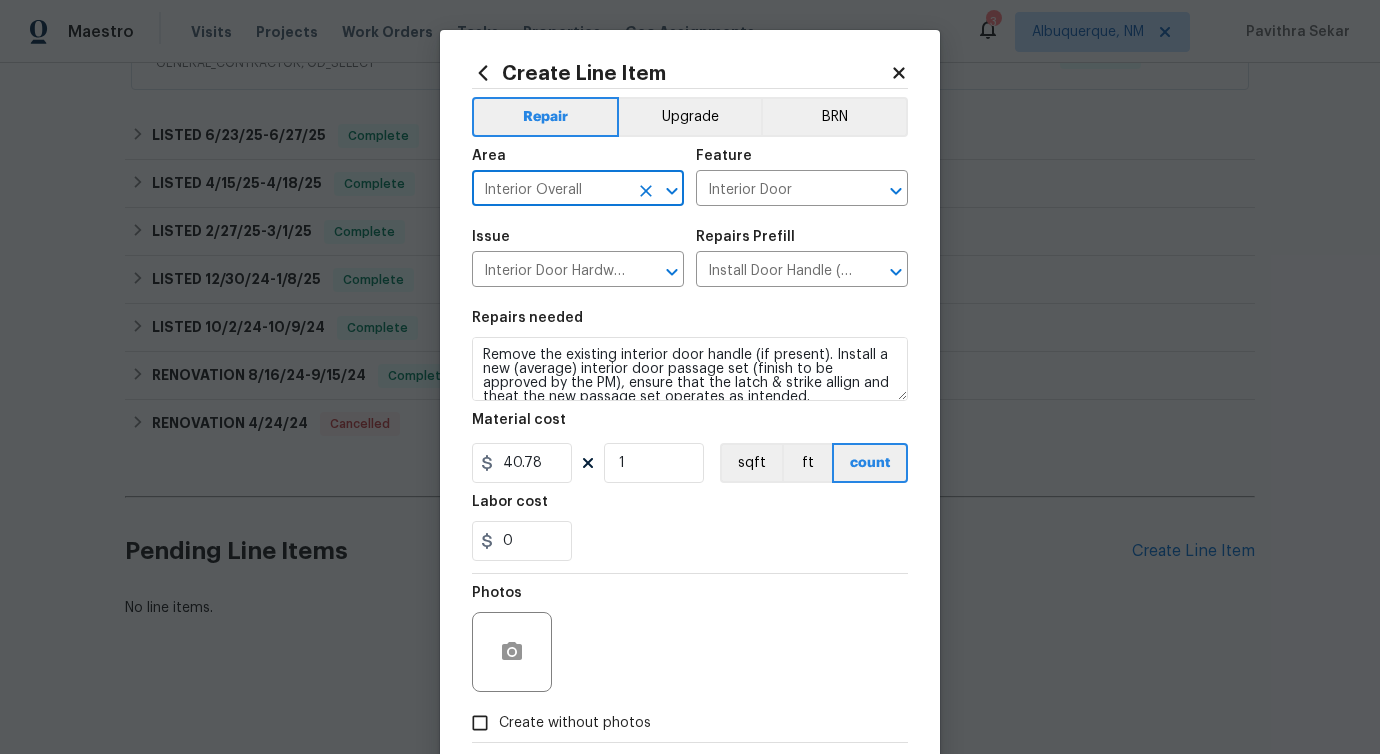 type on "Interior Overall" 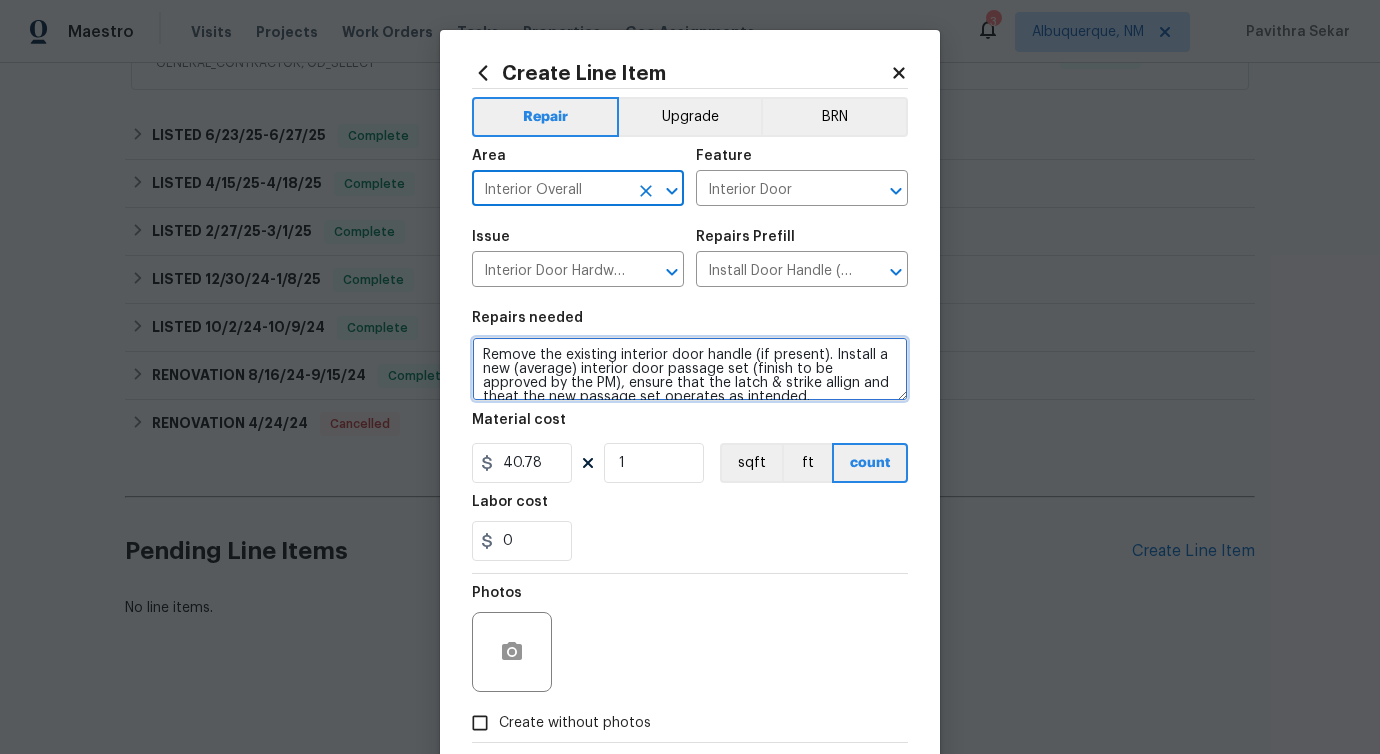 click on "Remove the existing interior door handle (if present). Install a new (average) interior door passage set (finish to be approved by the PM), ensure that the latch & strike allign and theat the new passage set operates as intended." at bounding box center [690, 369] 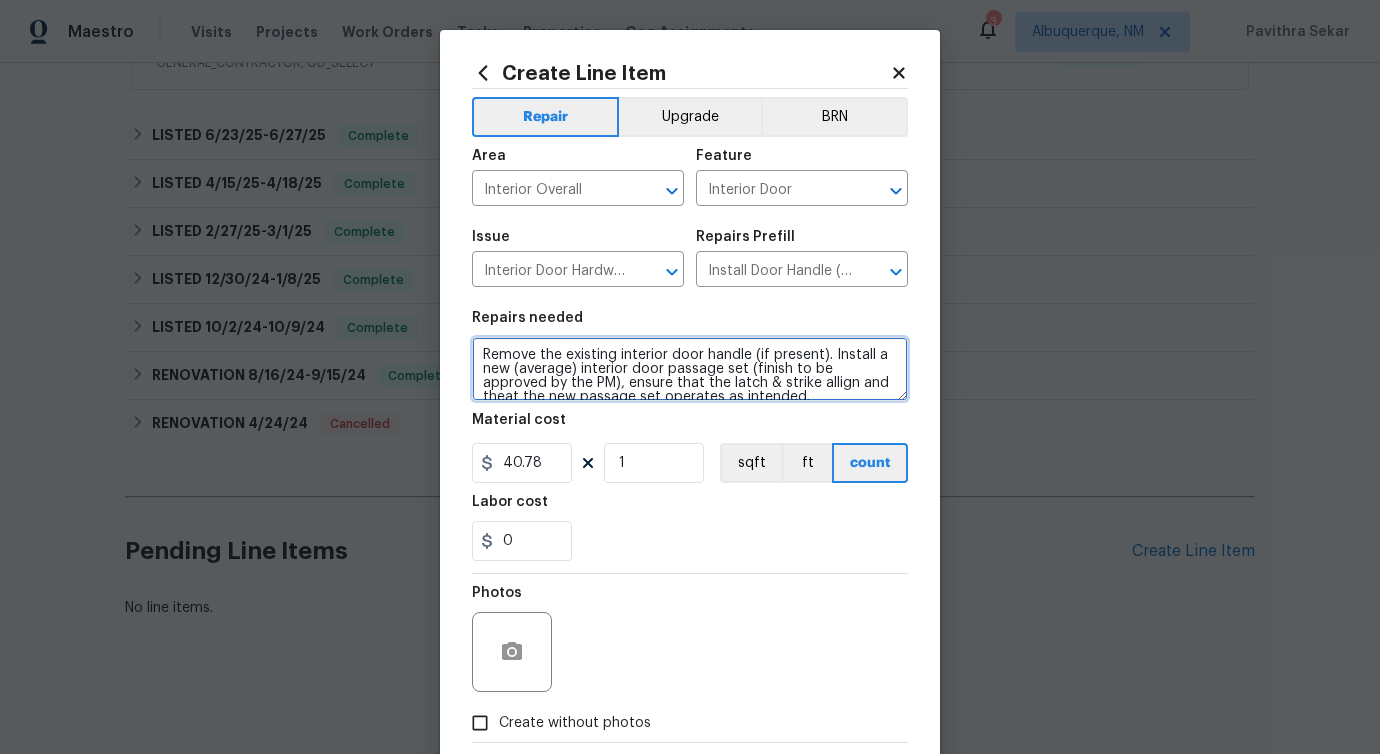 click on "Remove the existing interior door handle (if present). Install a new (average) interior door passage set (finish to be approved by the PM), ensure that the latch & strike allign and theat the new passage set operates as intended." at bounding box center (690, 369) 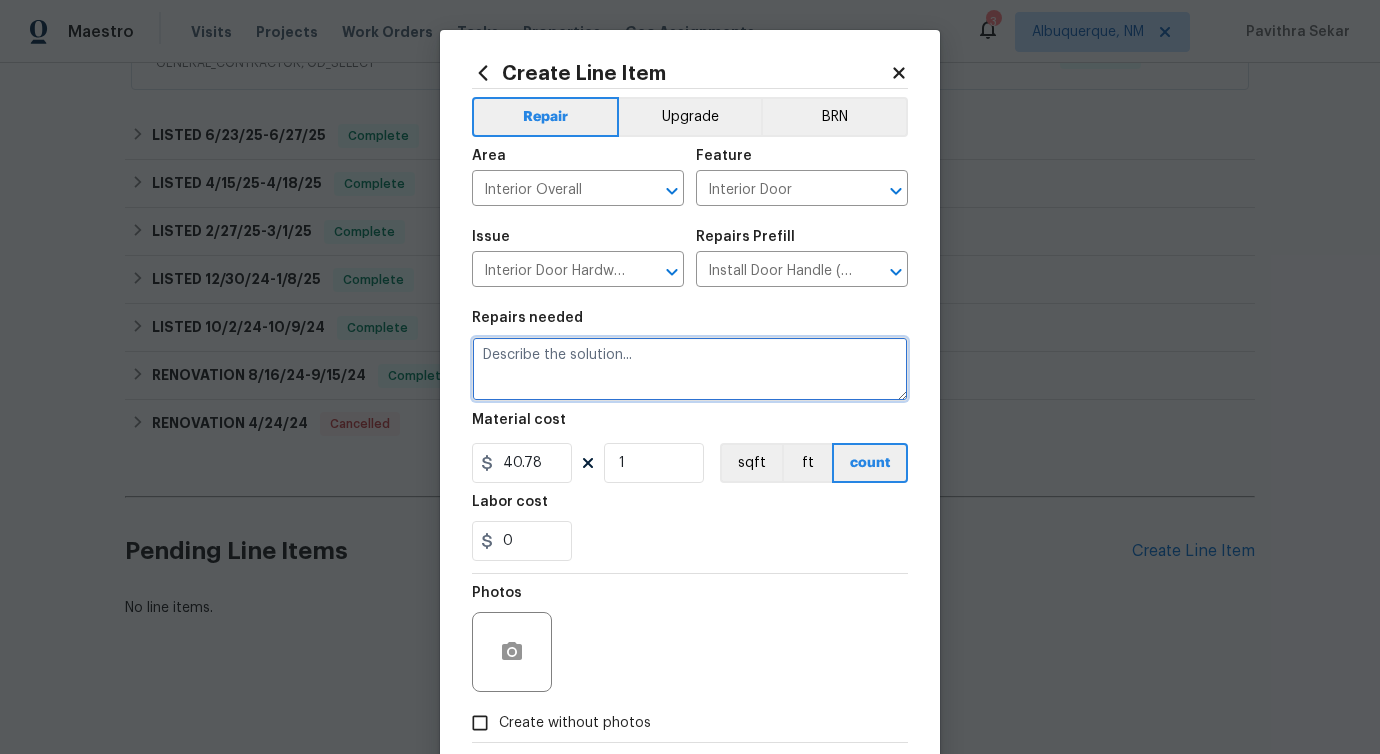 click at bounding box center [690, 369] 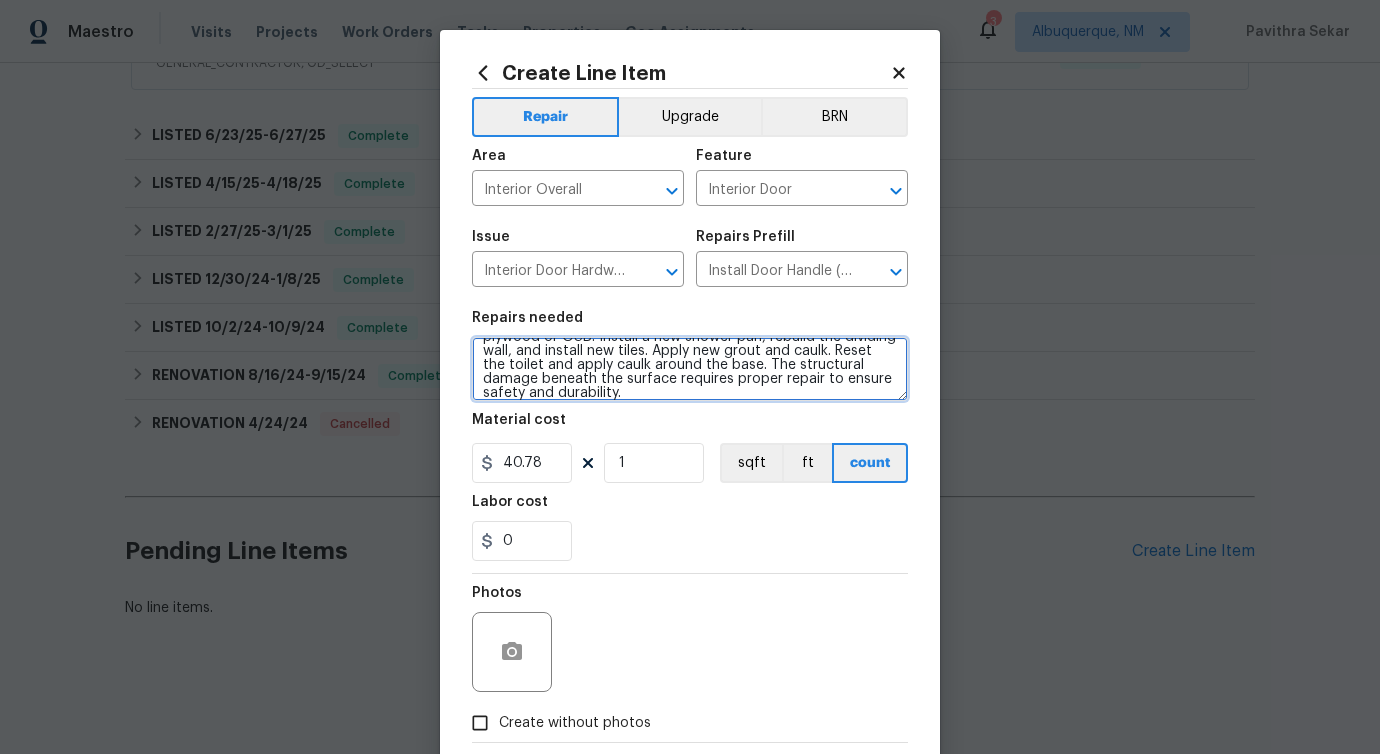 scroll, scrollTop: 0, scrollLeft: 0, axis: both 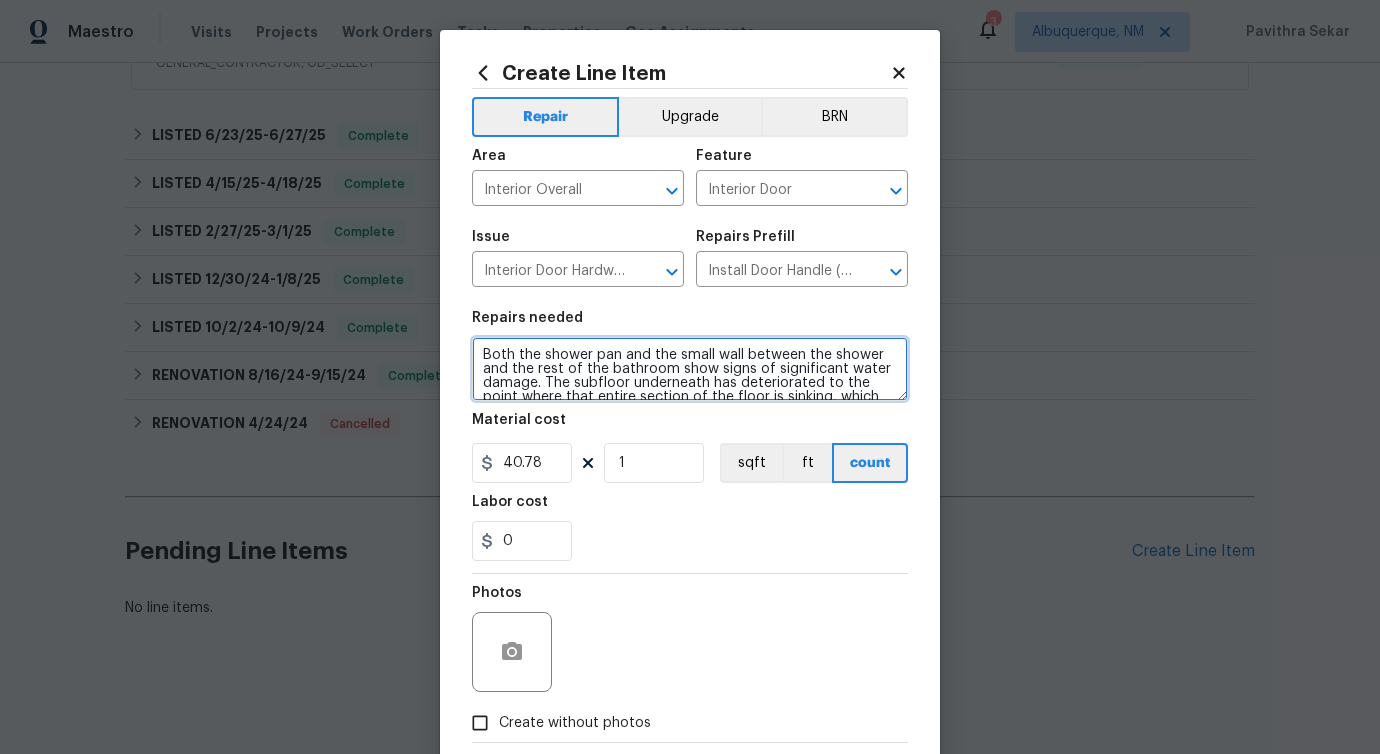 type on "Both the shower pan and the small wall between the shower and the rest of the bathroom show signs of significant water damage. The subfloor underneath has deteriorated to the point where that entire section of the floor is sinking, which poses a structural concern.  Demolish the shower pan, the small dividing wall, and the affected floor area. Reinforce the main structure of the subfloor. Replace any rotten or damaged joists as needed. Level the subfloor and install new plywood or OSB. Install a new shower pan, rebuild the dividing wall, and install new tiles. Apply new grout and caulk. Reset the toilet and apply caulk around the base. The structural damage beneath the surface requires proper repair to ensure safety and durability." 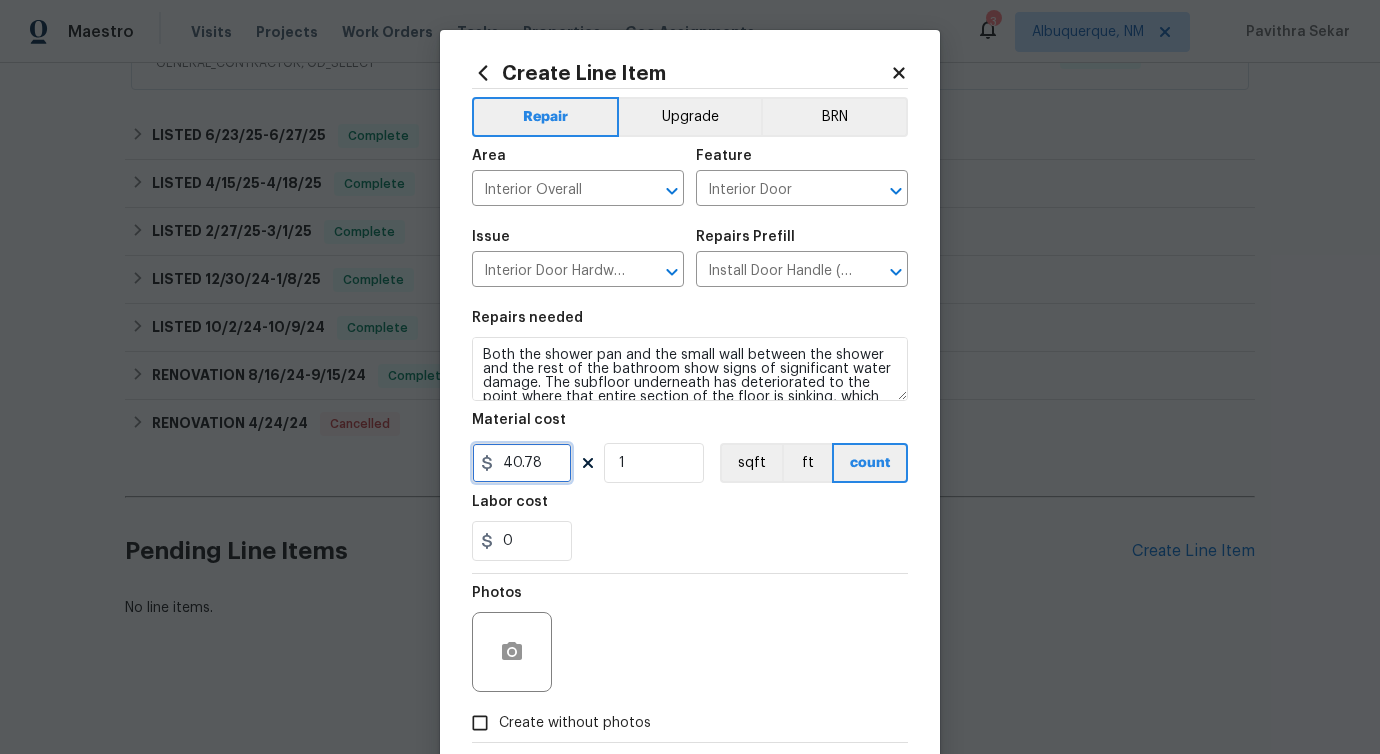 click on "40.78" at bounding box center (522, 463) 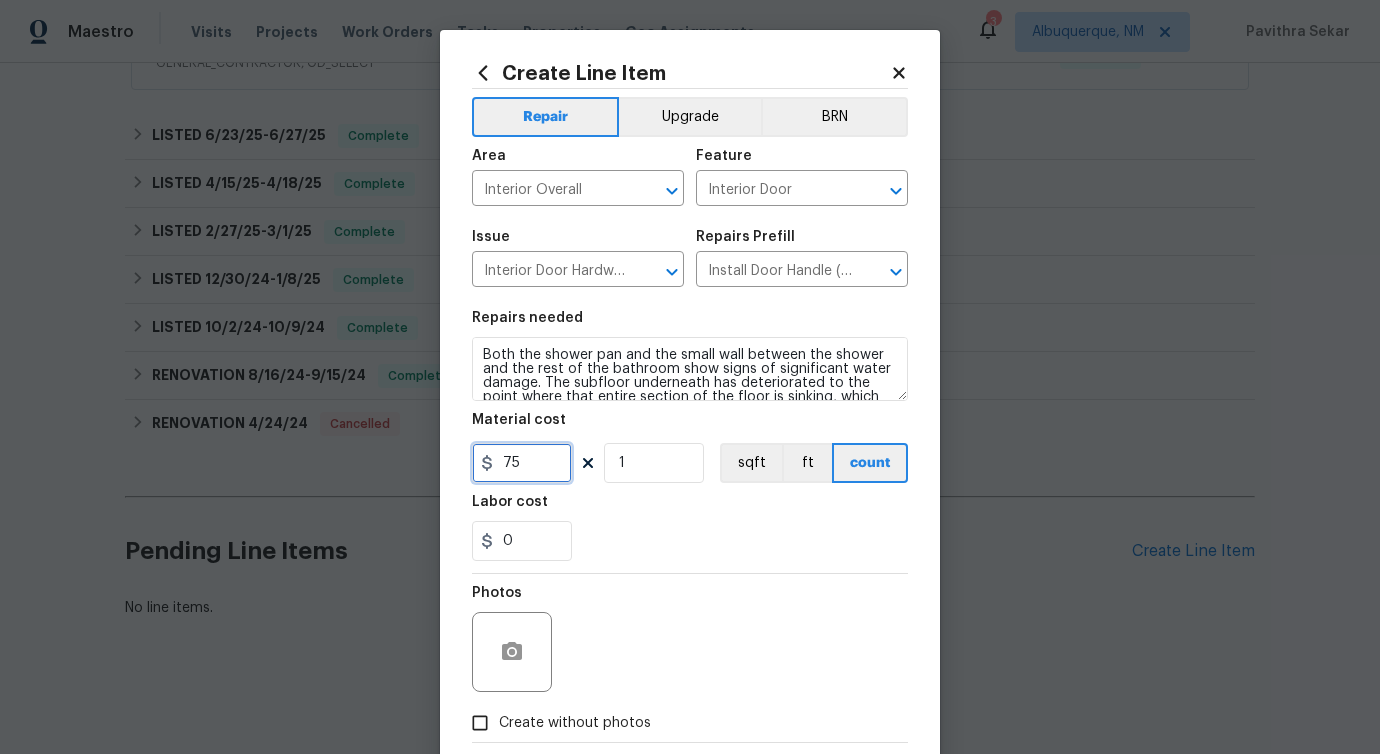 scroll, scrollTop: 108, scrollLeft: 0, axis: vertical 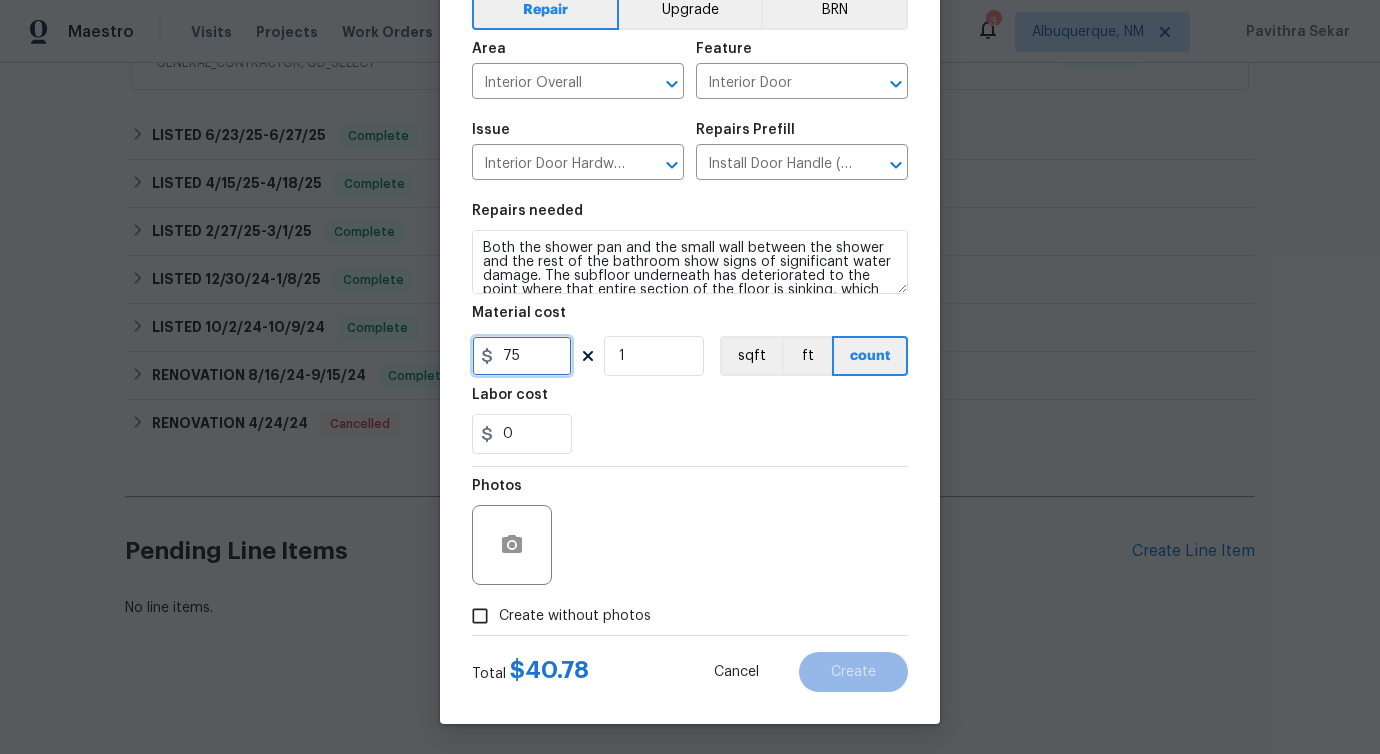 type on "75" 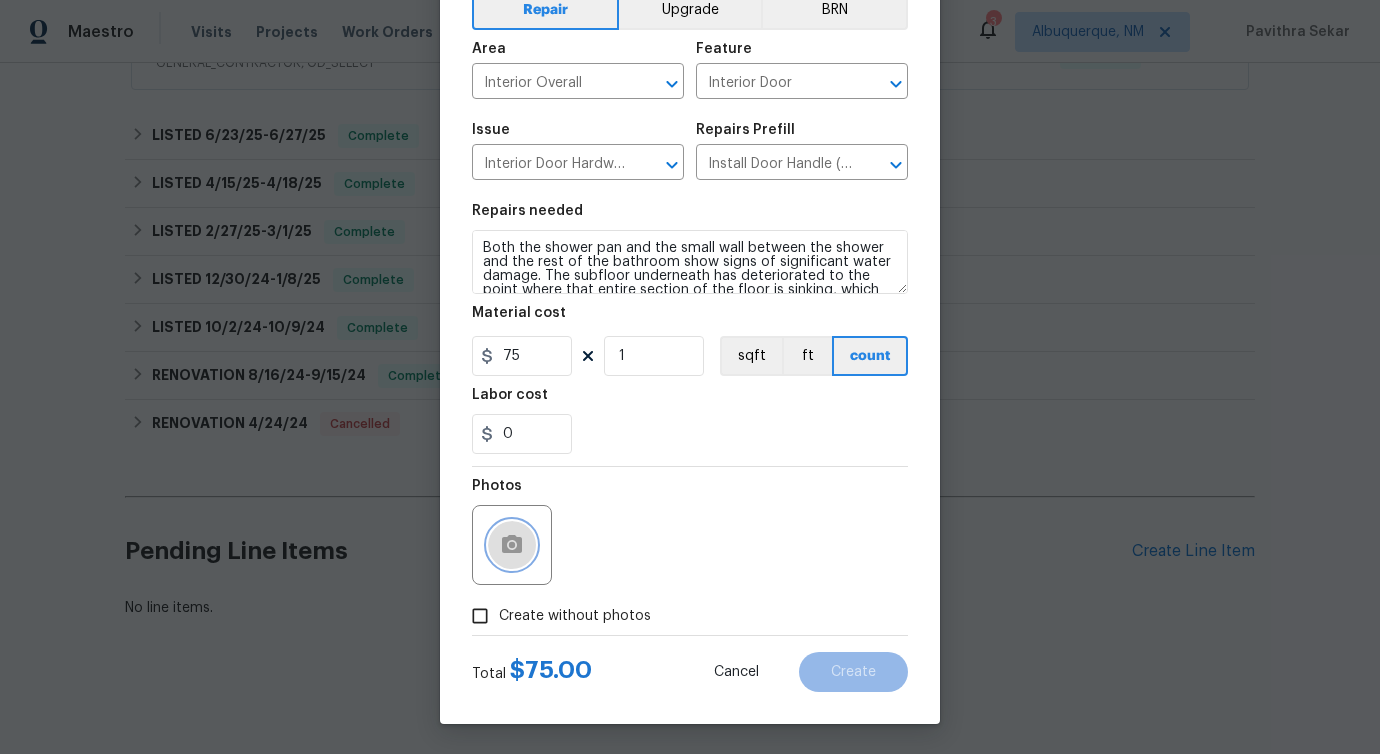 click 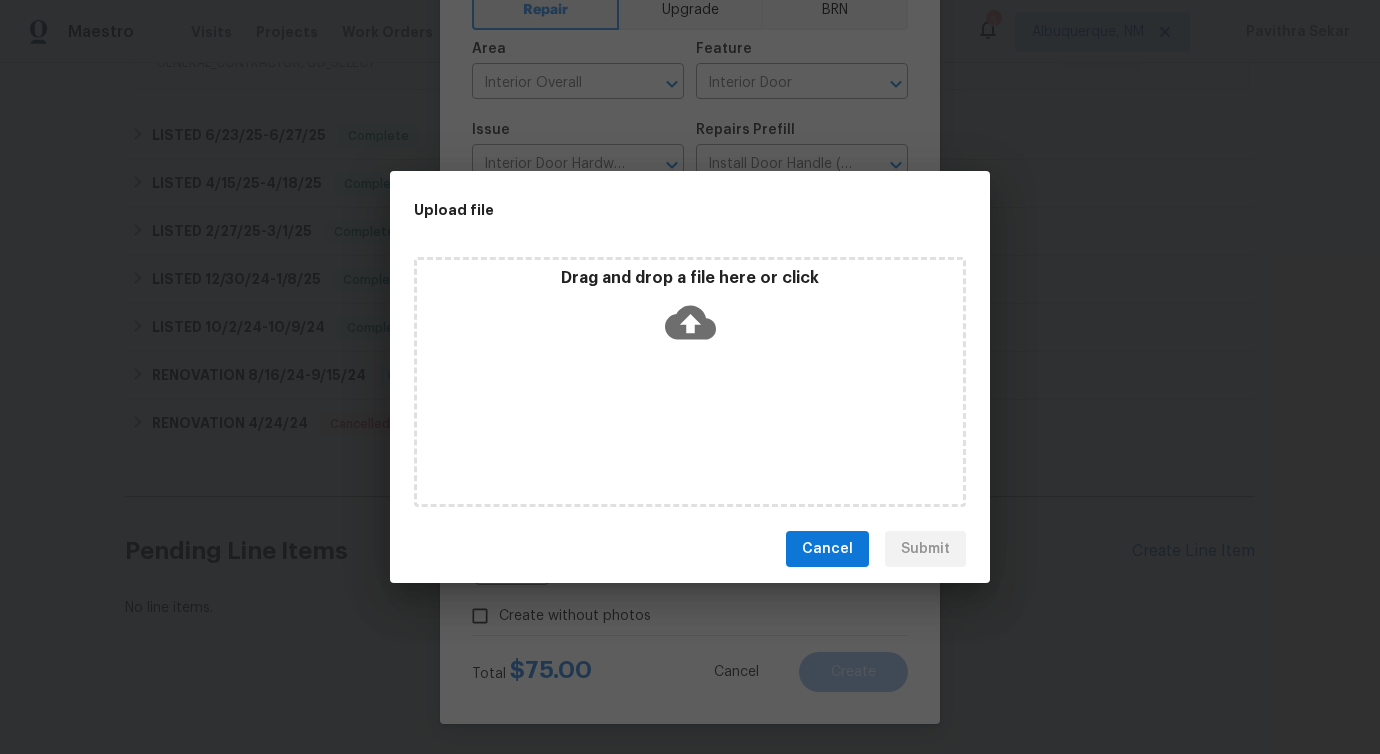click 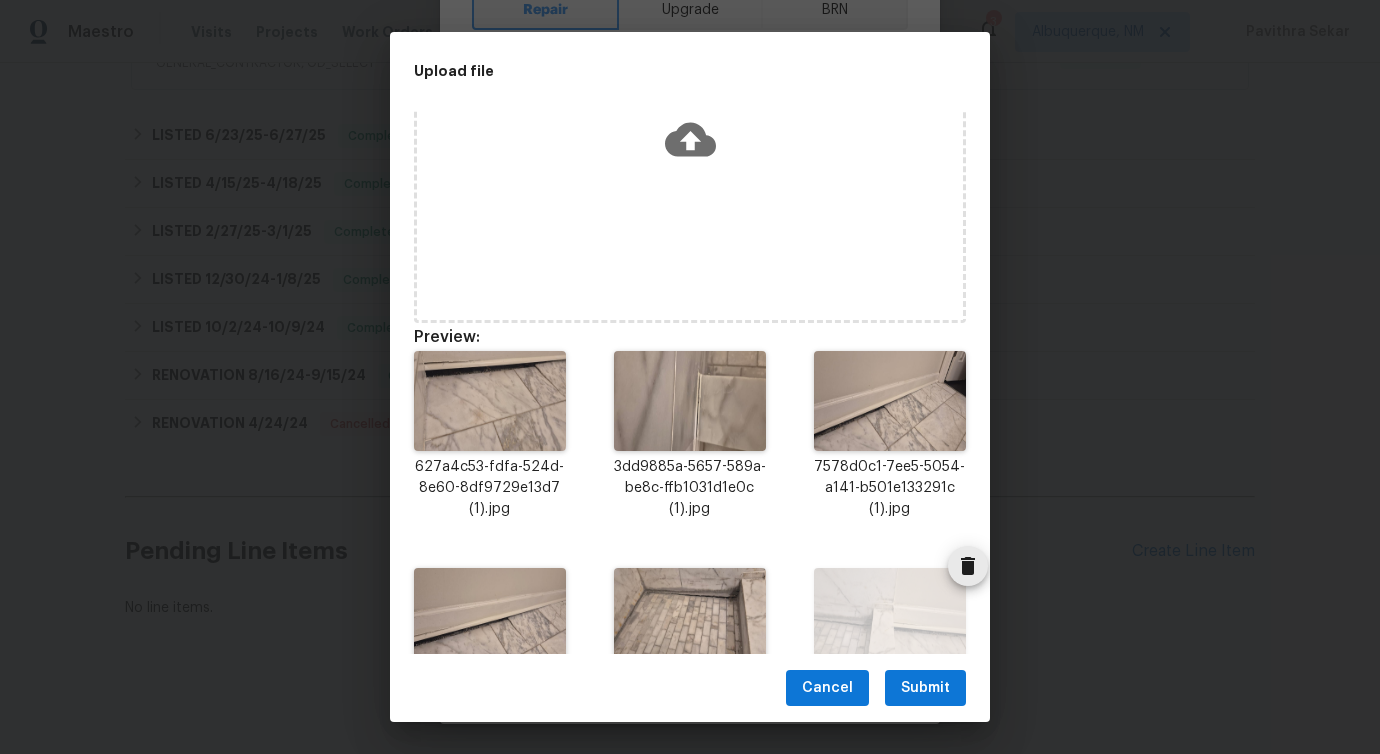 scroll, scrollTop: 152, scrollLeft: 0, axis: vertical 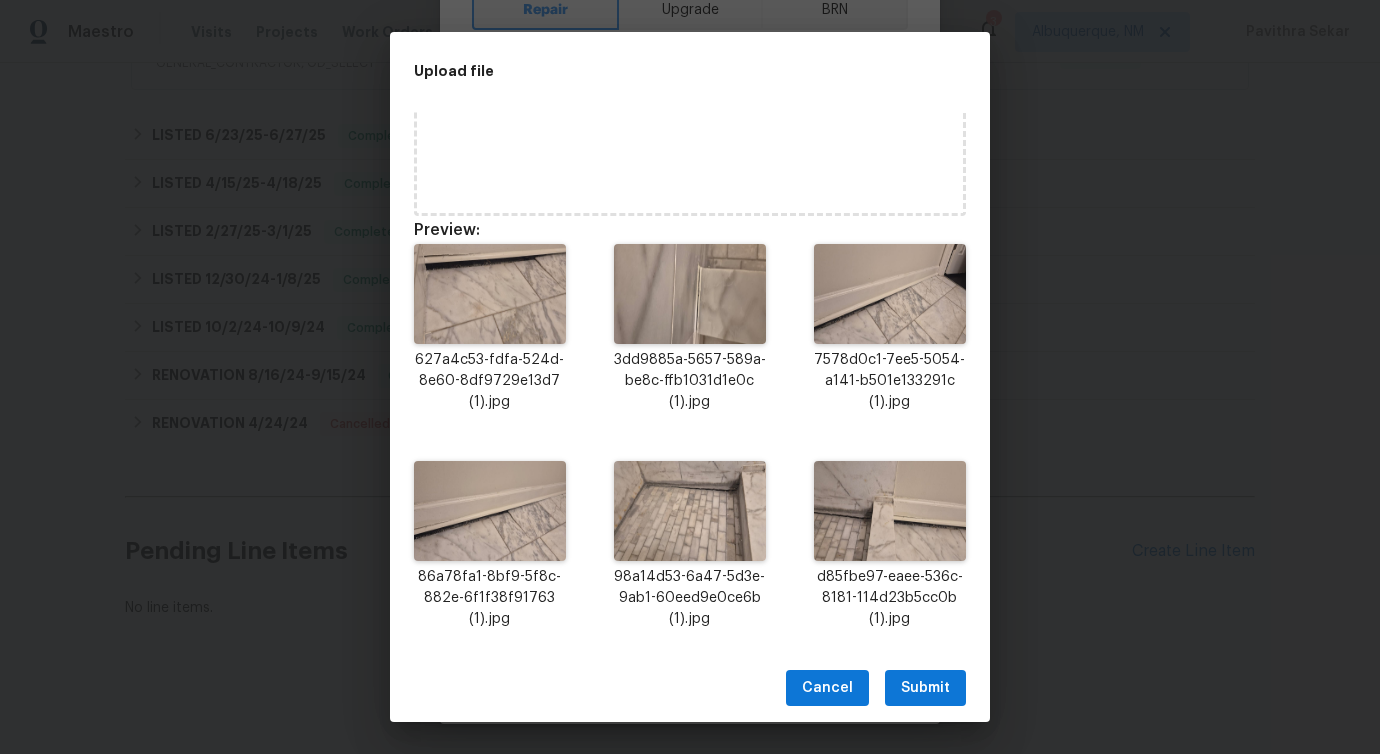 click on "Submit" at bounding box center [925, 688] 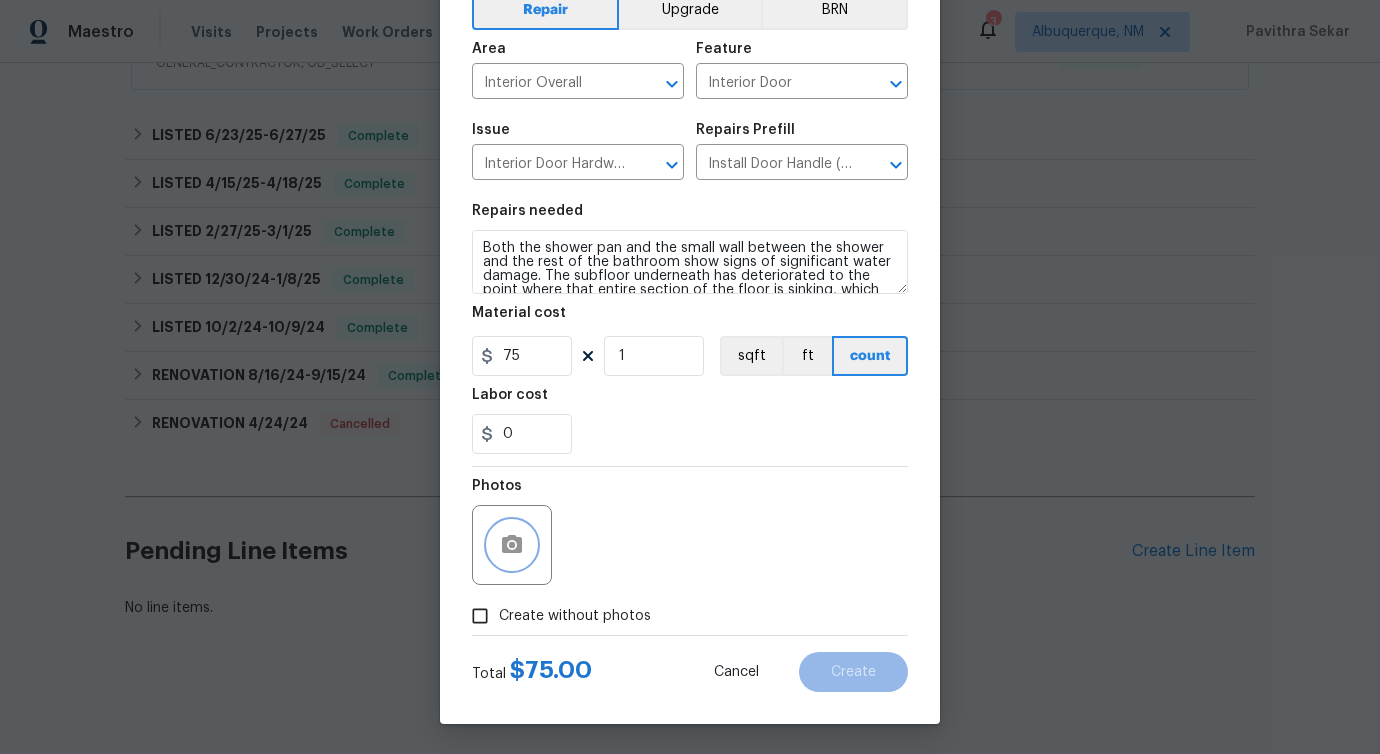 scroll, scrollTop: 0, scrollLeft: 0, axis: both 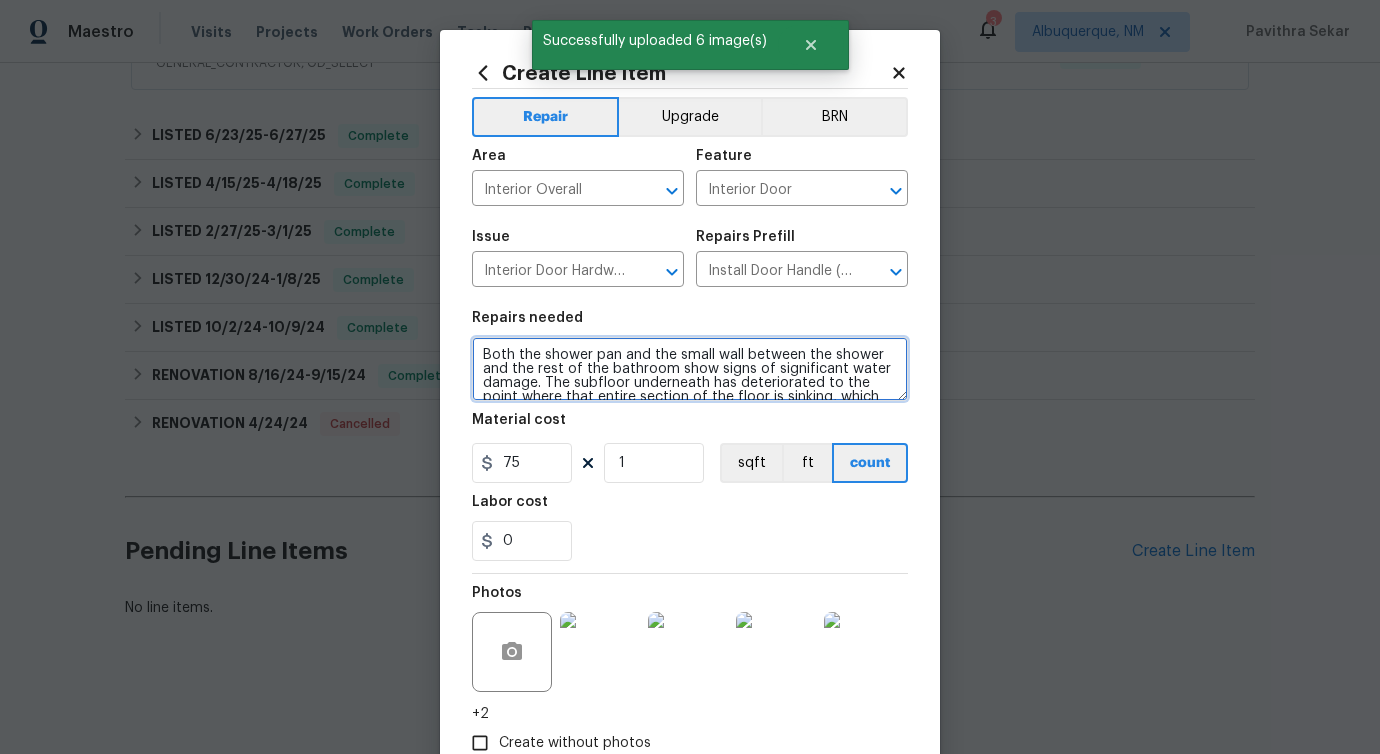 click on "Both the shower pan and the small wall between the shower and the rest of the bathroom show signs of significant water damage. The subfloor underneath has deteriorated to the point where that entire section of the floor is sinking, which poses a structural concern.  Demolish the shower pan, the small dividing wall, and the affected floor area. Reinforce the main structure of the subfloor. Replace any rotten or damaged joists as needed. Level the subfloor and install new plywood or OSB. Install a new shower pan, rebuild the dividing wall, and install new tiles. Apply new grout and caulk. Reset the toilet and apply caulk around the base. The structural damage beneath the surface requires proper repair to ensure safety and durability." at bounding box center [690, 369] 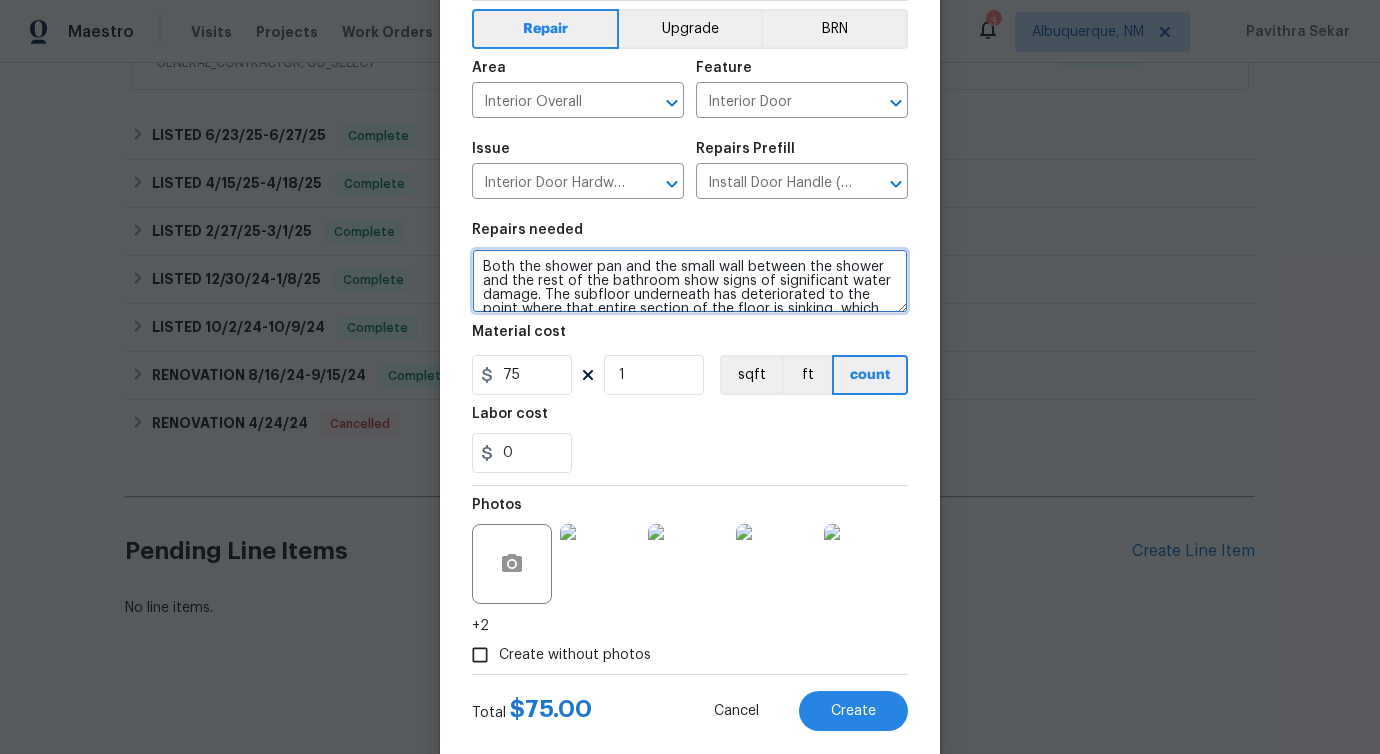 scroll, scrollTop: 128, scrollLeft: 0, axis: vertical 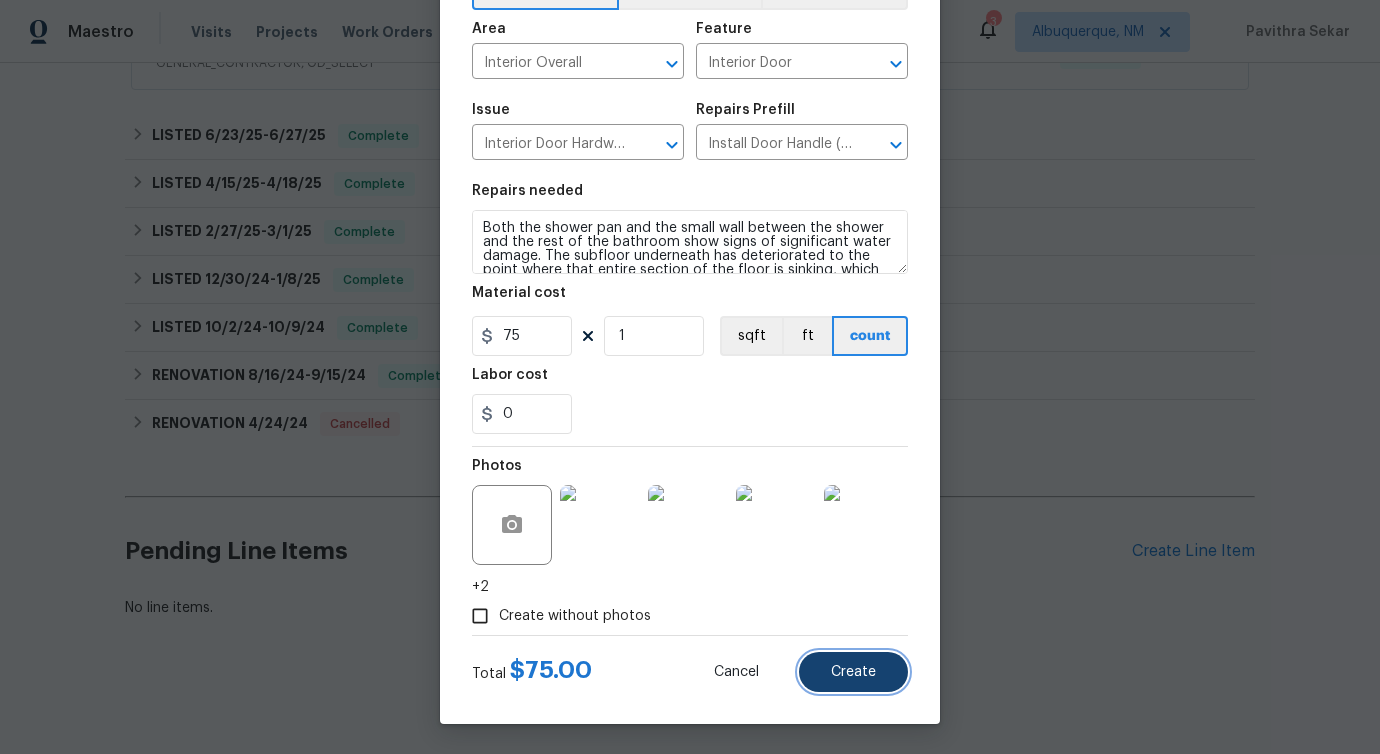 click on "Create" at bounding box center [853, 672] 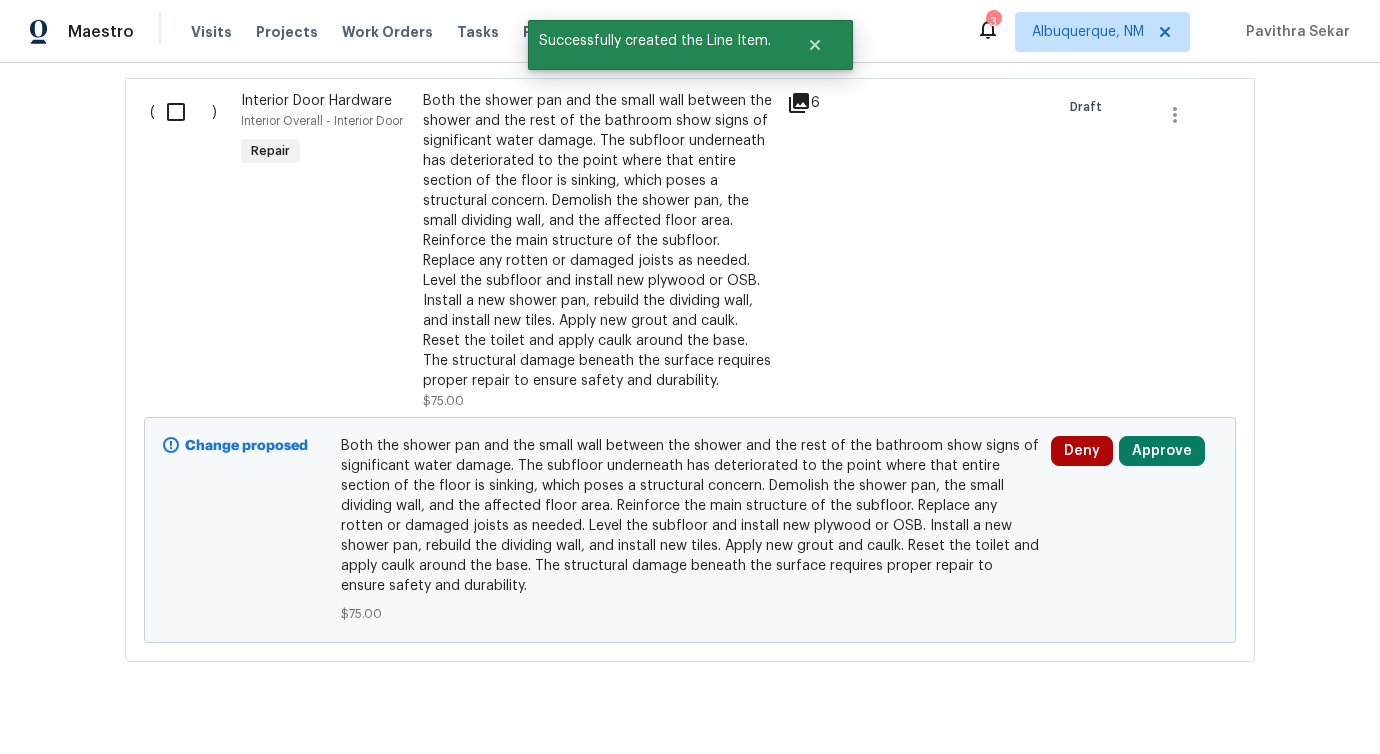scroll, scrollTop: 1547, scrollLeft: 0, axis: vertical 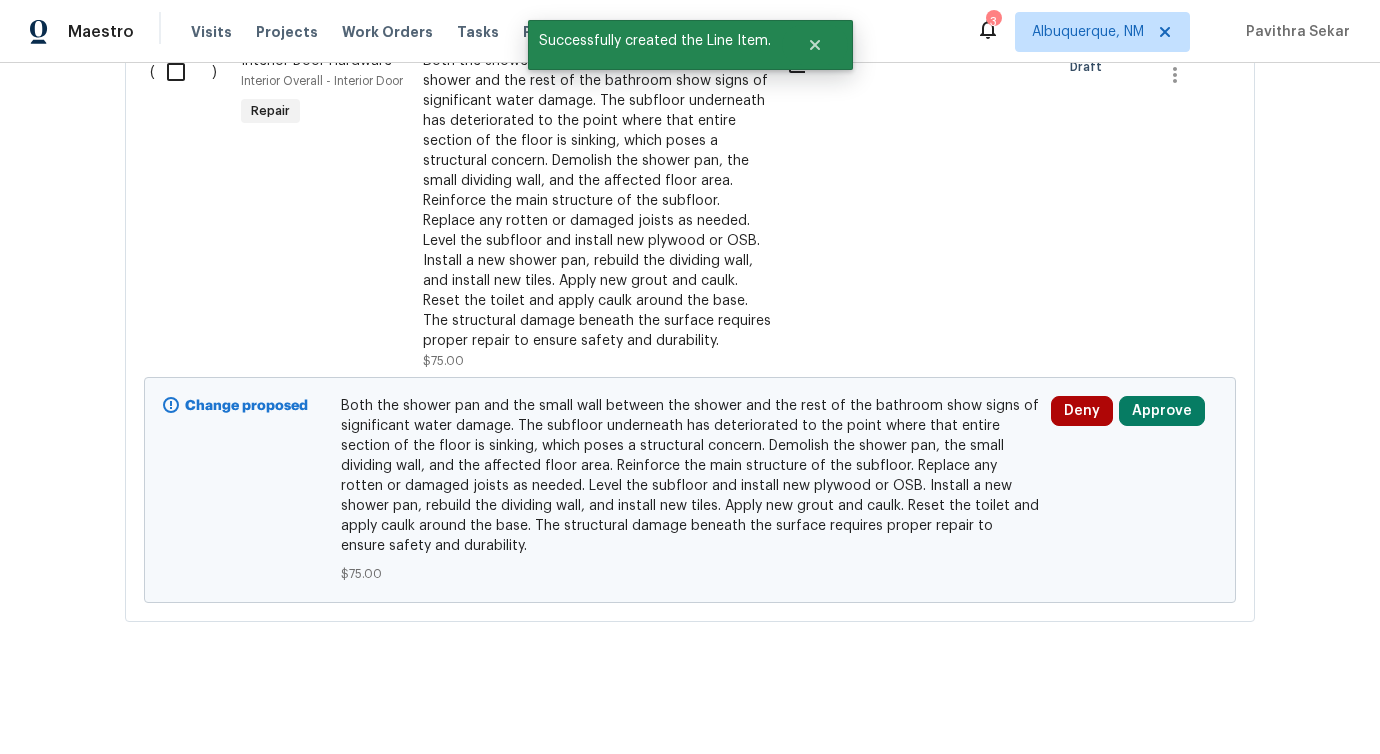click at bounding box center (183, 72) 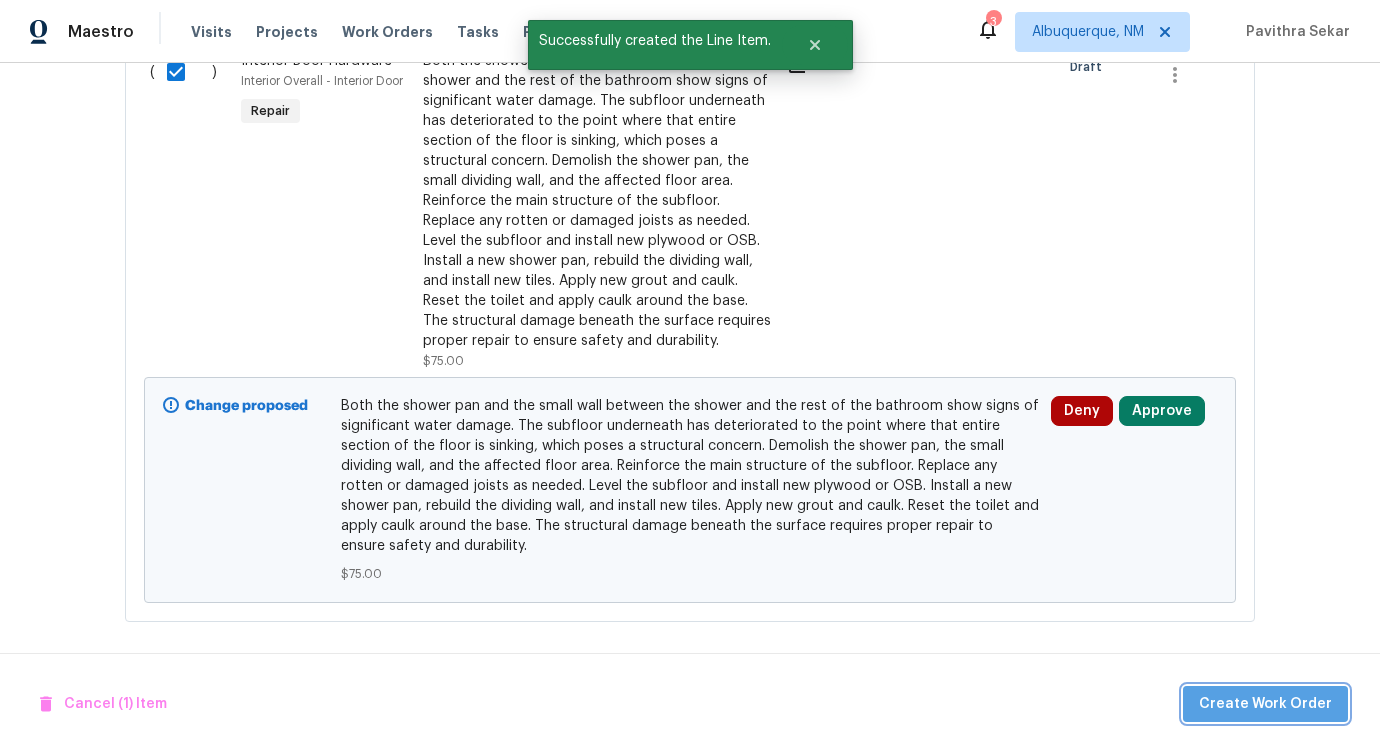 click on "Create Work Order" at bounding box center (1265, 704) 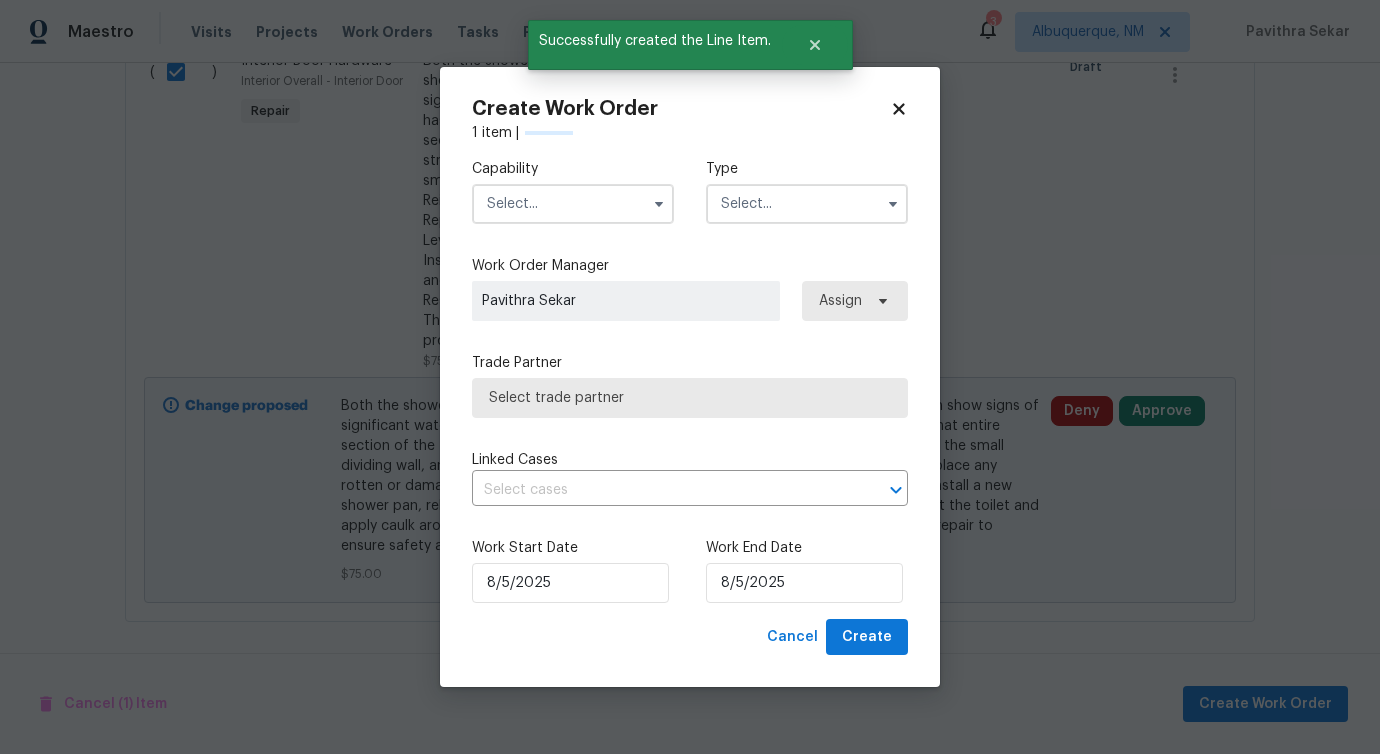 checkbox on "false" 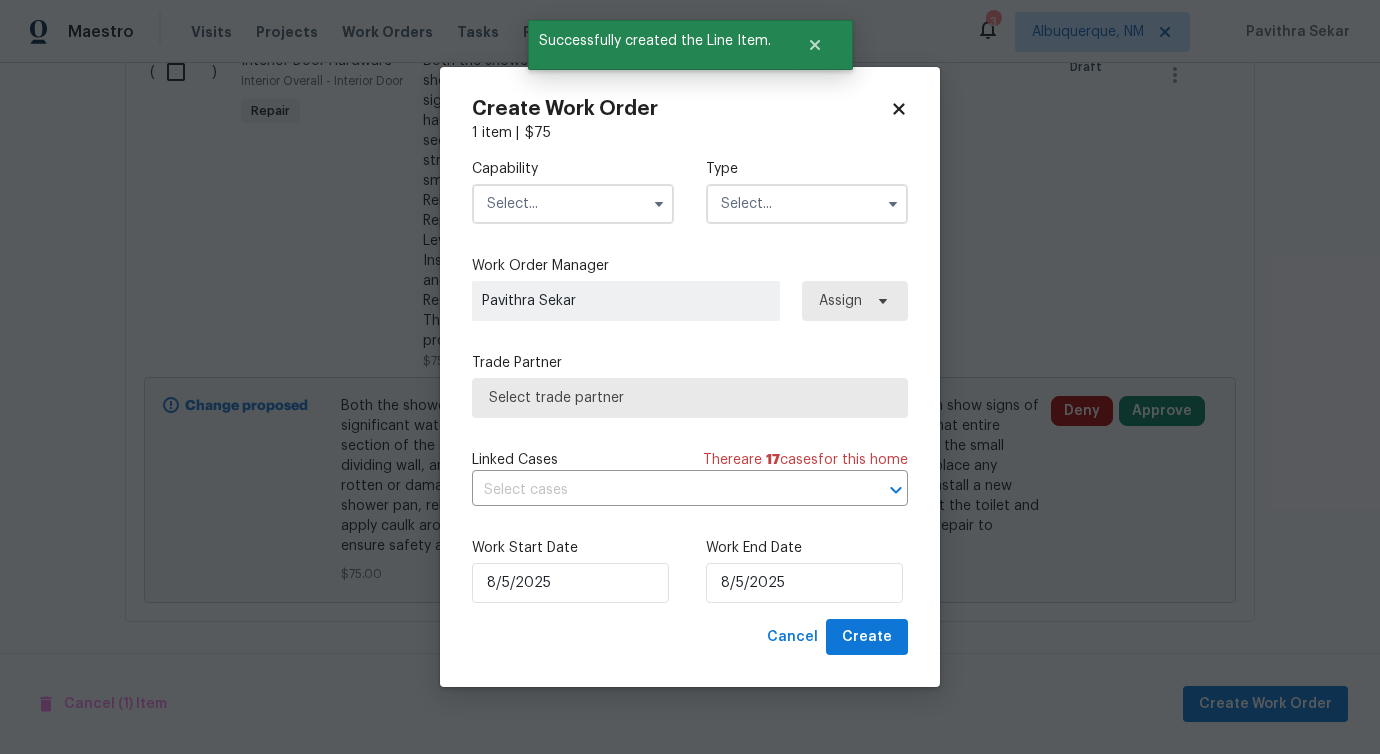 click at bounding box center [573, 204] 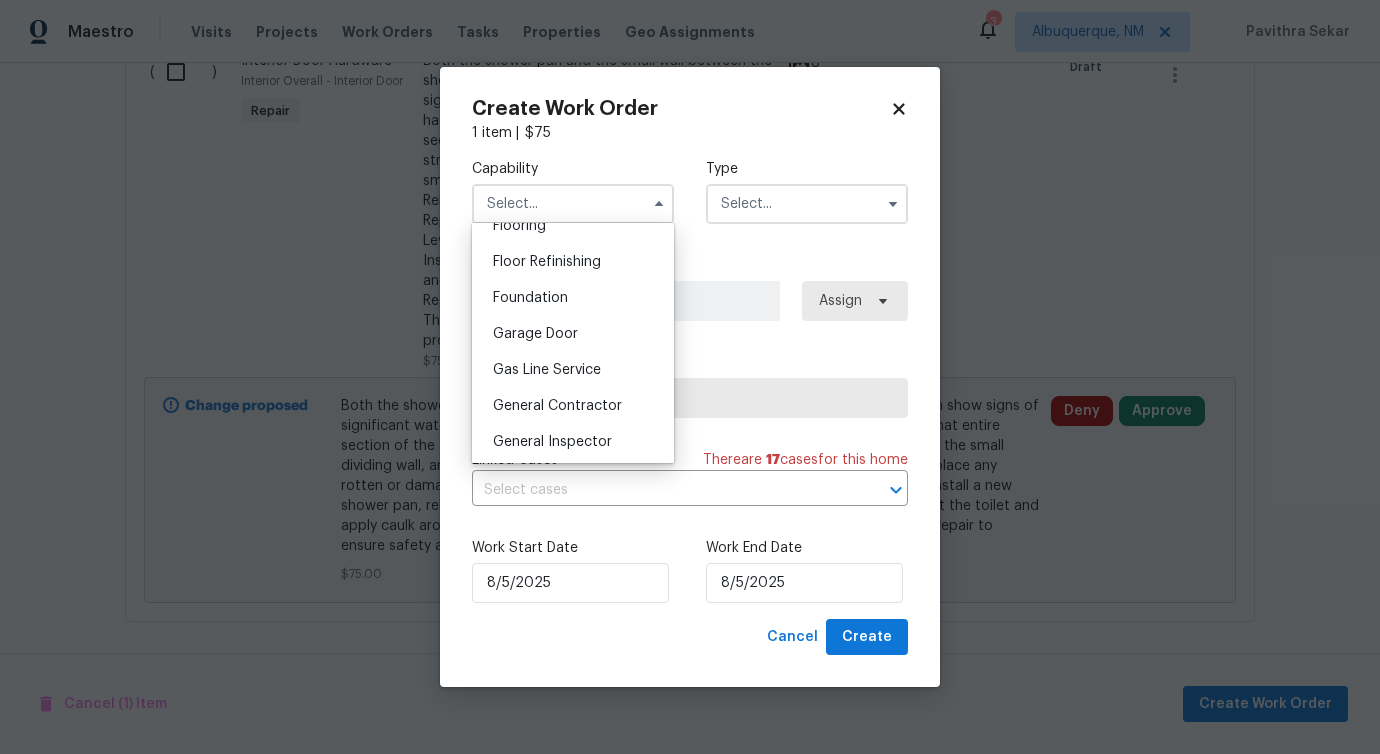 scroll, scrollTop: 830, scrollLeft: 0, axis: vertical 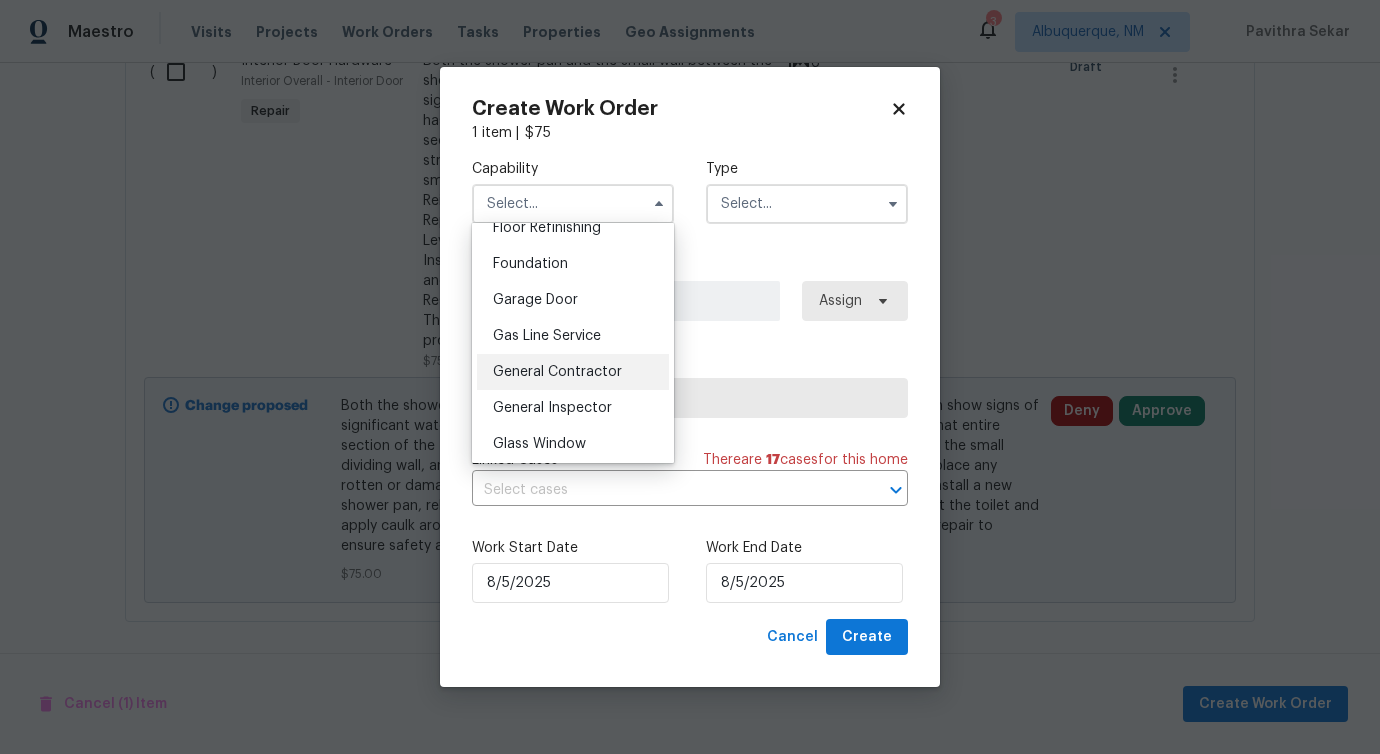 click on "General Contractor" at bounding box center (573, 372) 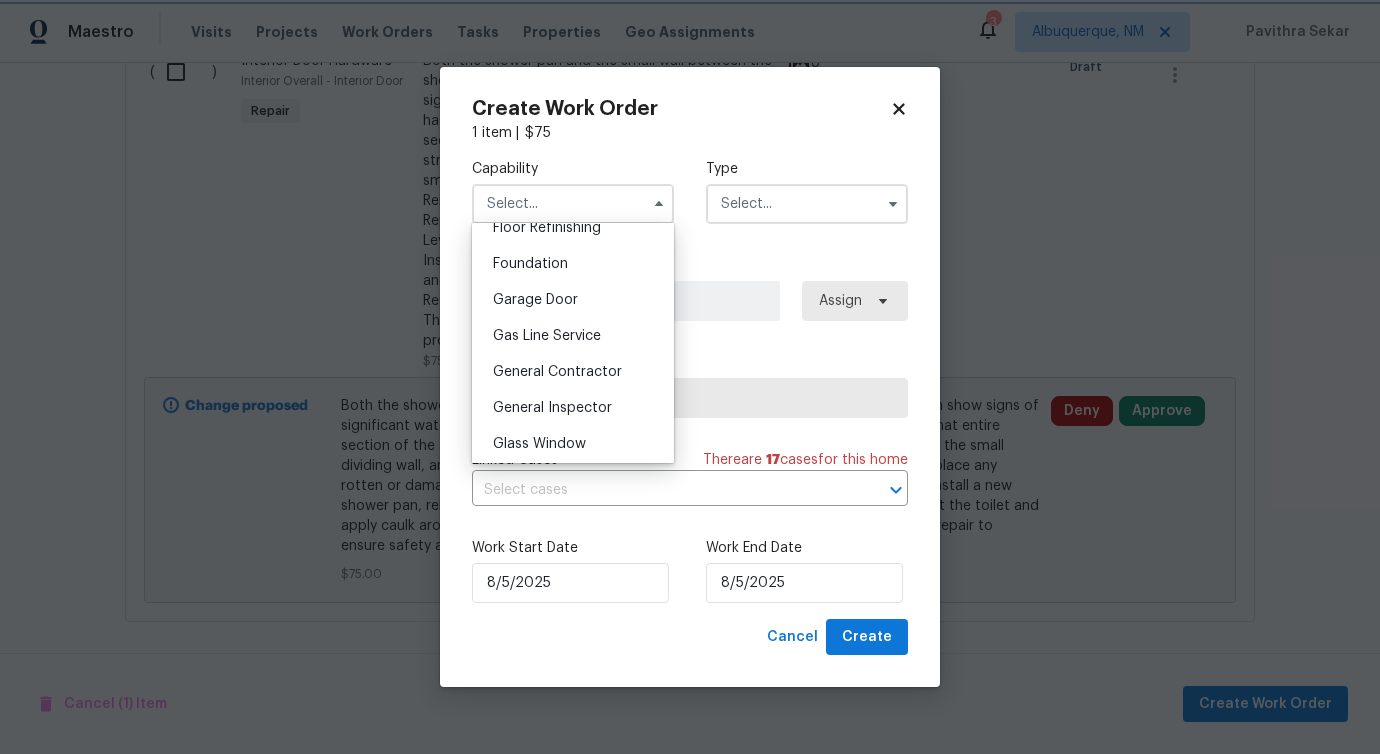 type on "General Contractor" 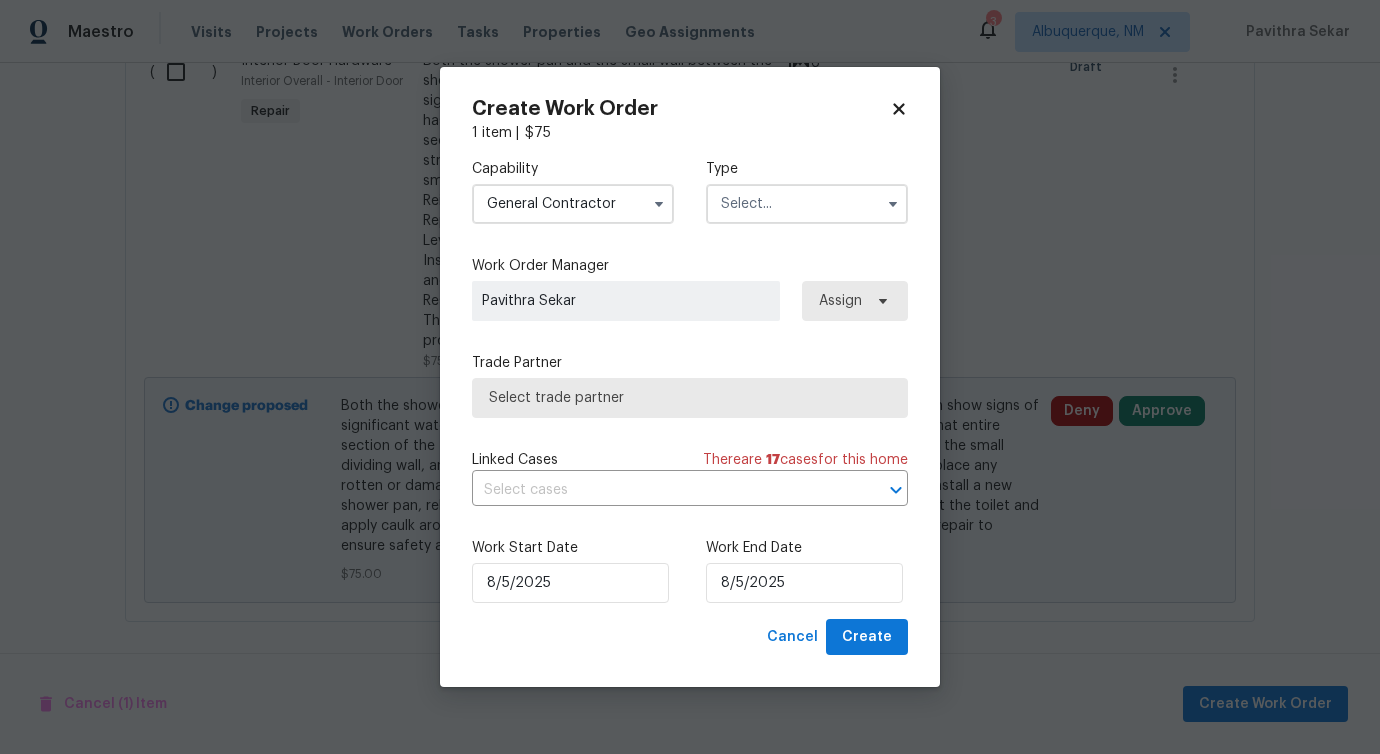 click at bounding box center [807, 204] 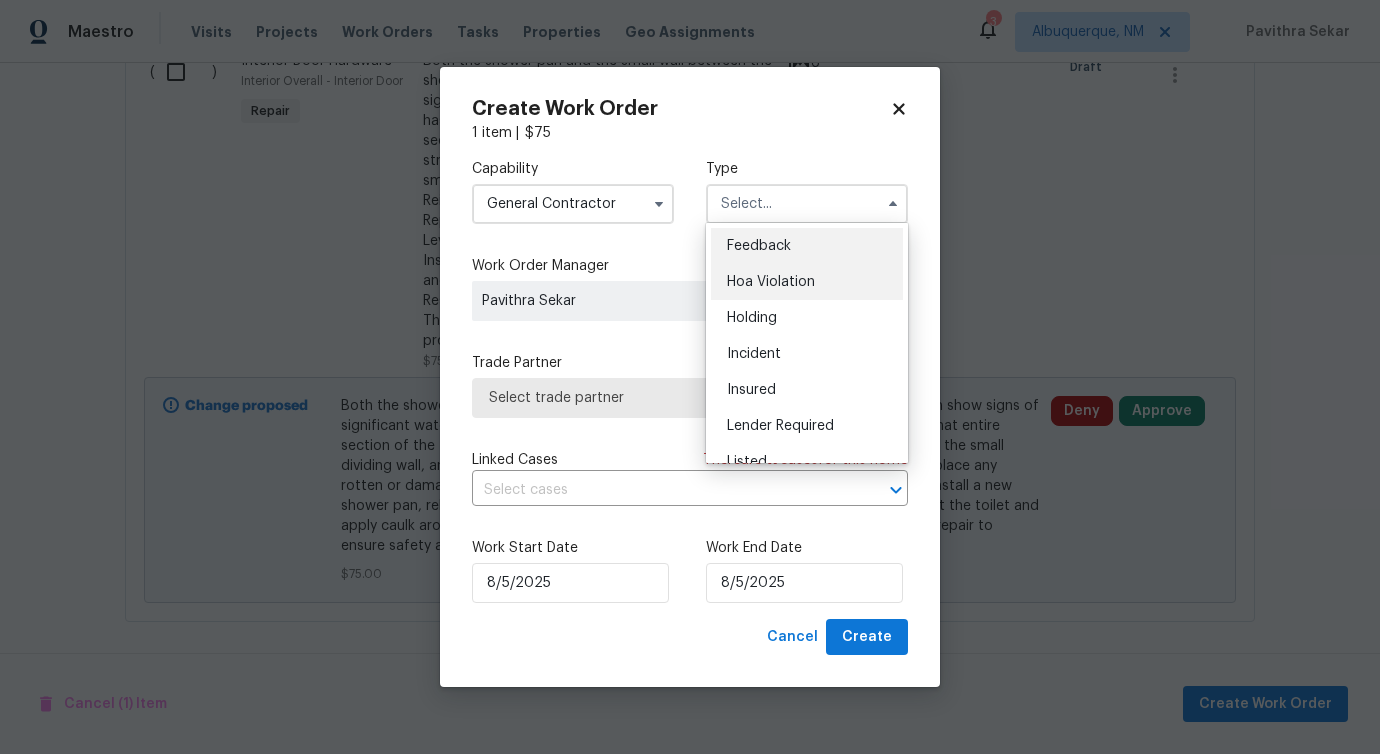 click on "Hoa Violation" at bounding box center (807, 282) 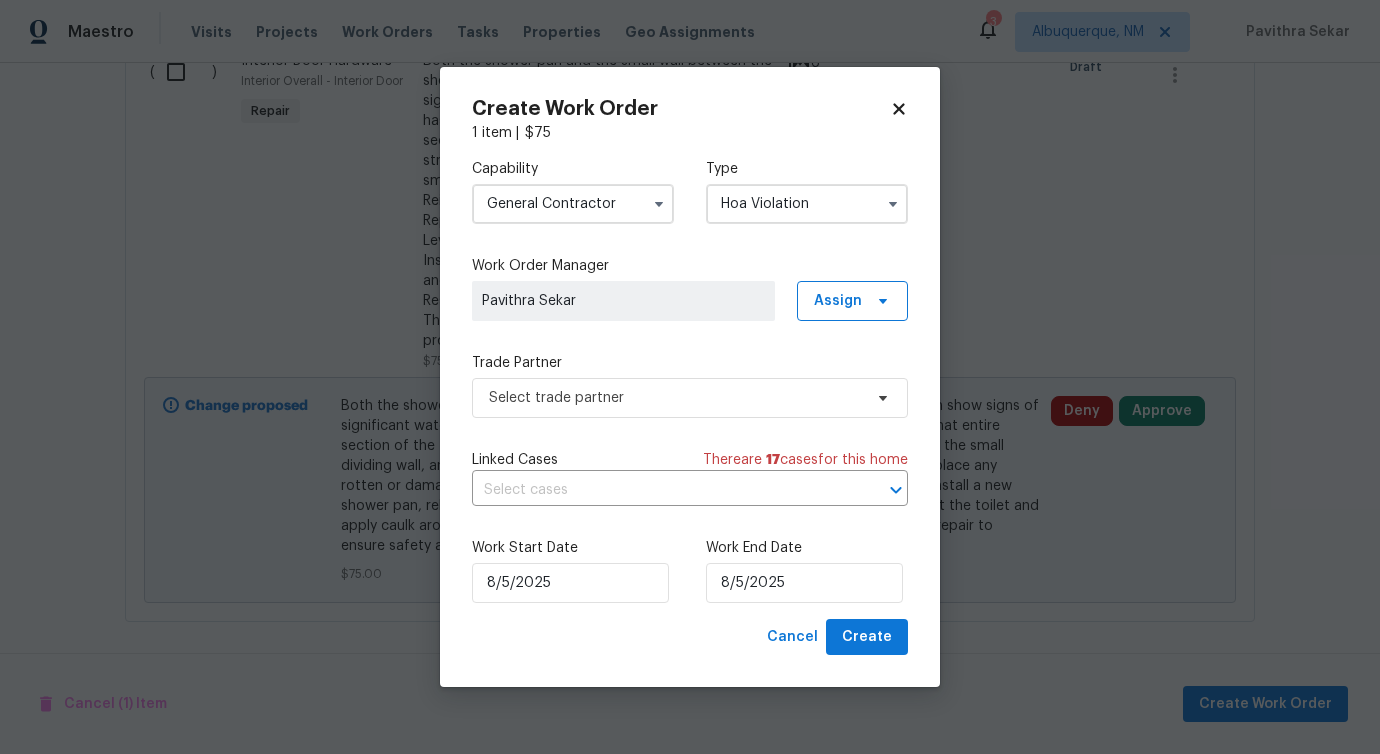 click on "Hoa Violation" at bounding box center [807, 204] 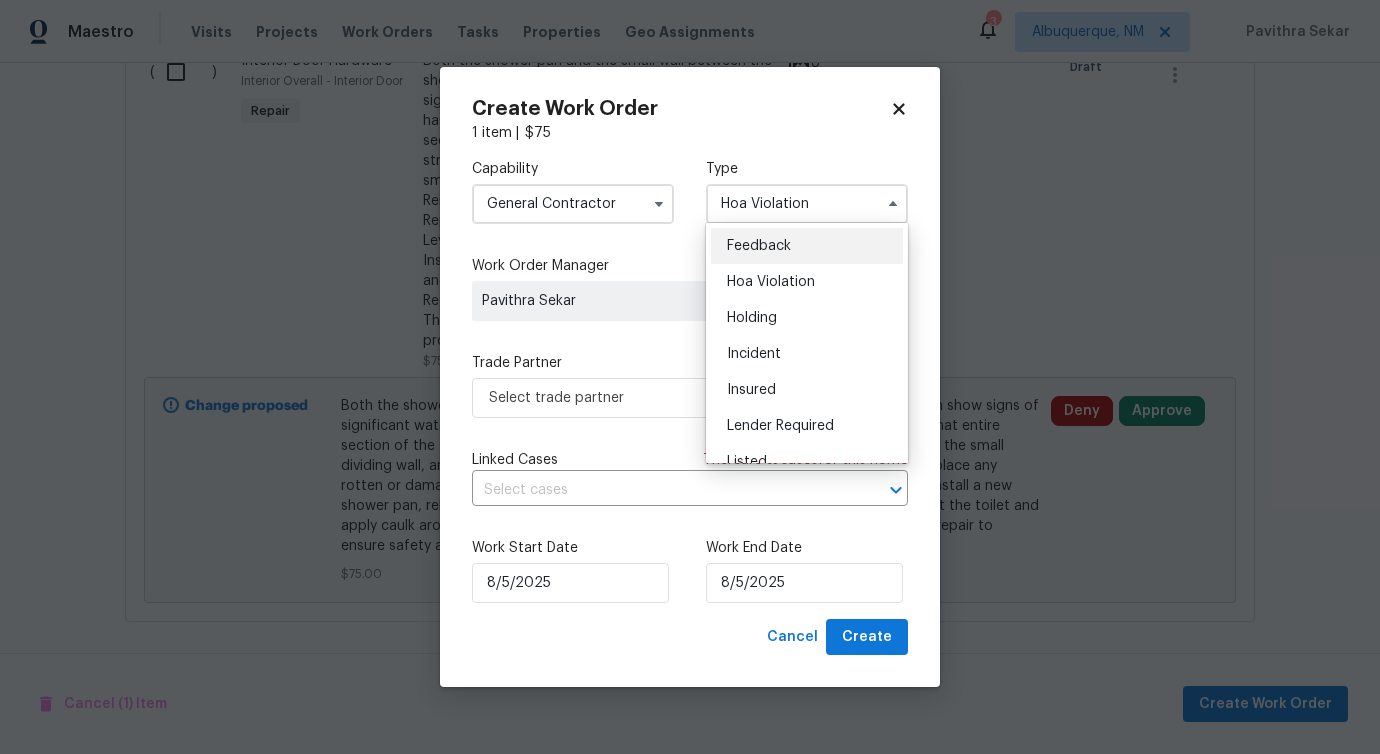 click on "Feedback" at bounding box center [807, 246] 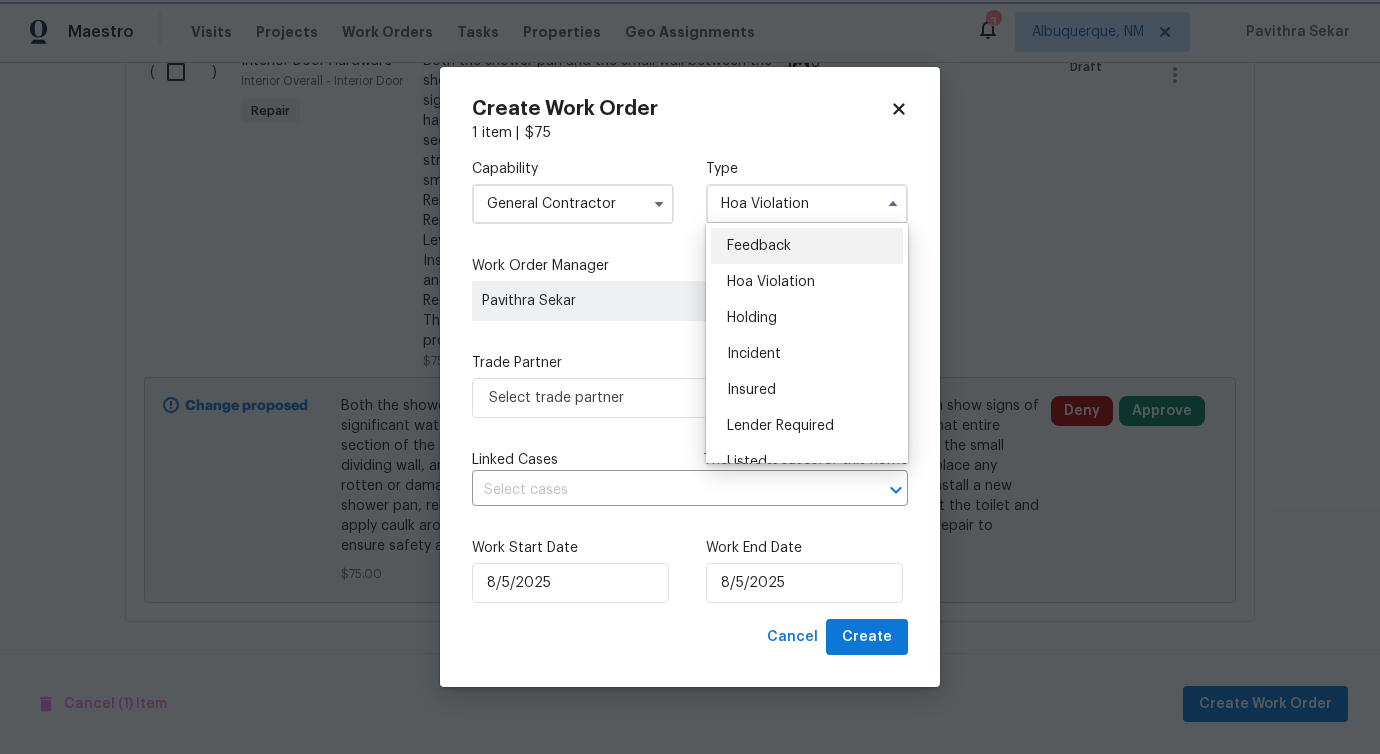 type on "Feedback" 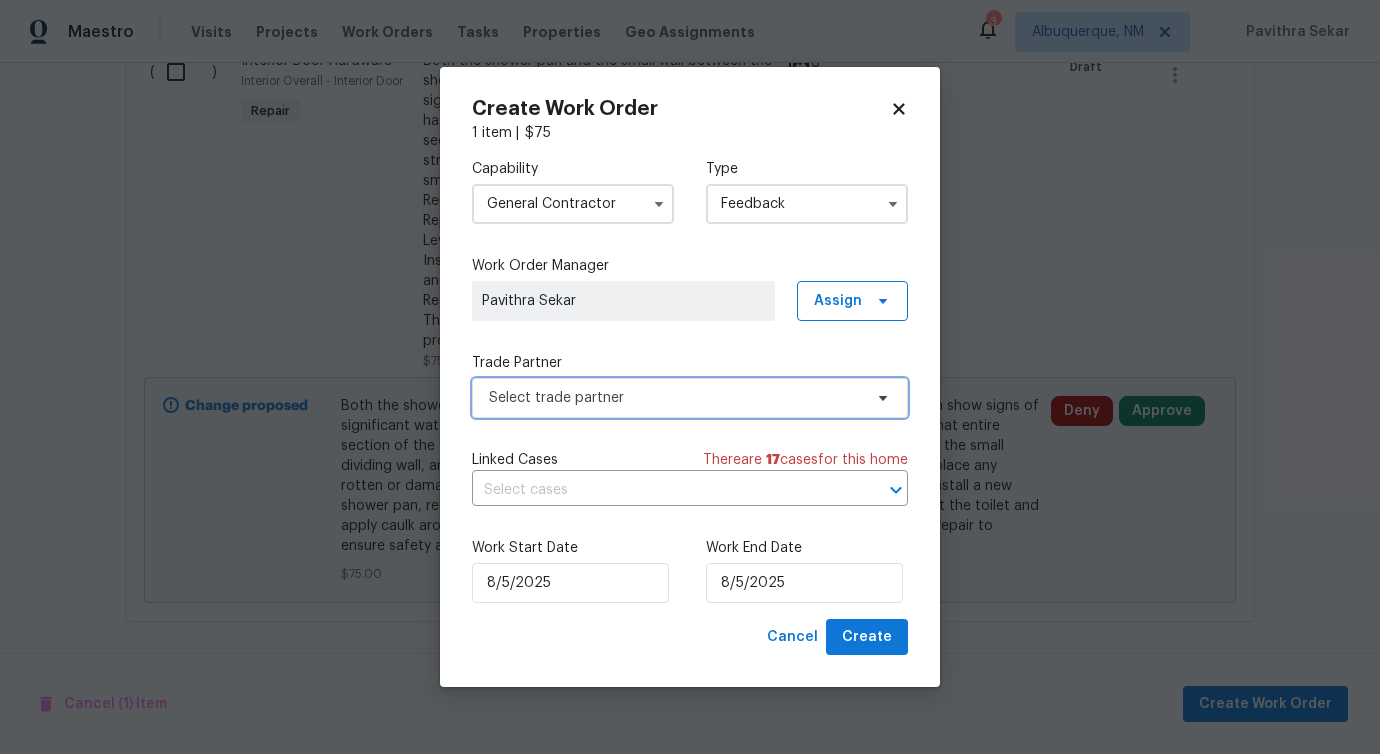 click on "Select trade partner" at bounding box center [690, 398] 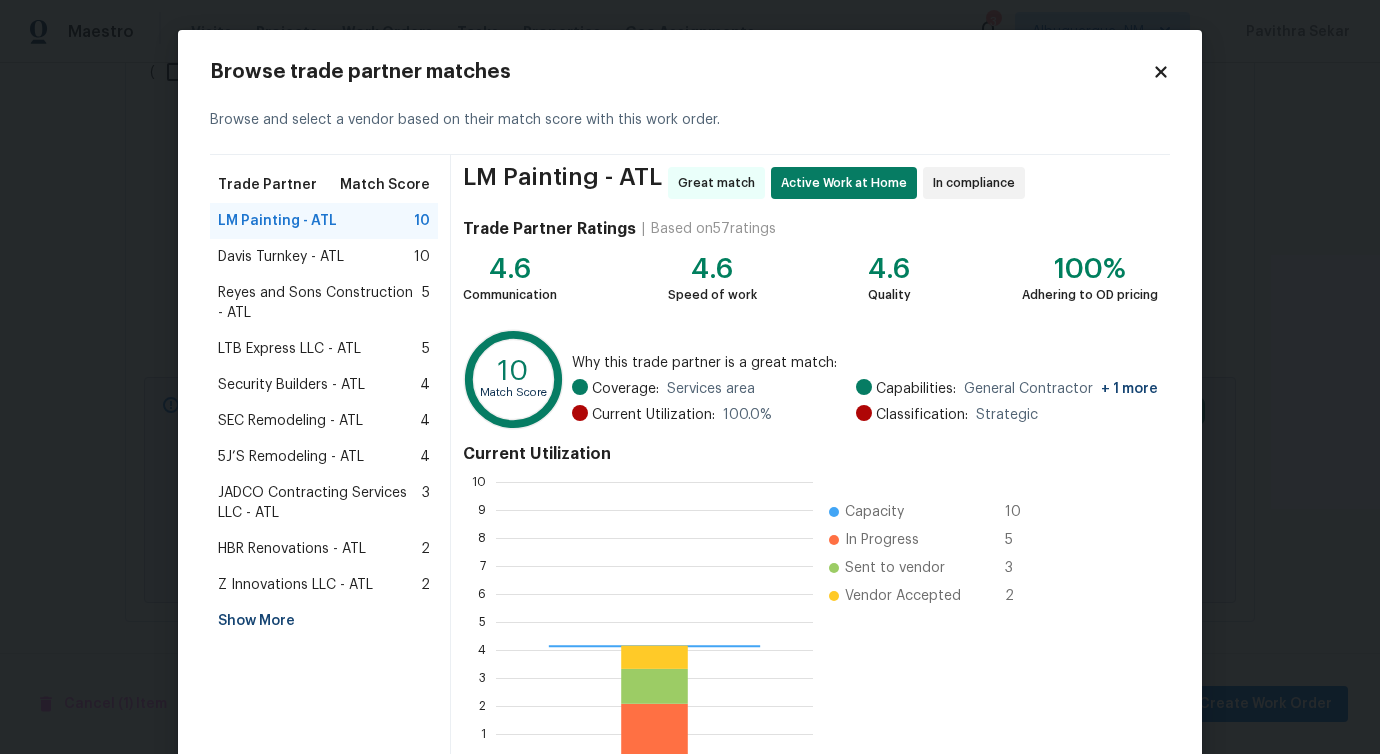 scroll, scrollTop: 2, scrollLeft: 2, axis: both 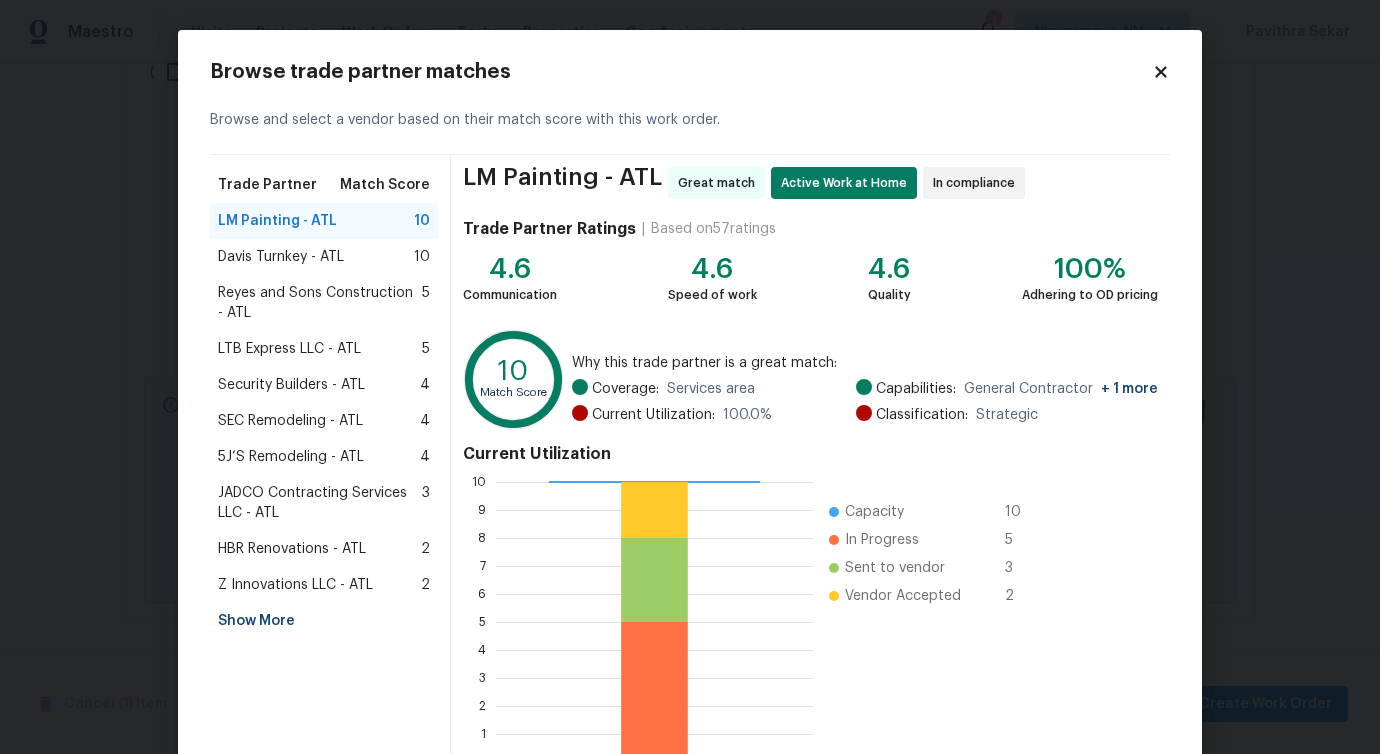 click on "Davis Turnkey - ATL 10" at bounding box center [324, 257] 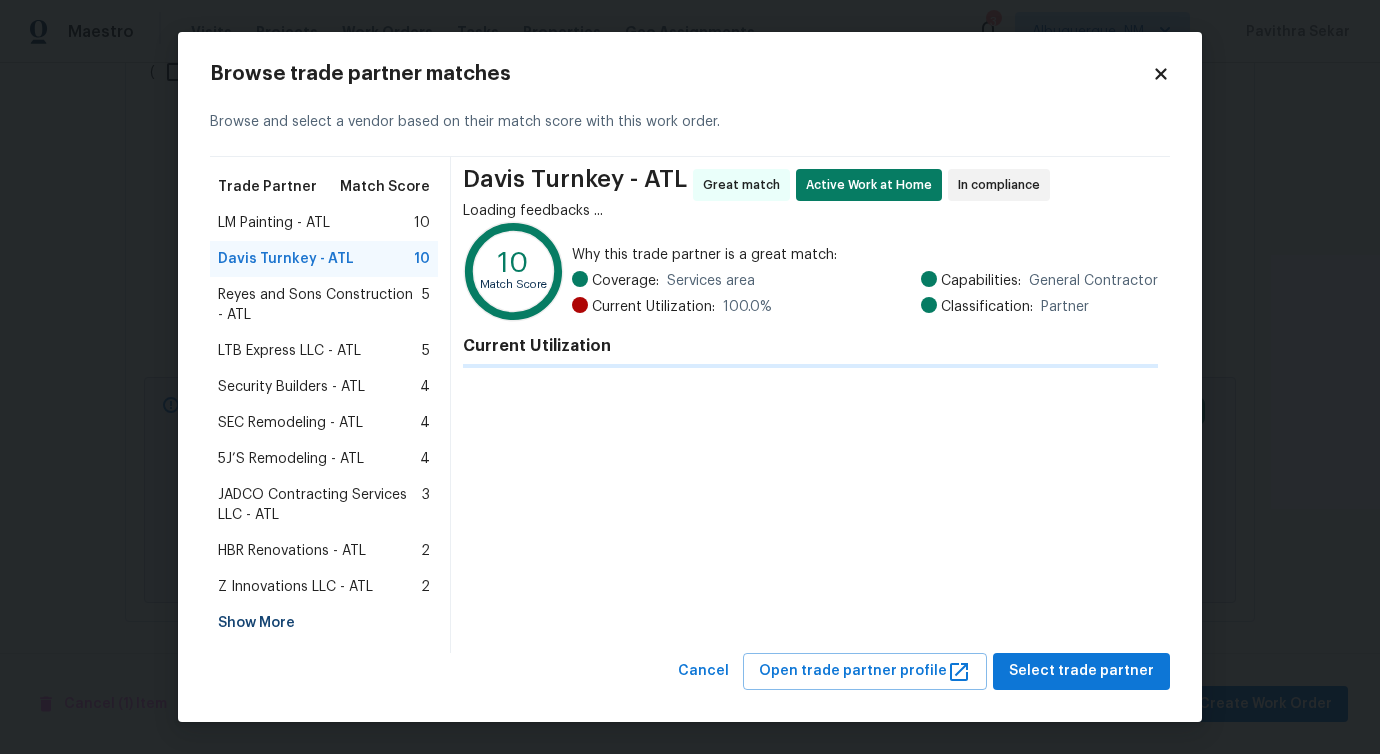 click on "Reyes and Sons Construction - ATL" at bounding box center (320, 305) 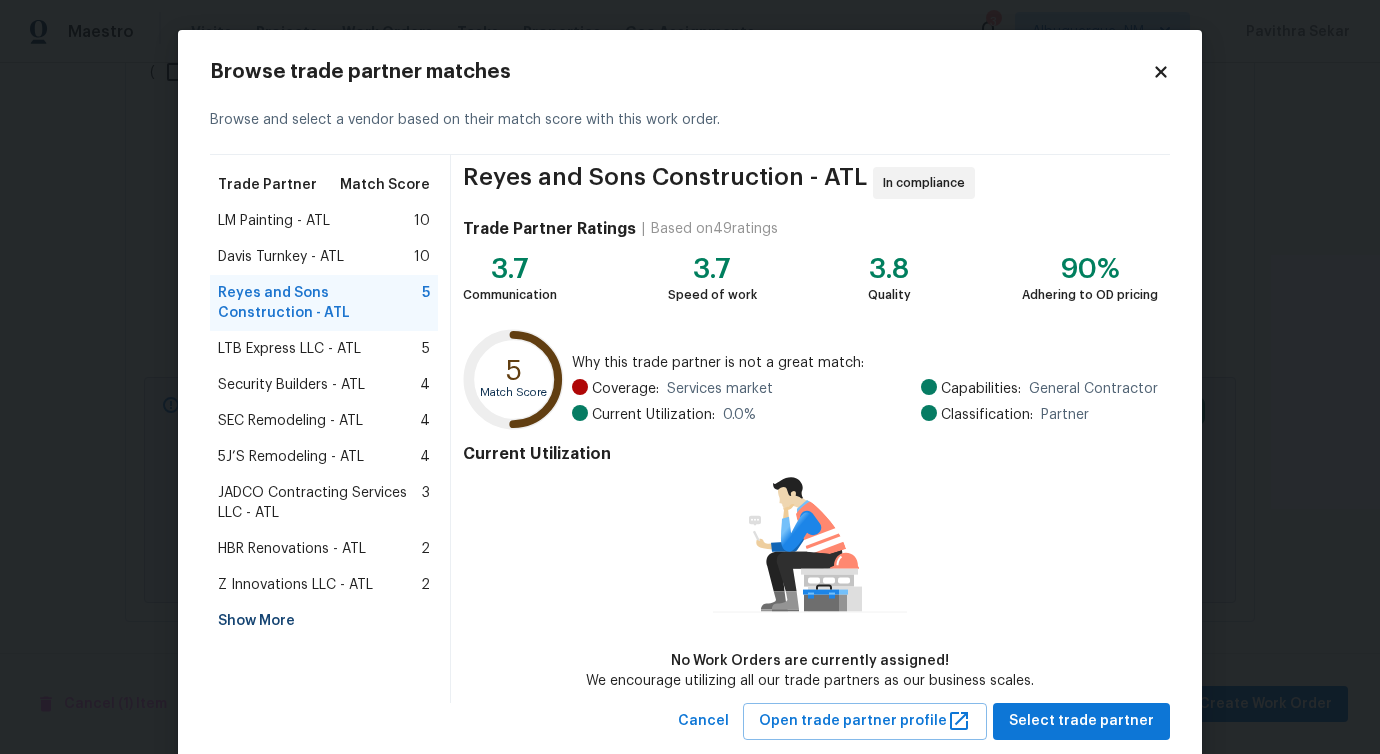 click on "LTB Express LLC - ATL" at bounding box center [289, 349] 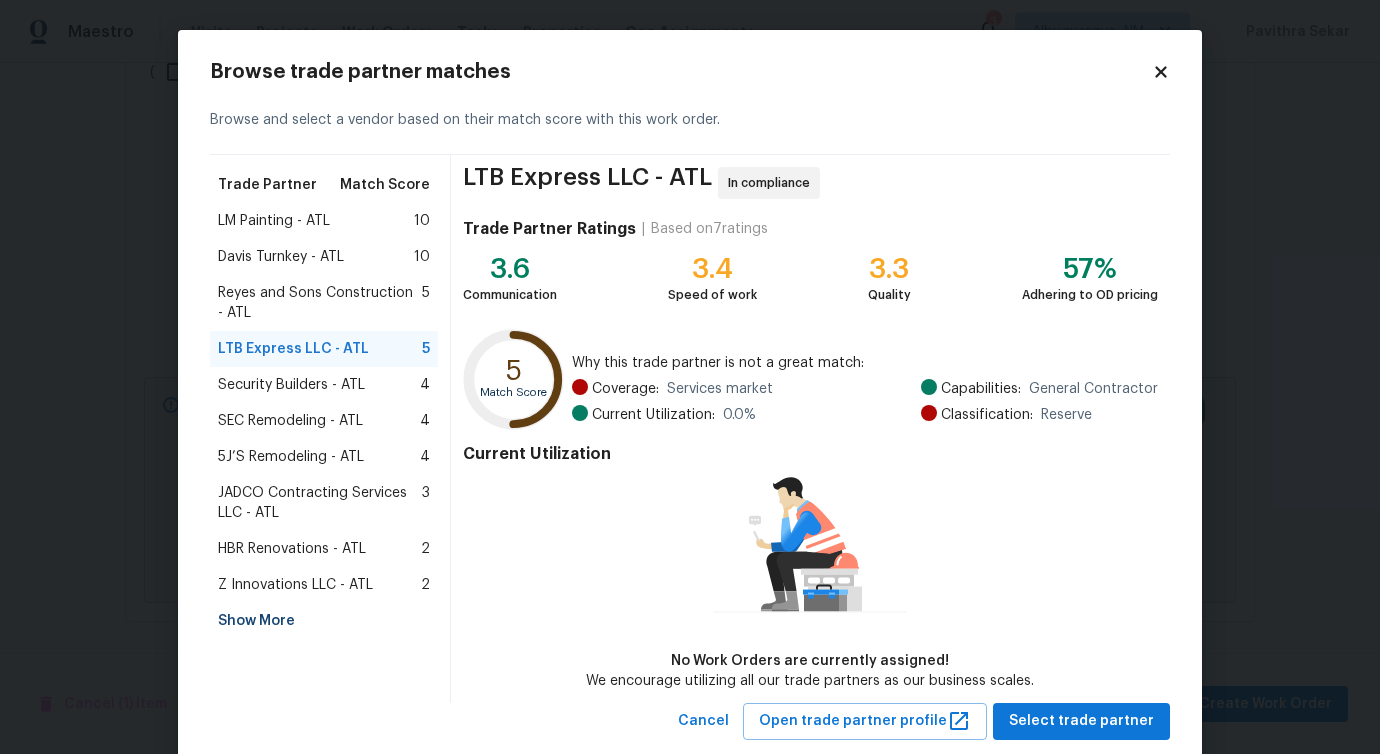 click on "Security Builders - ATL" at bounding box center (291, 385) 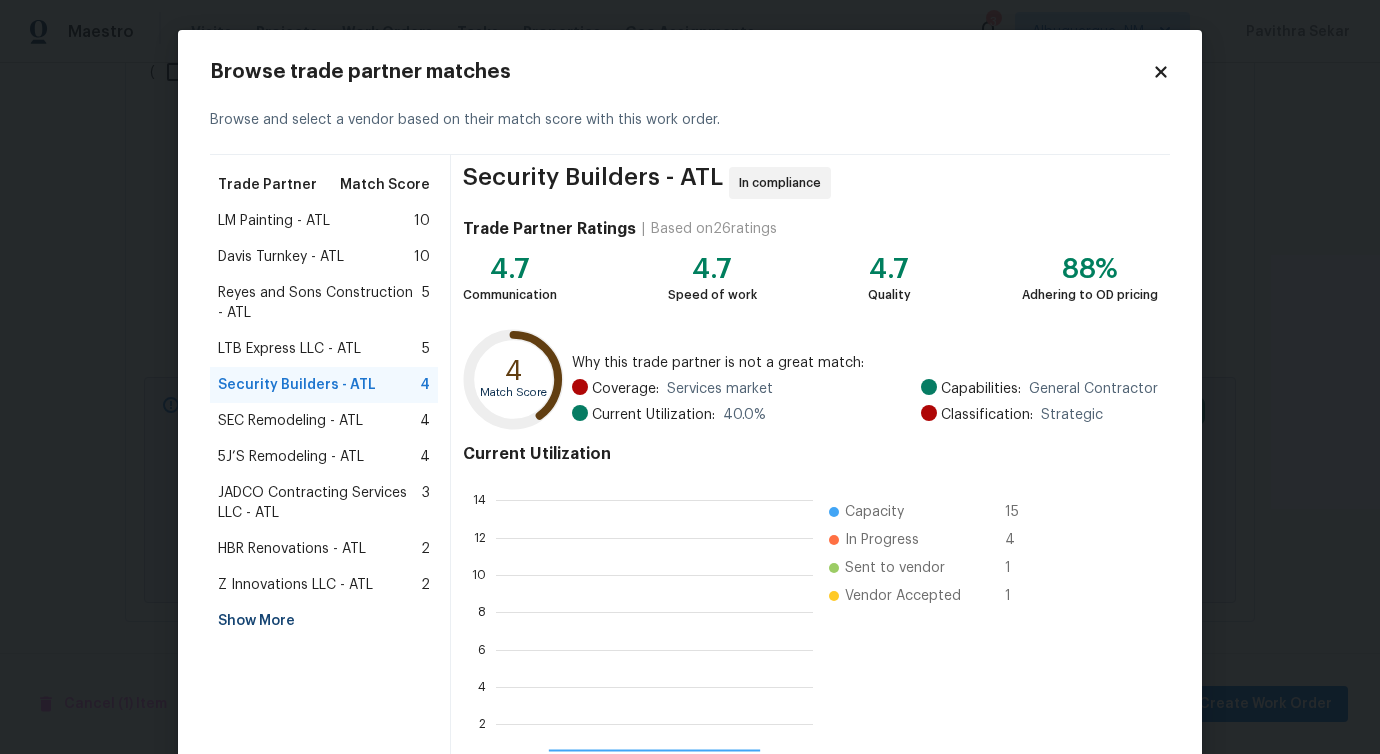 scroll, scrollTop: 2, scrollLeft: 2, axis: both 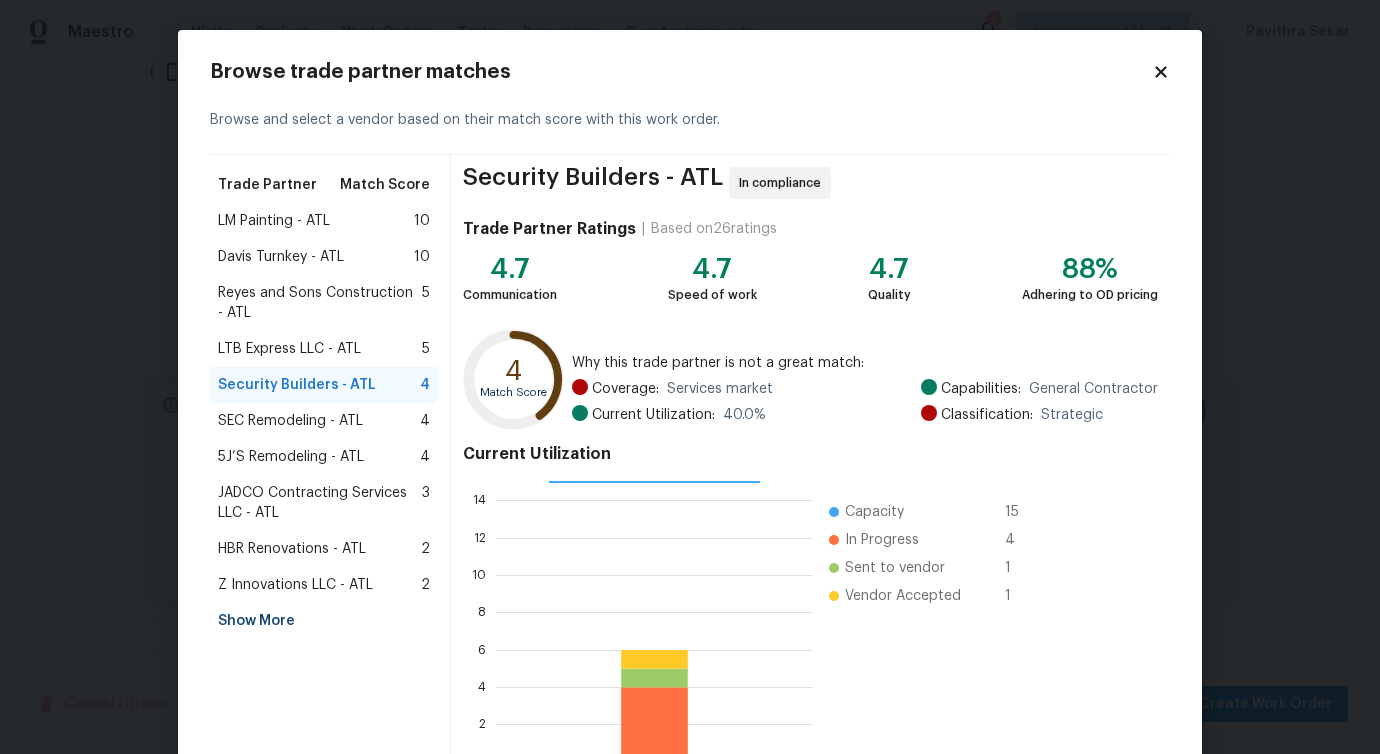click on "SEC Remodeling - ATL" at bounding box center [290, 421] 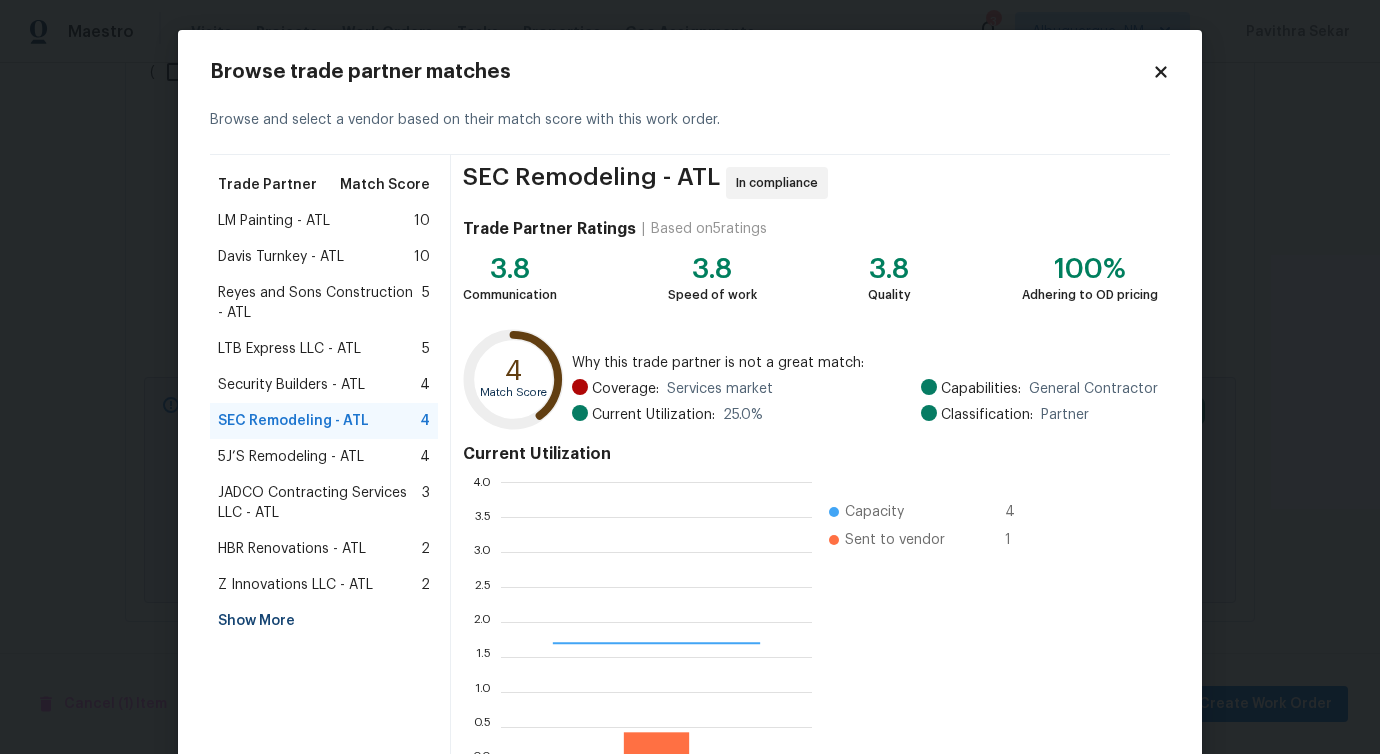 scroll, scrollTop: 2, scrollLeft: 2, axis: both 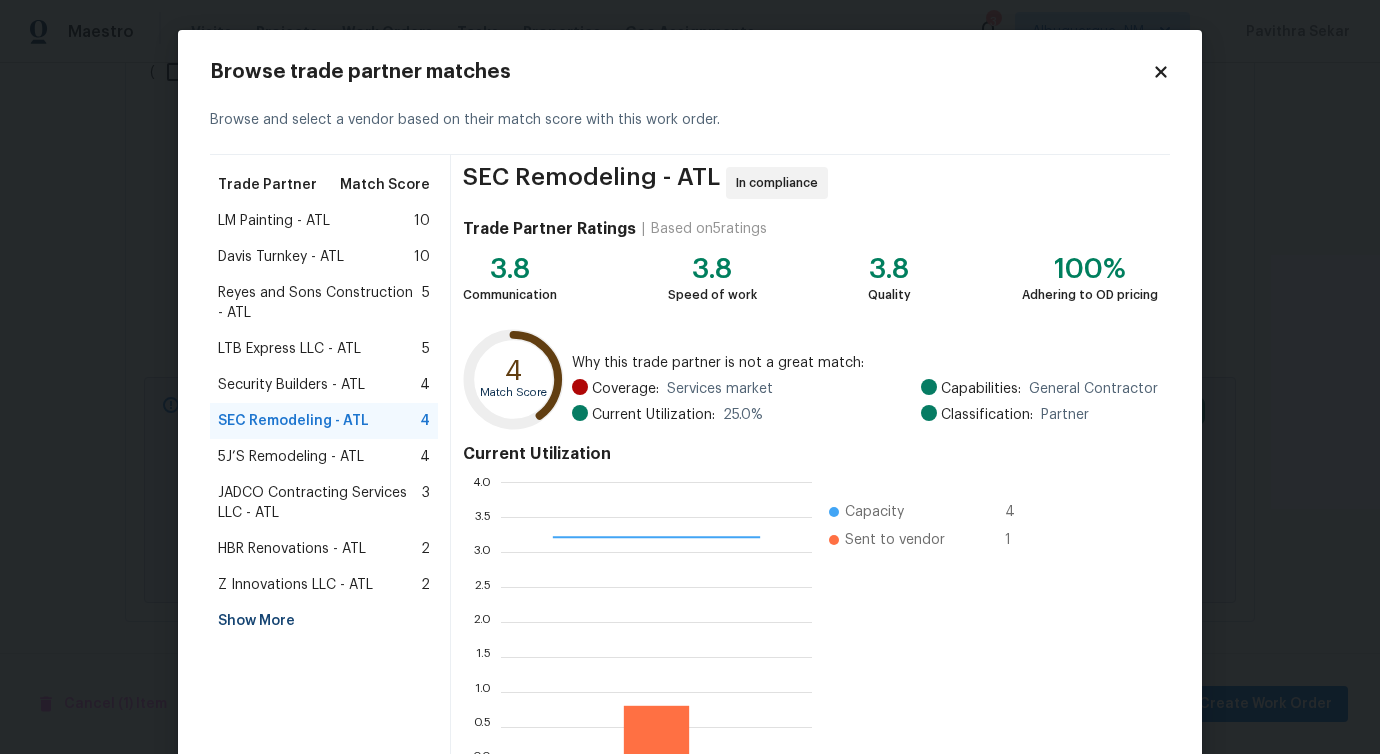 click on "5J’S Remodeling - ATL" at bounding box center [291, 457] 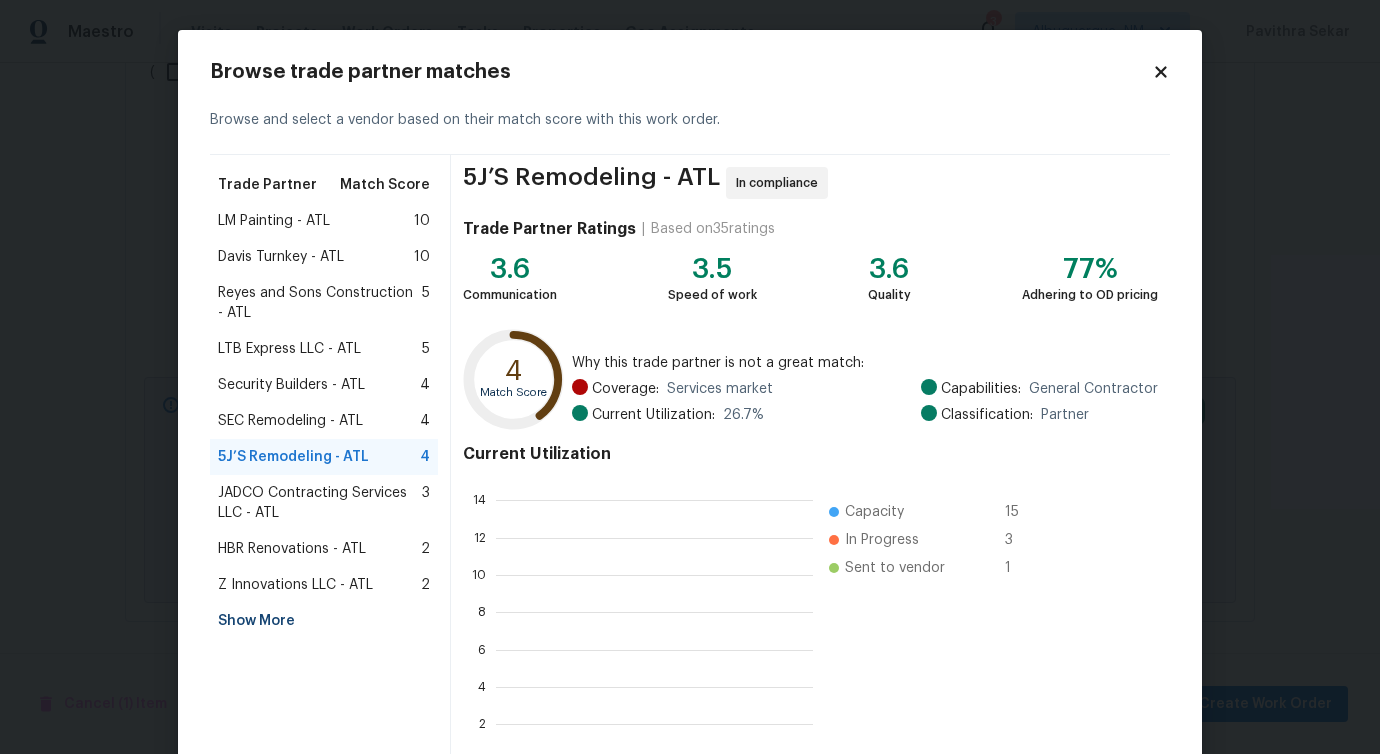 scroll, scrollTop: 2, scrollLeft: 2, axis: both 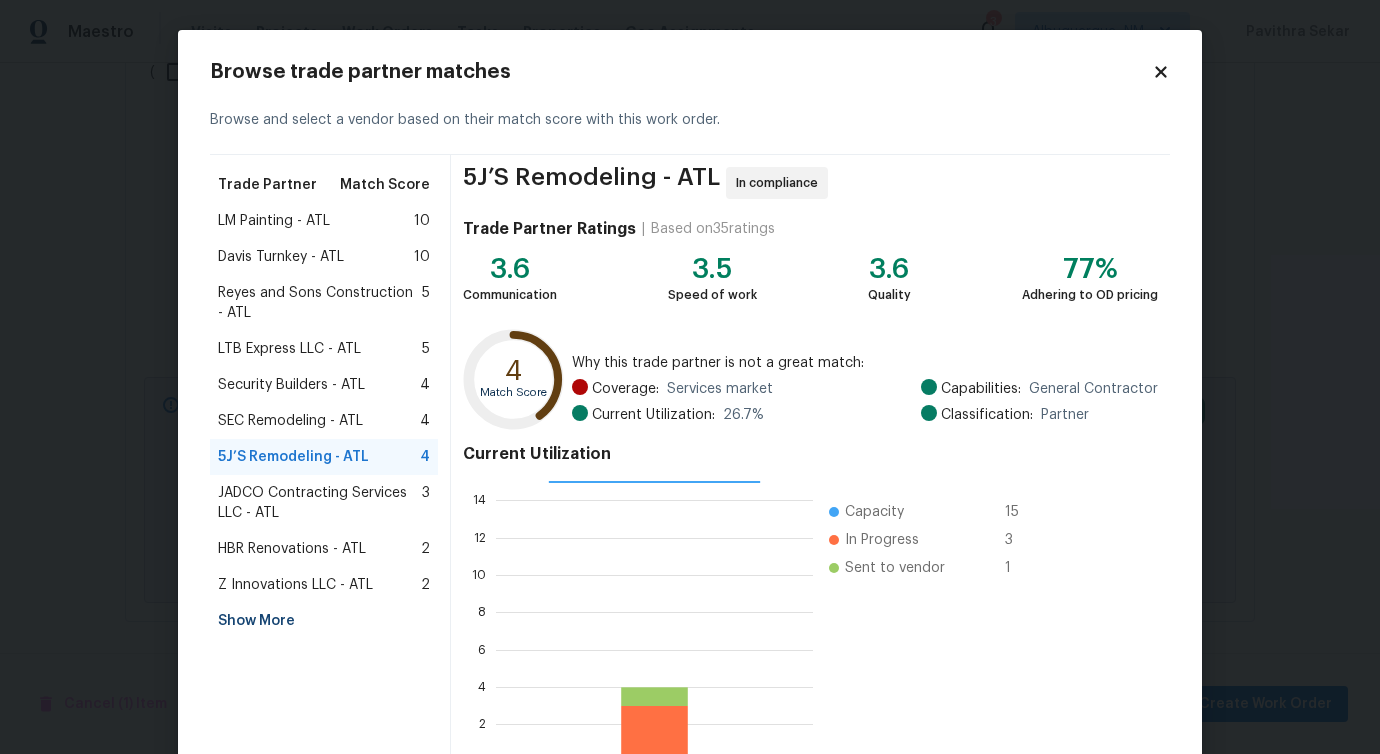 click on "JADCO Contracting Services LLC - ATL" at bounding box center (320, 503) 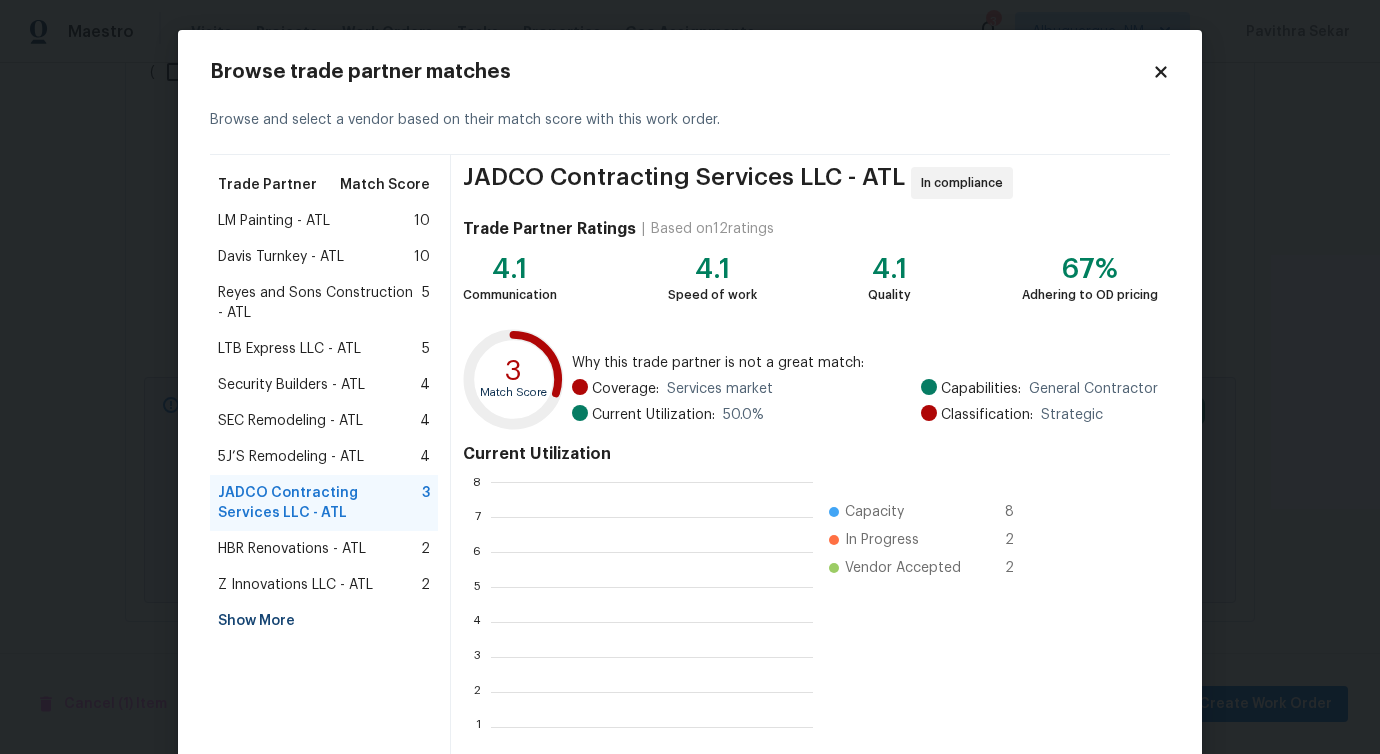 scroll, scrollTop: 2, scrollLeft: 2, axis: both 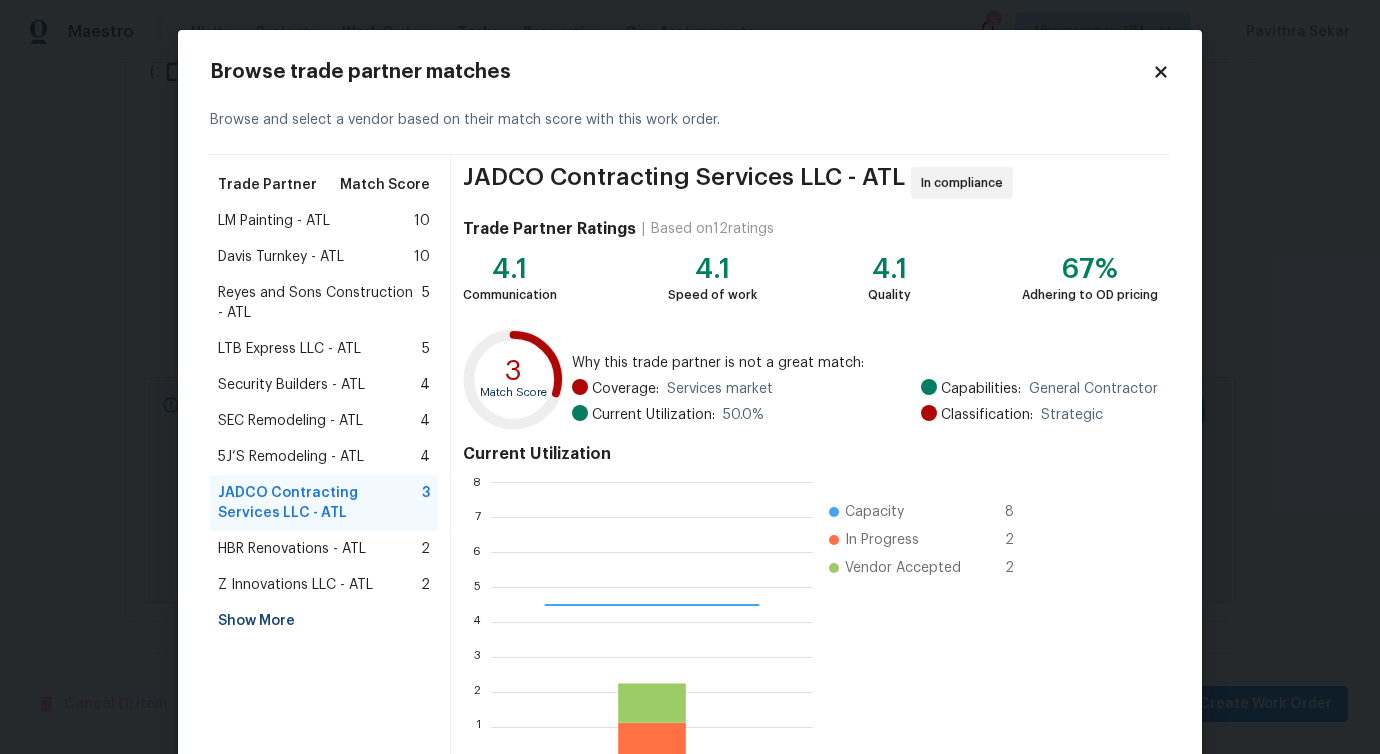 click on "HBR Renovations - ATL" at bounding box center (292, 549) 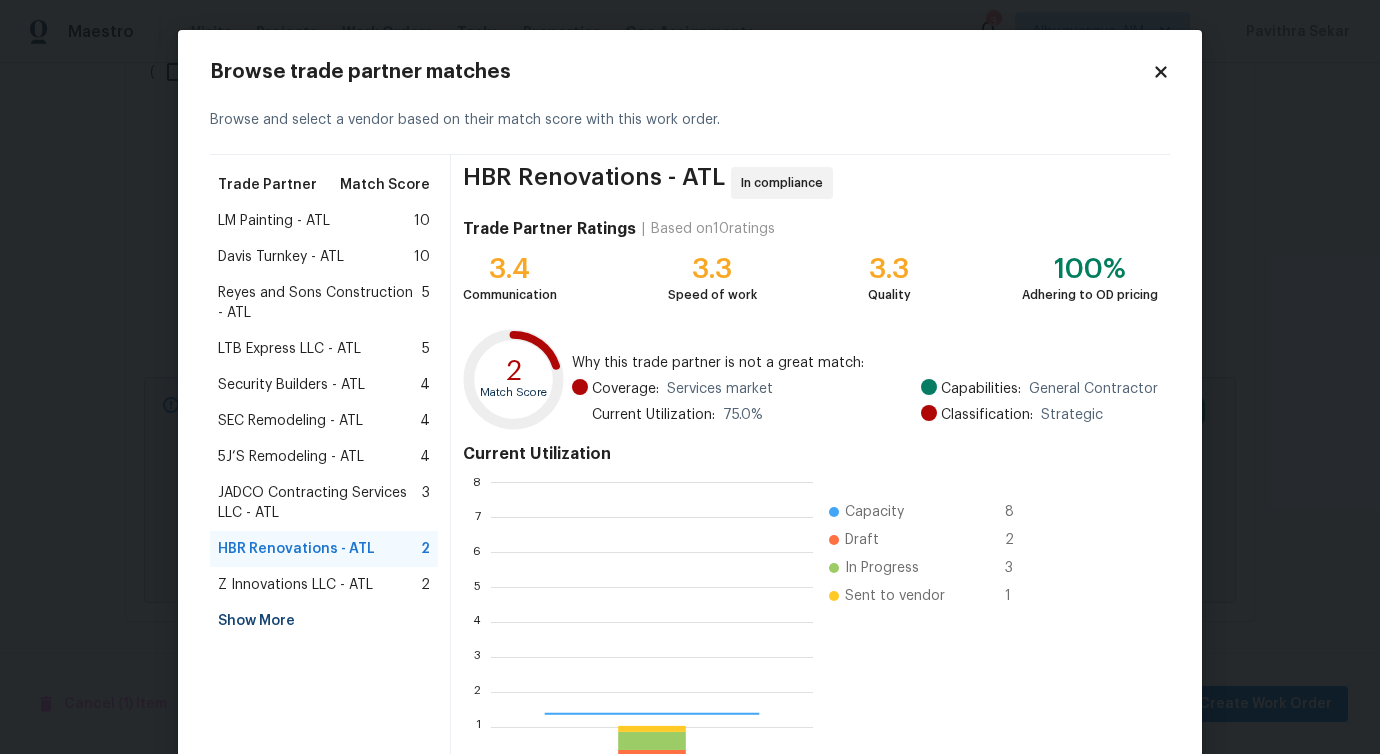 scroll, scrollTop: 2, scrollLeft: 2, axis: both 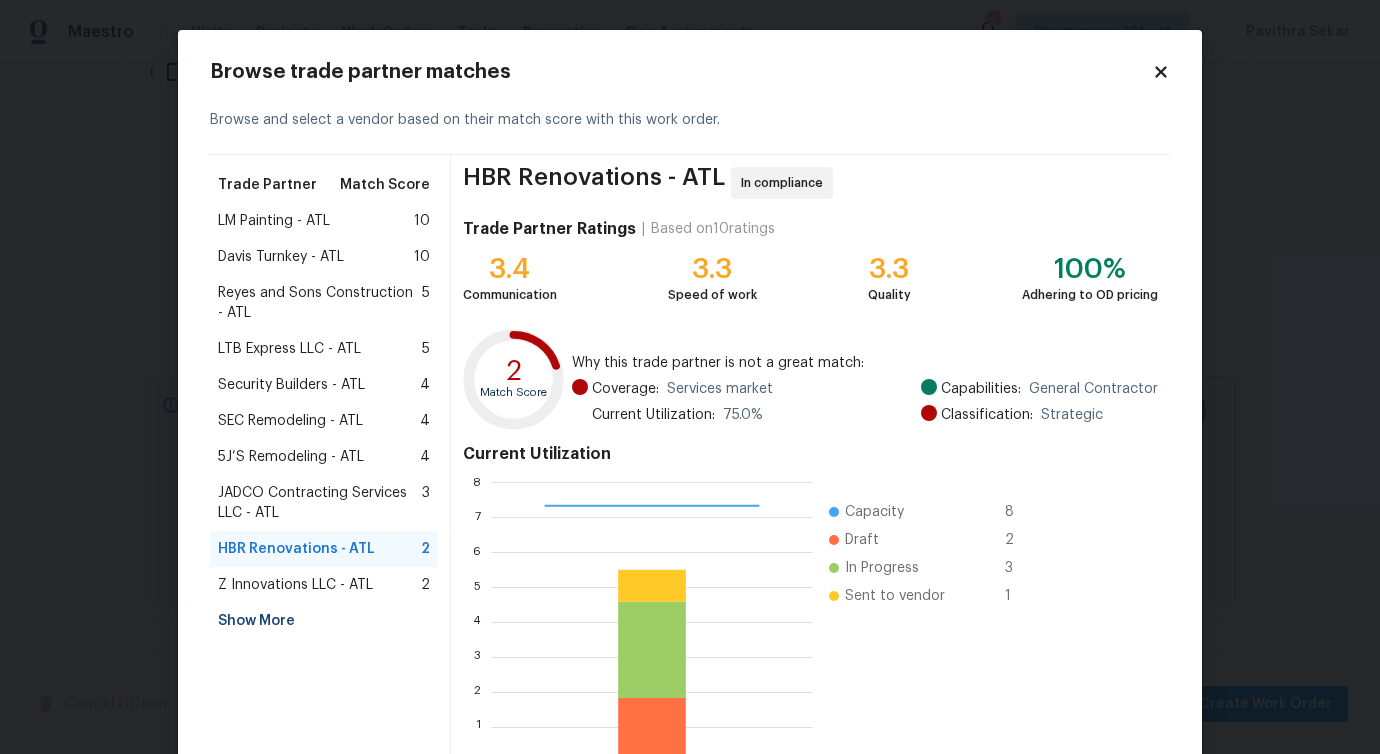 click on "Z Innovations LLC - ATL 2" at bounding box center [324, 585] 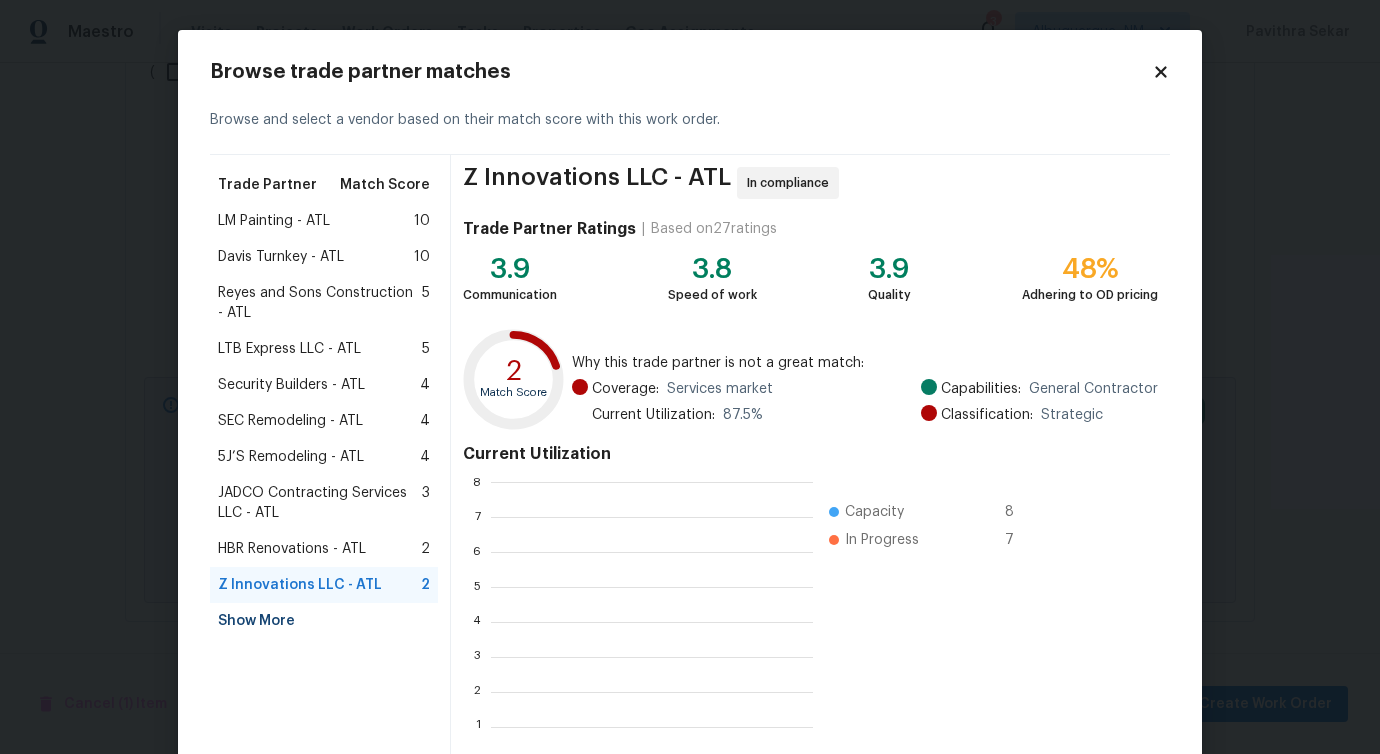 scroll, scrollTop: 2, scrollLeft: 2, axis: both 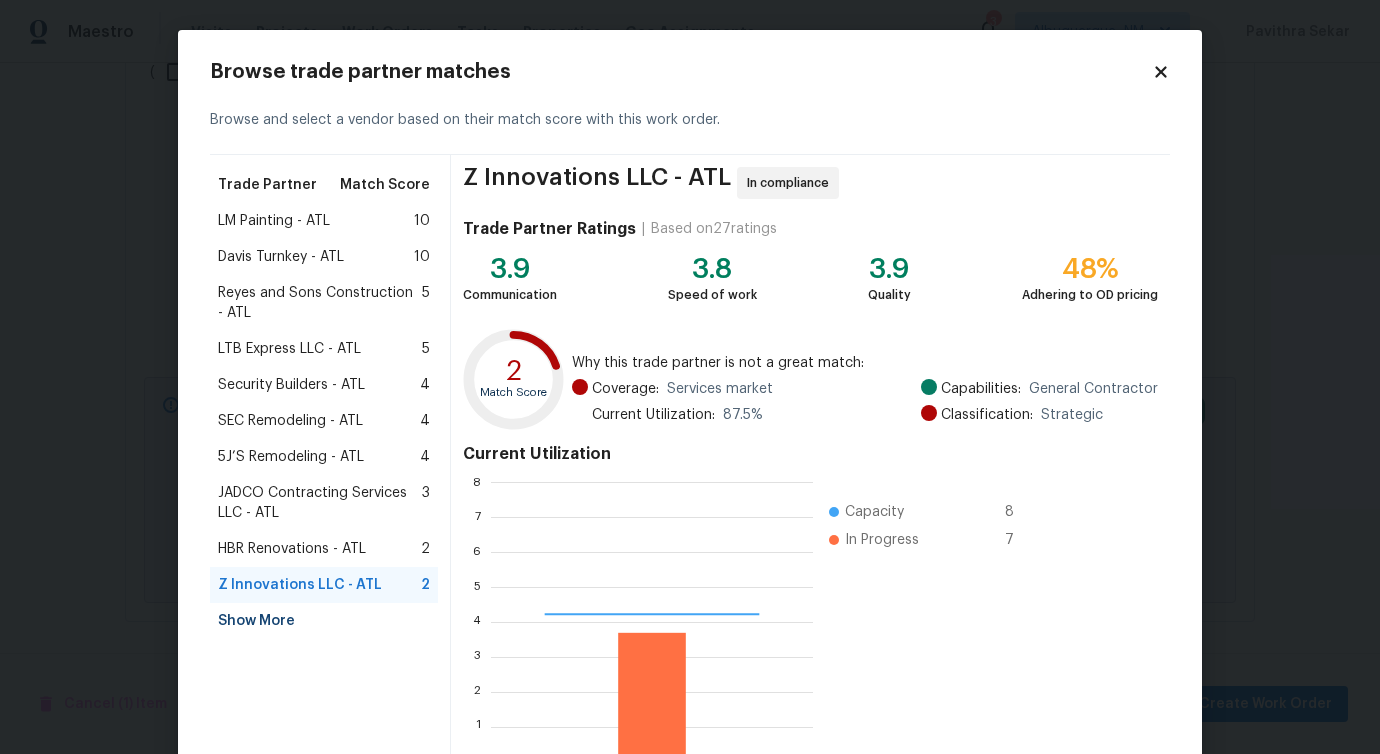 click on "Reyes and Sons Construction - ATL 5" at bounding box center [324, 303] 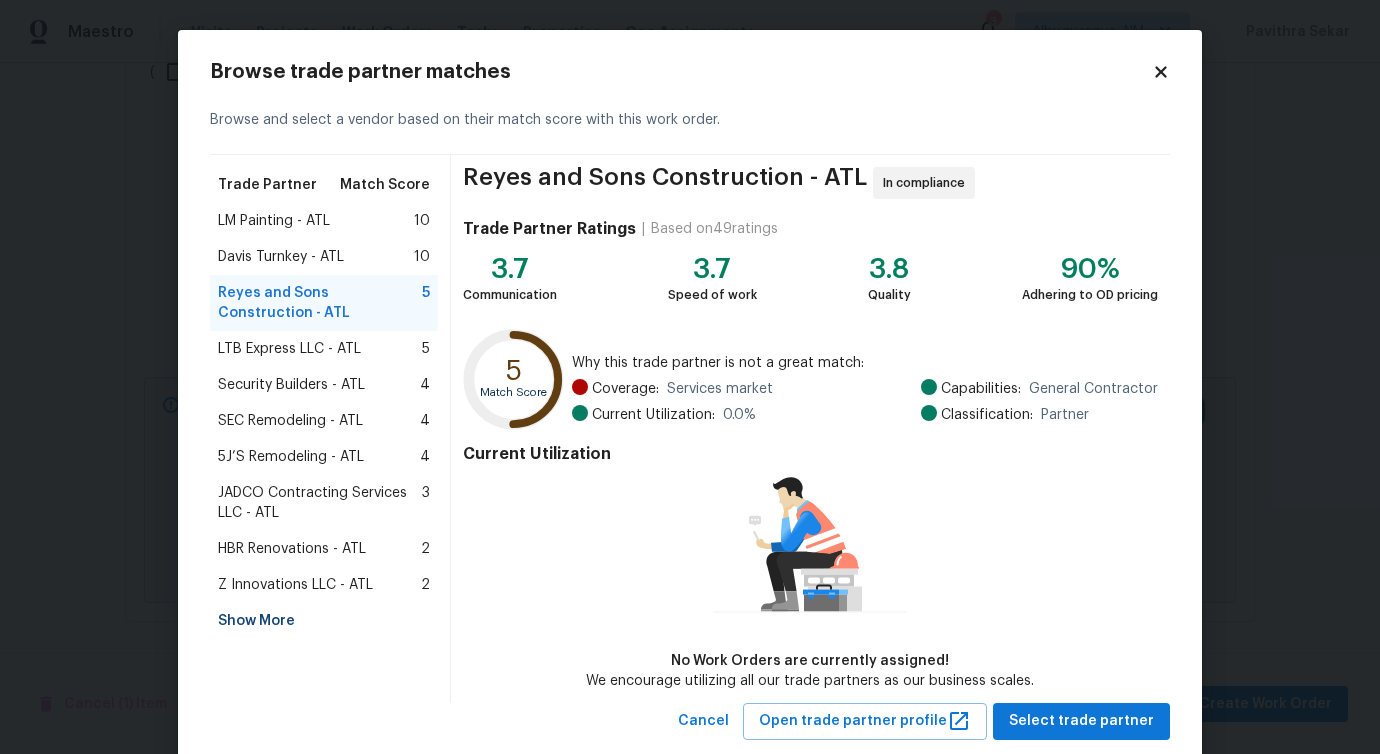 click on "Davis Turnkey - ATL 10" at bounding box center [324, 257] 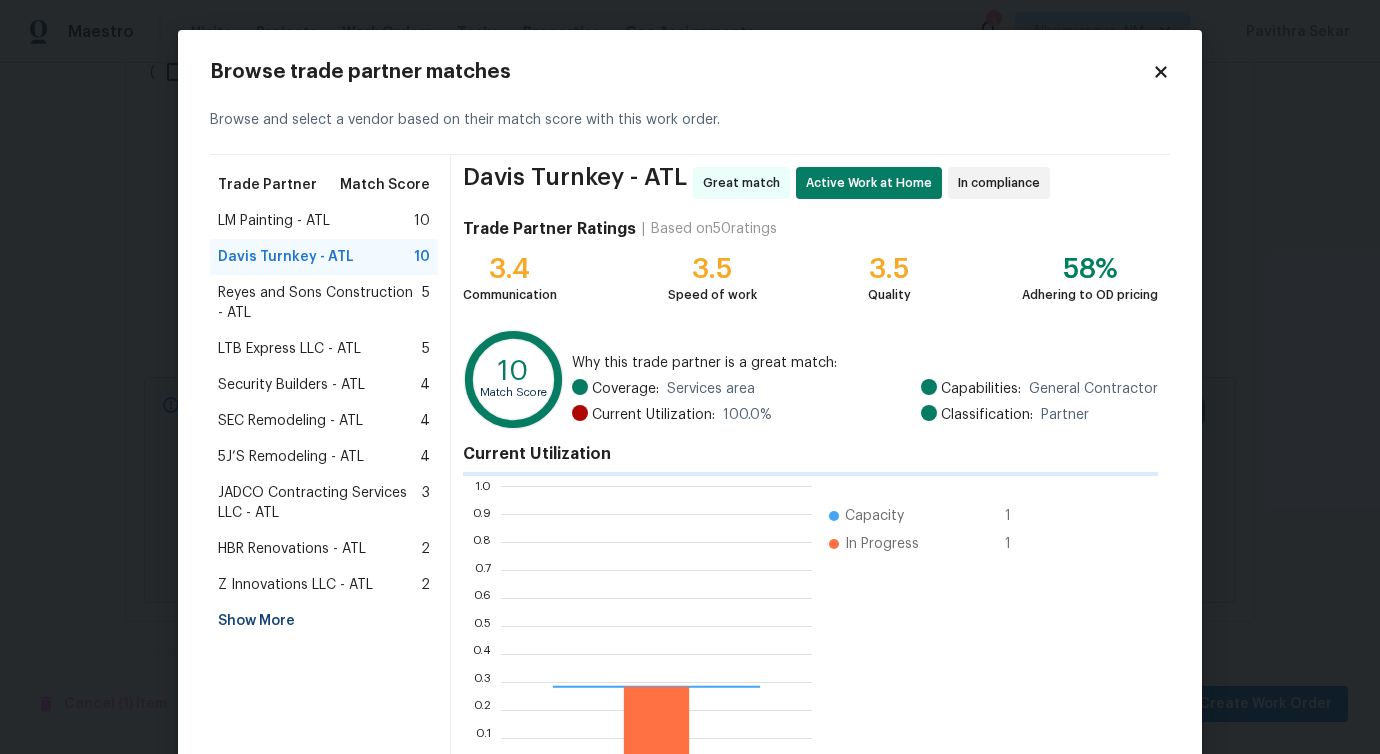scroll, scrollTop: 2, scrollLeft: 2, axis: both 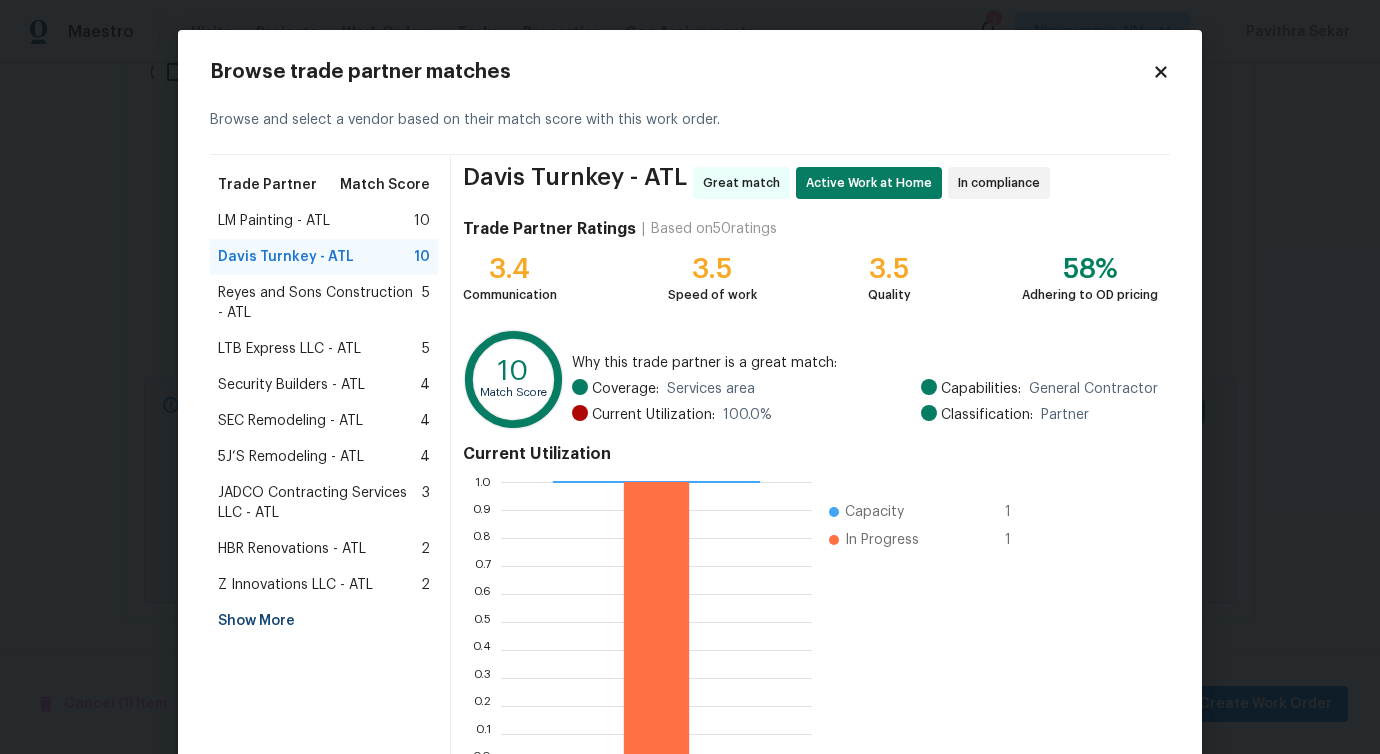 click on "LM Painting - ATL" at bounding box center (274, 221) 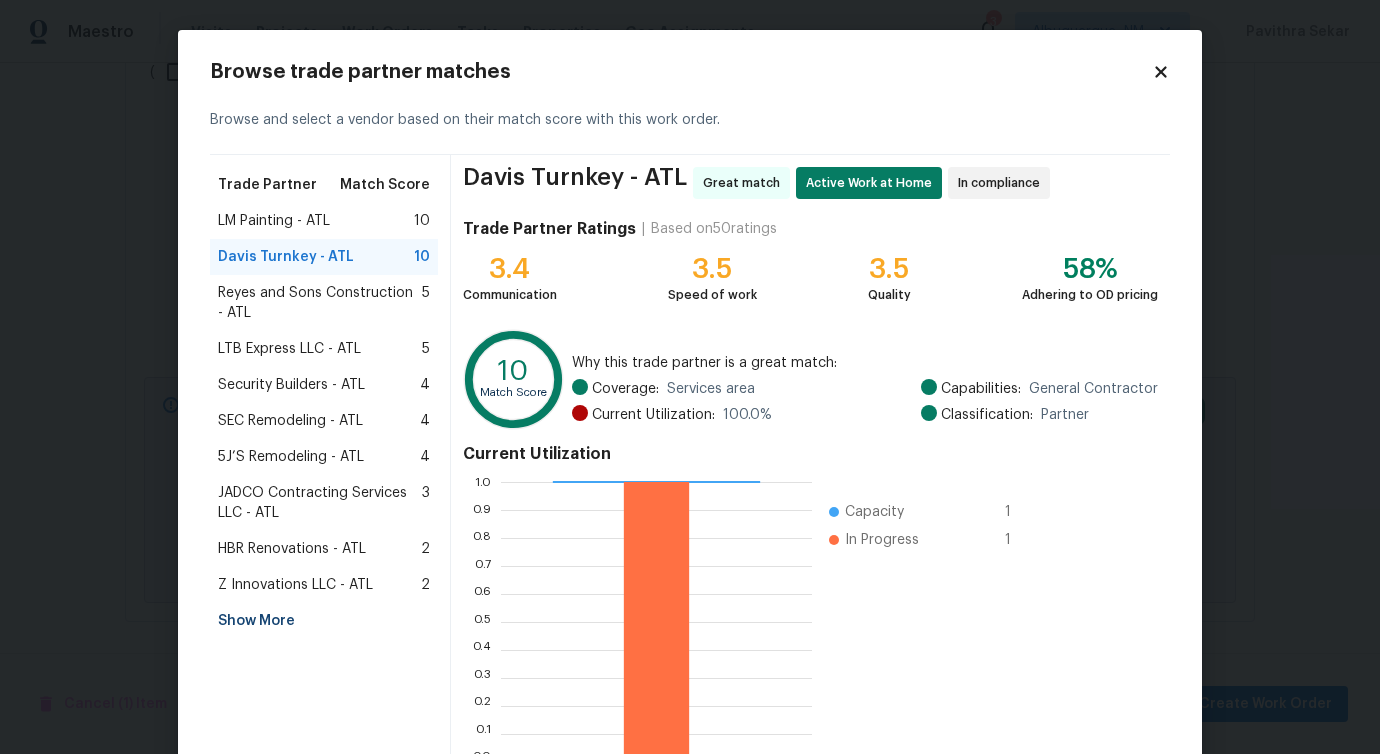 scroll, scrollTop: 265, scrollLeft: 302, axis: both 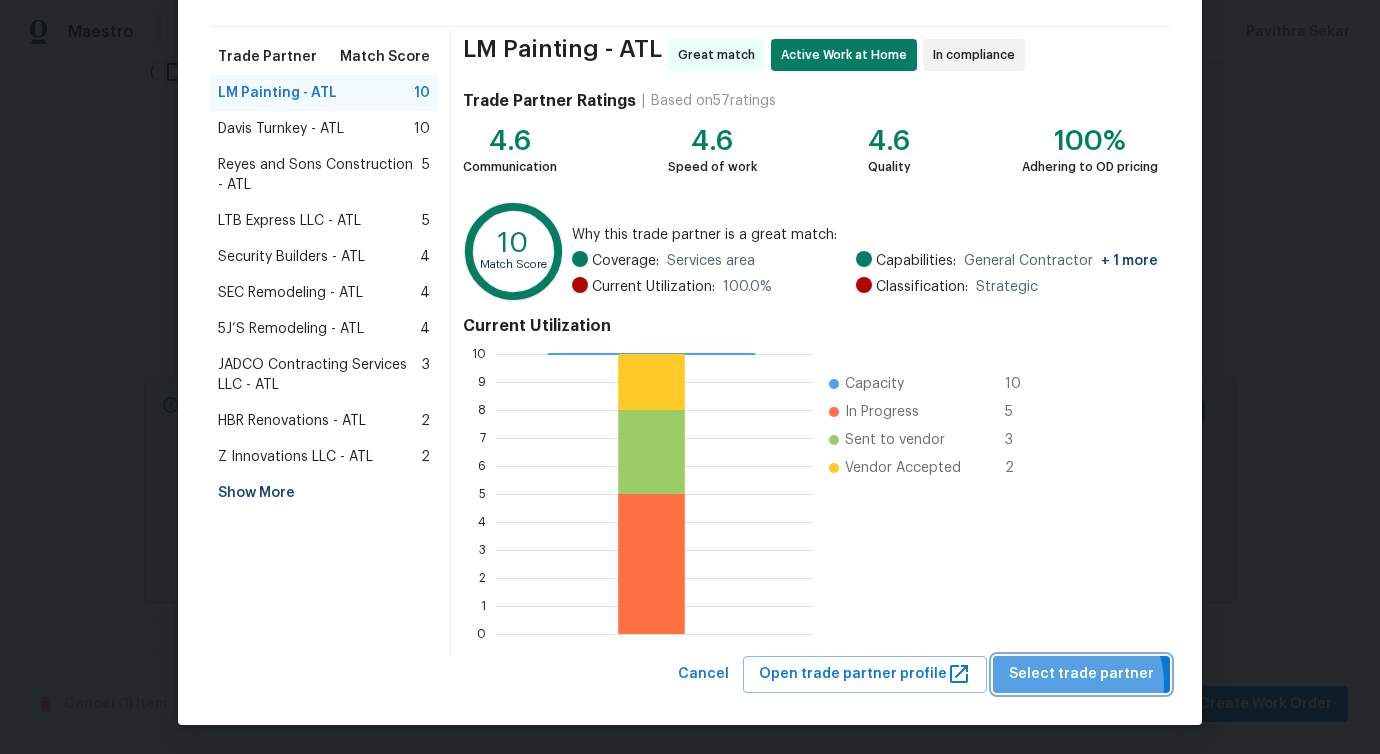 click on "Select trade partner" at bounding box center (1081, 674) 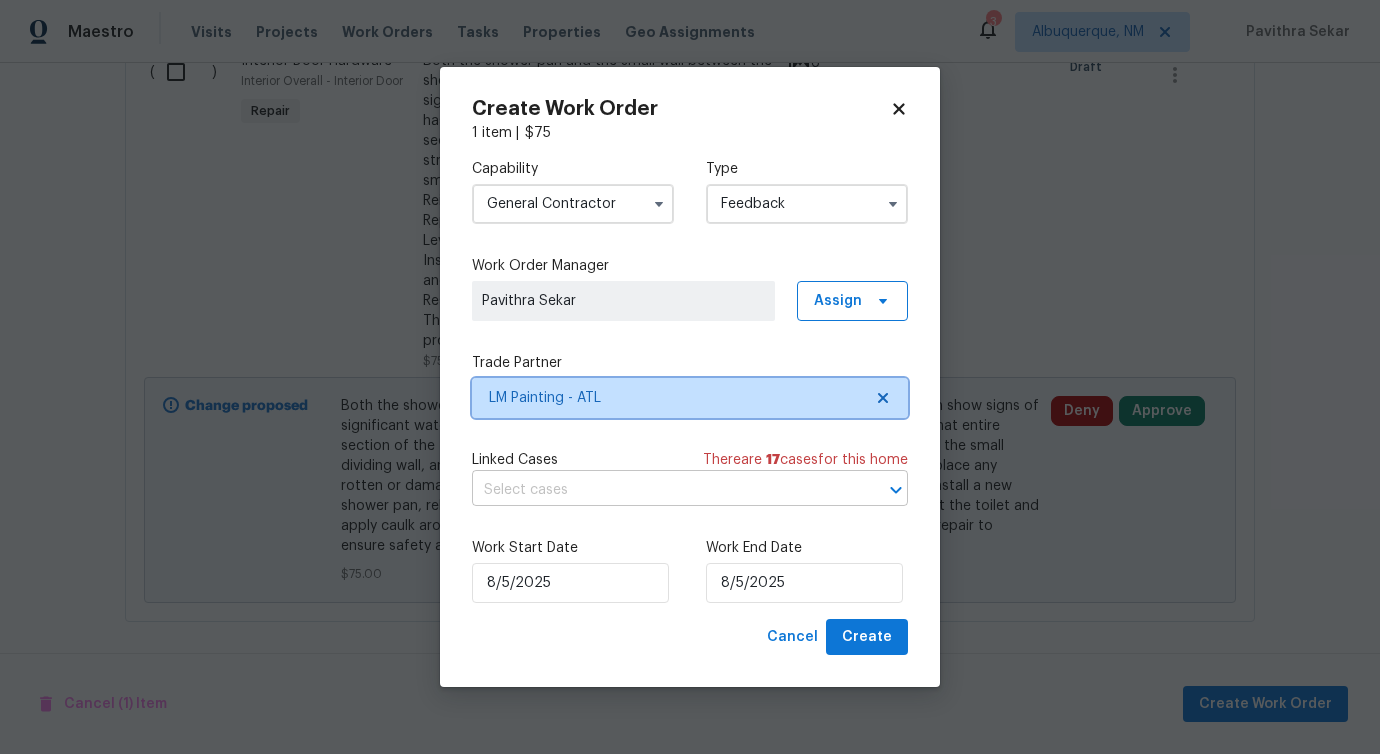 scroll, scrollTop: 0, scrollLeft: 0, axis: both 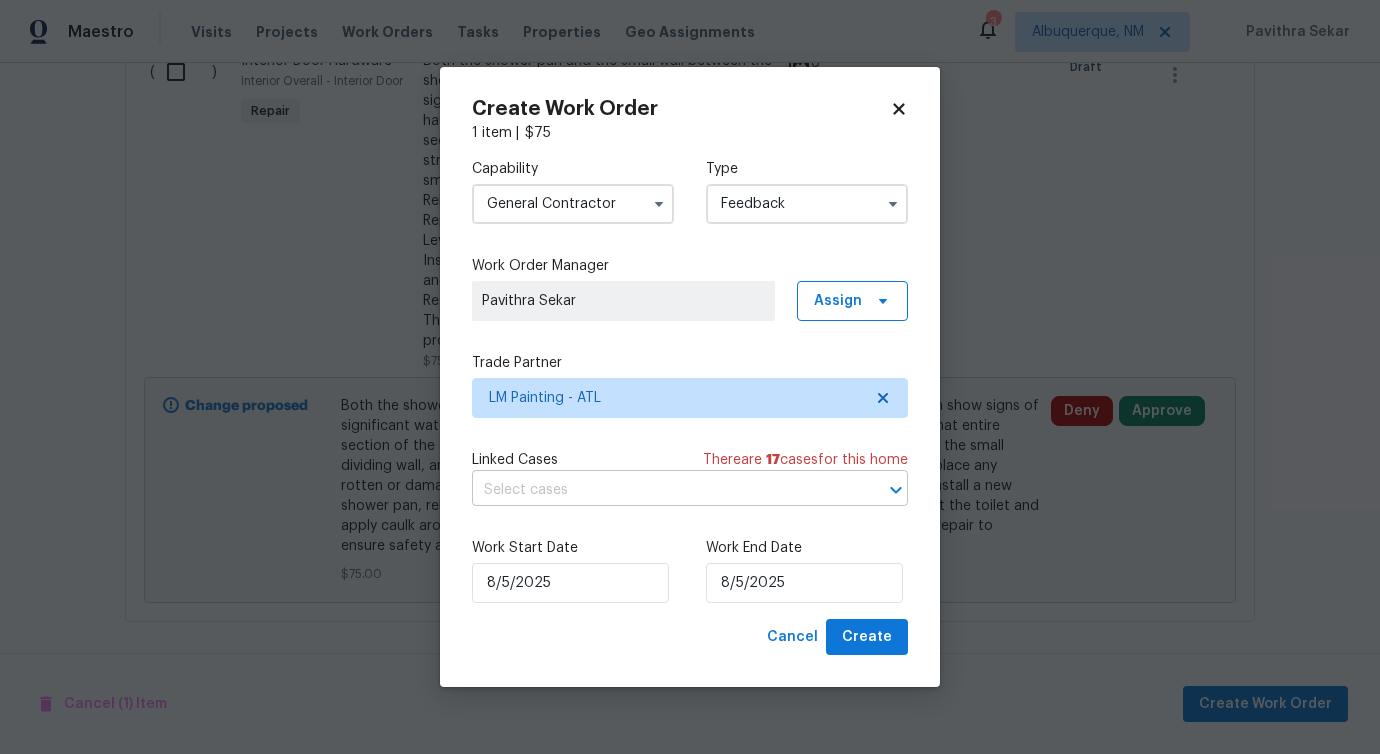 click at bounding box center (662, 490) 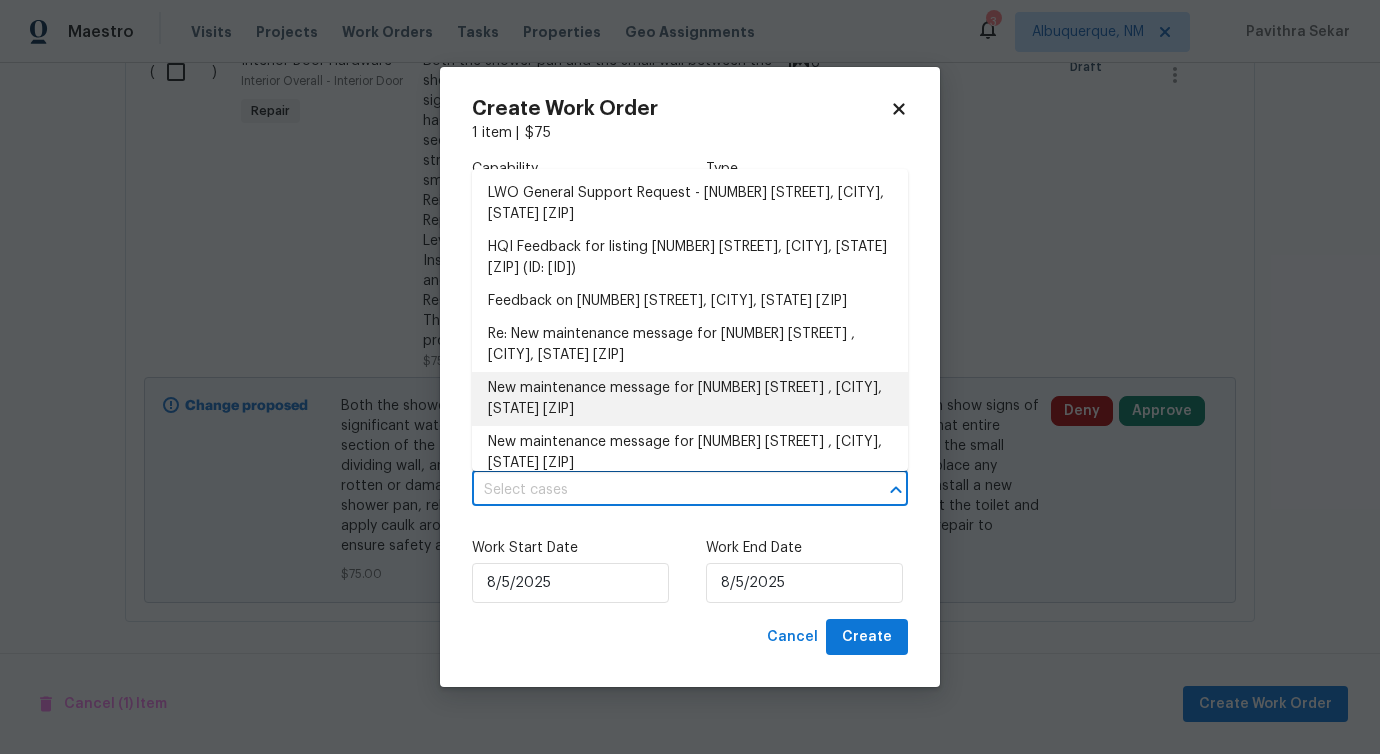 click on "New maintenance message for 1909 Meadow Ln , Decatur, GA 30032" at bounding box center (690, 399) 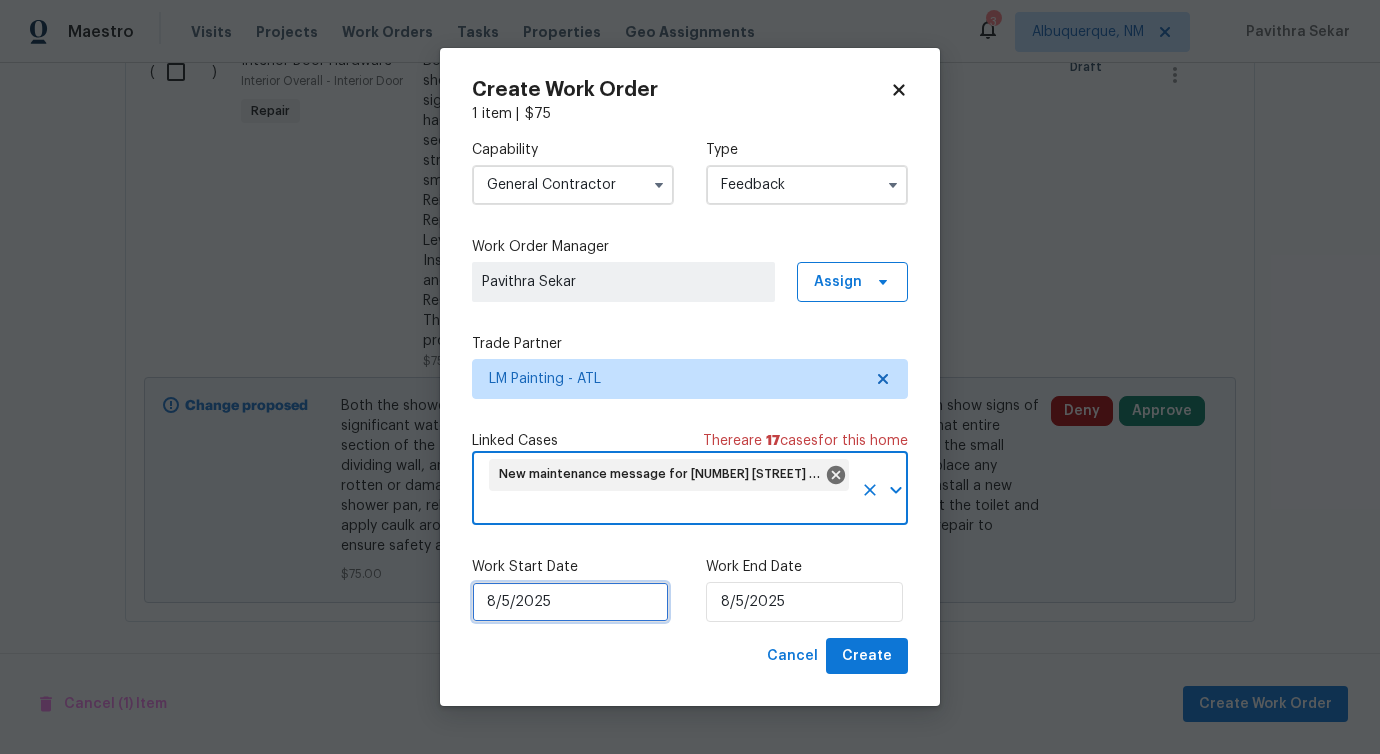 click on "8/5/2025" at bounding box center [570, 602] 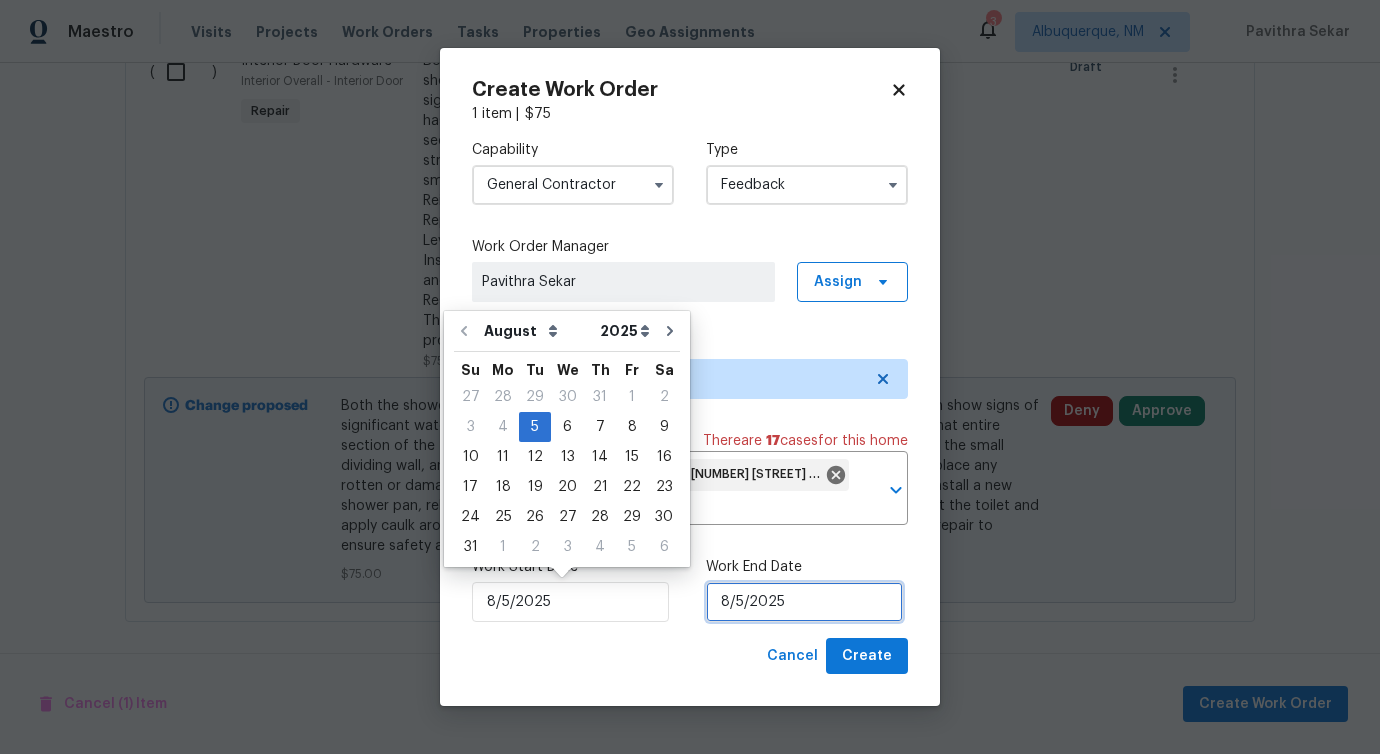 click on "8/5/2025" at bounding box center [804, 602] 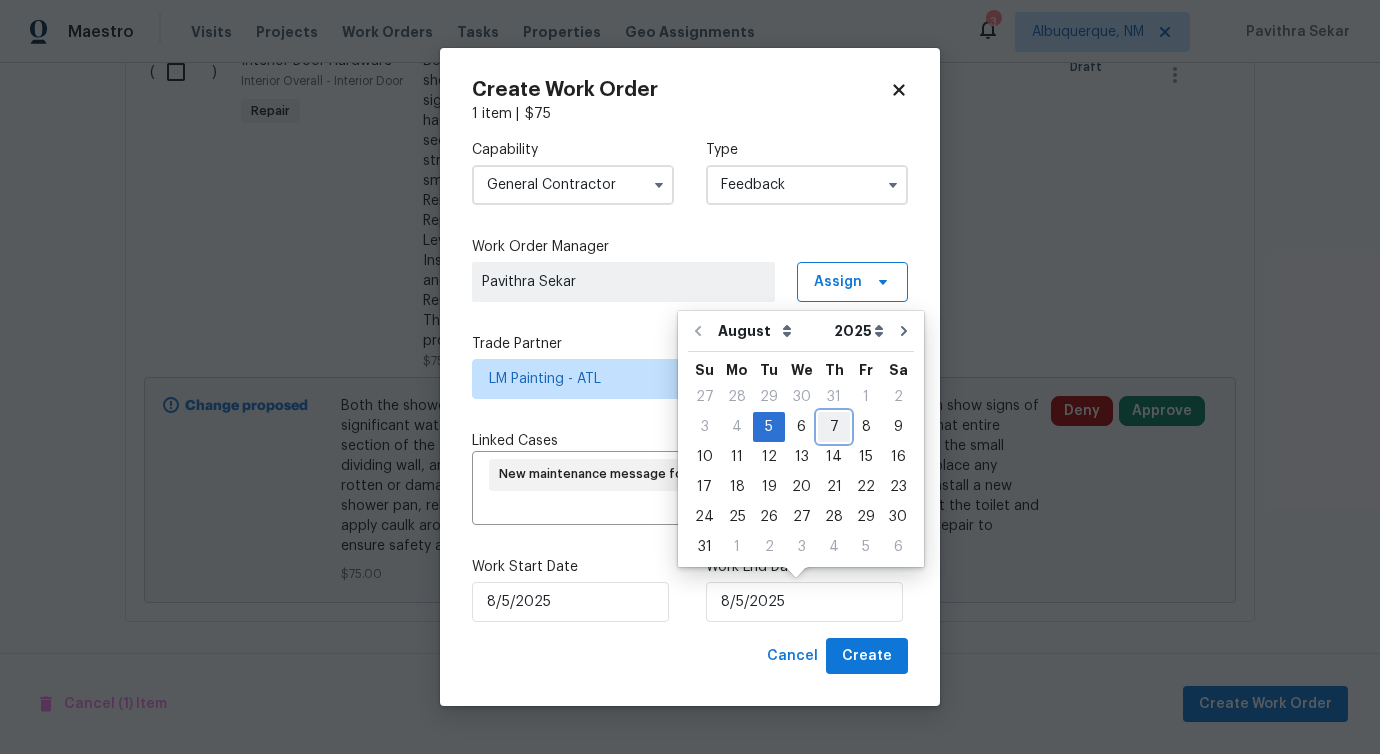 click on "7" at bounding box center (834, 427) 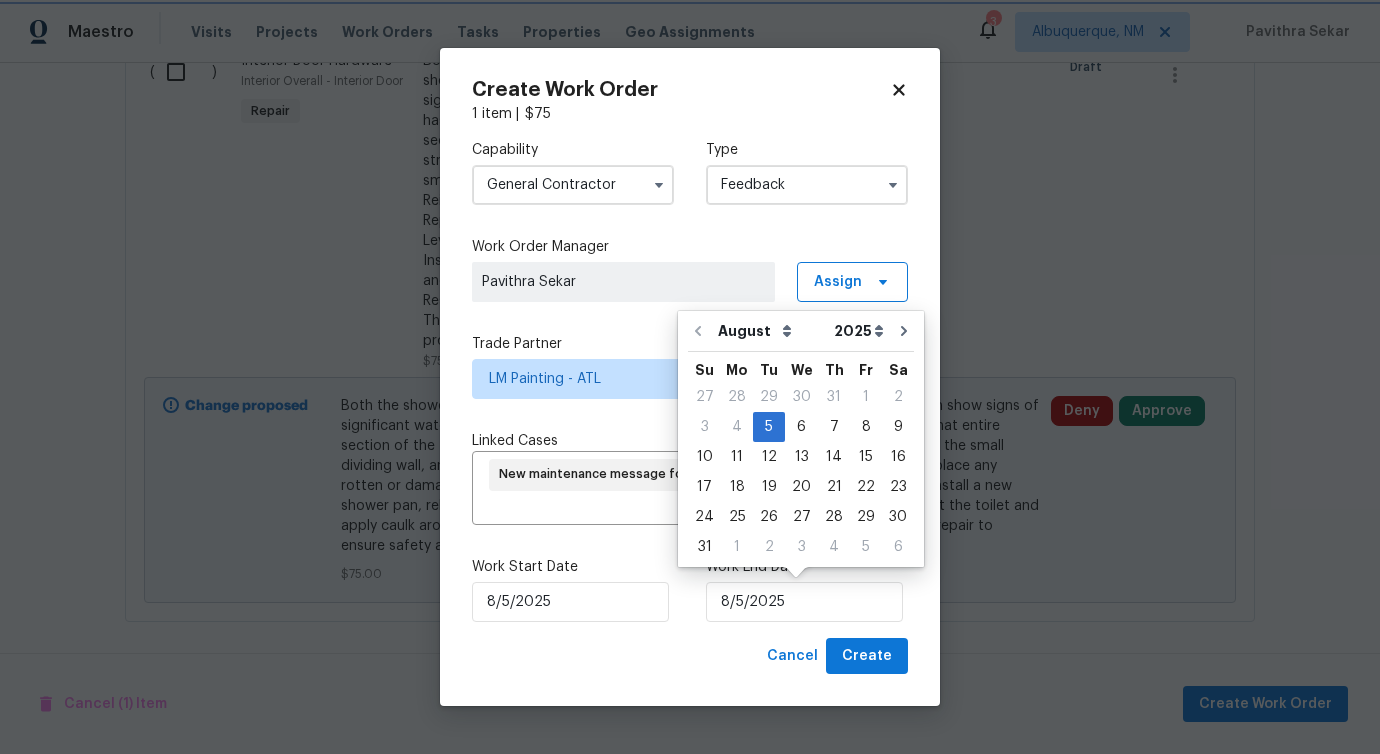 type on "8/7/2025" 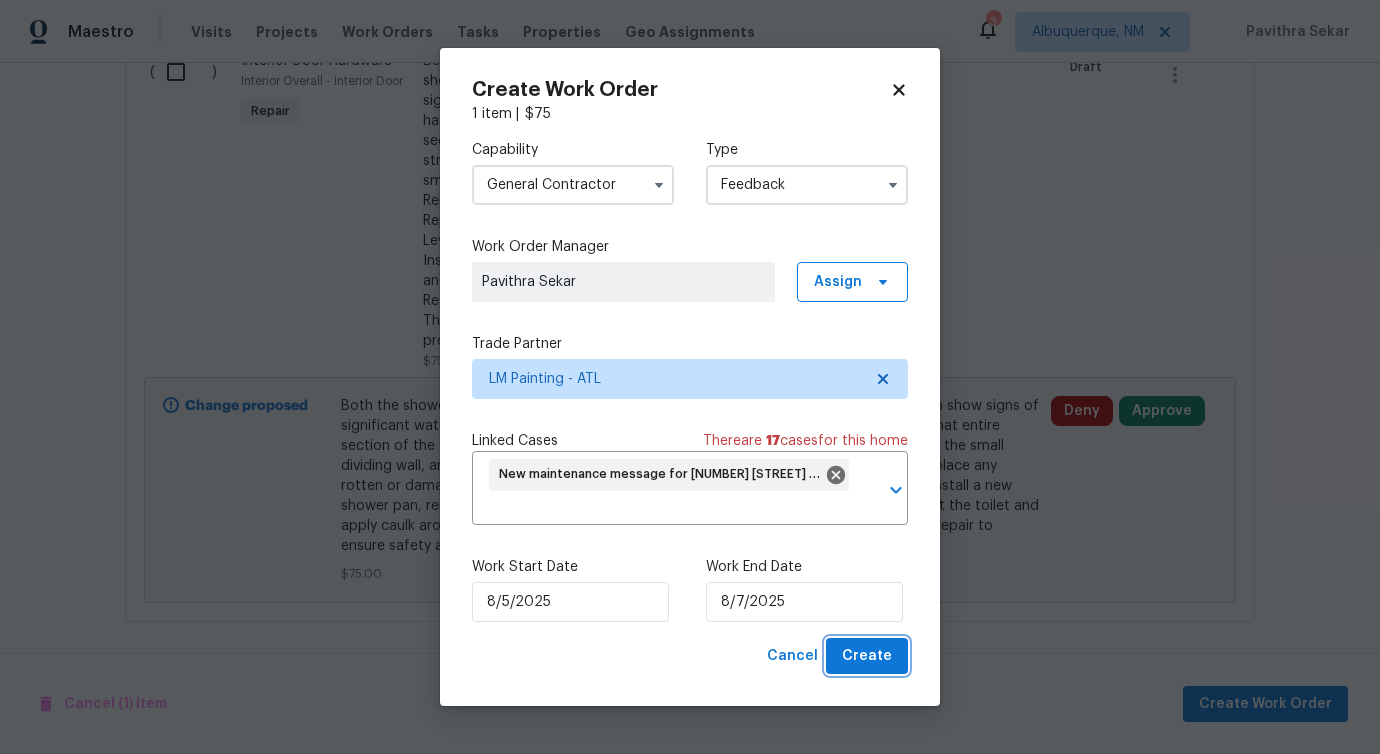 click on "Create" at bounding box center [867, 656] 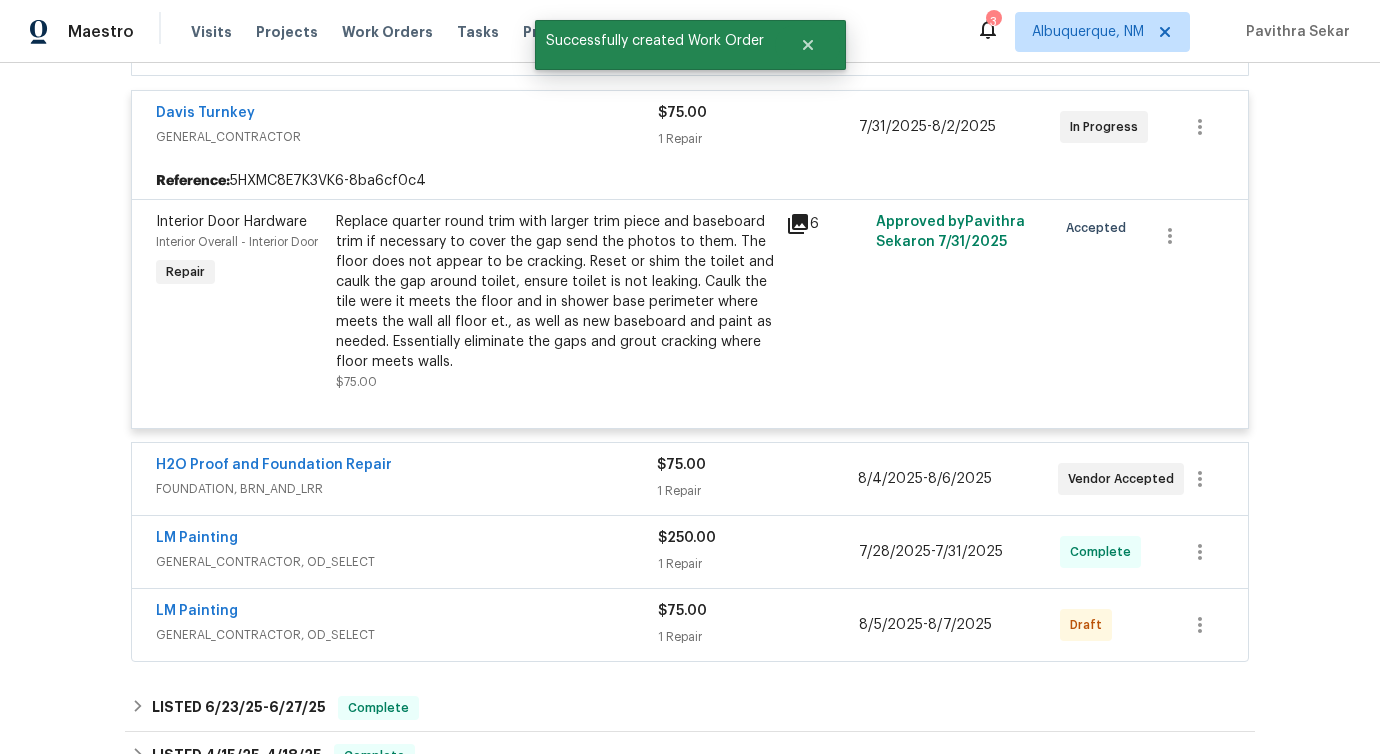 scroll, scrollTop: 496, scrollLeft: 0, axis: vertical 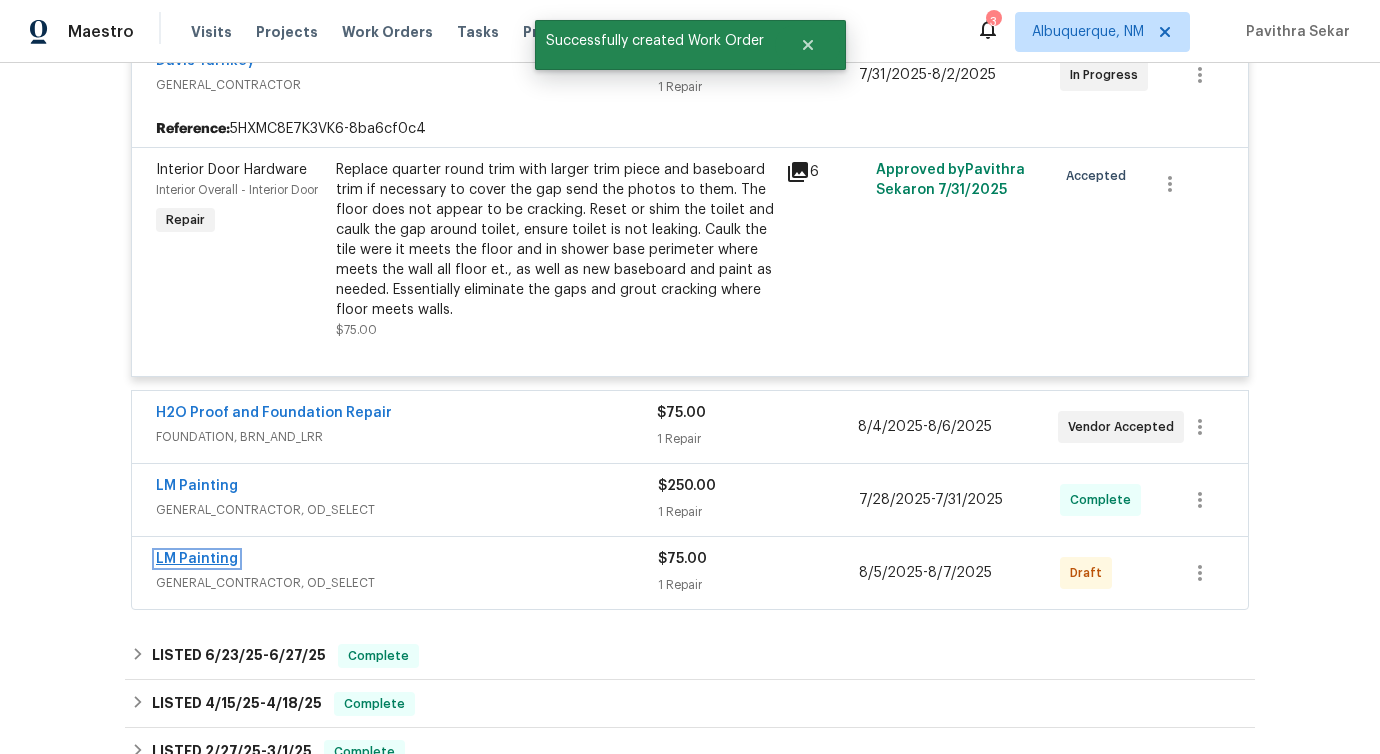 click on "LM Painting" at bounding box center [197, 559] 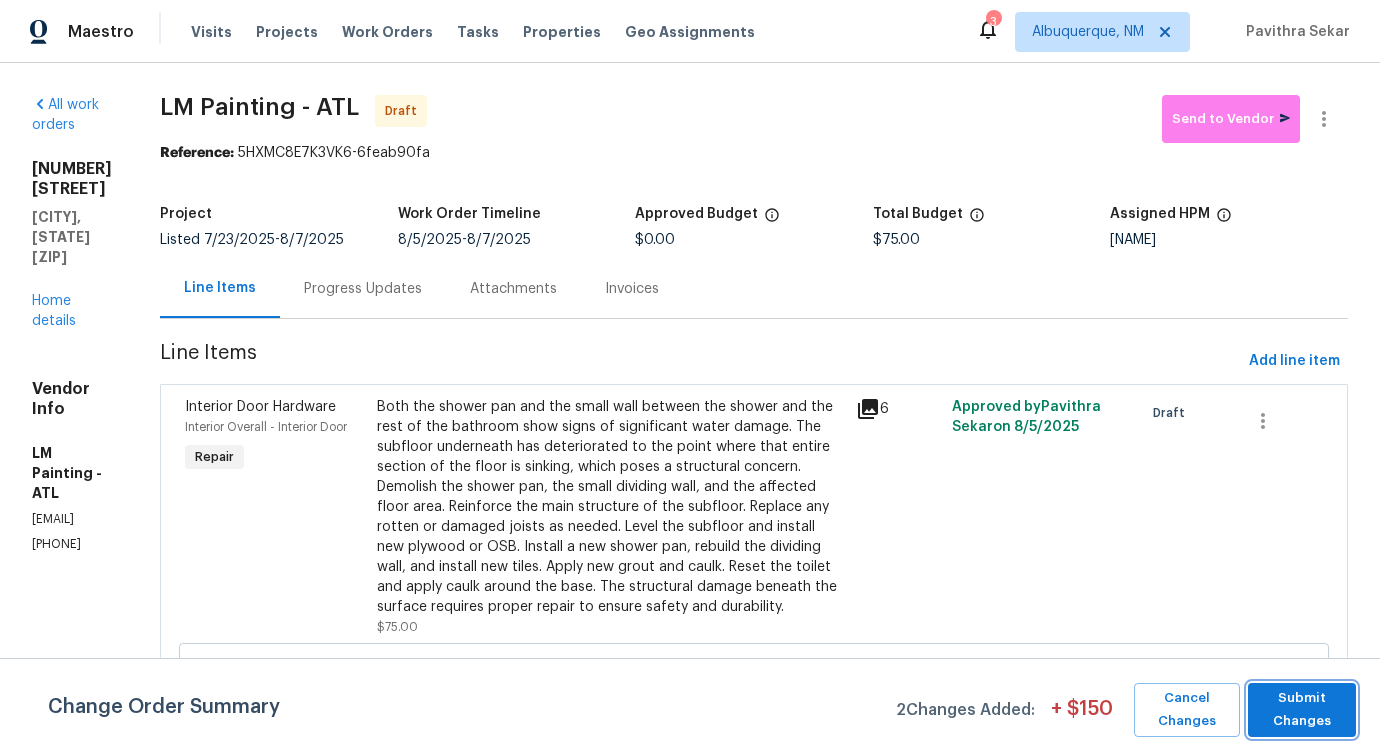 click on "Submit Changes" at bounding box center [1302, 710] 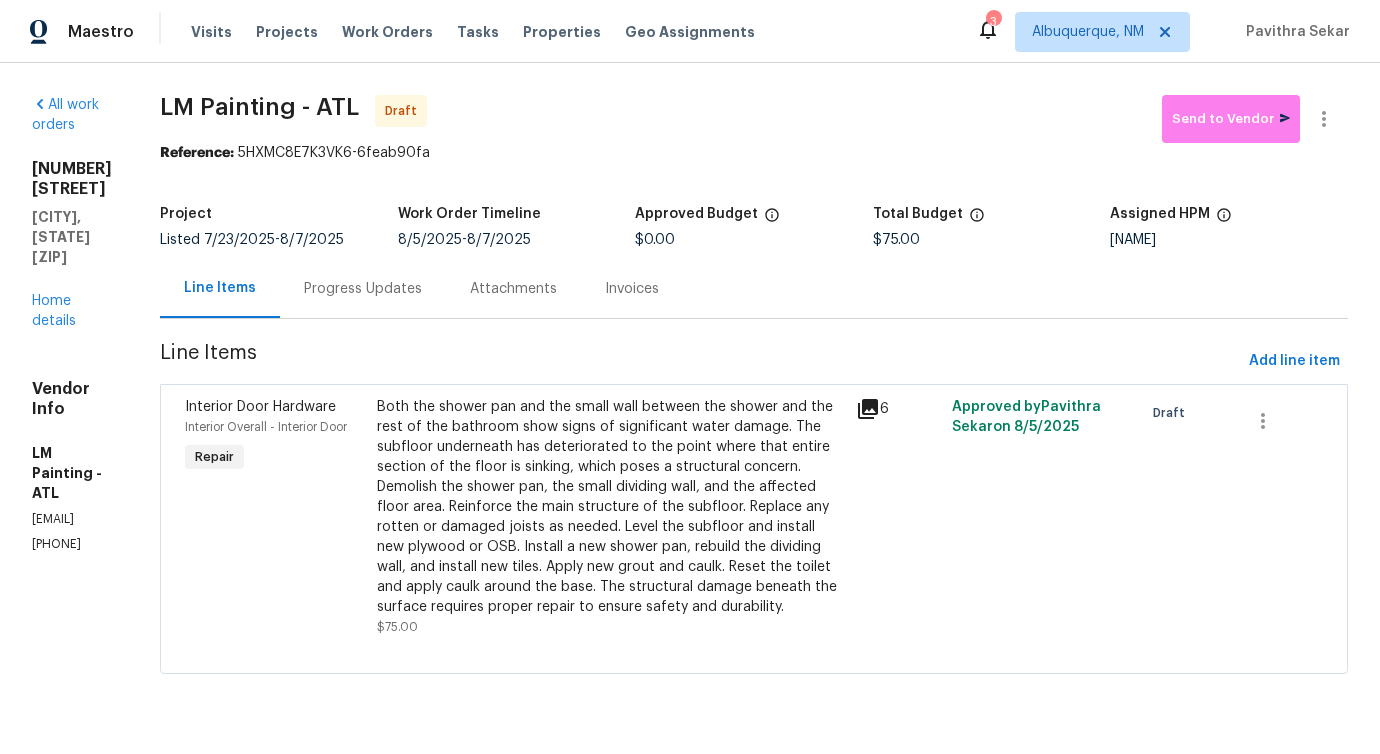 click on "Progress Updates" at bounding box center [363, 289] 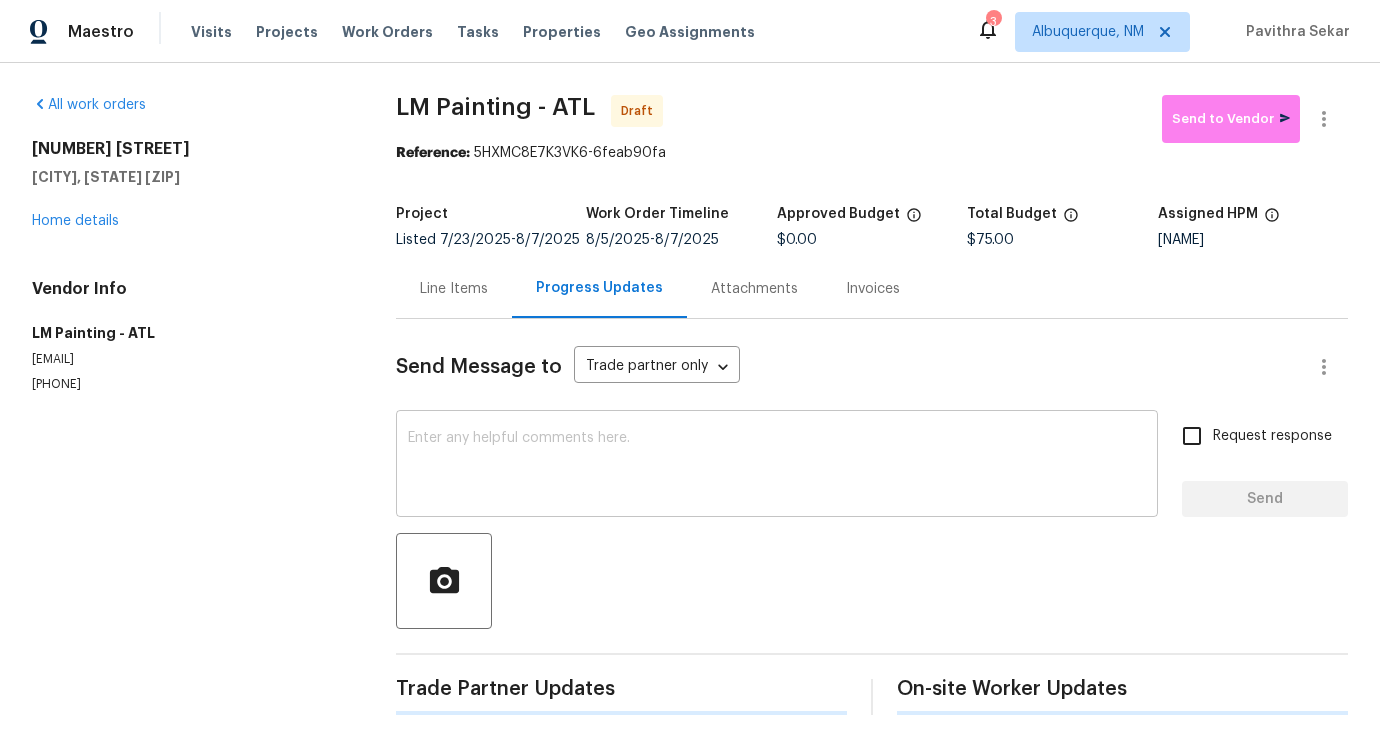 click at bounding box center (777, 466) 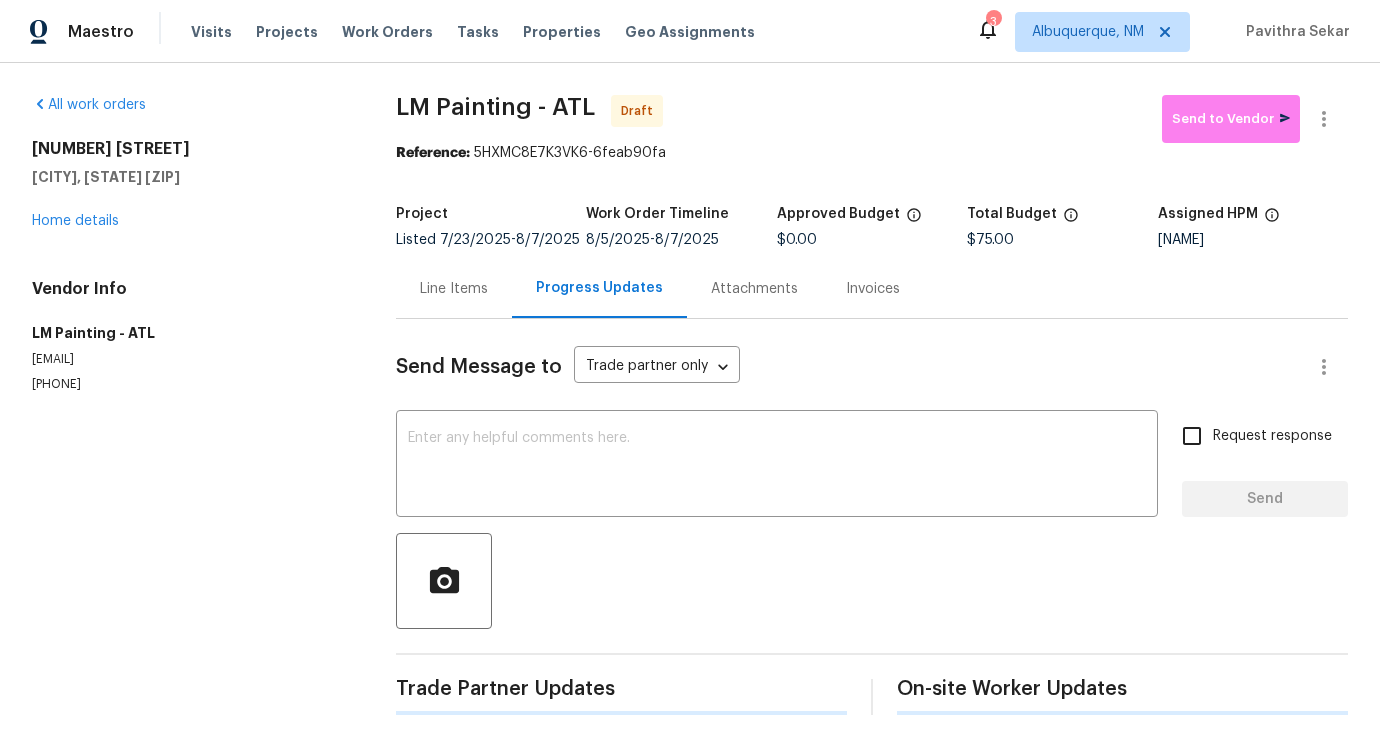 scroll, scrollTop: 4, scrollLeft: 0, axis: vertical 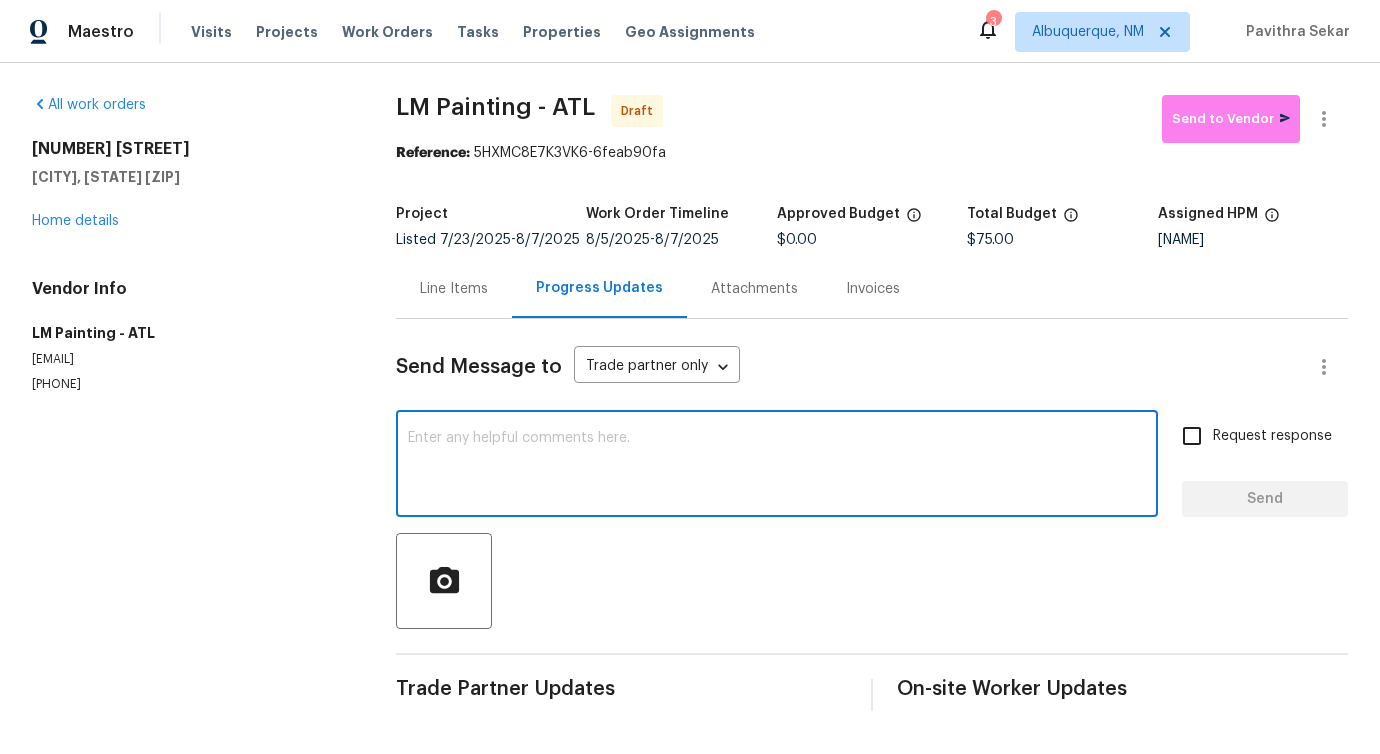 click at bounding box center [777, 466] 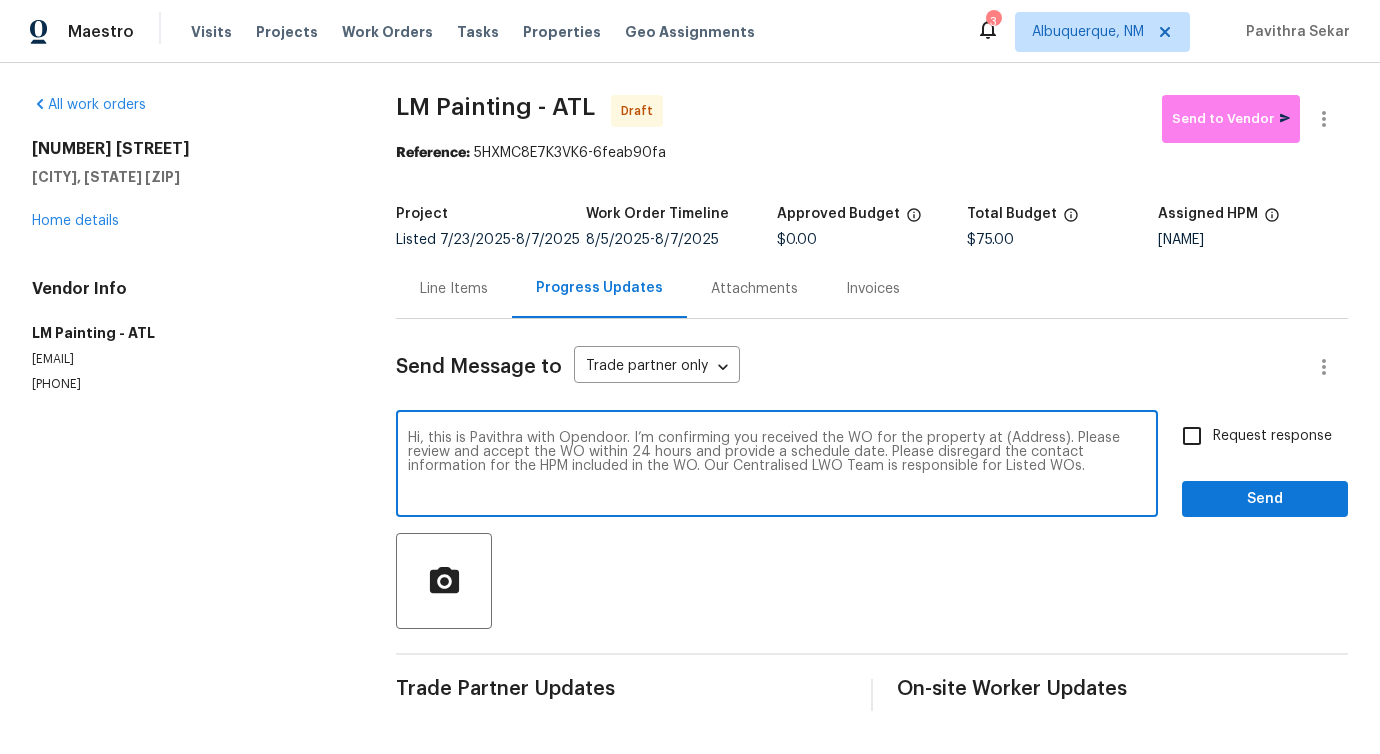 click on "Hi, this is Pavithra with Opendoor. I’m confirming you received the WO for the property at (Address). Please review and accept the WO within 24 hours and provide a schedule date. Please disregard the contact information for the HPM included in the WO. Our Centralised LWO Team is responsible for Listed WOs." at bounding box center (777, 466) 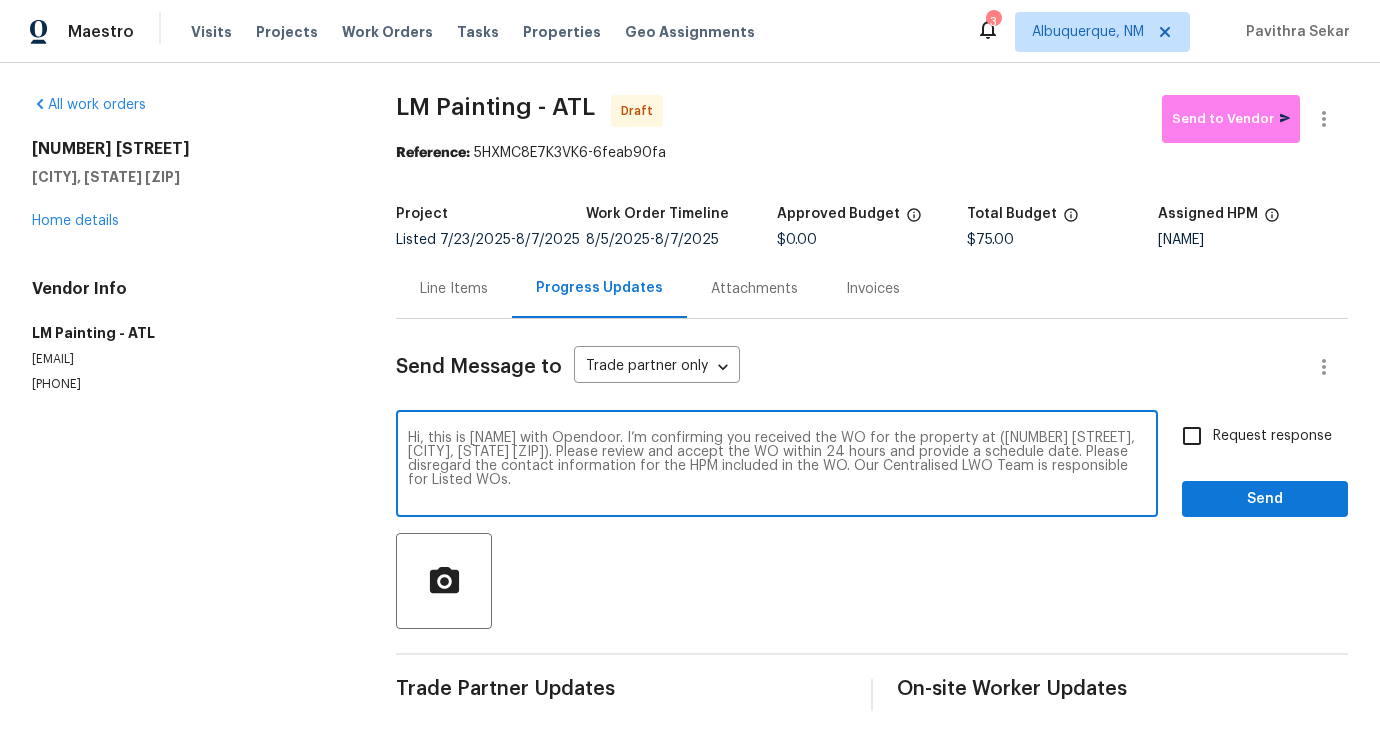 type on "Hi, this is Pavithra with Opendoor. I’m confirming you received the WO for the property at (1909 Meadow Ln, Decatur, GA 30032). Please review and accept the WO within 24 hours and provide a schedule date. Please disregard the contact information for the HPM included in the WO. Our Centralised LWO Team is responsible for Listed WOs." 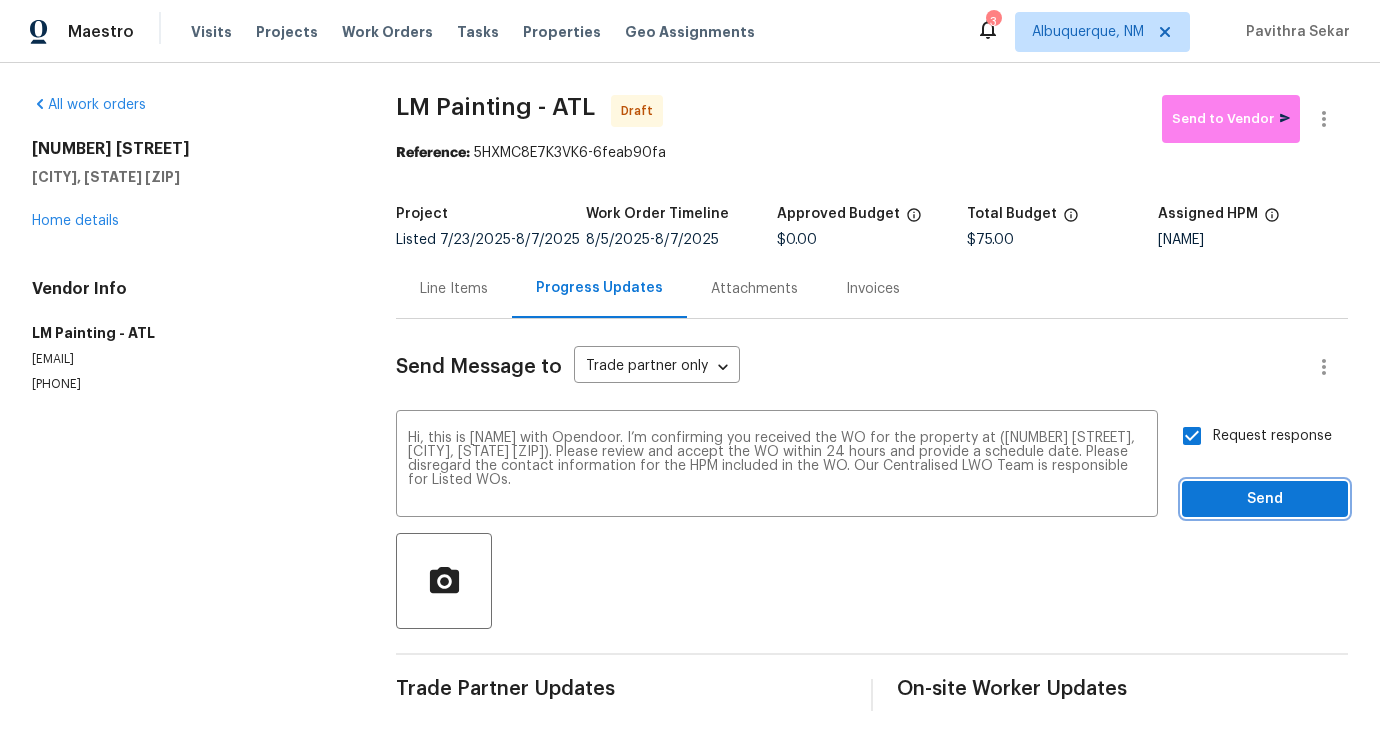 click on "Send" at bounding box center [1265, 499] 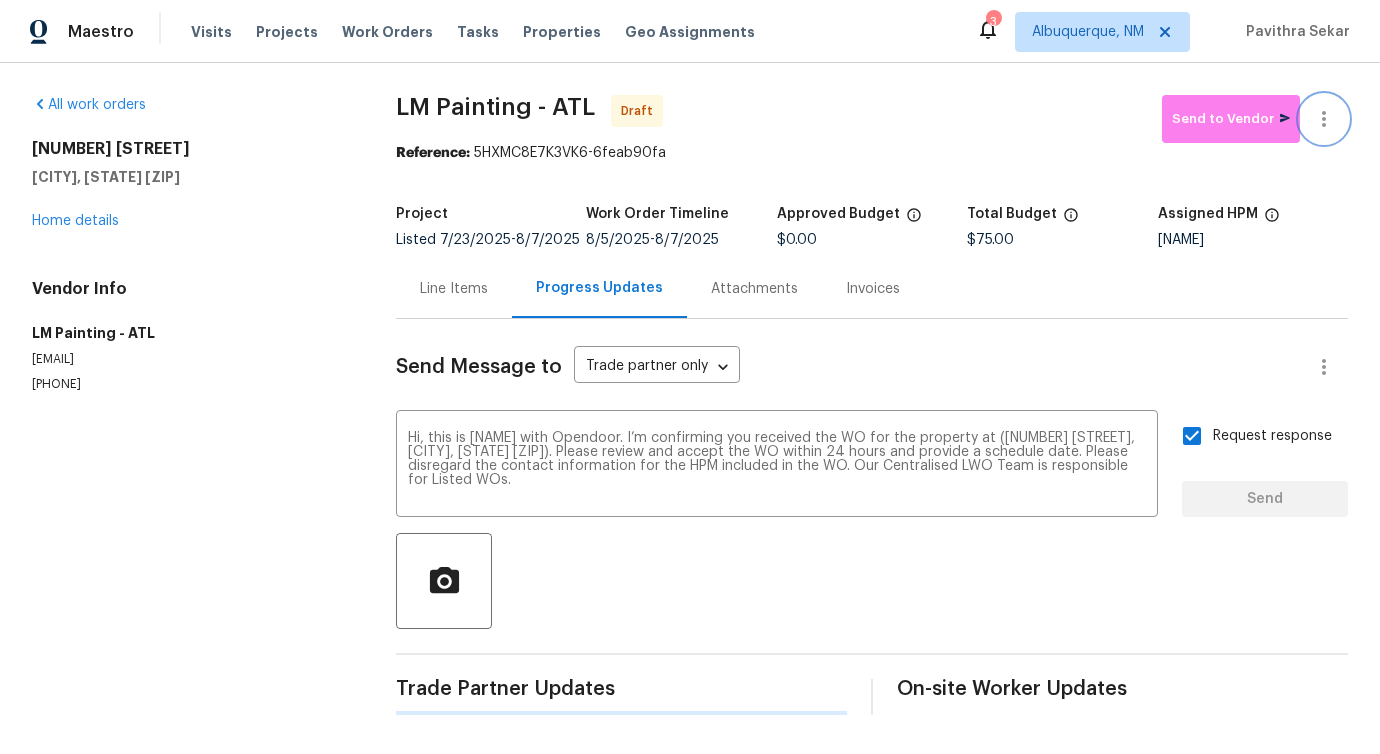 click 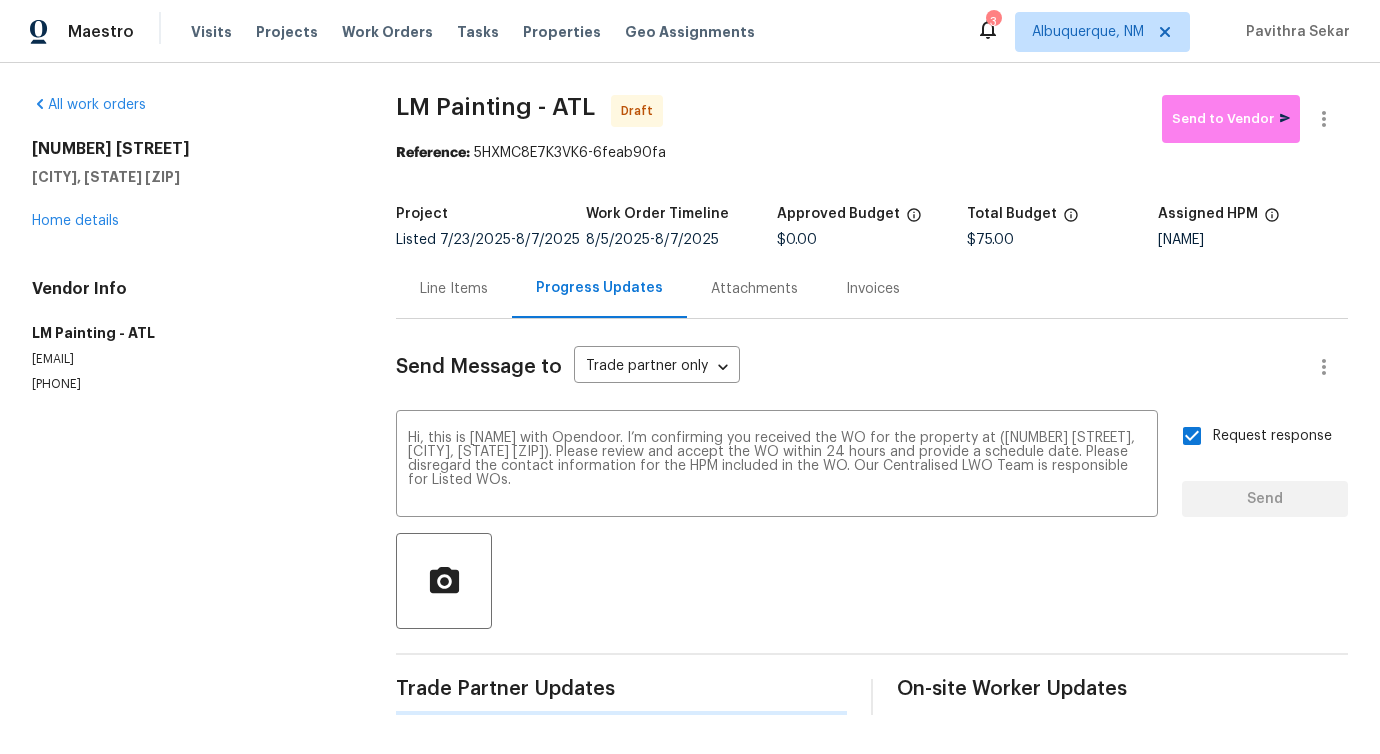type 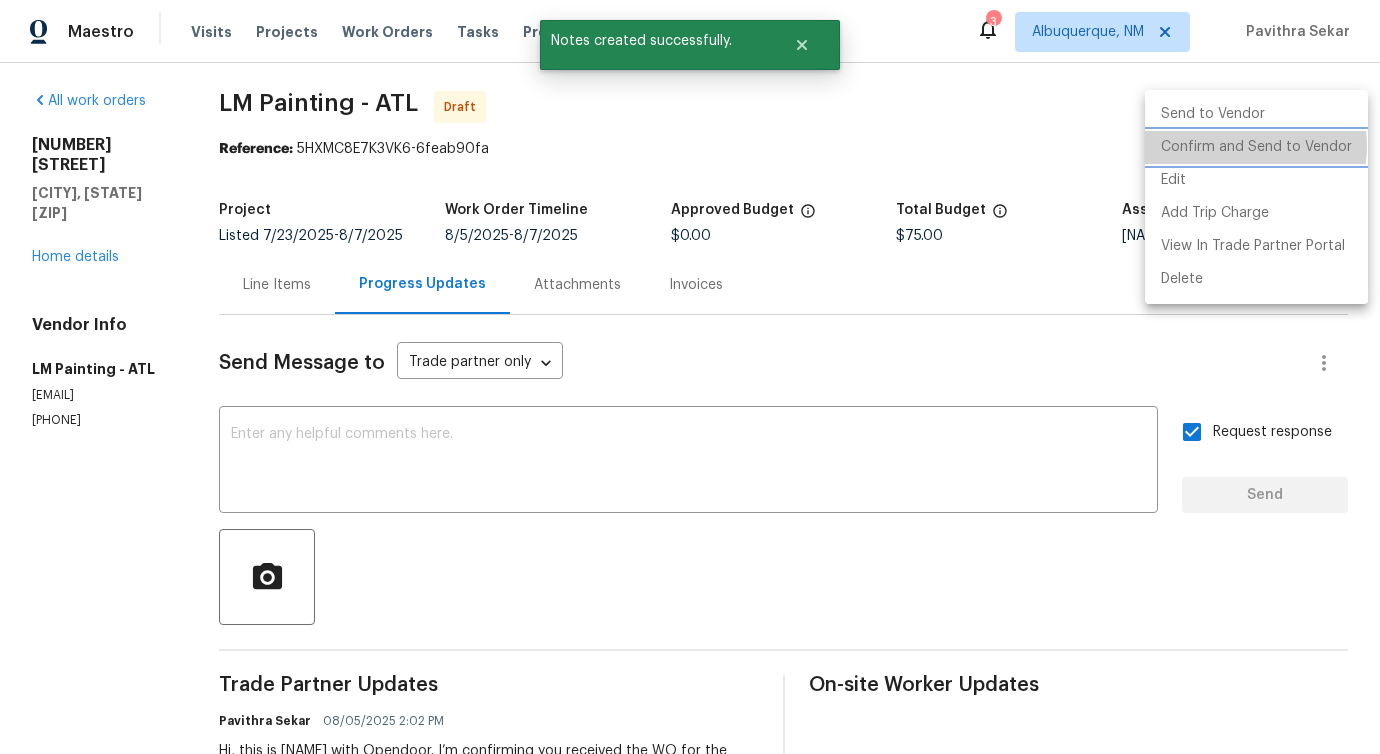 click on "Confirm and Send to Vendor" at bounding box center [1256, 147] 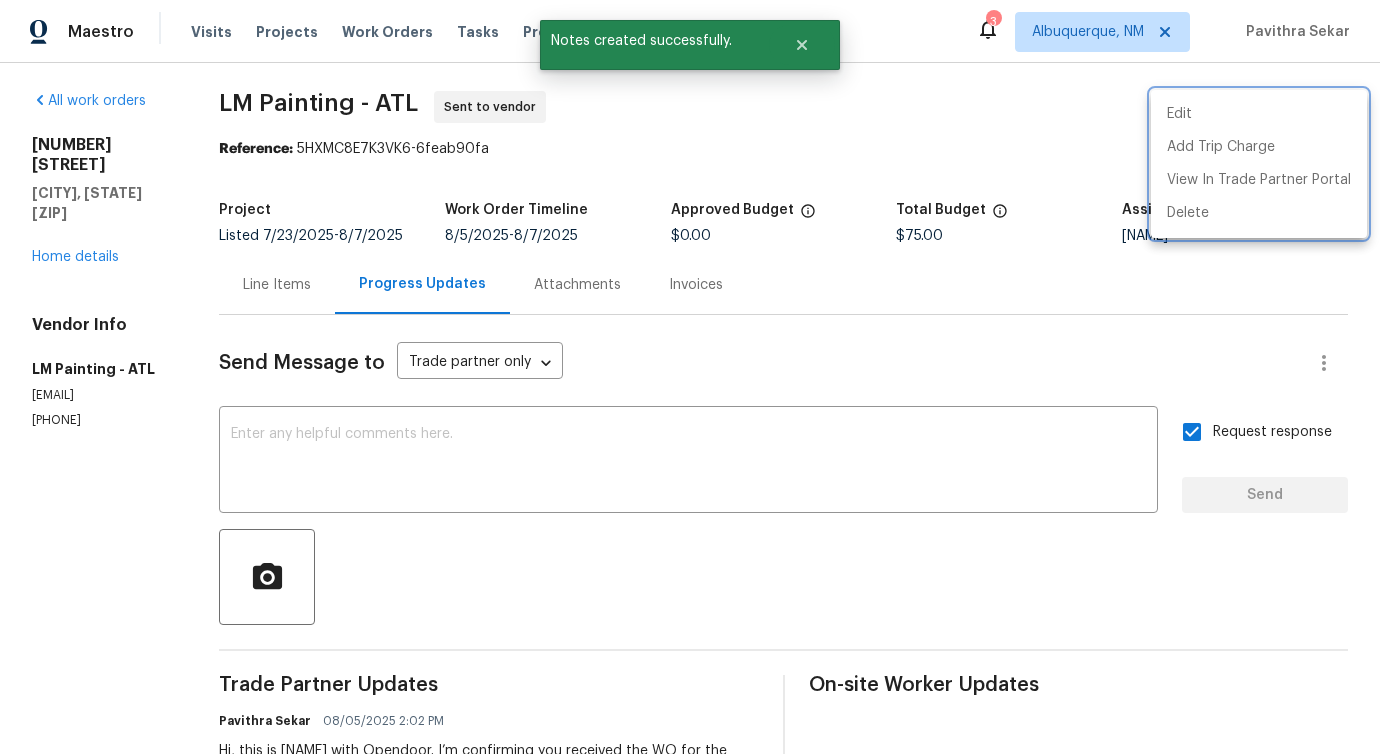 click at bounding box center (690, 377) 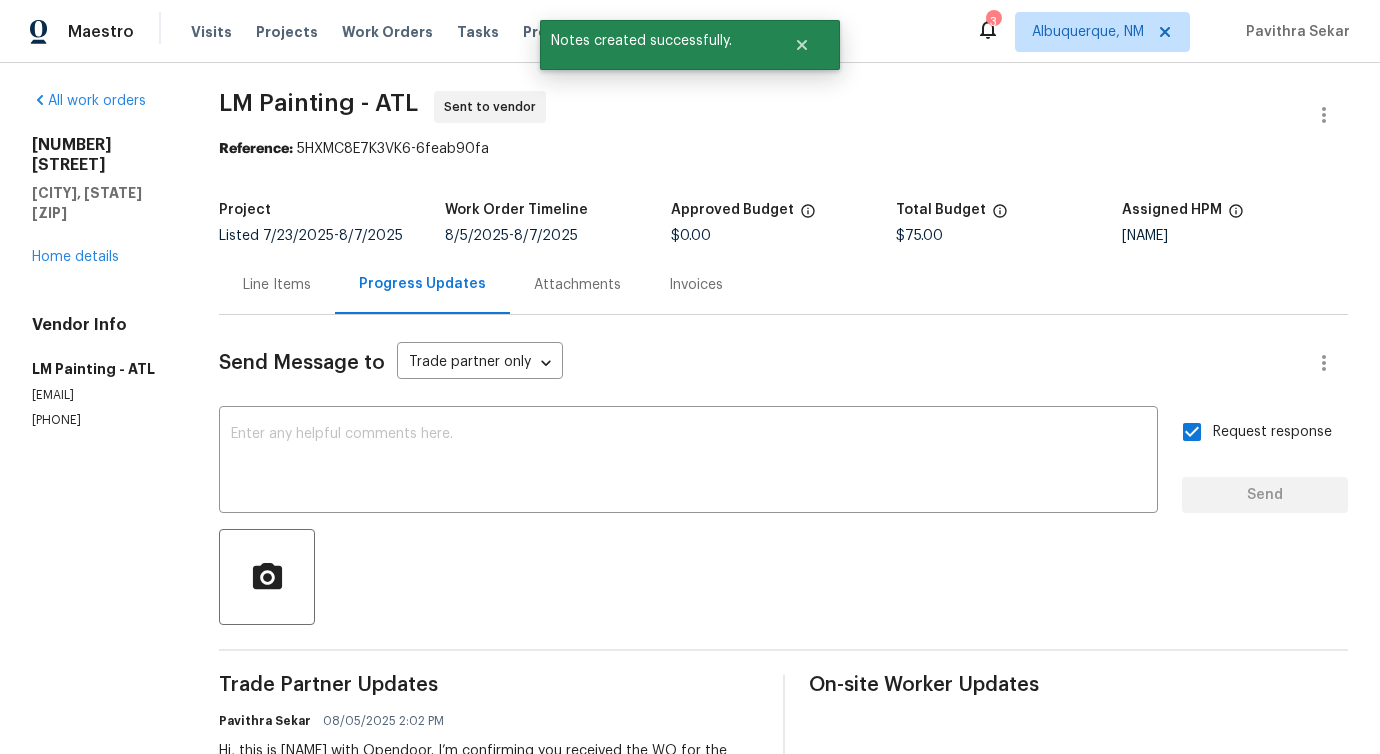 click on "Line Items" at bounding box center (277, 284) 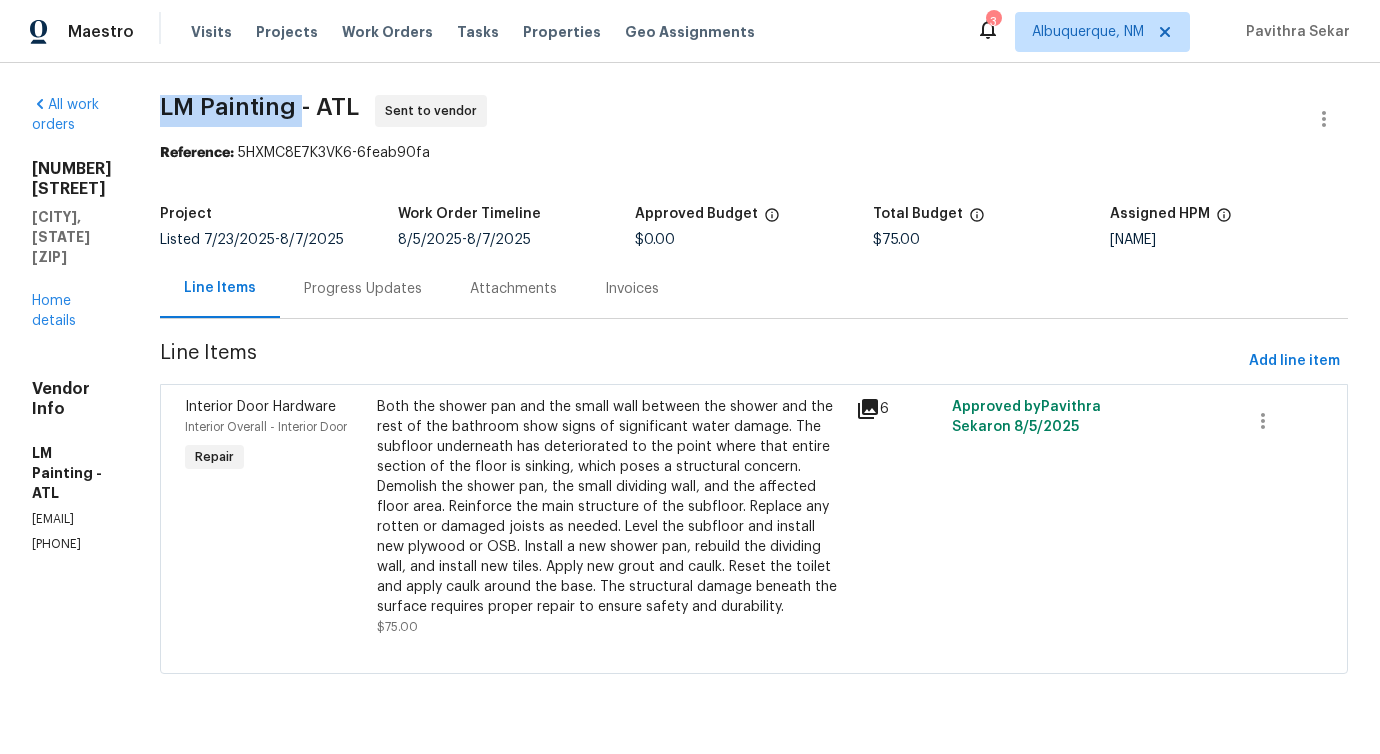 drag, startPoint x: 294, startPoint y: 114, endPoint x: 439, endPoint y: 101, distance: 145.58159 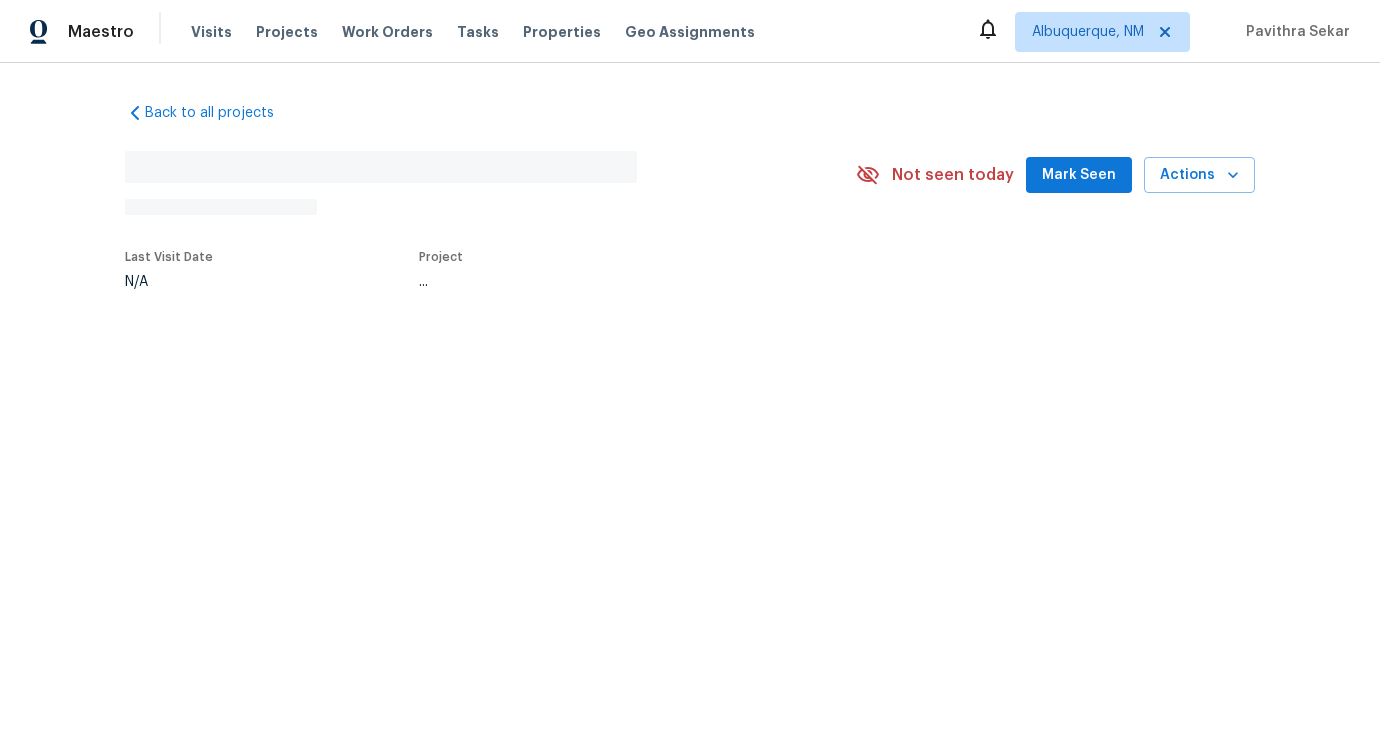 scroll, scrollTop: 0, scrollLeft: 0, axis: both 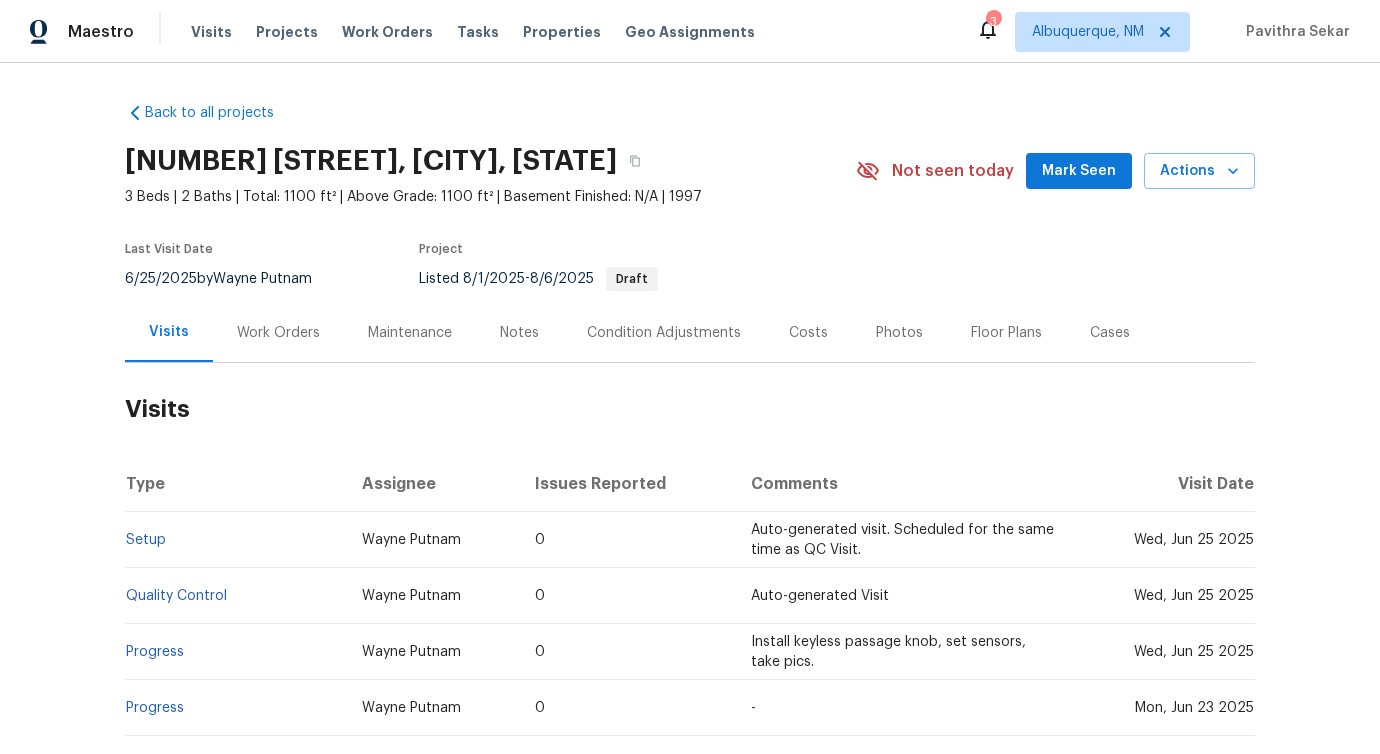 click on "Work Orders" at bounding box center [278, 332] 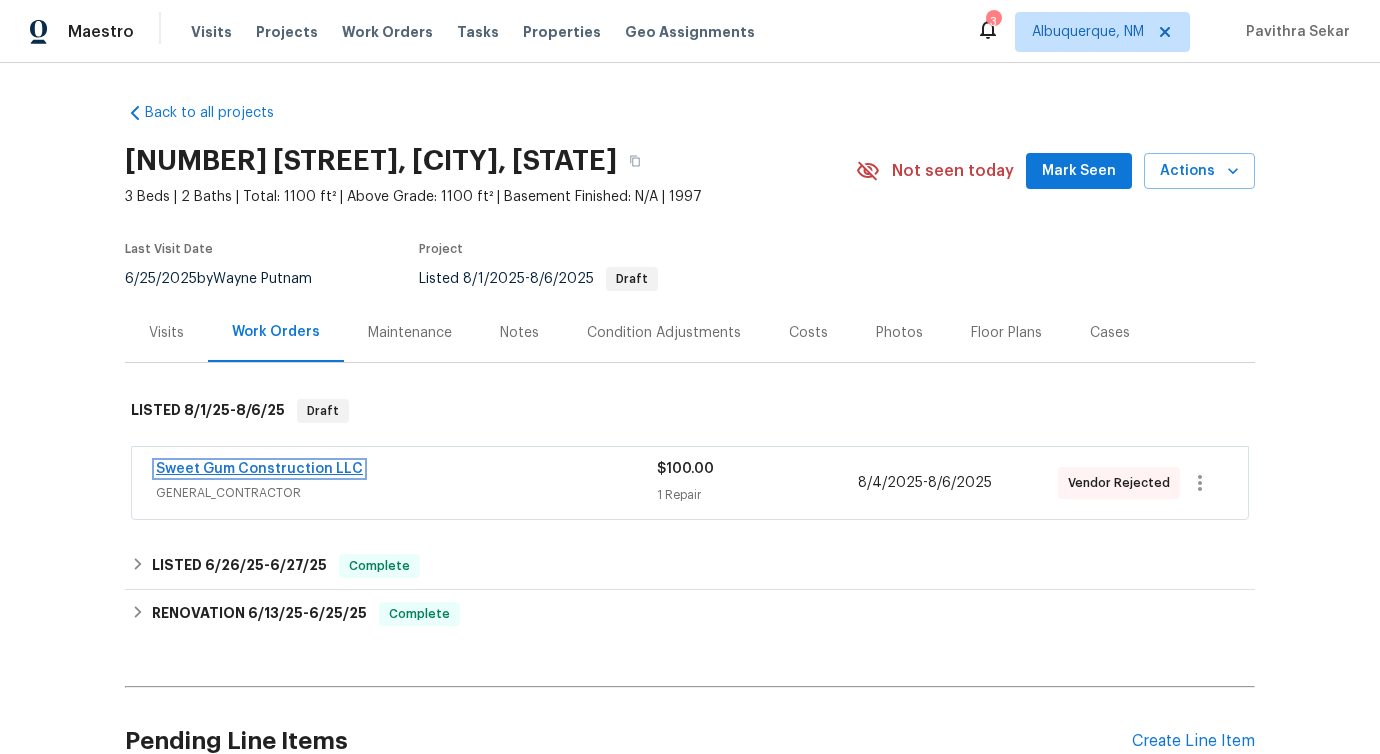 click on "Sweet Gum Construction LLC" at bounding box center [259, 469] 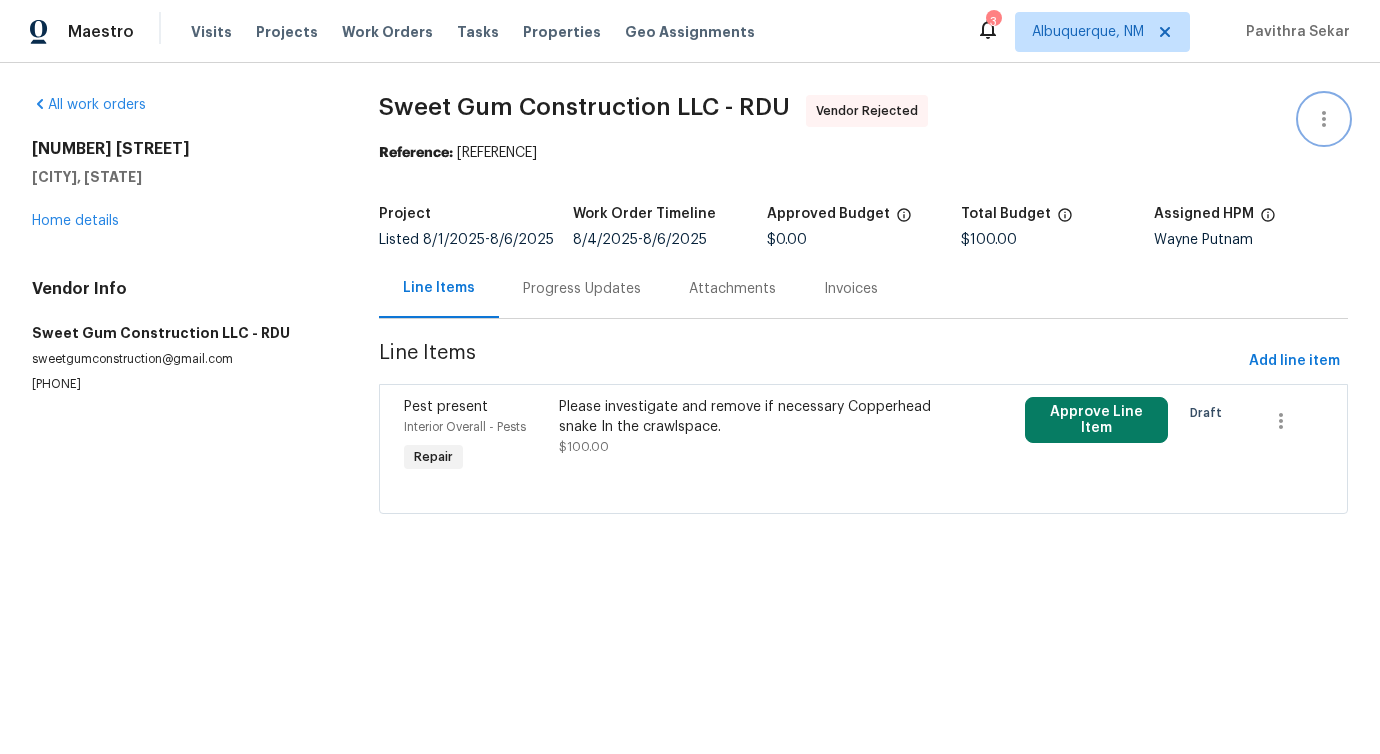 click at bounding box center (1324, 119) 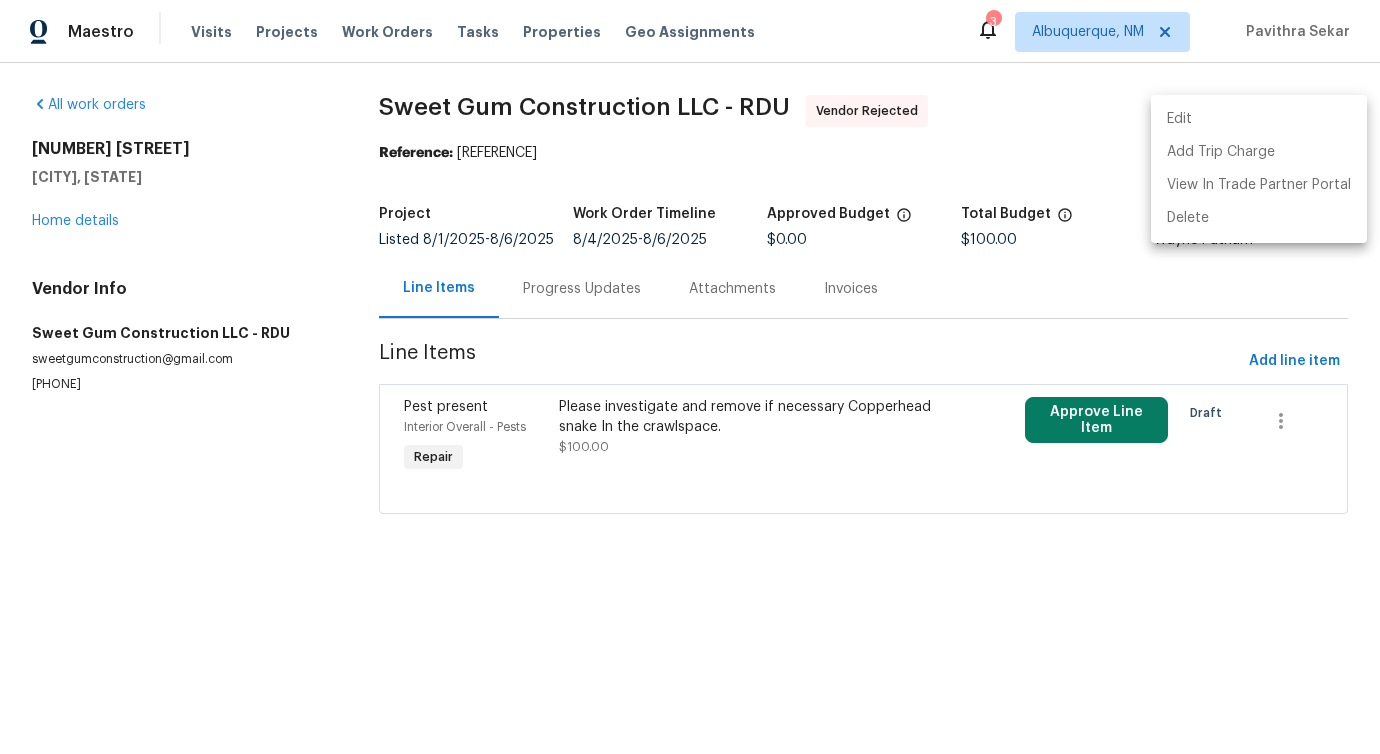 click on "Edit" at bounding box center [1259, 119] 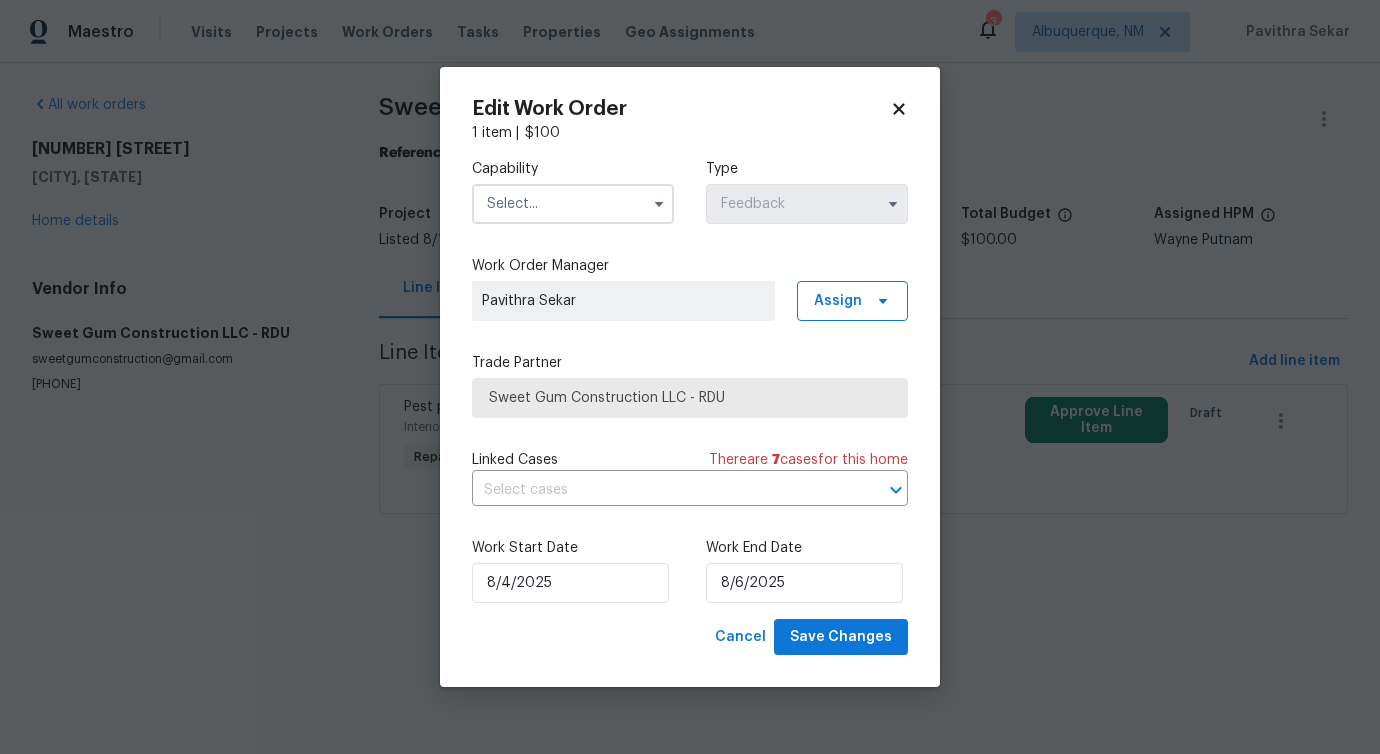 click at bounding box center [573, 204] 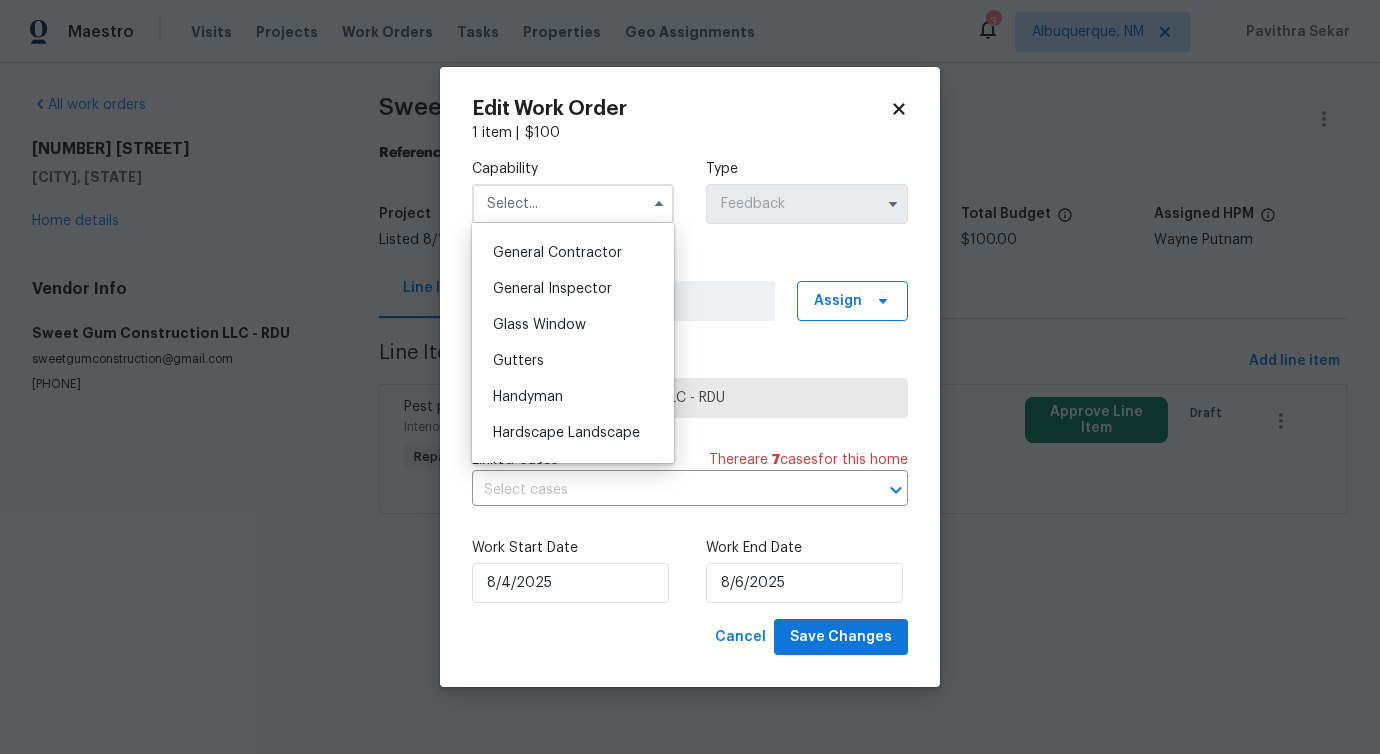 scroll, scrollTop: 948, scrollLeft: 0, axis: vertical 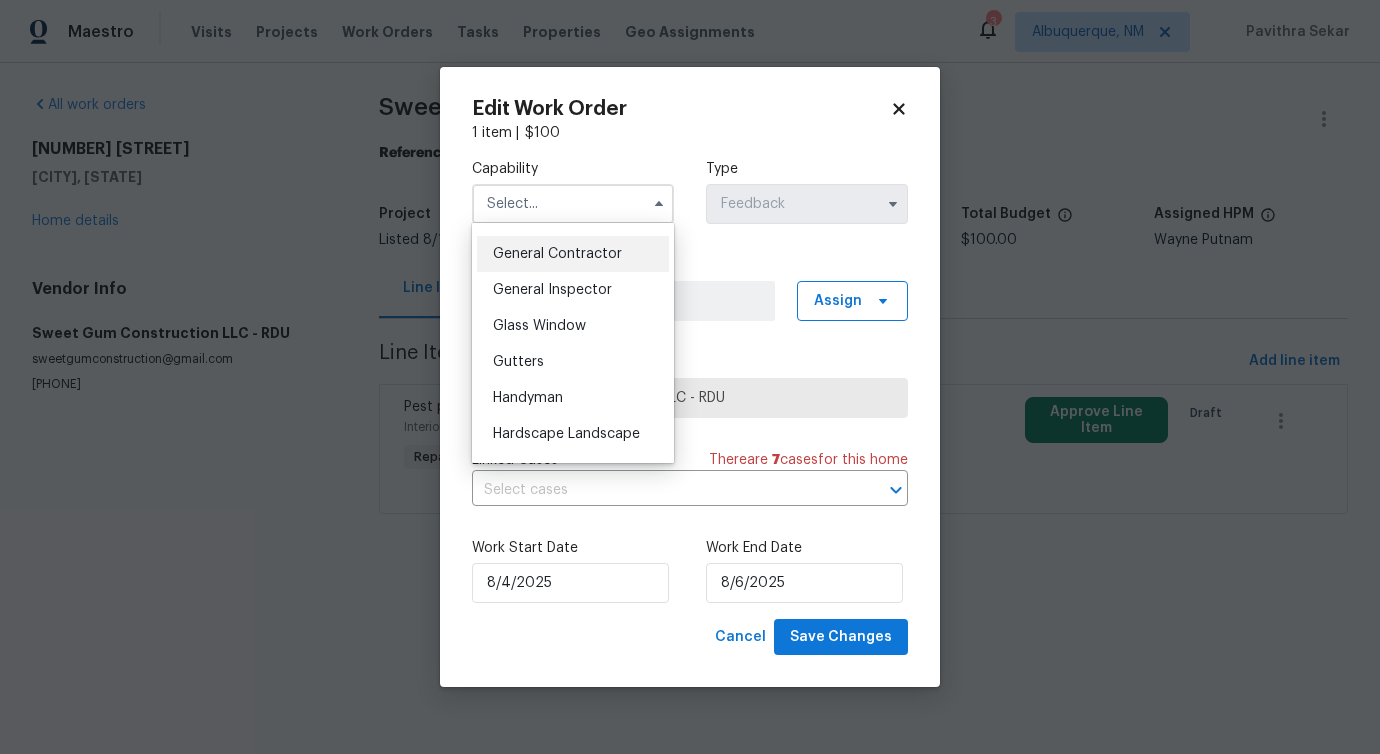 click on "General Contractor" at bounding box center (557, 254) 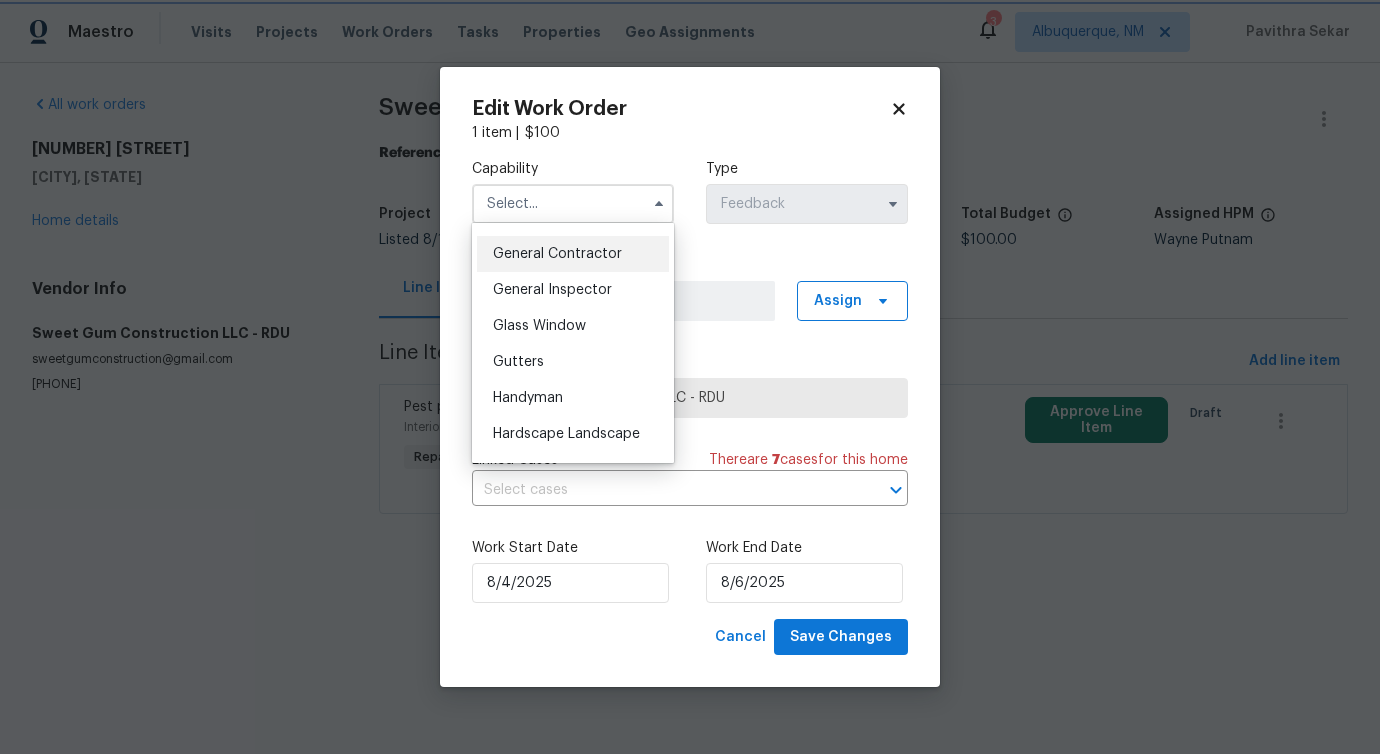 type on "General Contractor" 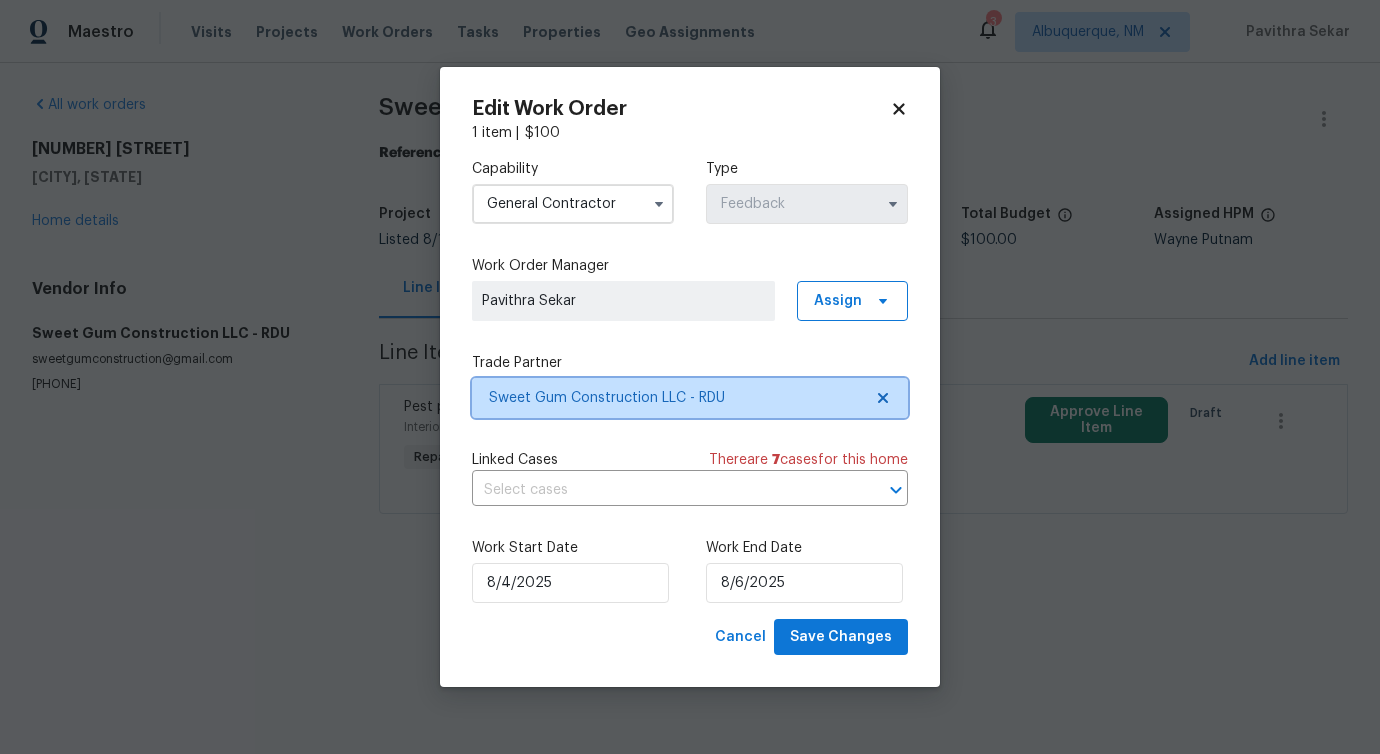 click on "Sweet Gum Construction LLC - RDU" at bounding box center (675, 398) 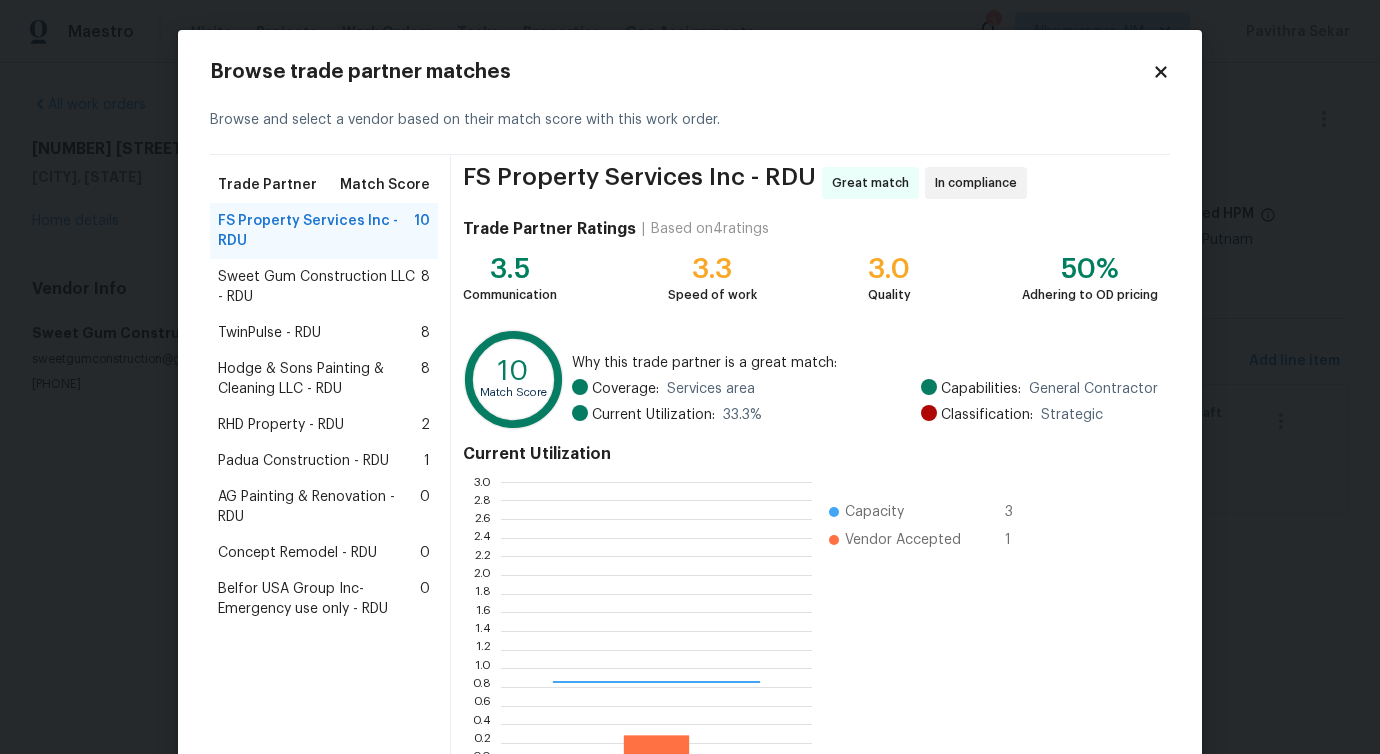 scroll, scrollTop: 2, scrollLeft: 2, axis: both 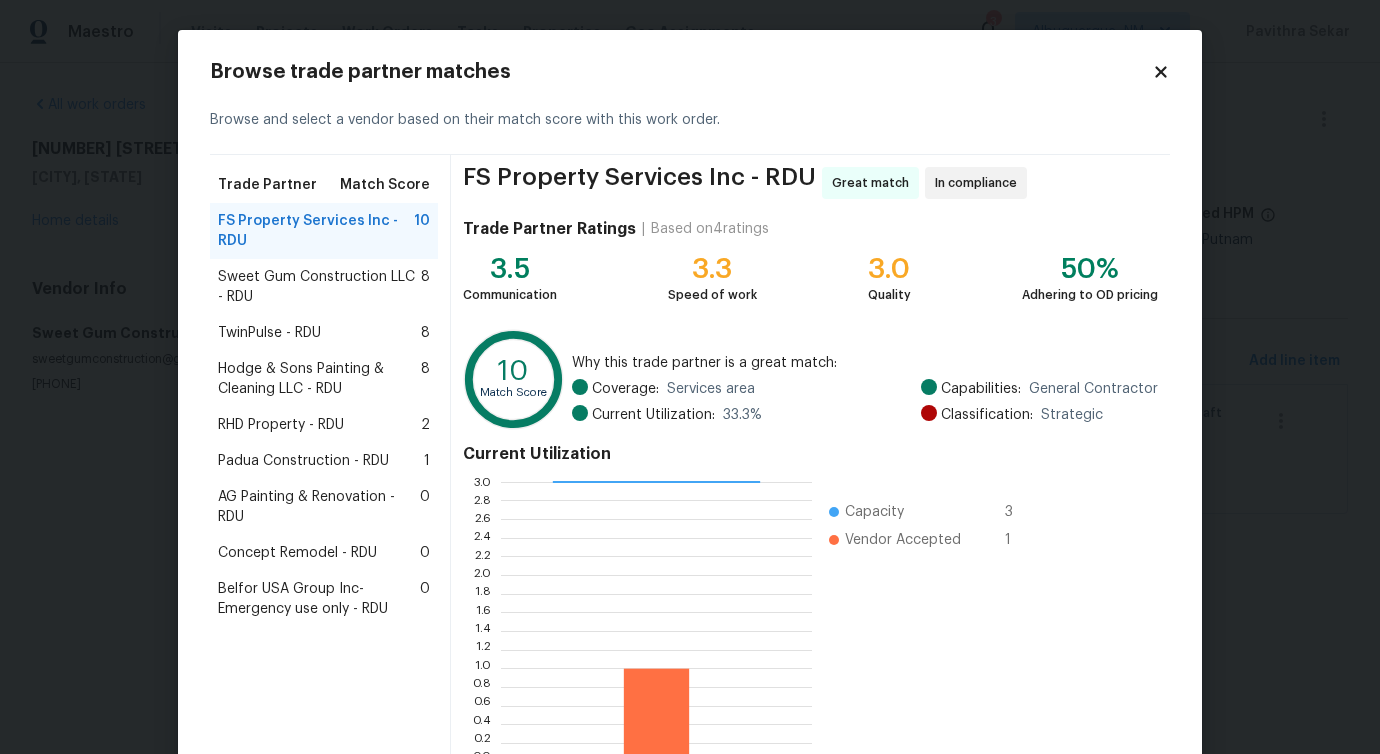 click on "TwinPulse - RDU 8" at bounding box center (324, 333) 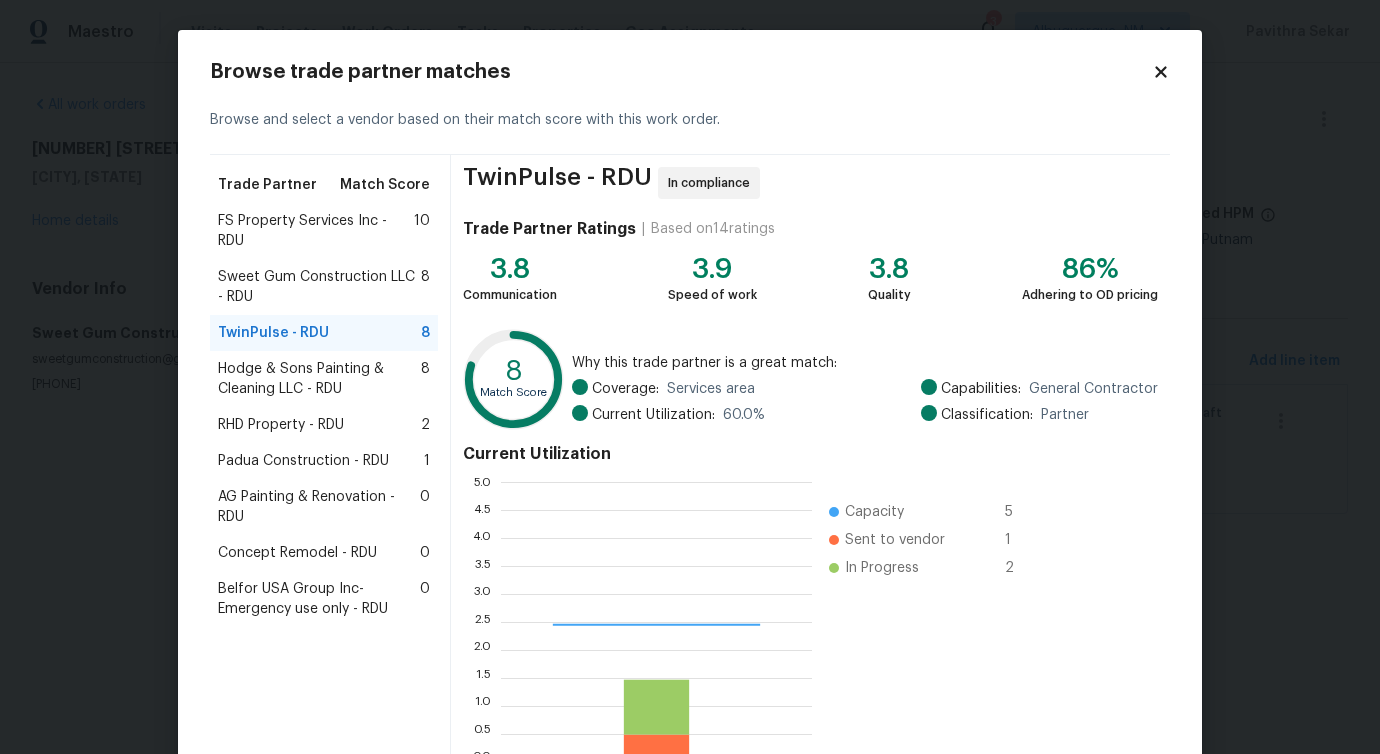 scroll, scrollTop: 2, scrollLeft: 2, axis: both 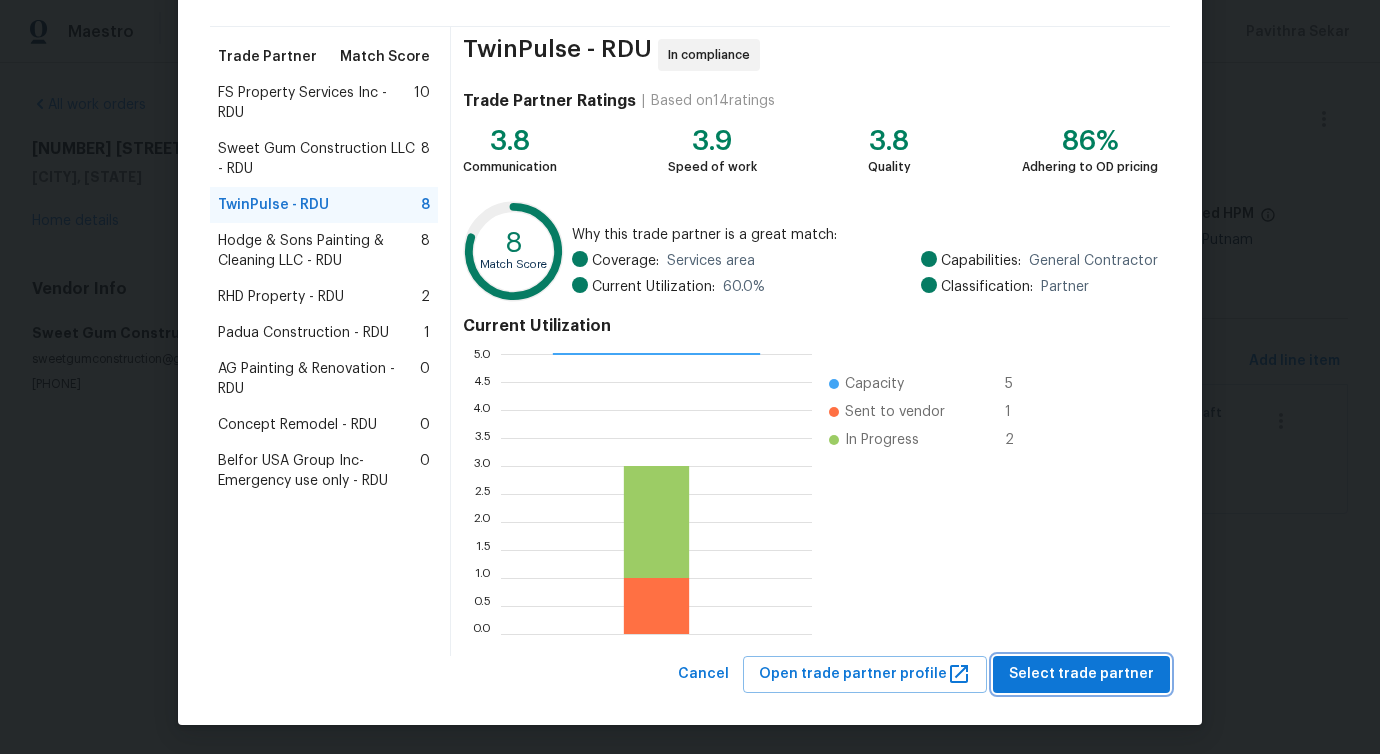click on "Select trade partner" at bounding box center (1081, 674) 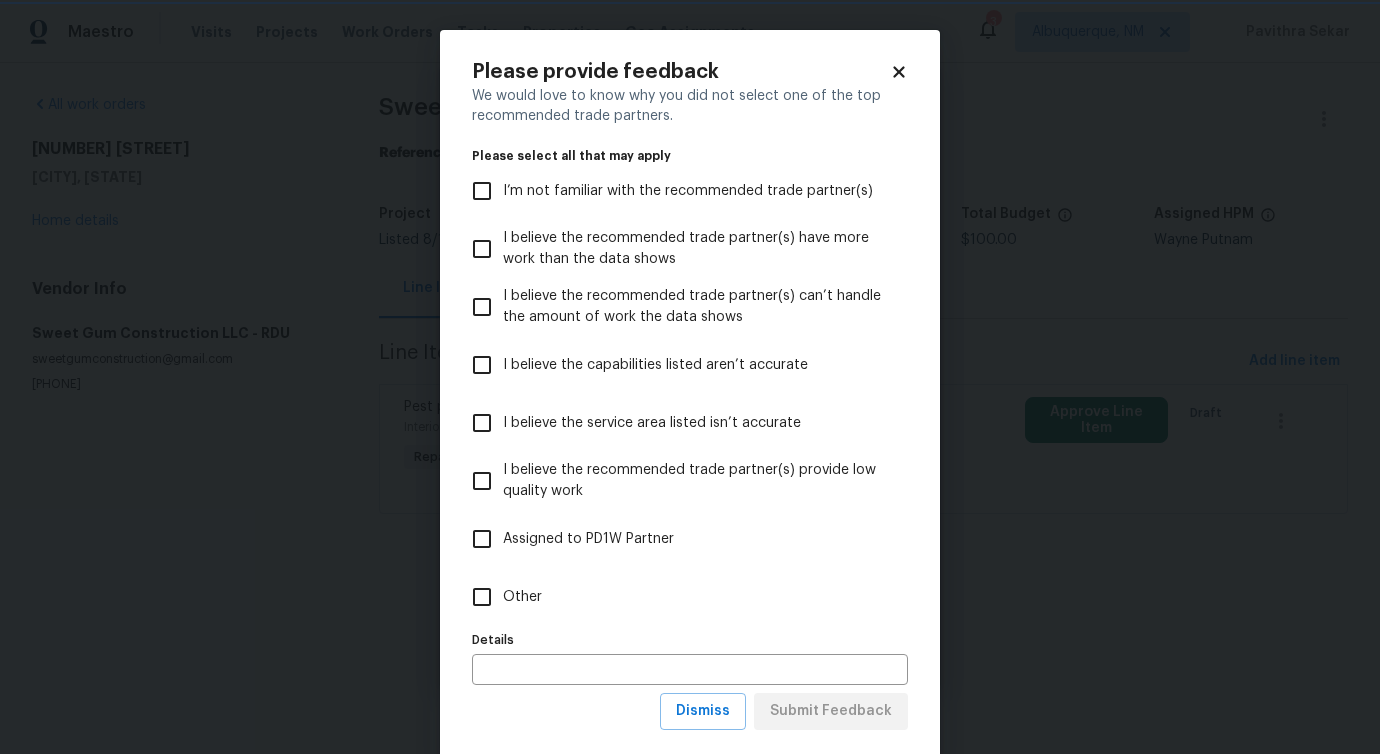 scroll, scrollTop: 0, scrollLeft: 0, axis: both 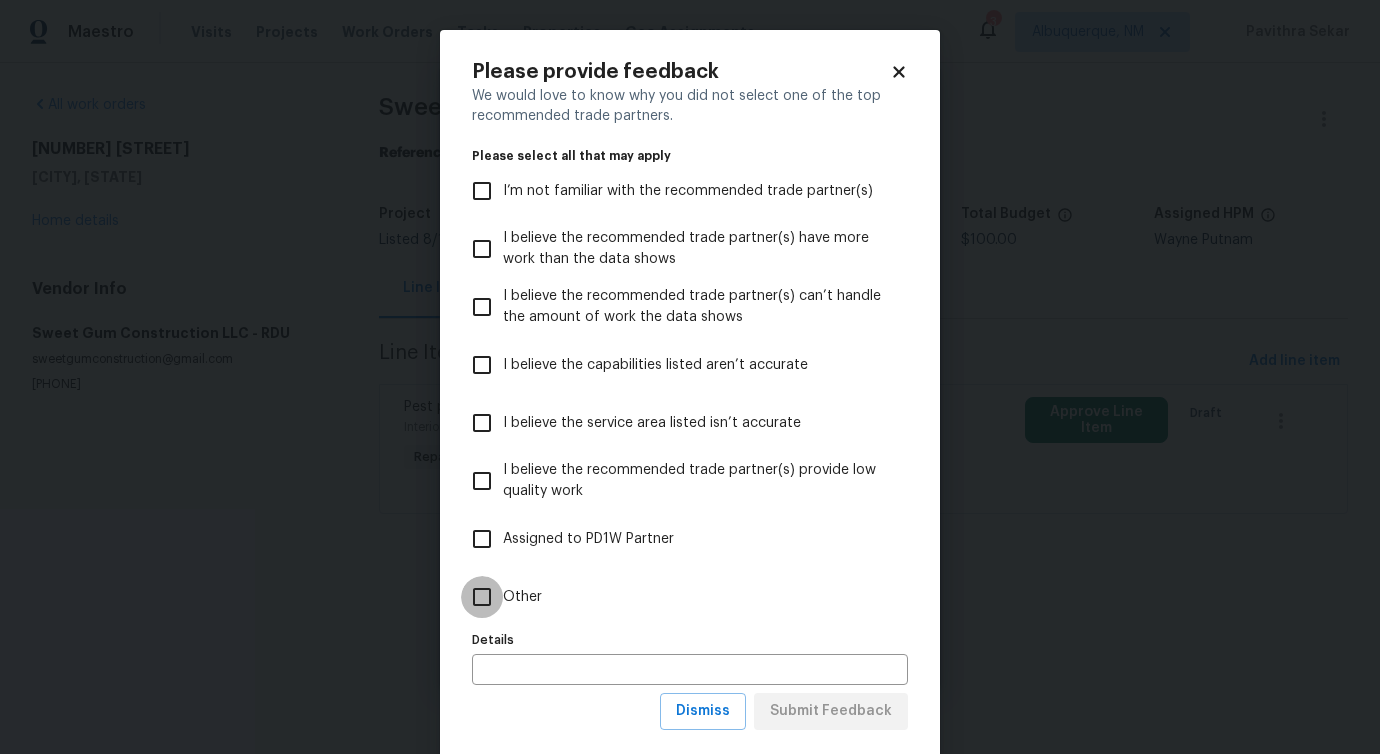 click on "Other" at bounding box center (482, 597) 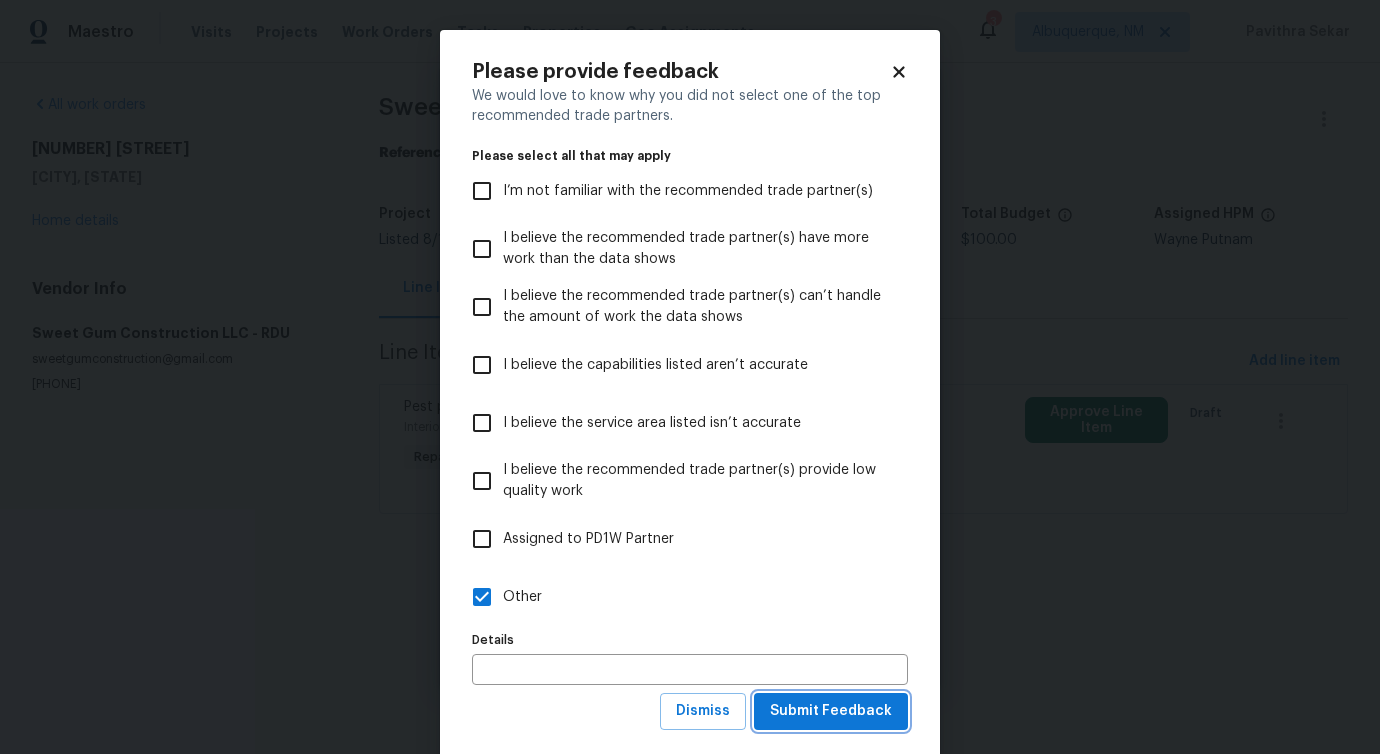 click on "Submit Feedback" at bounding box center [831, 711] 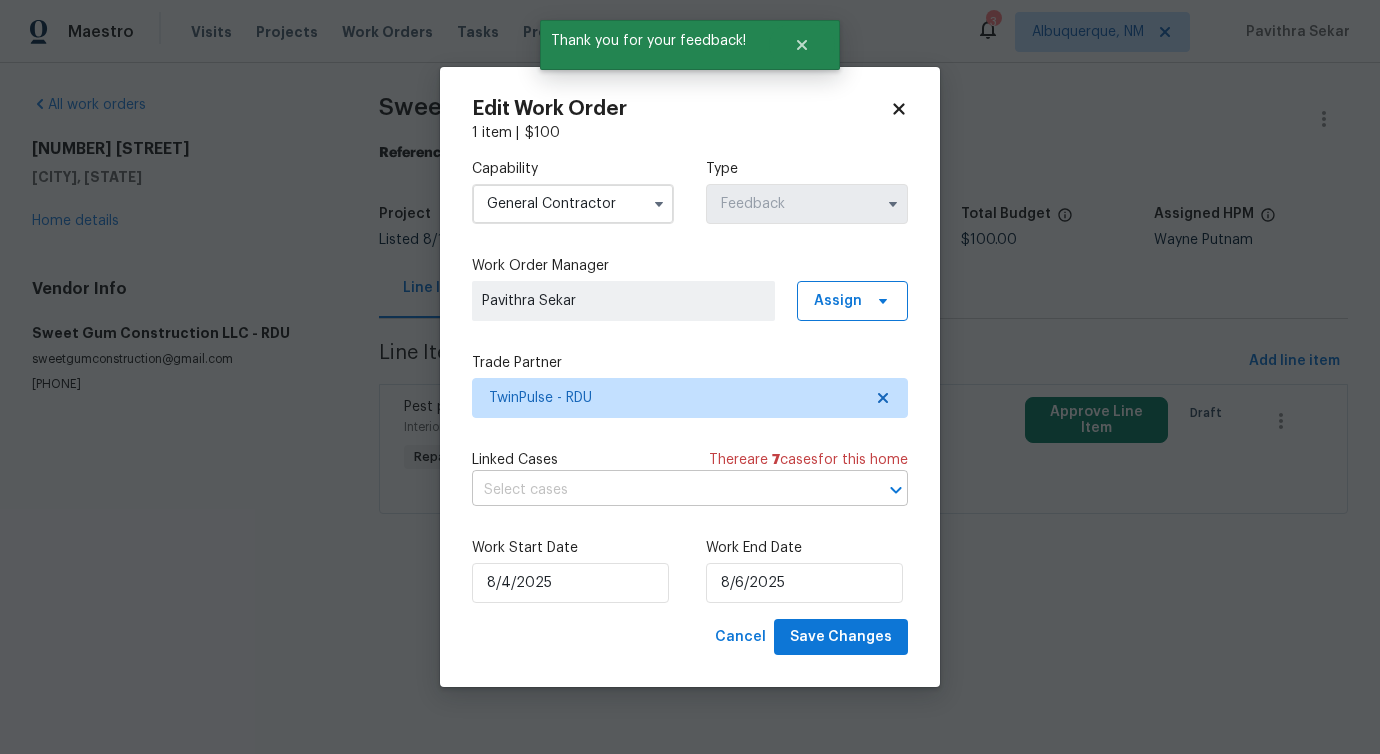 click at bounding box center [662, 490] 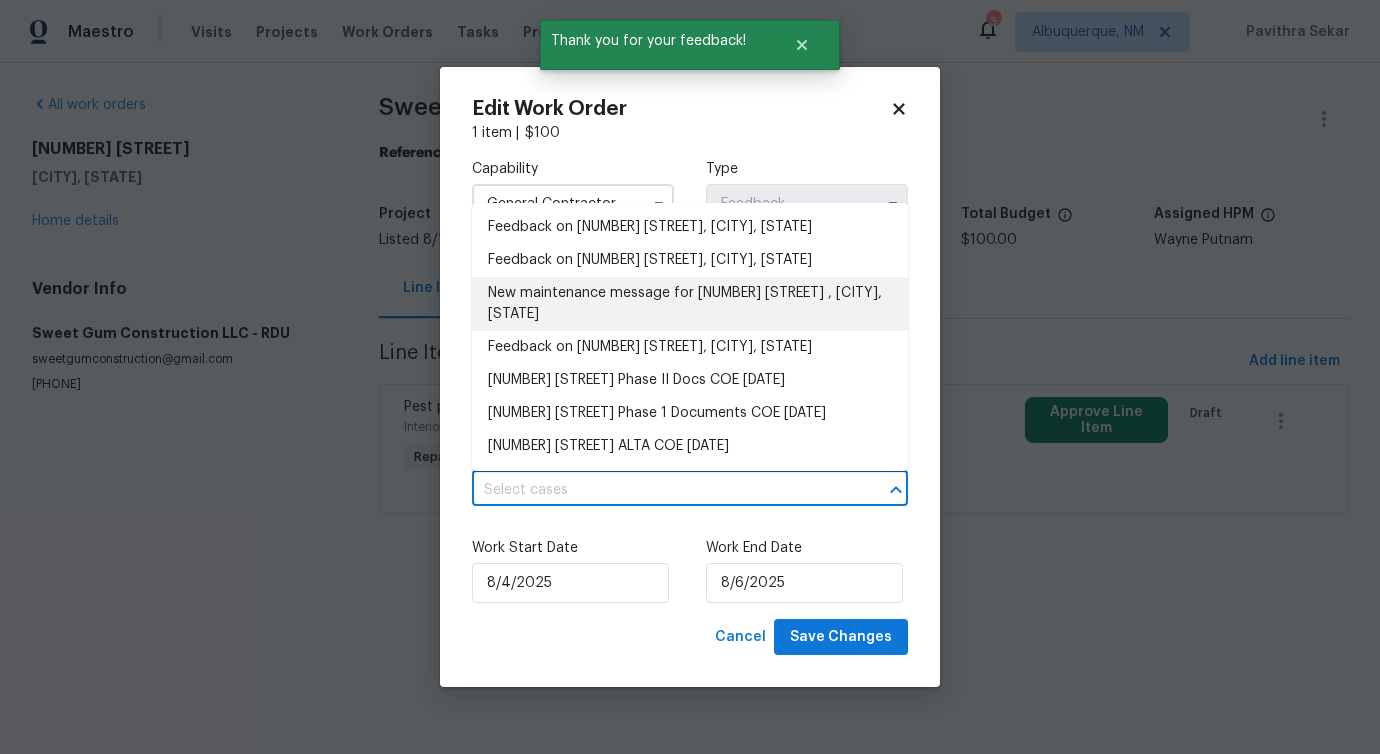 click on "New maintenance message for [NUMBER] [STREET] , [CITY], [STATE]" at bounding box center [690, 304] 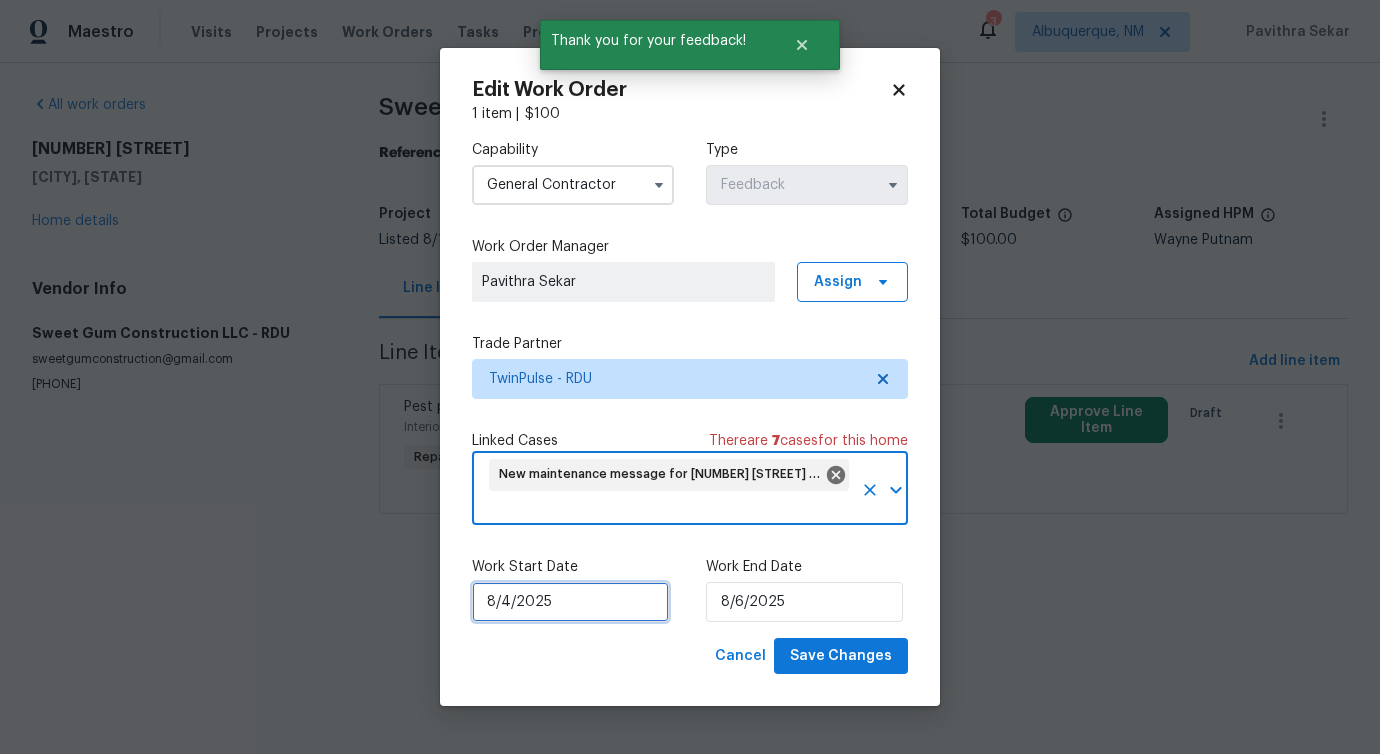 click on "8/4/2025" at bounding box center [570, 602] 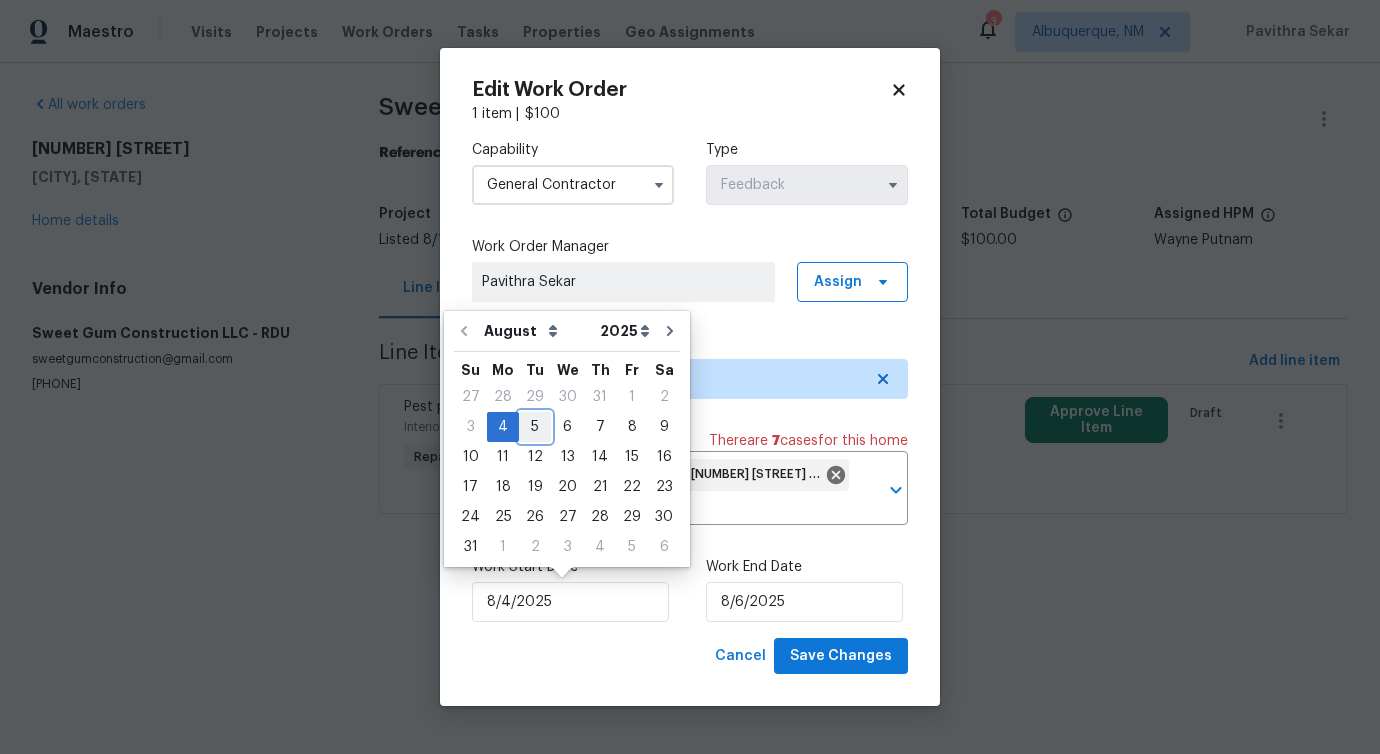 click on "5" at bounding box center (535, 427) 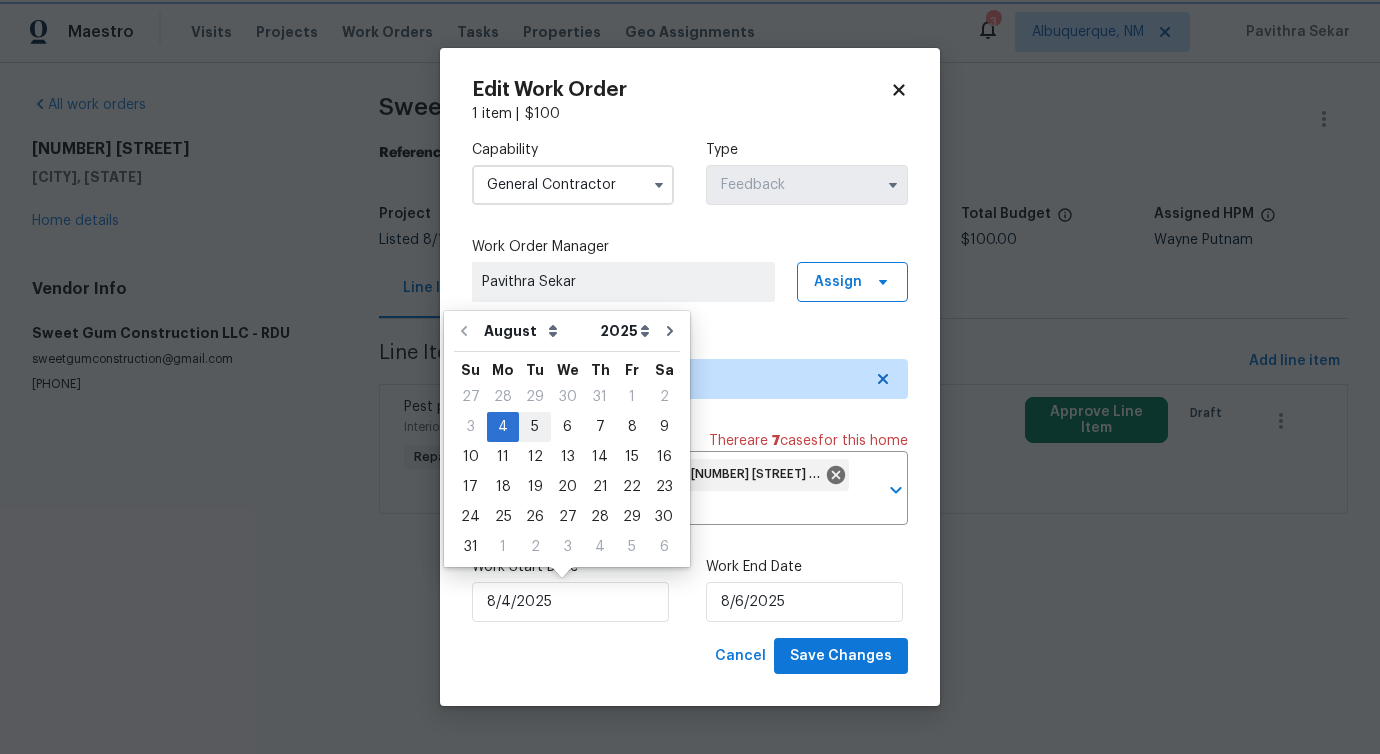 type on "8/5/2025" 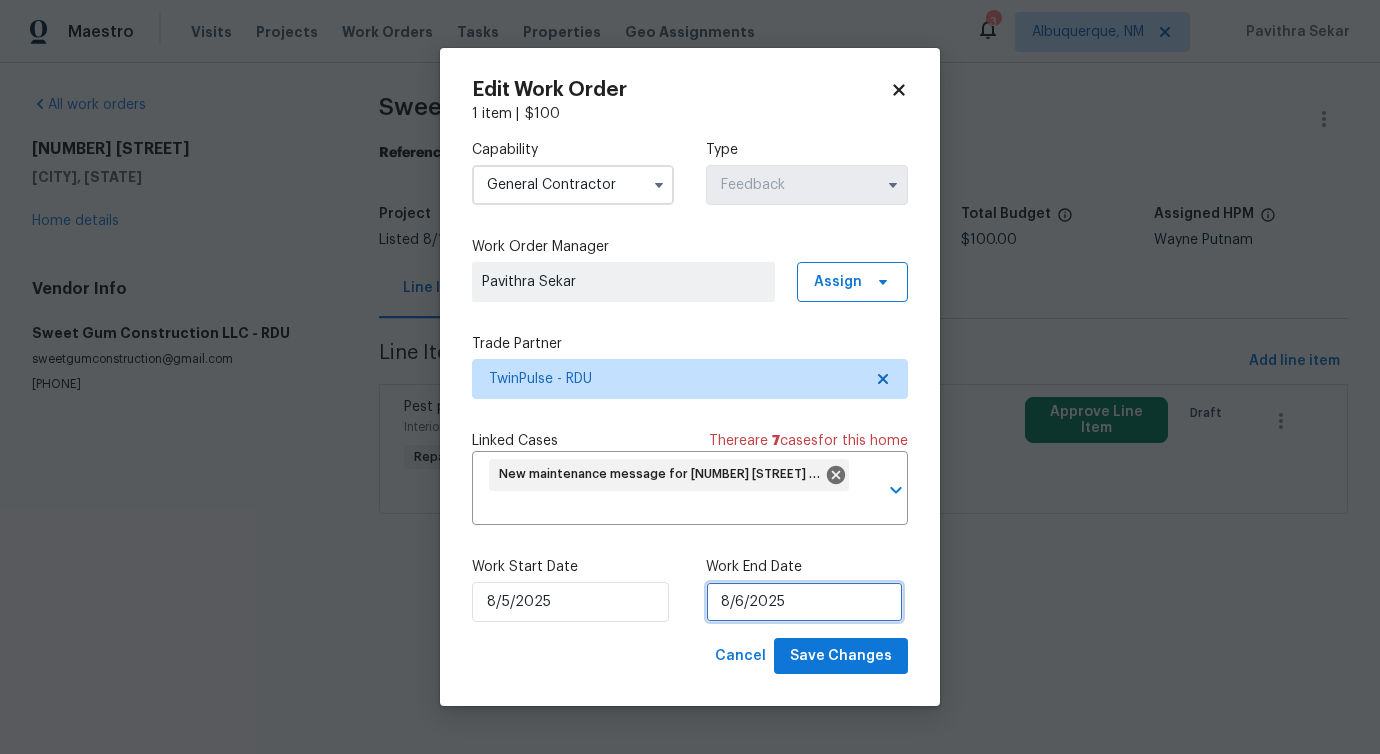 click on "8/6/2025" at bounding box center (804, 602) 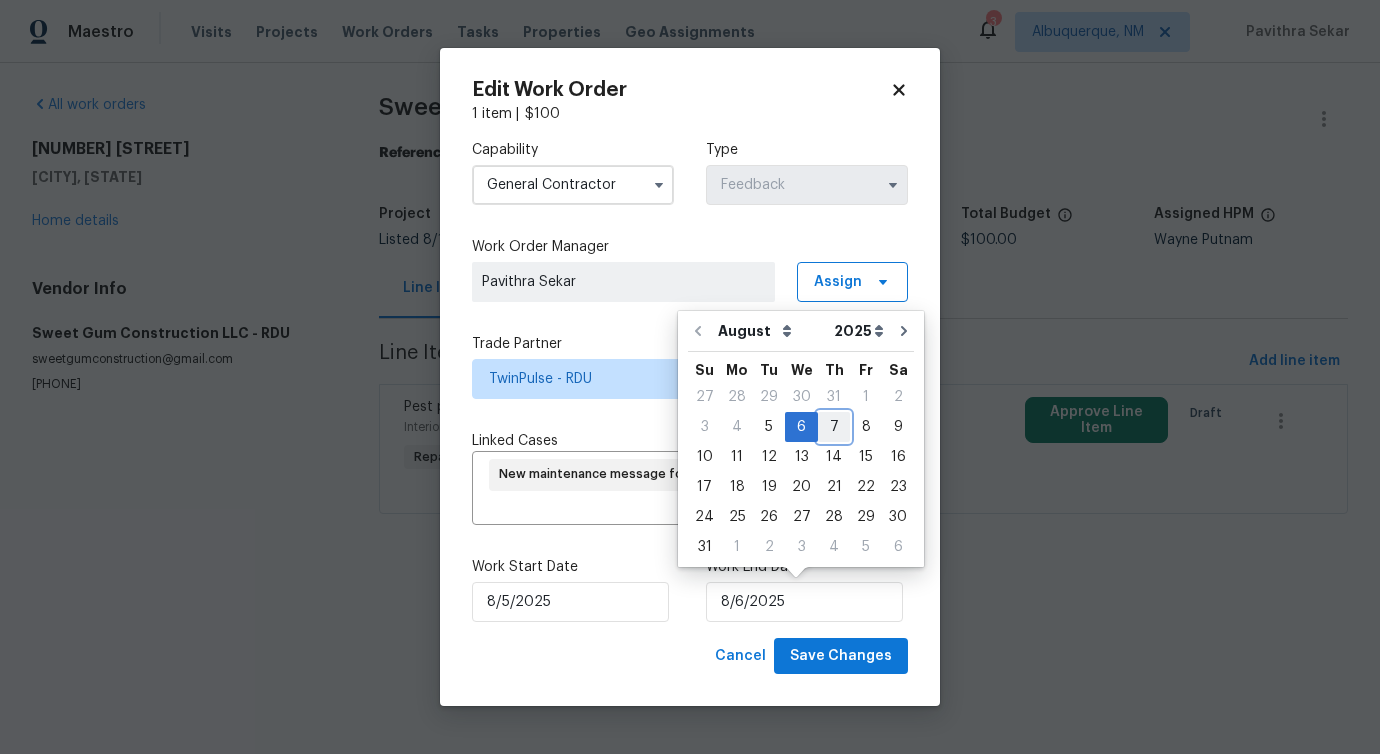 click on "7" at bounding box center (834, 427) 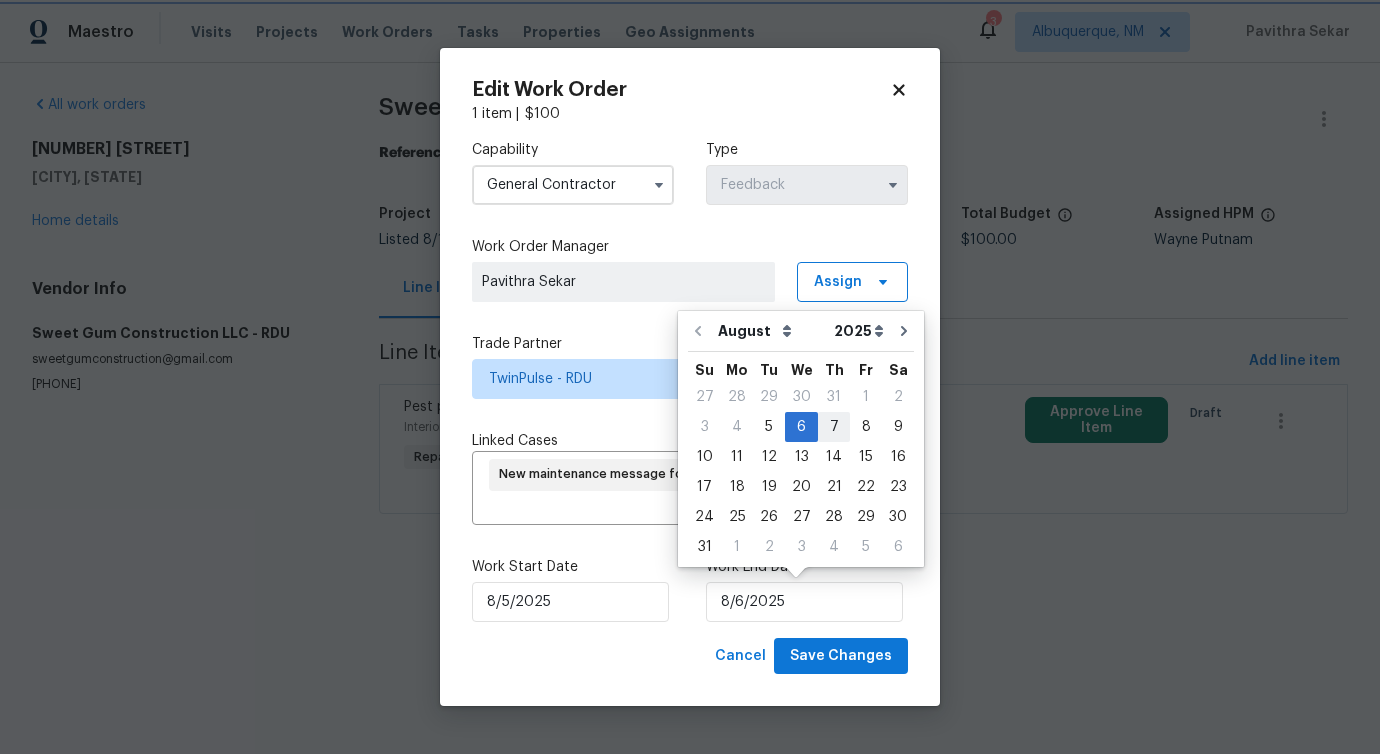 type on "8/7/2025" 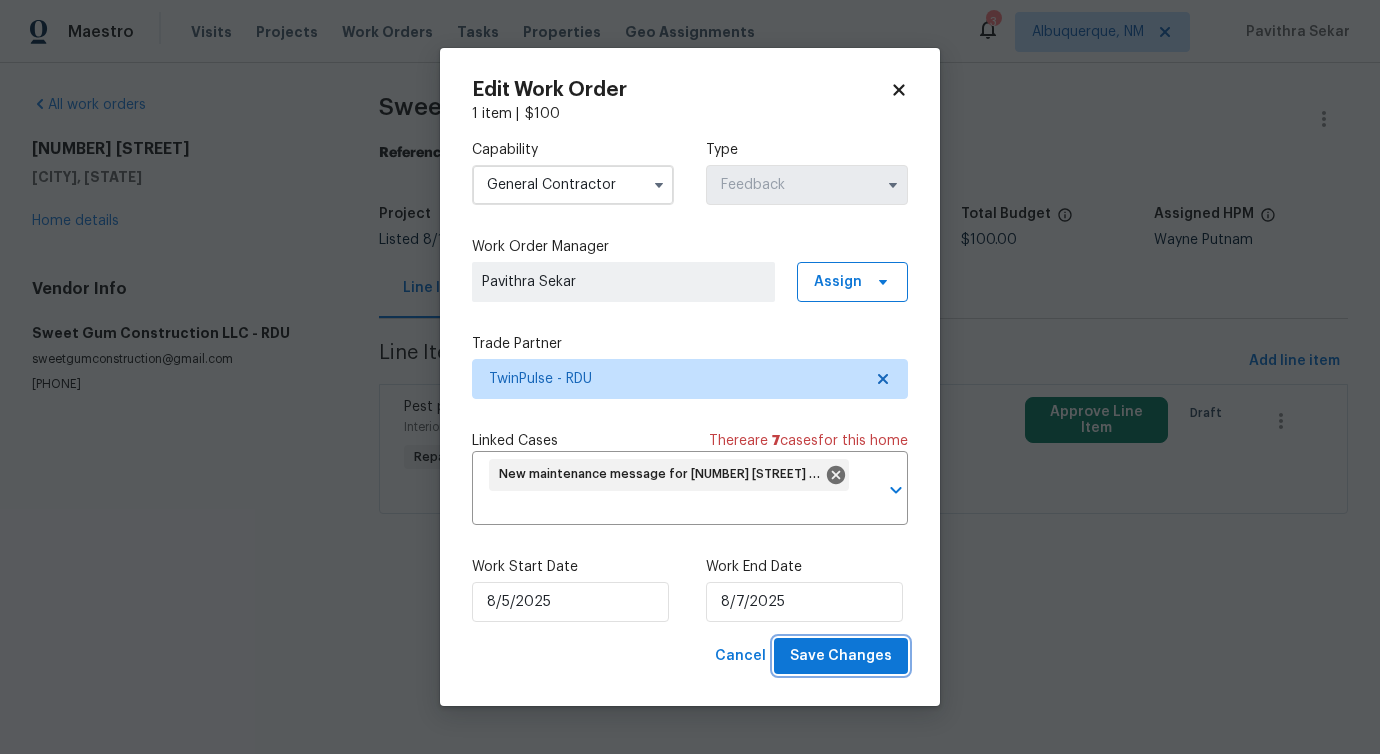 click on "Save Changes" at bounding box center [841, 656] 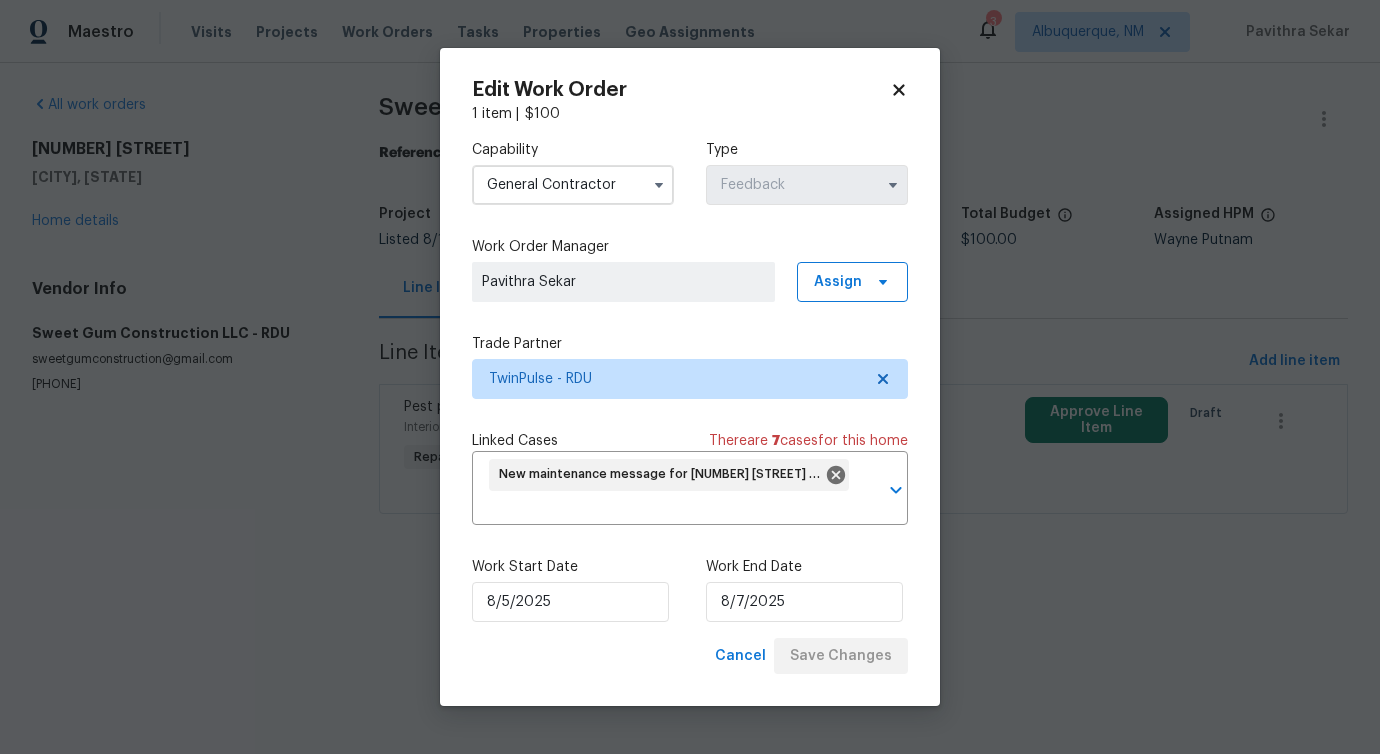 click on "Maestro Visits Projects Work Orders Tasks Properties Geo Assignments 3 Albuquerque, NM Pavithra Sekar All work orders 448 Chinaberry Ln Angier, NC 27501 Home details Vendor Info Sweet Gum Construction LLC - RDU sweetgumconstruction@gmail.com (336) 592-5848 Sweet Gum Construction LLC - RDU Vendor Rejected Reference:   4WVDC6X2V3CP9-1bad7a647 Project Listed   8/1/2025  -  8/6/2025 Work Order Timeline 8/4/2025  -  8/6/2025 Approved Budget $0.00 Total Budget $100.00 Assigned HPM Wayne Putnam Line Items Progress Updates Attachments Invoices Line Items Add line item Pest present Interior Overall - Pests Repair Please investigate and remove if necessary Copperhead snake In the crawlspace. $100.00 Approve Line Item Draft
Edit Work Order 1 item | $ 100 Capability   General Contractor Type   Feedback Work Order Manager   Pavithra Sekar Assign Trade Partner   TwinPulse - RDU Linked Cases There  are   7  case s  for this home   New maintenance message for 448 Chinaberry Ln , Angier, NC 27501 ​ Work Start Date" at bounding box center [690, 285] 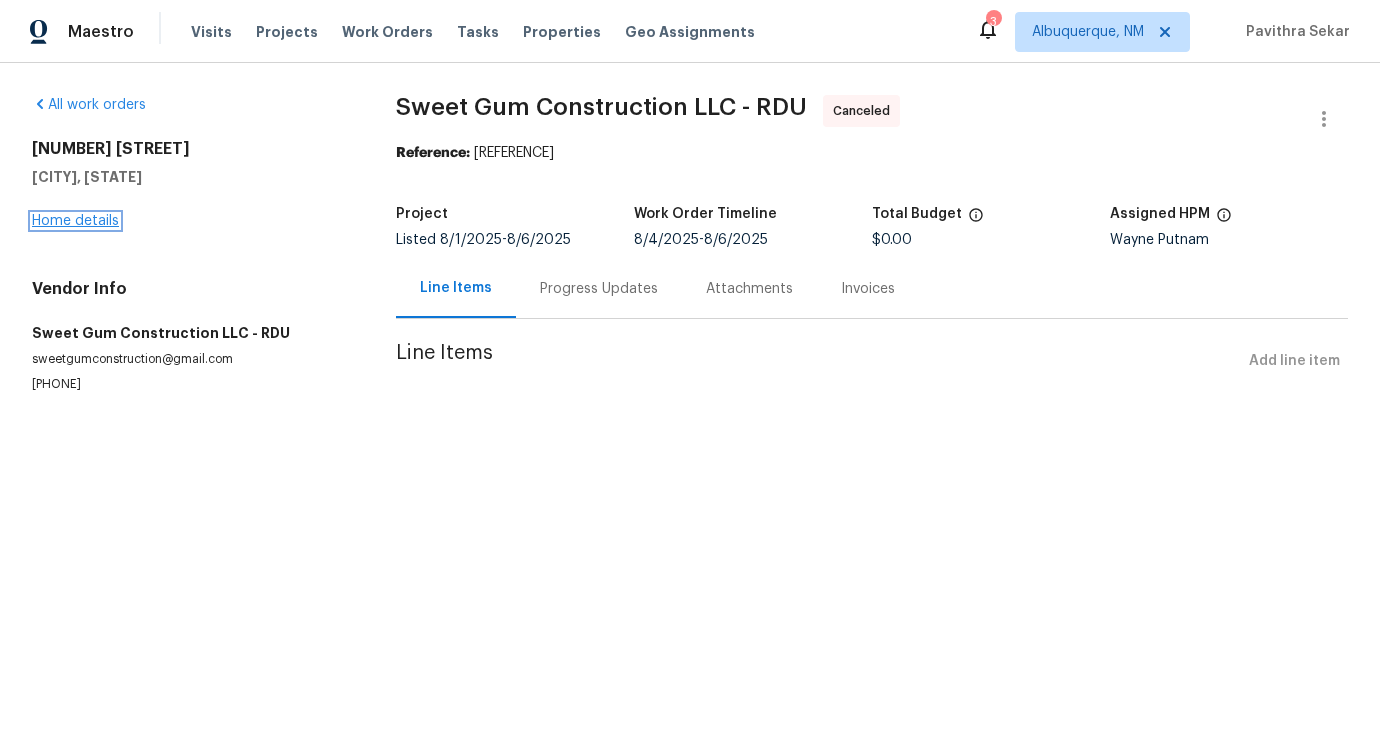 click on "Home details" at bounding box center (75, 221) 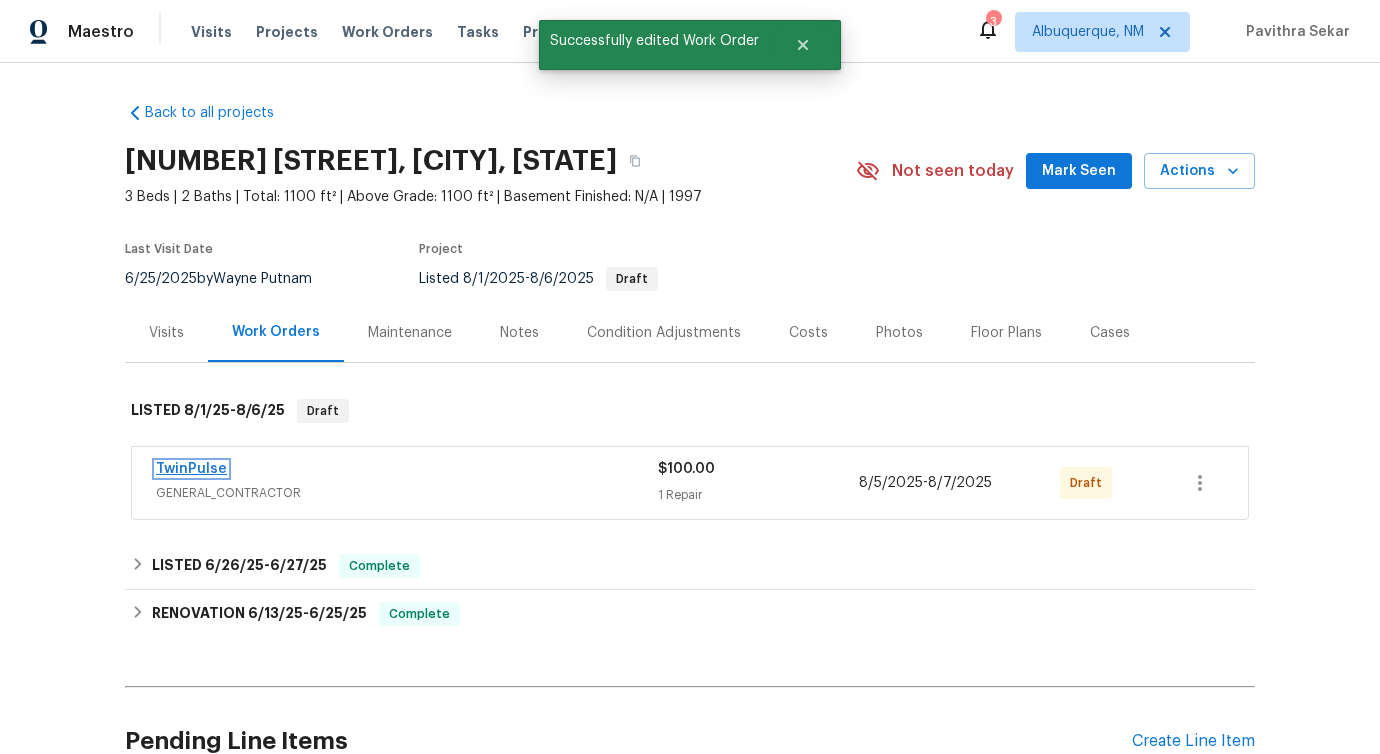 click on "TwinPulse" at bounding box center [191, 469] 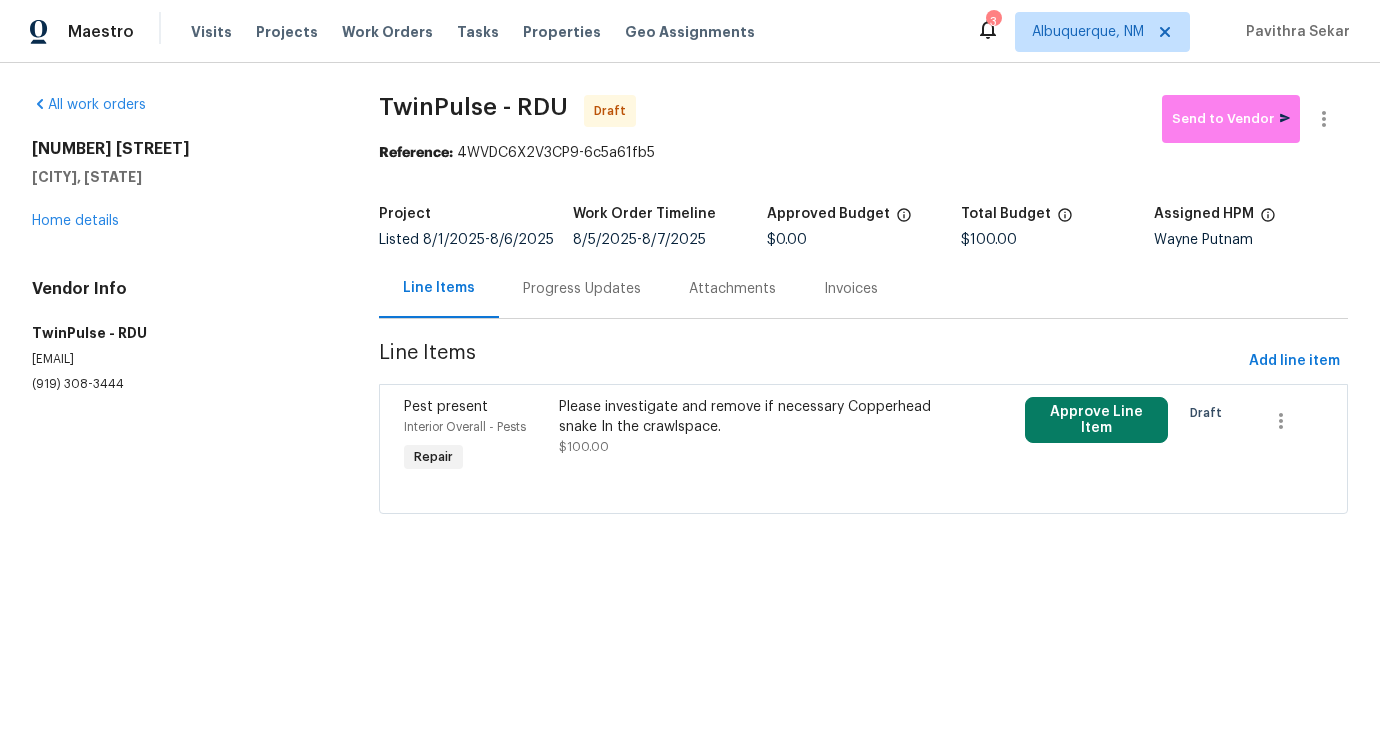 click on "Please investigate and remove if necessary Copperhead snake In the crawlspace. $100.00" at bounding box center [747, 427] 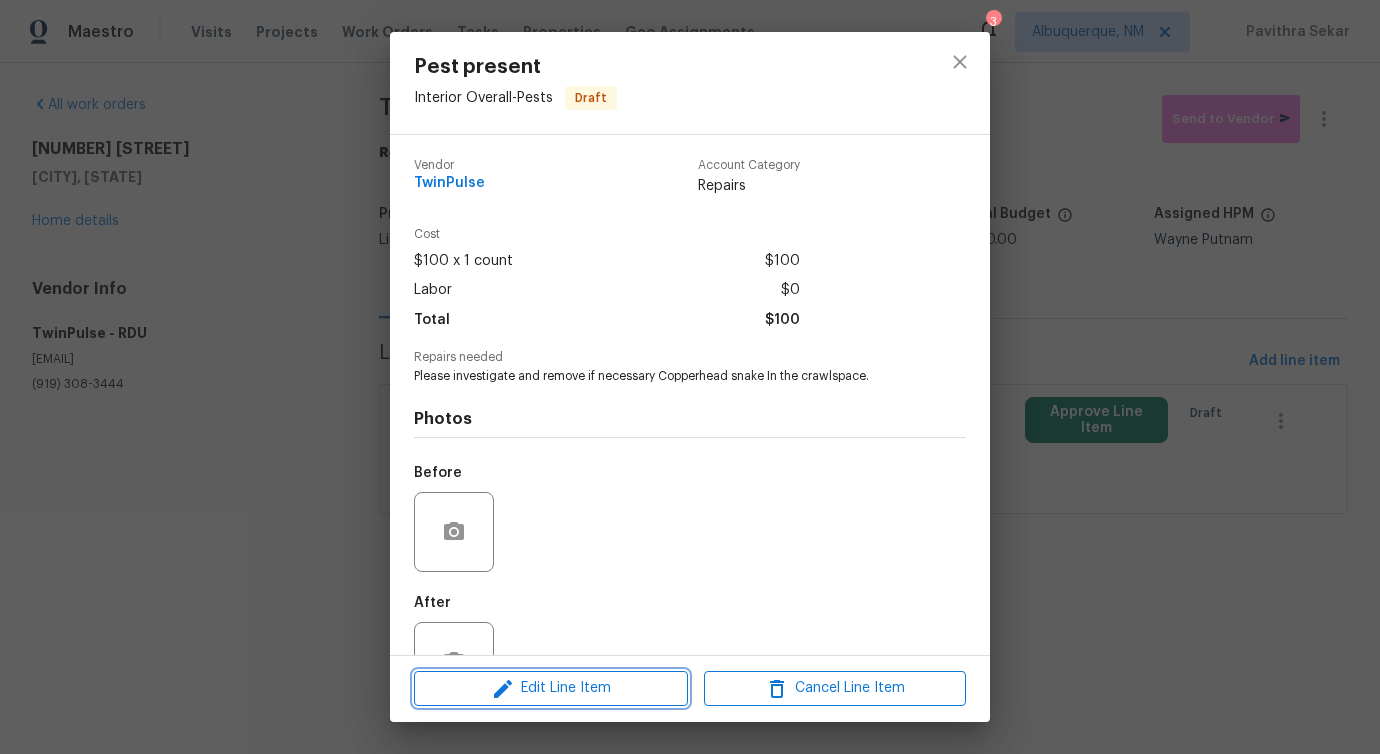 click on "Edit Line Item" at bounding box center [551, 688] 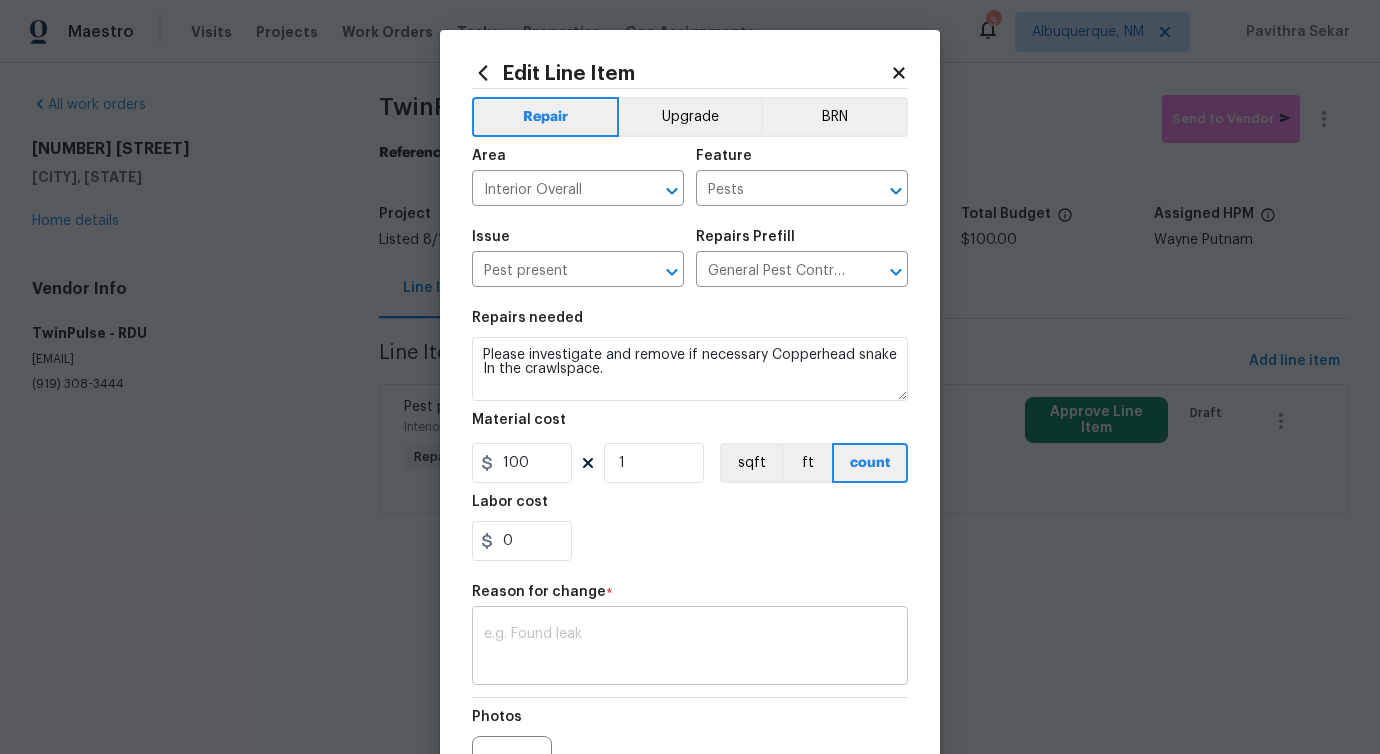 click at bounding box center [690, 648] 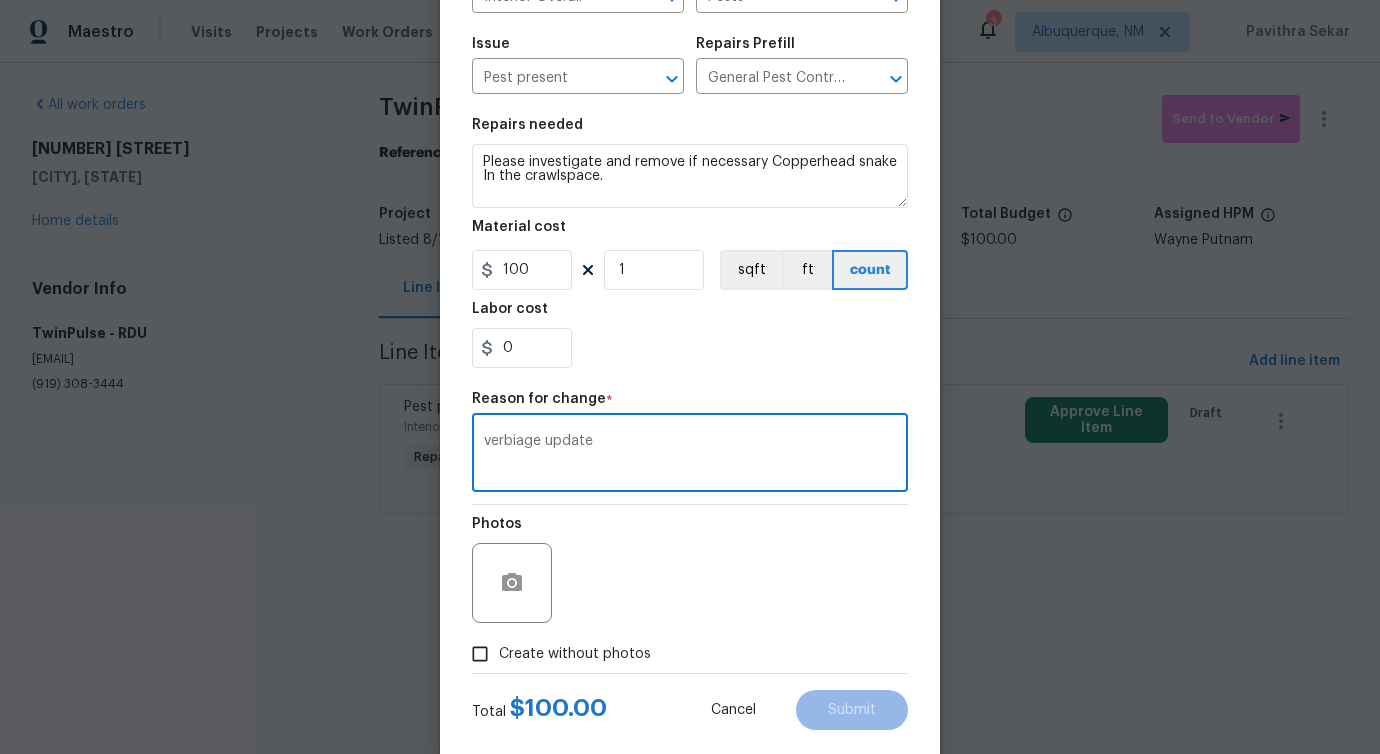 scroll, scrollTop: 232, scrollLeft: 0, axis: vertical 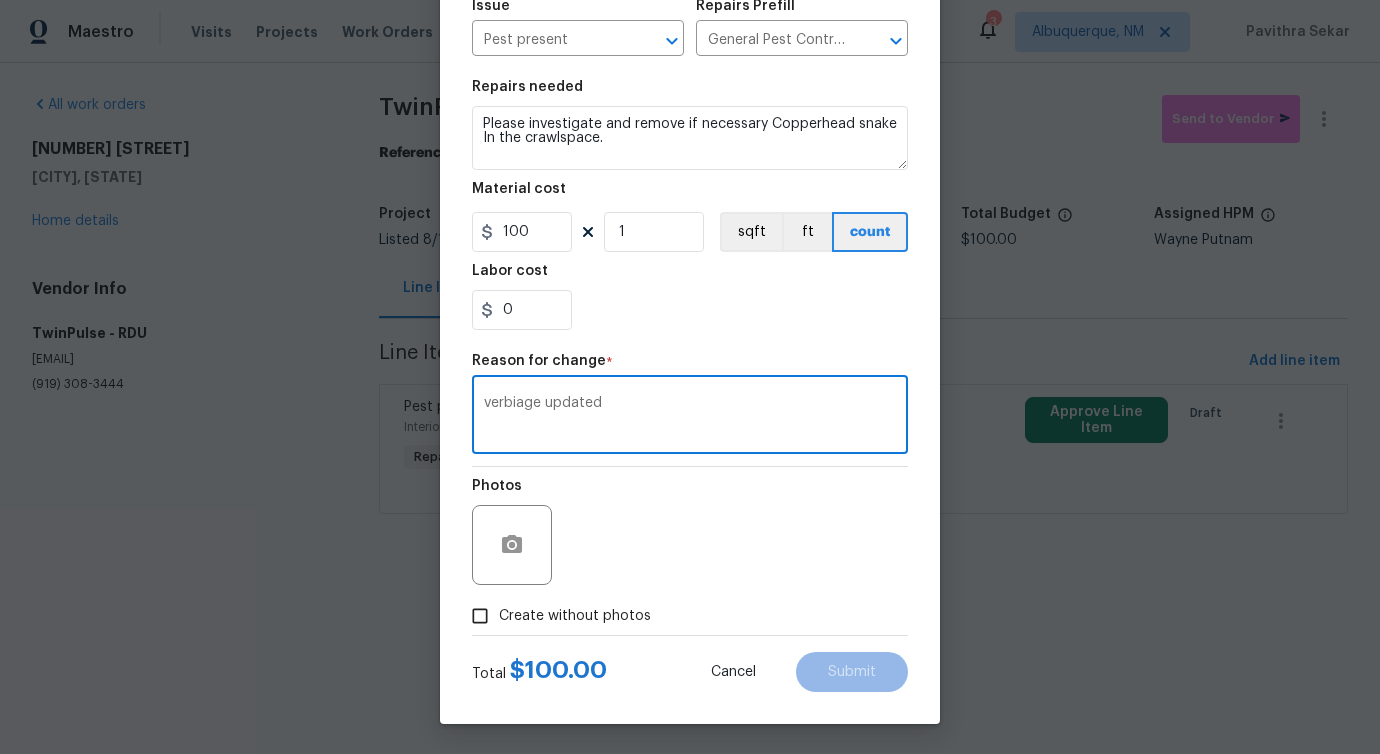 type on "verbiage updated" 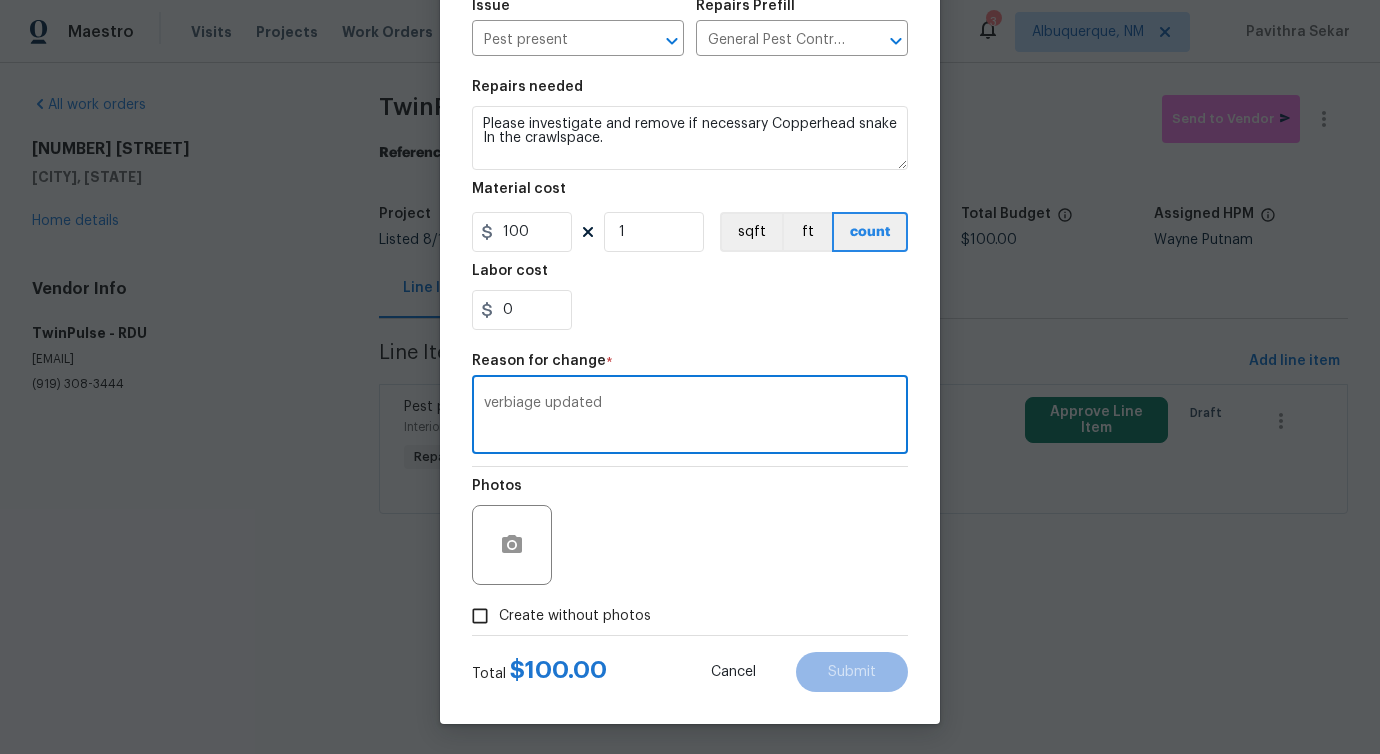 click on "Create without photos" at bounding box center [575, 616] 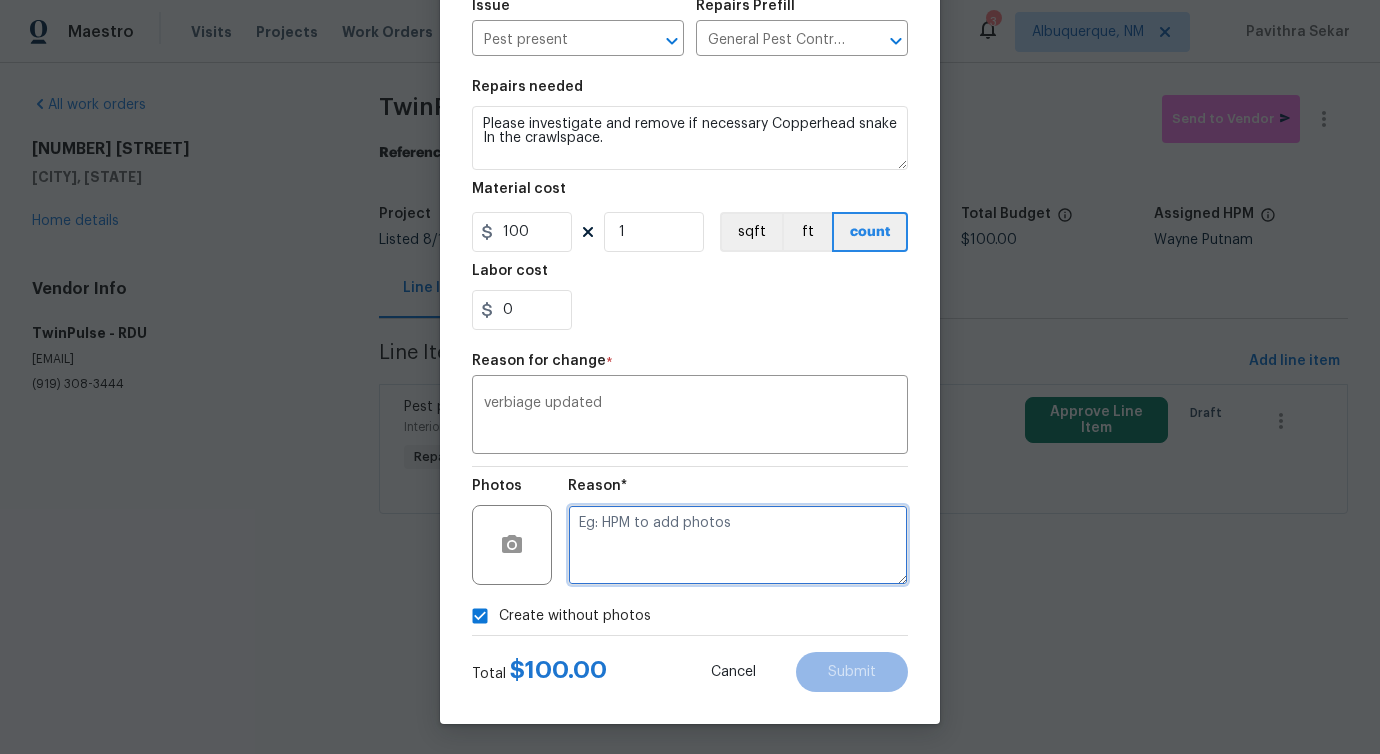 click at bounding box center (738, 545) 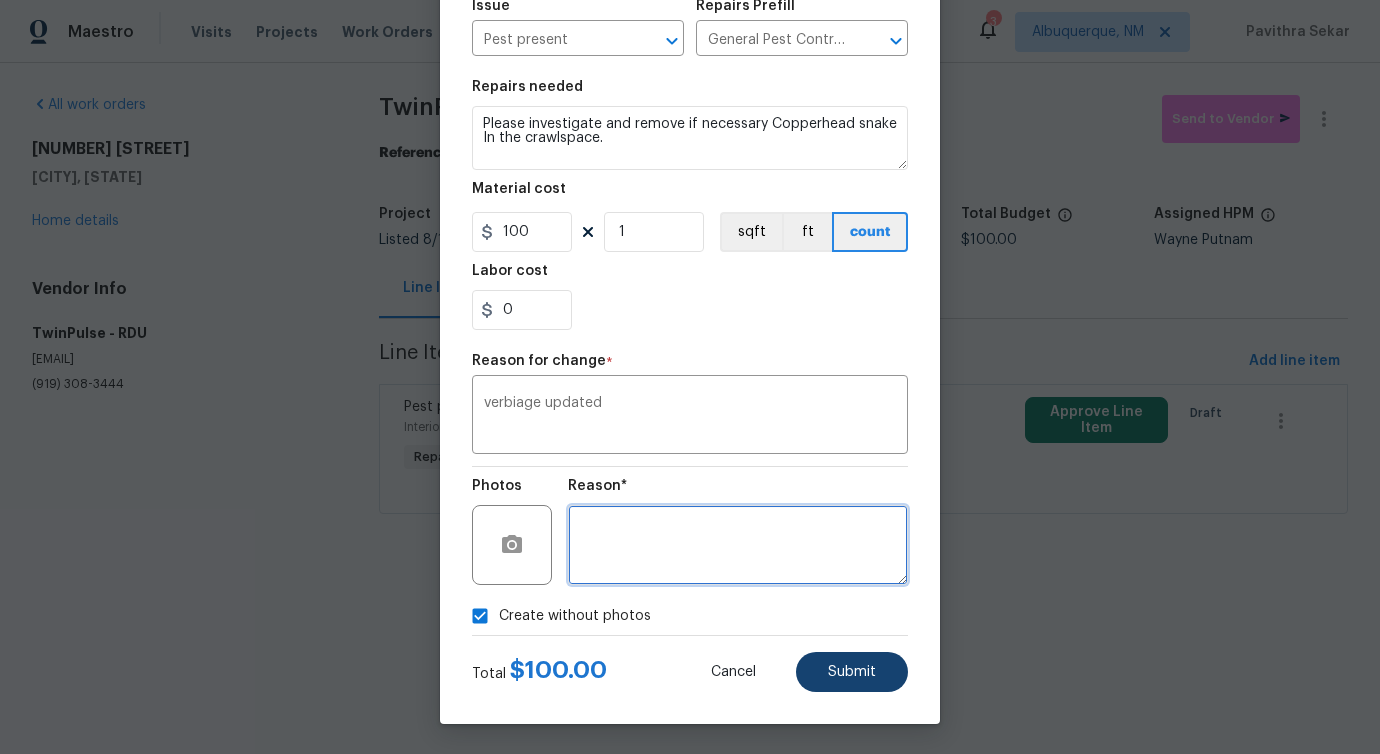 type 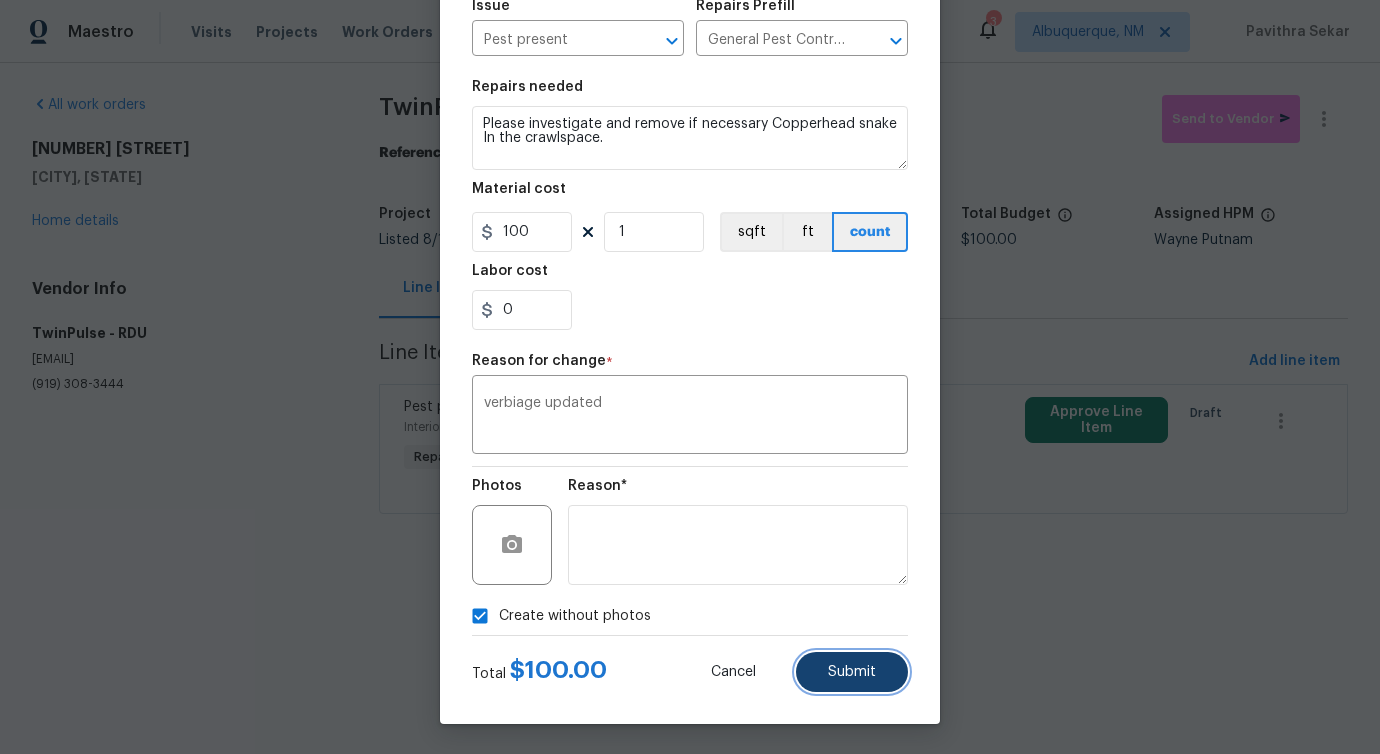 click on "Submit" at bounding box center [852, 672] 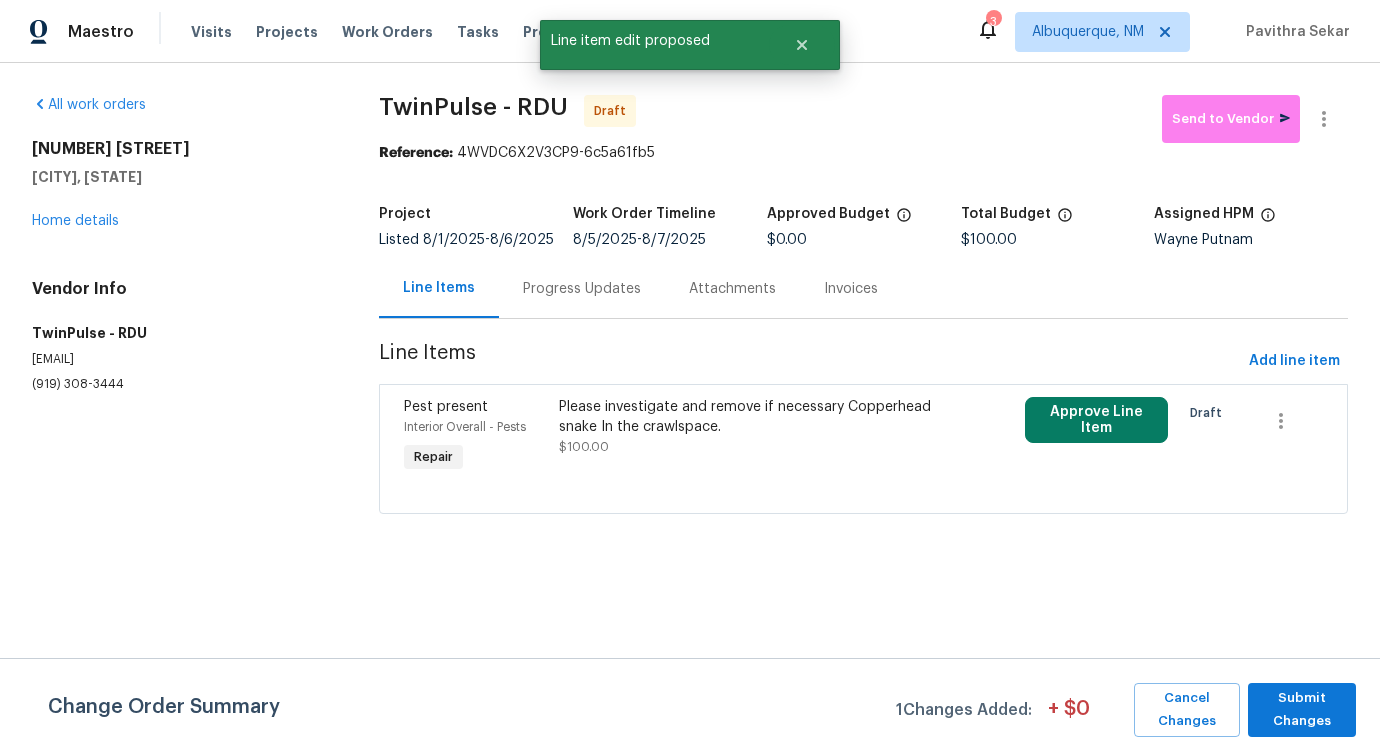 scroll, scrollTop: 0, scrollLeft: 0, axis: both 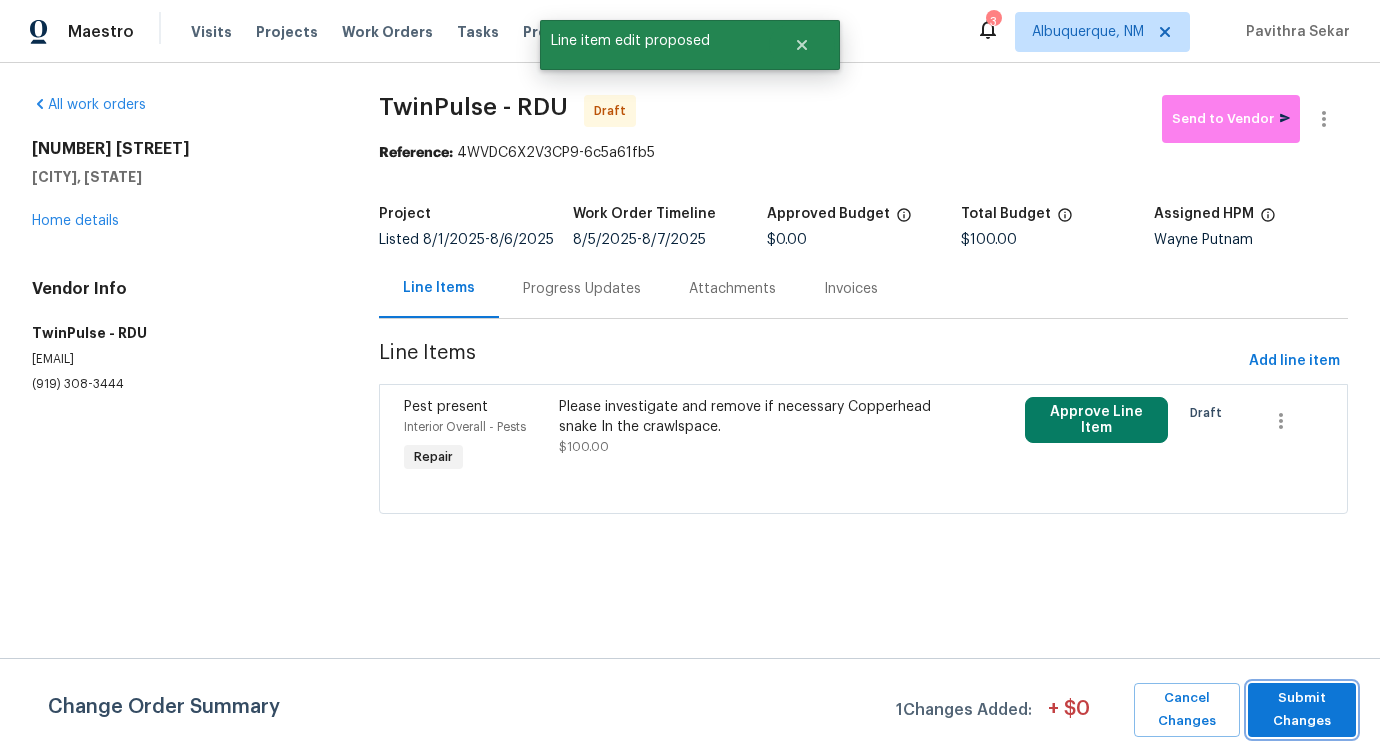 click on "Submit Changes" at bounding box center [1302, 710] 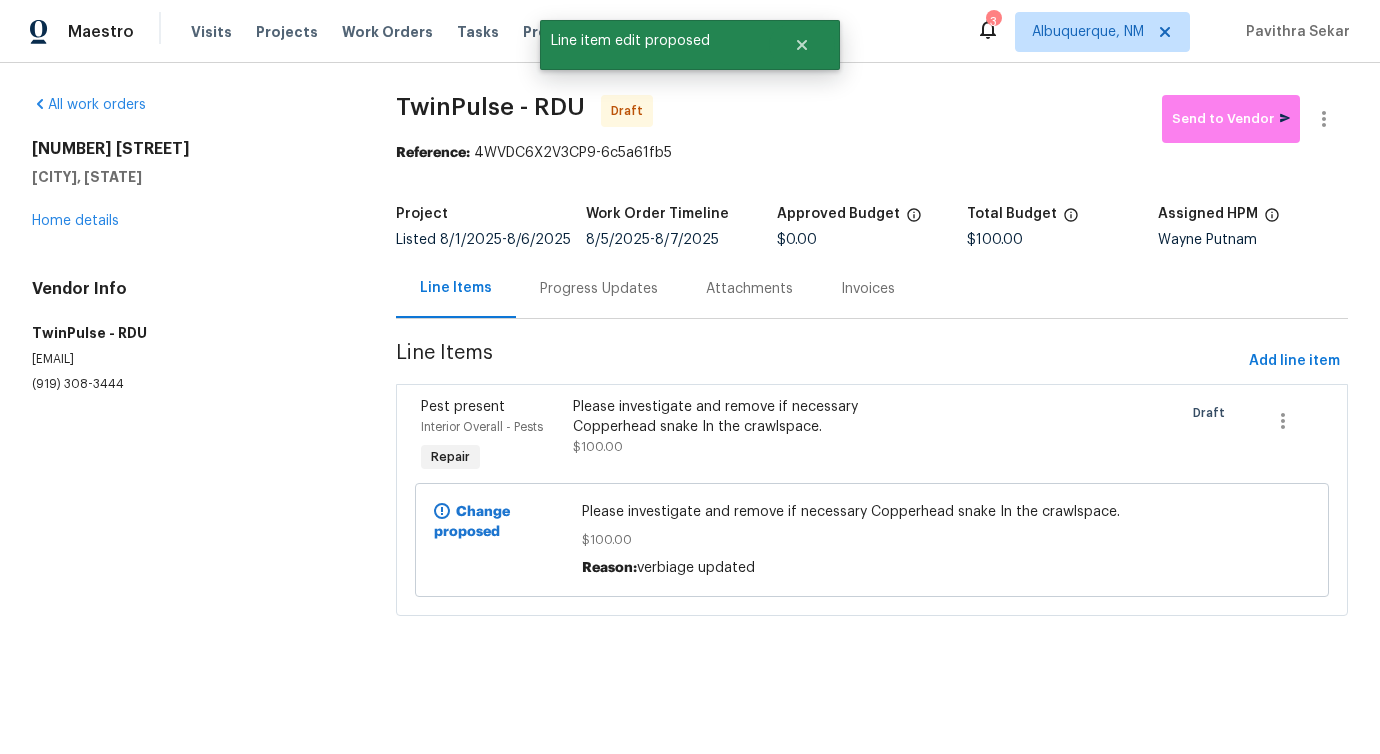 click on "Progress Updates" at bounding box center (599, 289) 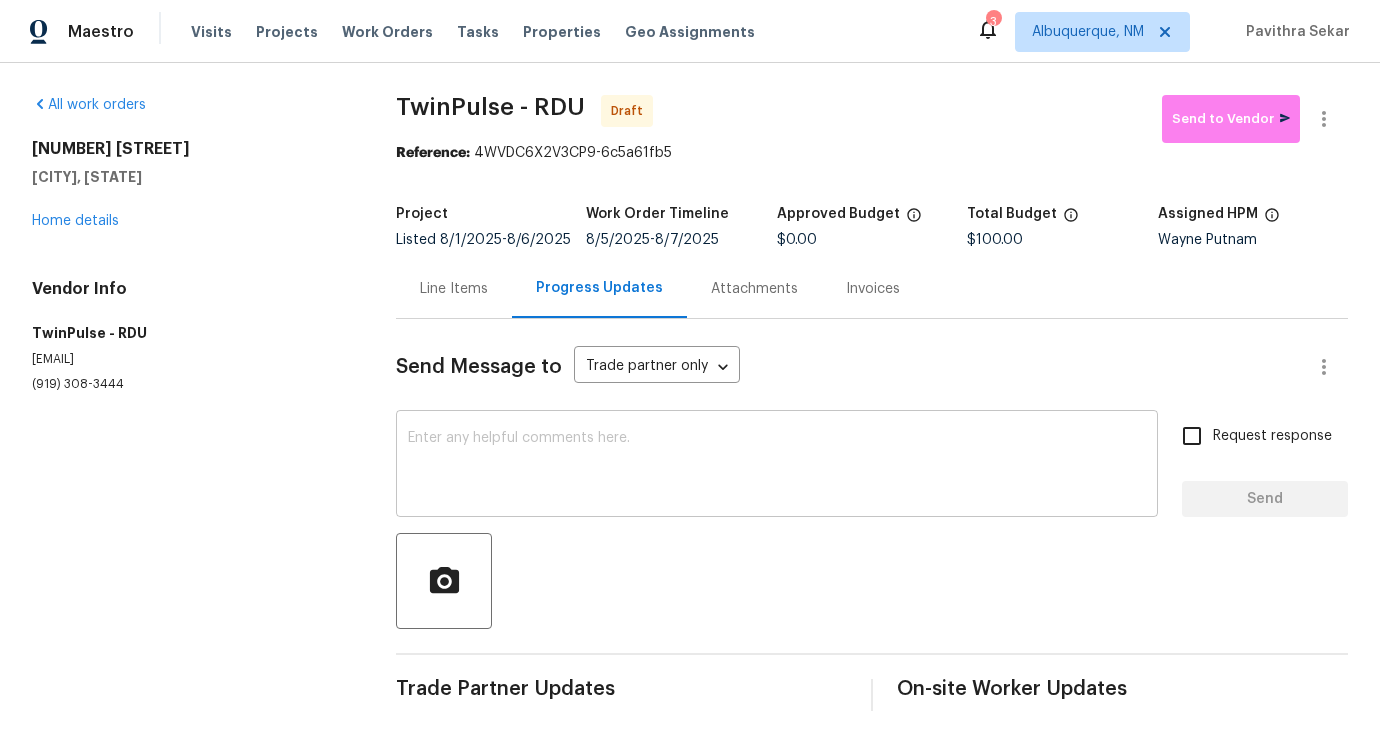 click on "x ​" at bounding box center [777, 466] 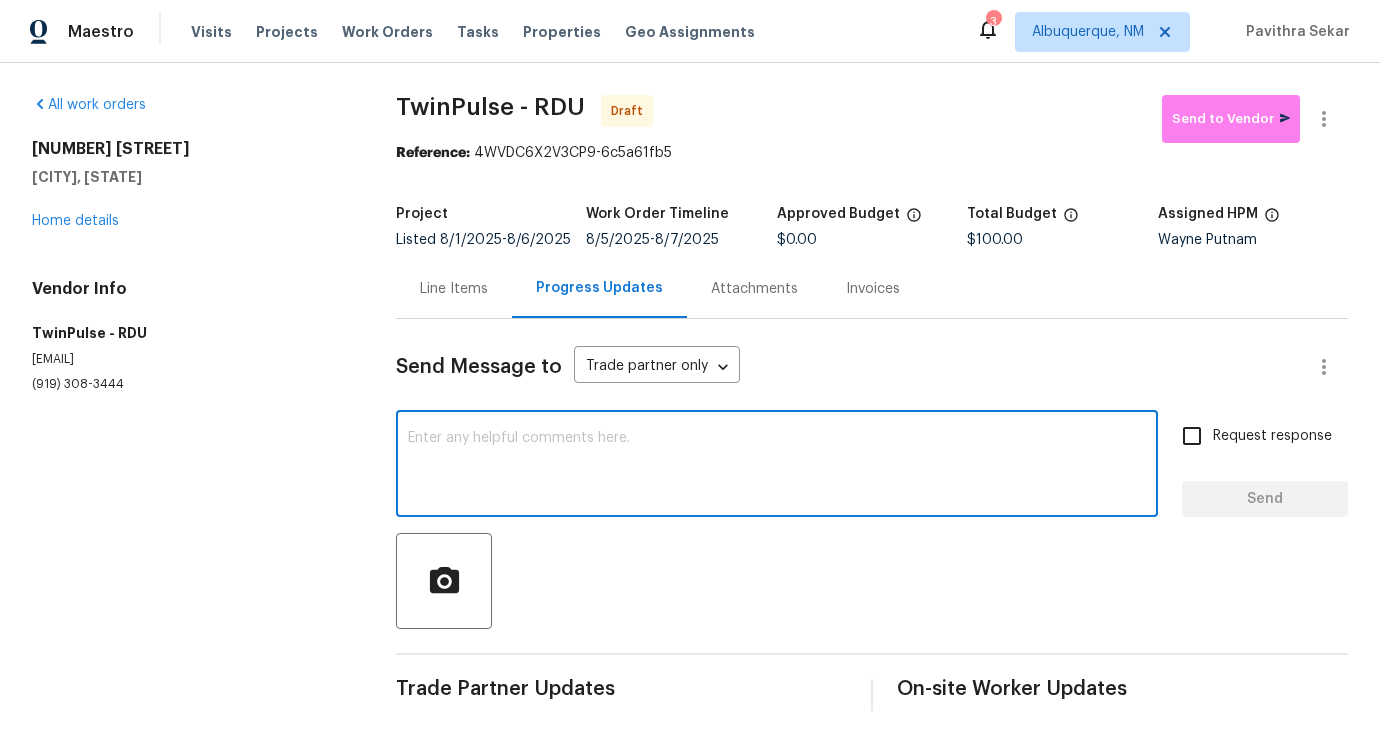 paste on "Hi, this is Pavithra with Opendoor. I’m confirming you received the WO for the property at (Address). Please review and accept the WO within 24 hours and provide a schedule date. Please disregard the contact information for the HPM included in the WO. Our Centralised LWO Team is responsible for Listed WOs." 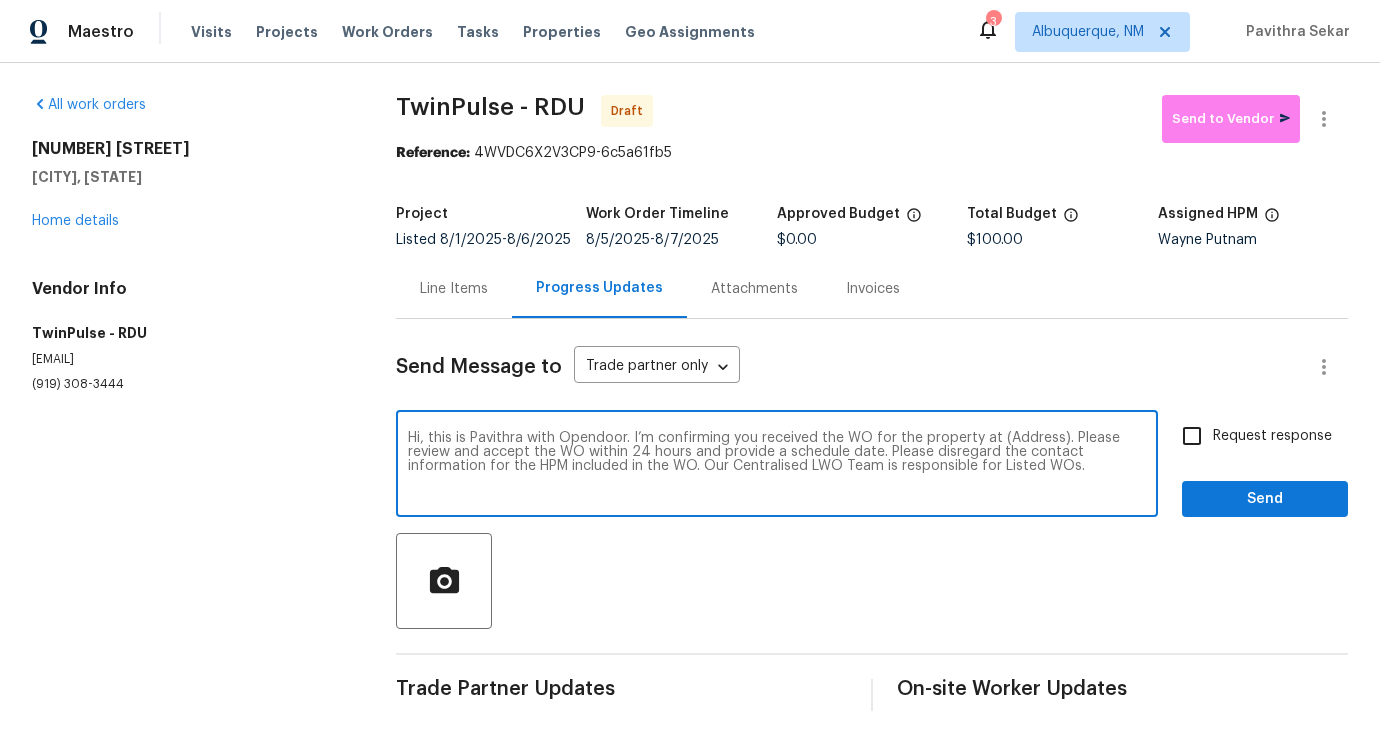 click on "Hi, this is Pavithra with Opendoor. I’m confirming you received the WO for the property at (Address). Please review and accept the WO within 24 hours and provide a schedule date. Please disregard the contact information for the HPM included in the WO. Our Centralised LWO Team is responsible for Listed WOs." at bounding box center (777, 466) 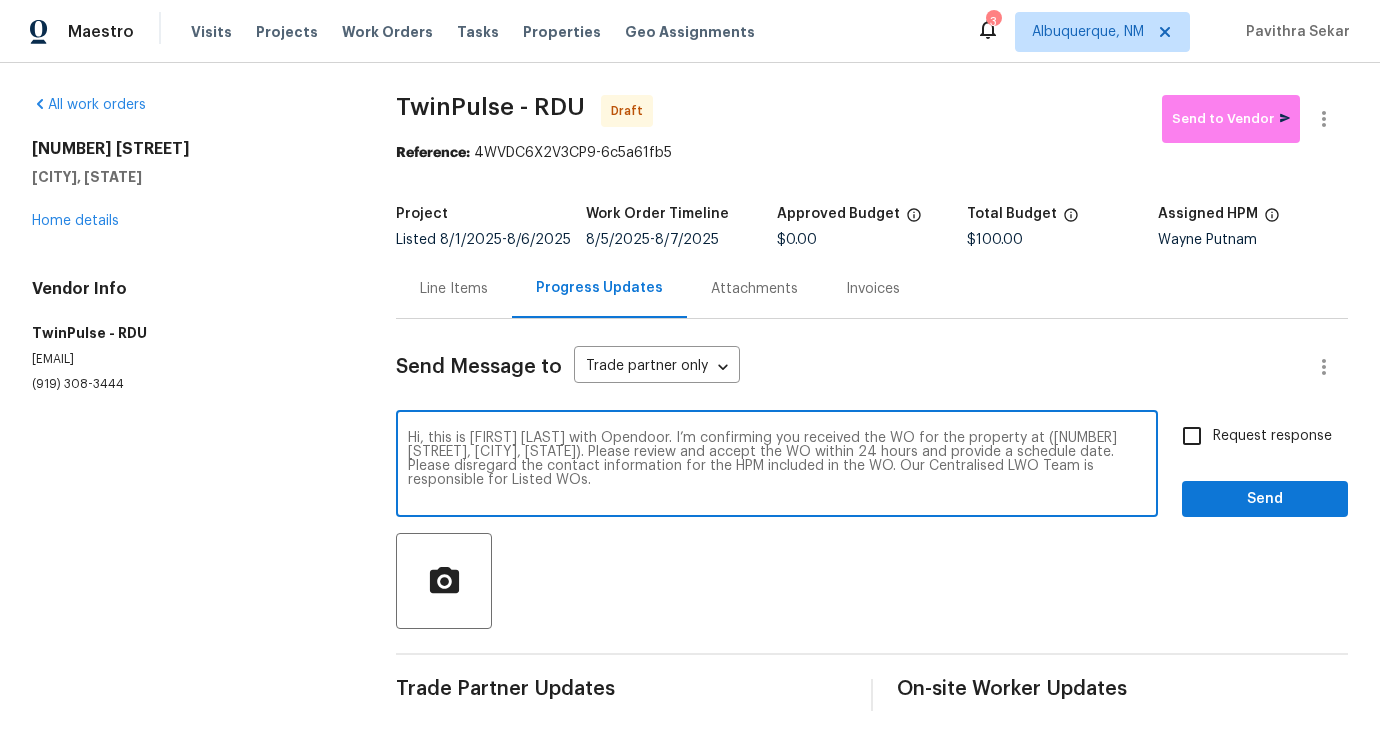 type on "Hi, this is Pavithra with Opendoor. I’m confirming you received the WO for the property at (448 Chinaberry Ln, Angier, NC 27501). Please review and accept the WO within 24 hours and provide a schedule date. Please disregard the contact information for the HPM included in the WO. Our Centralised LWO Team is responsible for Listed WOs." 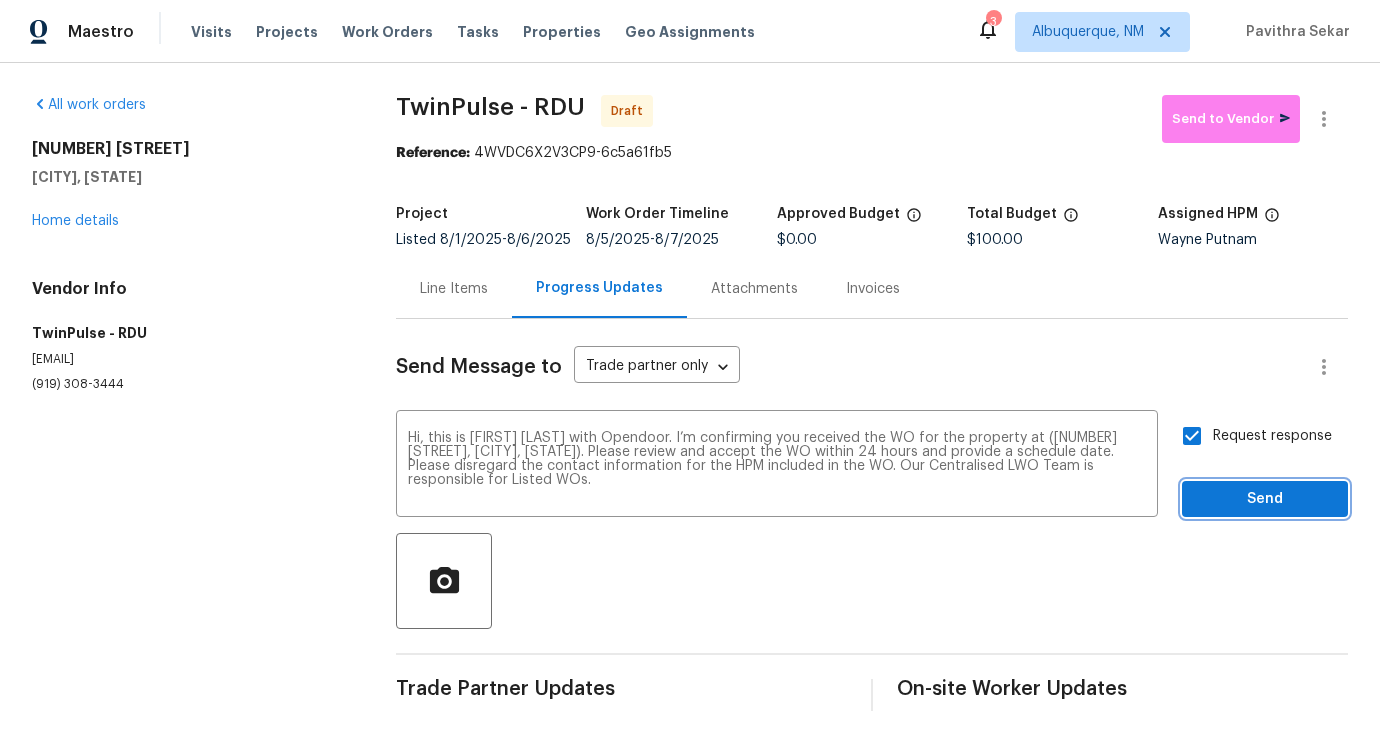 click on "Send" at bounding box center (1265, 499) 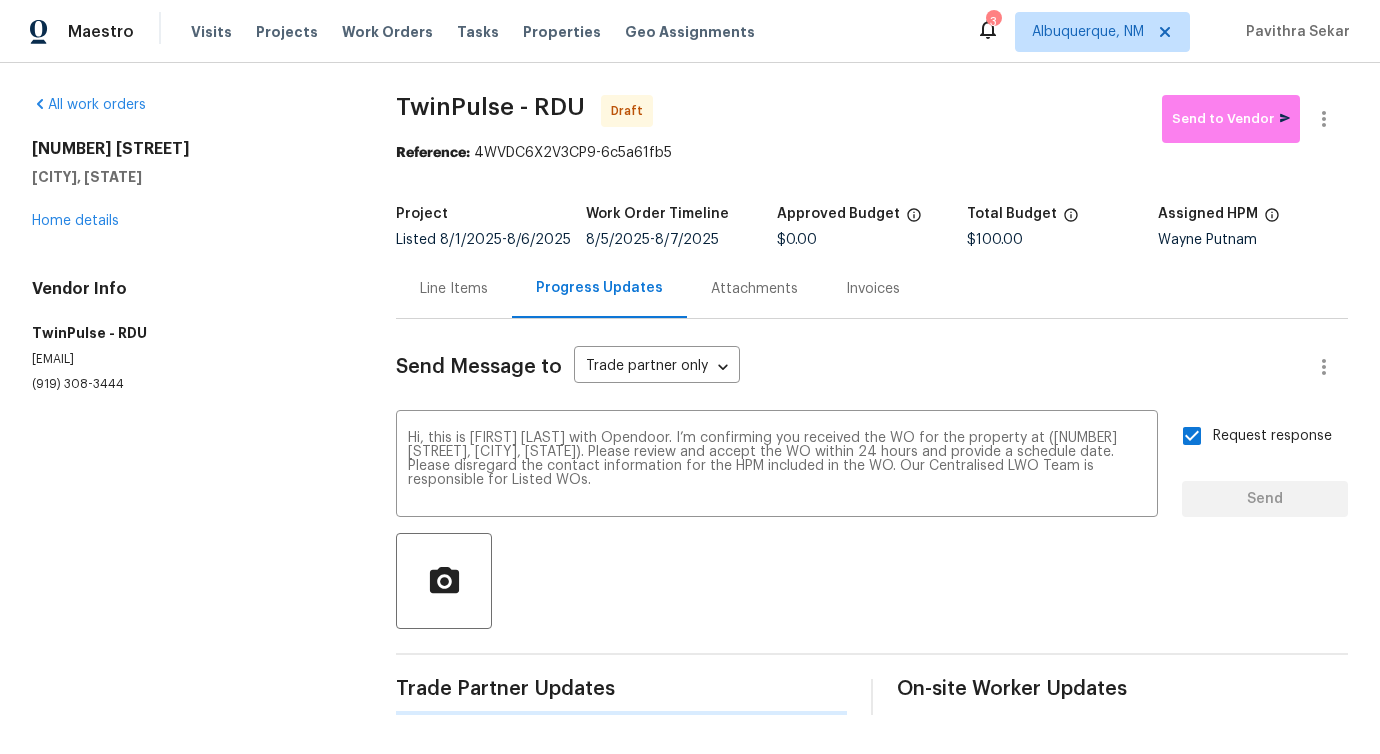 type 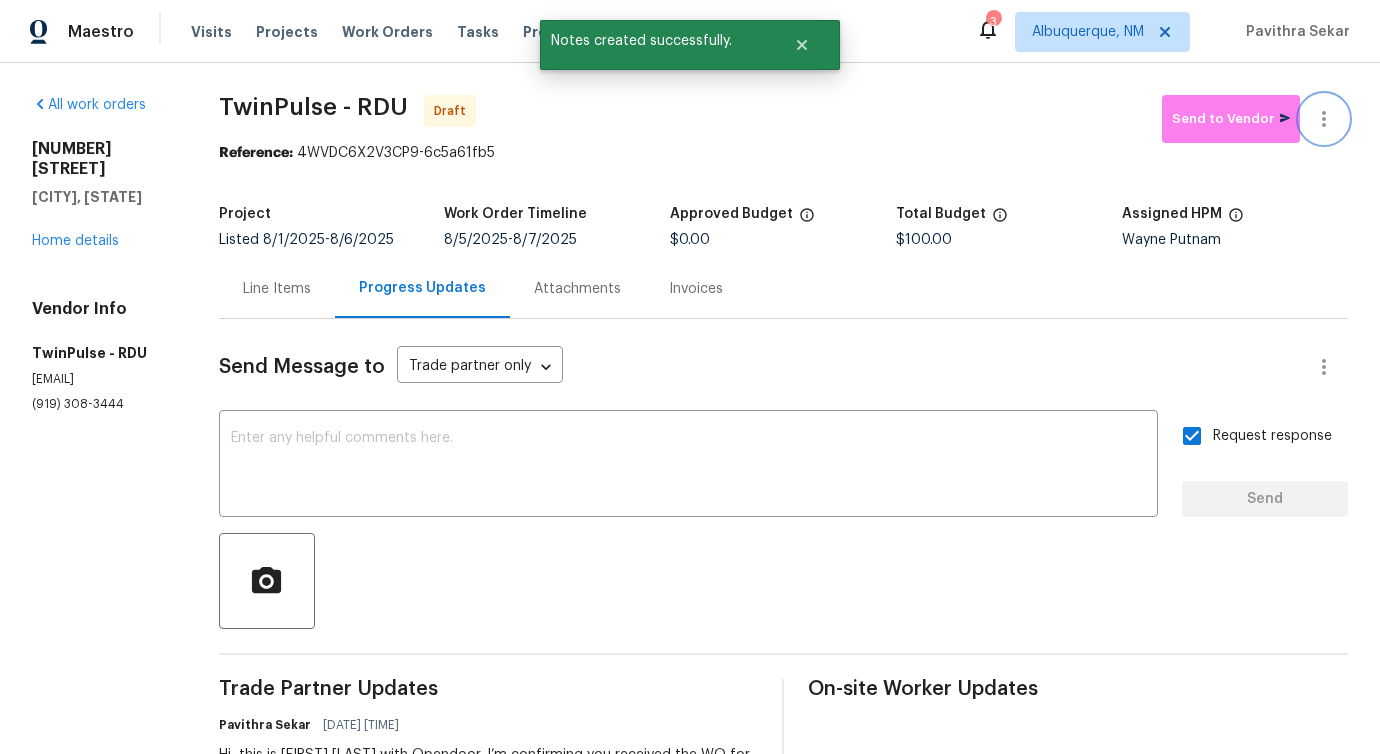 click 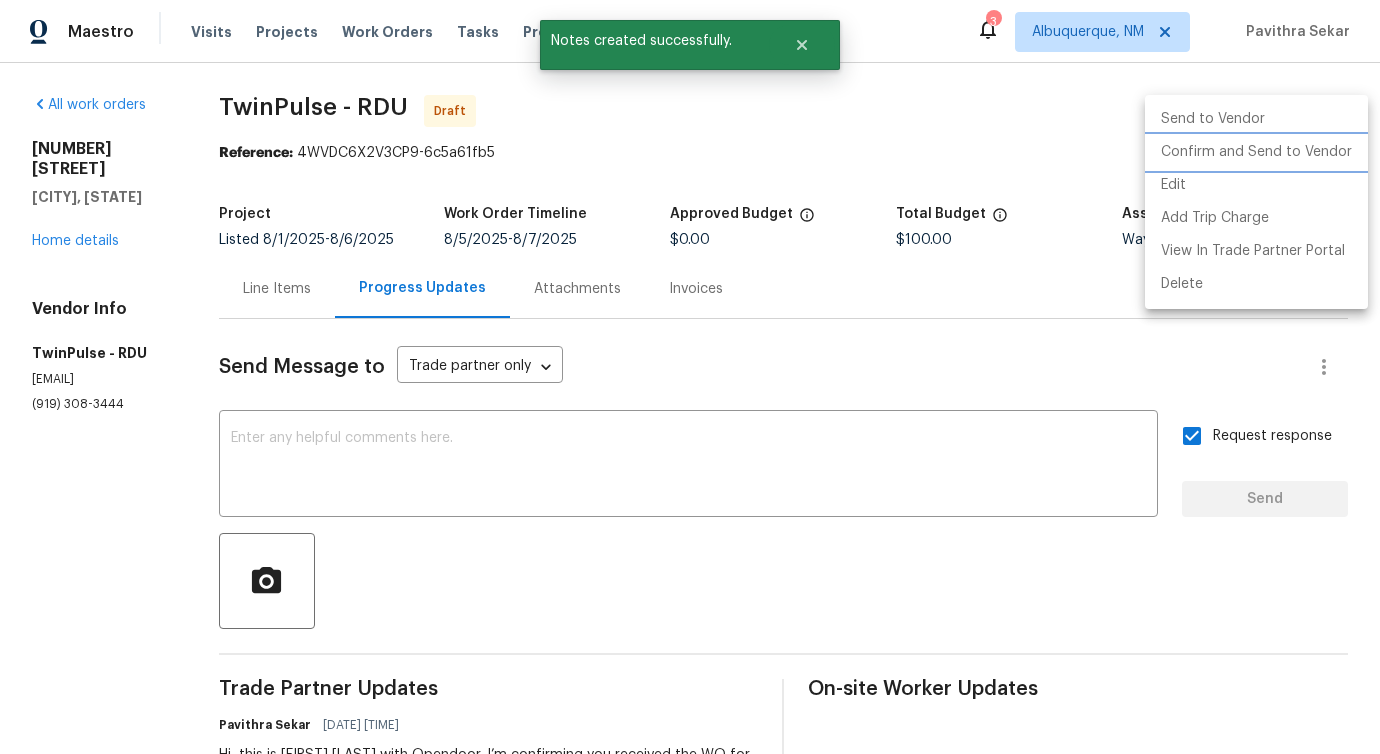 click on "Confirm and Send to Vendor" at bounding box center (1256, 152) 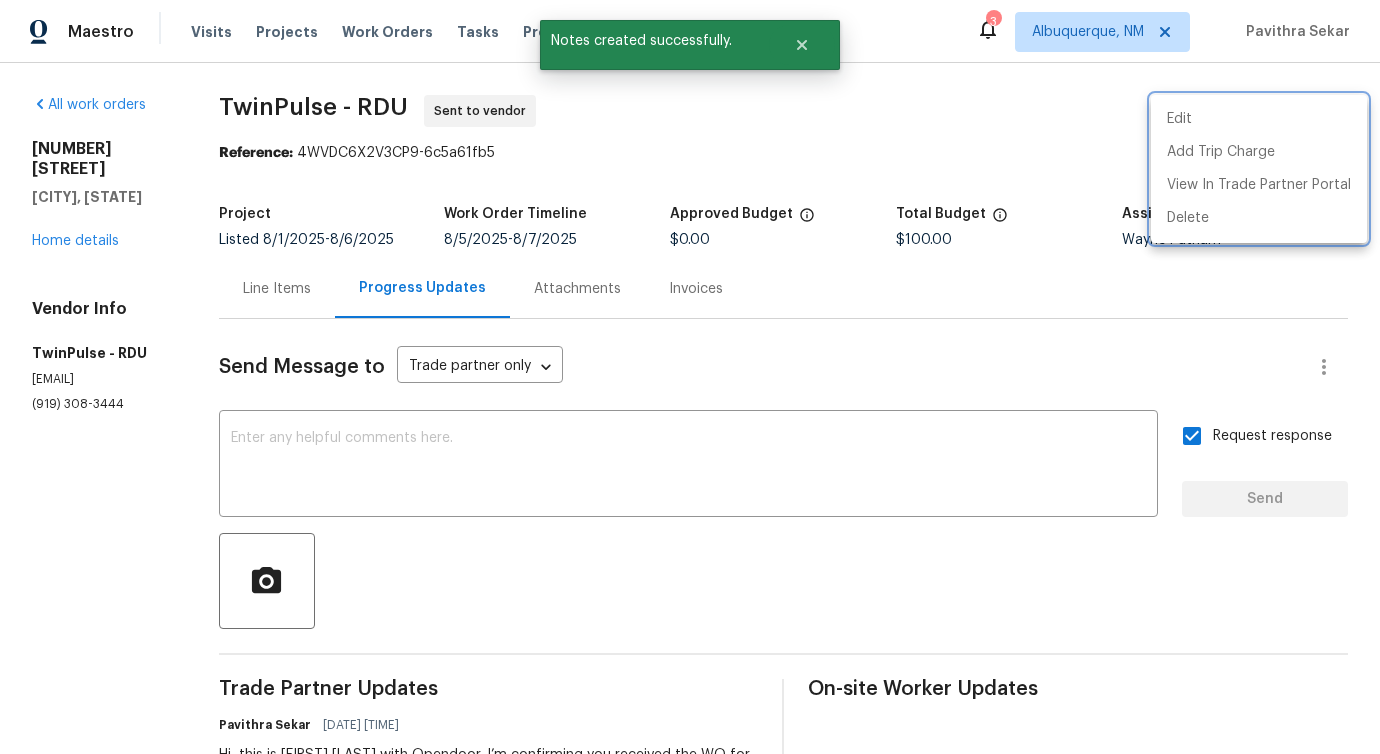 drag, startPoint x: 215, startPoint y: 89, endPoint x: 344, endPoint y: 98, distance: 129.31357 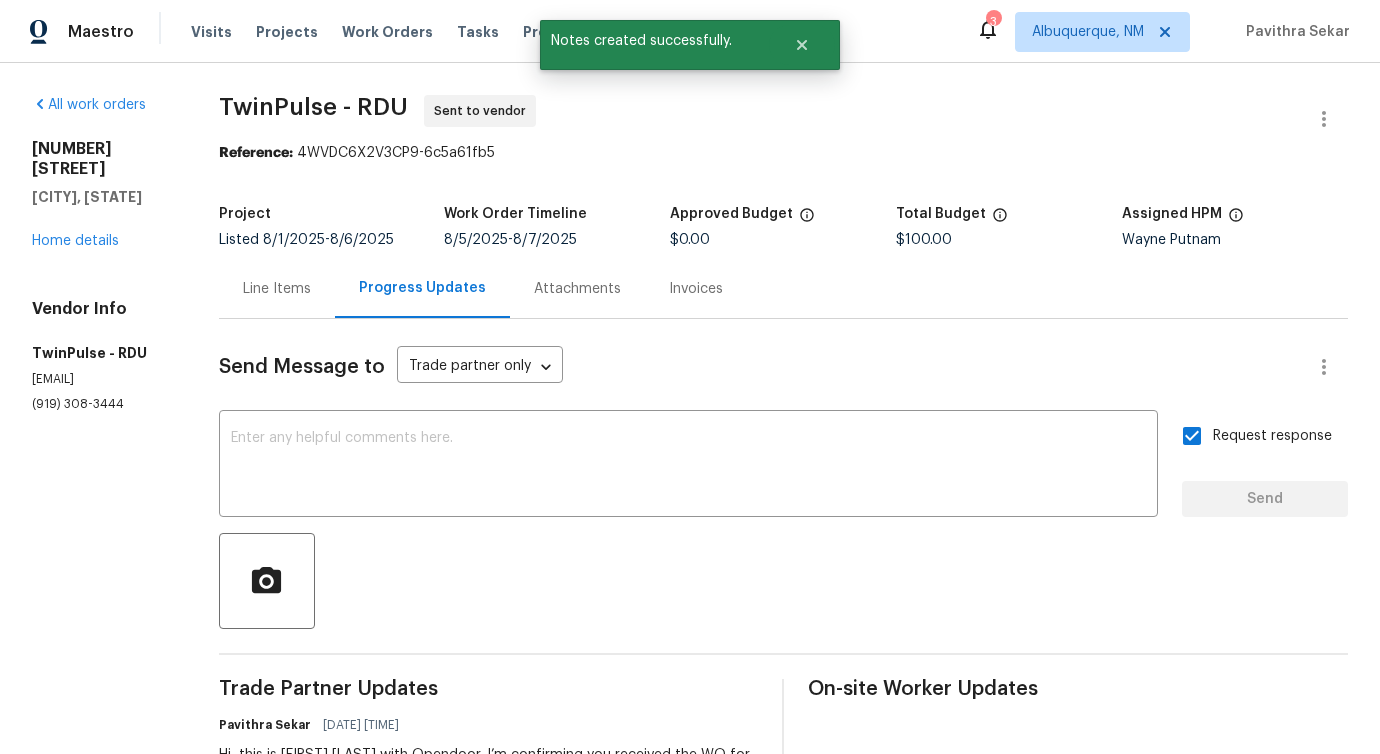click on "TwinPulse - RDU" at bounding box center [313, 107] 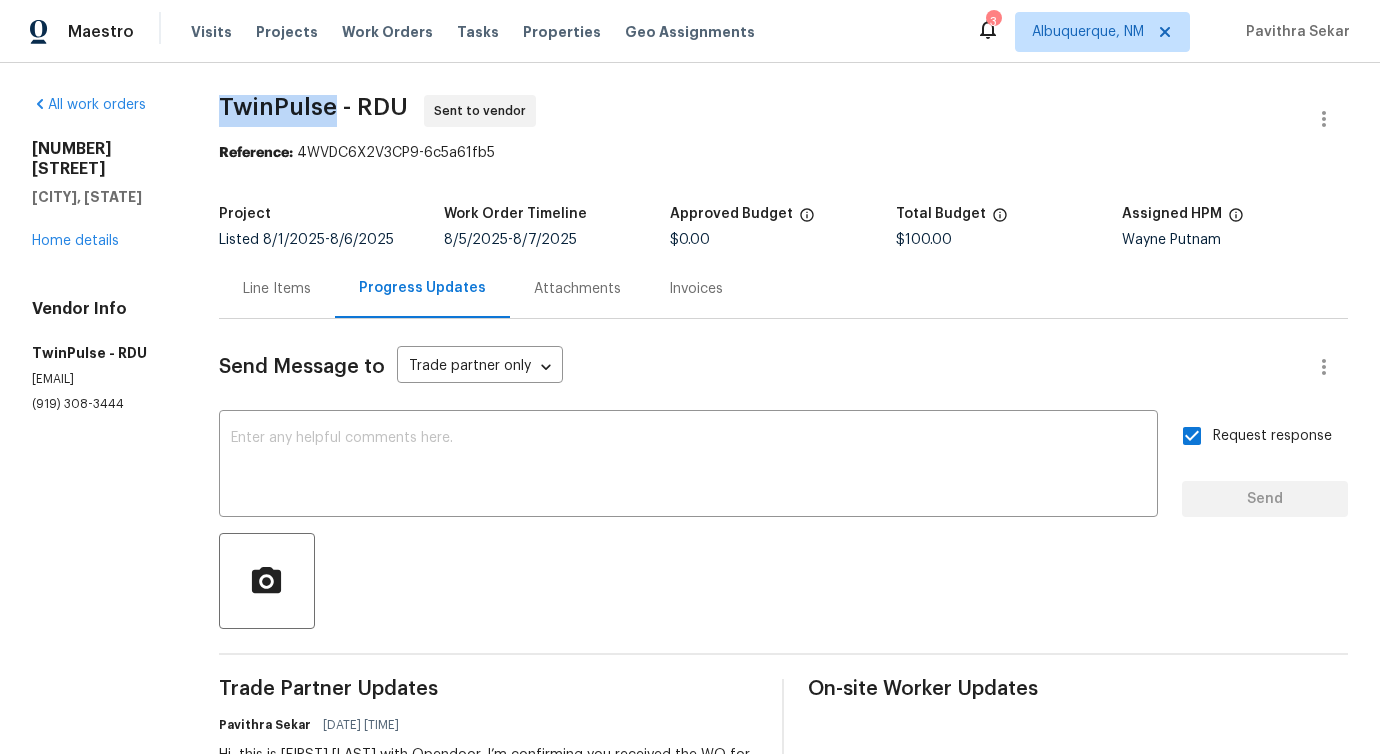 drag, startPoint x: 234, startPoint y: 91, endPoint x: 348, endPoint y: 96, distance: 114.1096 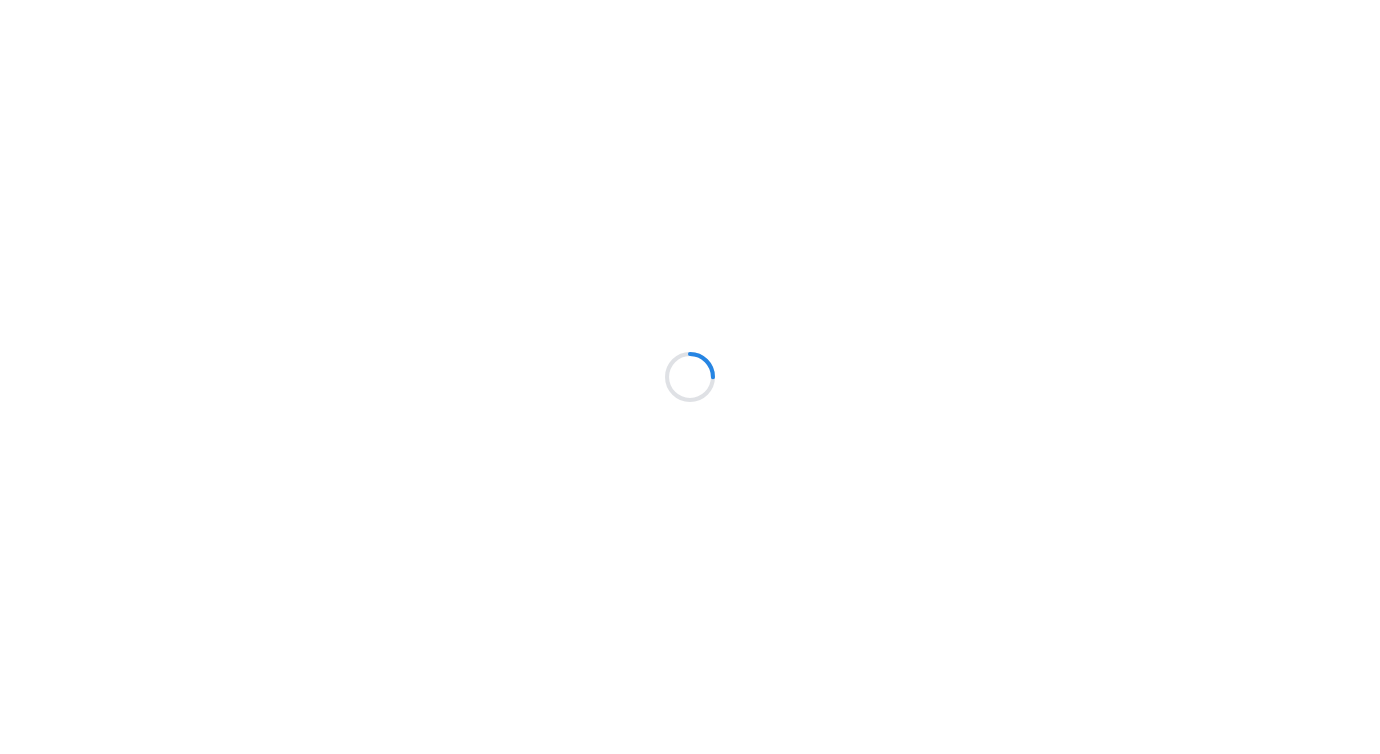 scroll, scrollTop: 0, scrollLeft: 0, axis: both 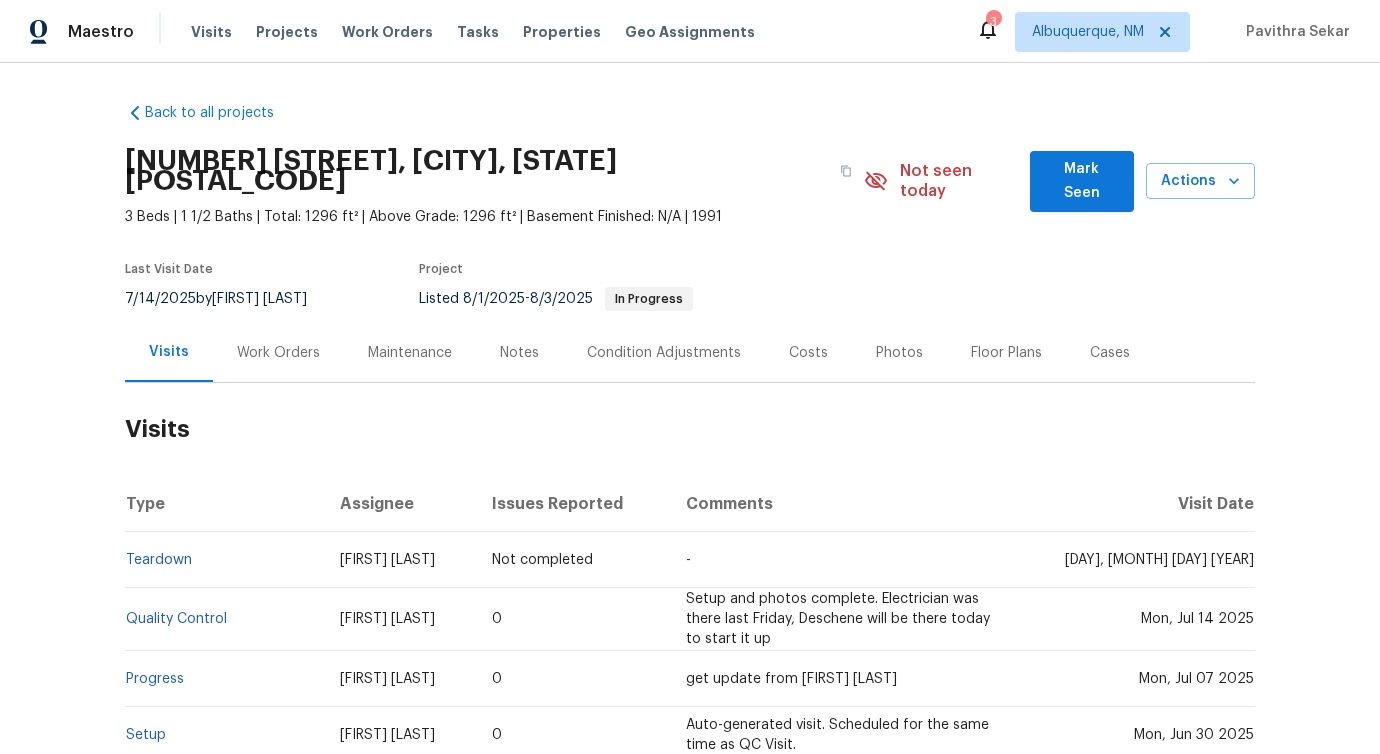 click on "Work Orders" at bounding box center (278, 353) 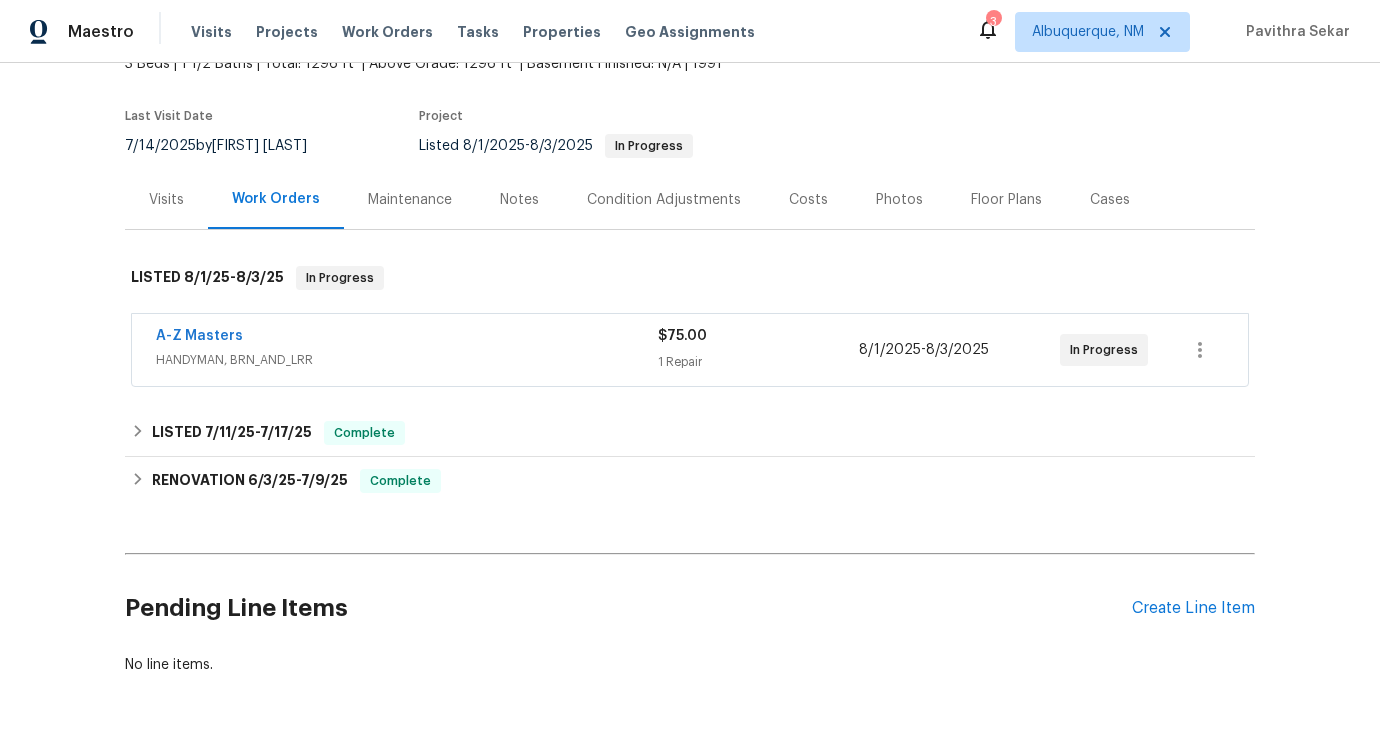 scroll, scrollTop: 160, scrollLeft: 0, axis: vertical 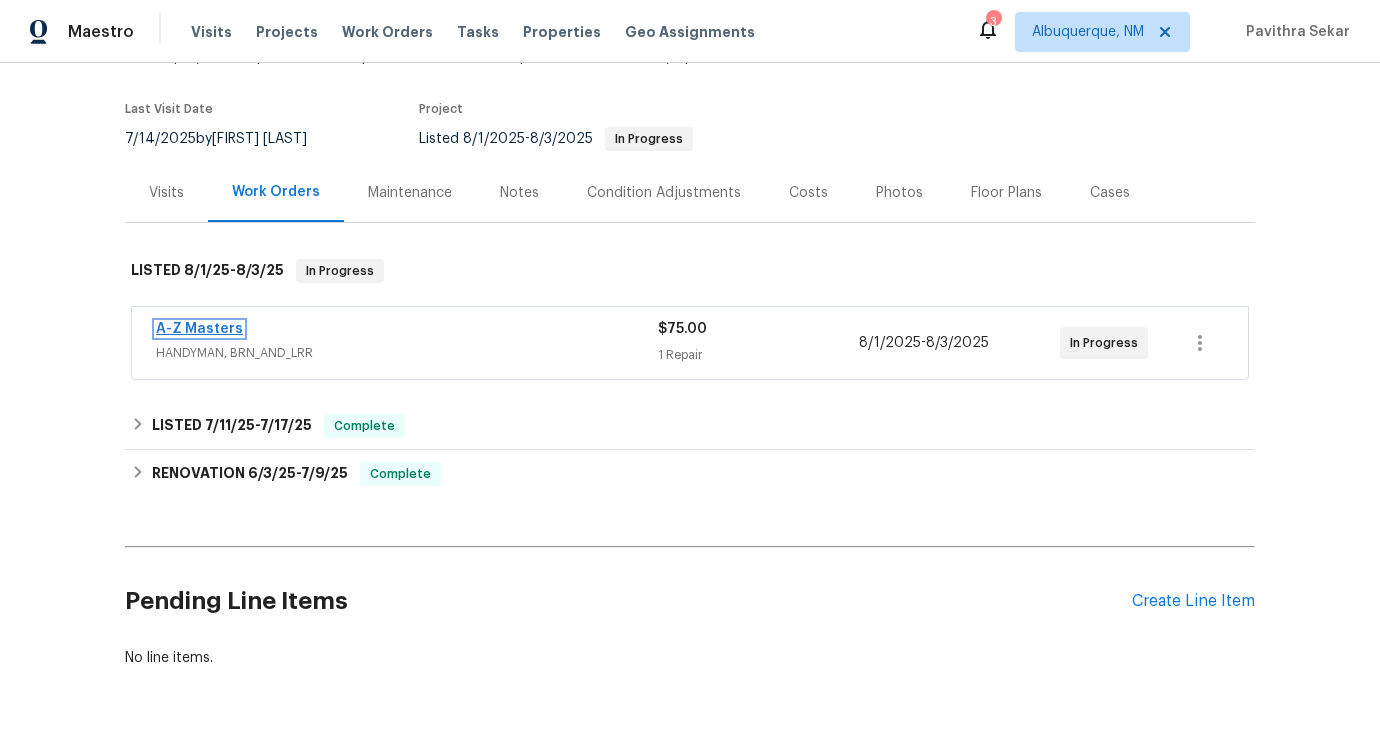 click on "A-Z Masters" at bounding box center [199, 329] 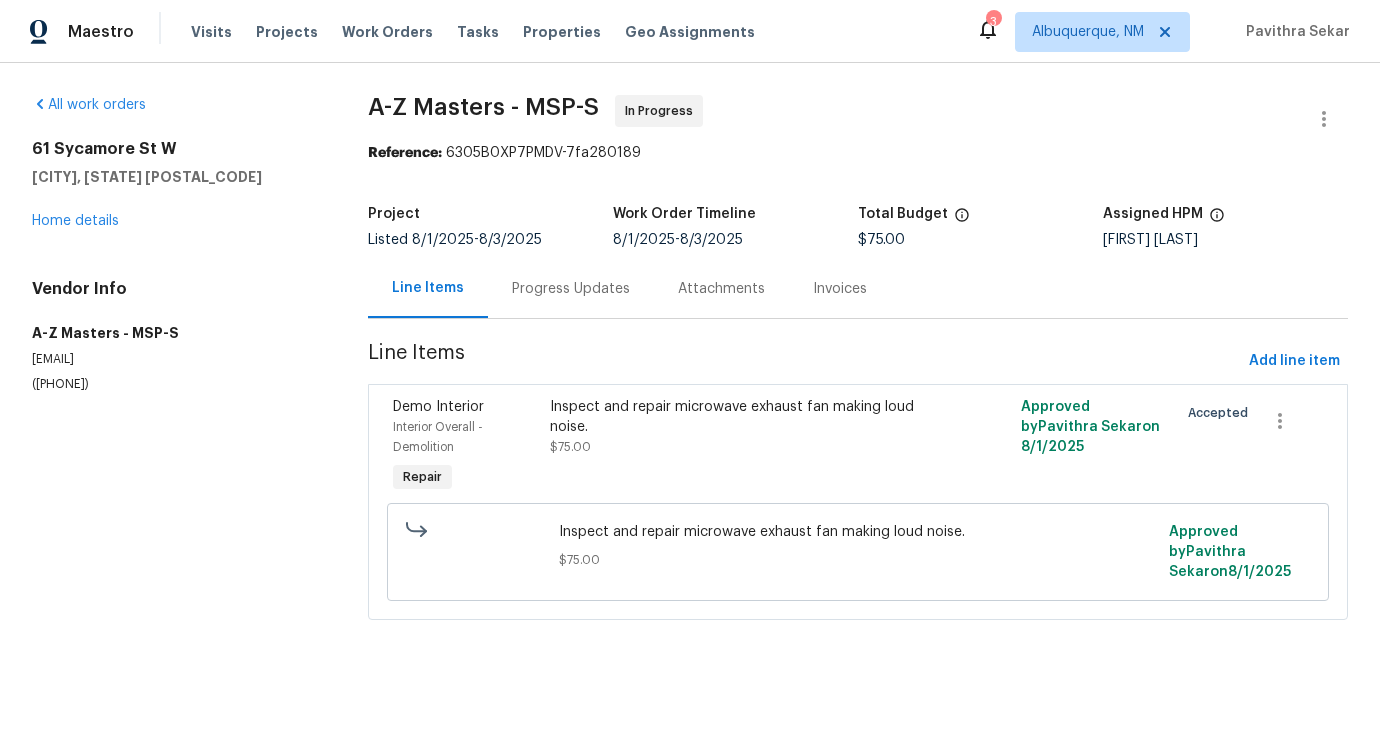 click on "Progress Updates" at bounding box center (571, 289) 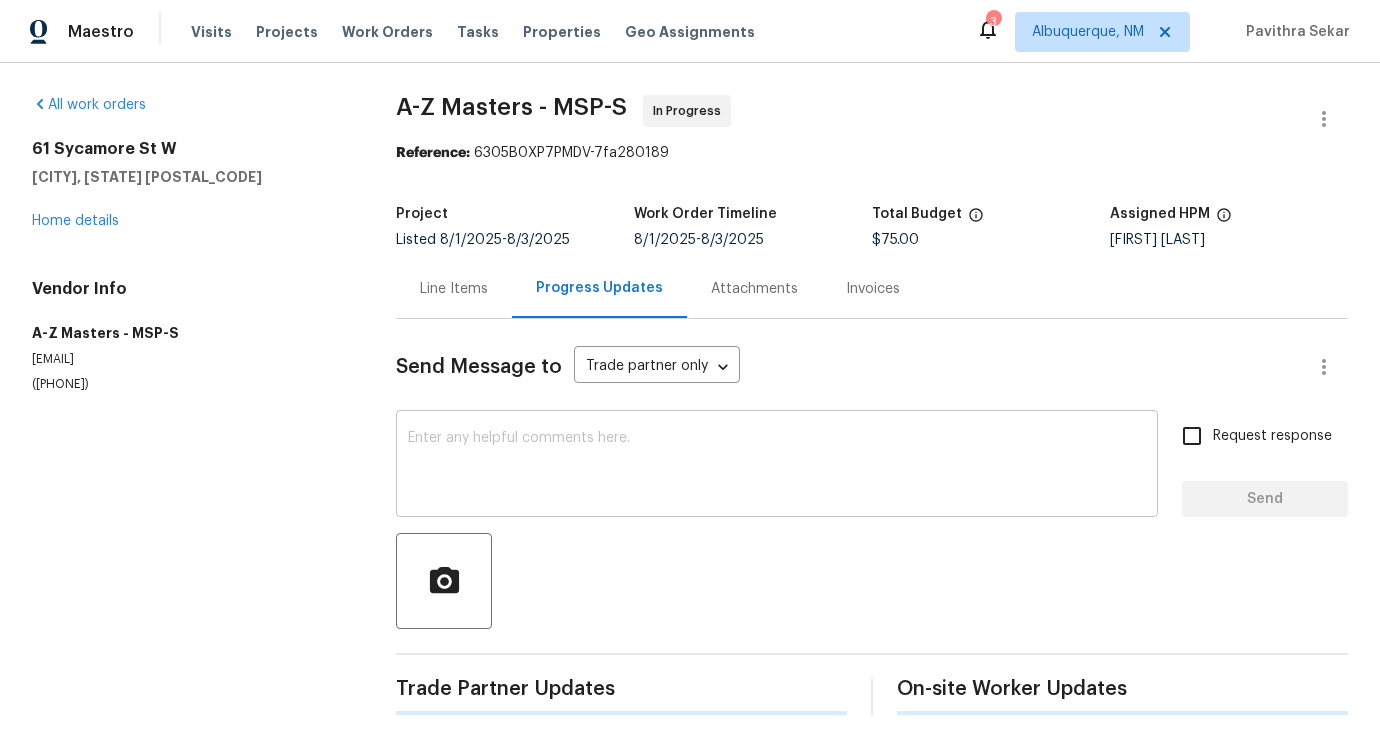 click at bounding box center [777, 466] 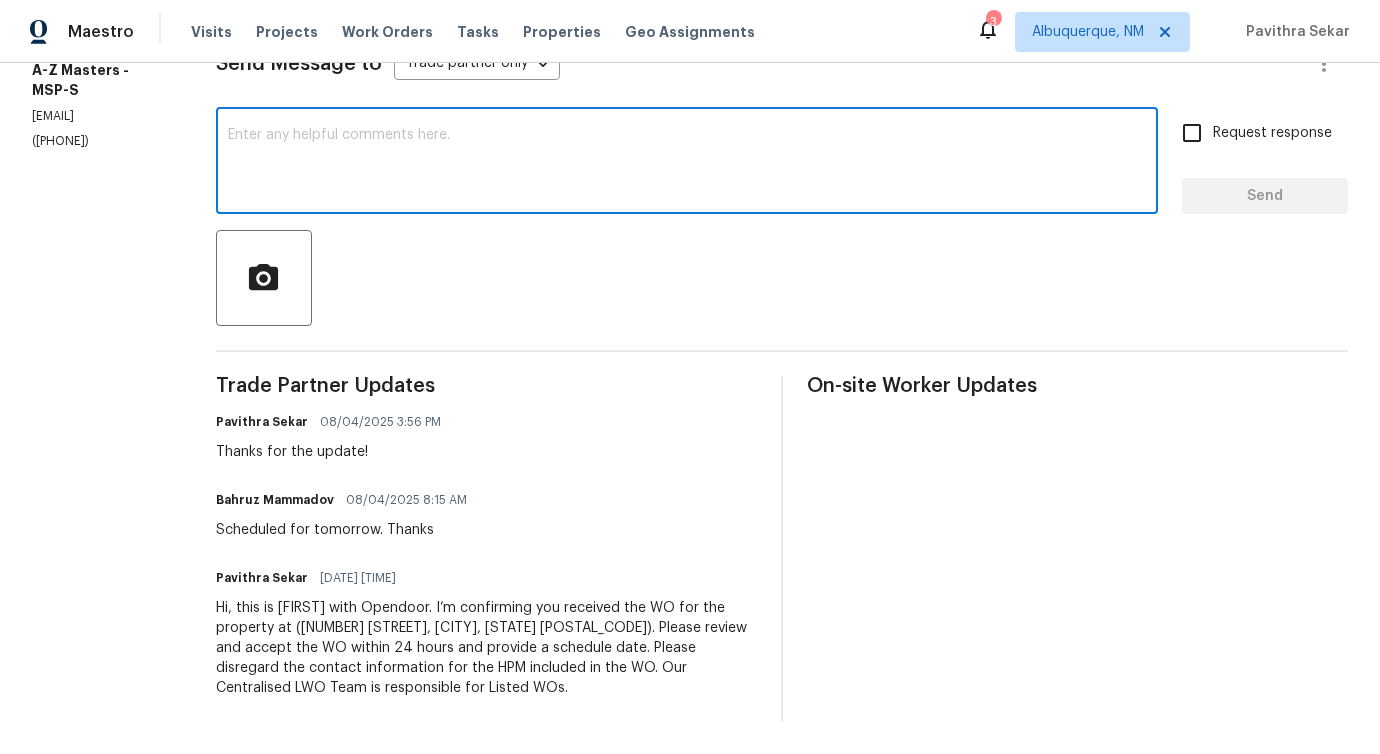 scroll, scrollTop: 0, scrollLeft: 0, axis: both 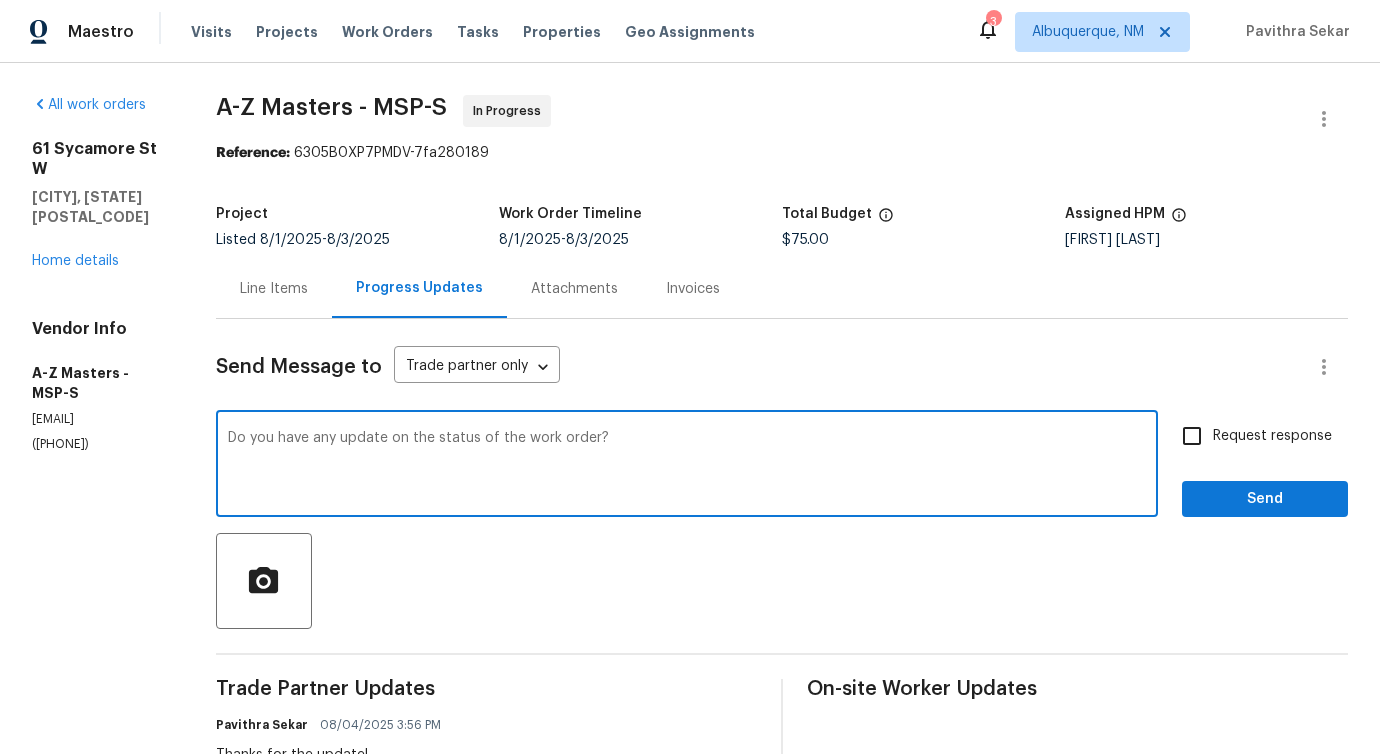 drag, startPoint x: 640, startPoint y: 443, endPoint x: 0, endPoint y: 425, distance: 640.25305 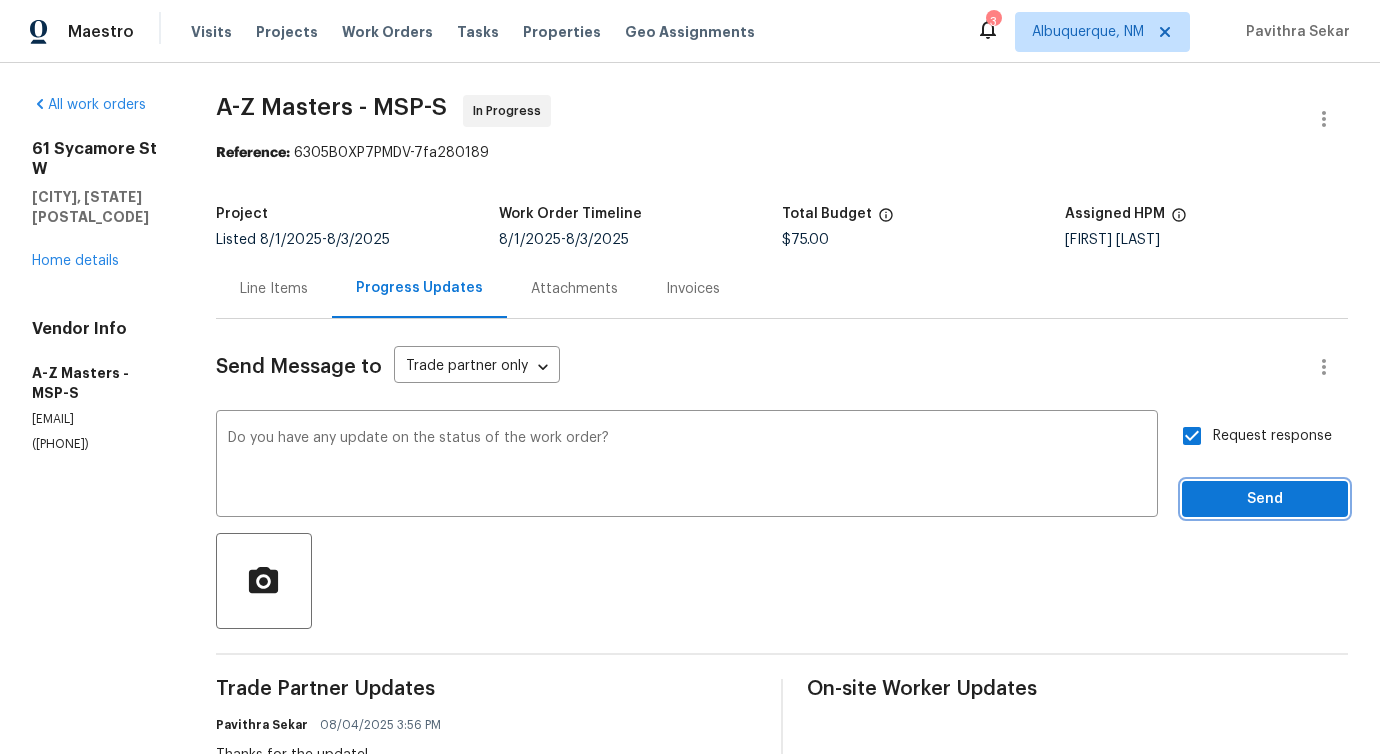 click on "Send" at bounding box center [1265, 499] 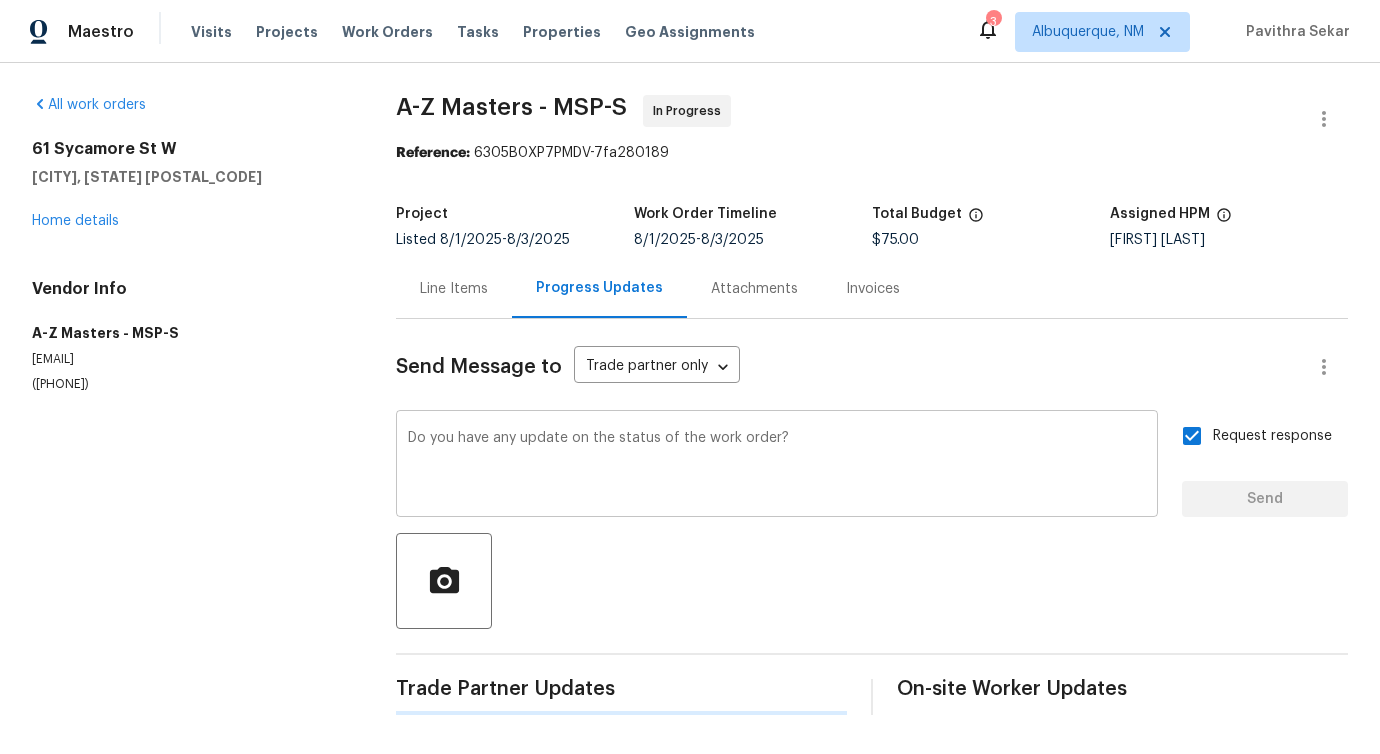 type 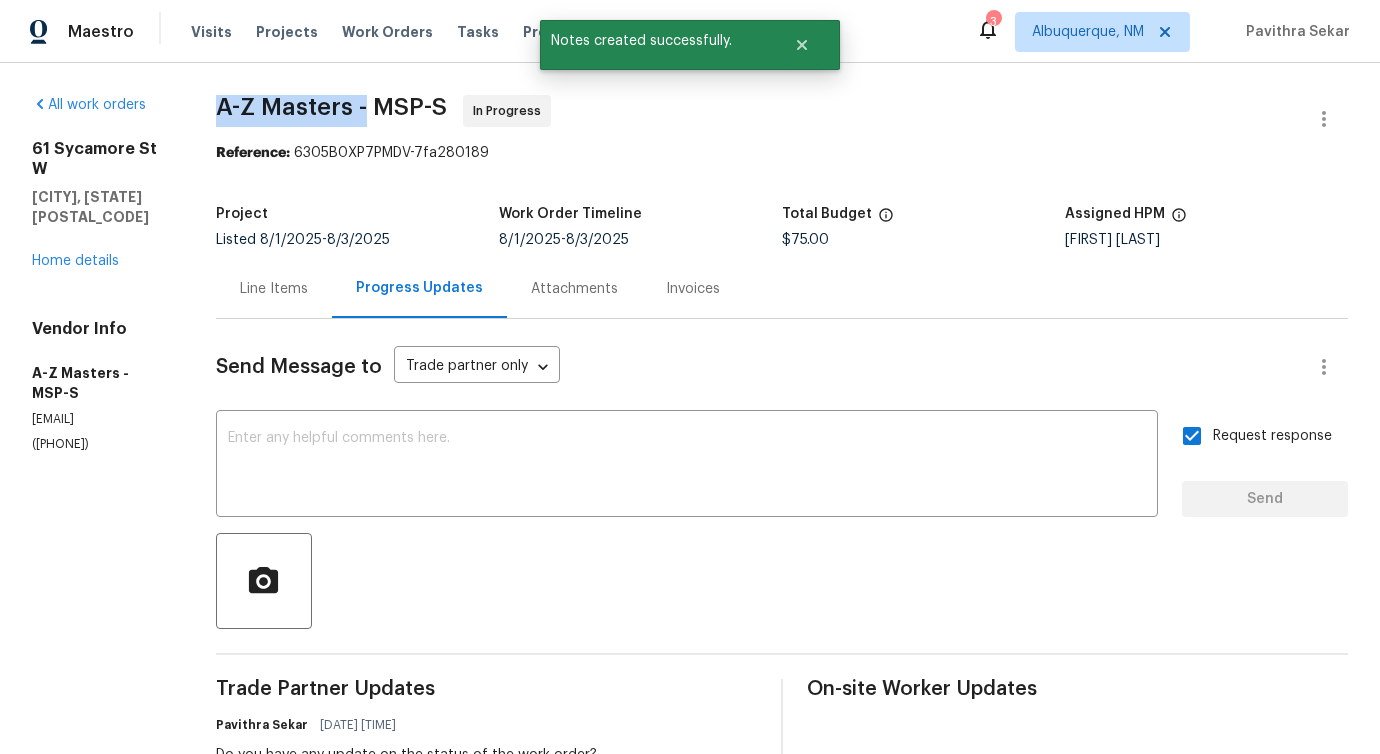 drag, startPoint x: 214, startPoint y: 102, endPoint x: 372, endPoint y: 110, distance: 158.20241 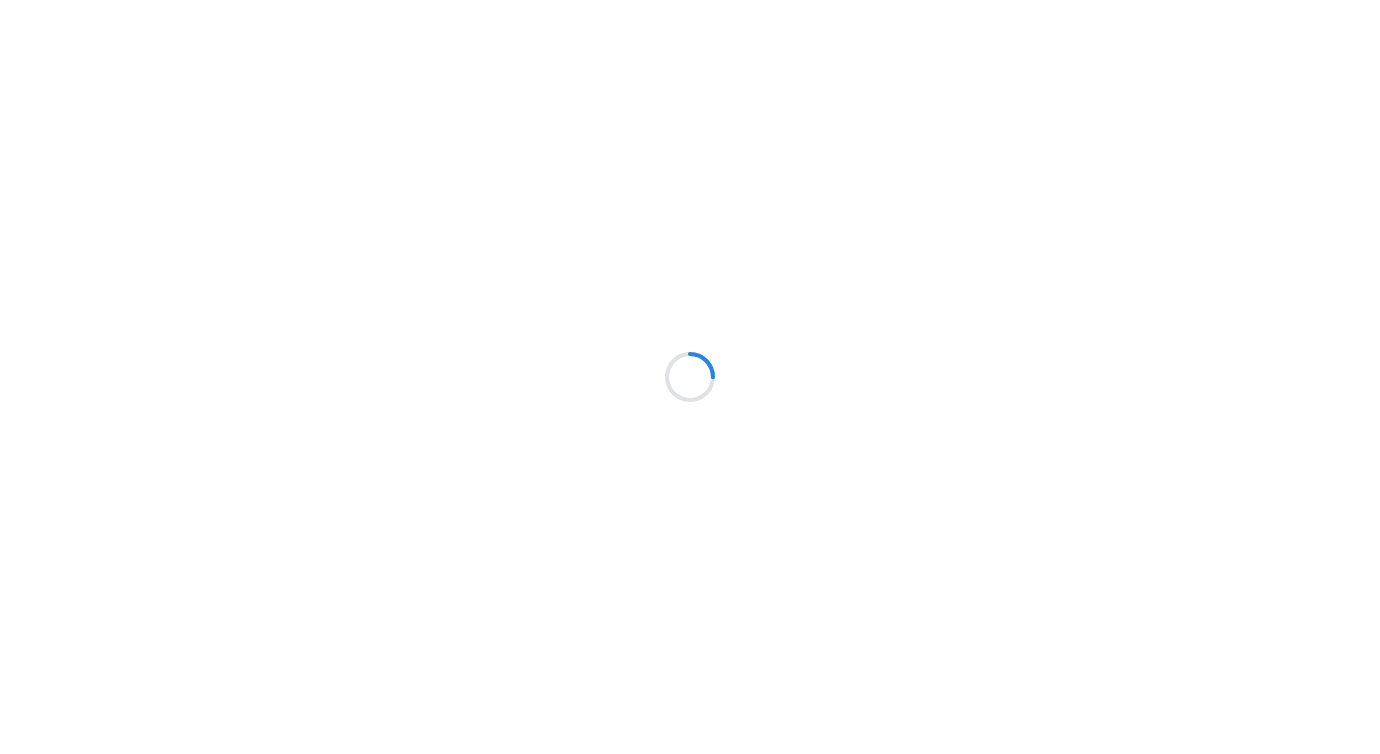 scroll, scrollTop: 0, scrollLeft: 0, axis: both 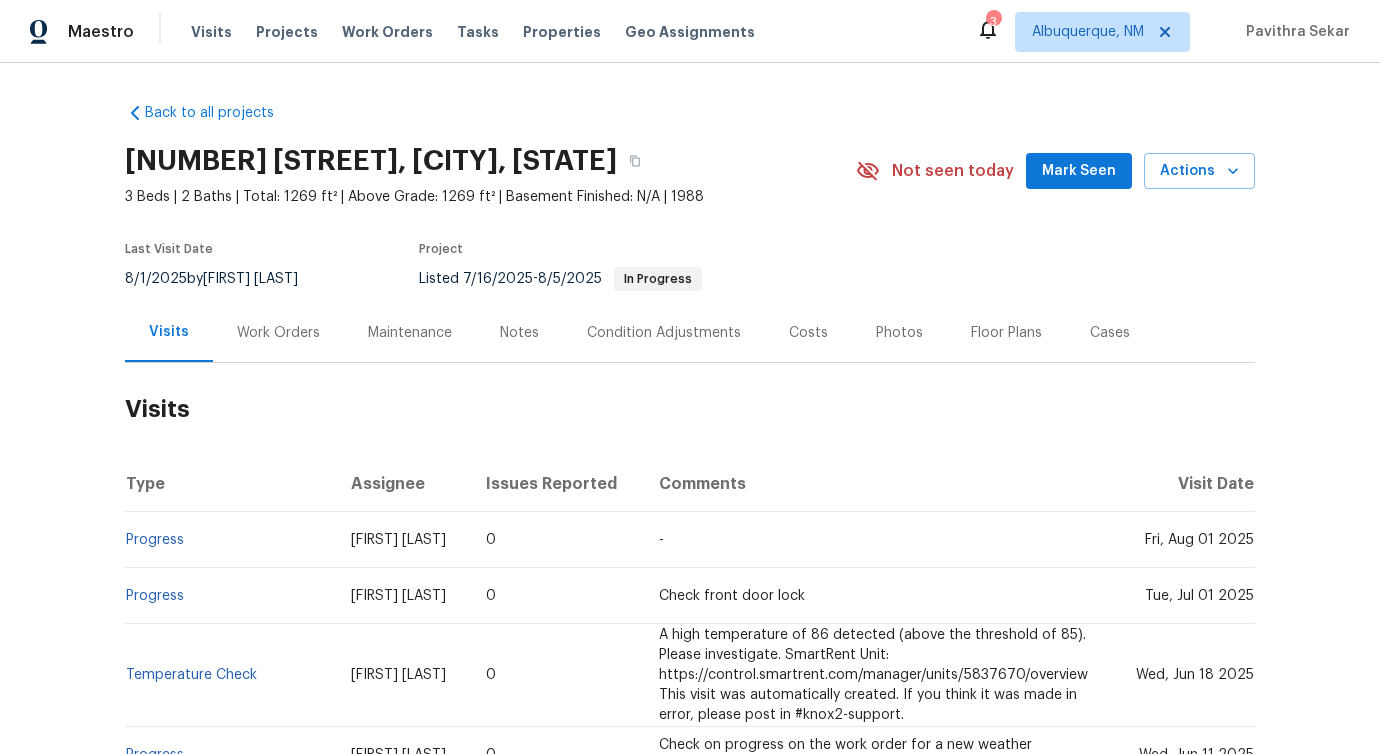 click on "Work Orders" at bounding box center [278, 332] 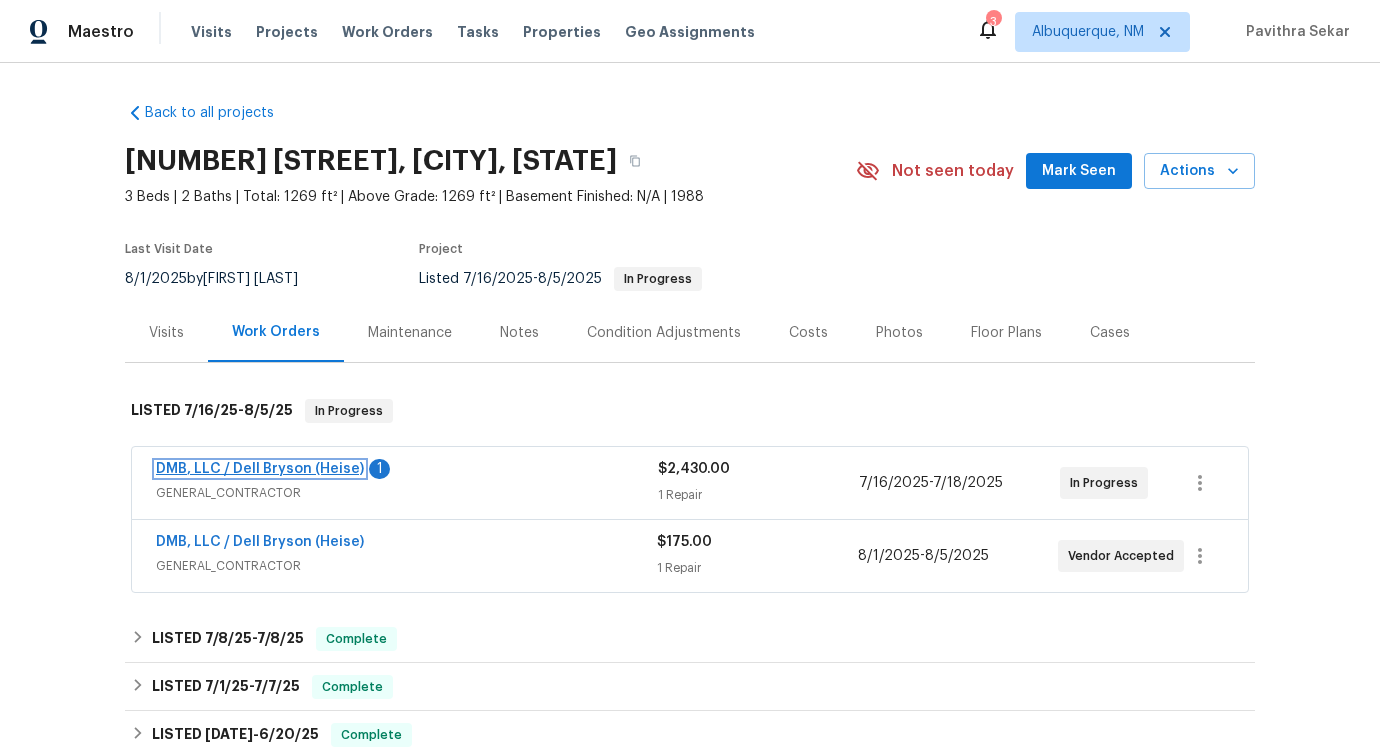 click on "DMB, LLC / Dell Bryson (Heise)" at bounding box center (260, 469) 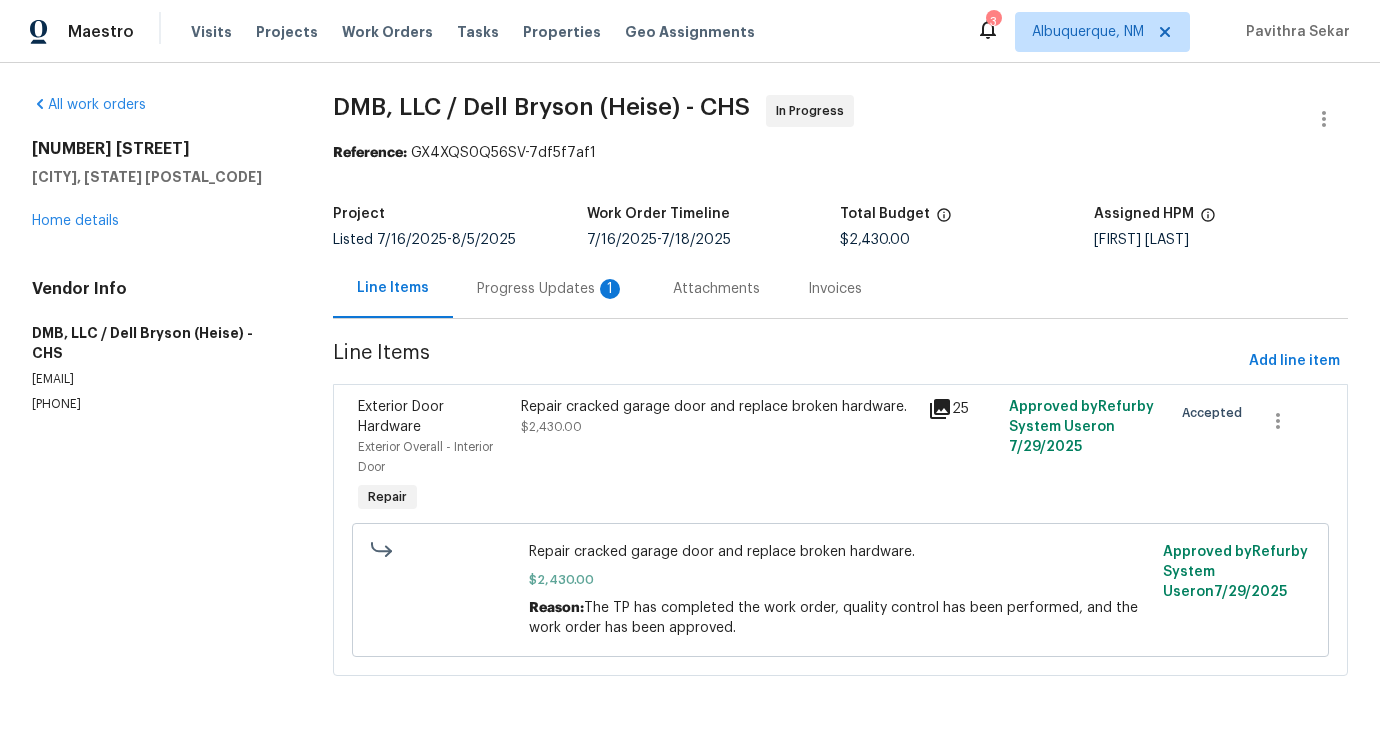 click on "Progress Updates 1" at bounding box center (551, 288) 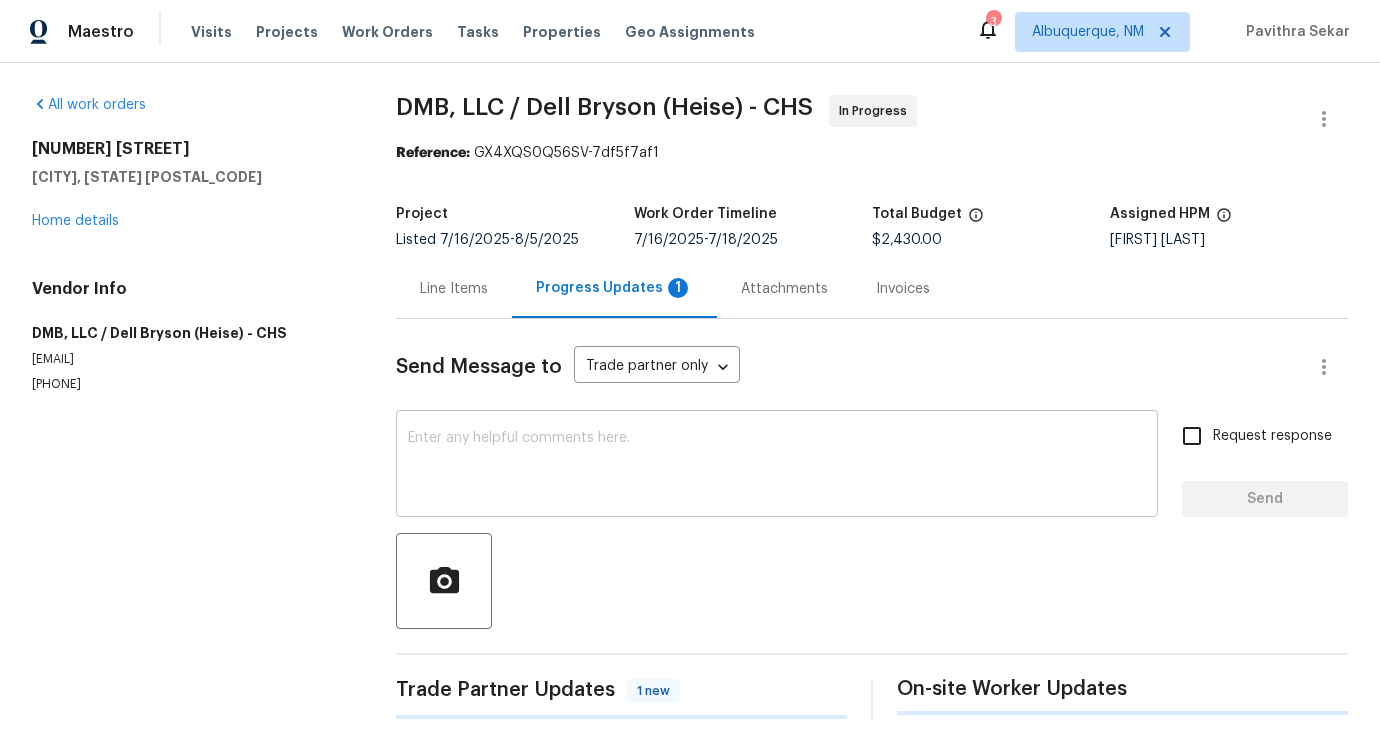 click at bounding box center [777, 466] 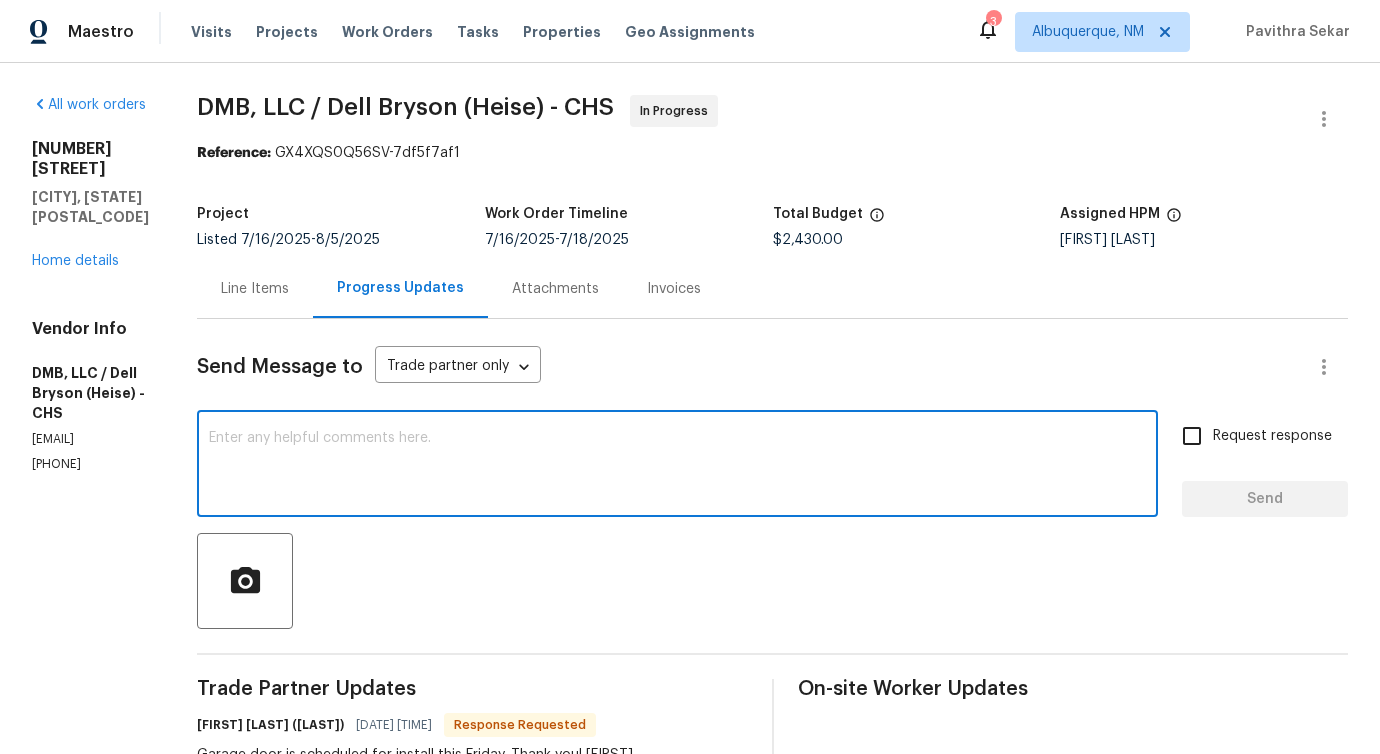 scroll, scrollTop: 346, scrollLeft: 0, axis: vertical 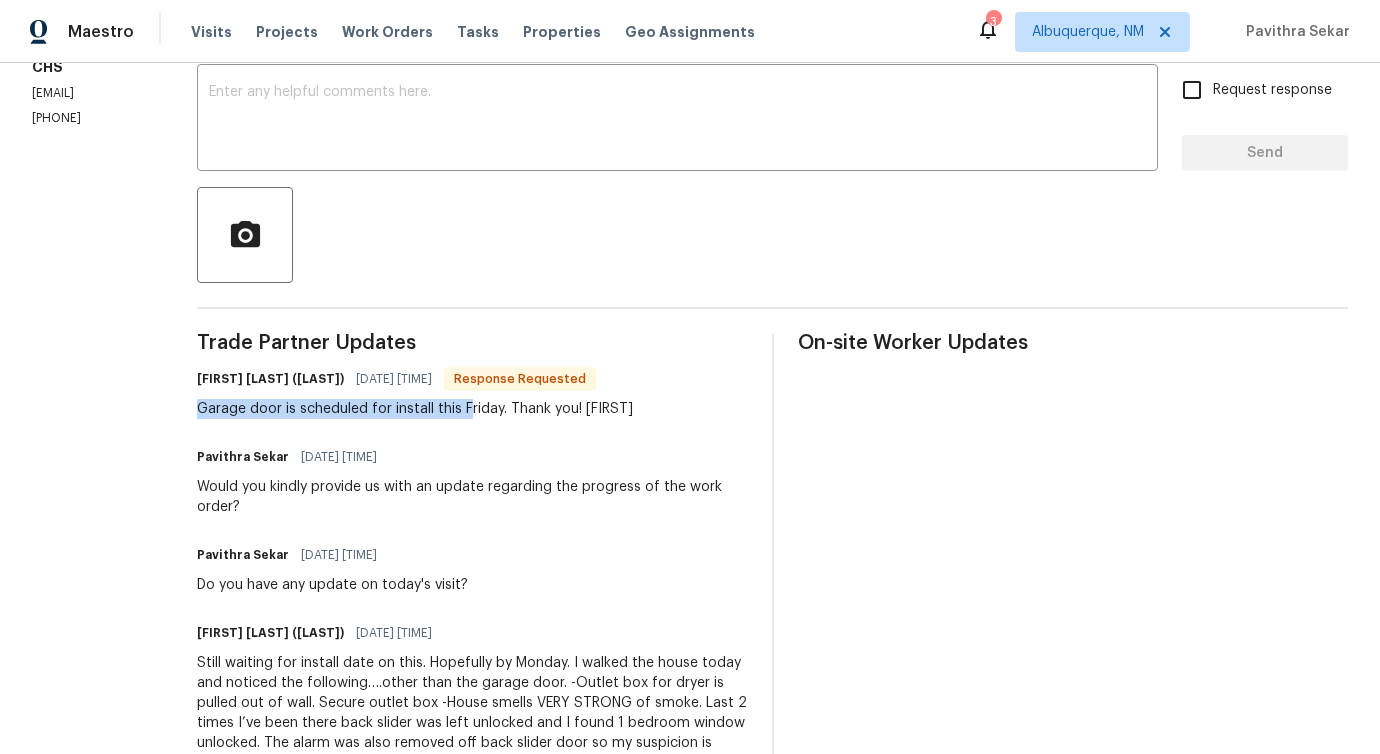 drag, startPoint x: 216, startPoint y: 412, endPoint x: 486, endPoint y: 414, distance: 270.00742 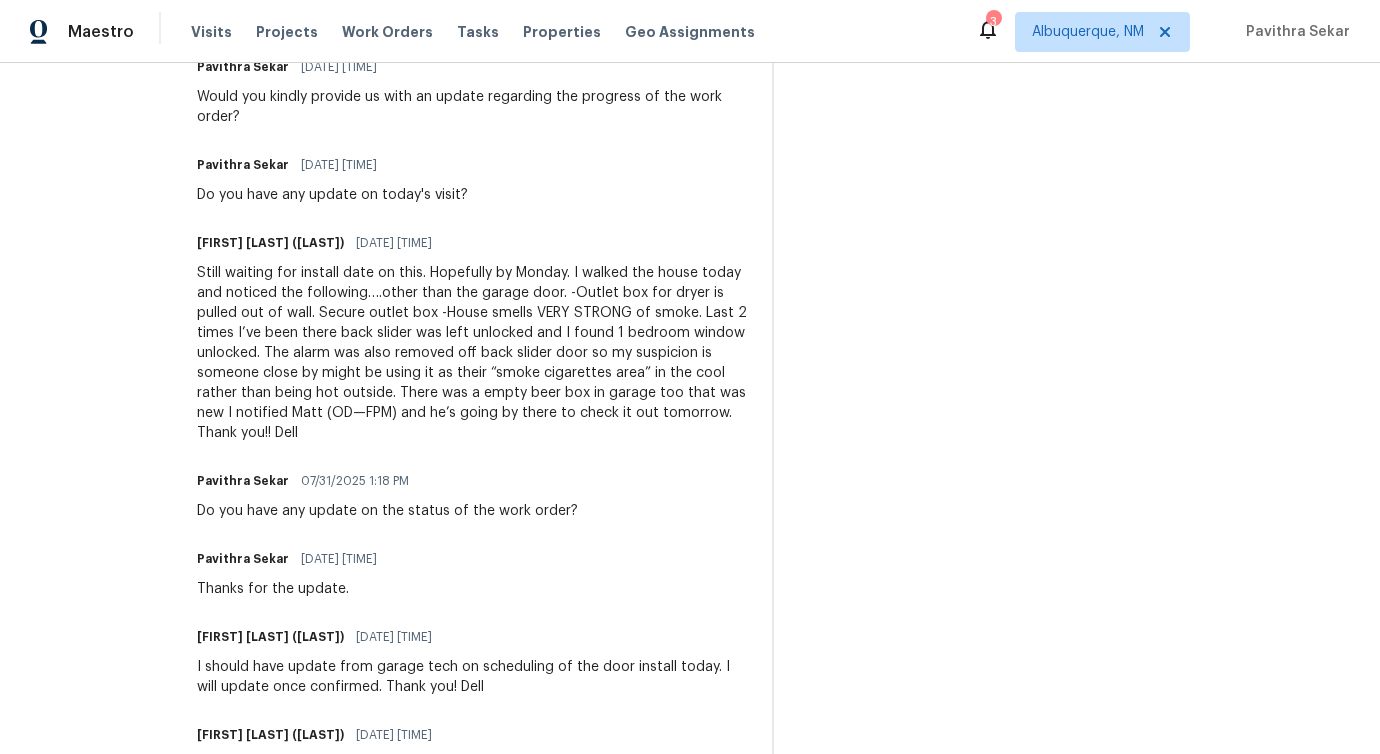 scroll, scrollTop: 930, scrollLeft: 0, axis: vertical 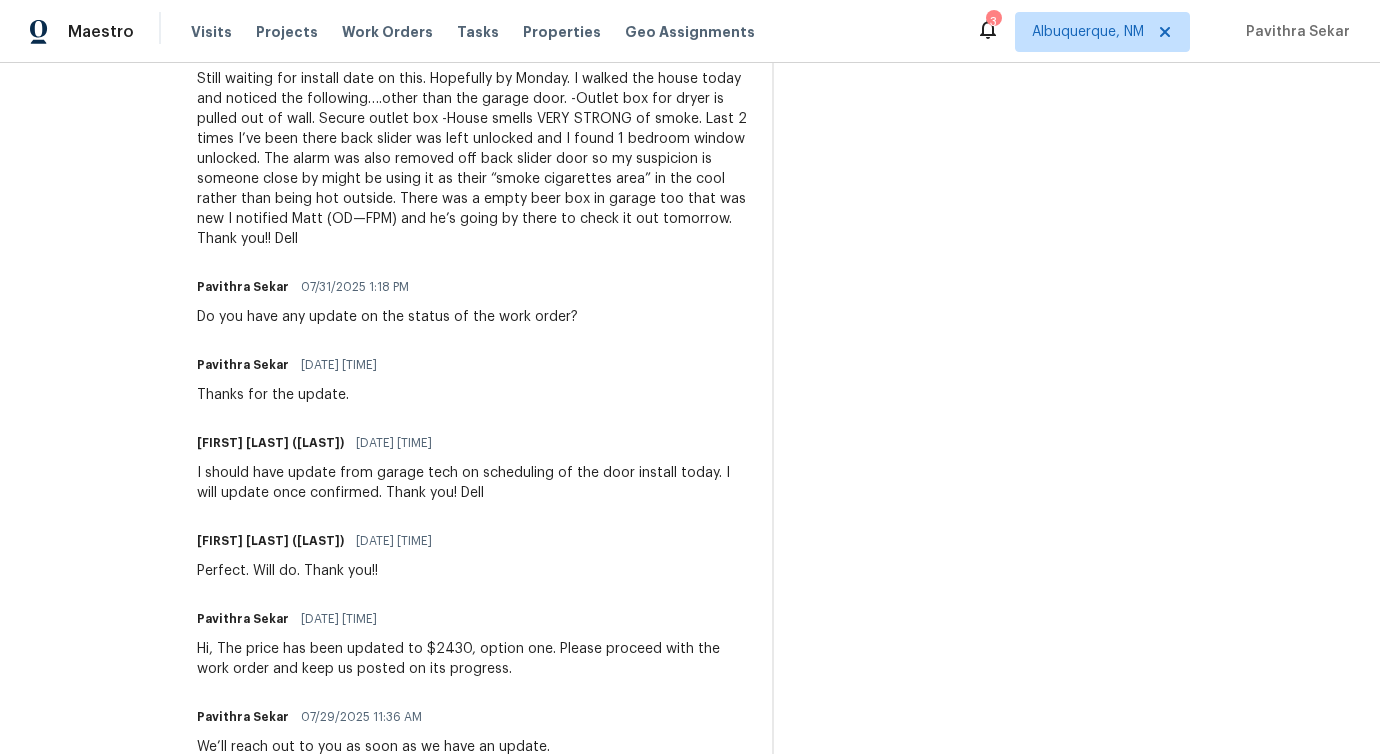 click on "Pavithra Sekar 07/30/2025 4:05 PM Thanks for the update." at bounding box center (293, 378) 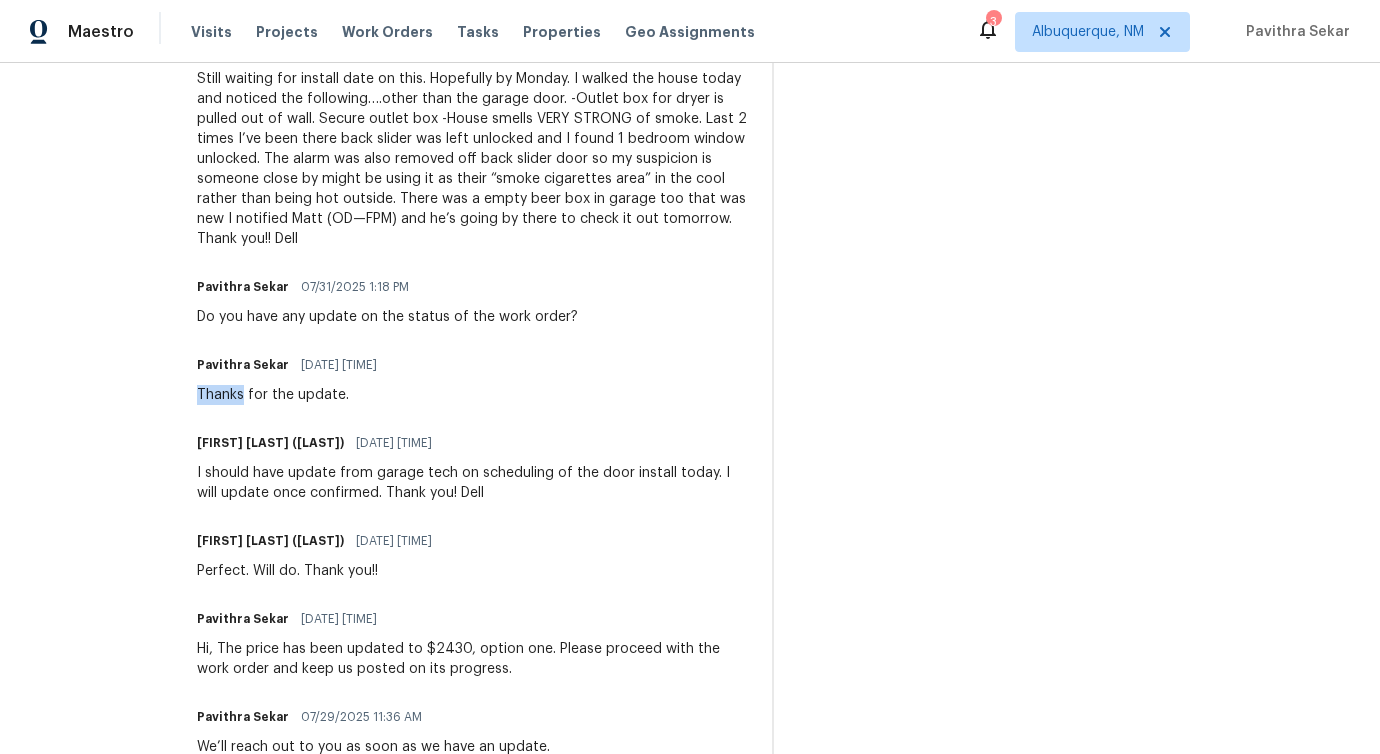click on "Pavithra Sekar 07/30/2025 4:05 PM Thanks for the update." at bounding box center (293, 378) 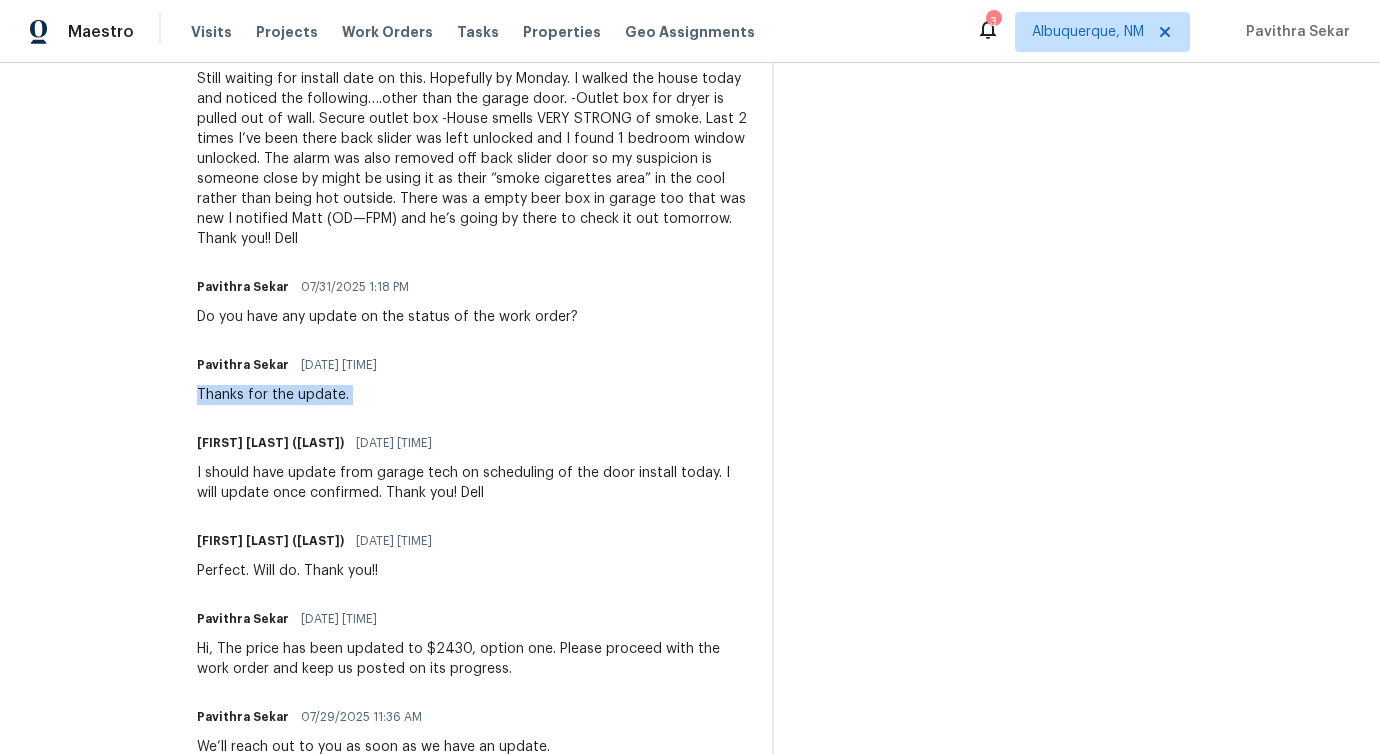 click on "Pavithra Sekar 07/30/2025 4:05 PM Thanks for the update." at bounding box center [293, 378] 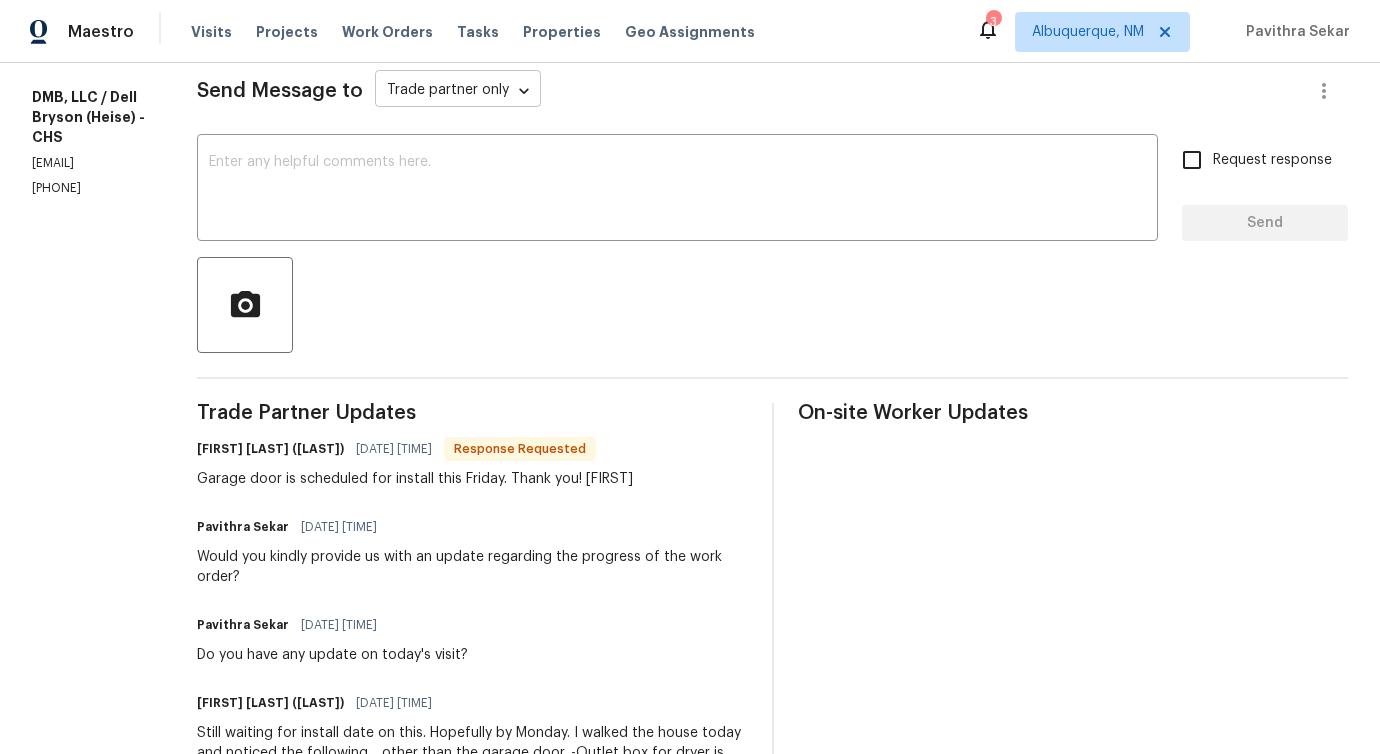 scroll, scrollTop: 0, scrollLeft: 0, axis: both 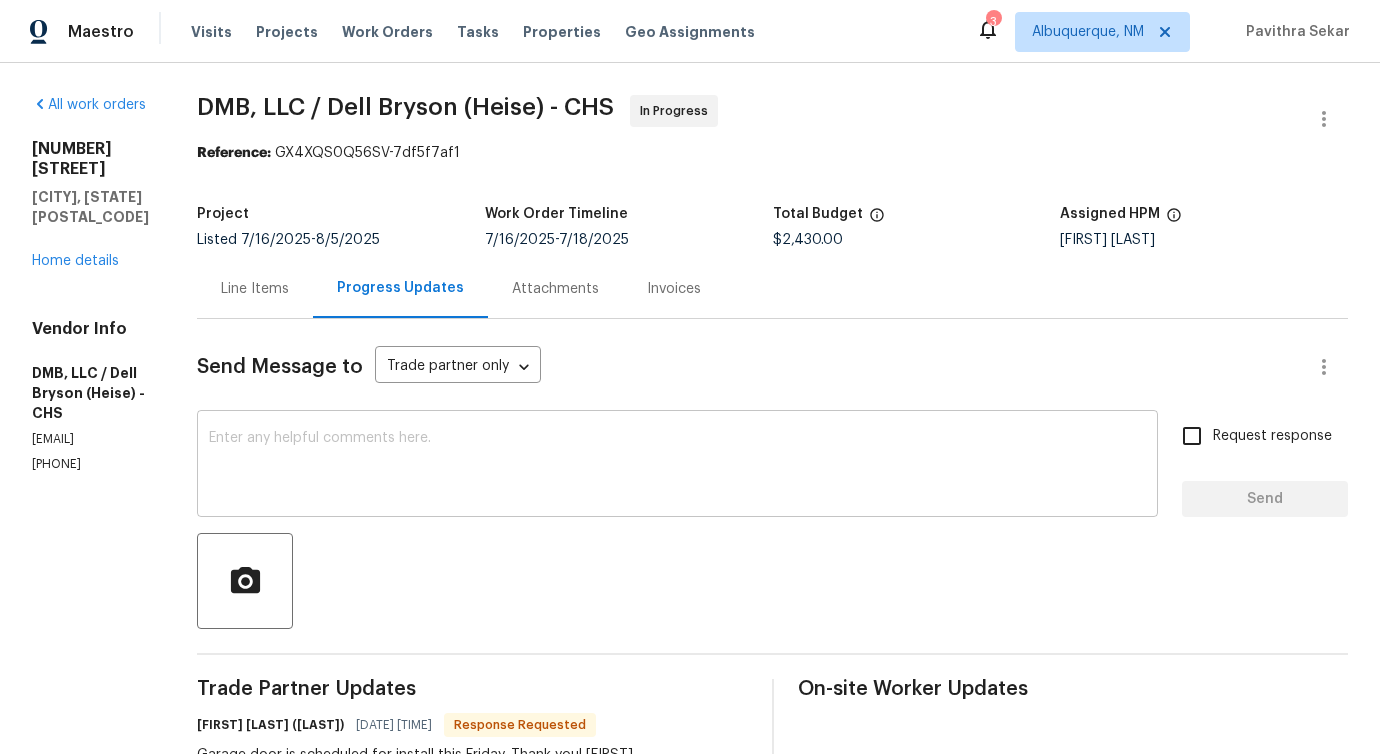 click on "x ​" at bounding box center [677, 466] 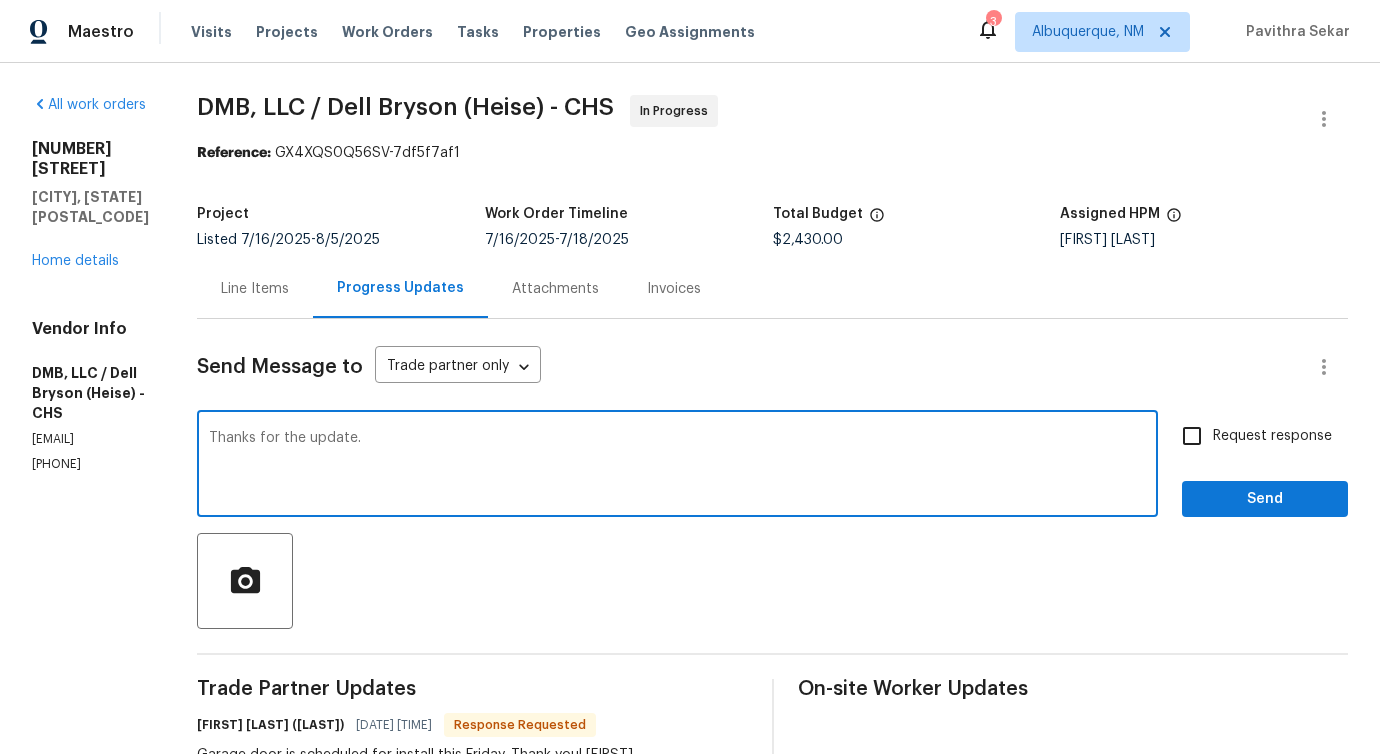 type on "Thanks for the update." 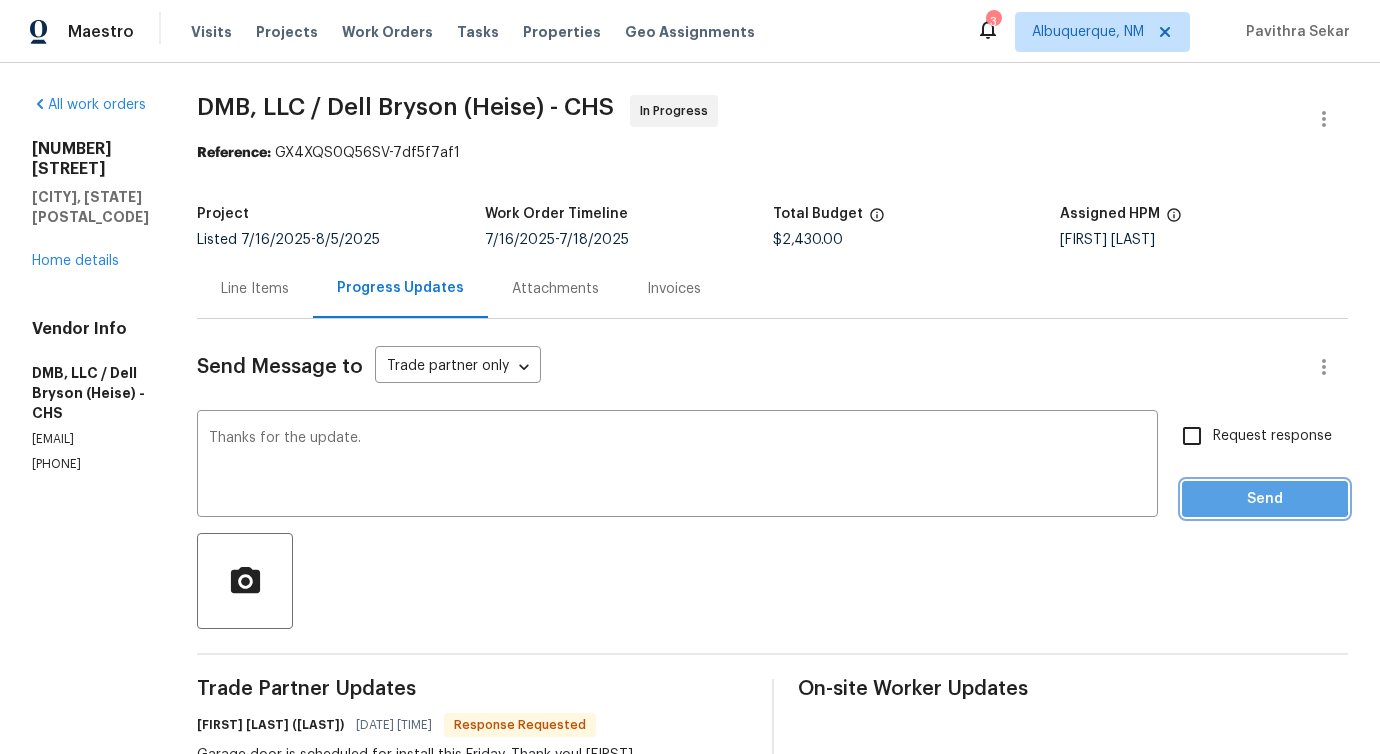 click on "Send" at bounding box center [1265, 499] 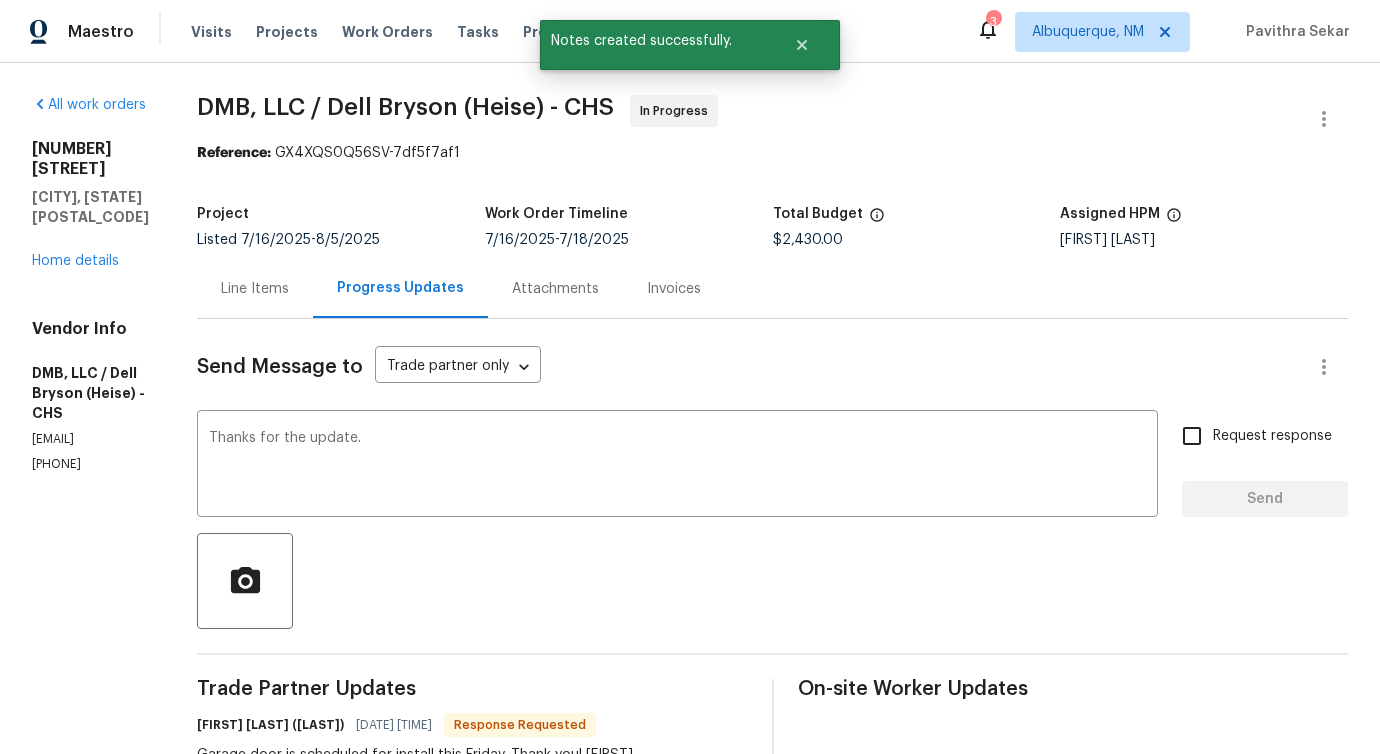 type 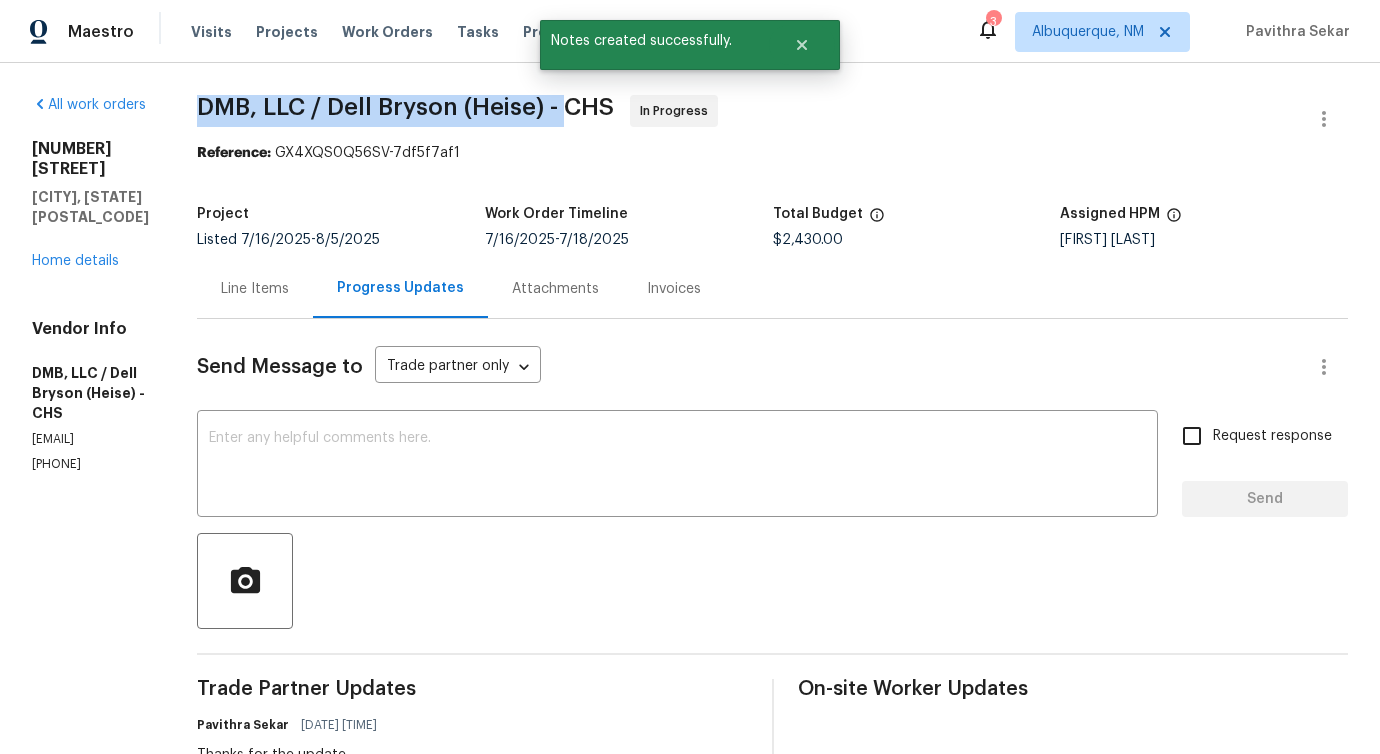 drag, startPoint x: 213, startPoint y: 104, endPoint x: 579, endPoint y: 111, distance: 366.06693 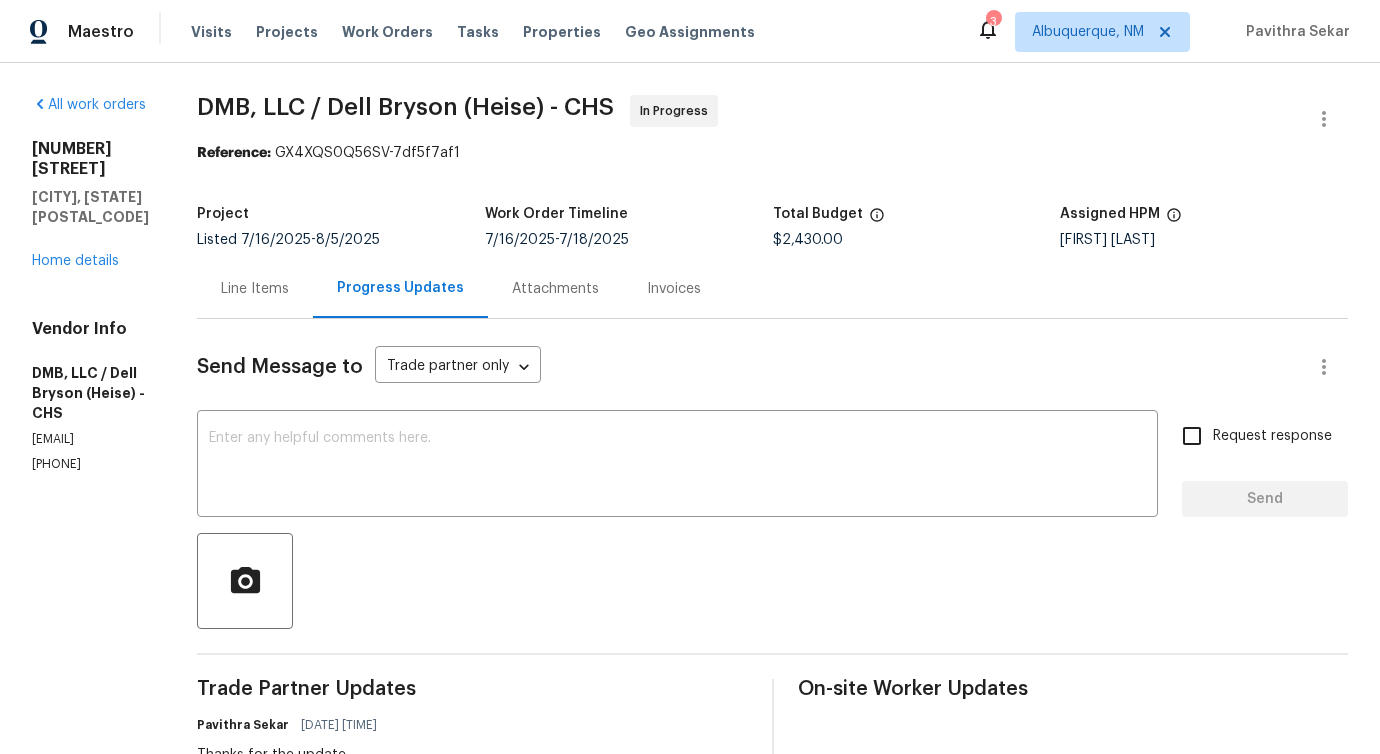 click on "4500 Winterwood Pl Ladson, SC 29456 Home details" at bounding box center [90, 205] 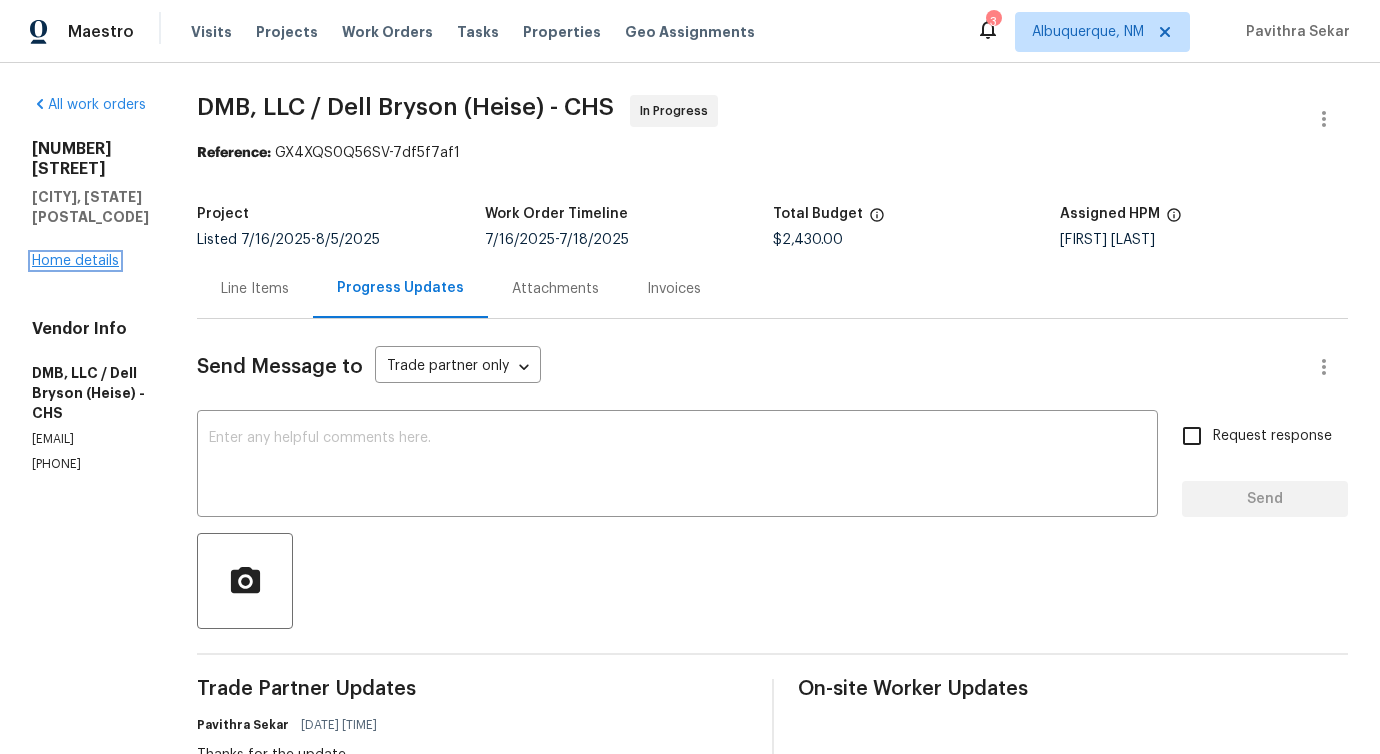click on "Home details" at bounding box center [75, 261] 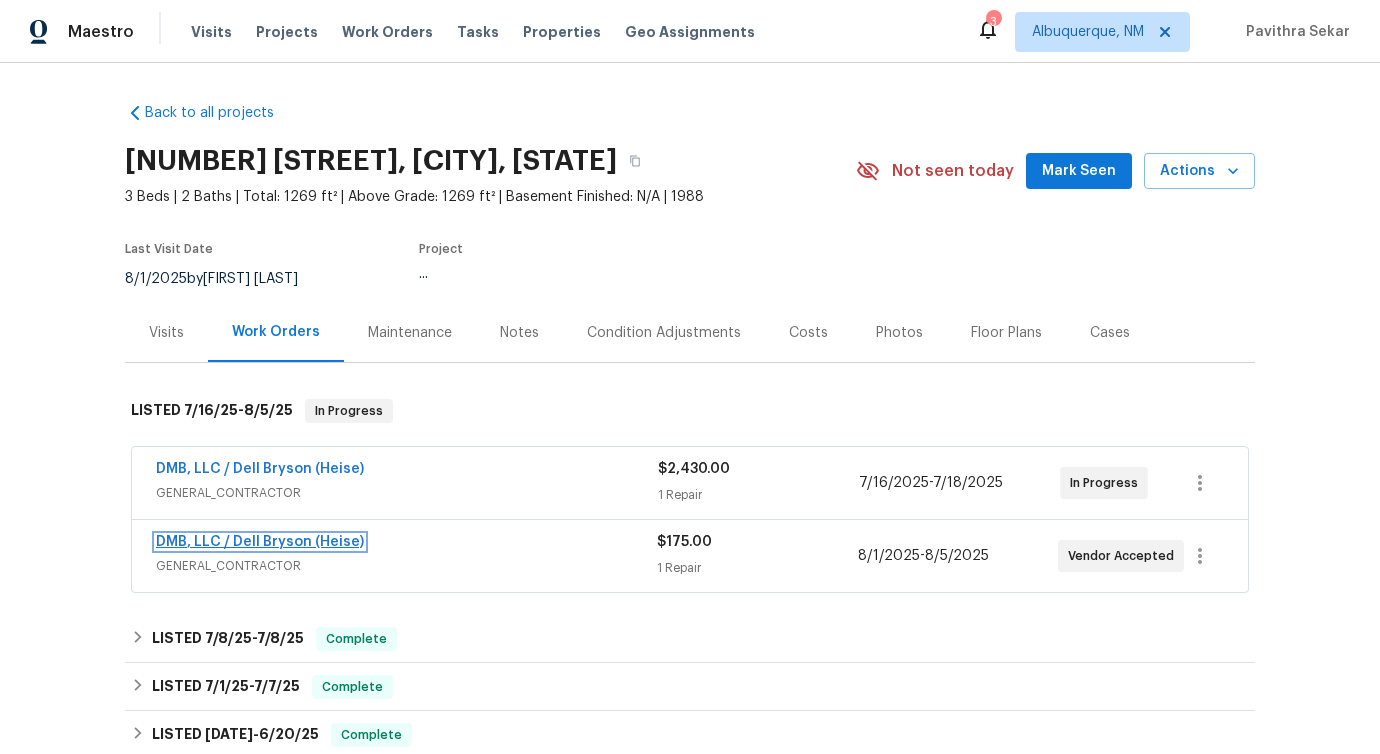 click on "DMB, LLC / Dell Bryson (Heise)" at bounding box center (260, 542) 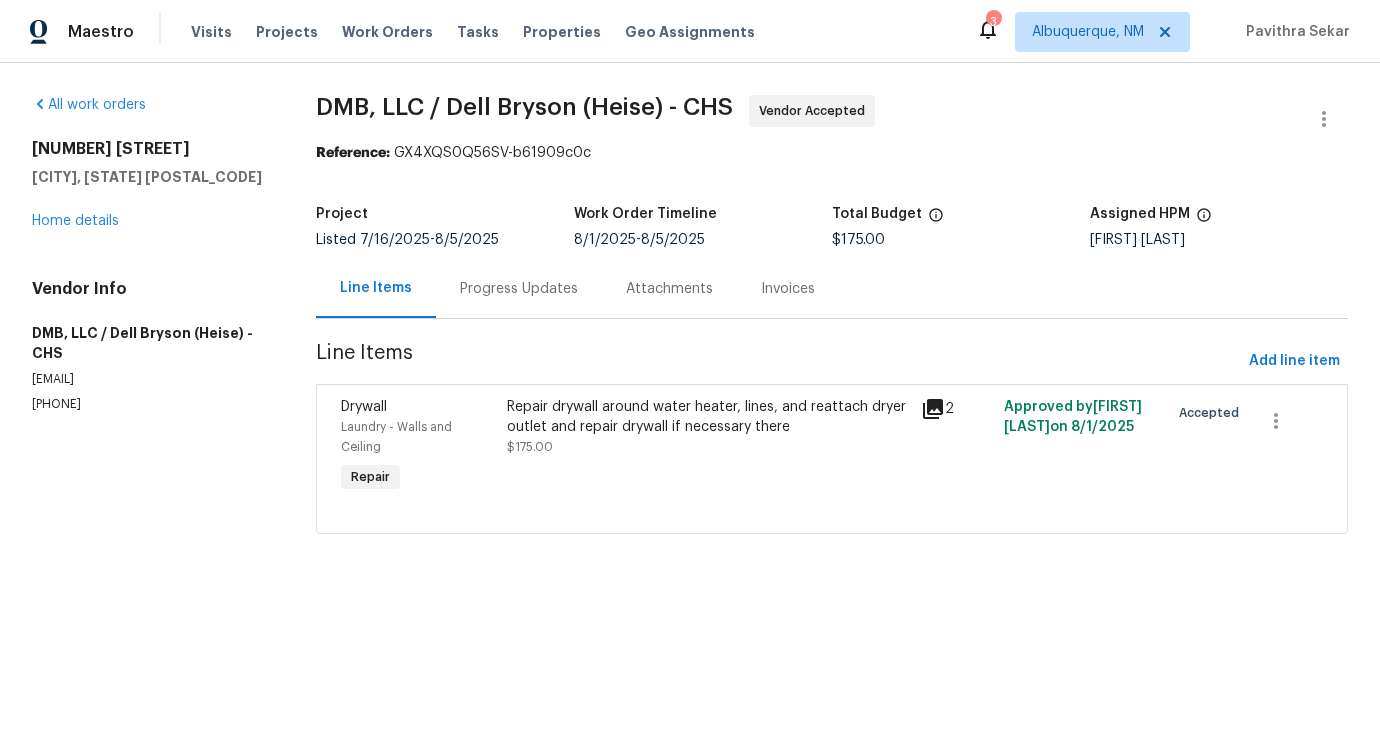 click on "Progress Updates" at bounding box center (519, 289) 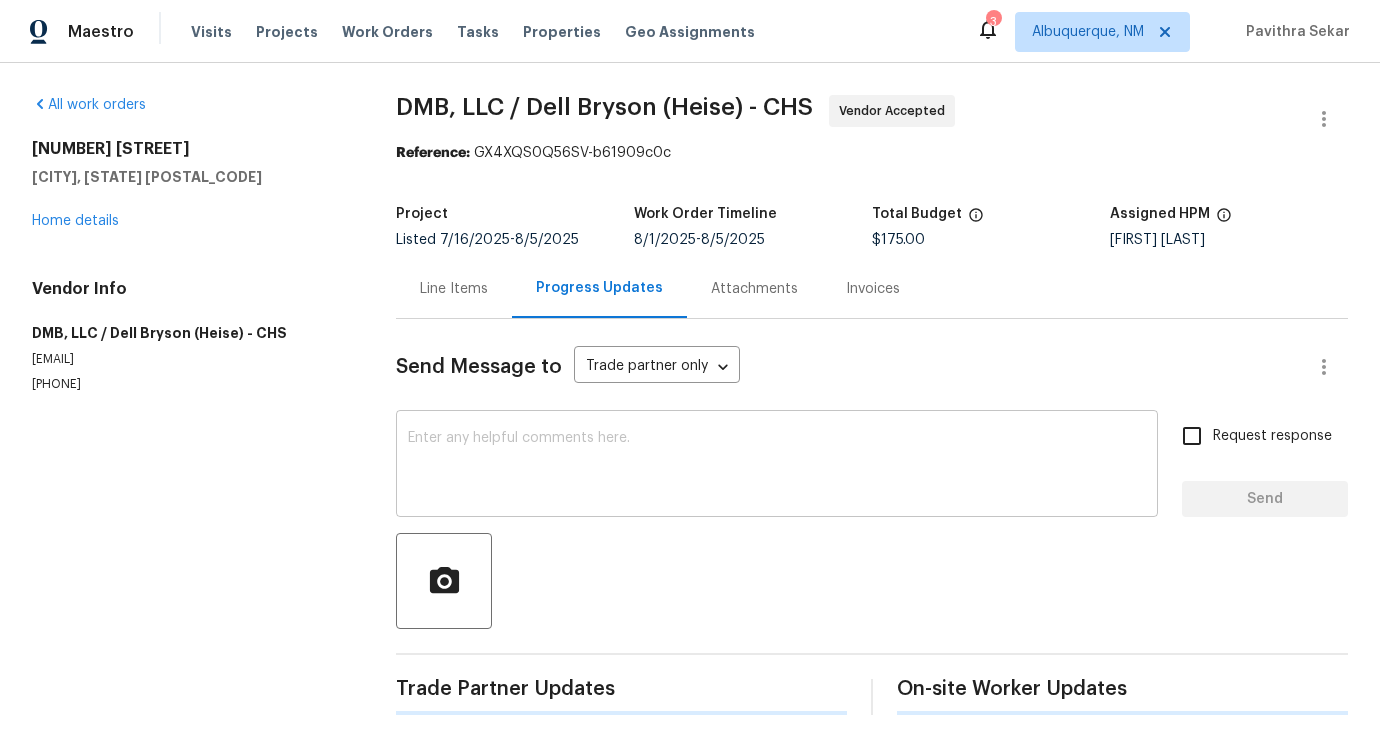 click at bounding box center [777, 466] 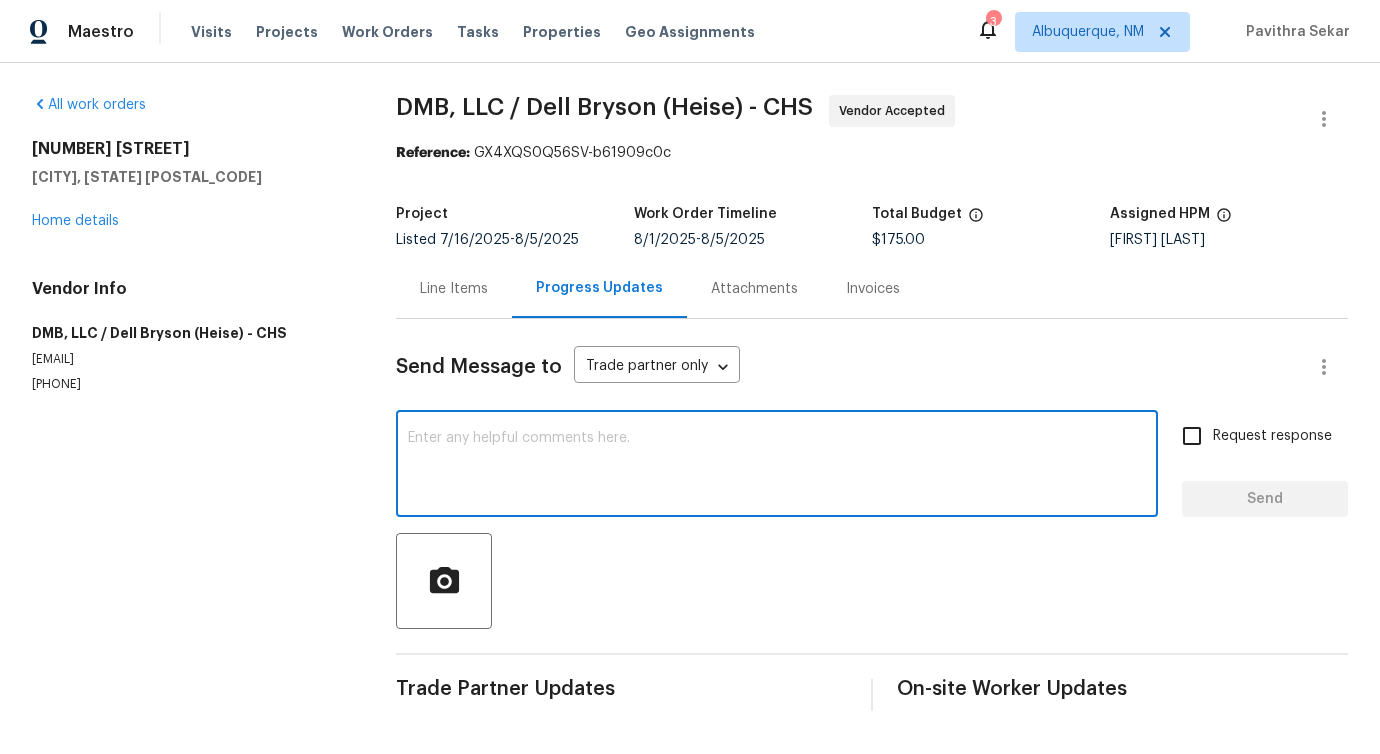 scroll, scrollTop: 4, scrollLeft: 0, axis: vertical 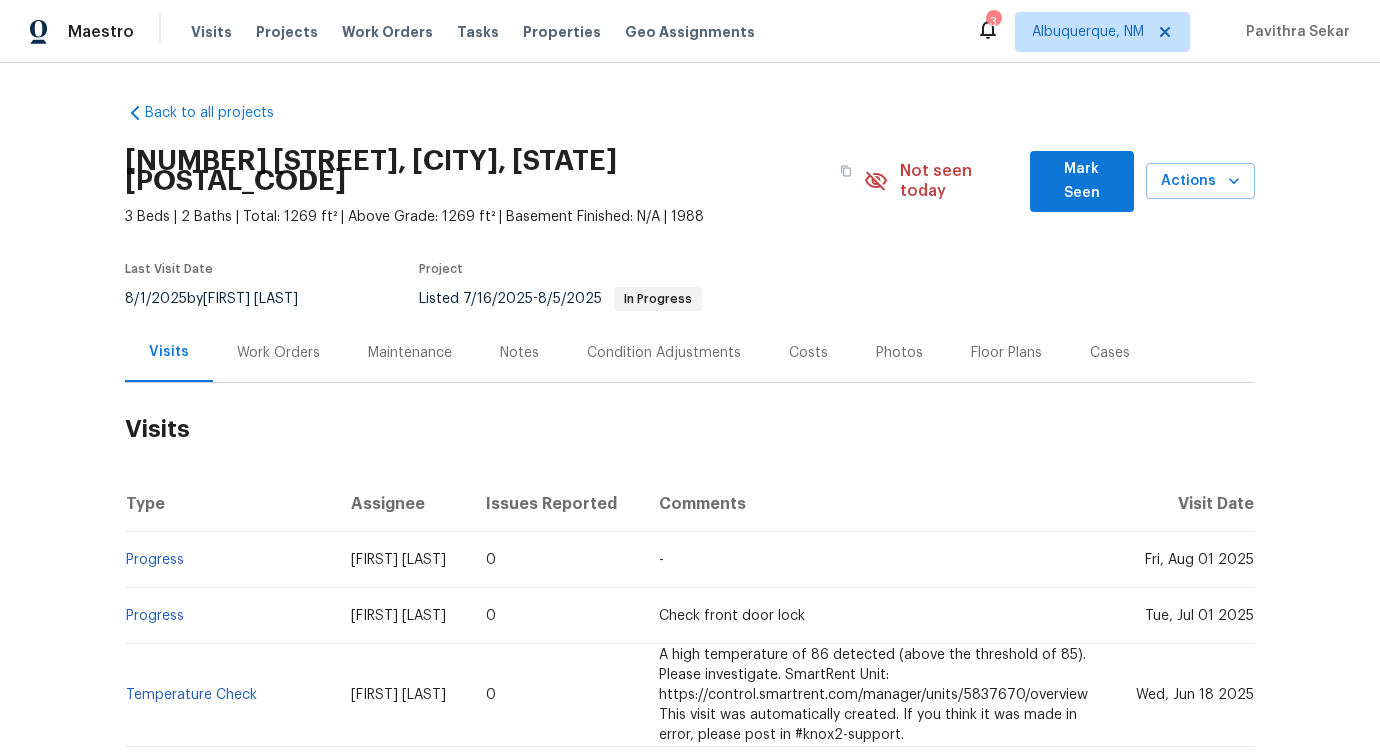 click on "Work Orders" at bounding box center [278, 352] 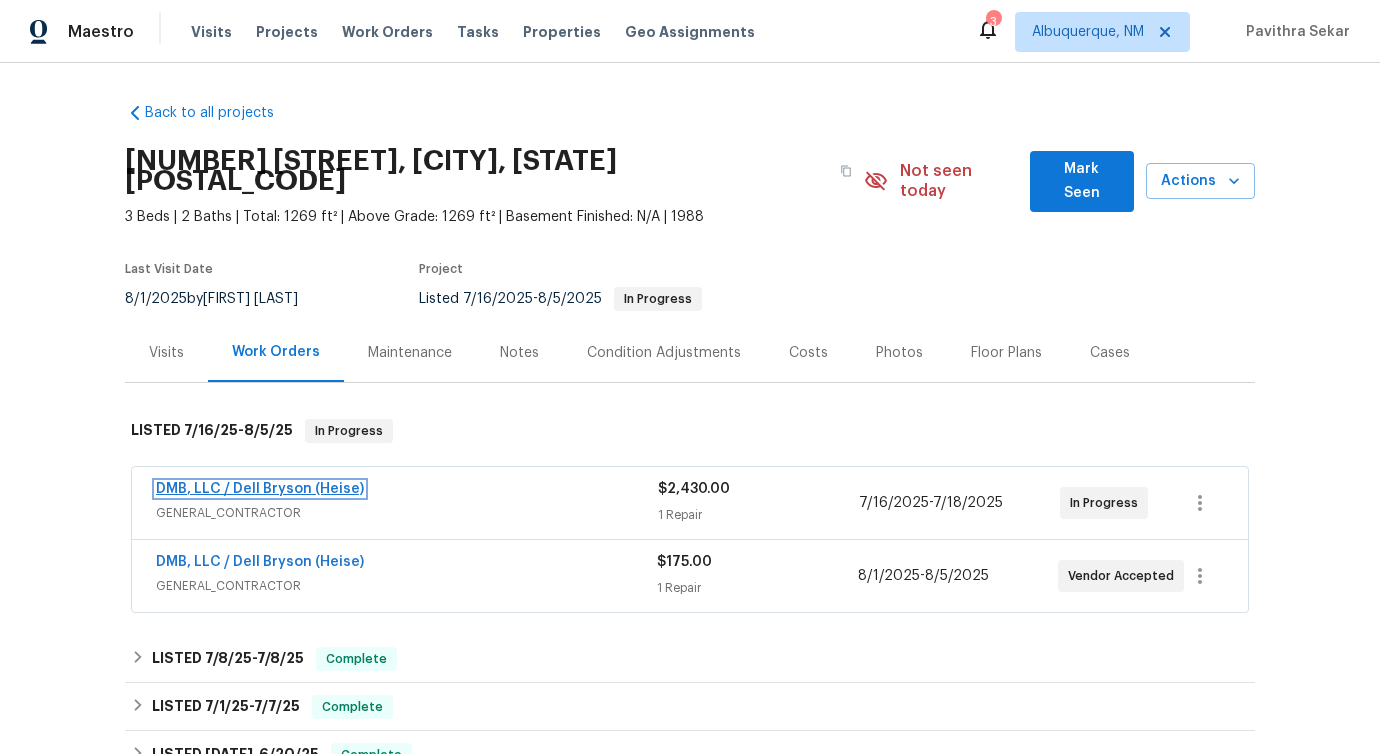 click on "DMB, LLC / Dell Bryson (Heise)" at bounding box center (260, 489) 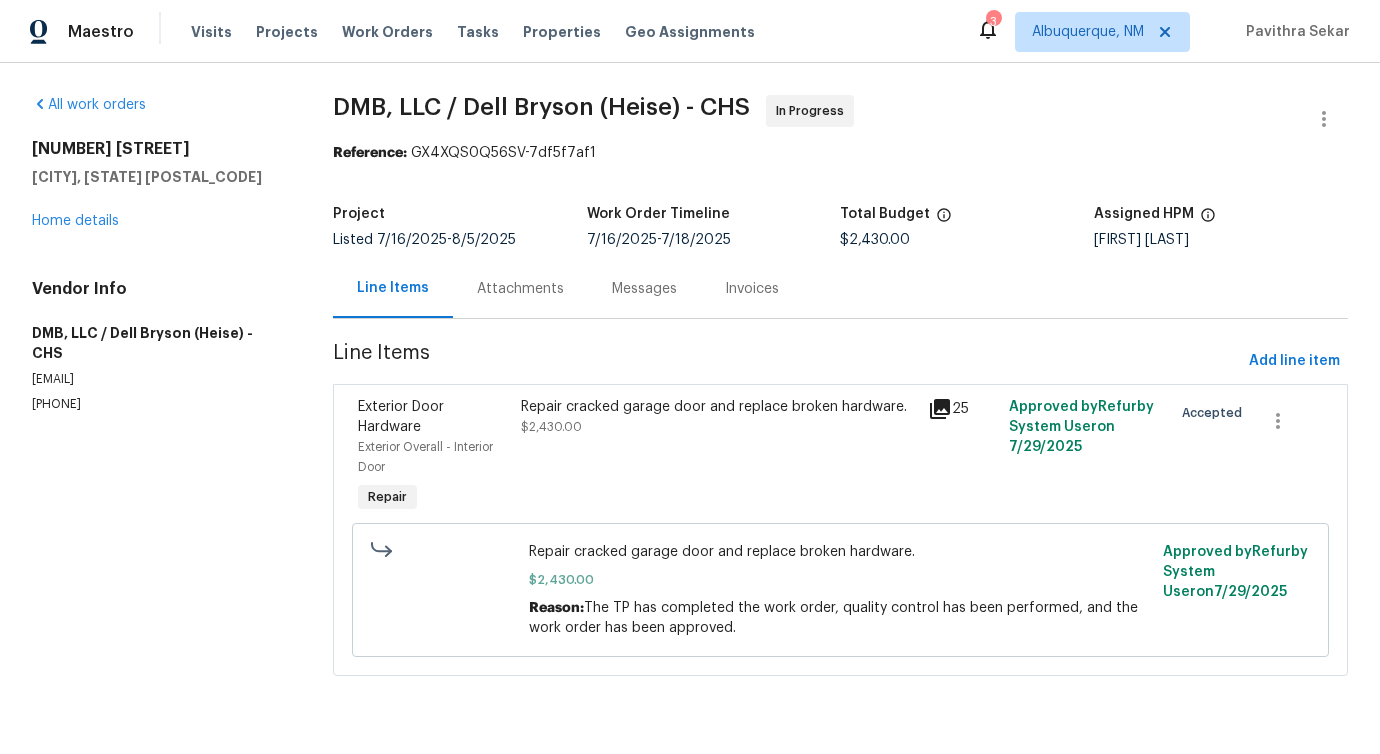 click on "Attachments" at bounding box center (520, 289) 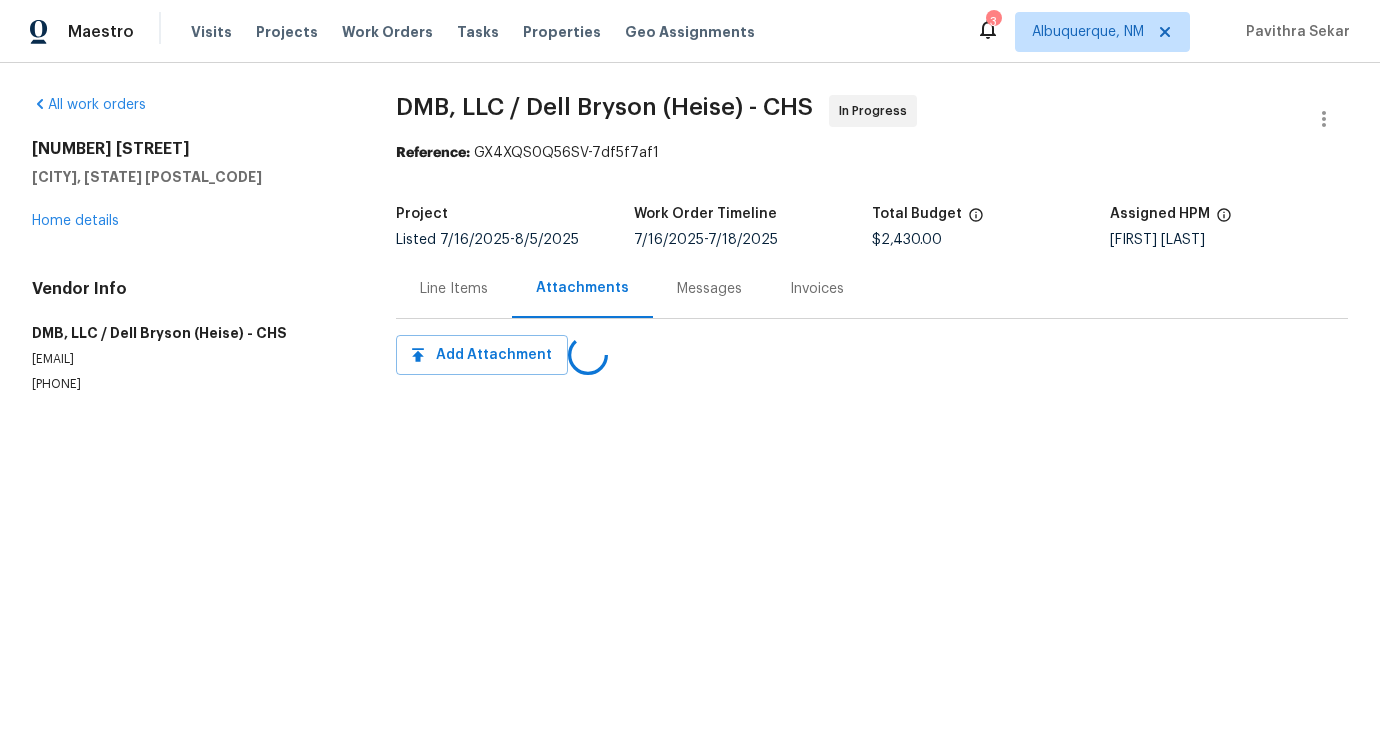 click on "All work orders [NUMBER] [STREET] [CITY], [STATE] Home details Vendor Info [COMPANY] / [FIRST] [LAST] ([LAST]) - CHS [EMAIL] ([PHONE]) [COMPANY] / [FIRST] [LAST] ([LAST]) - CHS In Progress Reference:   GX4XQS0Q56SV-7df5f7af1 Project Listed   [DATE]  -  [DATE] Work Order Timeline [DATE]  -  [DATE] Total Budget $2,430.00 Assigned HPM [FIRST] [LAST] Line Items Attachments Messages Invoices Add Attachment" at bounding box center [690, 268] 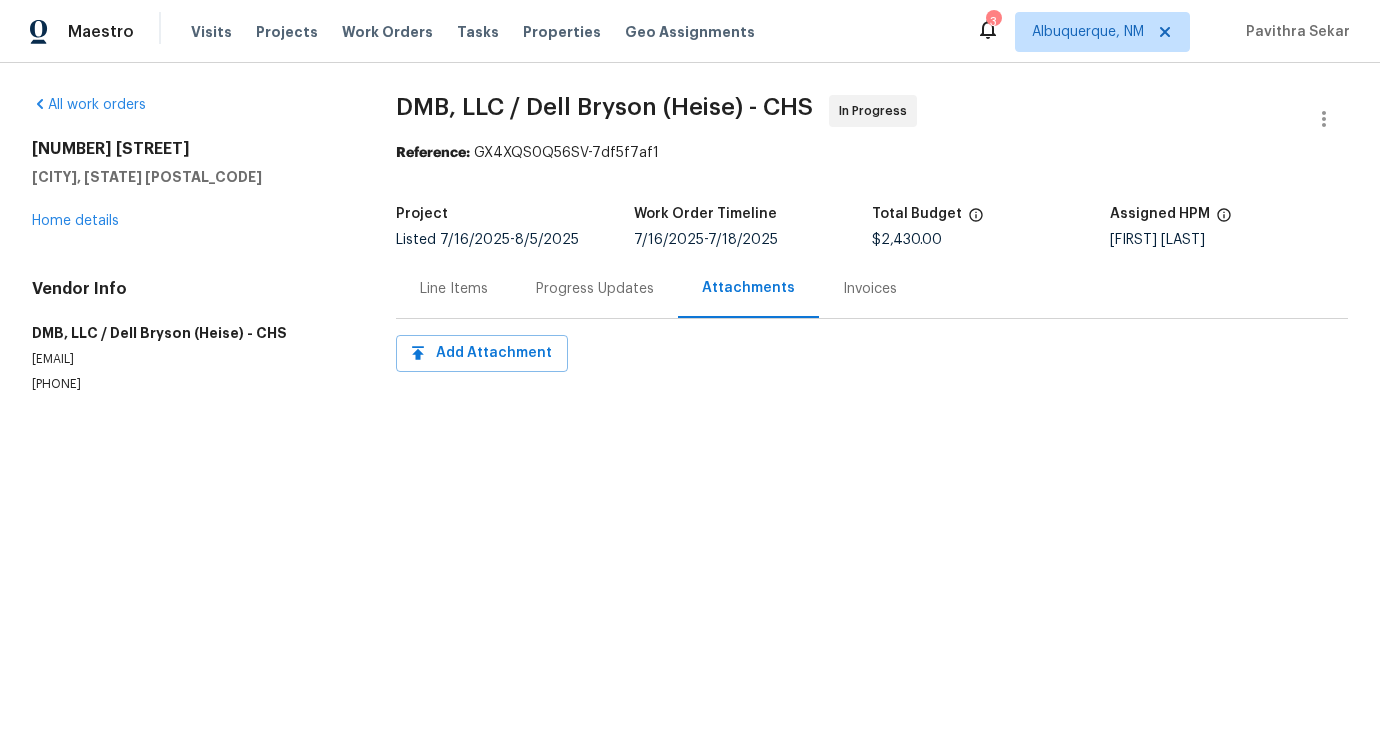 click on "Progress Updates" at bounding box center [595, 288] 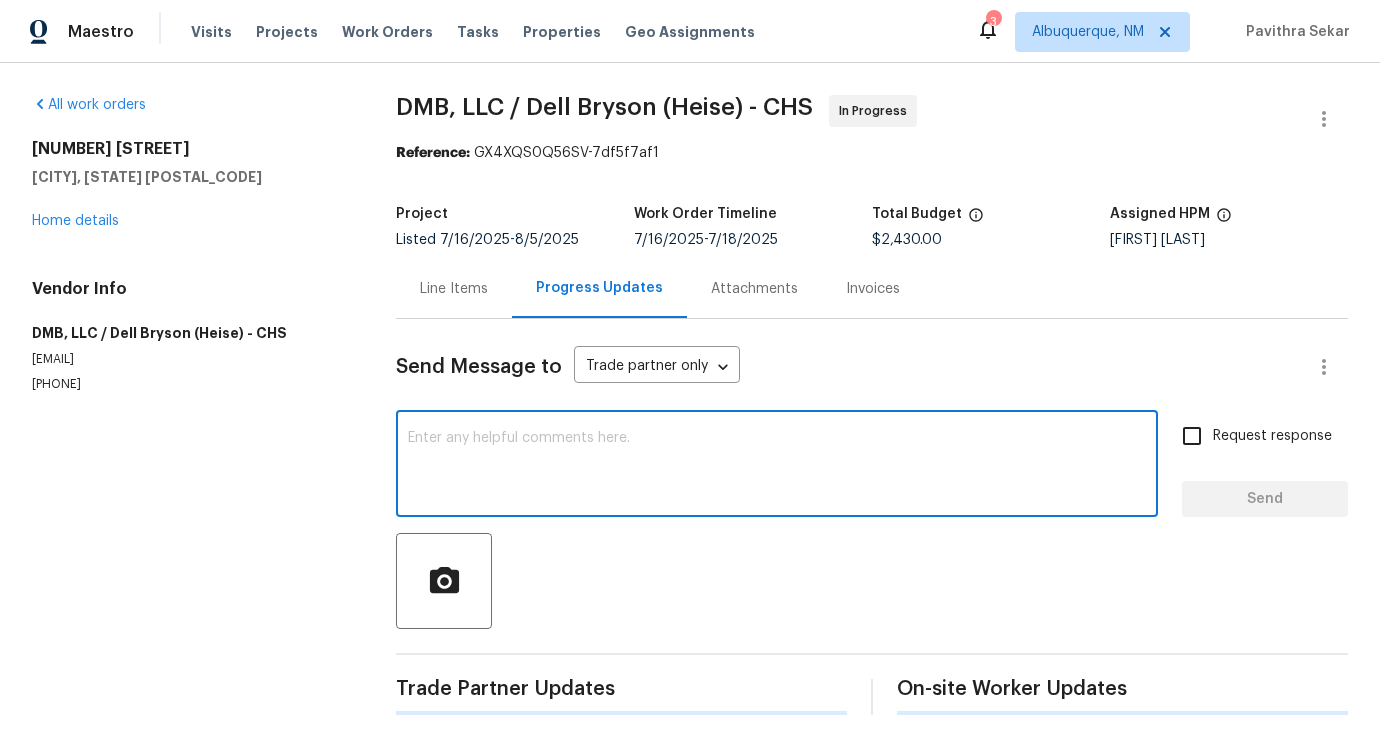 click at bounding box center (777, 466) 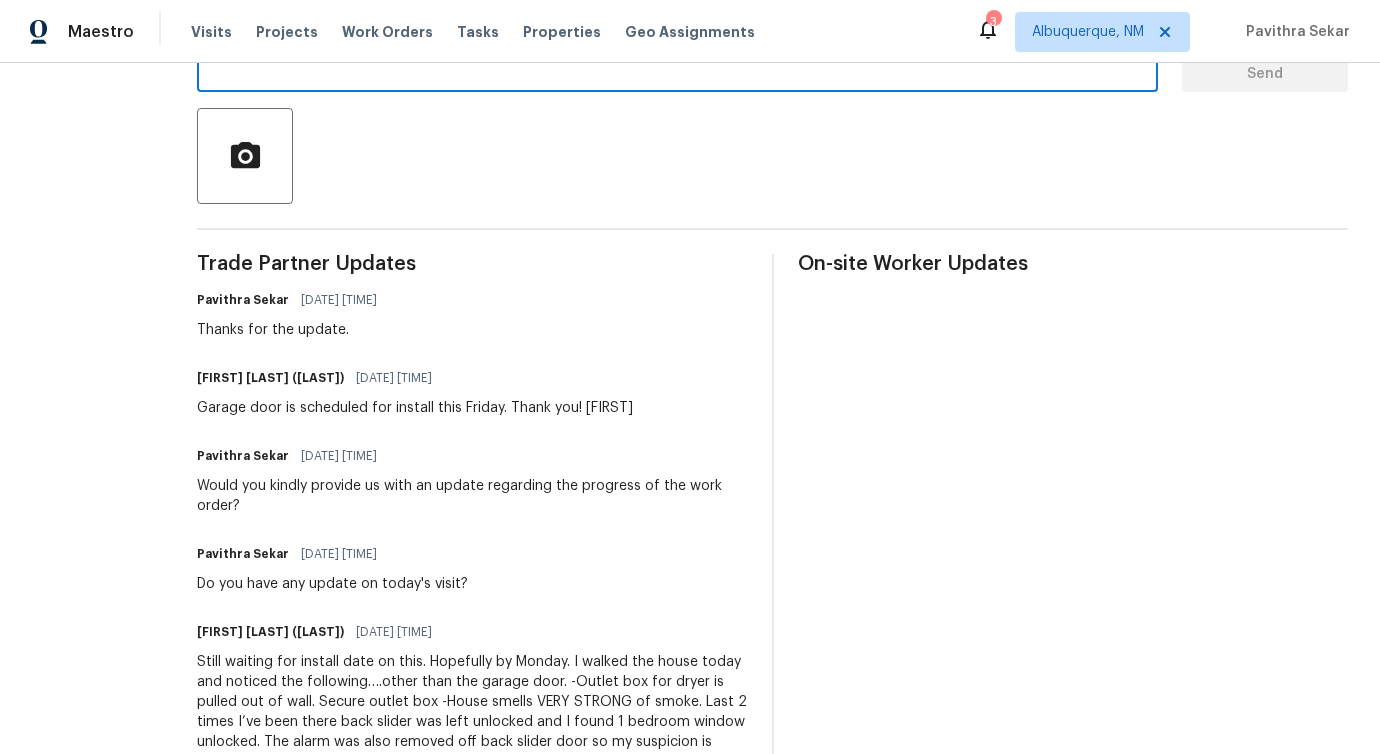 scroll, scrollTop: 0, scrollLeft: 0, axis: both 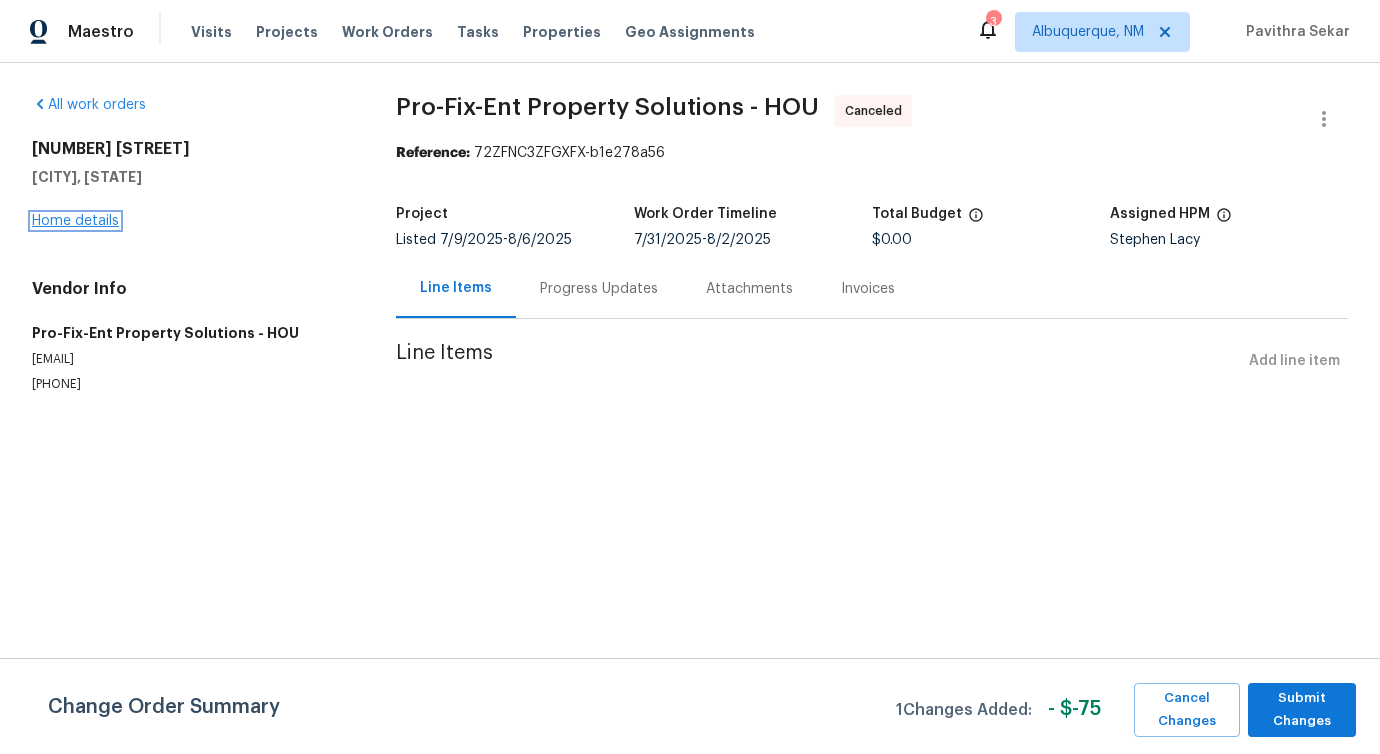 click on "Home details" at bounding box center [75, 221] 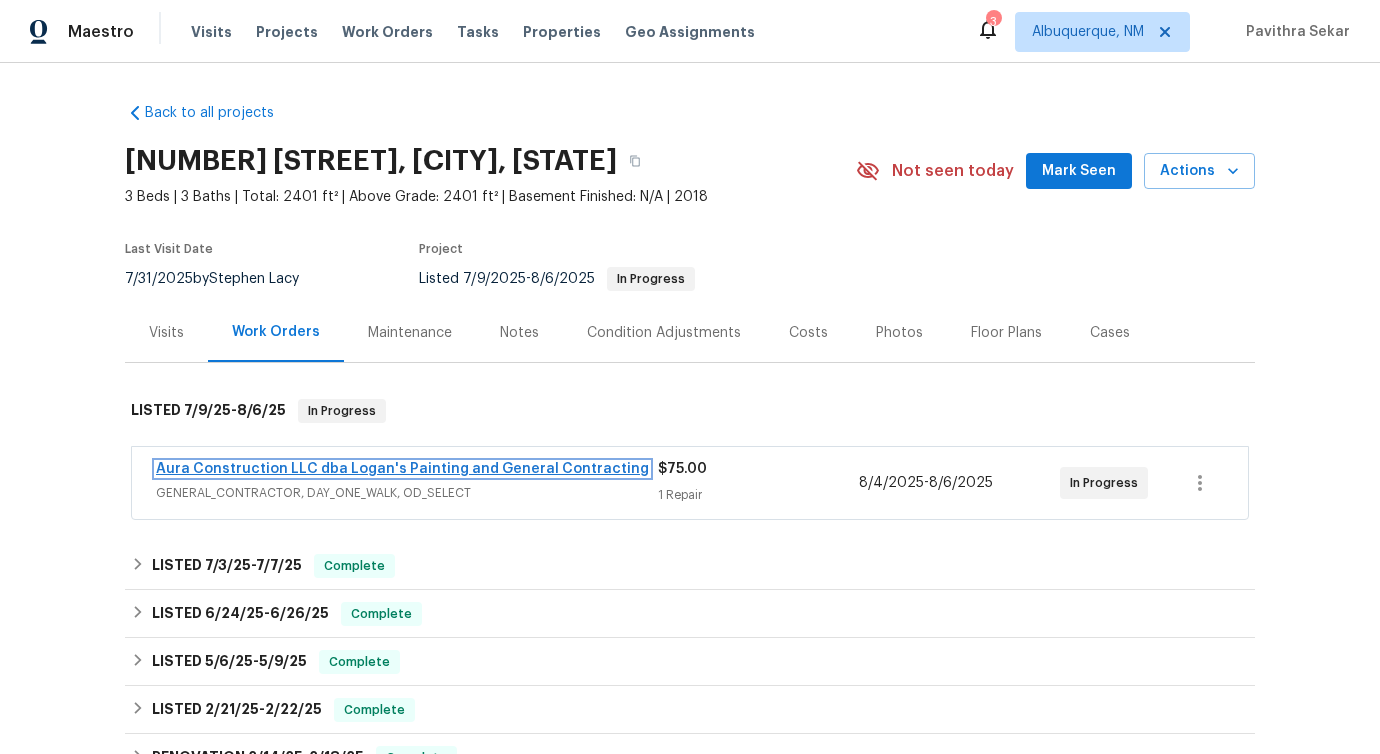 click on "Aura Construction LLC dba Logan's Painting and General Contracting" at bounding box center [402, 469] 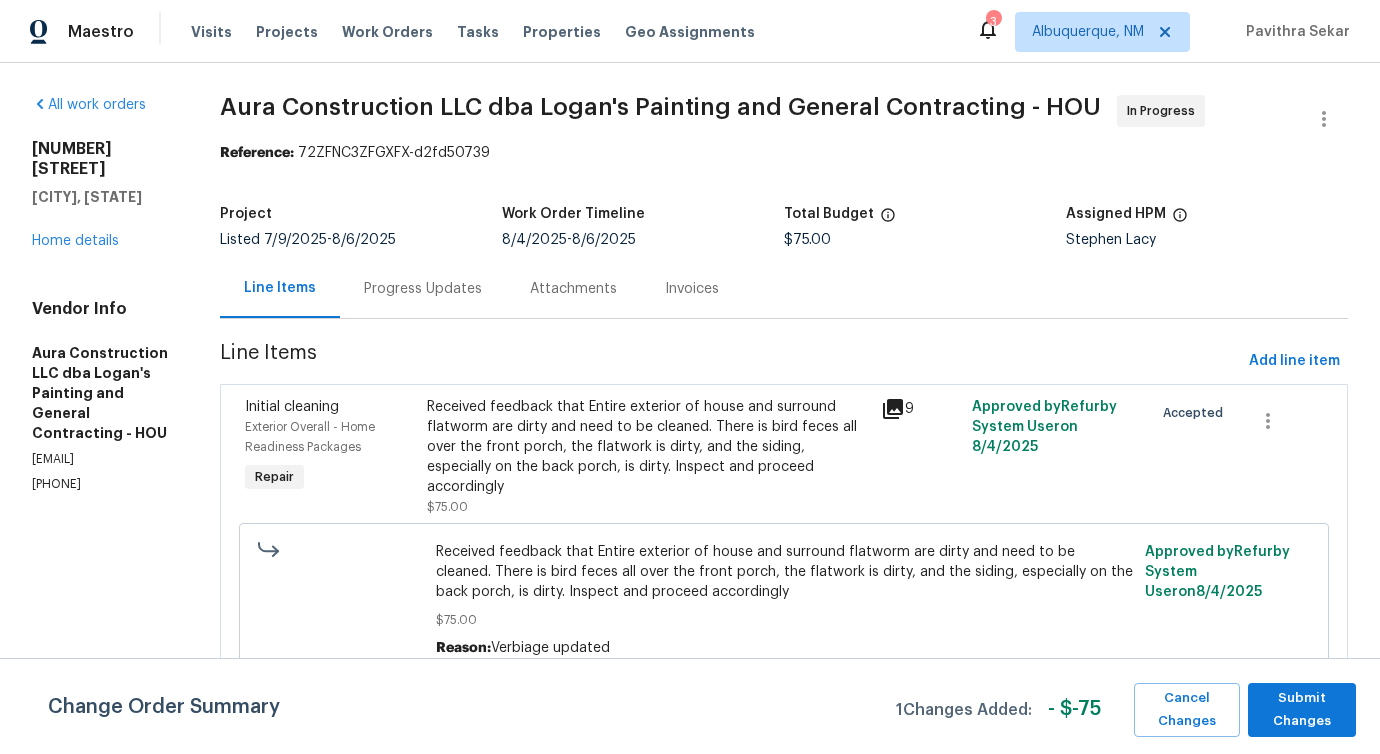 click on "Progress Updates" at bounding box center [423, 288] 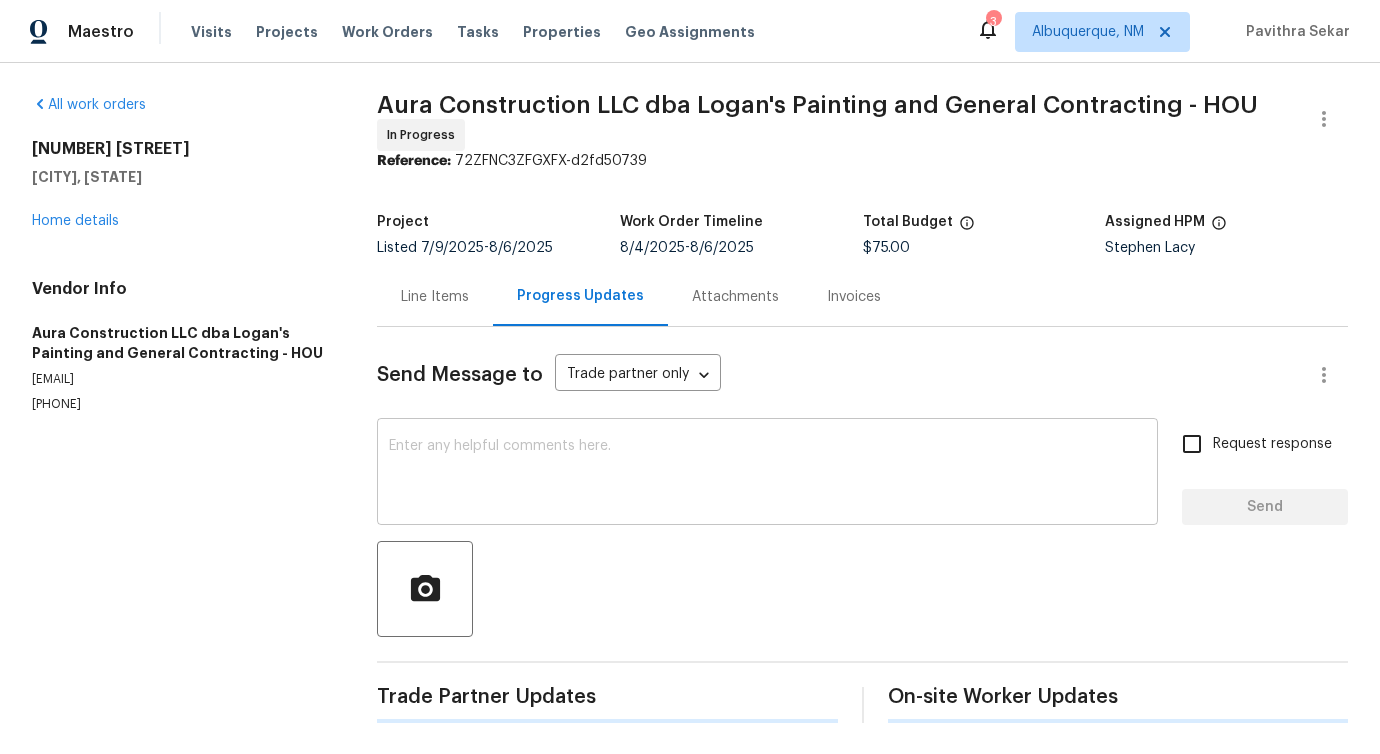 click at bounding box center [767, 474] 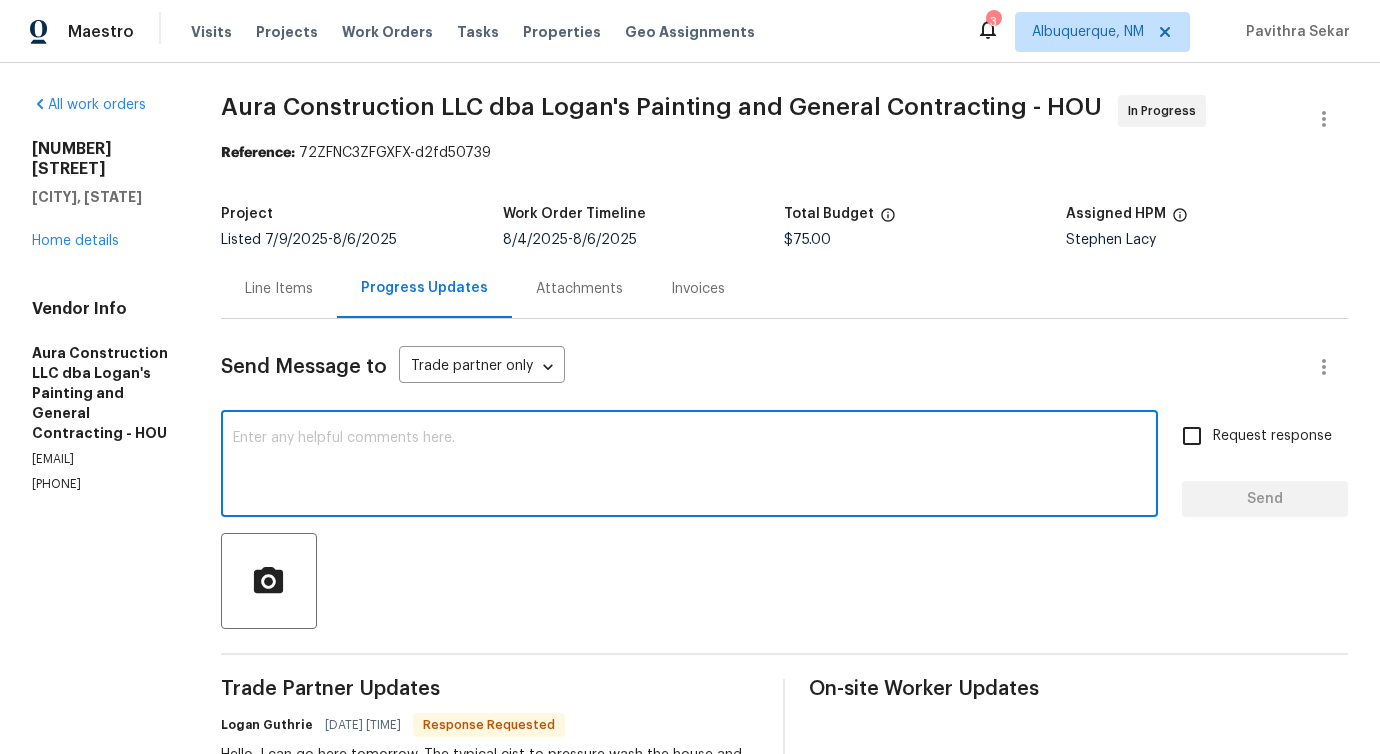 scroll, scrollTop: 175, scrollLeft: 0, axis: vertical 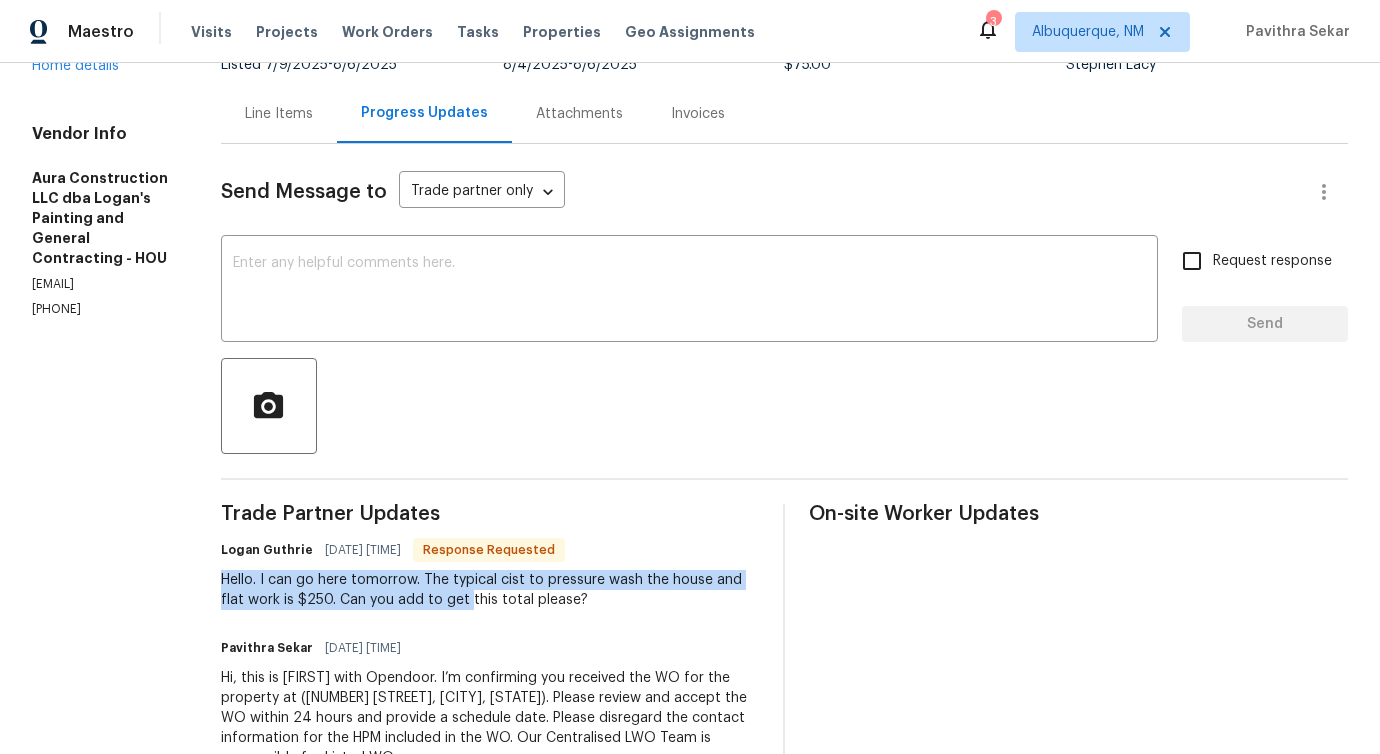 drag, startPoint x: 214, startPoint y: 589, endPoint x: 485, endPoint y: 608, distance: 271.66522 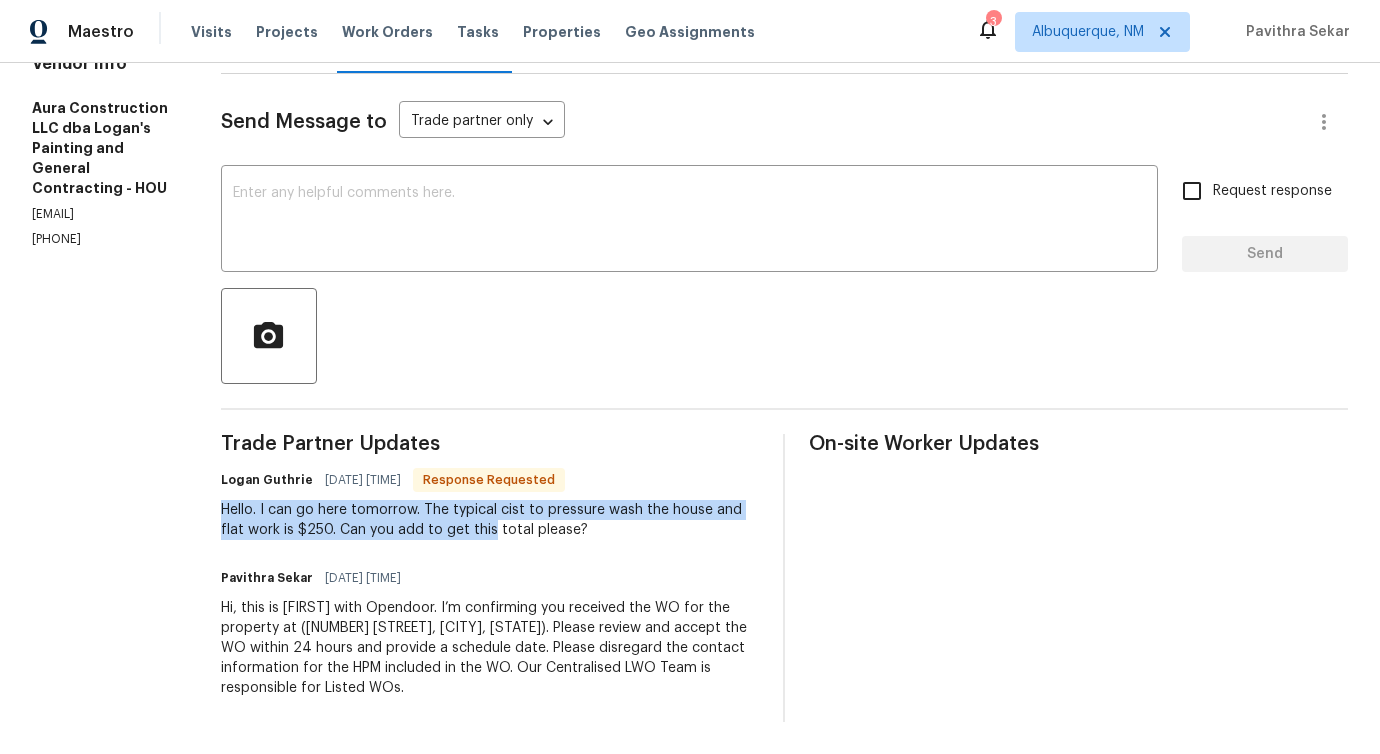scroll, scrollTop: 260, scrollLeft: 0, axis: vertical 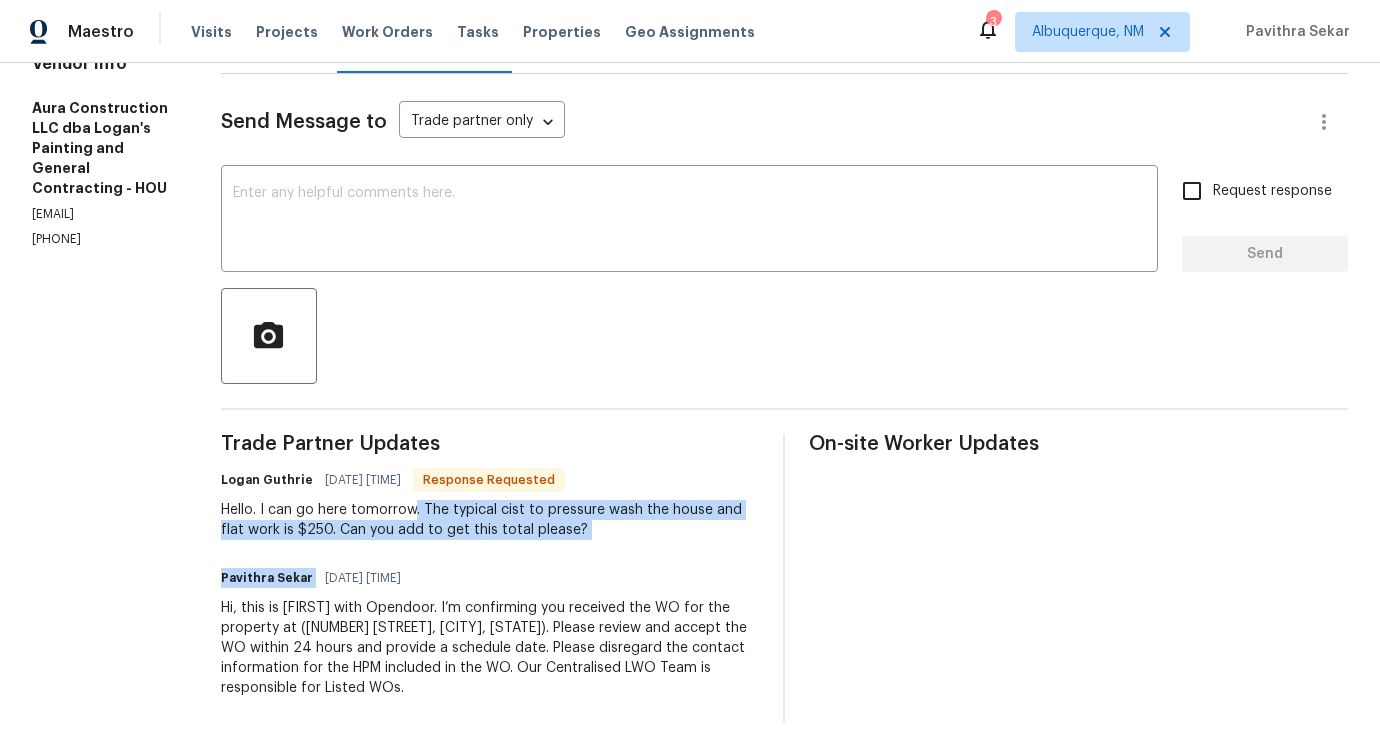 drag, startPoint x: 412, startPoint y: 499, endPoint x: 670, endPoint y: 544, distance: 261.89502 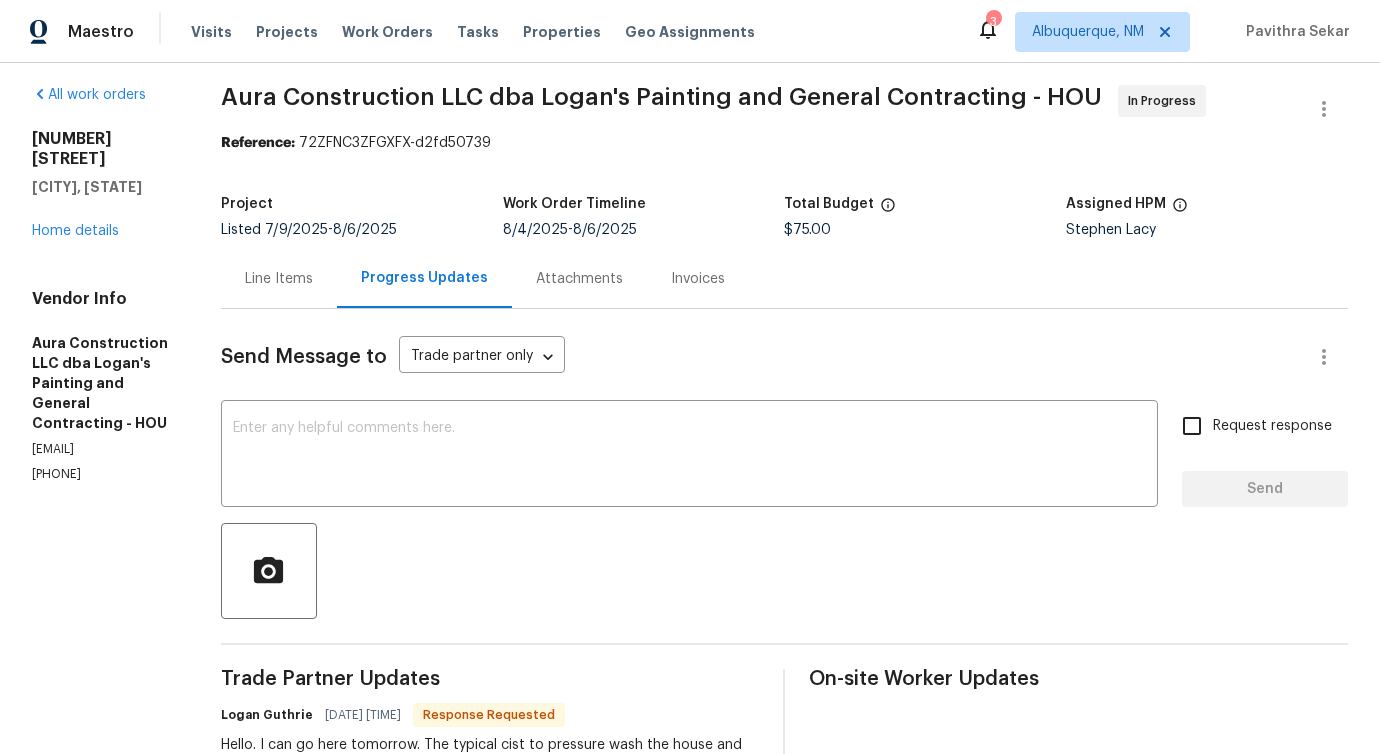 scroll, scrollTop: 0, scrollLeft: 0, axis: both 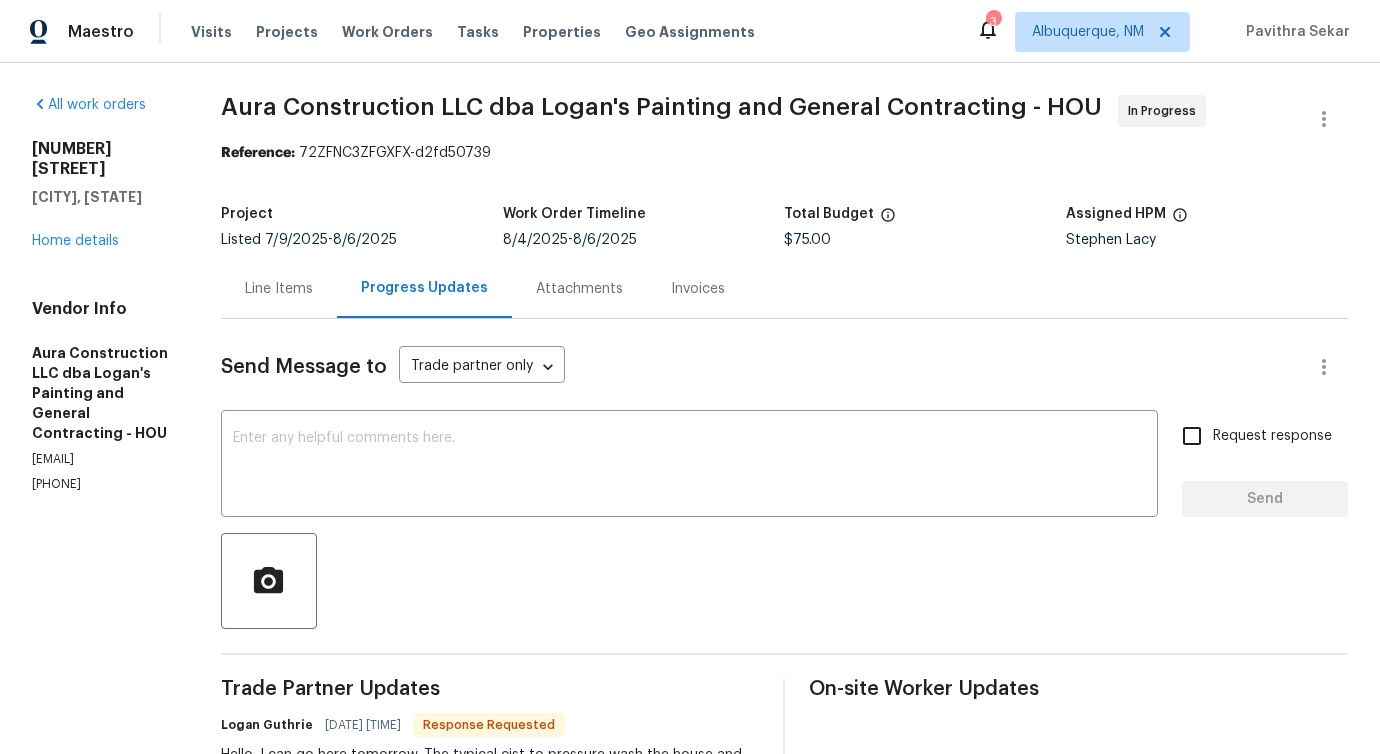 click on "Line Items" at bounding box center (279, 289) 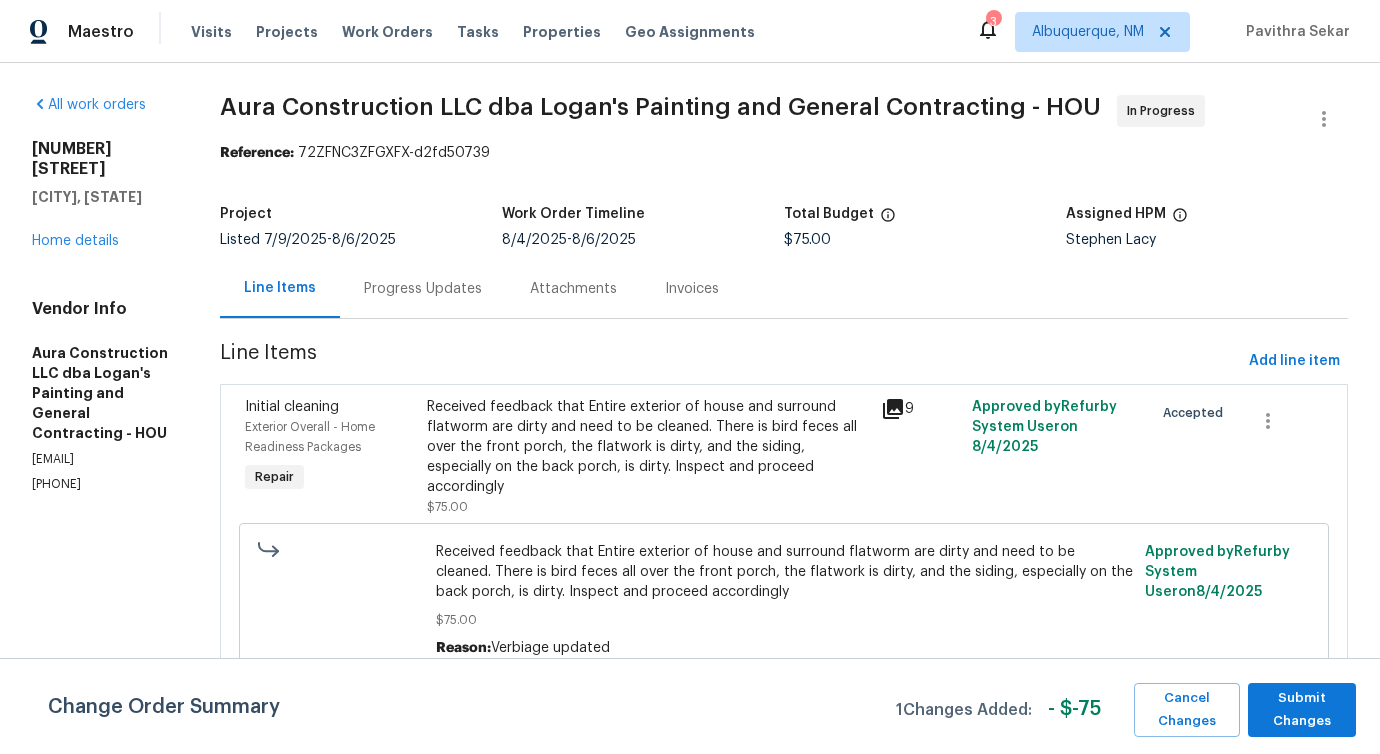 click on "Received feedback that Entire exterior of house and surround flatworm are dirty and need to be cleaned. There is bird feces all over the front porch, the flatwork is dirty, and the siding, especially on the back porch, is dirty. Inspect and proceed accordingly" at bounding box center [648, 447] 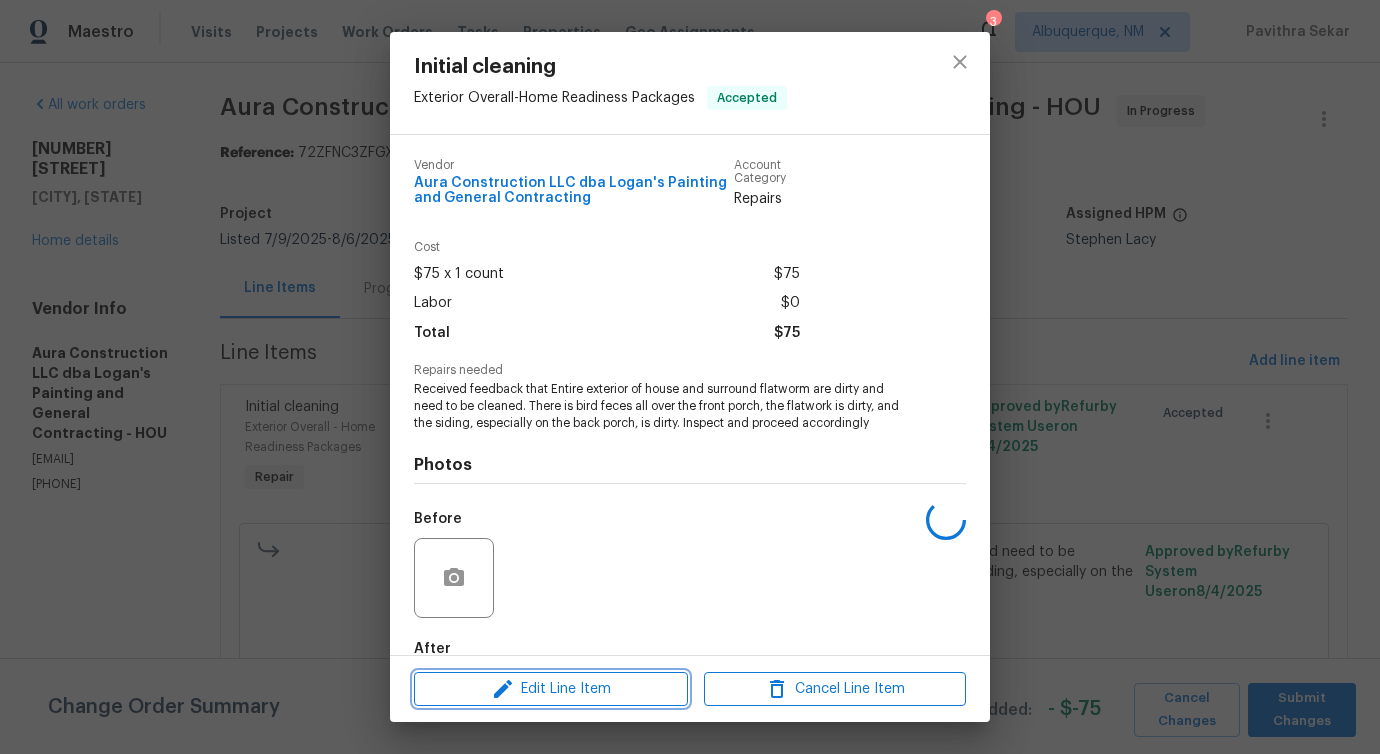 click on "Edit Line Item" at bounding box center (551, 689) 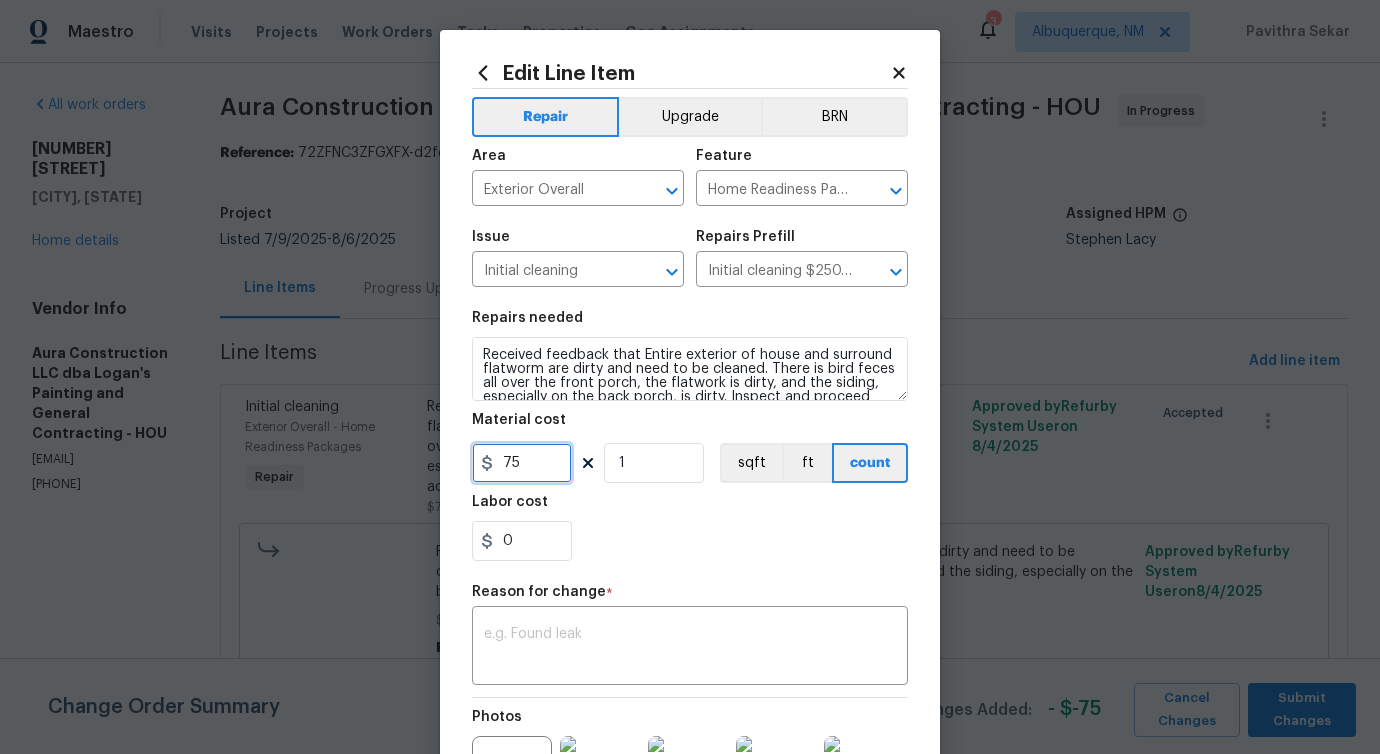 click on "75" at bounding box center (522, 463) 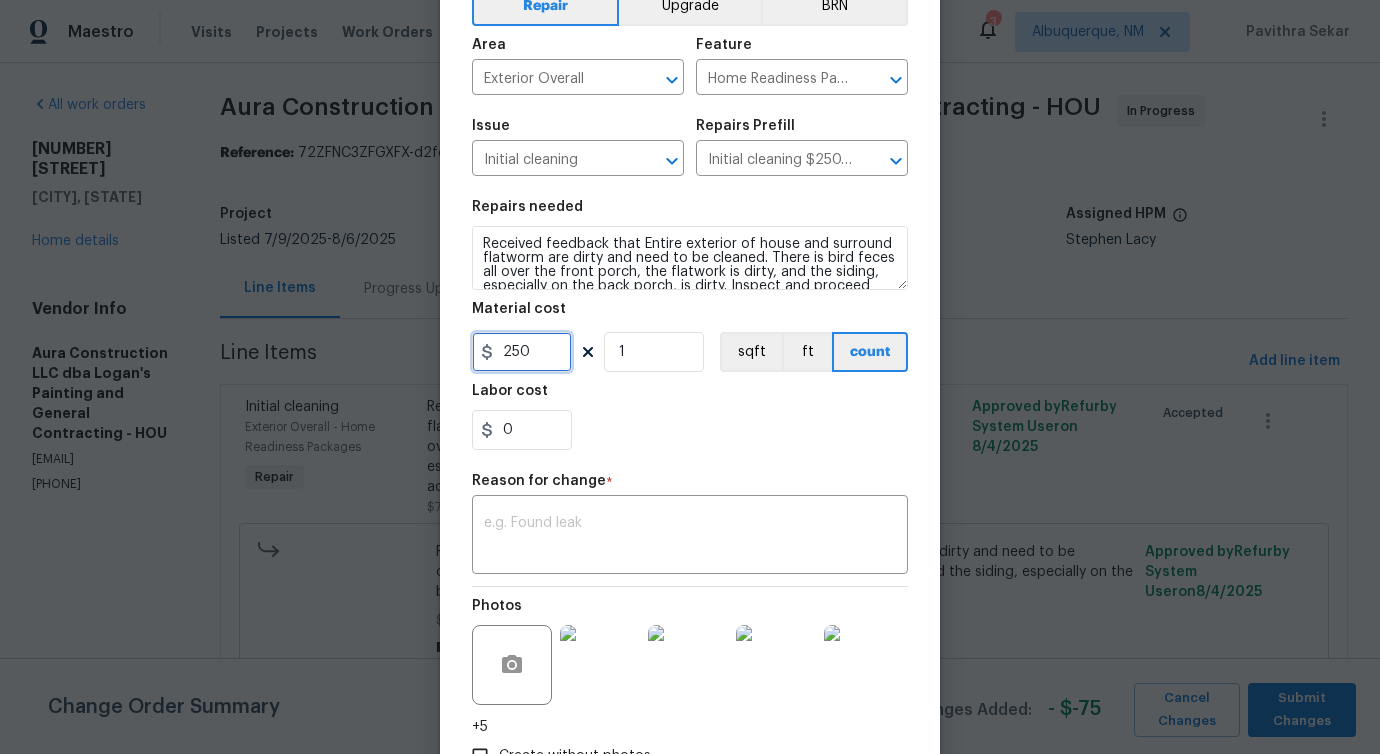 scroll, scrollTop: 252, scrollLeft: 0, axis: vertical 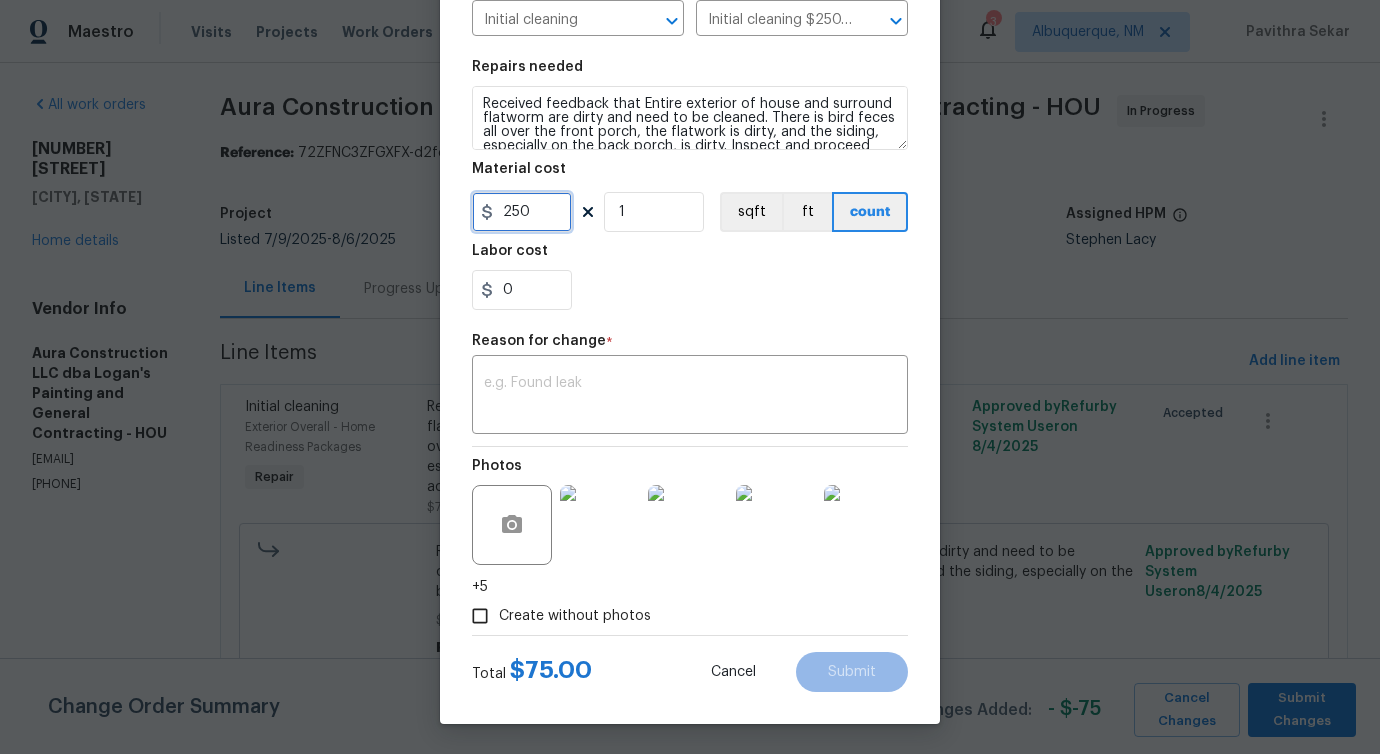 type on "250" 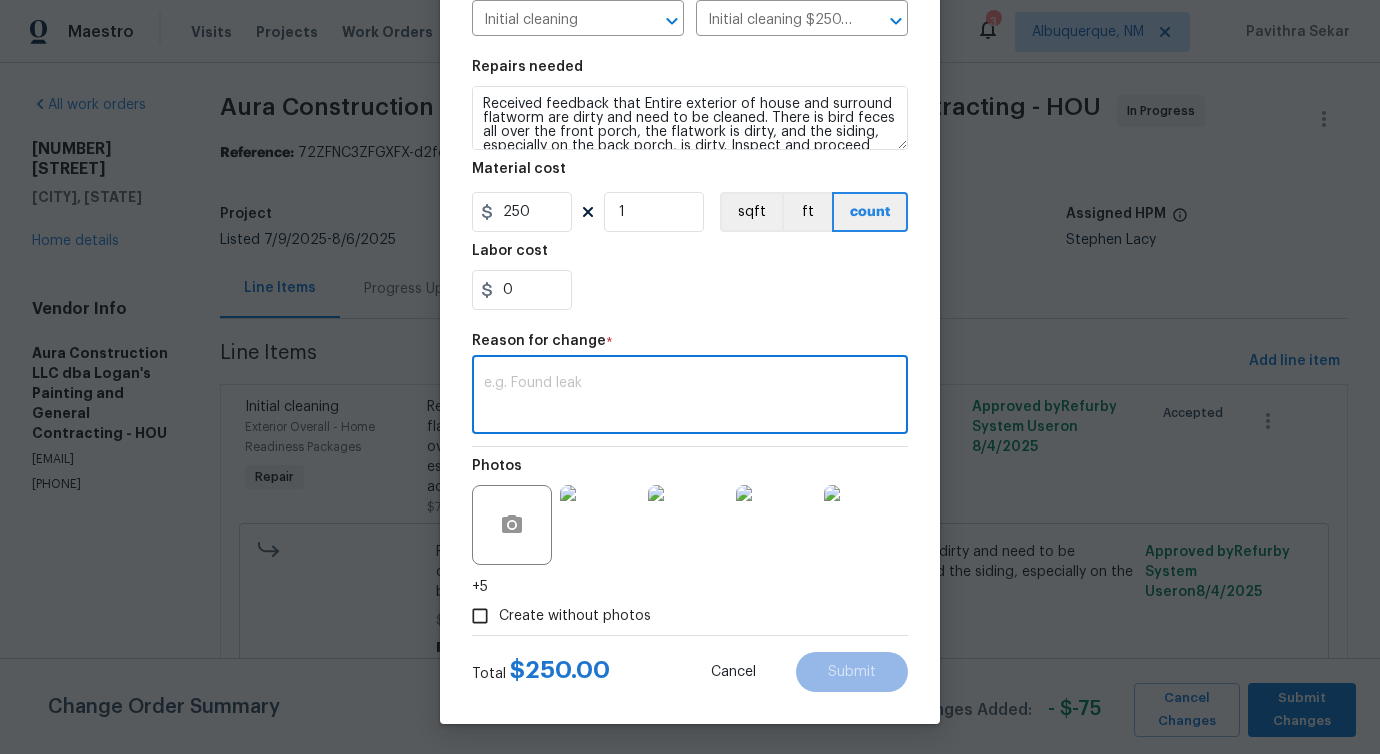 click at bounding box center [690, 397] 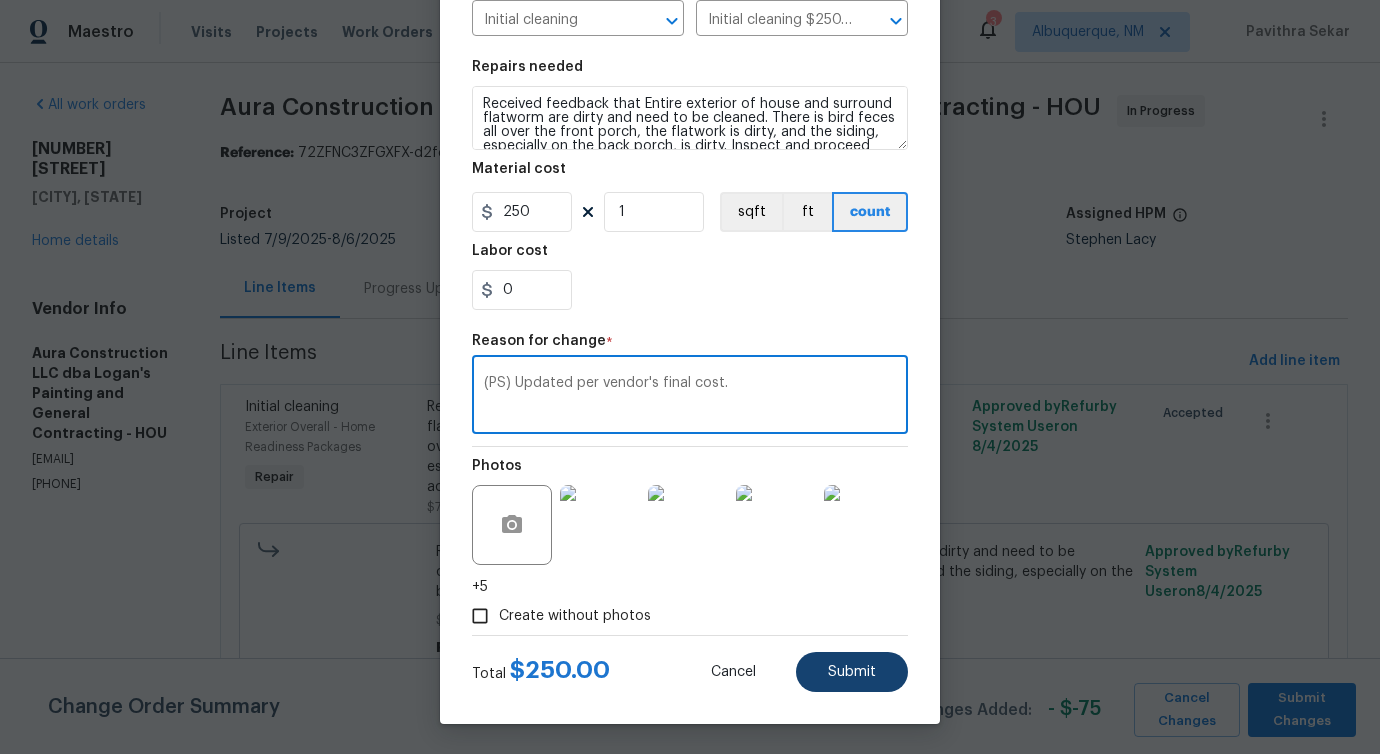 type on "(PS) Updated per vendor's final cost." 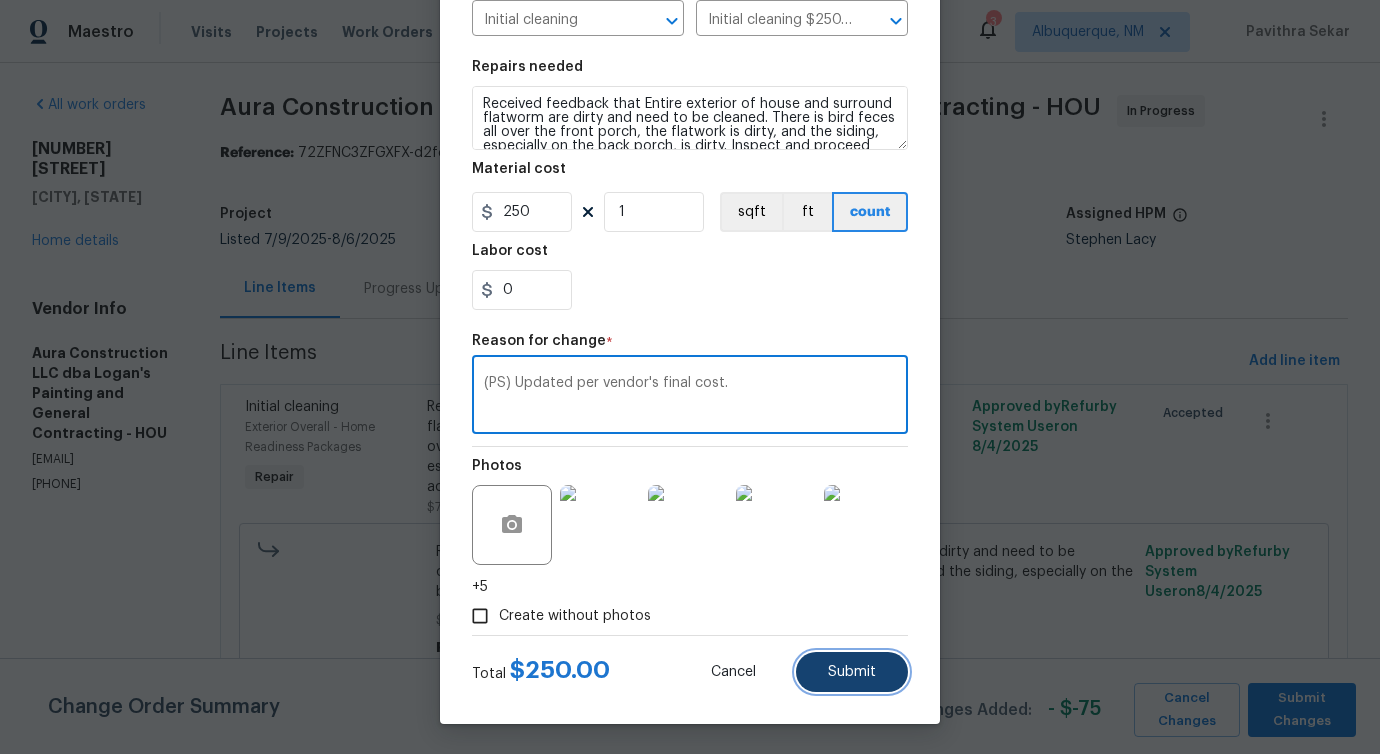 click on "Submit" at bounding box center [852, 672] 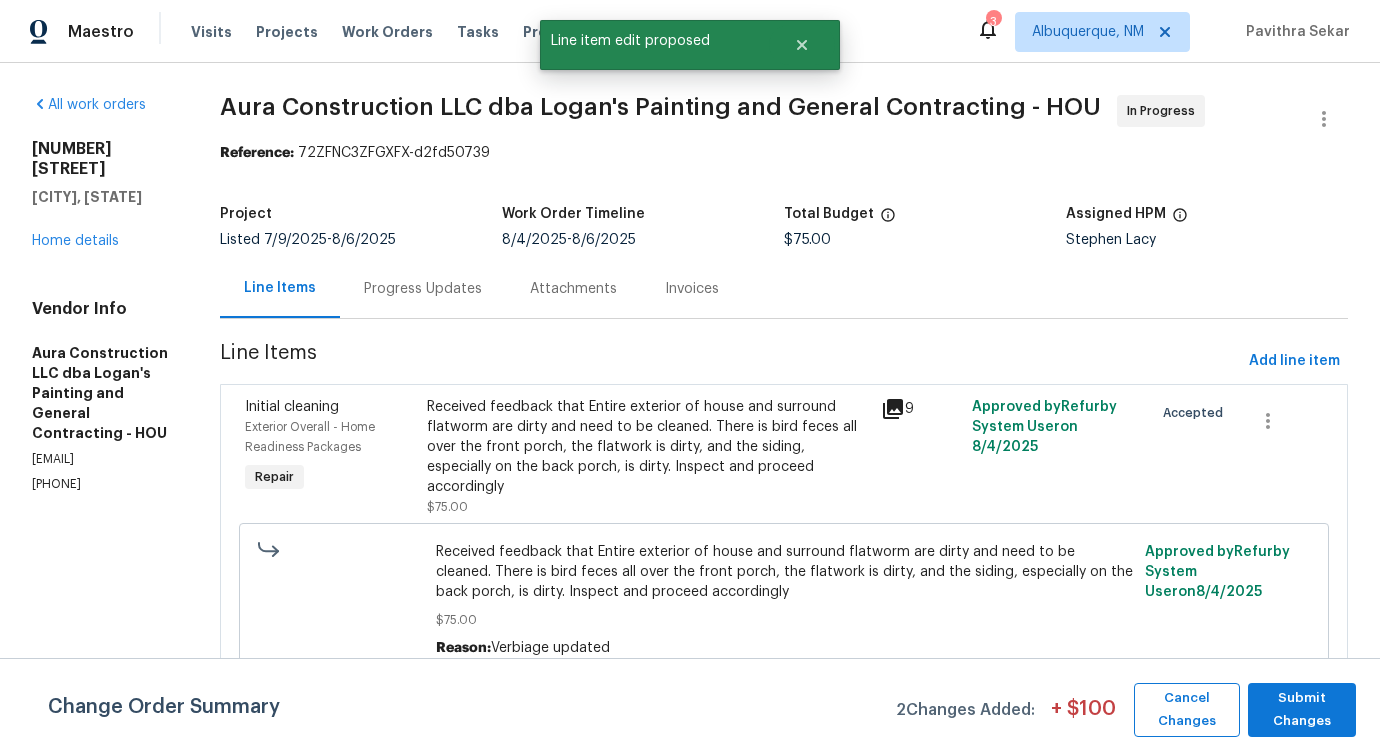 scroll, scrollTop: 0, scrollLeft: 0, axis: both 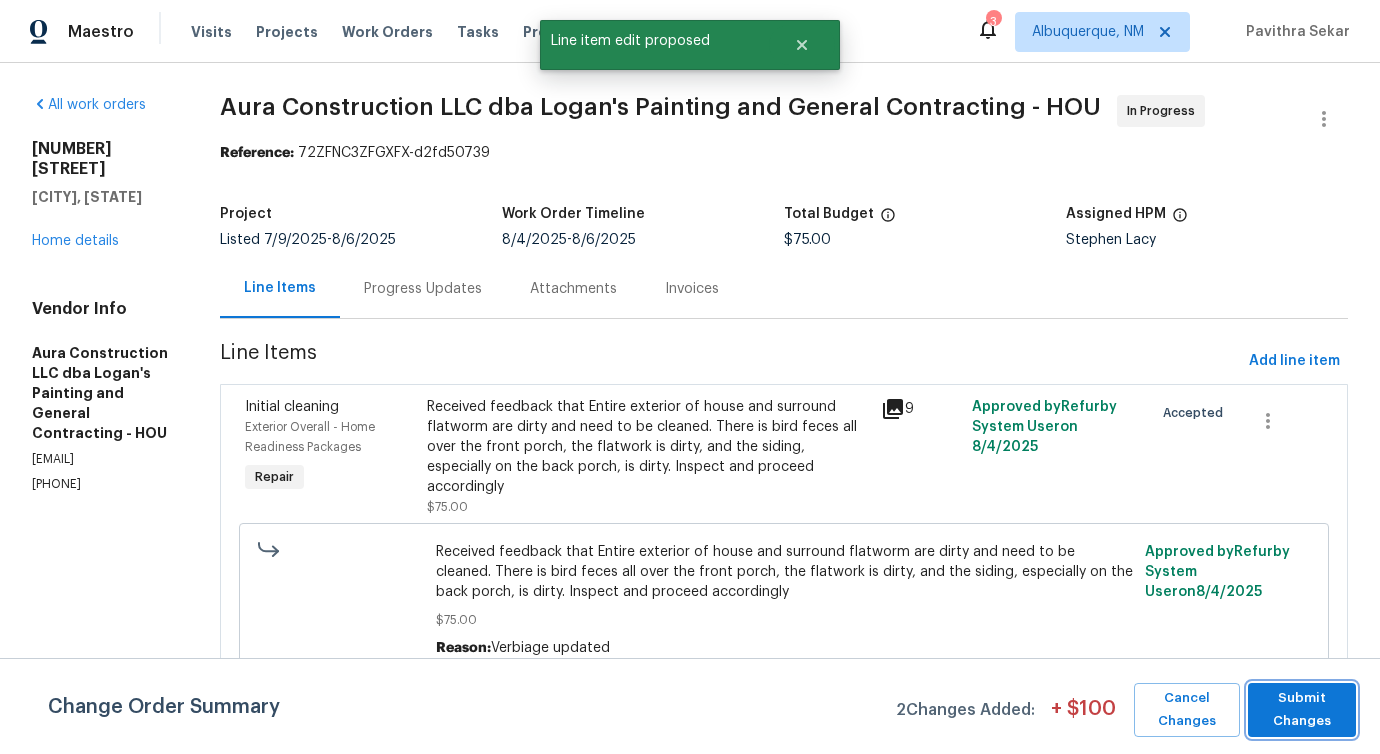 click on "Submit Changes" at bounding box center [1302, 710] 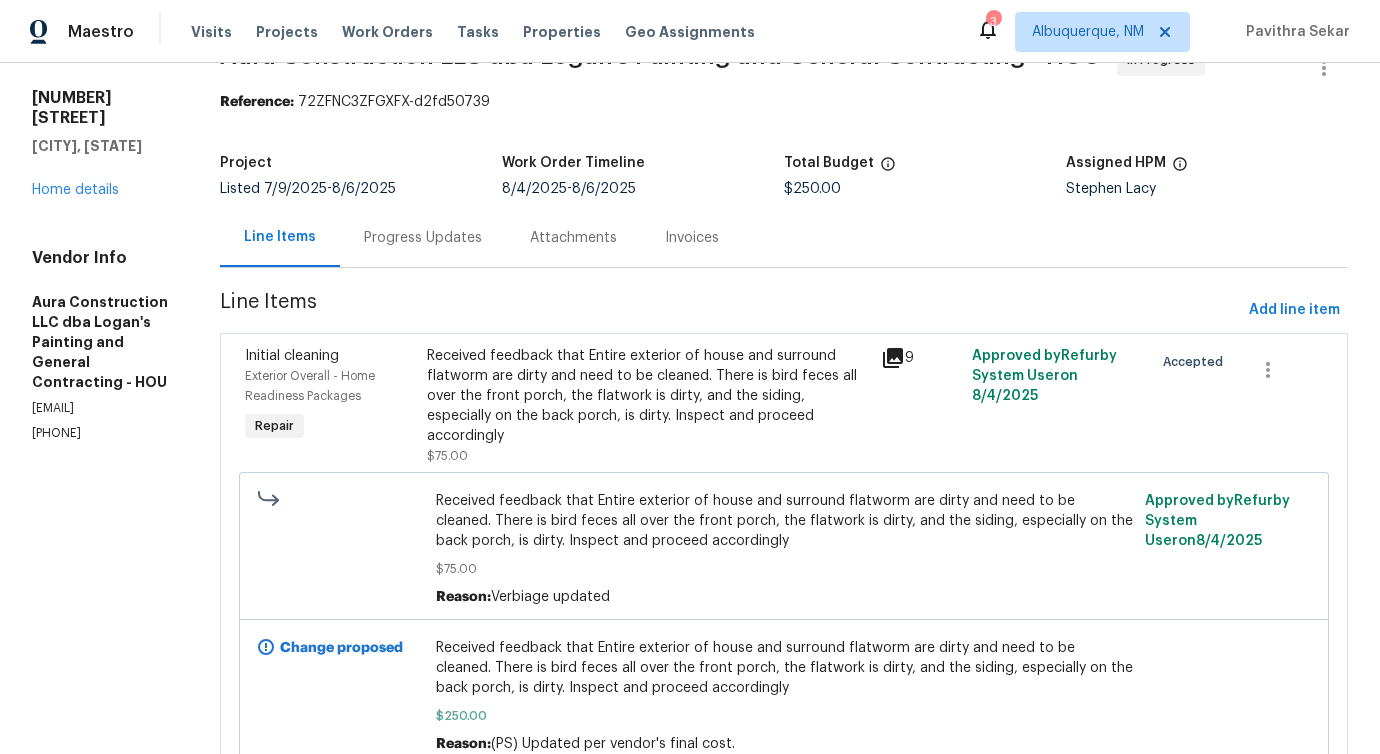 scroll, scrollTop: 0, scrollLeft: 0, axis: both 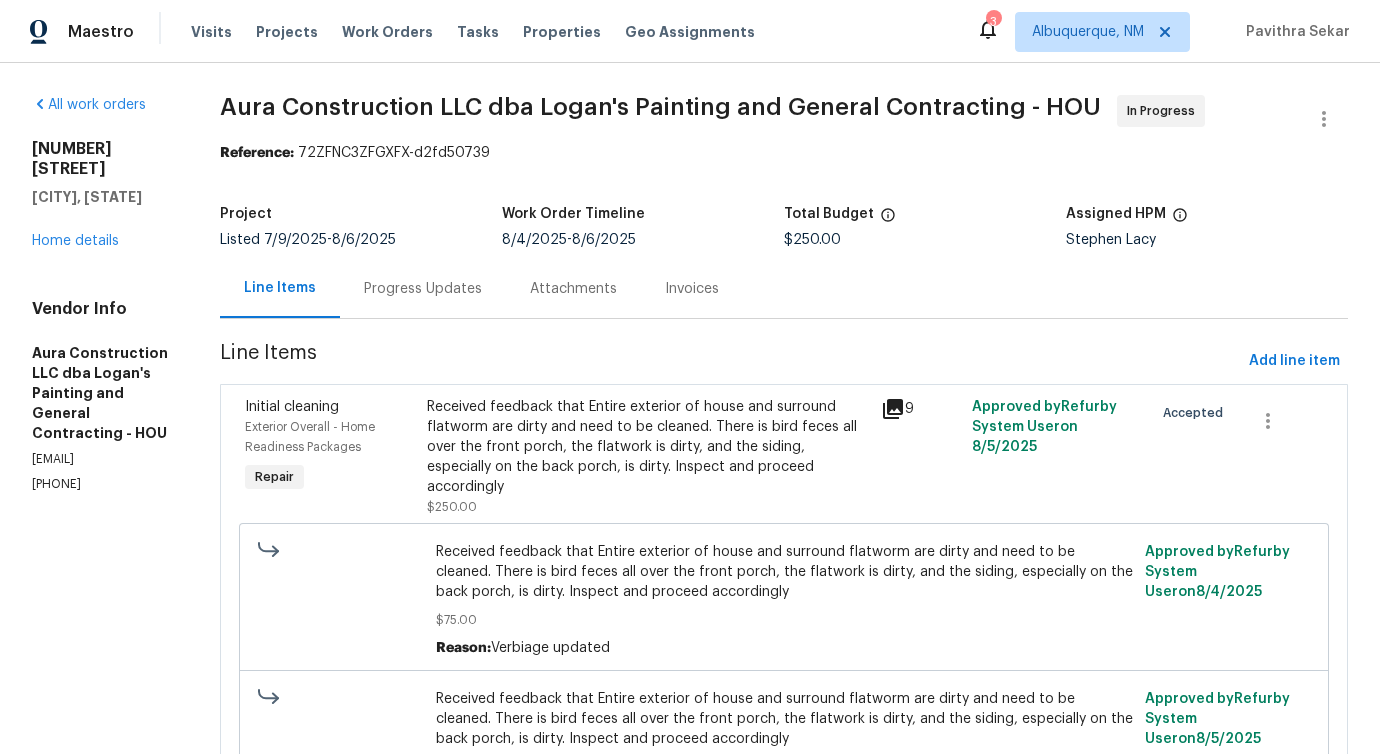 click on "Progress Updates" at bounding box center [423, 289] 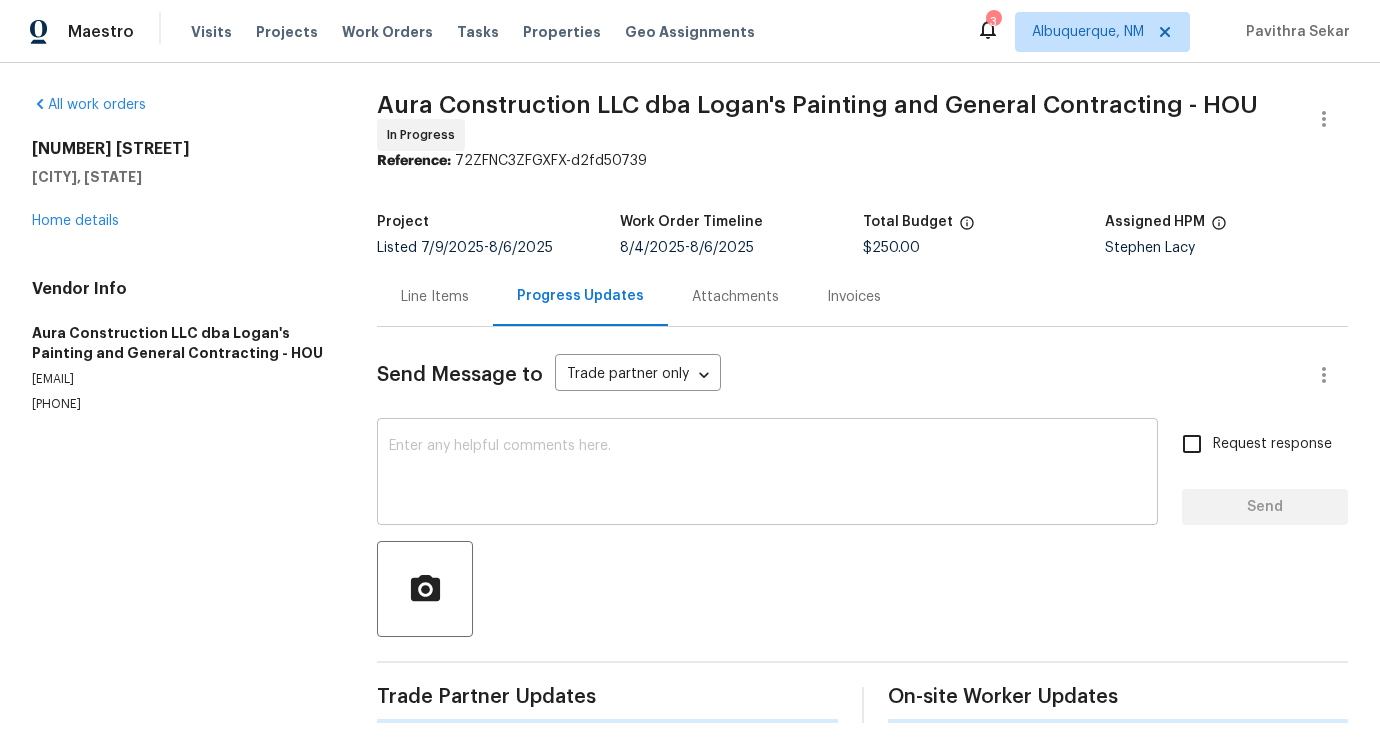 click on "x ​" at bounding box center [767, 474] 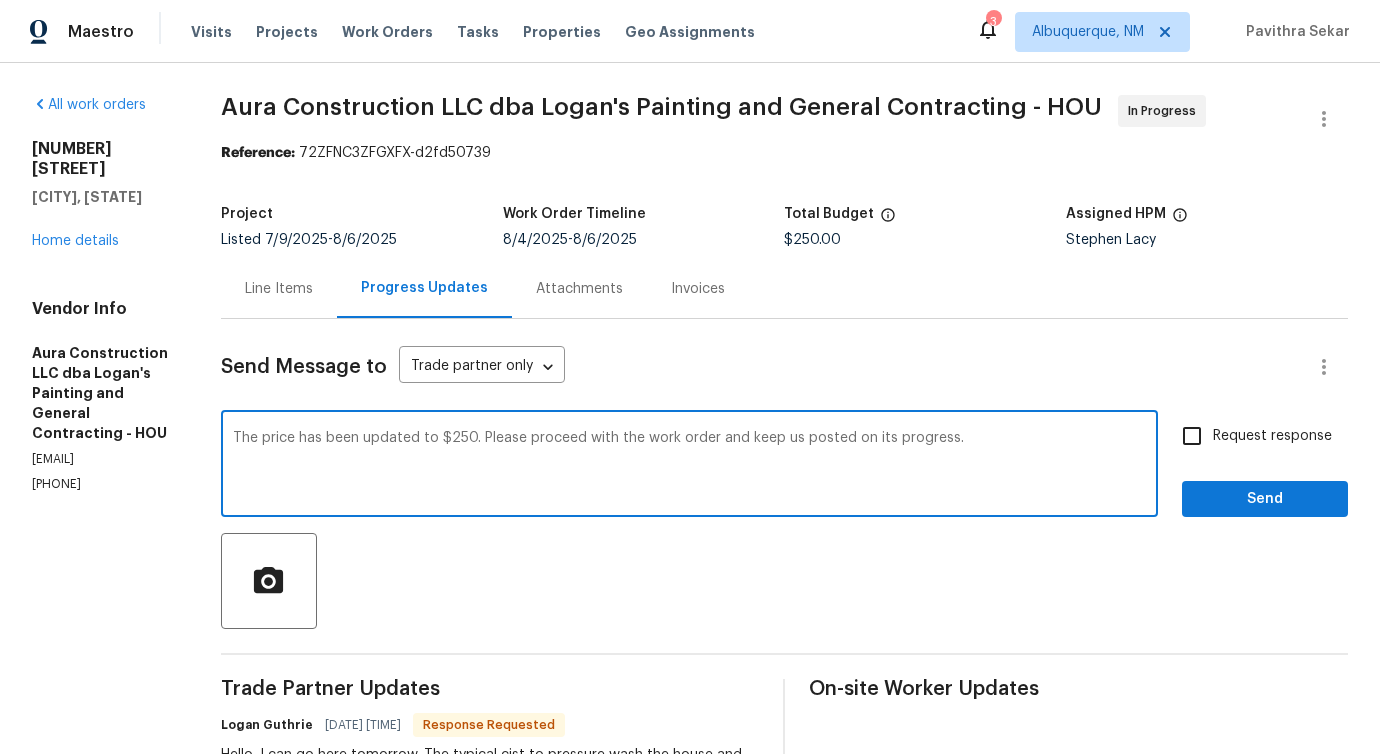 type on "The price has been updated to $250. Please proceed with the work order and keep us posted on its progress." 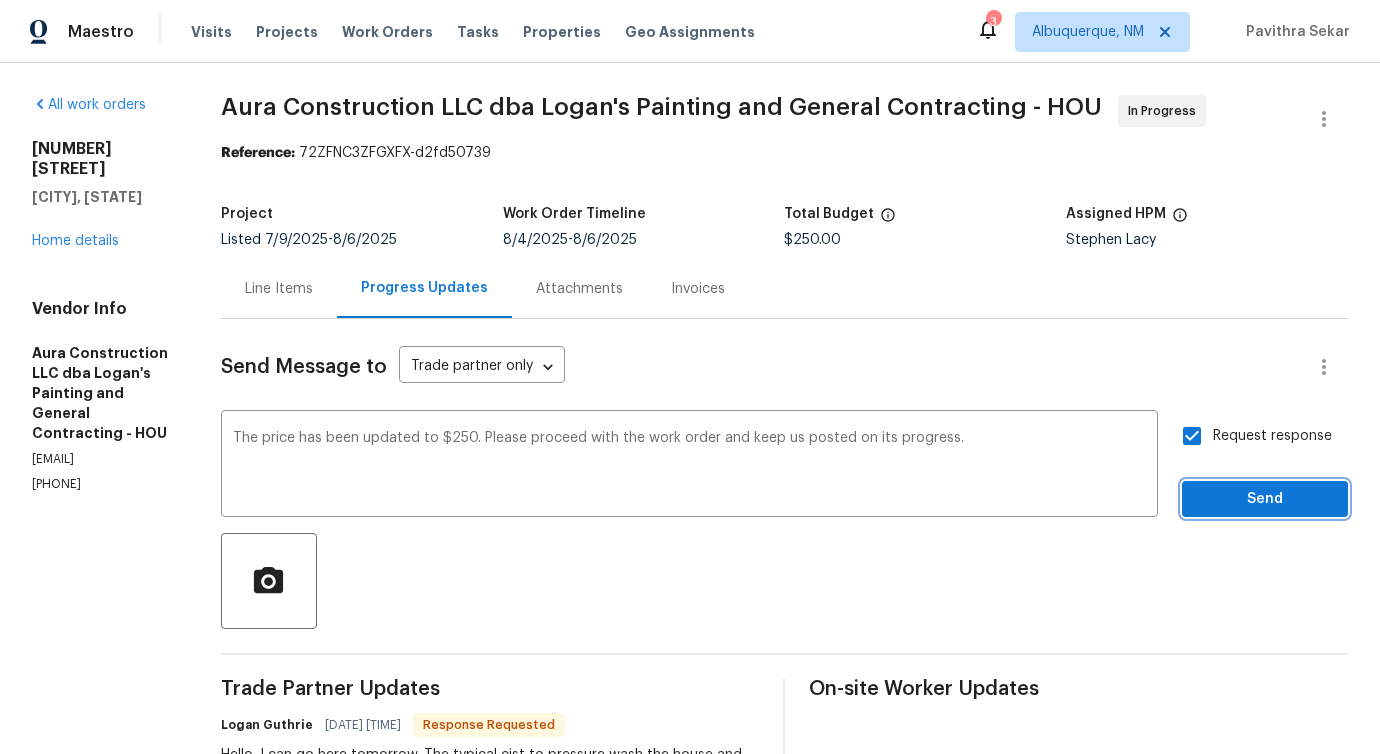 click on "Send" at bounding box center (1265, 499) 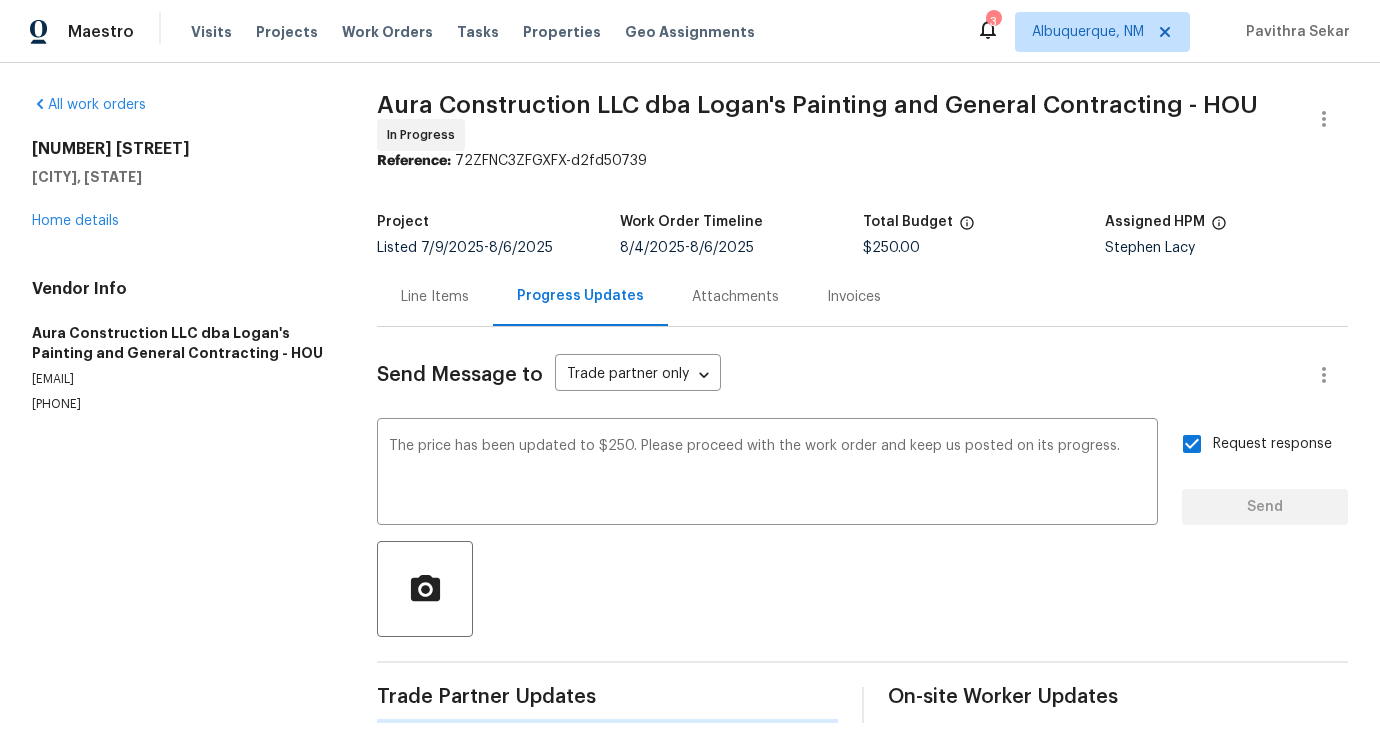 type 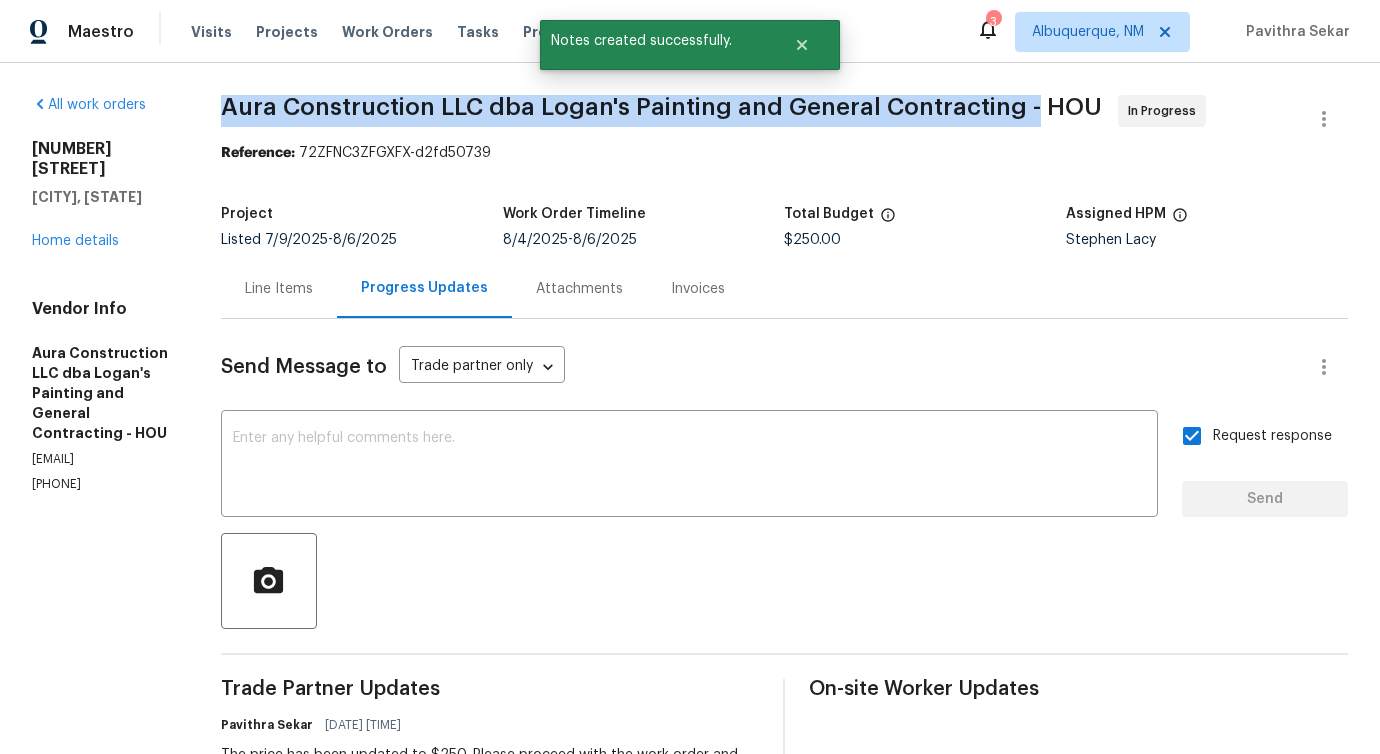 drag, startPoint x: 365, startPoint y: 107, endPoint x: 1021, endPoint y: 99, distance: 656.04877 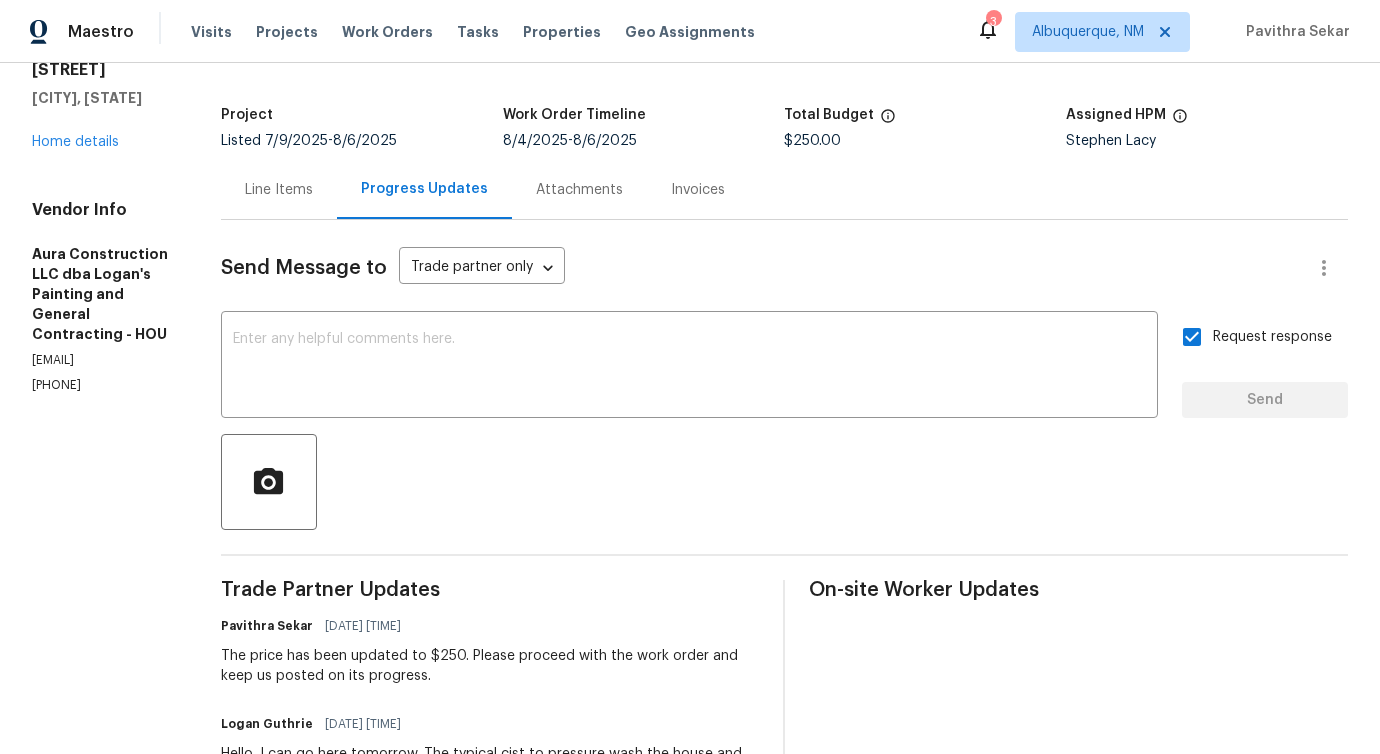 scroll, scrollTop: 185, scrollLeft: 0, axis: vertical 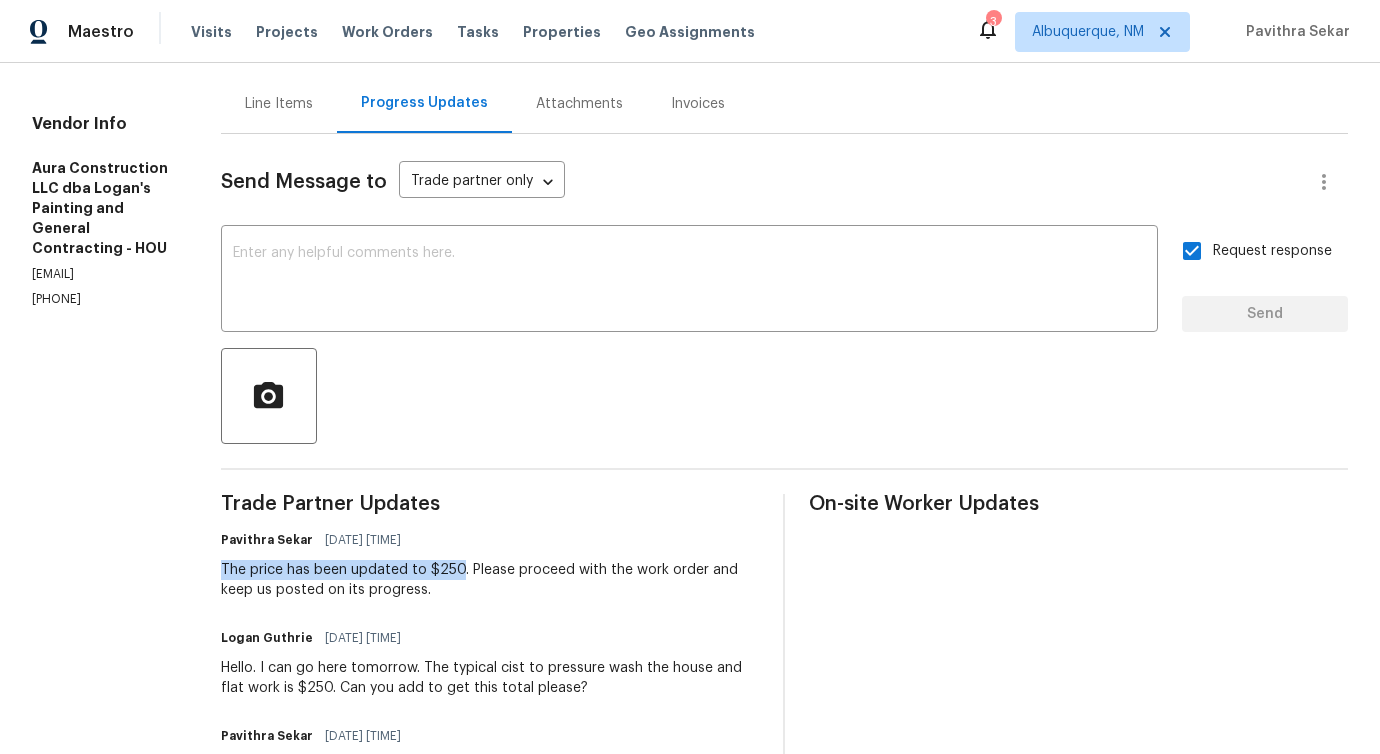 drag, startPoint x: 215, startPoint y: 564, endPoint x: 455, endPoint y: 560, distance: 240.03333 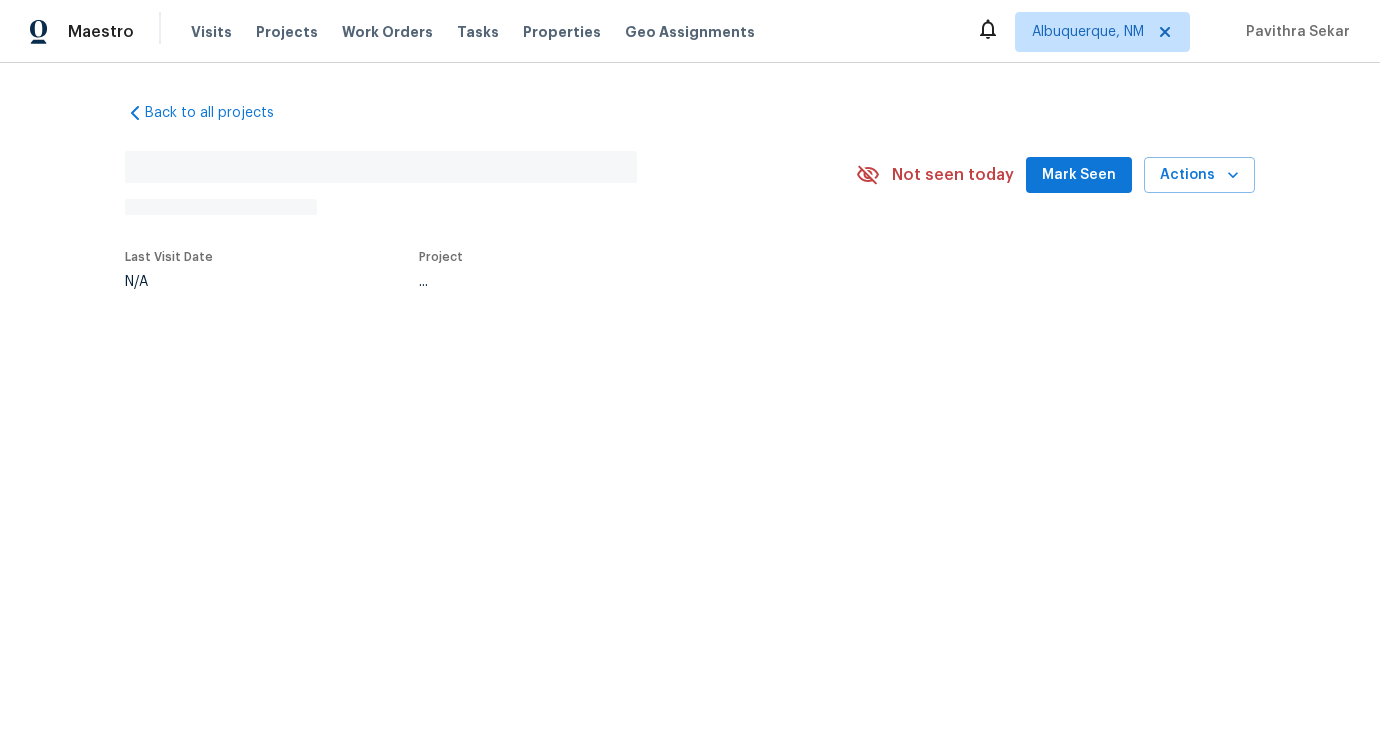 scroll, scrollTop: 0, scrollLeft: 0, axis: both 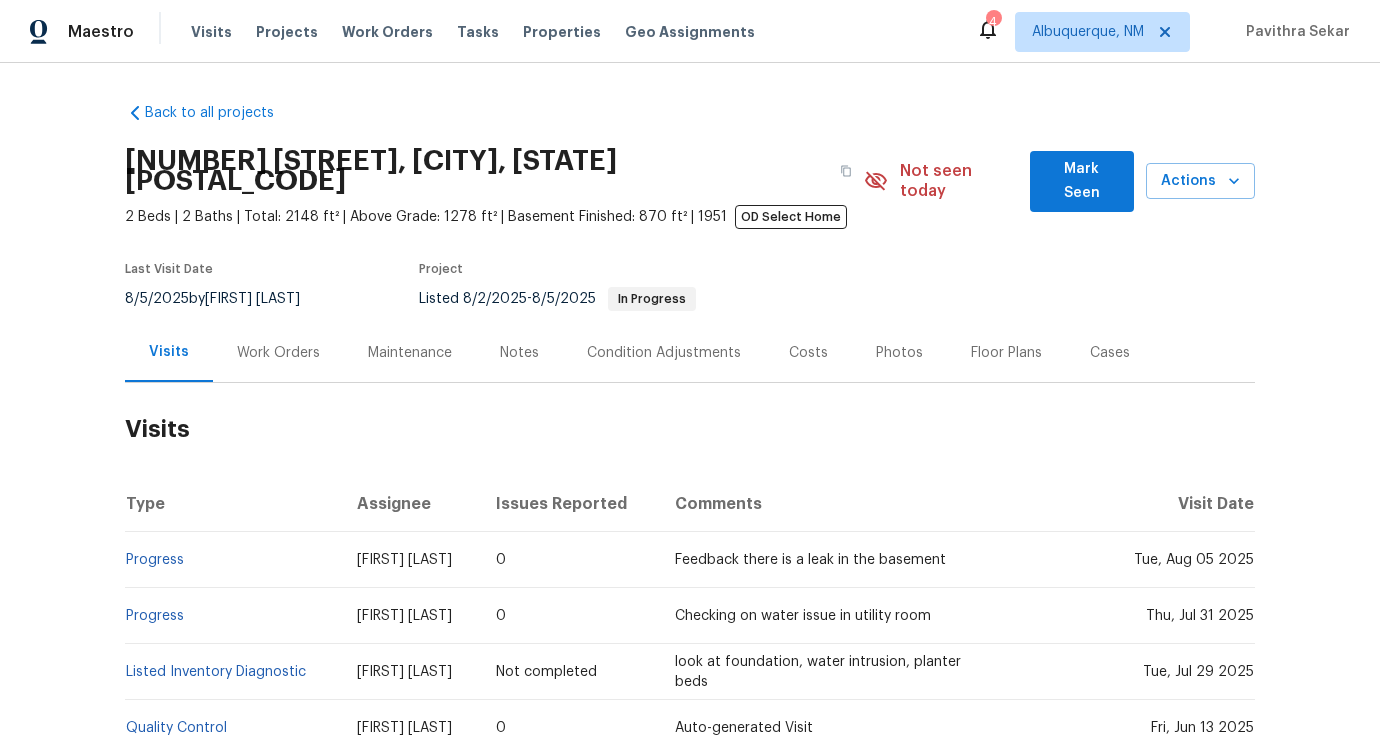 click on "Work Orders" at bounding box center [278, 352] 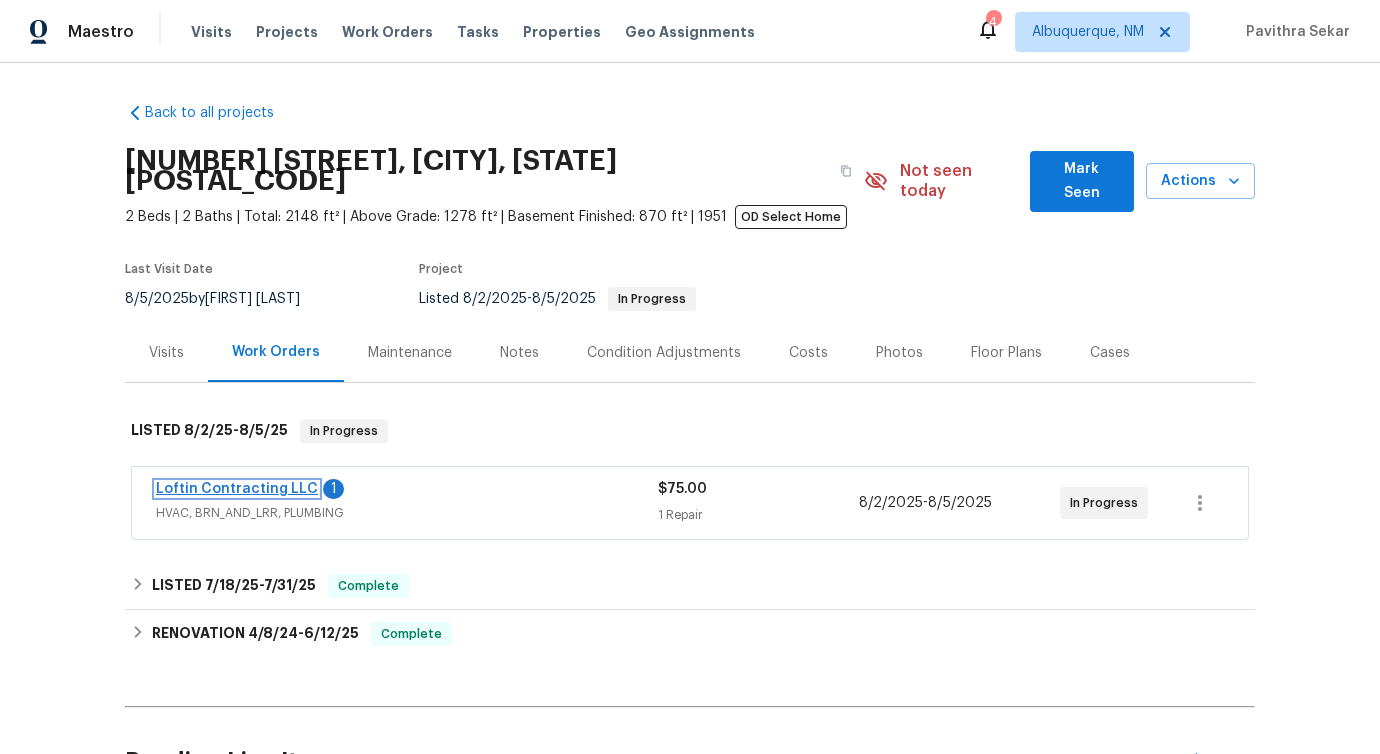 click on "Loftin Contracting LLC" at bounding box center (237, 489) 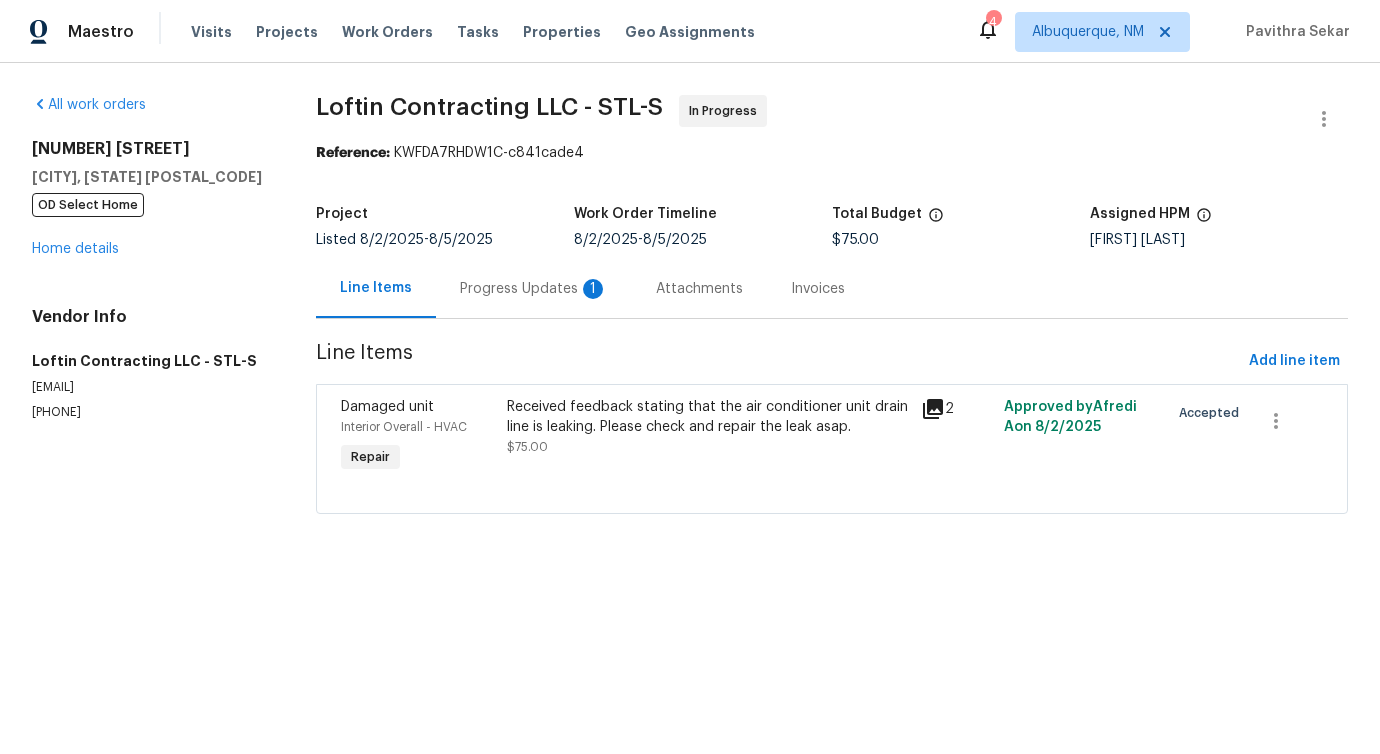 click on "Progress Updates 1" at bounding box center (534, 289) 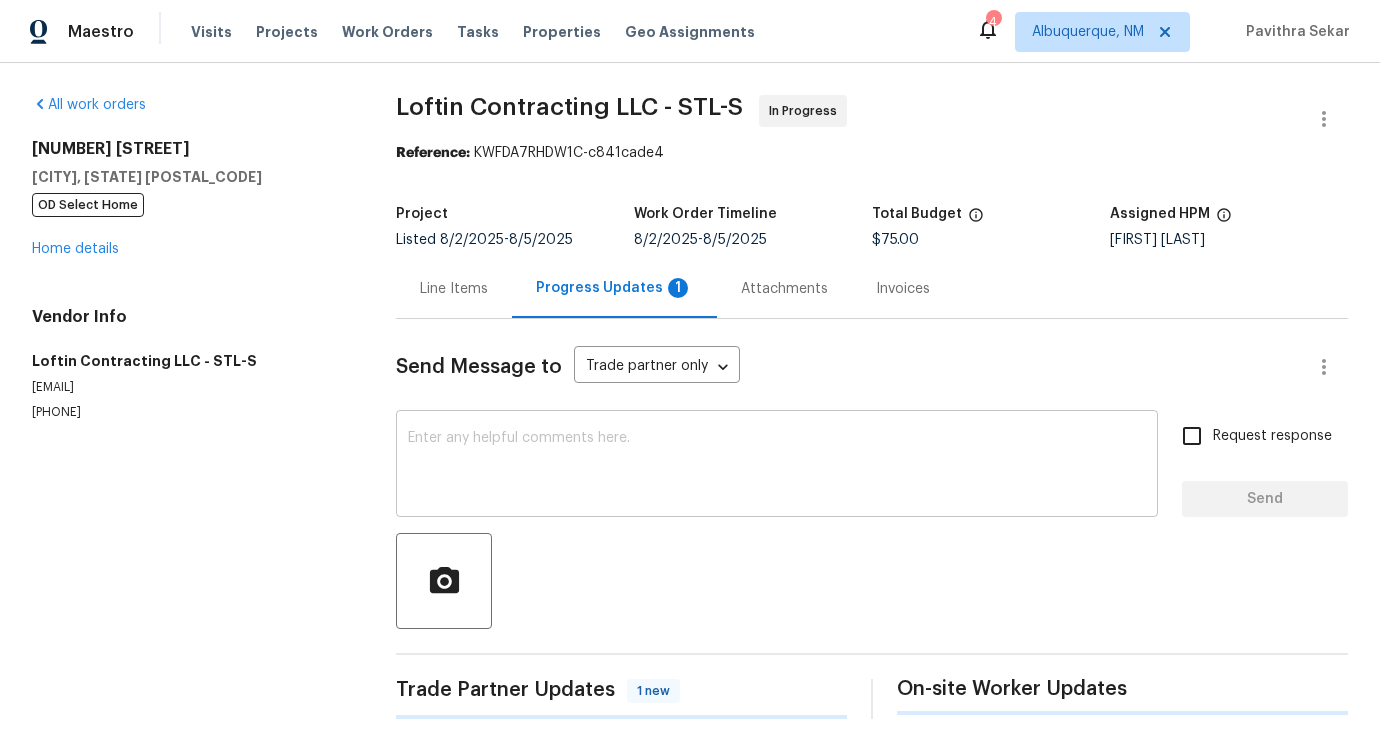 click at bounding box center (777, 466) 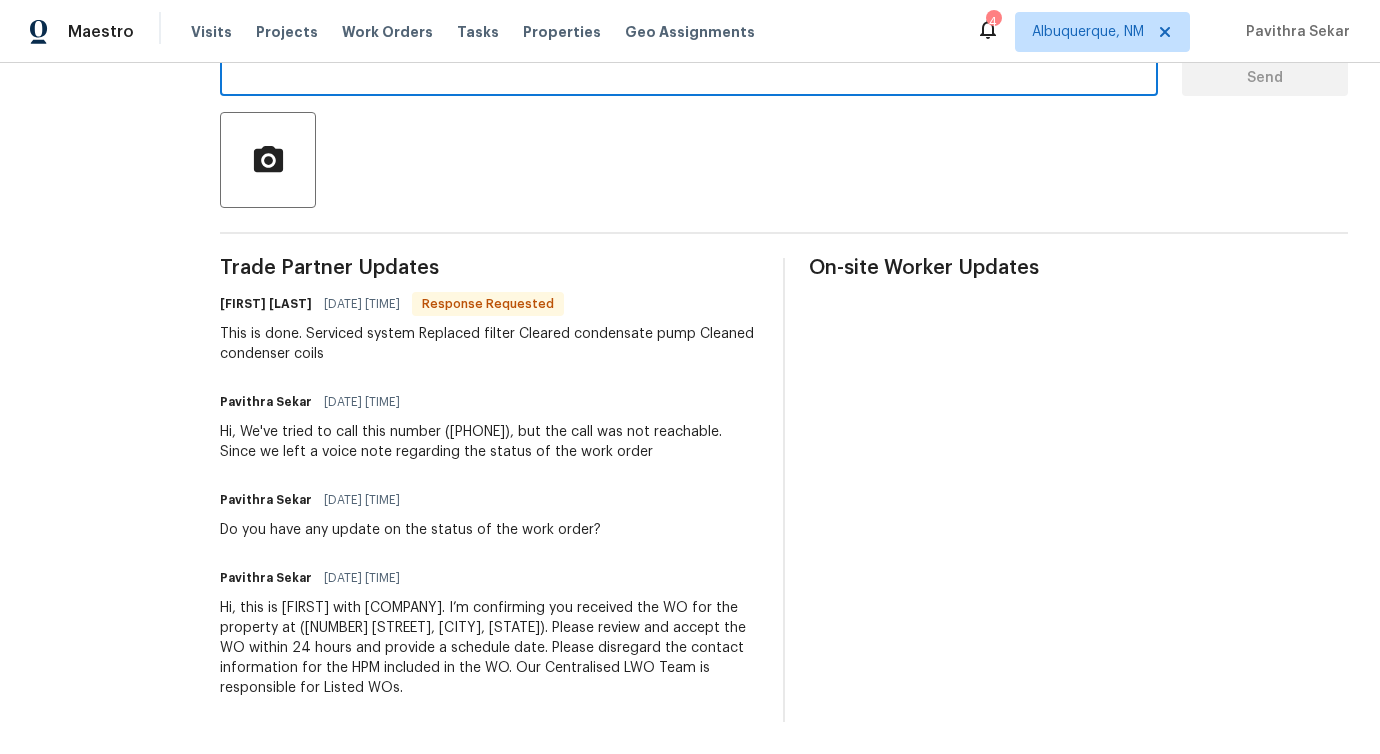 scroll, scrollTop: 0, scrollLeft: 0, axis: both 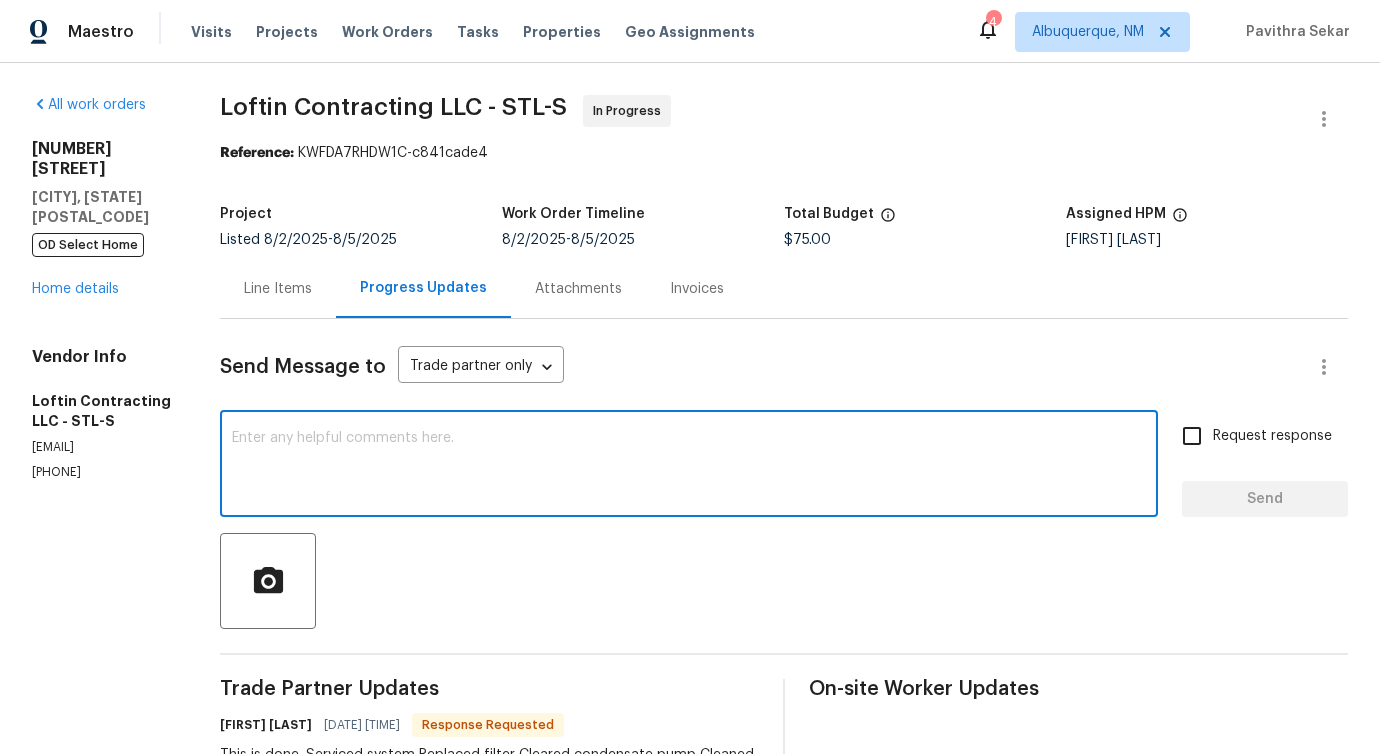 click on "Line Items" at bounding box center (278, 288) 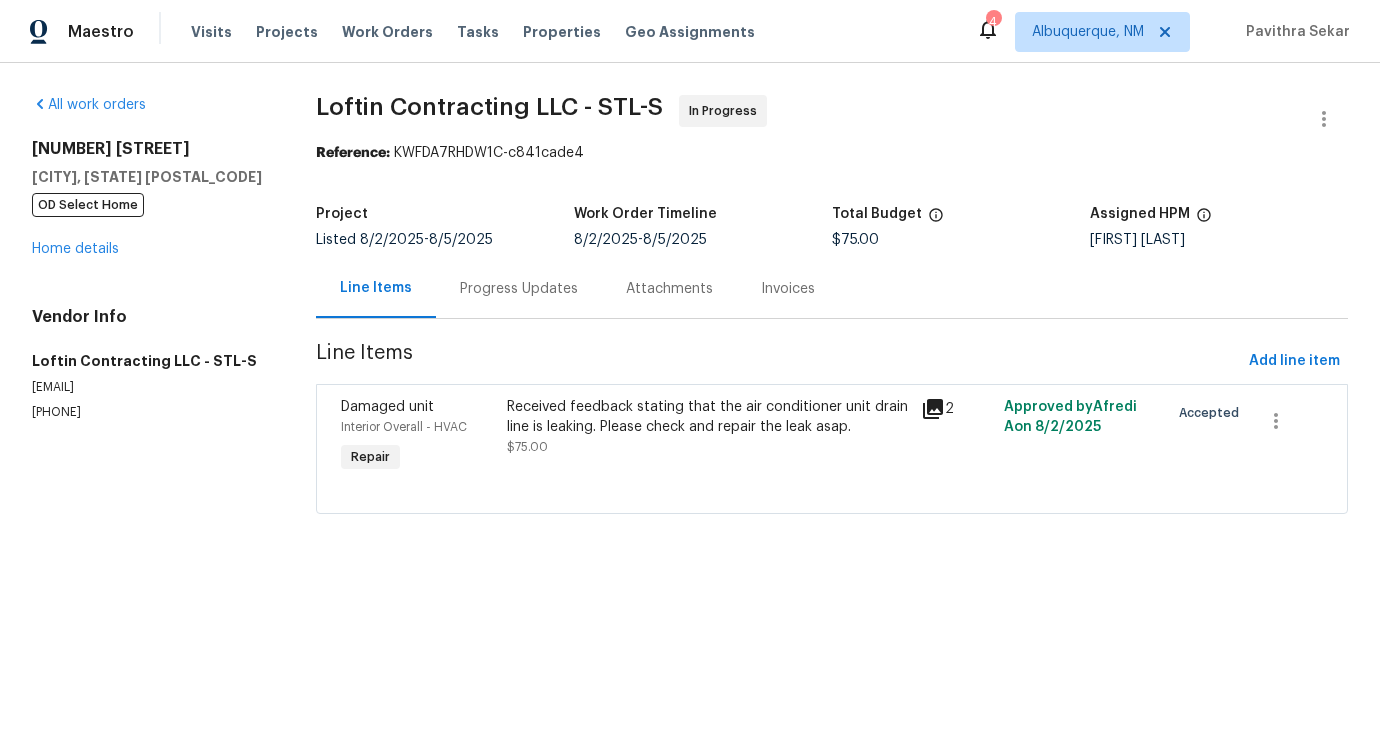 click on "Received feedback stating that the air conditioner unit drain line is leaking. Please check and repair the leak asap. $75.00" at bounding box center [708, 437] 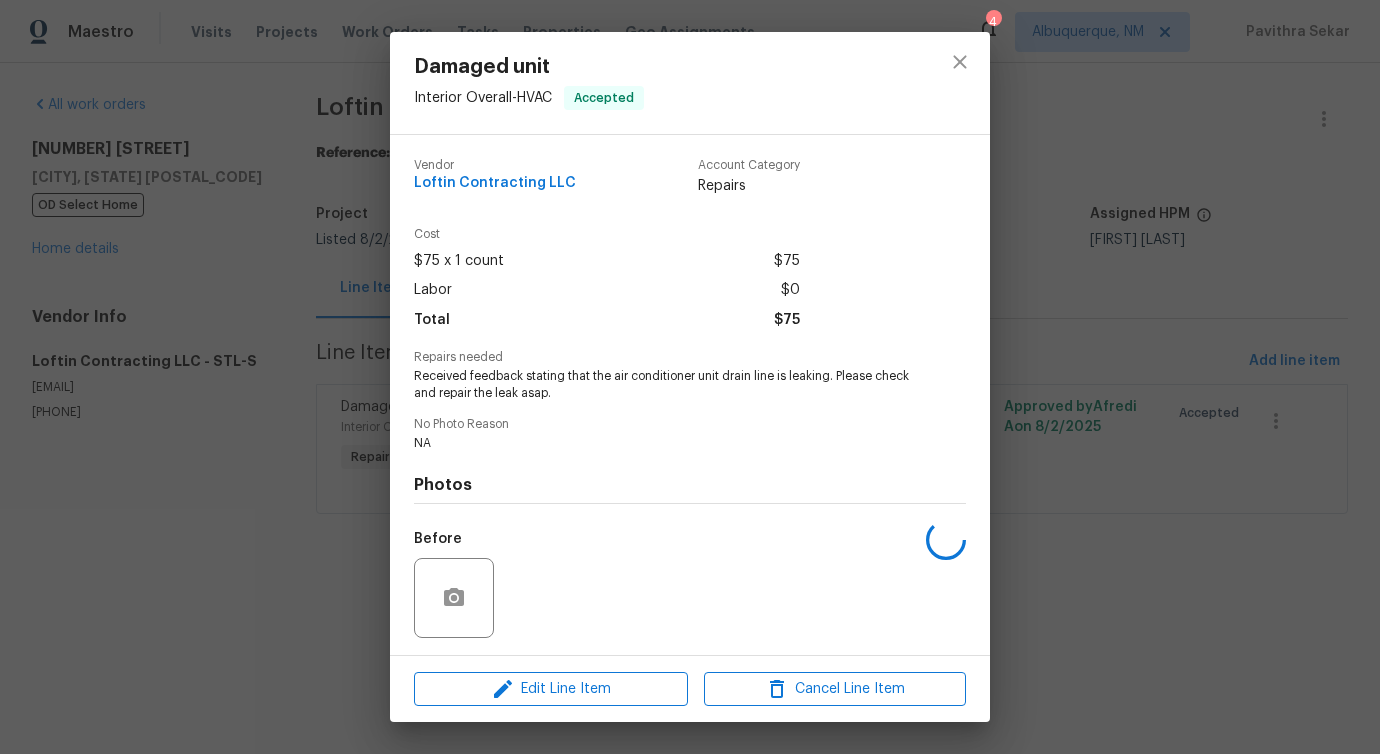 scroll, scrollTop: 133, scrollLeft: 0, axis: vertical 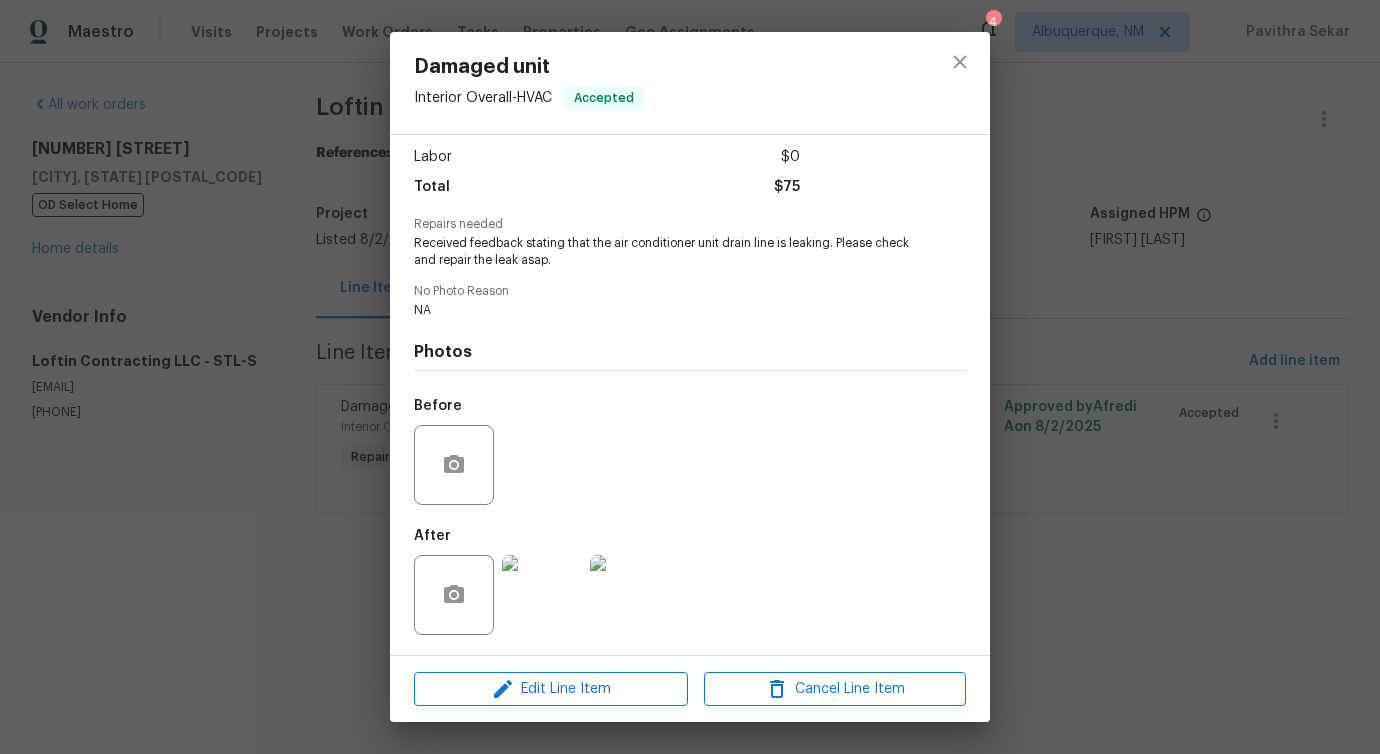 click at bounding box center (542, 595) 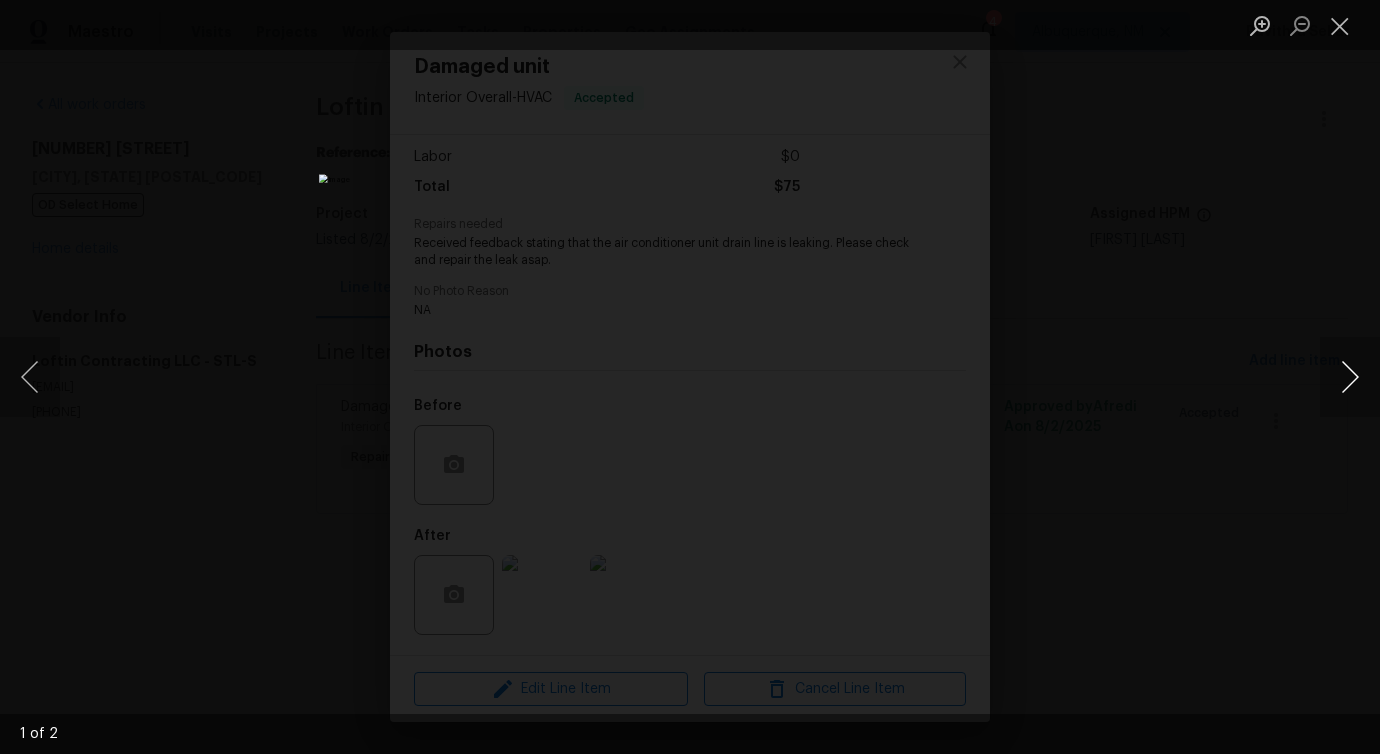 click at bounding box center (1350, 377) 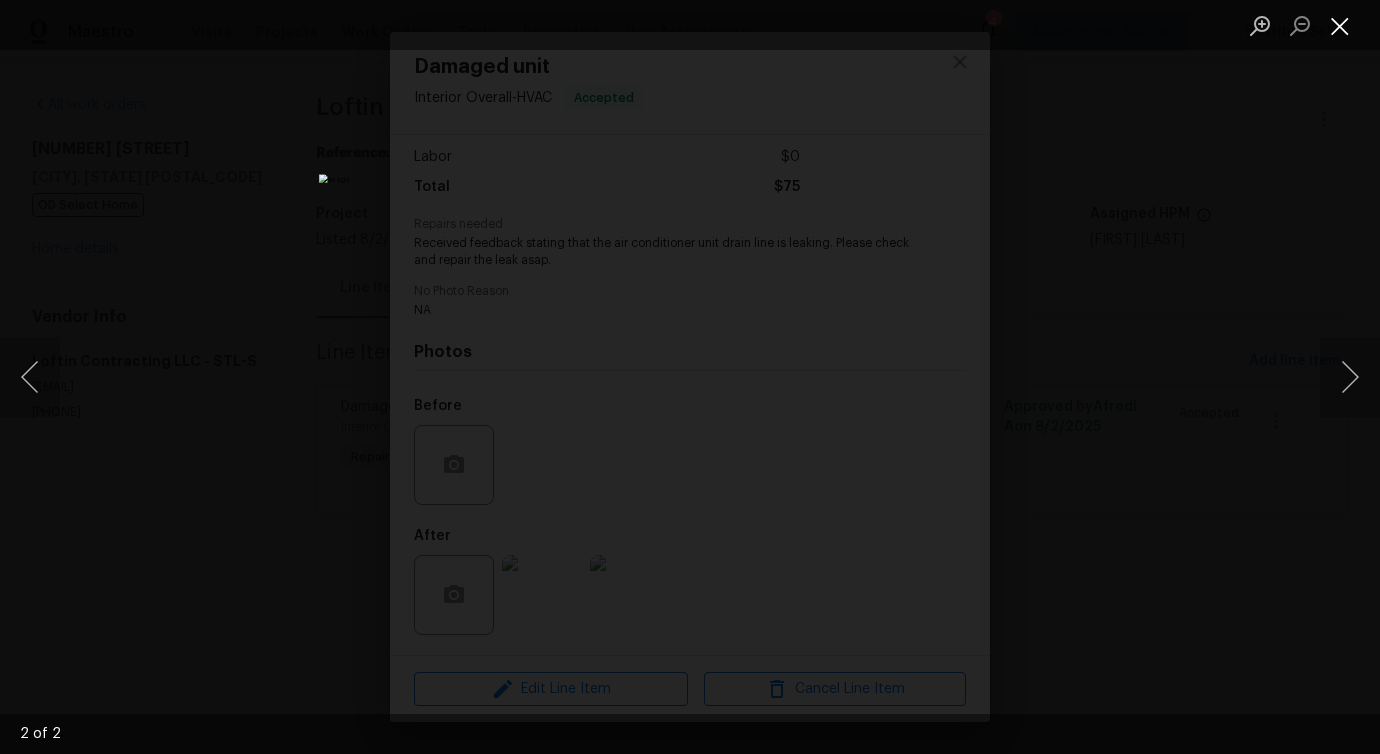 click at bounding box center (1340, 25) 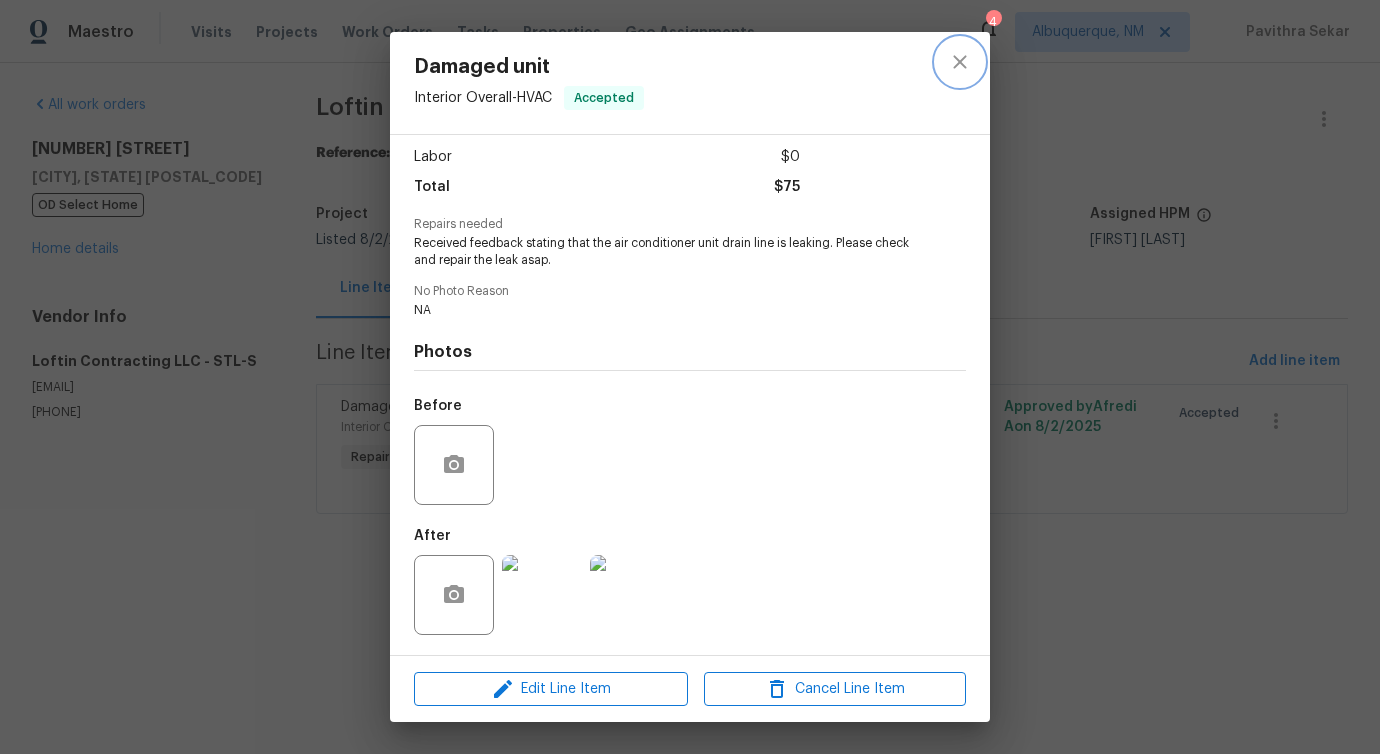 click 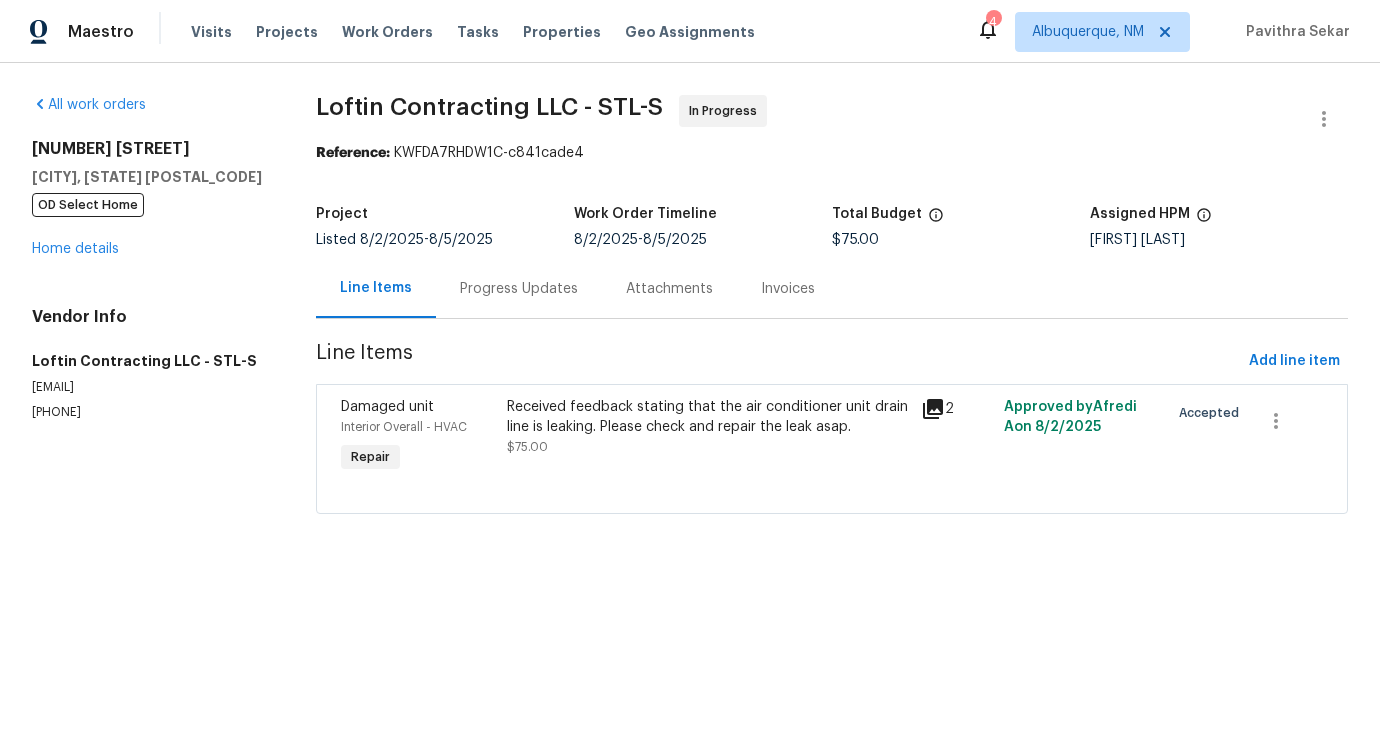 click on "Loftin Contracting LLC - STL-S In Progress Reference:   KWFDA7RHDW1C-c841cade4 Project Listed   8/2/2025  -  8/5/2025 Work Order Timeline 8/2/2025  -  8/5/2025 Total Budget $75.00 Assigned HPM Michael Gruener Line Items Progress Updates Attachments Invoices Line Items Add line item Damaged unit Interior Overall - HVAC Repair Received feedback stating that the air conditioner unit drain line is leaking. Please check and repair the leak asap. $75.00   2 Approved by  Afredi A  on   8/2/2025 Accepted" at bounding box center (832, 316) 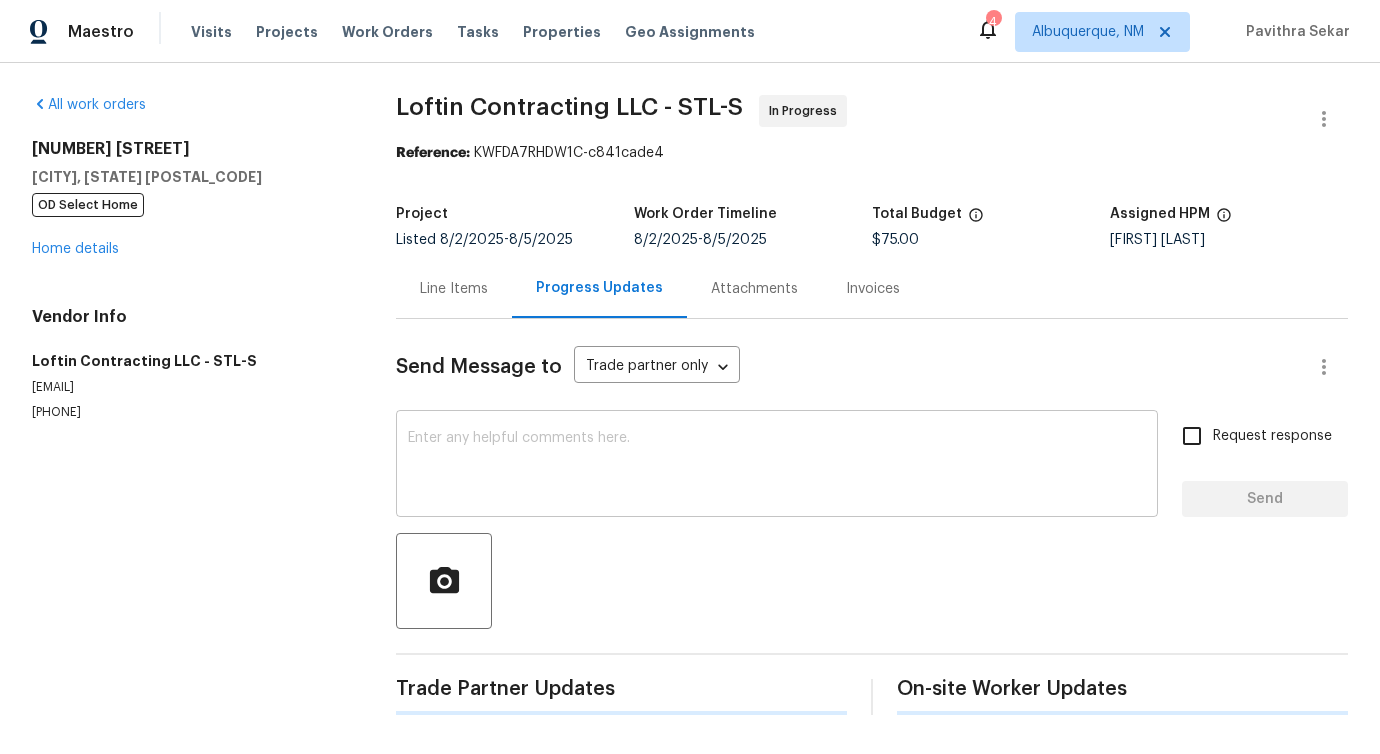 click at bounding box center (777, 466) 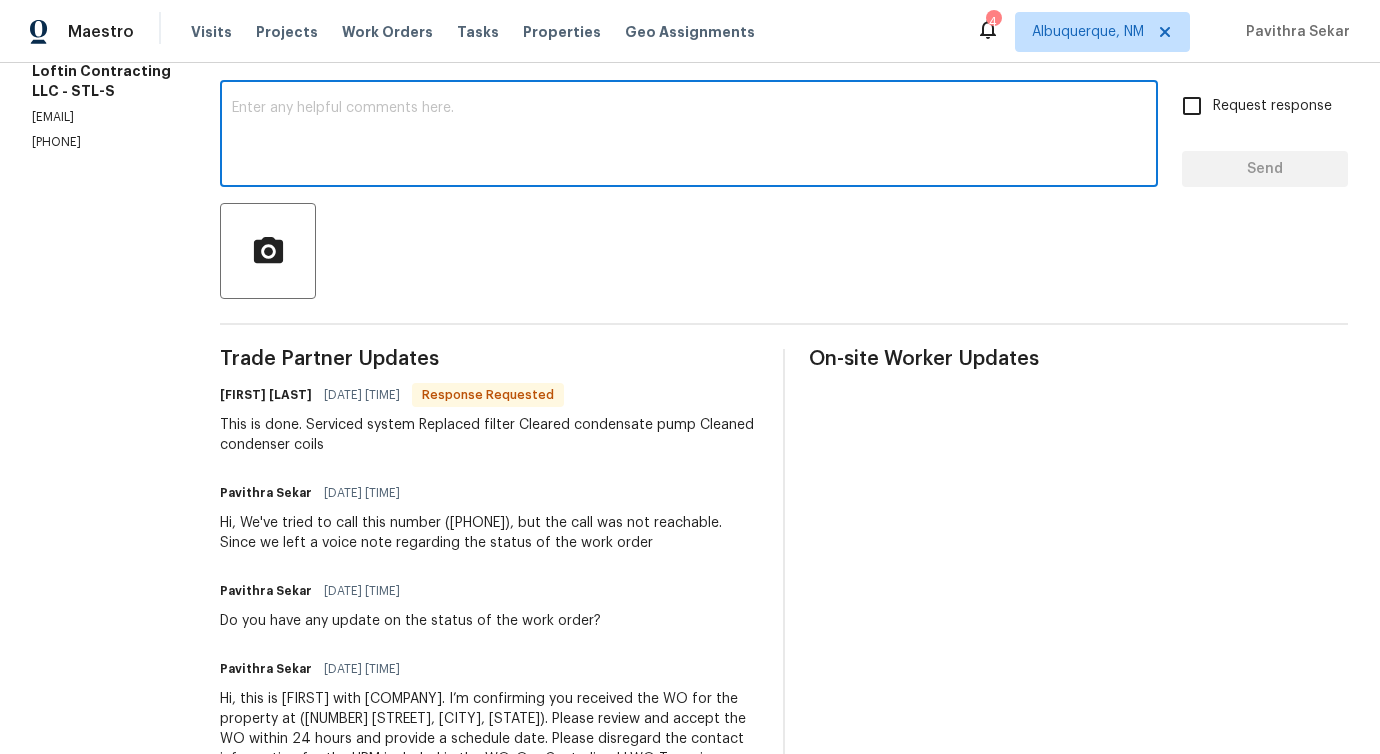 scroll, scrollTop: 397, scrollLeft: 0, axis: vertical 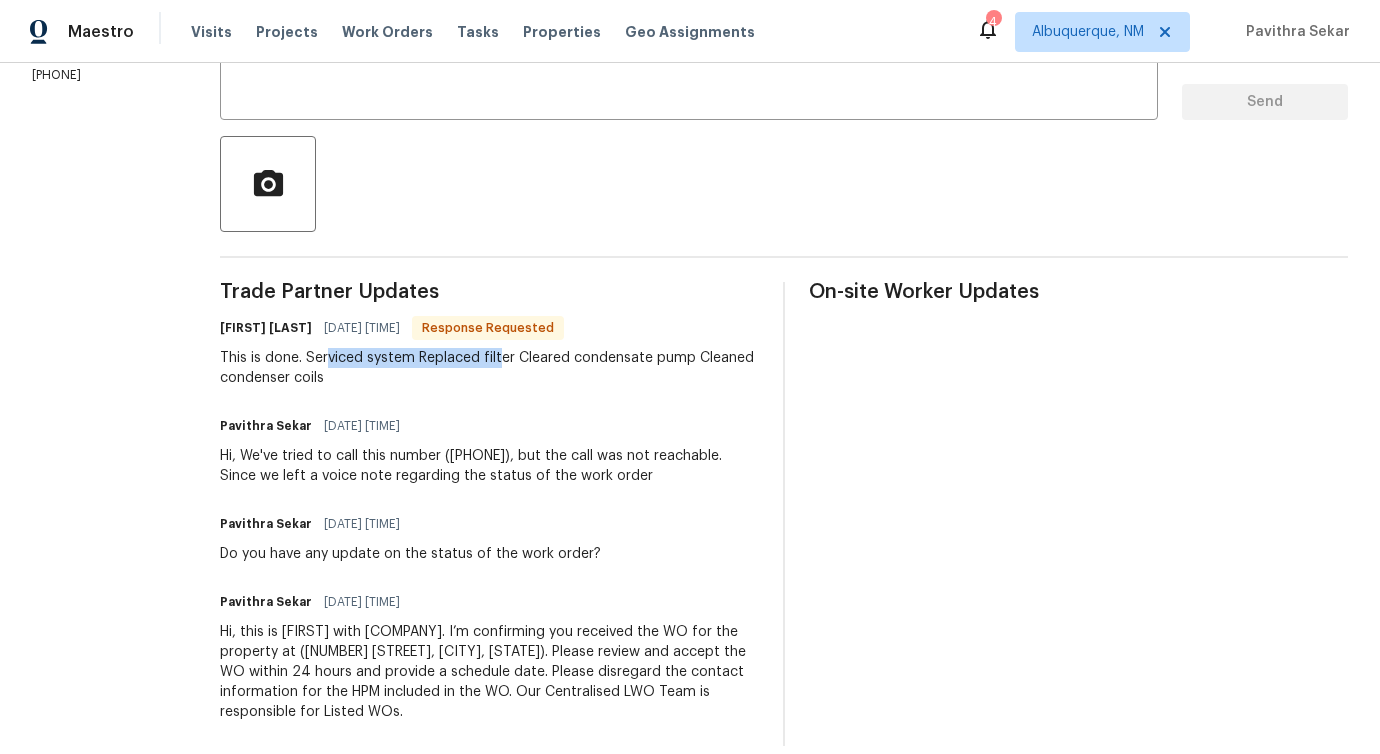 drag, startPoint x: 338, startPoint y: 355, endPoint x: 509, endPoint y: 366, distance: 171.35344 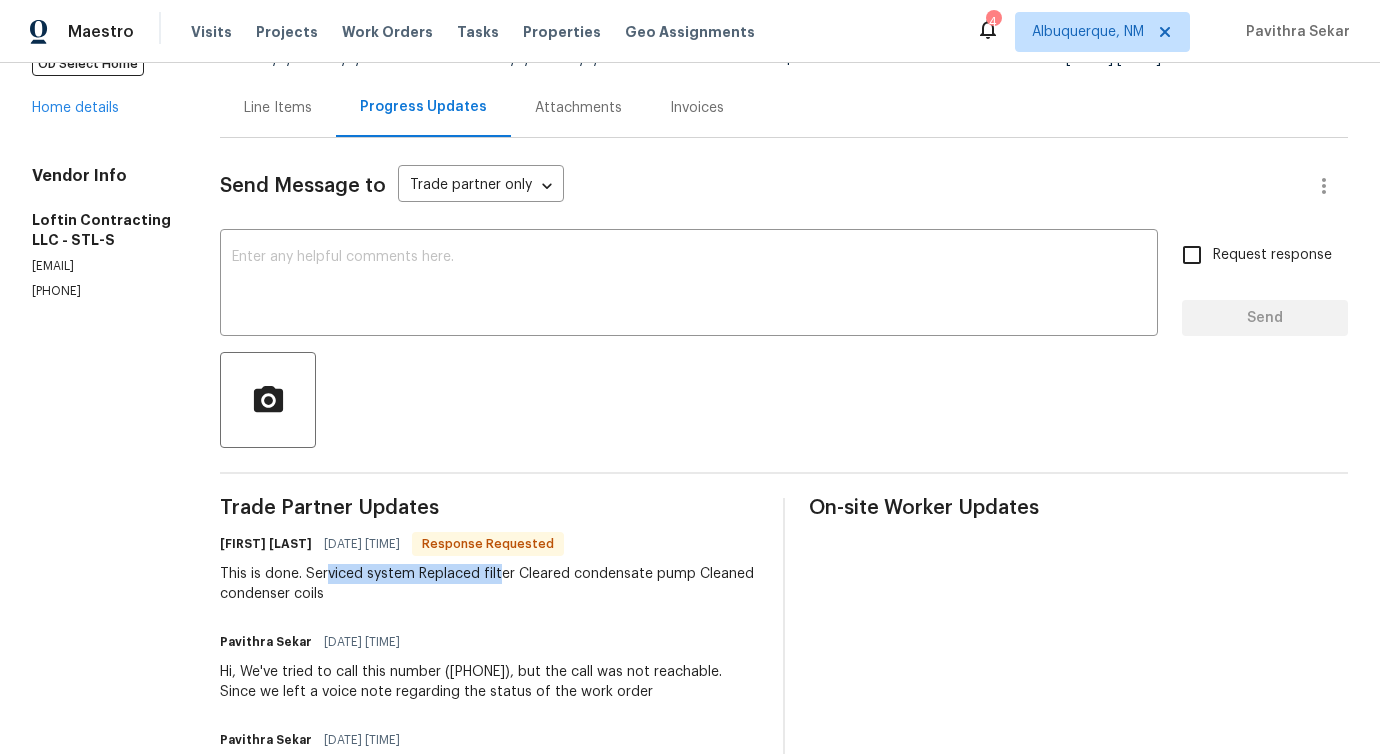 scroll, scrollTop: 0, scrollLeft: 0, axis: both 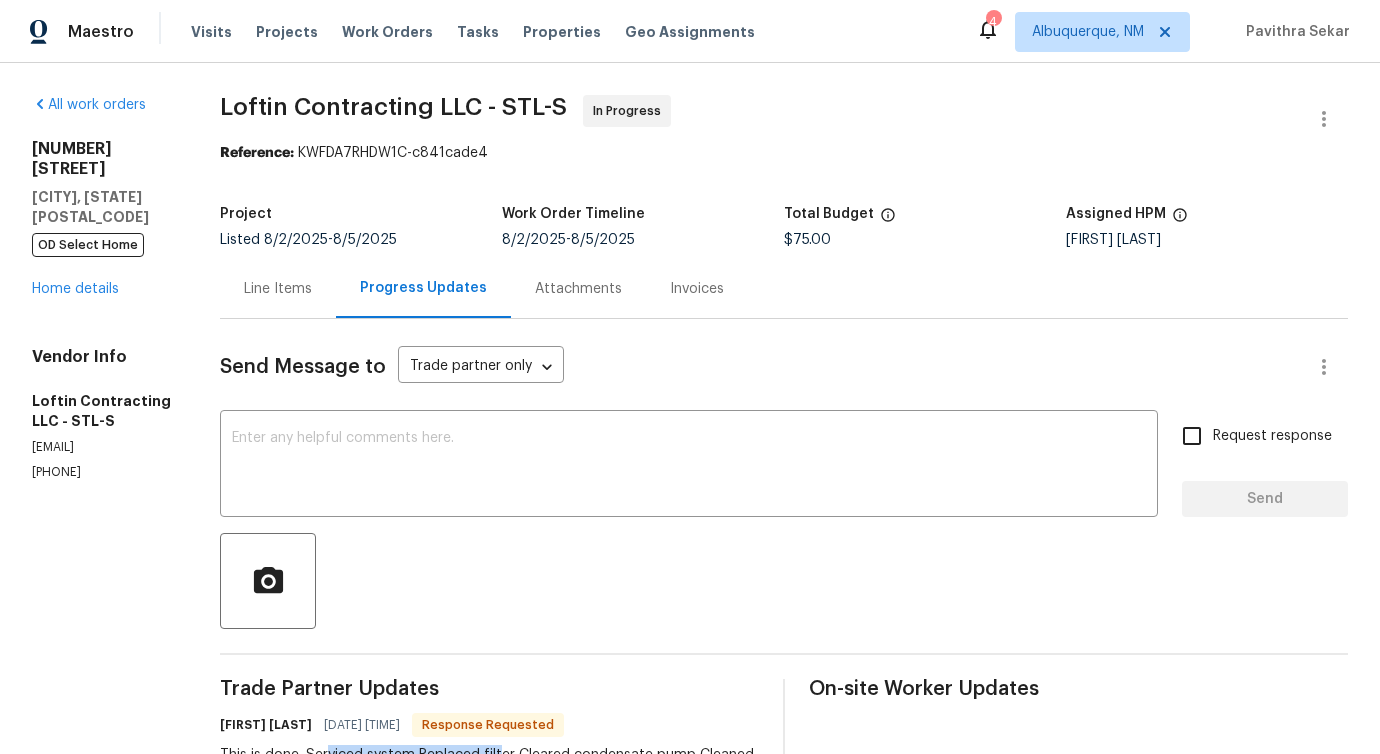 click on "Line Items" at bounding box center (278, 289) 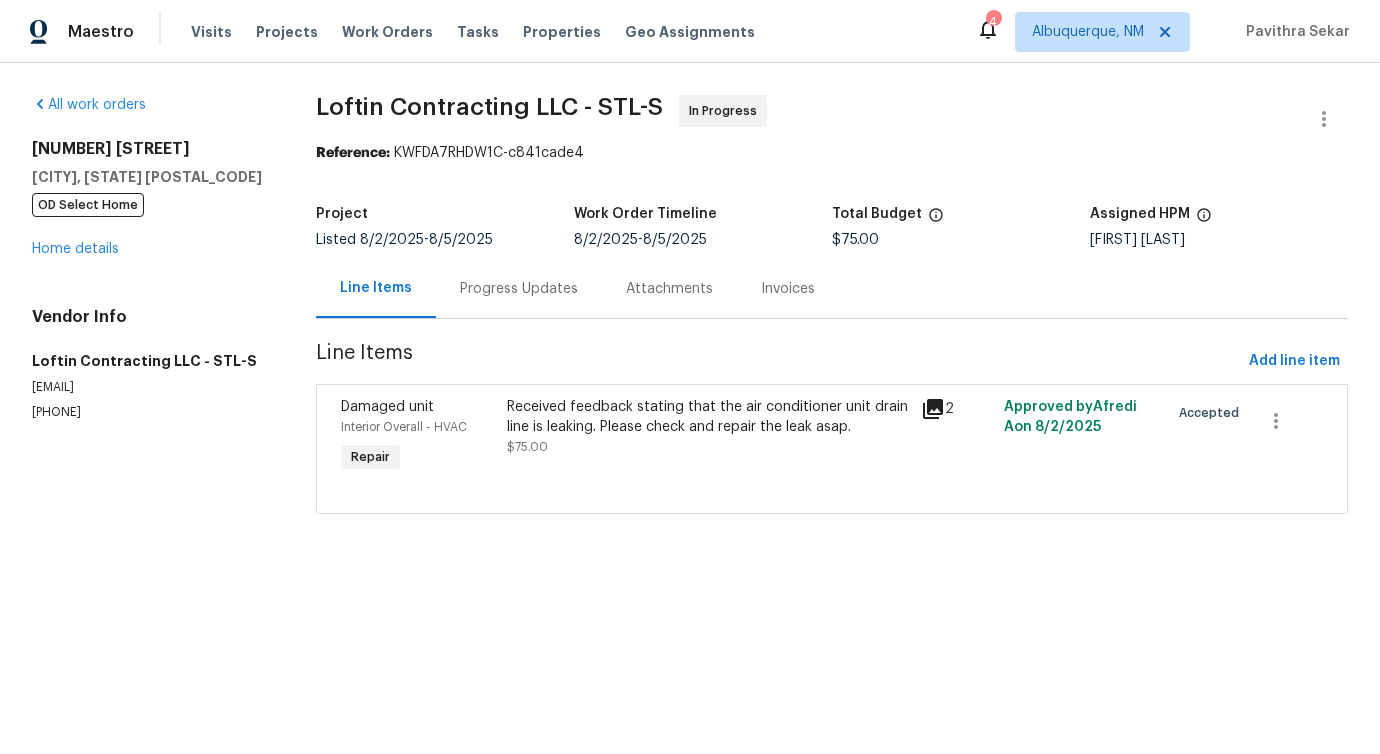 click on "Received feedback stating that the air conditioner unit drain line is leaking. Please check and repair the leak asap." at bounding box center [708, 417] 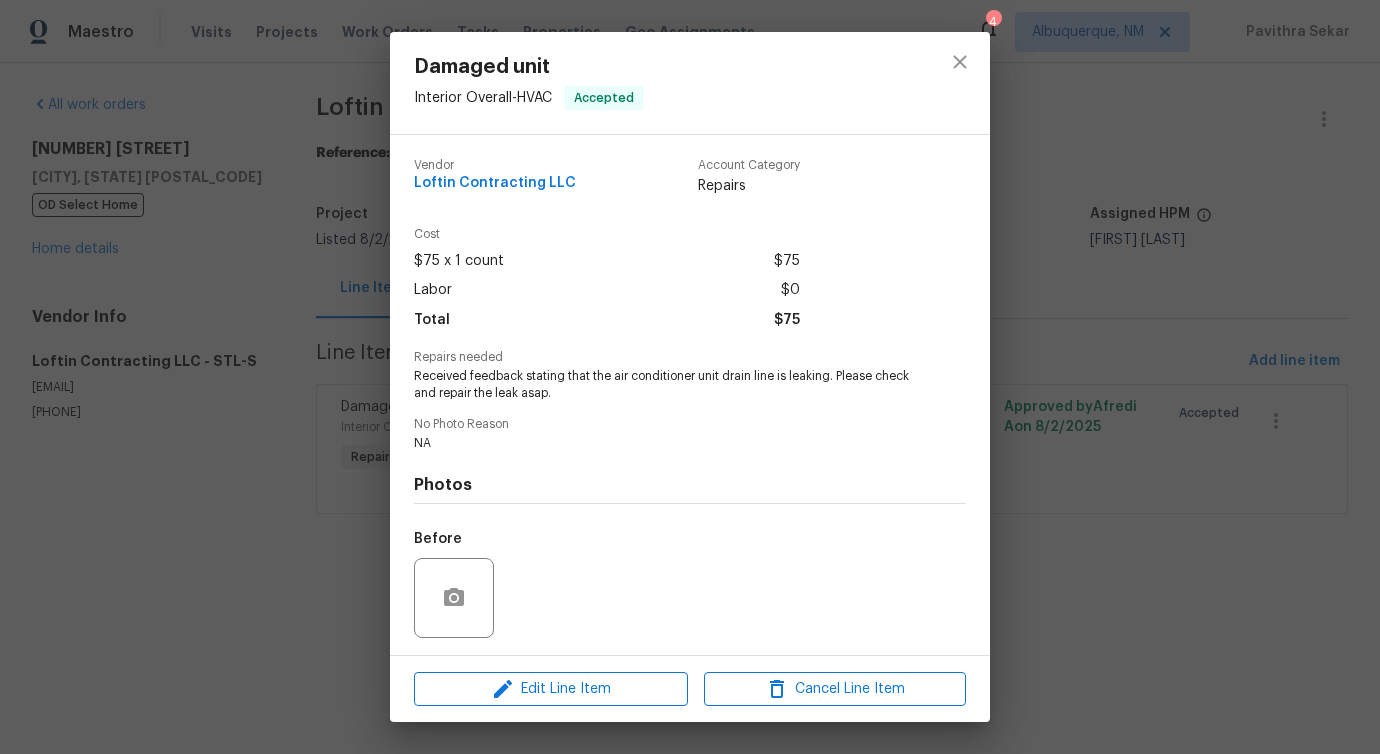 scroll, scrollTop: 133, scrollLeft: 0, axis: vertical 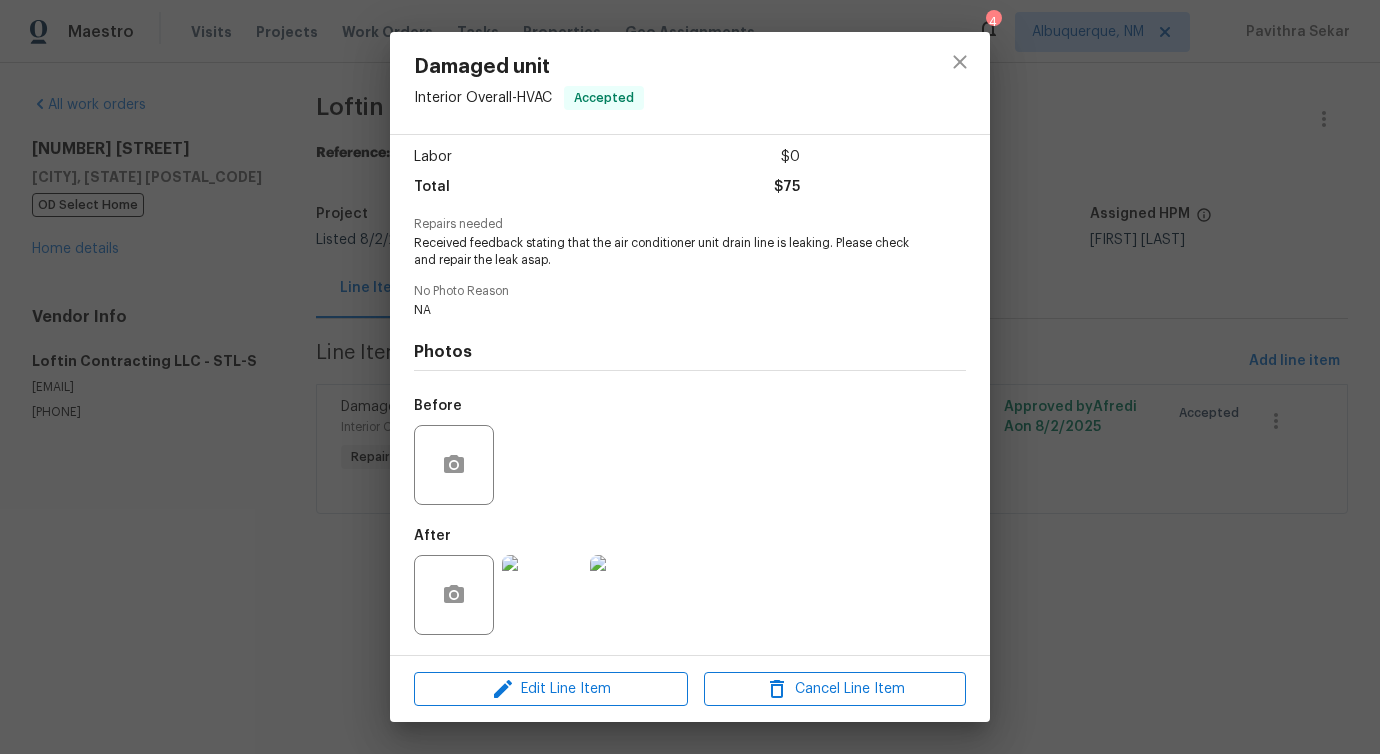 click at bounding box center [542, 595] 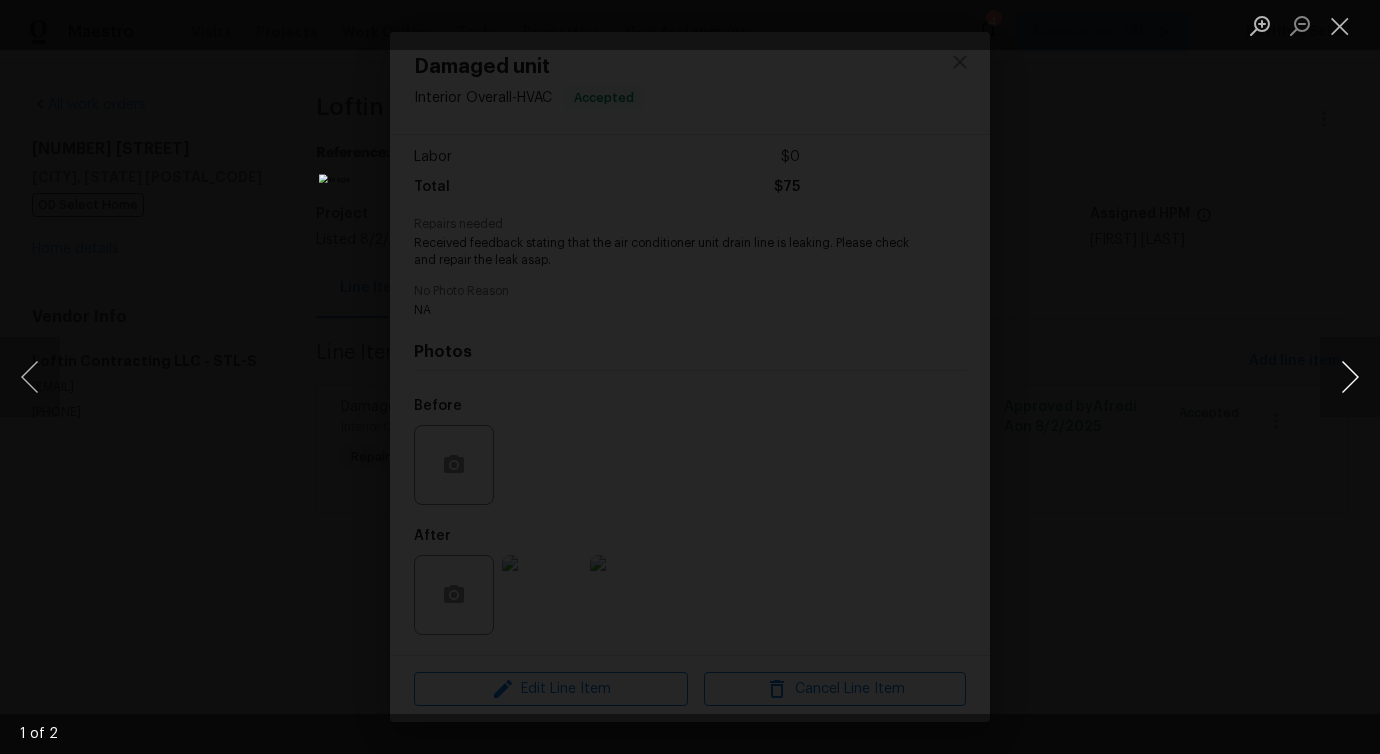 click at bounding box center [1350, 377] 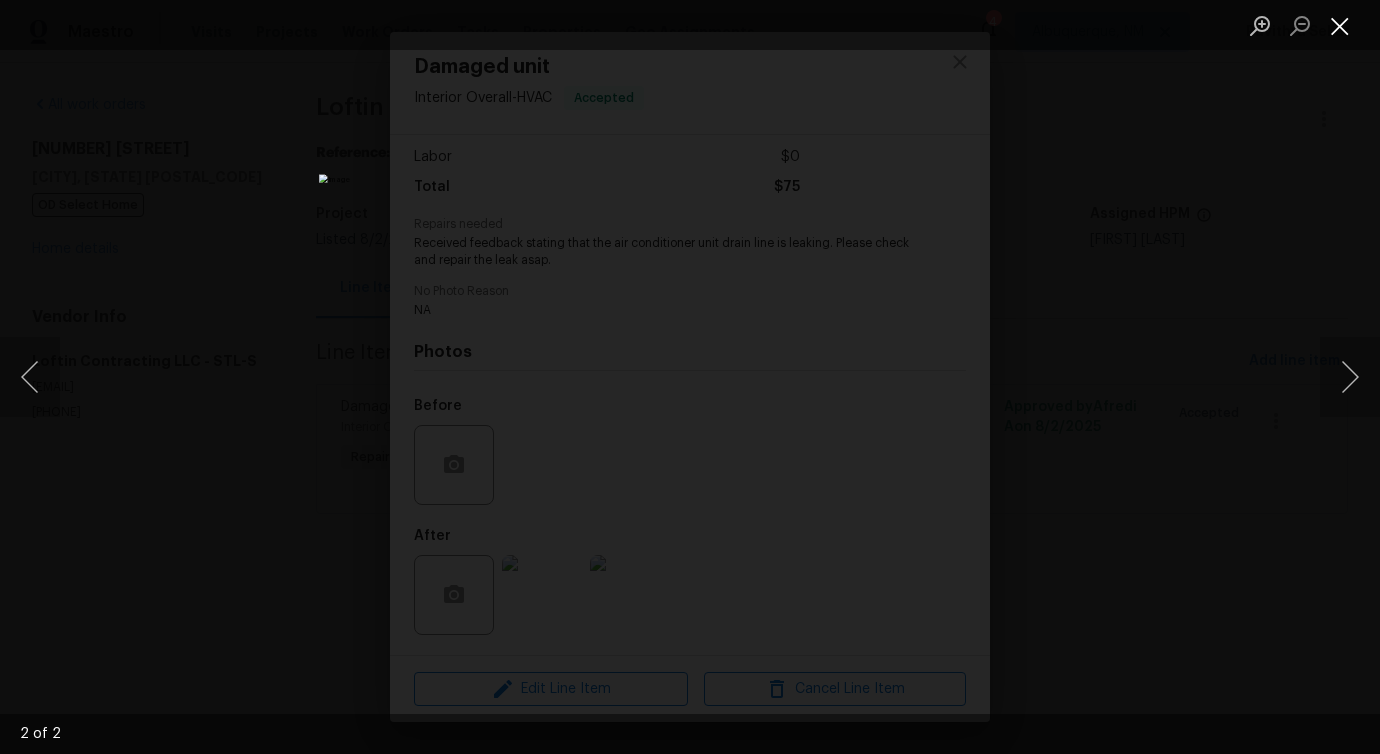 click at bounding box center (1340, 25) 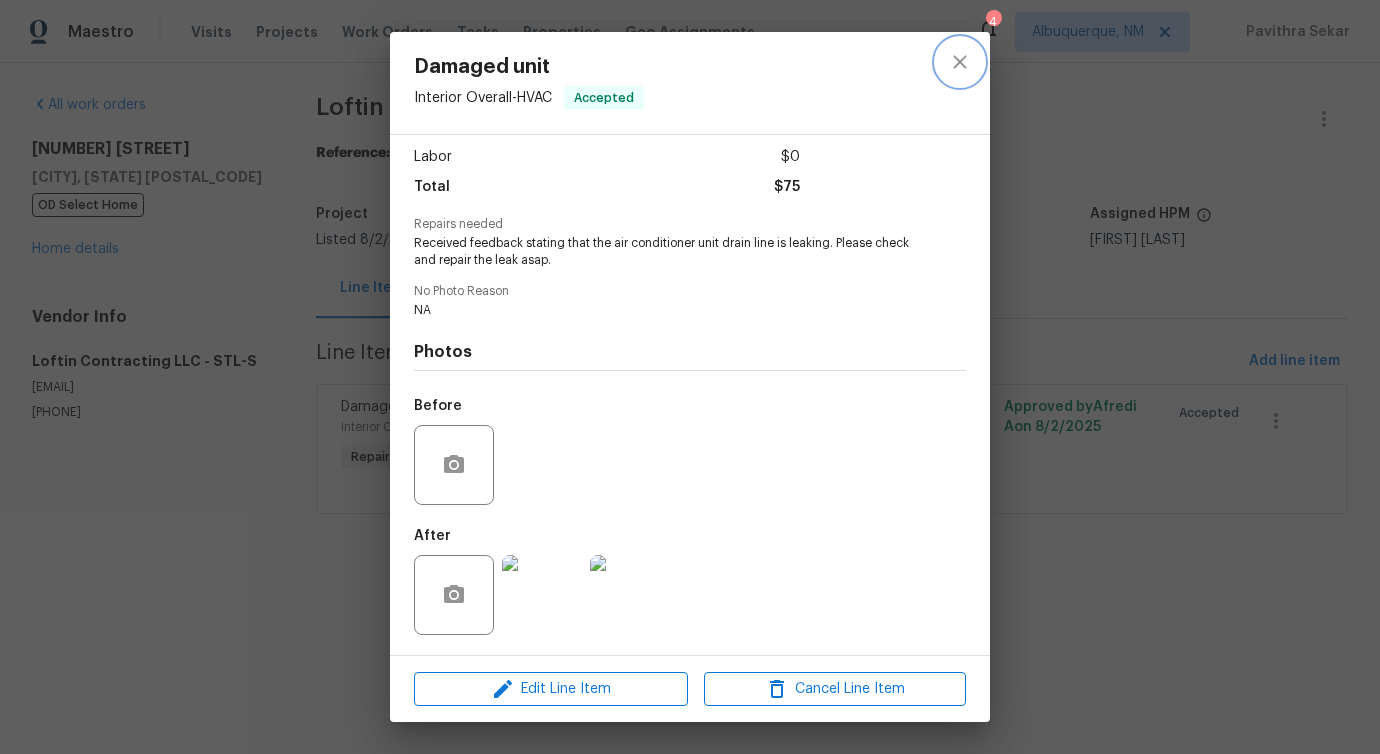 click 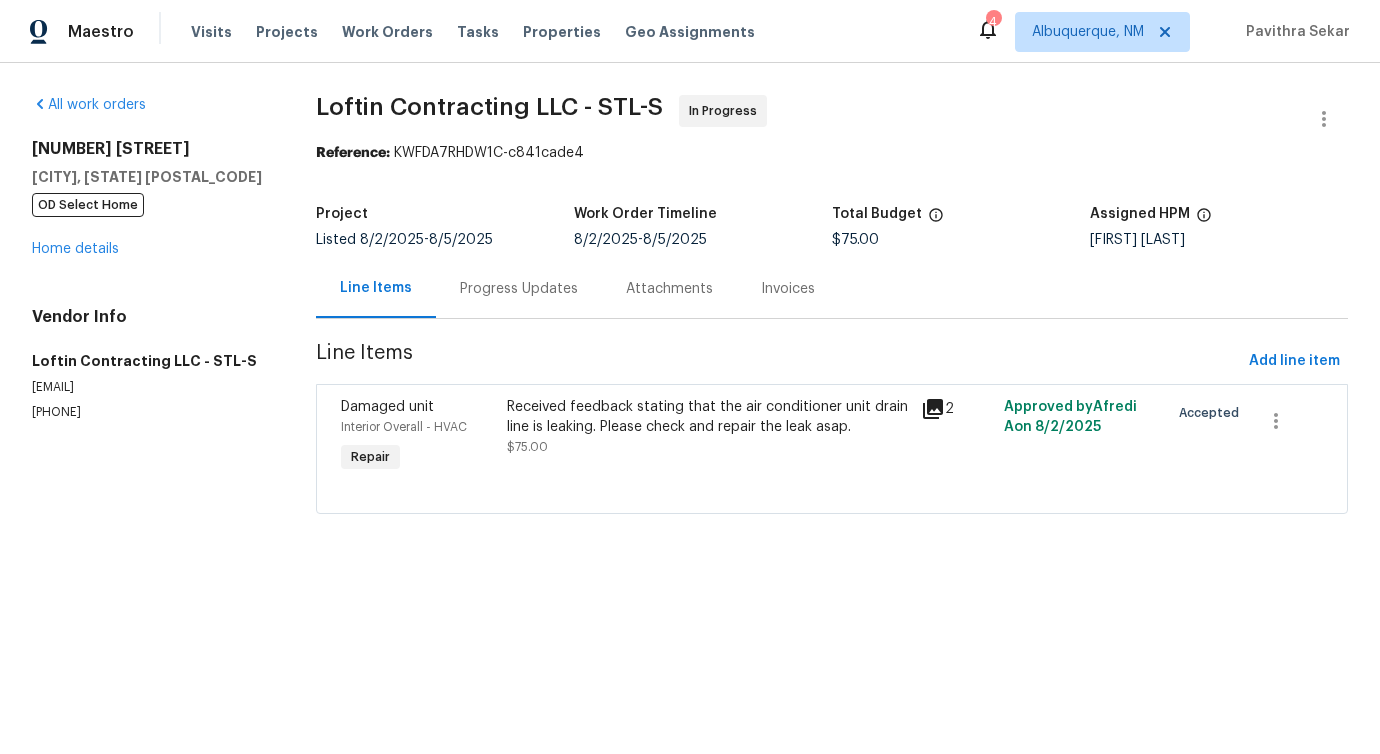 click on "Progress Updates" at bounding box center [519, 288] 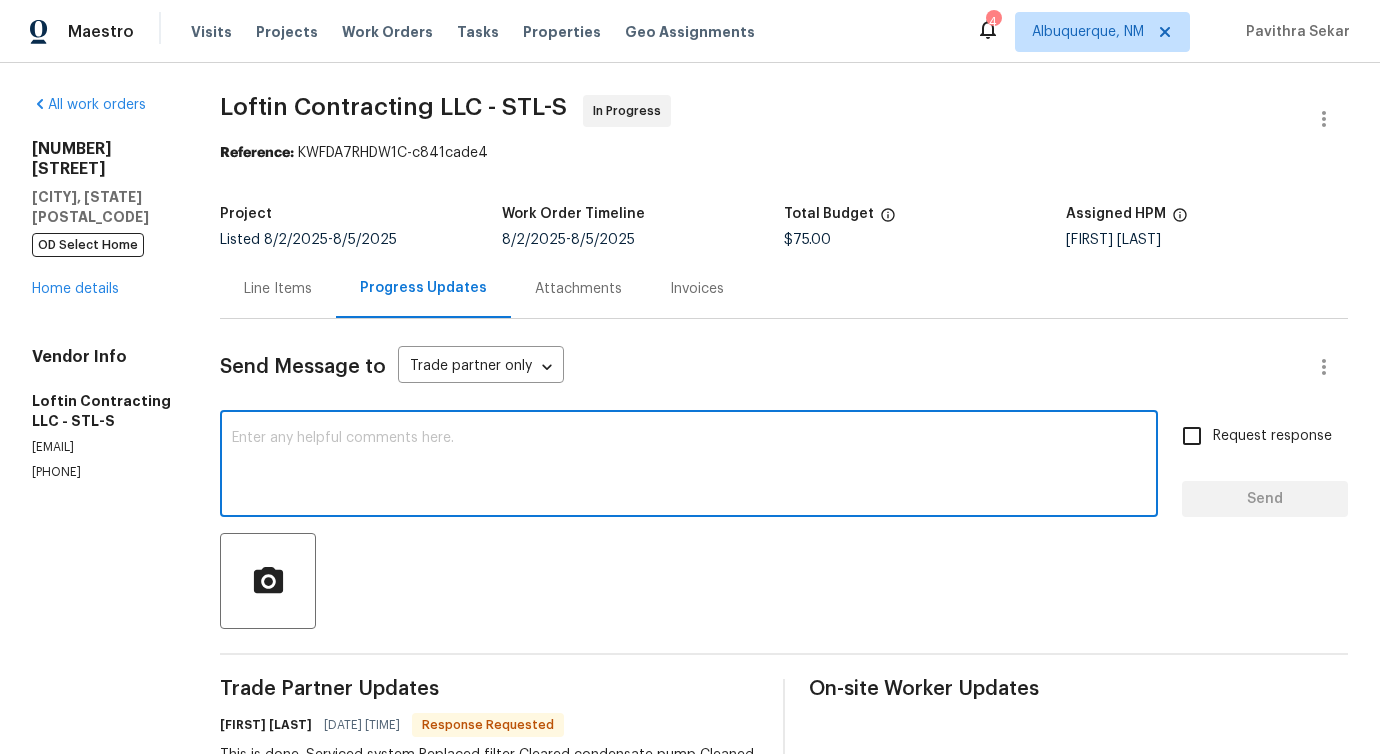 click at bounding box center [689, 466] 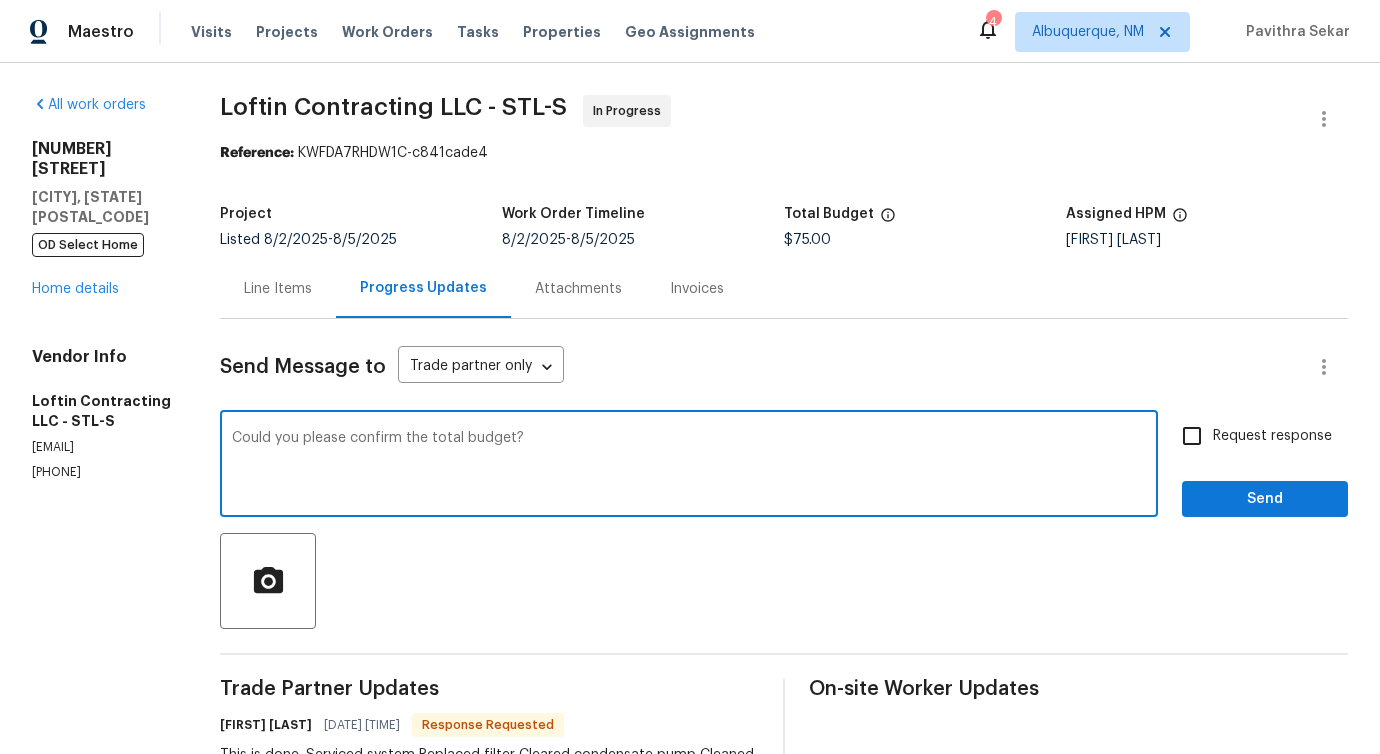 type on "Could you please confirm the total budget?" 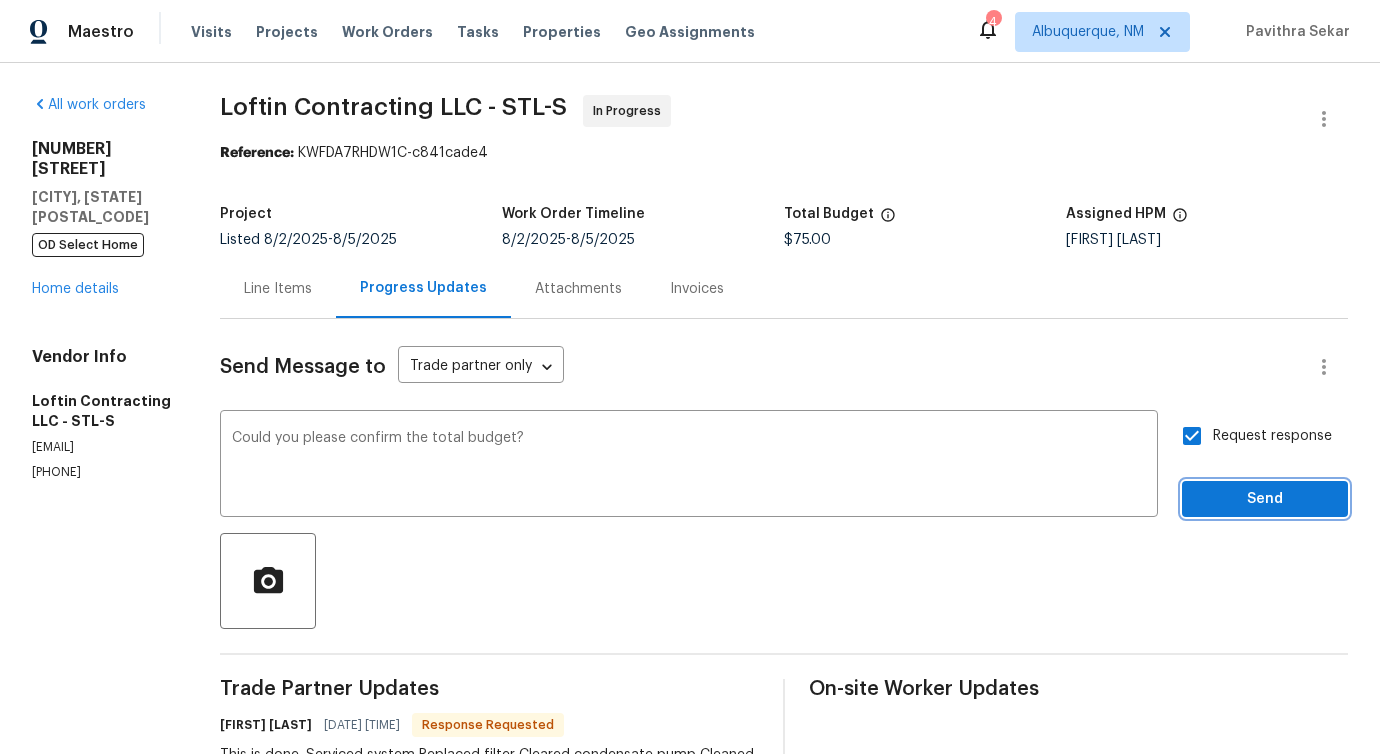click on "Send" at bounding box center [1265, 499] 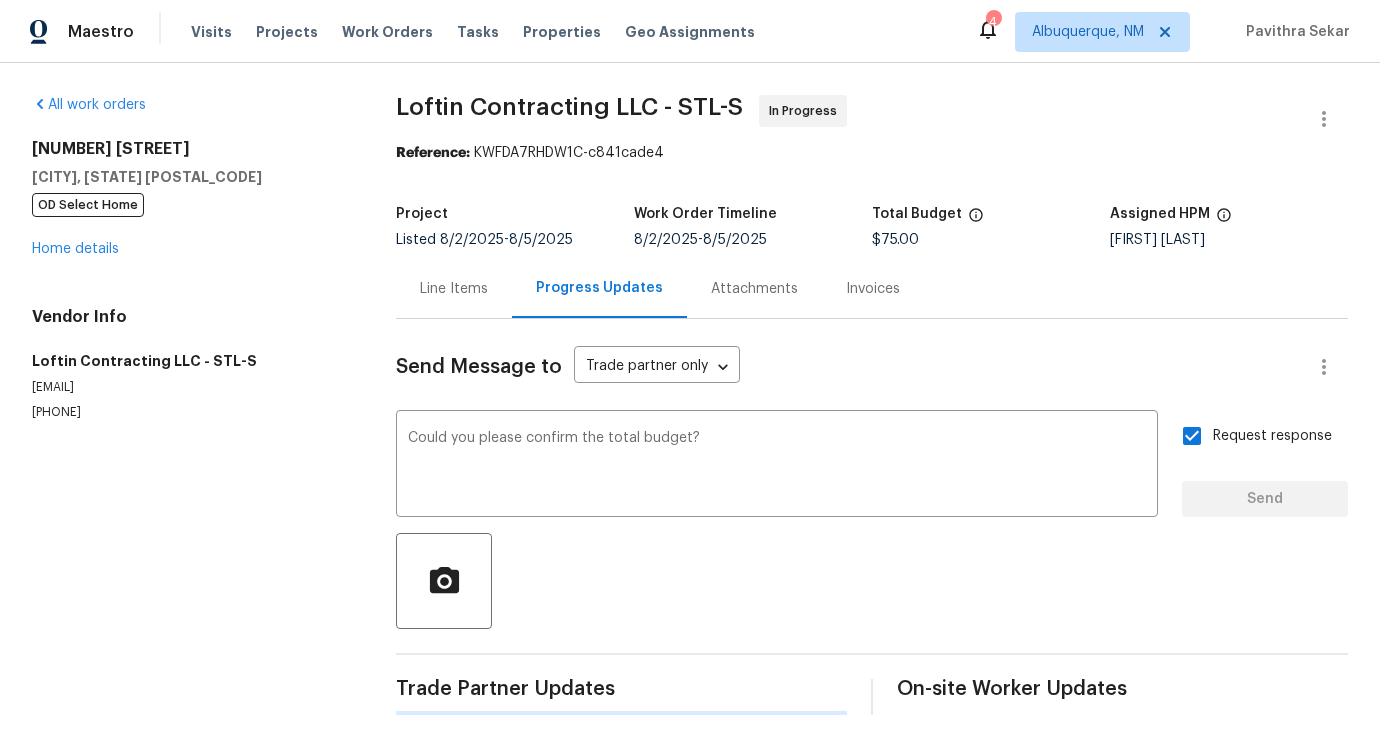 type 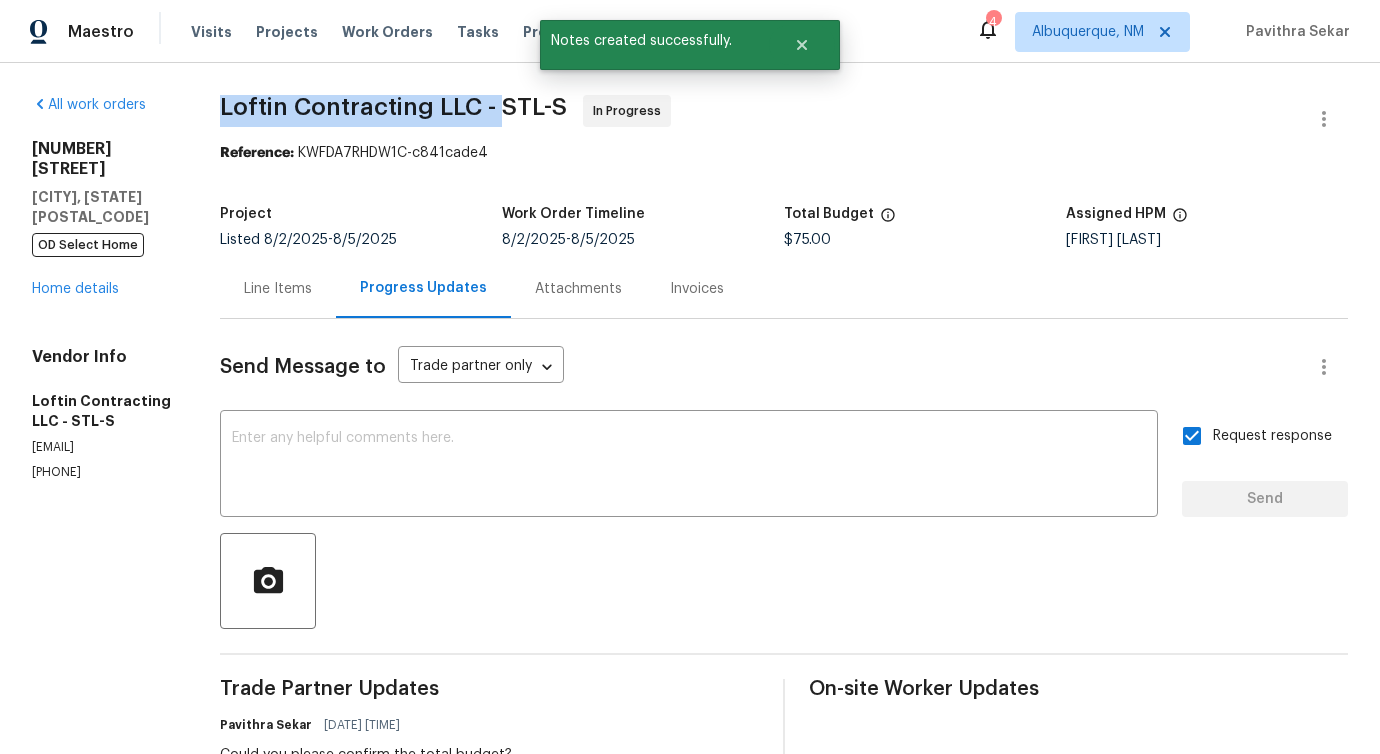 drag, startPoint x: 216, startPoint y: 109, endPoint x: 514, endPoint y: 110, distance: 298.00168 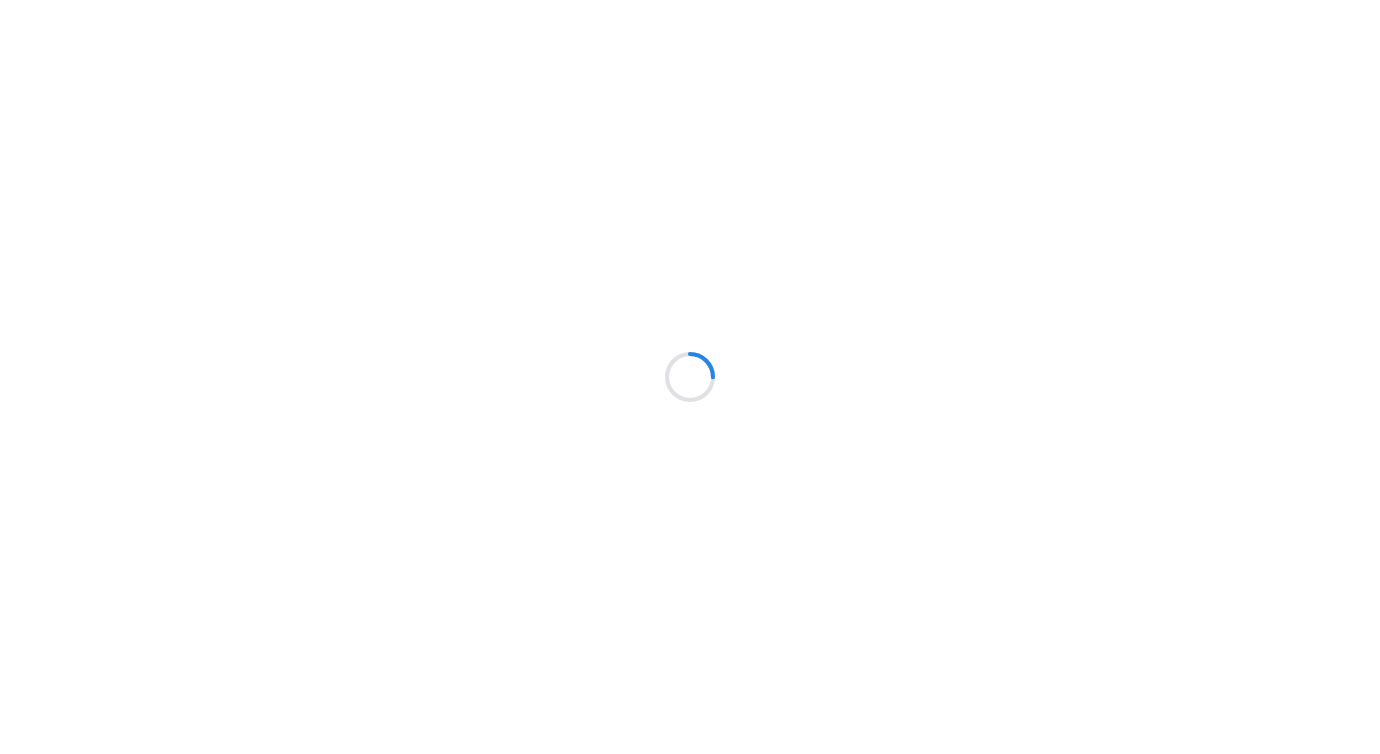 scroll, scrollTop: 0, scrollLeft: 0, axis: both 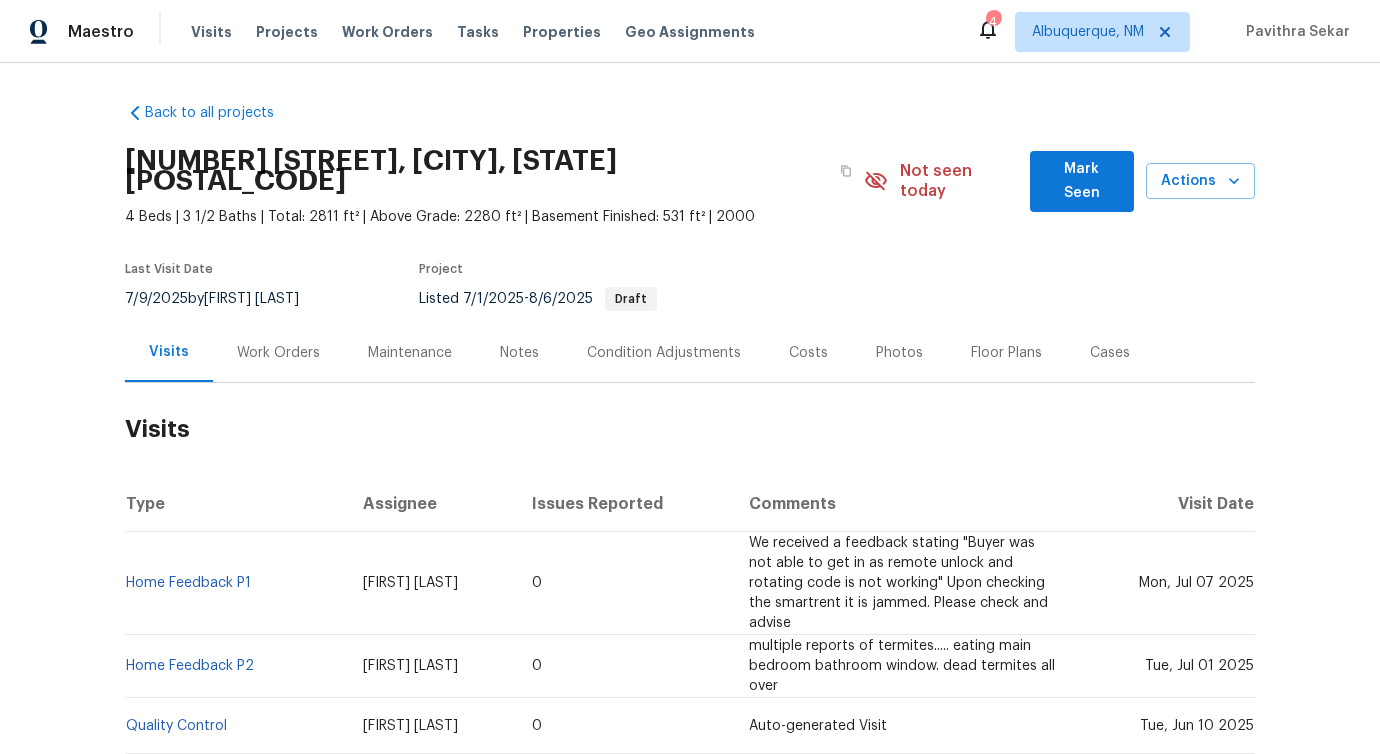 click on "Work Orders" at bounding box center [278, 353] 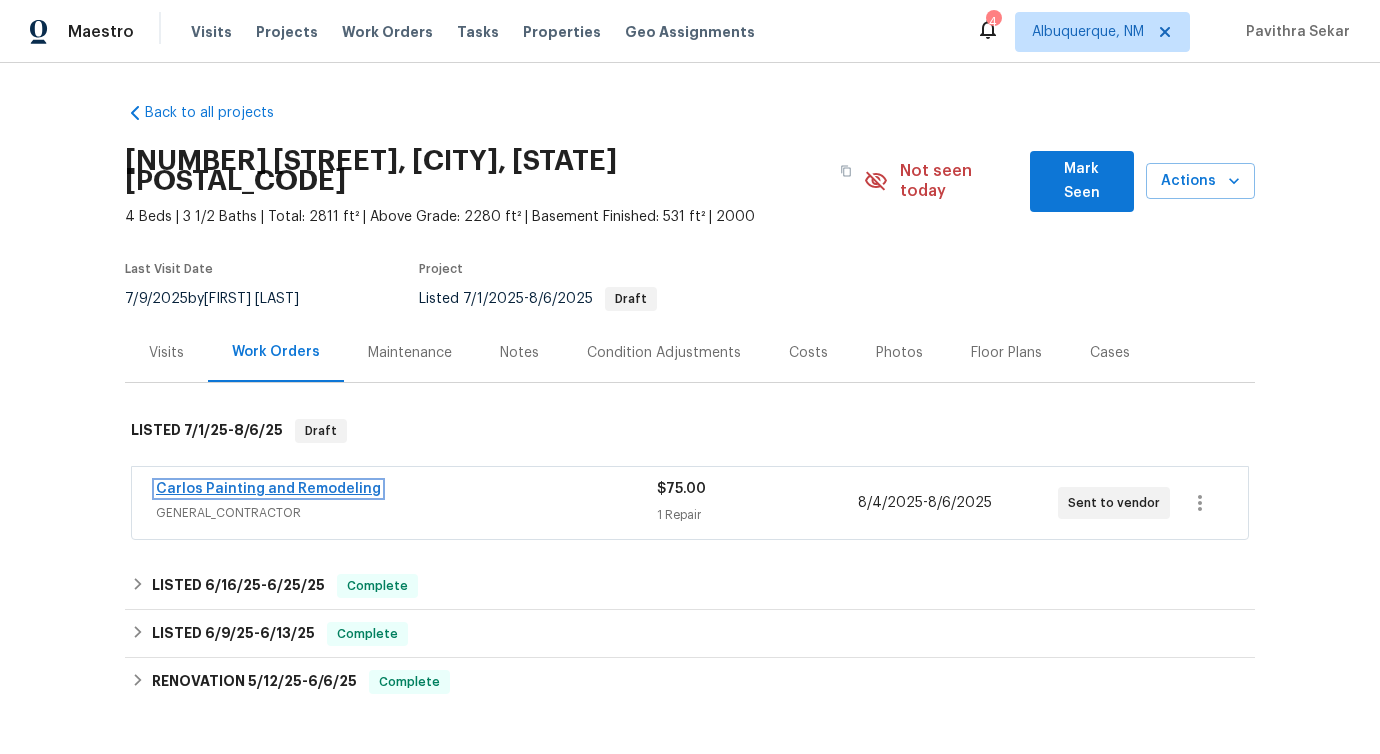 click on "Carlos Painting and Remodeling" at bounding box center [268, 489] 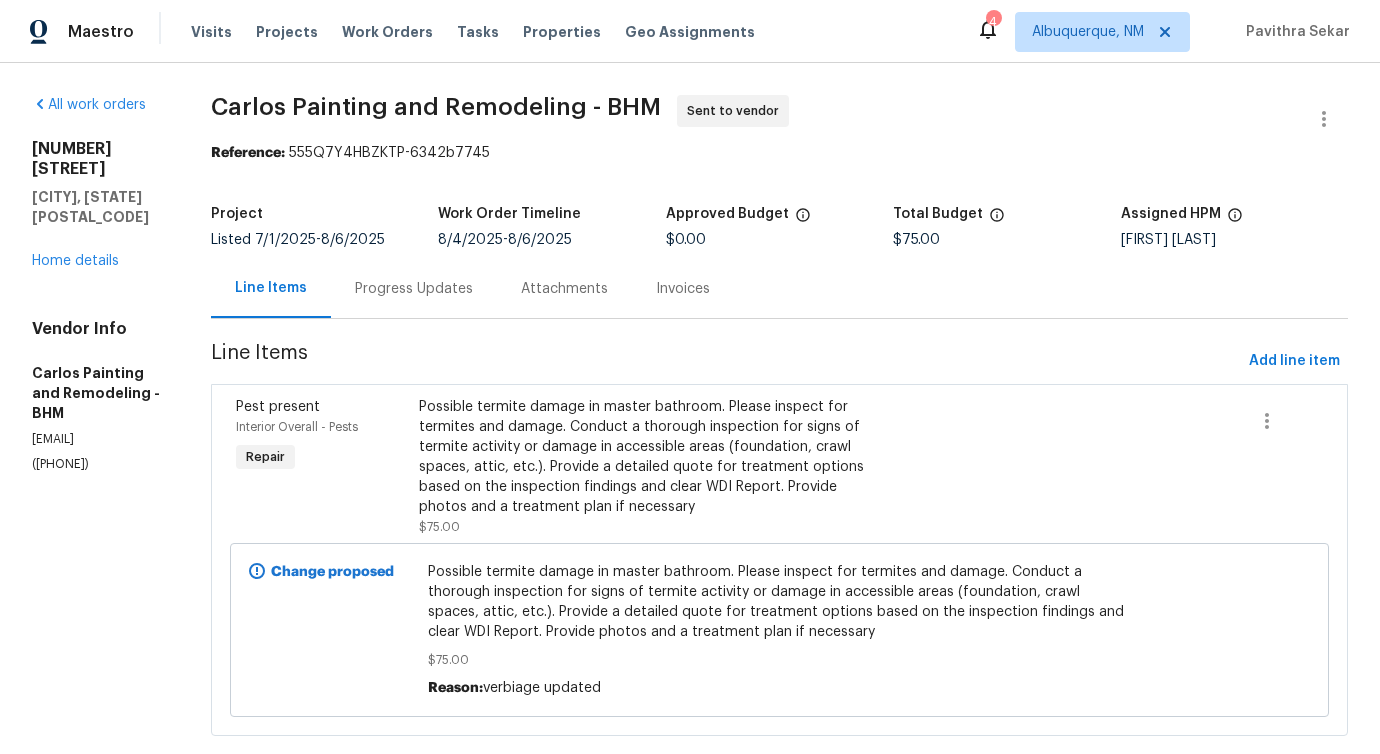 click on "Progress Updates" at bounding box center (414, 289) 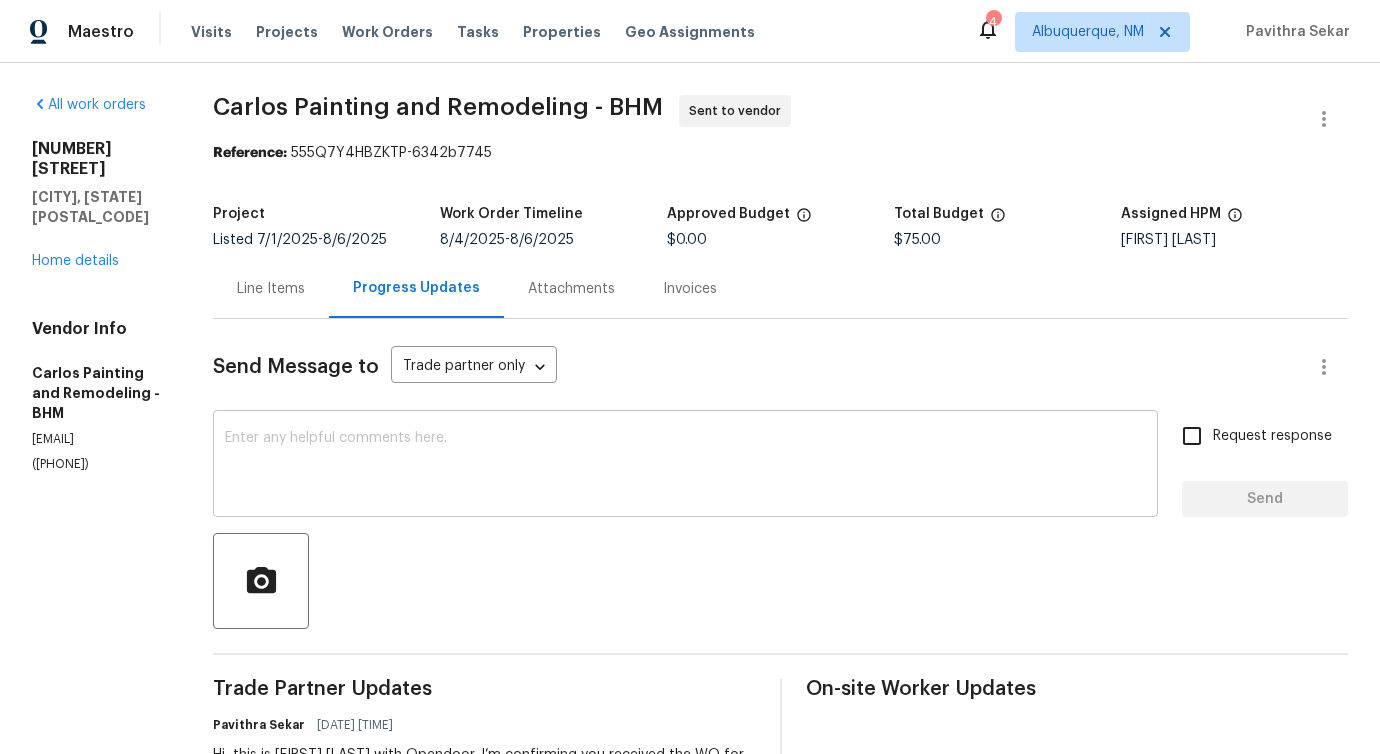 click at bounding box center [685, 466] 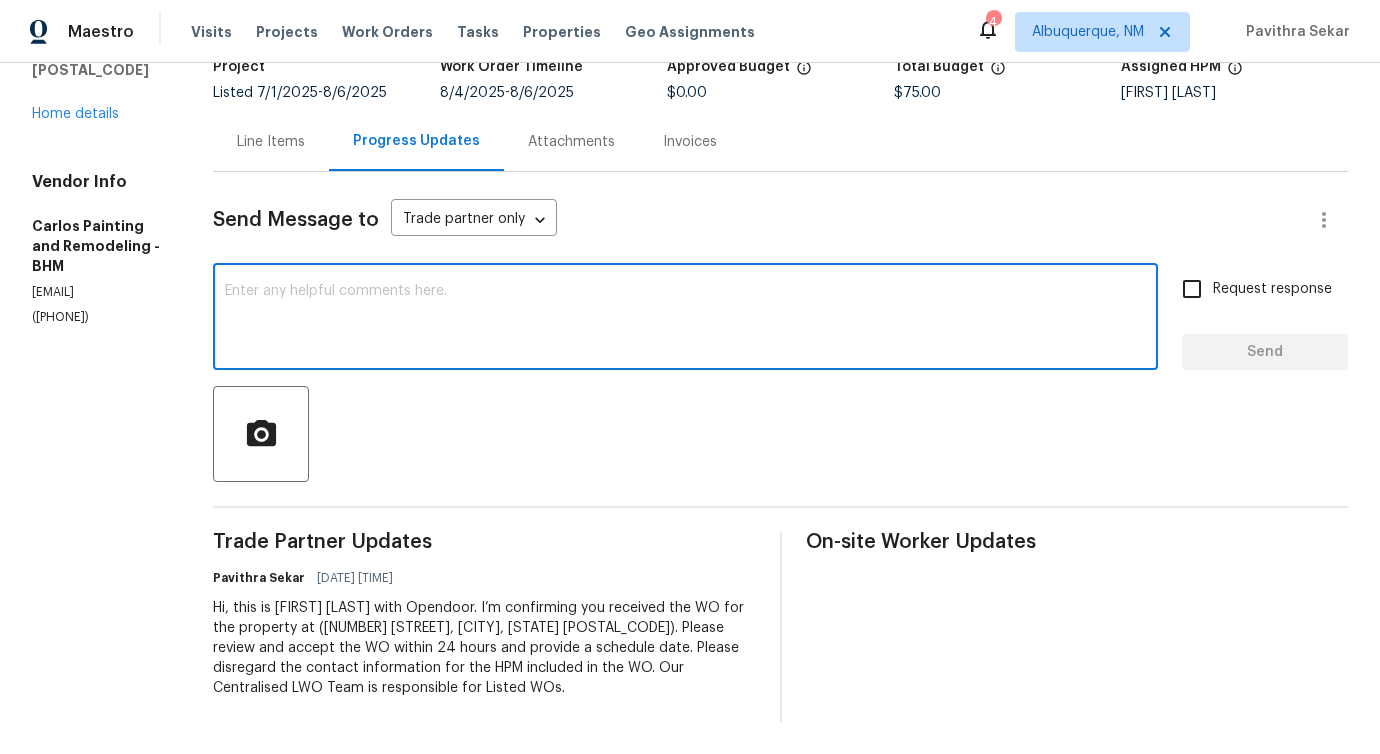 scroll, scrollTop: 0, scrollLeft: 0, axis: both 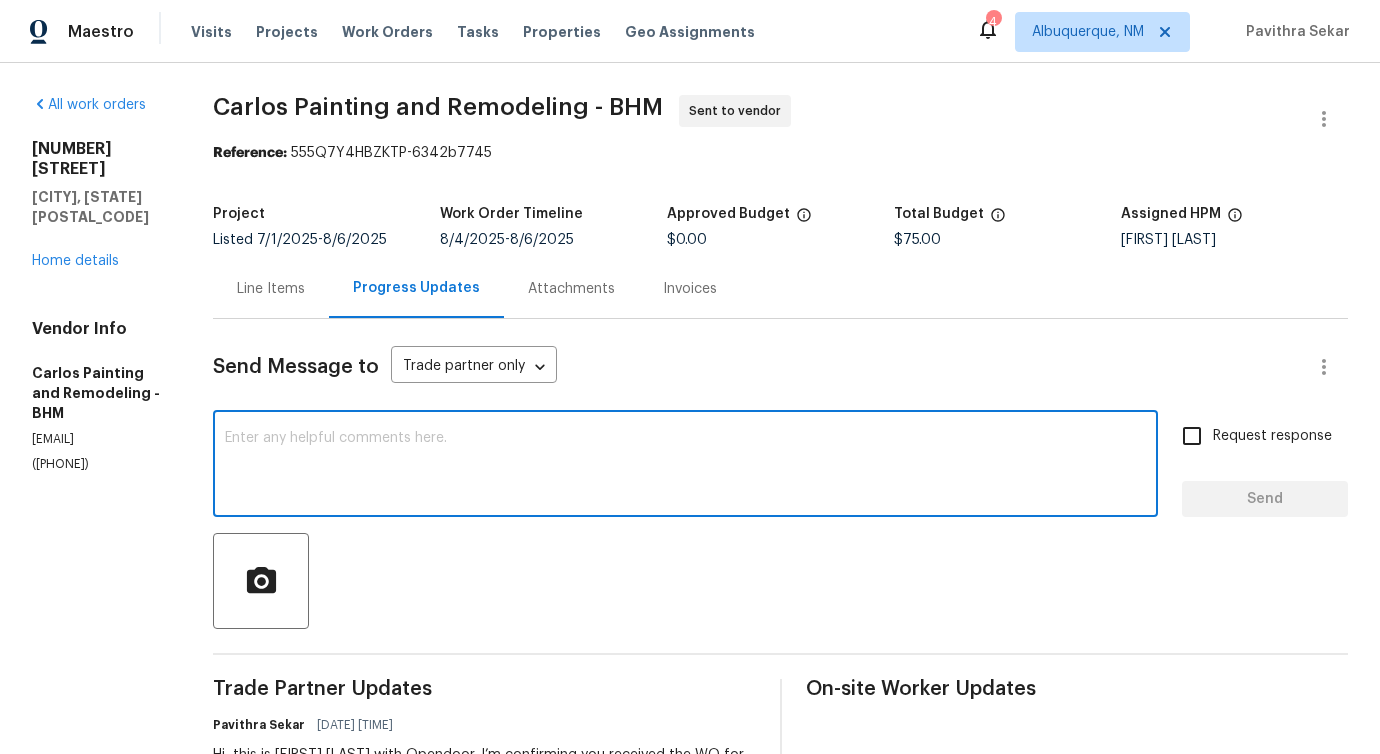 click on "Line Items" at bounding box center (271, 289) 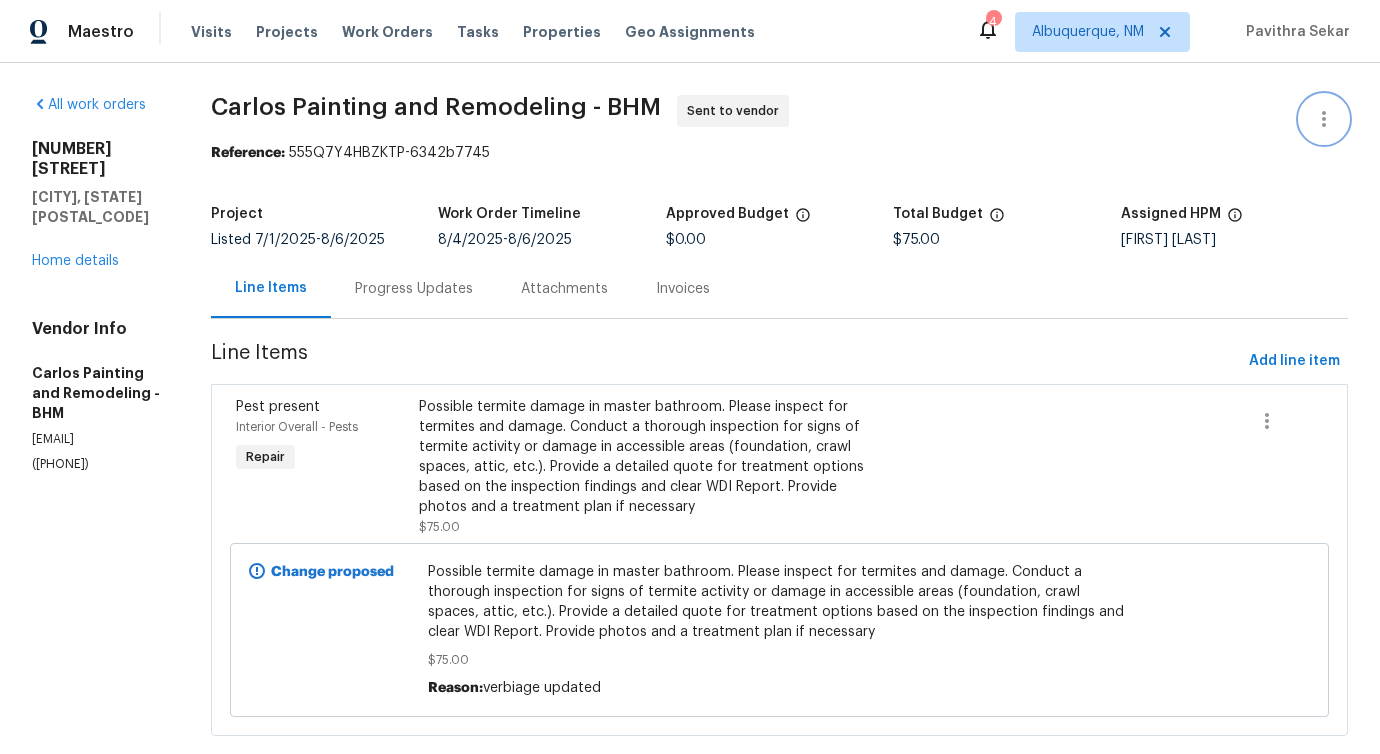 click 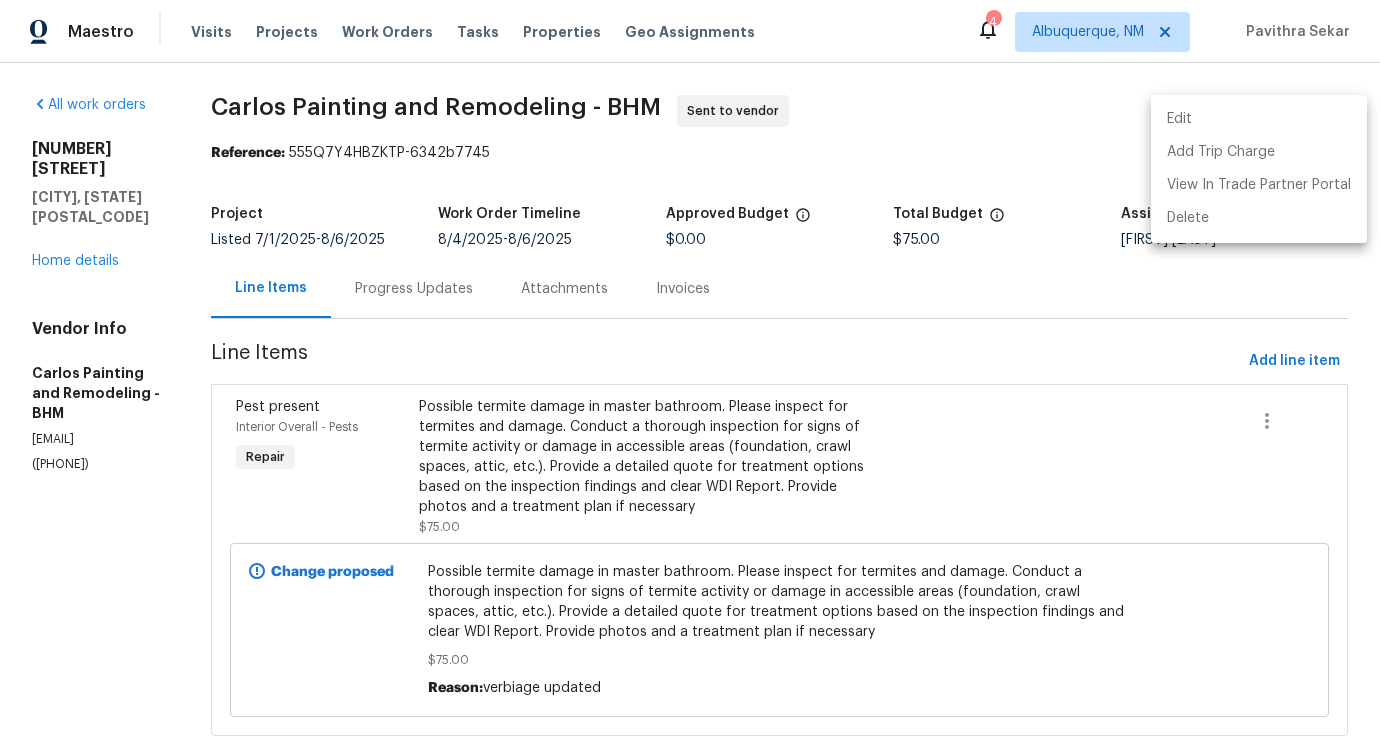 click on "Edit" at bounding box center [1259, 119] 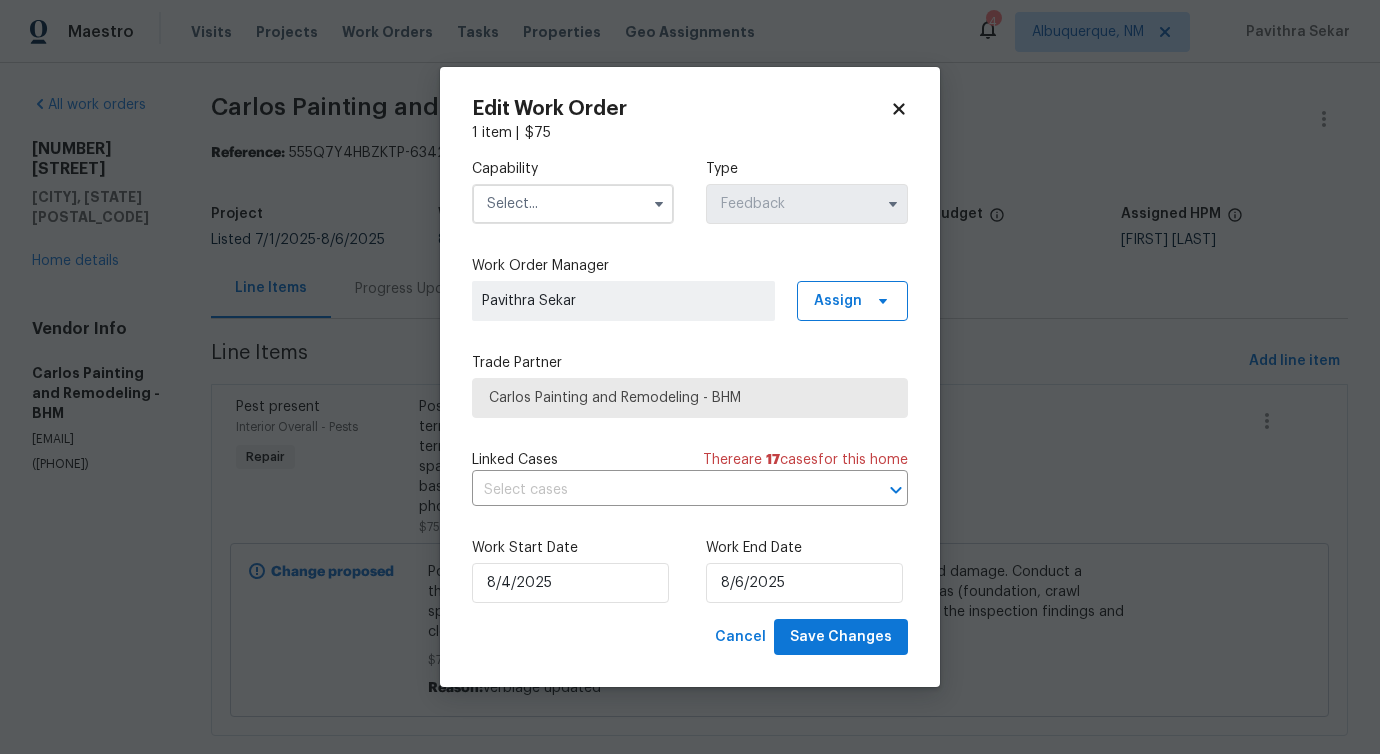 click at bounding box center [573, 204] 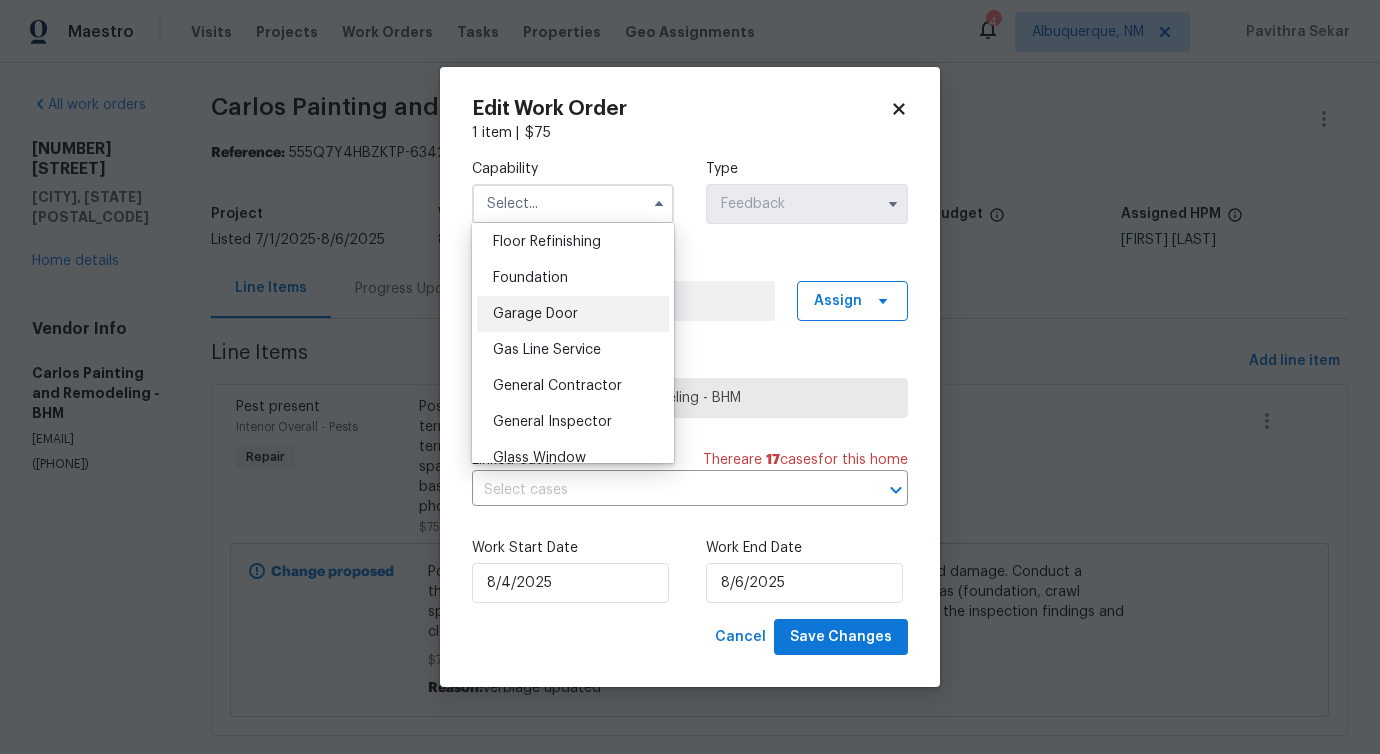 scroll, scrollTop: 816, scrollLeft: 0, axis: vertical 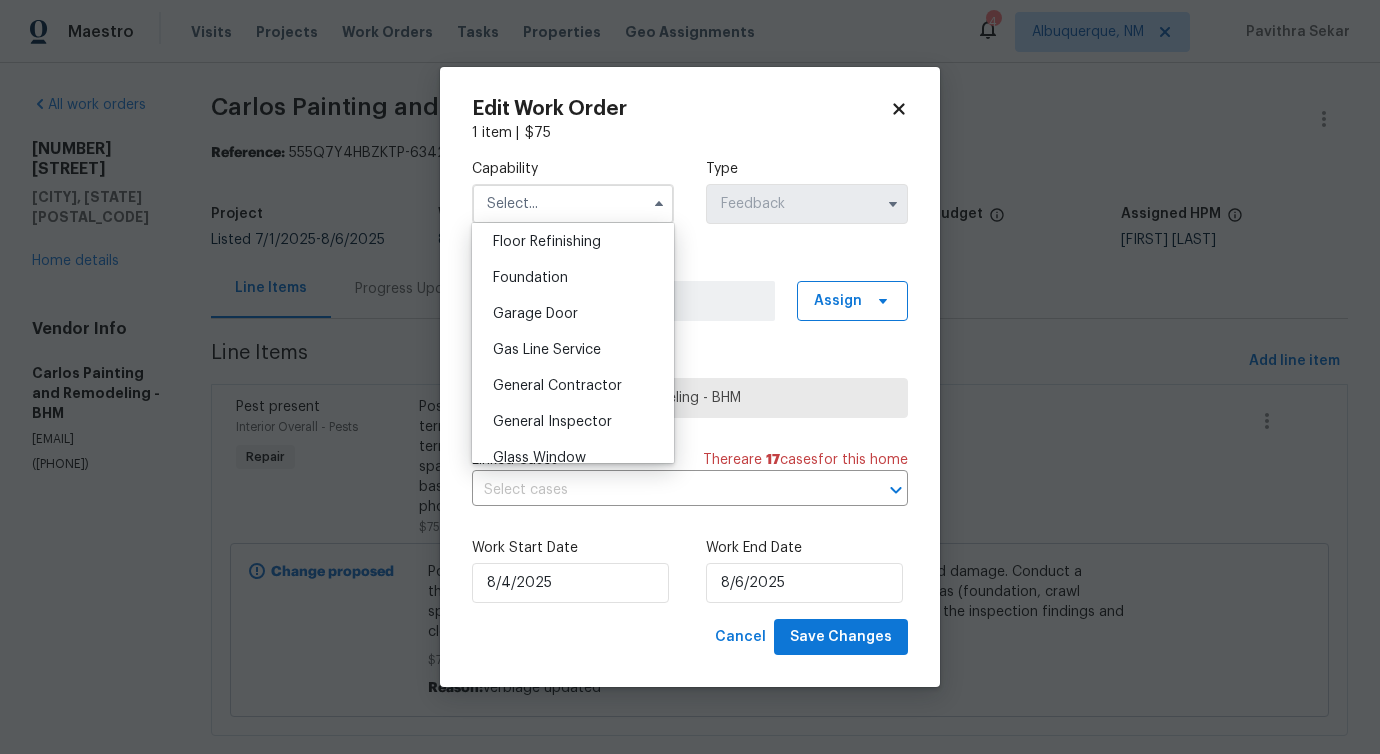 click on "General Contractor" at bounding box center [557, 386] 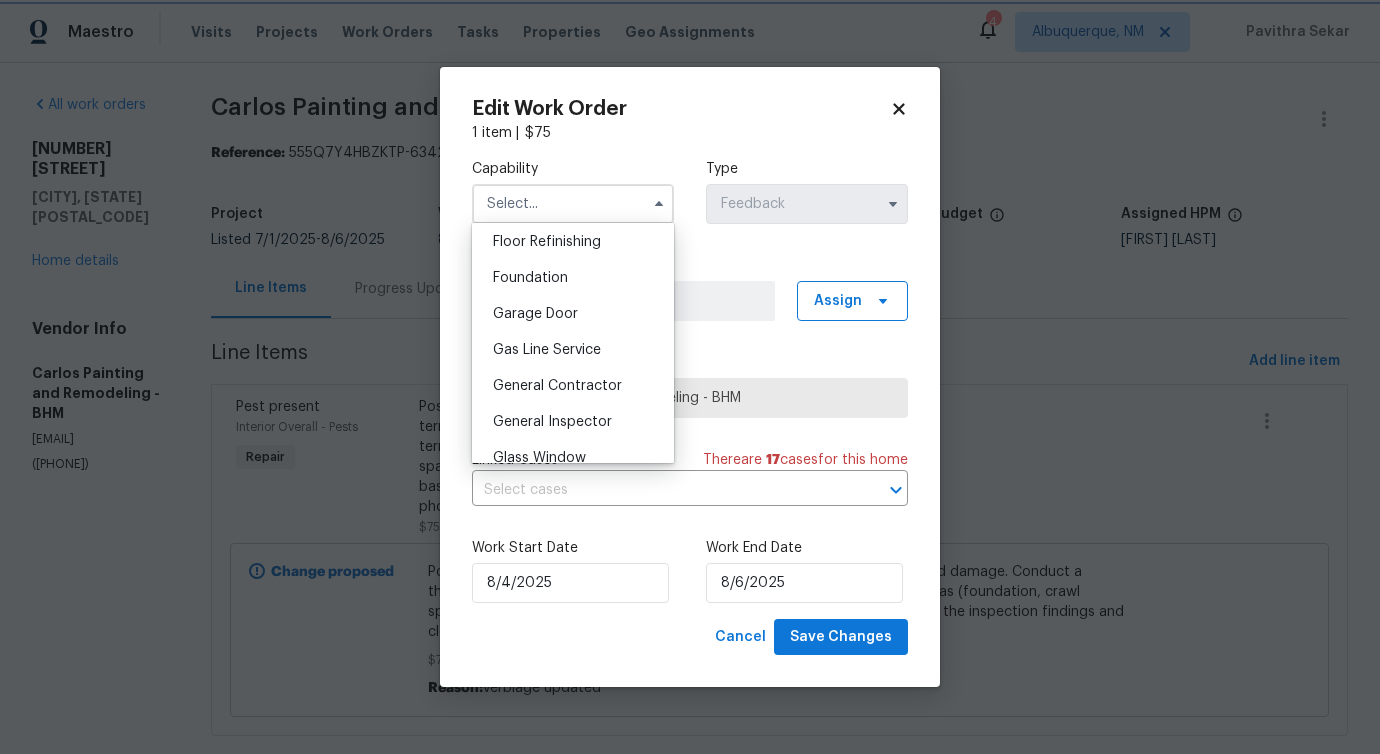 type on "General Contractor" 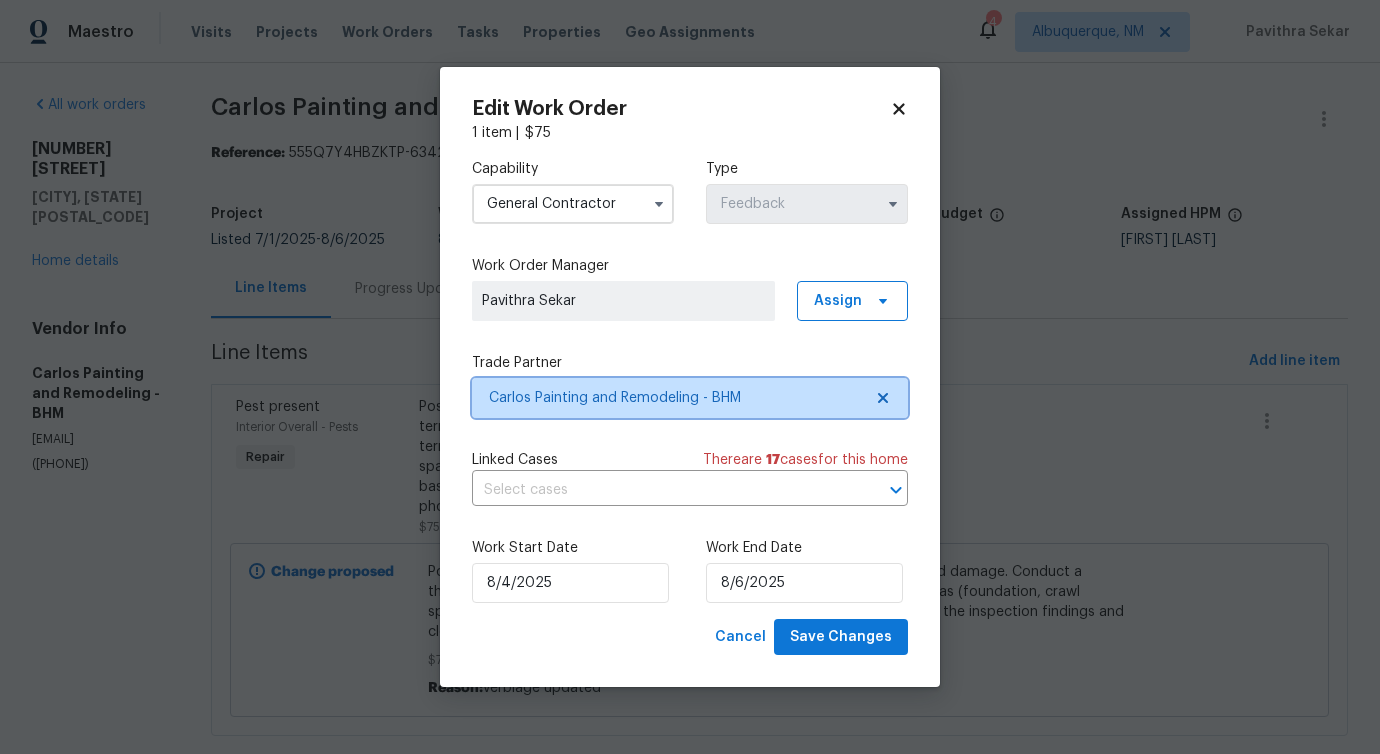 click on "Carlos Painting and Remodeling - BHM" at bounding box center [690, 398] 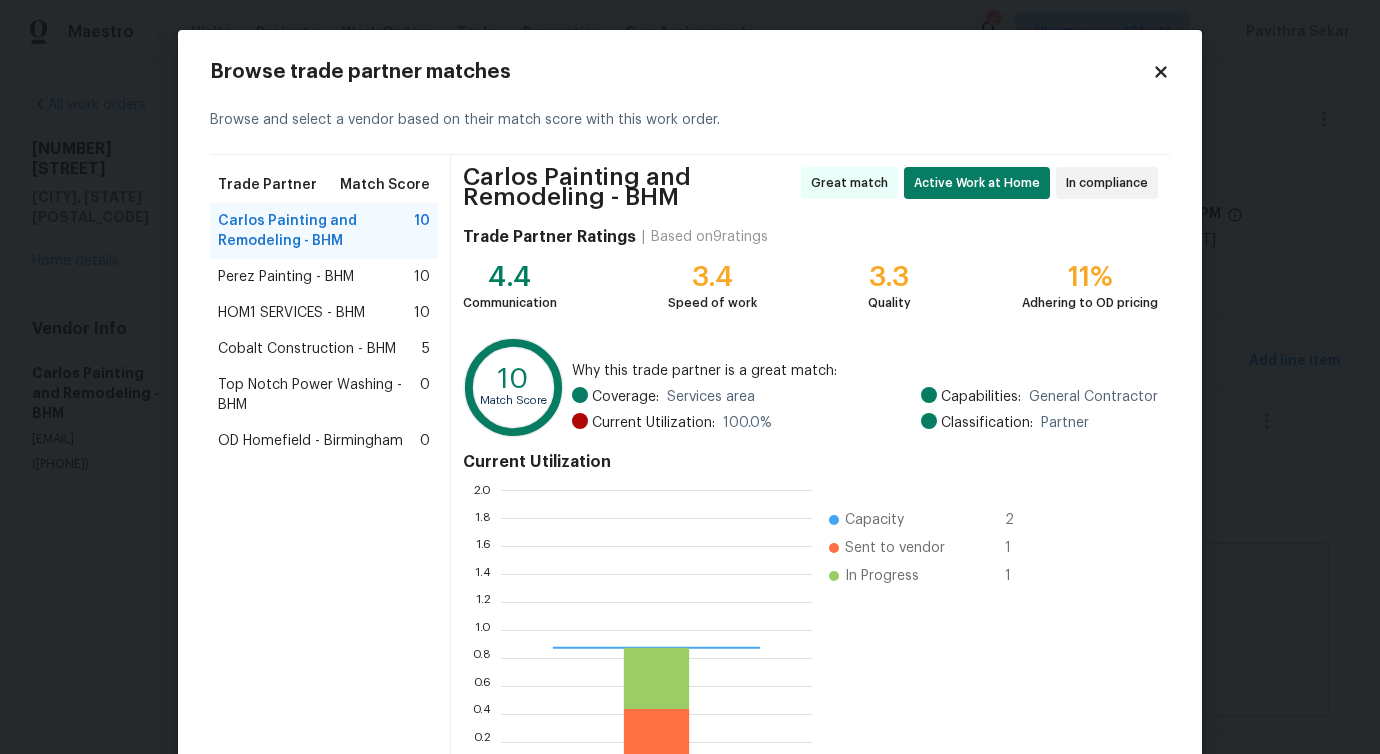 scroll, scrollTop: 2, scrollLeft: 2, axis: both 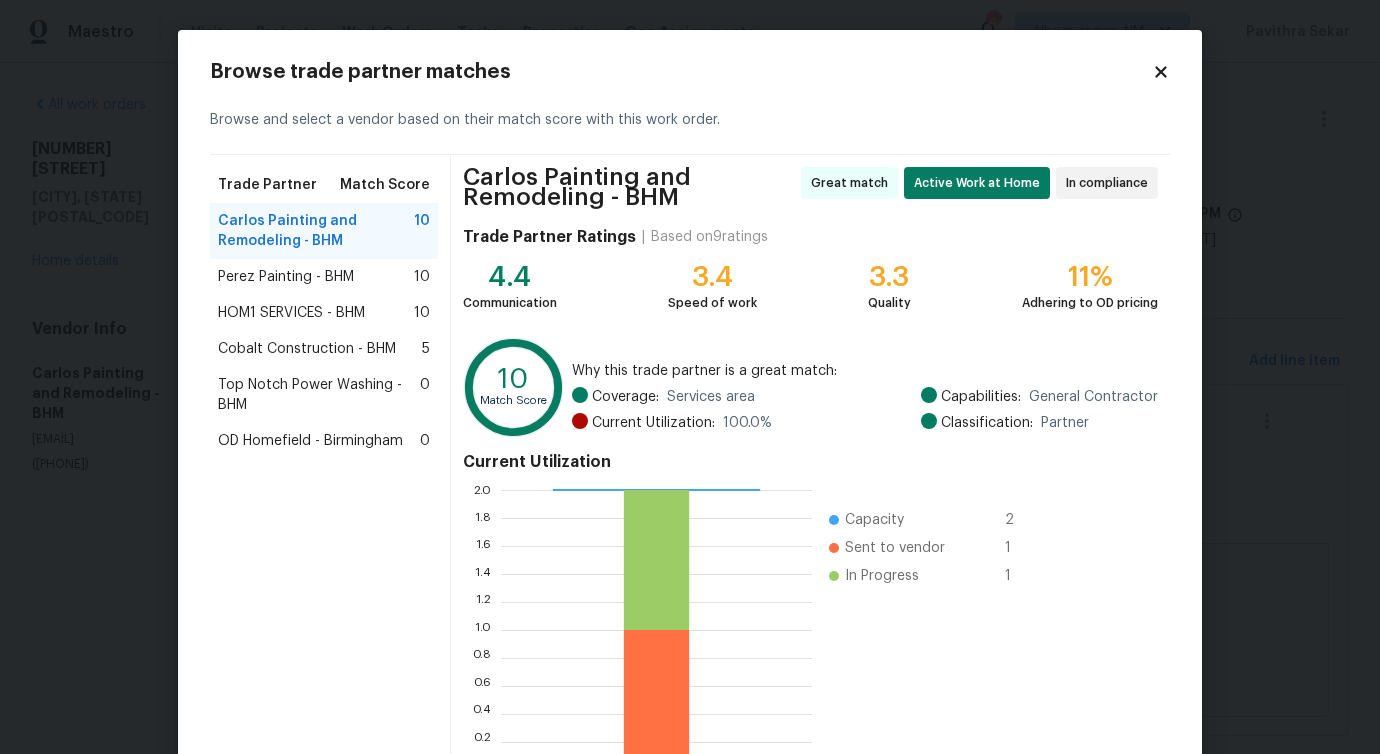 click on "Perez Painting - BHM" at bounding box center [286, 277] 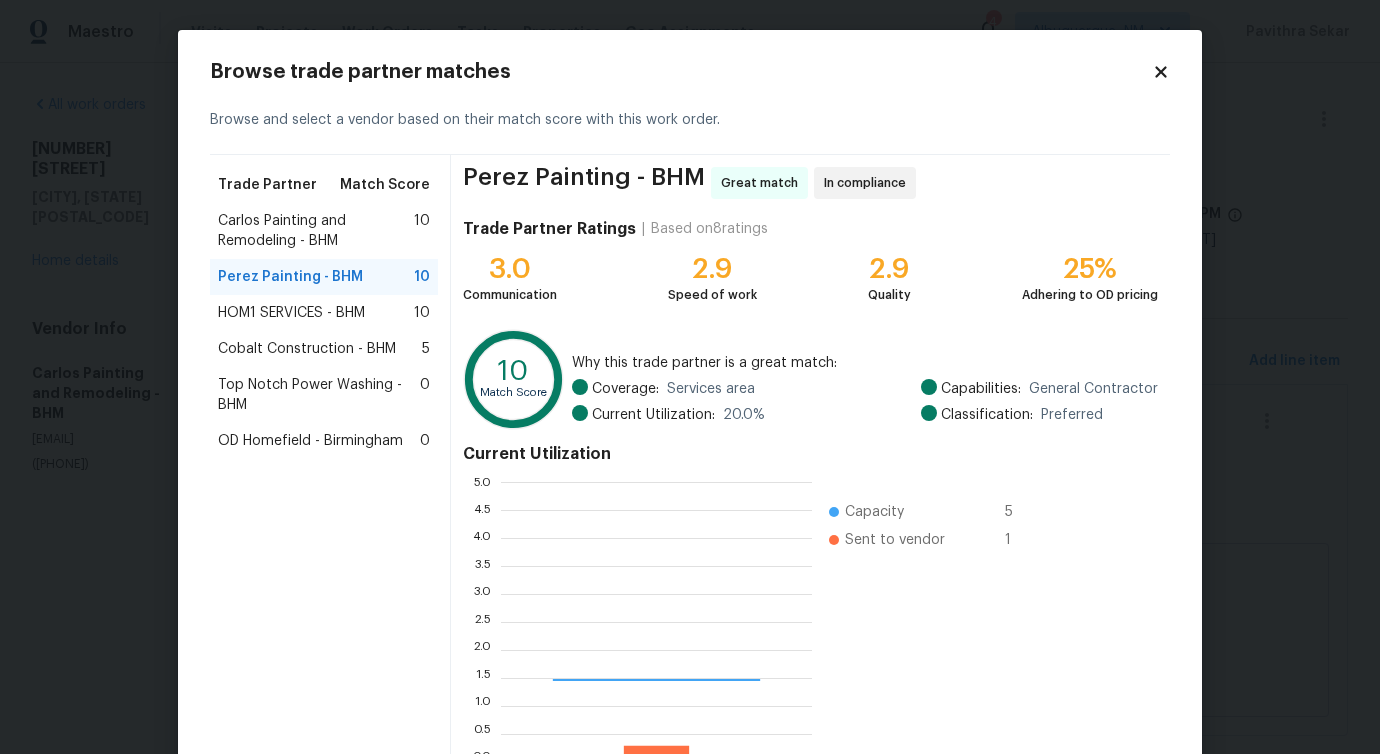 scroll, scrollTop: 2, scrollLeft: 2, axis: both 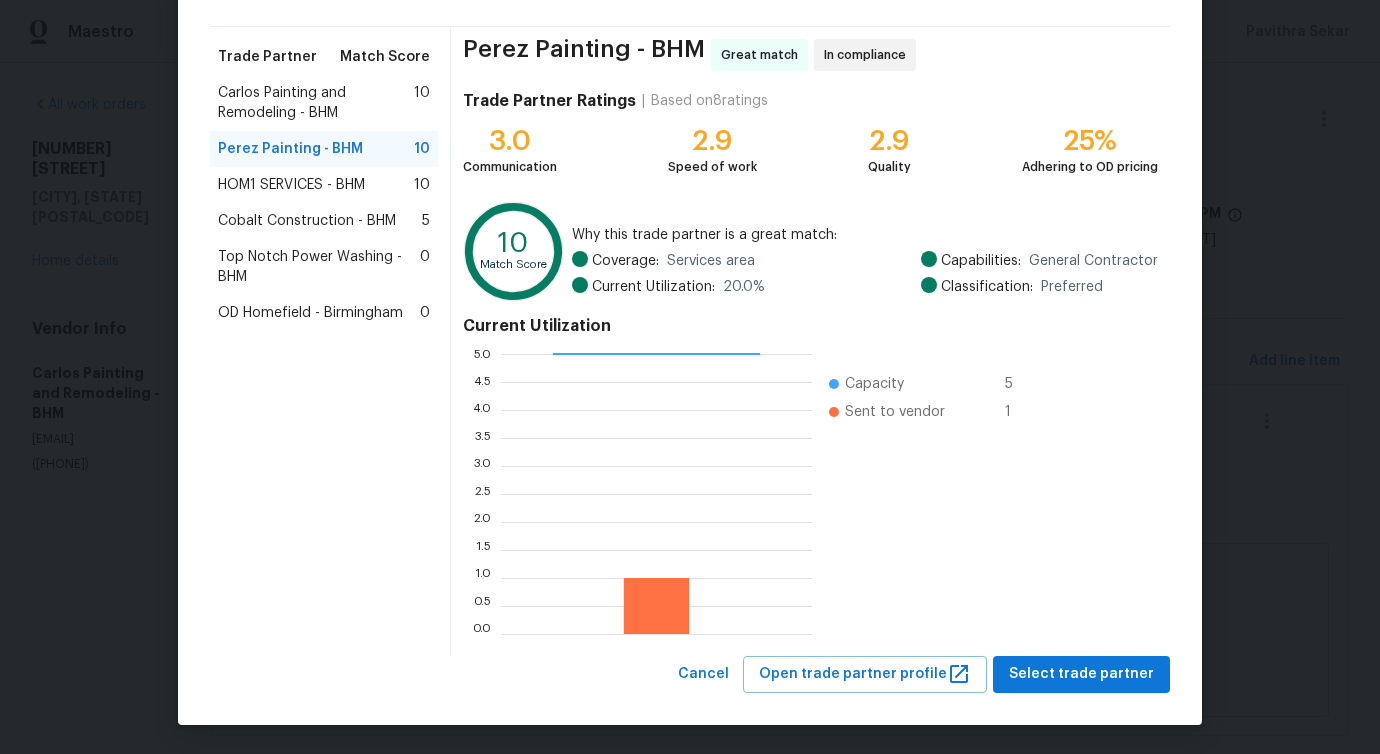 click on "Top Notch Power Washing - BHM 0" at bounding box center [324, 267] 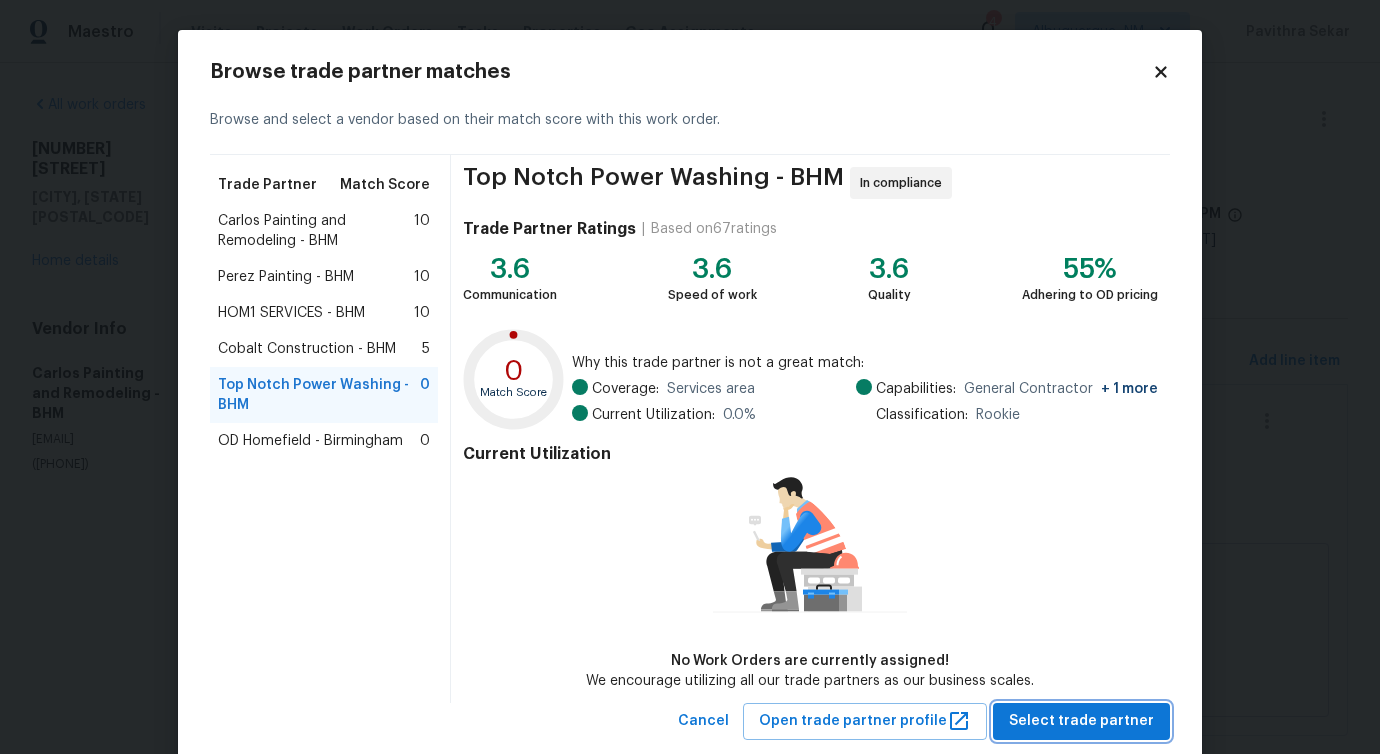 click on "Select trade partner" at bounding box center [1081, 721] 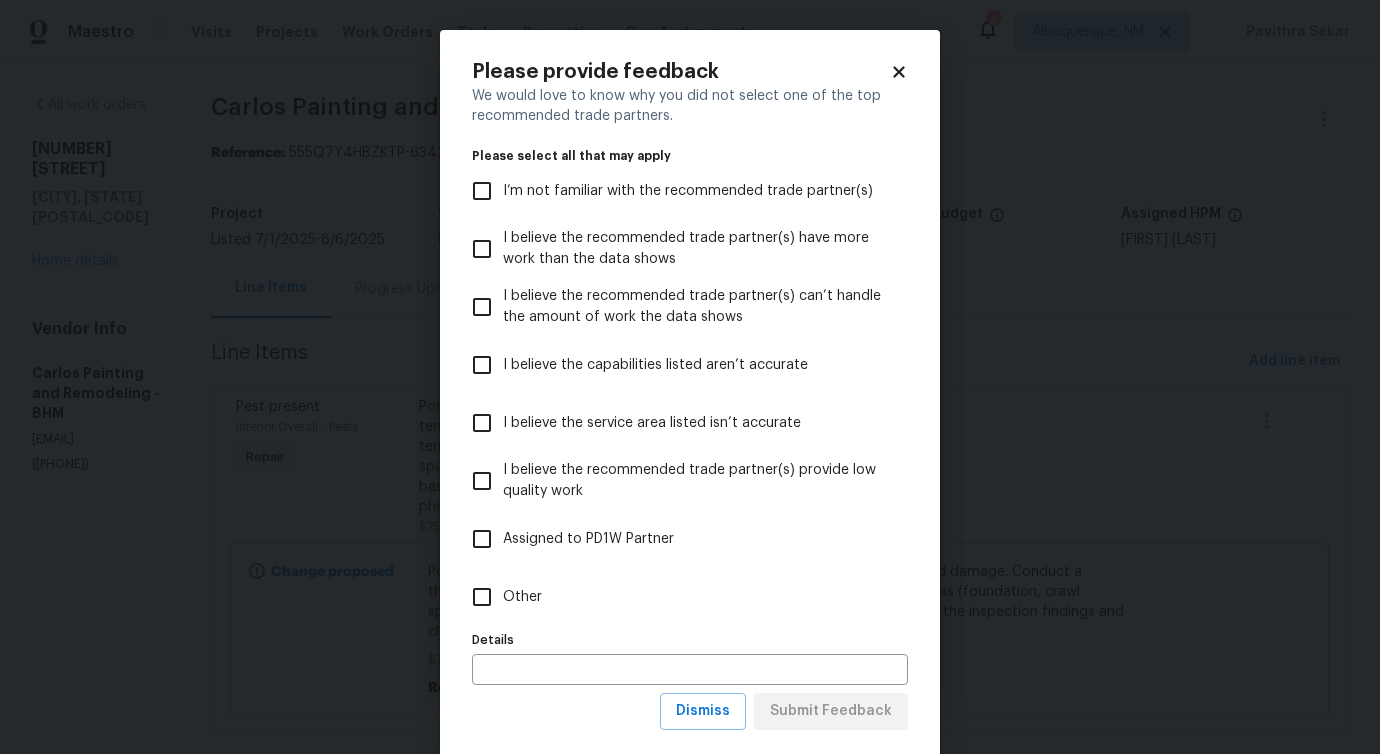 click on "Other" at bounding box center [676, 597] 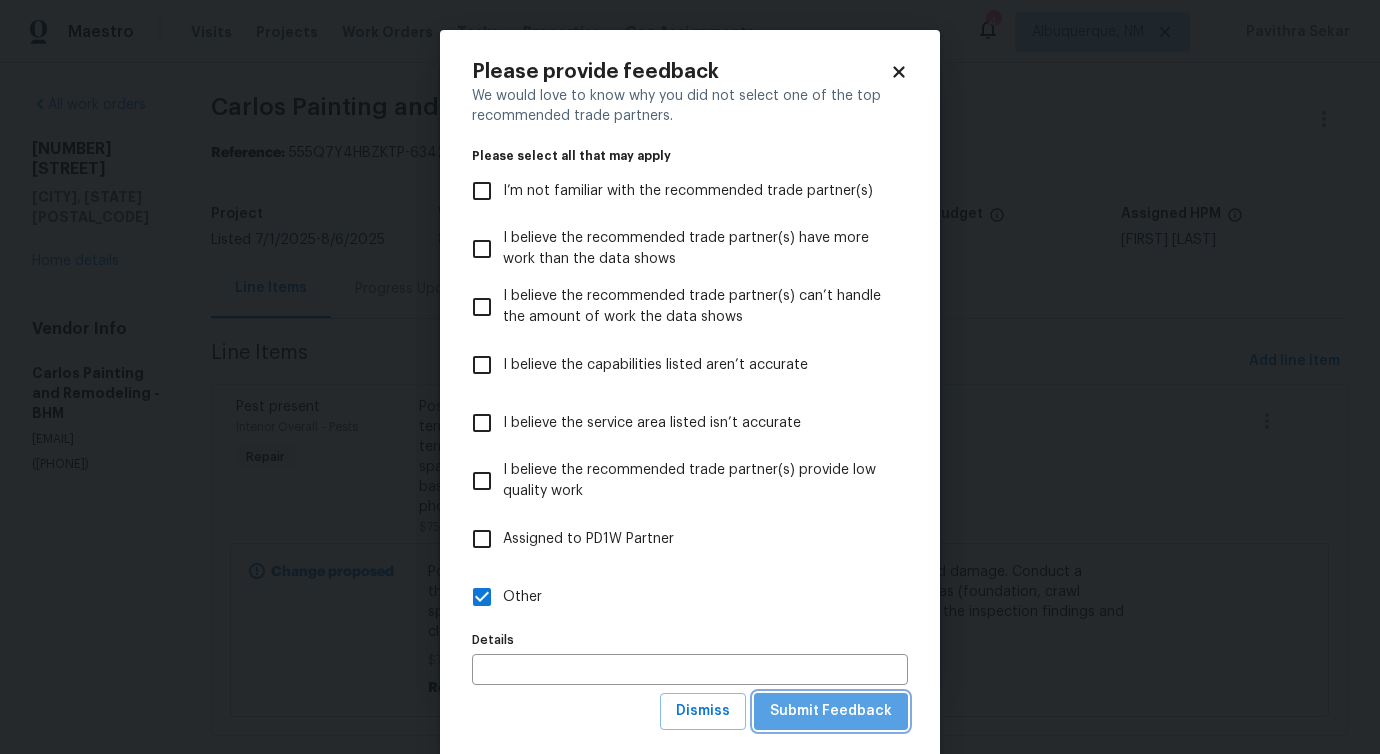 click on "Submit Feedback" at bounding box center [831, 711] 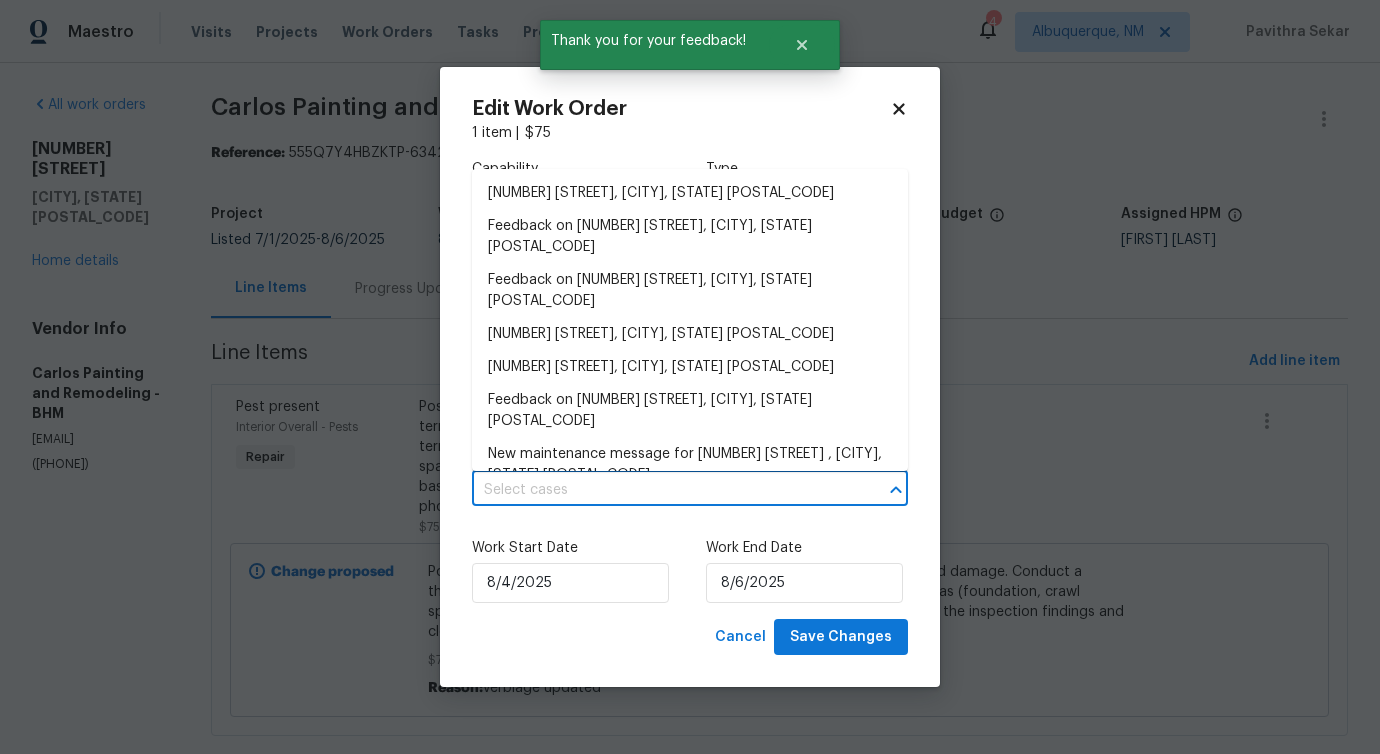 click at bounding box center (662, 490) 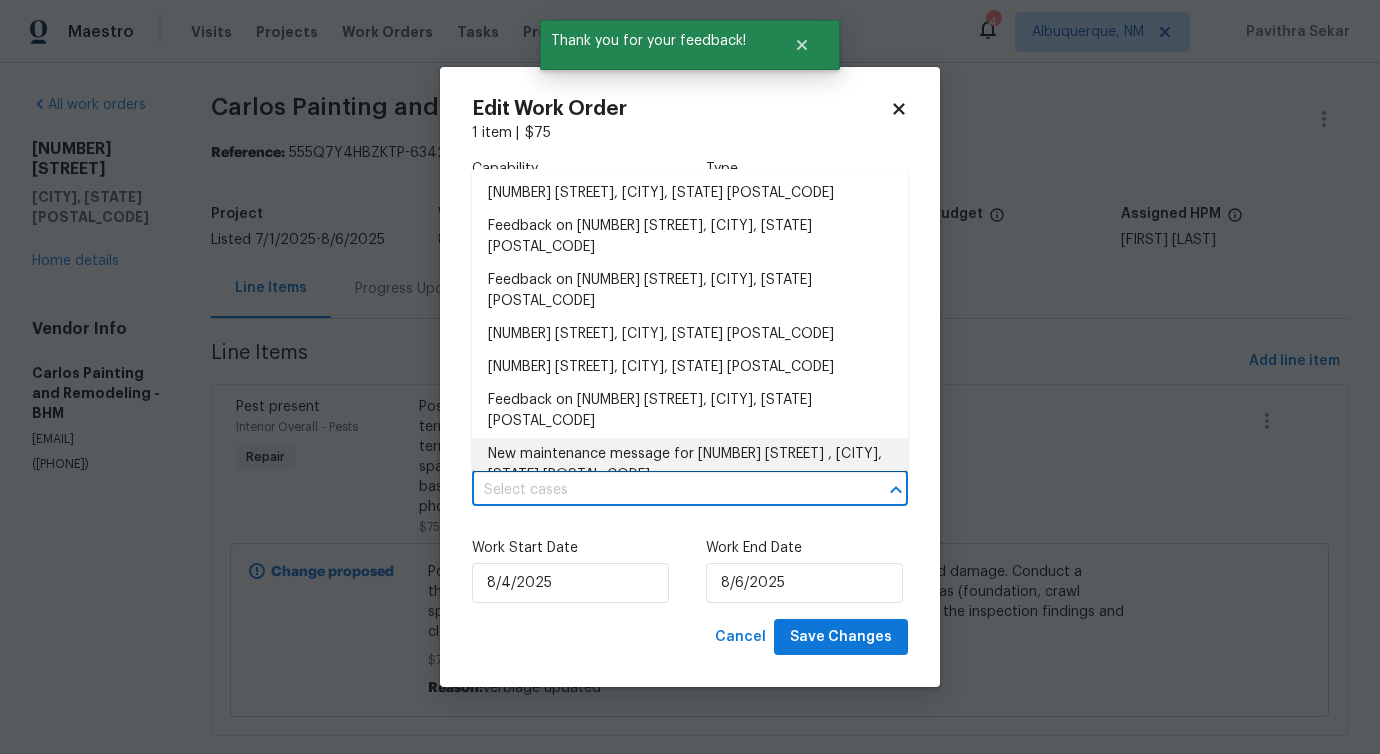 click on "New maintenance message for 312 Honeysuckle Ln , Chelsea, AL 35043" at bounding box center [690, 465] 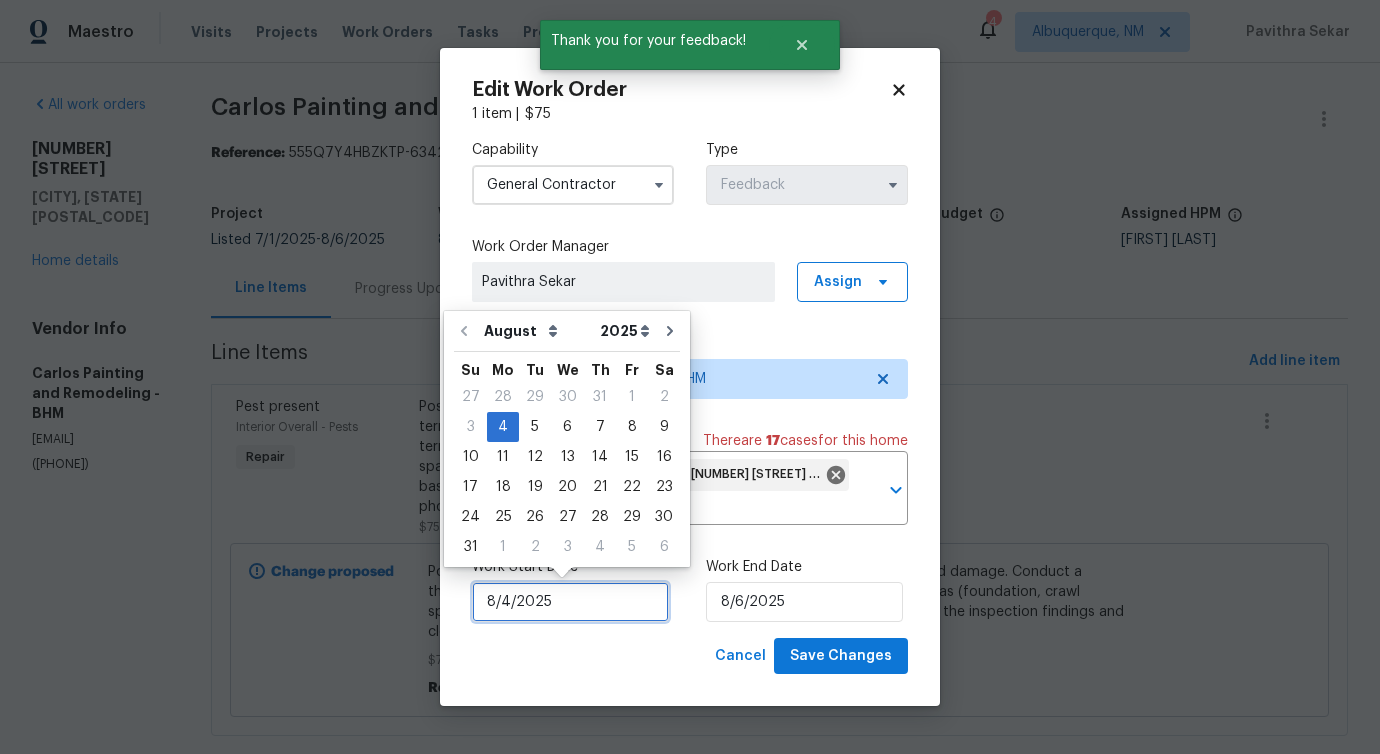 click on "8/4/2025" at bounding box center (570, 602) 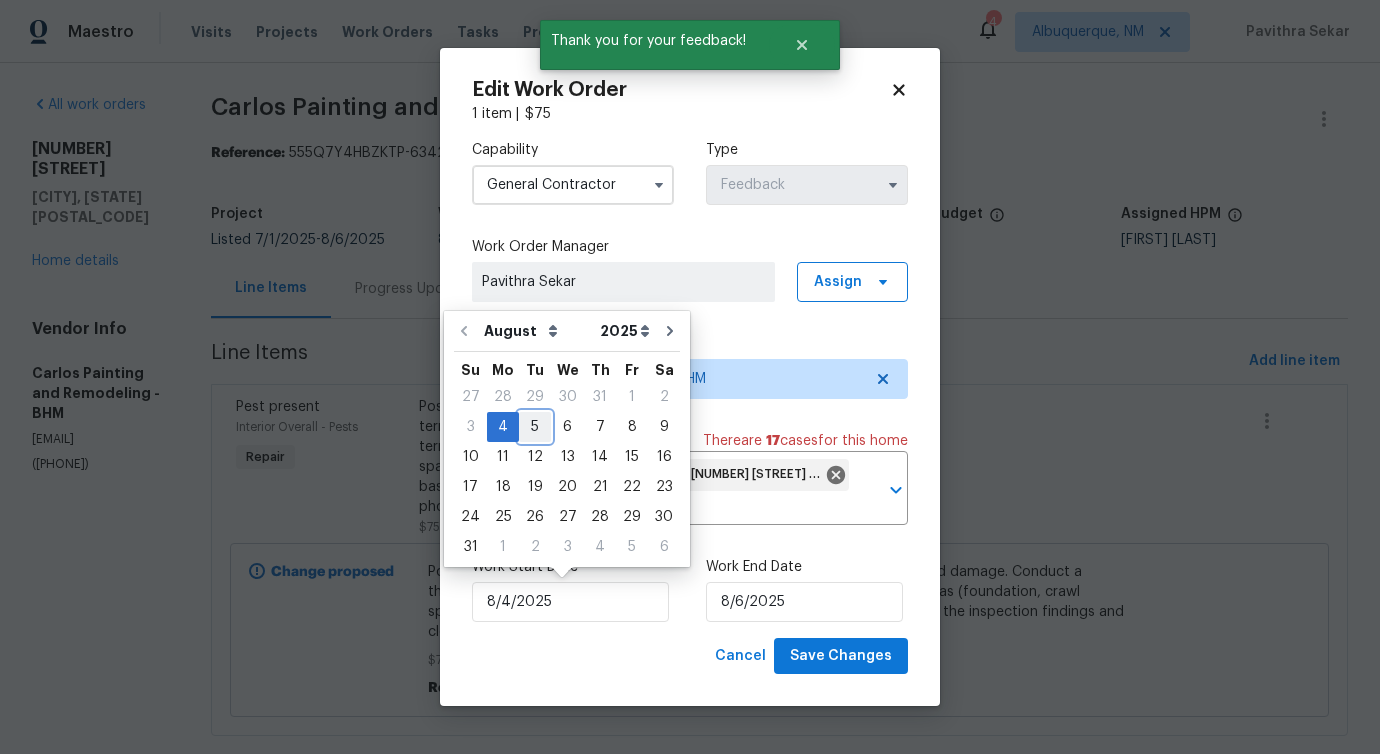 click on "5" at bounding box center (535, 427) 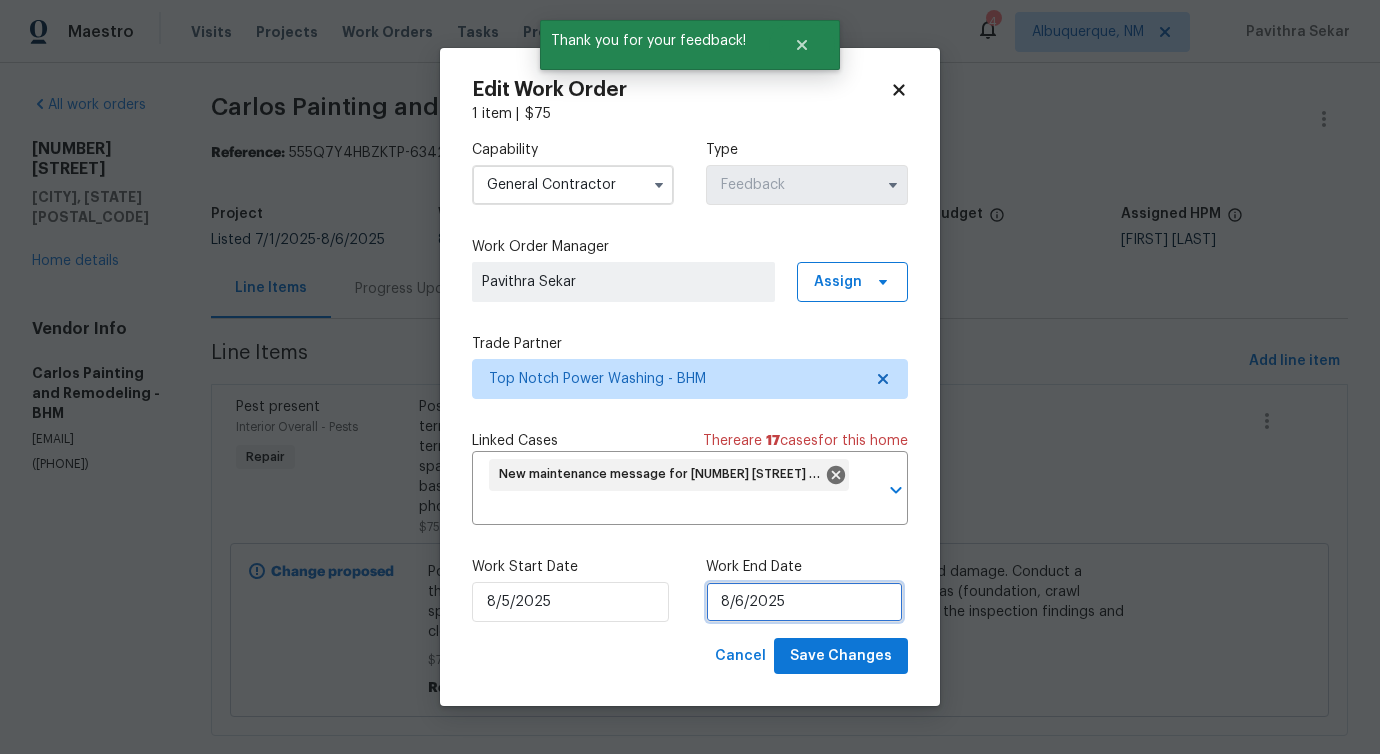 click on "8/6/2025" at bounding box center [804, 602] 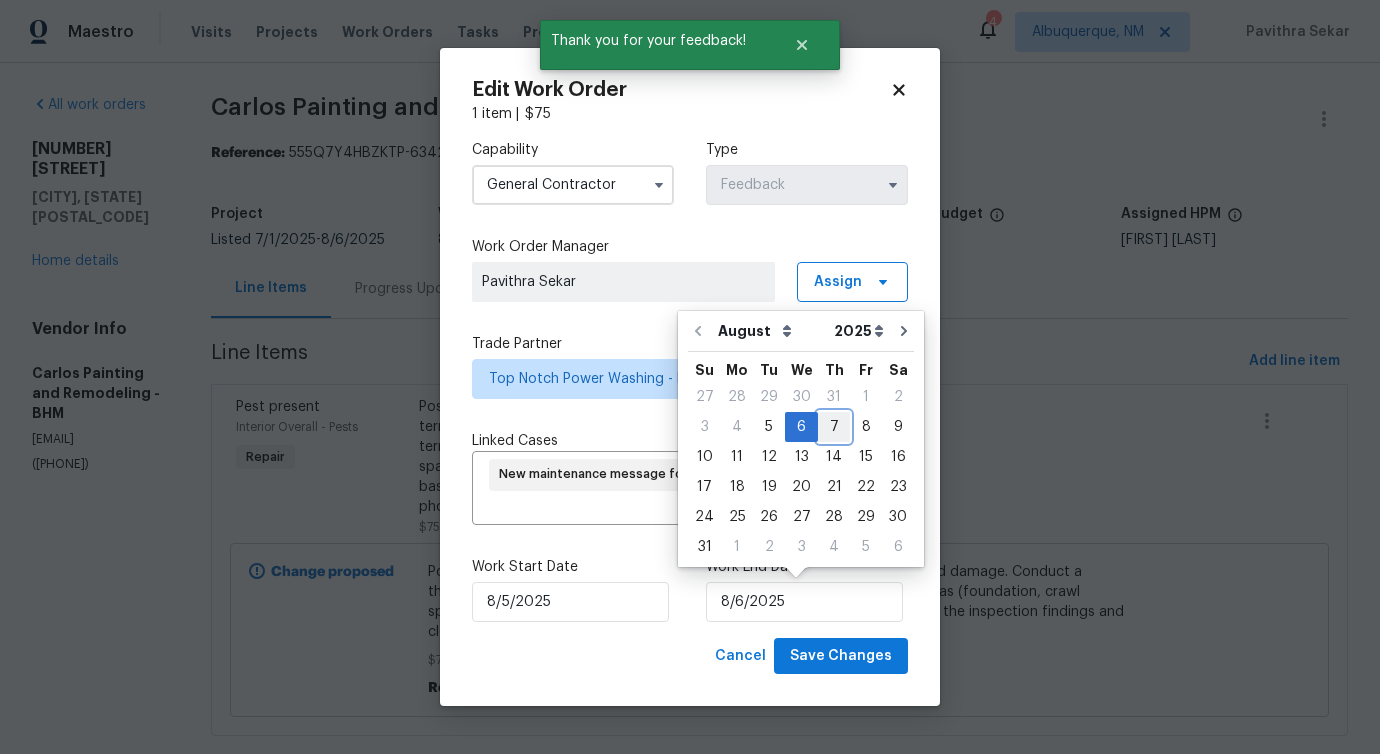 click on "7" at bounding box center [834, 427] 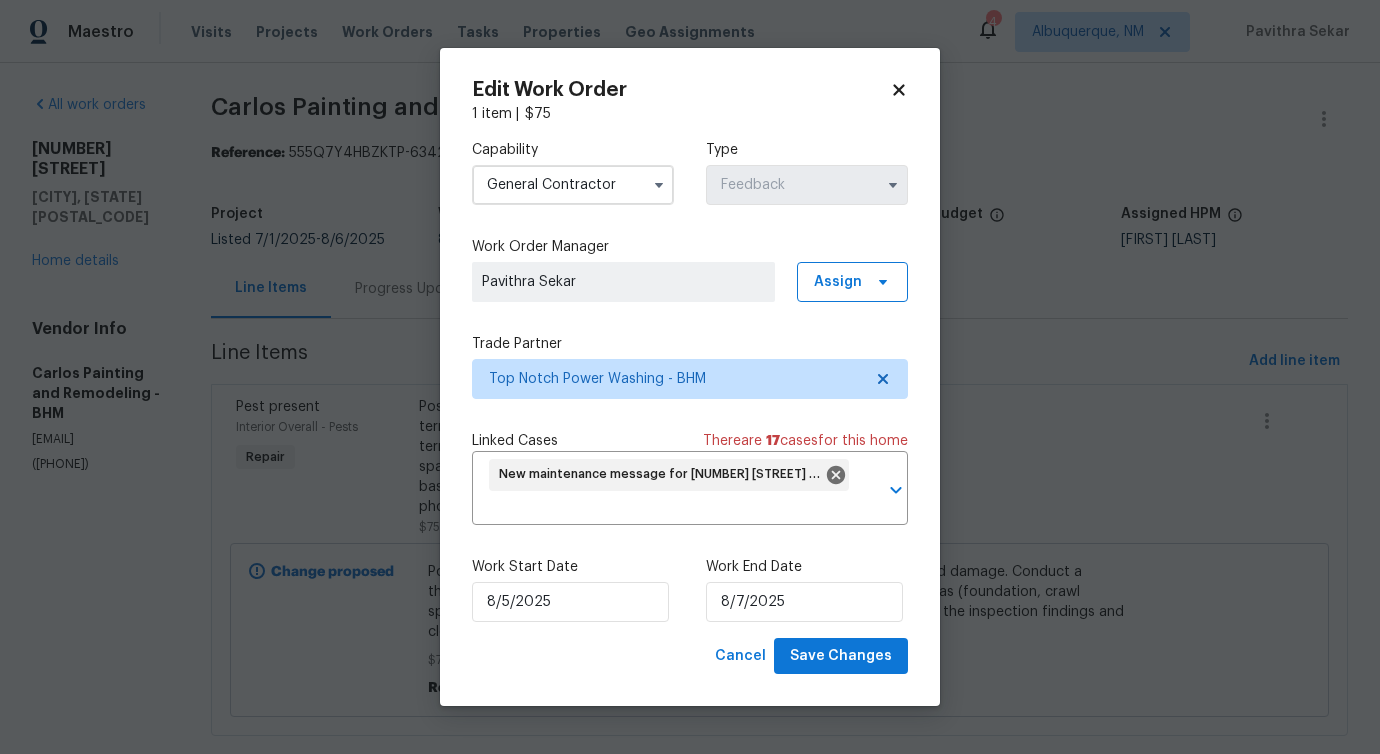 click on "Edit Work Order 1 item | $ 75 Capability   General Contractor Type   Feedback Work Order Manager   Pavithra Sekar Assign Trade Partner   Top Notch Power Washing - BHM Linked Cases There  are   17  case s  for this home   New maintenance message for 312 Honeysuckle Ln , Chelsea, AL 35043 ​ Work Start Date   8/5/2025 Work End Date   8/7/2025 Cancel Save Changes" at bounding box center (690, 377) 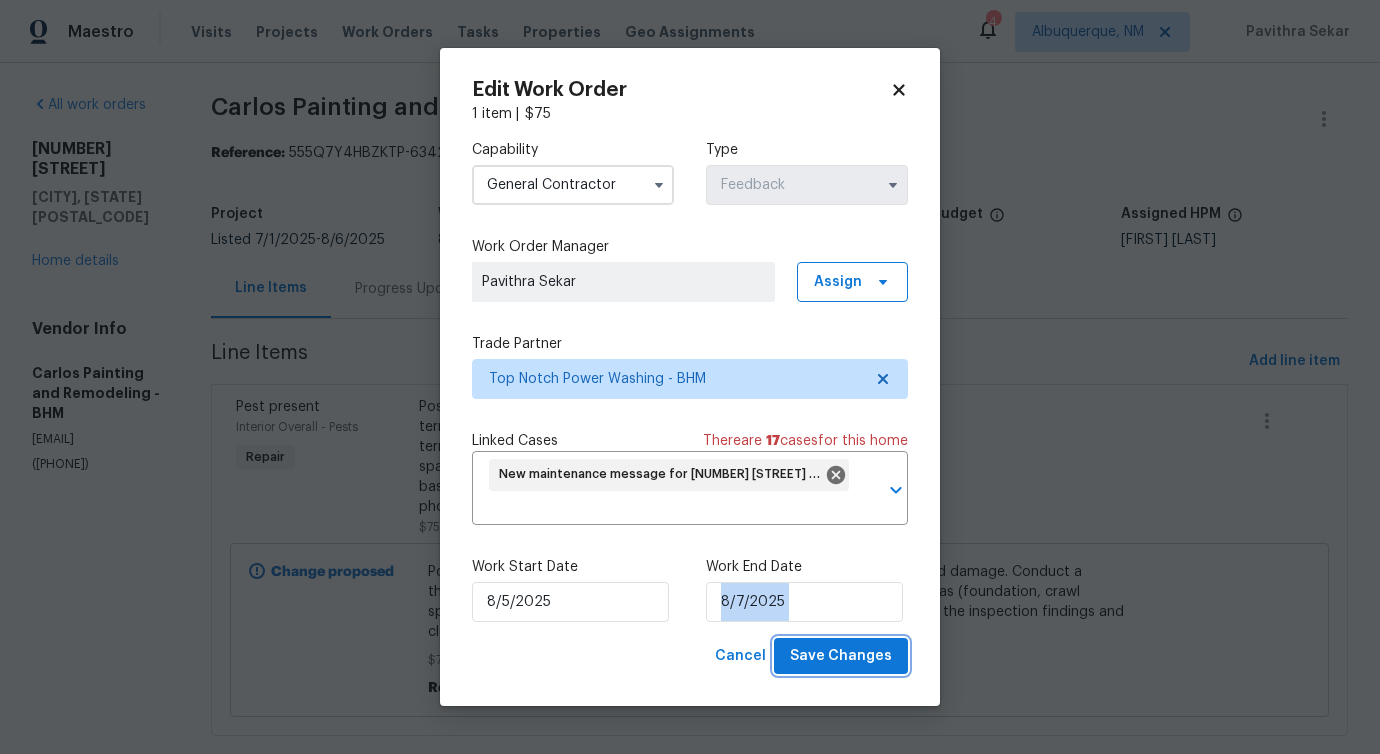 click on "Save Changes" at bounding box center [841, 656] 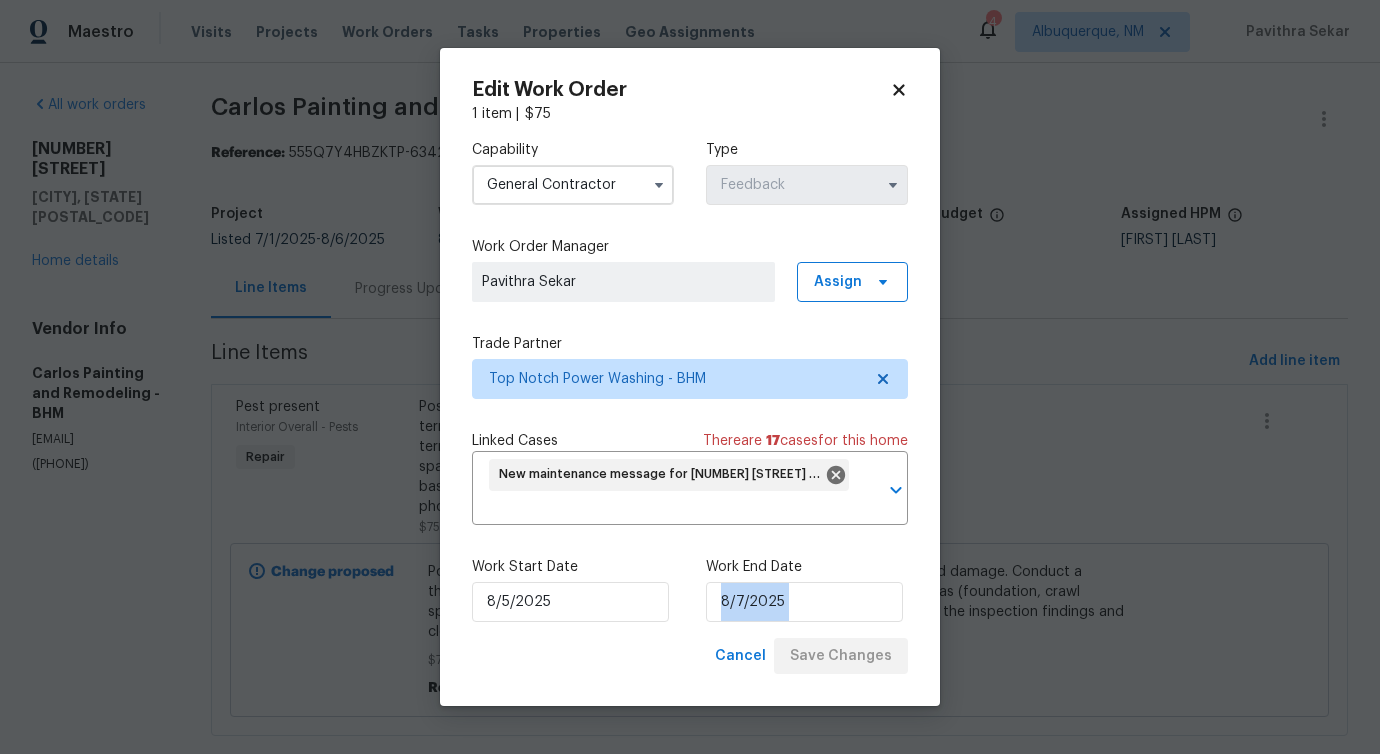 click on "Maestro Visits Projects Work Orders Tasks Properties Geo Assignments 4 Albuquerque, NM Pavithra Sekar All work orders 312 Honeysuckle Ln Chelsea, AL 35043 Home details Vendor Info Carlos Painting and Remodeling - BHM azteca13mex@gmail.com (256) 913-3227 Carlos Painting and Remodeling - BHM Sent to vendor Reference:   555Q7Y4HBZKTP-6342b7745 Project Listed   7/1/2025  -  8/6/2025 Work Order Timeline 8/4/2025  -  8/6/2025 Approved Budget $0.00 Total Budget $75.00 Assigned HPM Brian Holloway Line Items Progress Updates Attachments Invoices Line Items Add line item Pest present Interior Overall - Pests Repair Possible termite damage in master bathroom. Please inspect for termites and damage. Conduct a thorough inspection for signs of termite activity or damage in accessible areas (foundation, crawl spaces, attic, etc.). Provide a detailed quote for treatment options based on the inspection findings and clear WDI Report. Provide photos and a treatment plan if necessary $75.00 Change proposed $75.00 Reason:" at bounding box center (690, 377) 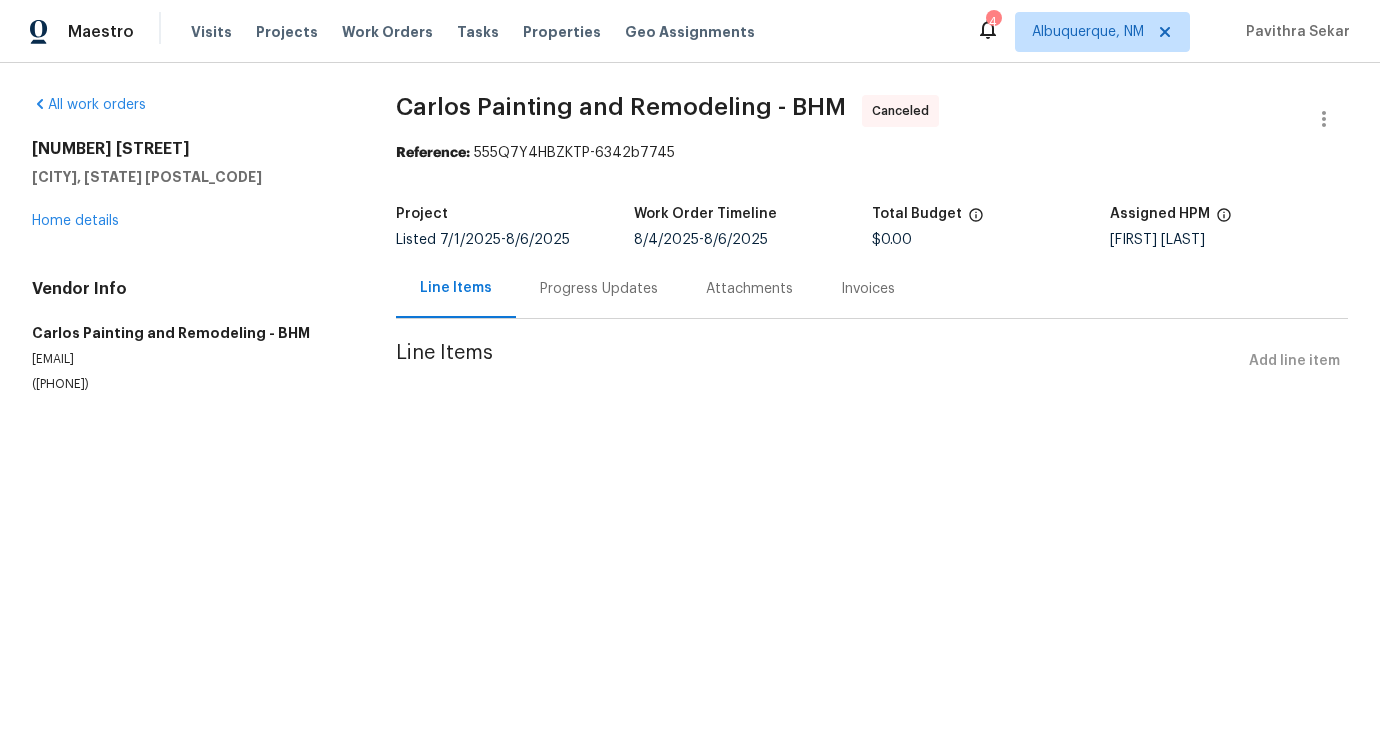 click on "All work orders 312 Honeysuckle Ln Chelsea, AL 35043 Home details Vendor Info Carlos Painting and Remodeling - BHM azteca13mex@gmail.com (256) 913-3227" at bounding box center [190, 244] 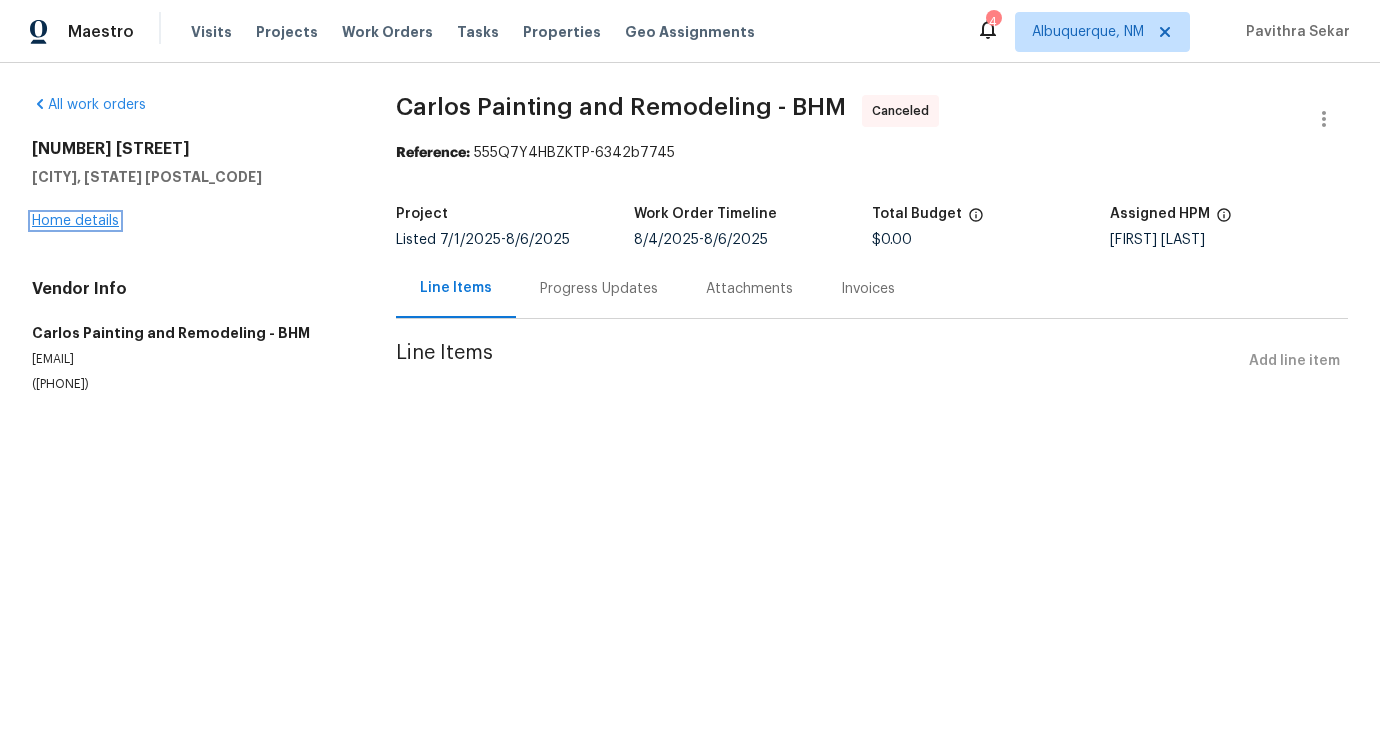 click on "Home details" at bounding box center [75, 221] 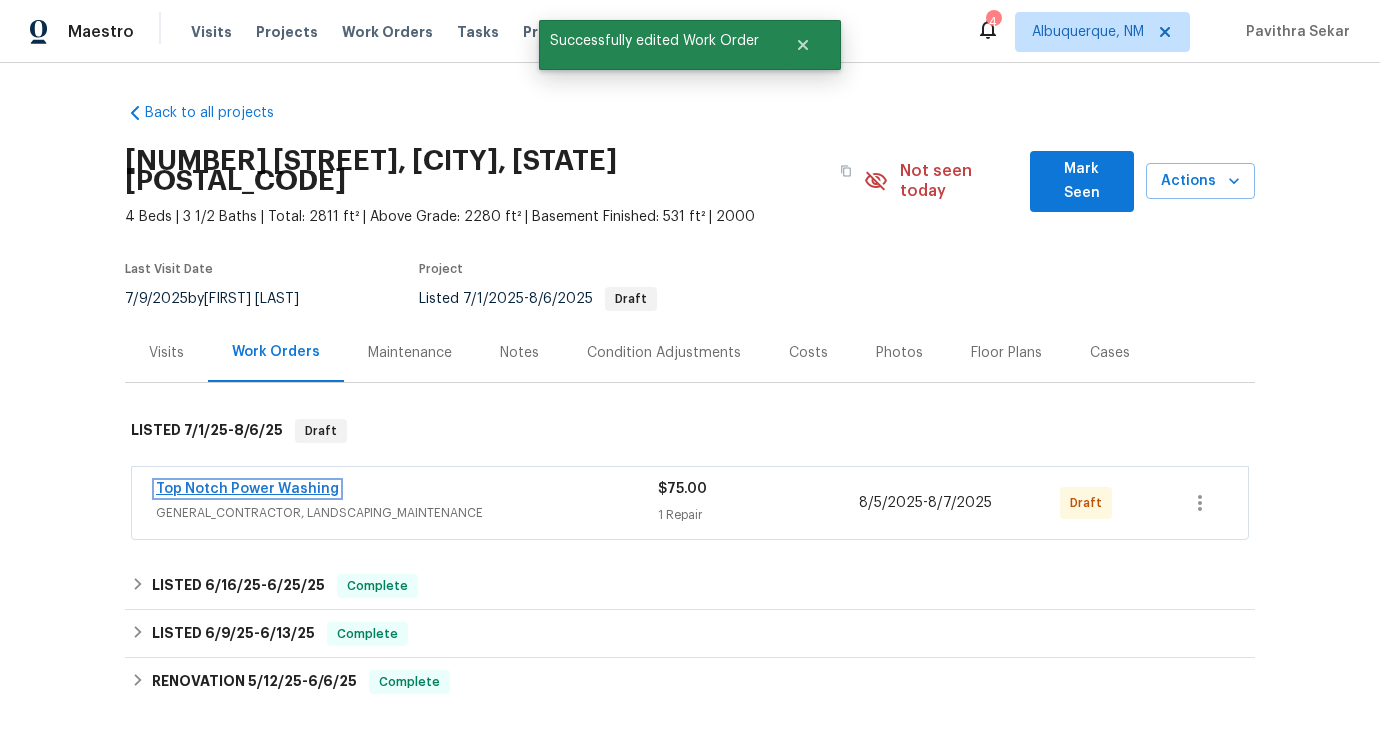 click on "Top Notch Power Washing" at bounding box center [247, 489] 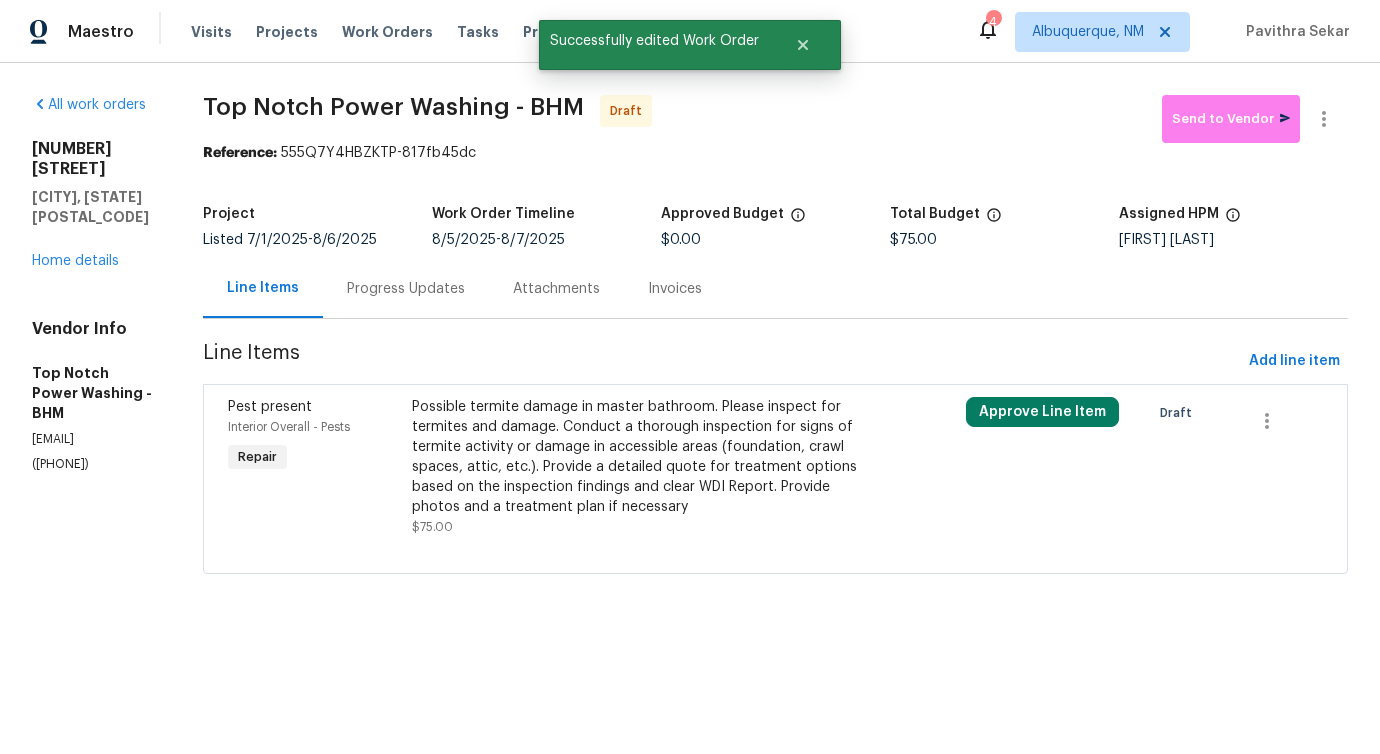 click on "Possible termite damage in master bathroom. Please inspect for termites and damage. Conduct a thorough inspection for signs of termite activity or damage in accessible areas (foundation, crawl spaces, attic, etc.). Provide a detailed quote for treatment options based on the inspection findings and clear WDI Report. Provide photos and a treatment plan if necessary" at bounding box center [636, 457] 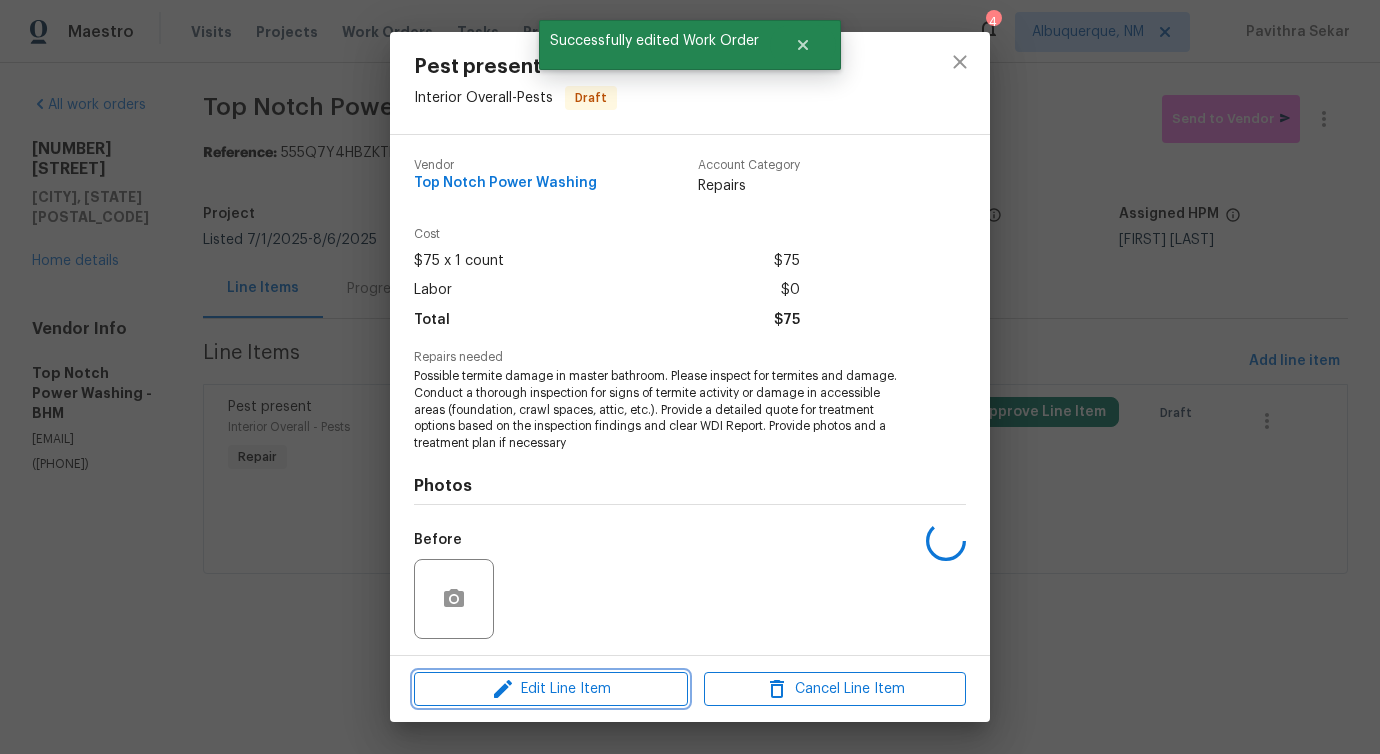 click on "Edit Line Item" at bounding box center [551, 689] 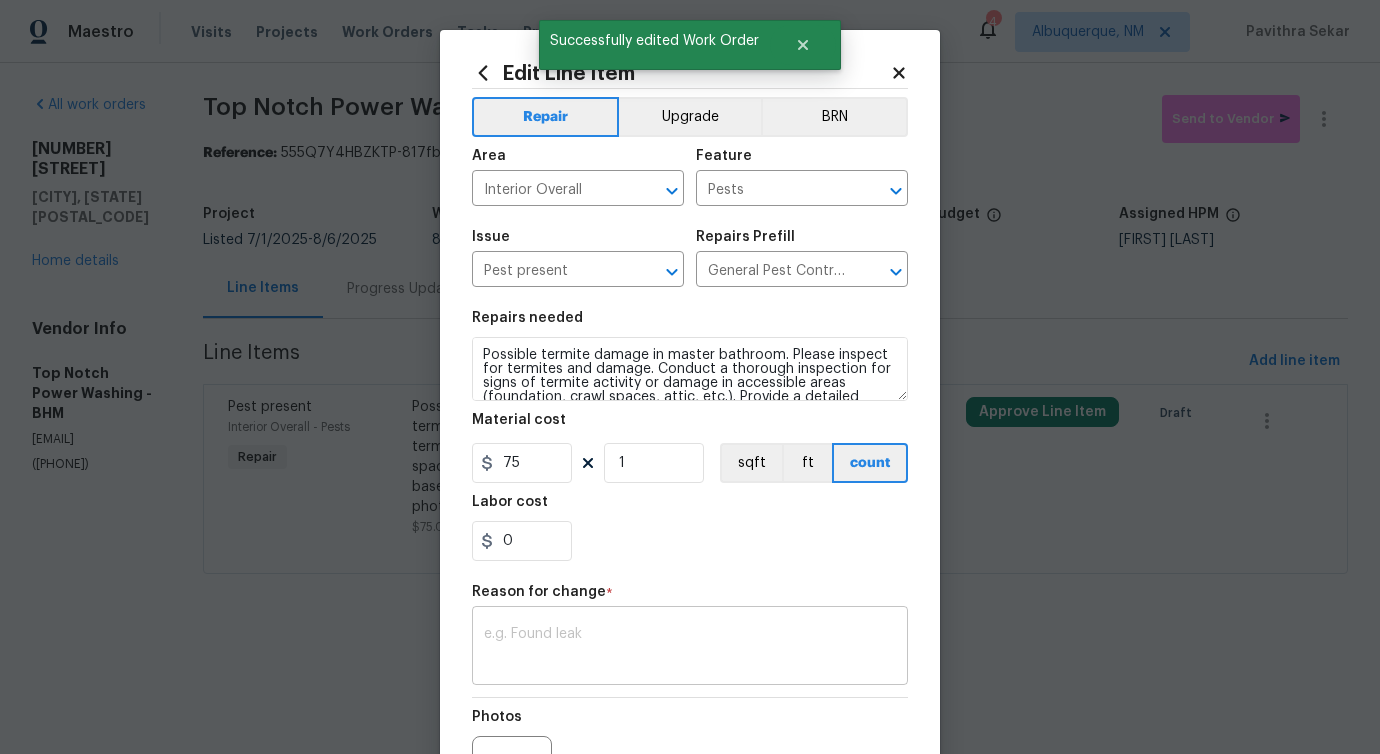 click at bounding box center [690, 648] 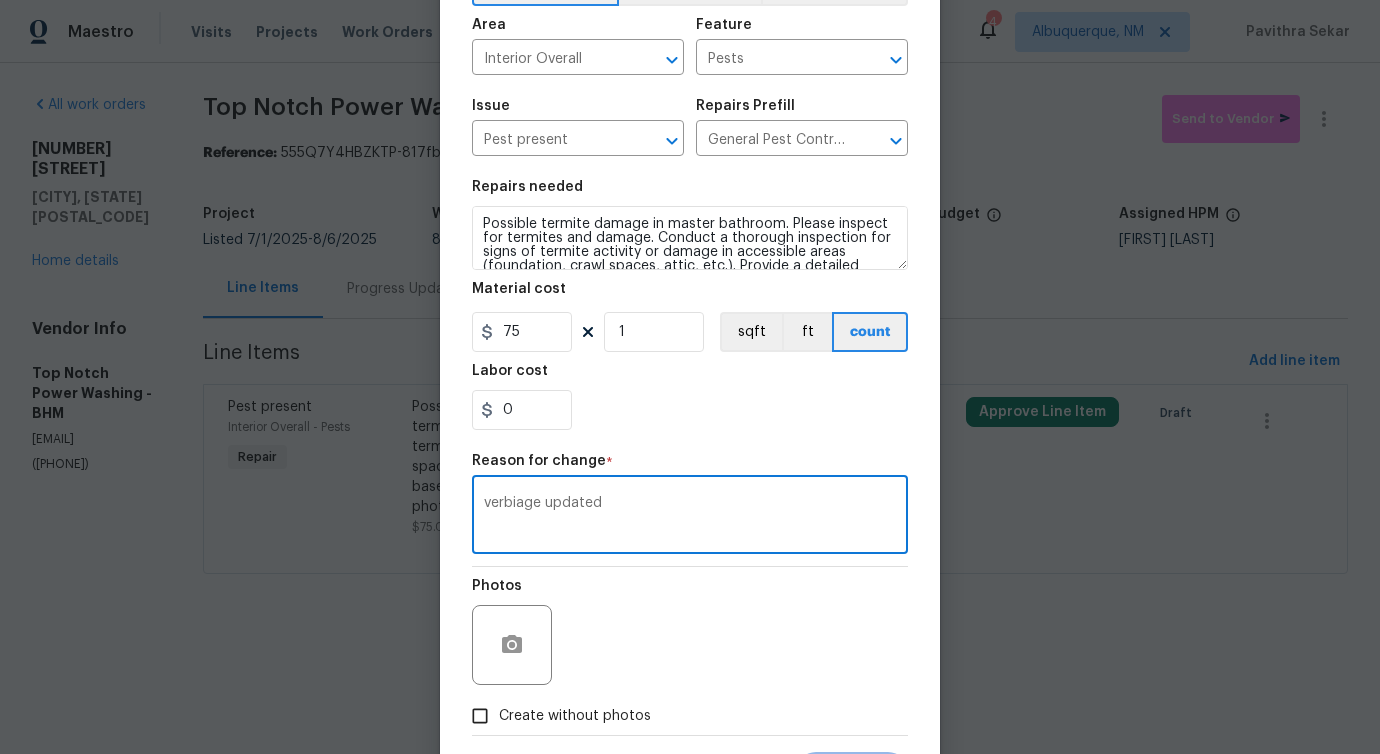 scroll, scrollTop: 232, scrollLeft: 0, axis: vertical 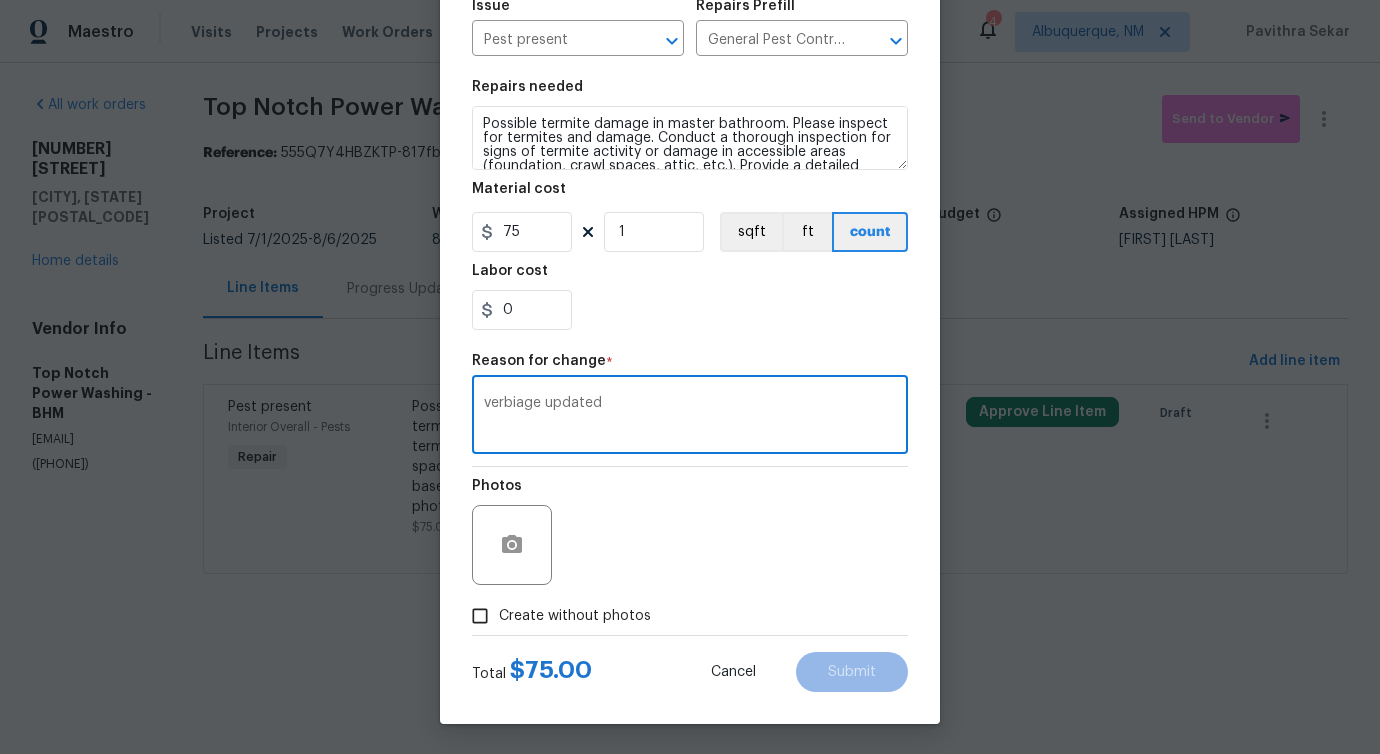 type on "verbiage updated" 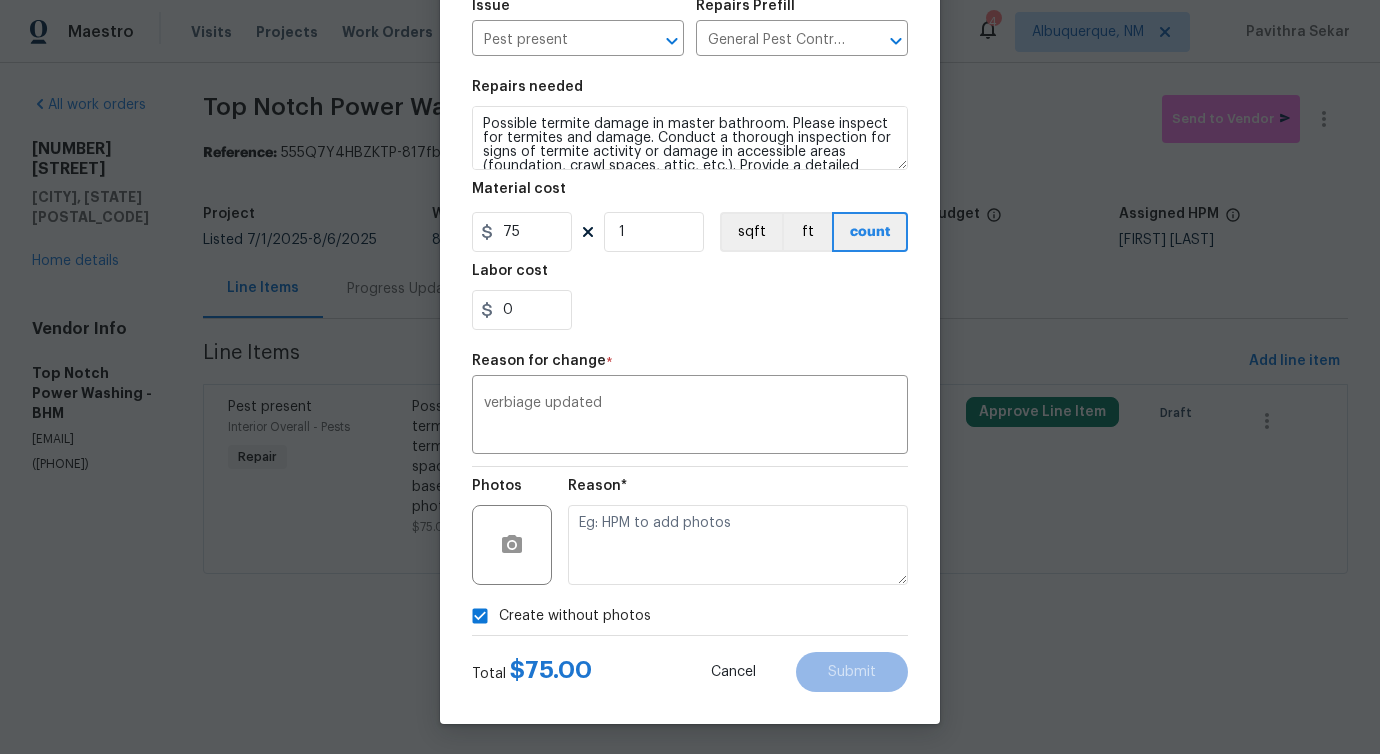 click at bounding box center (738, 545) 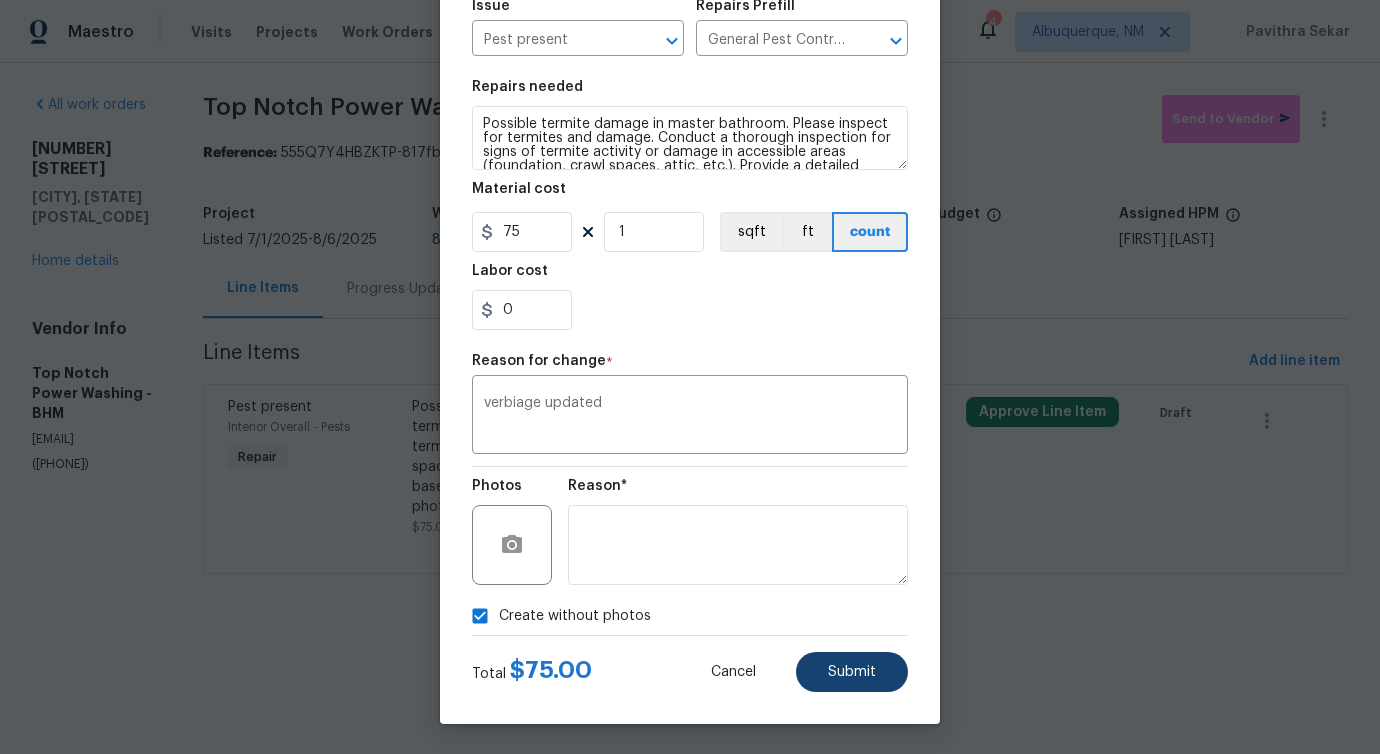 type 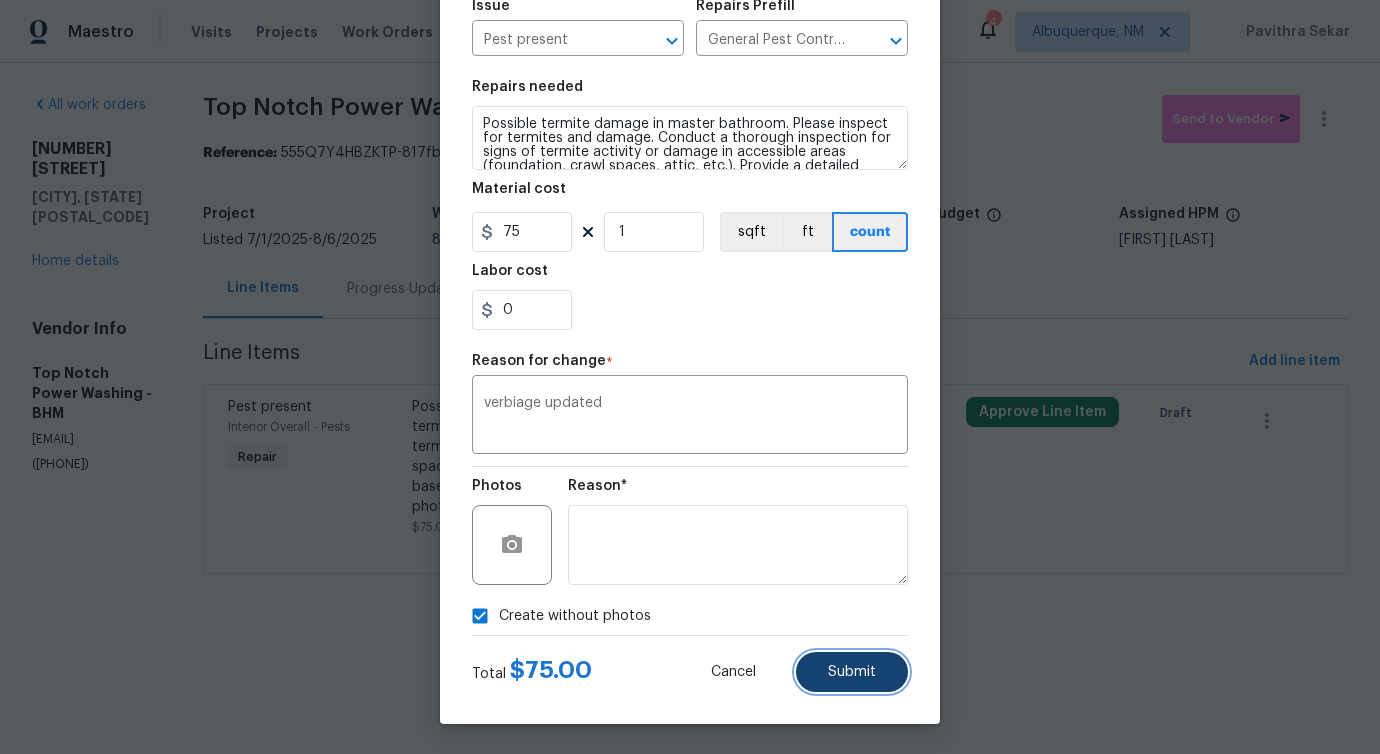 click on "Submit" at bounding box center (852, 672) 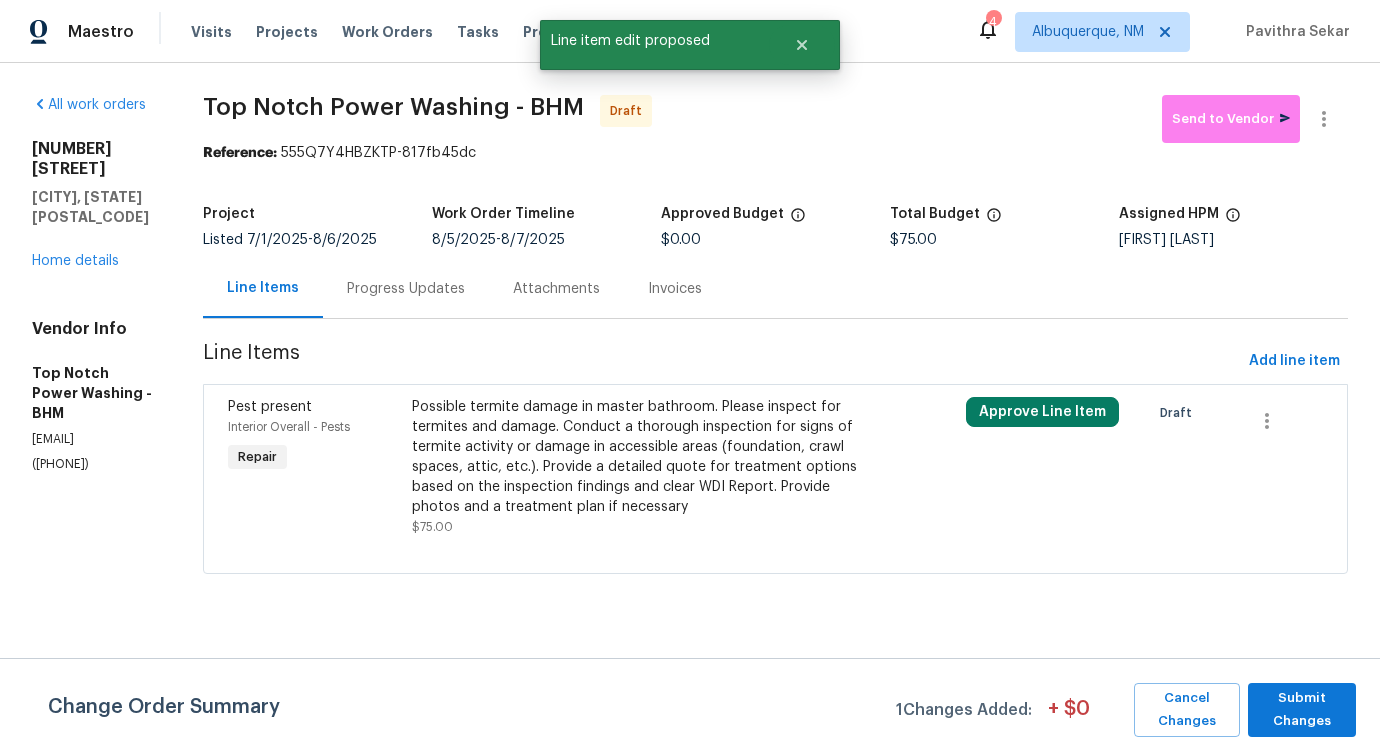 scroll, scrollTop: 0, scrollLeft: 0, axis: both 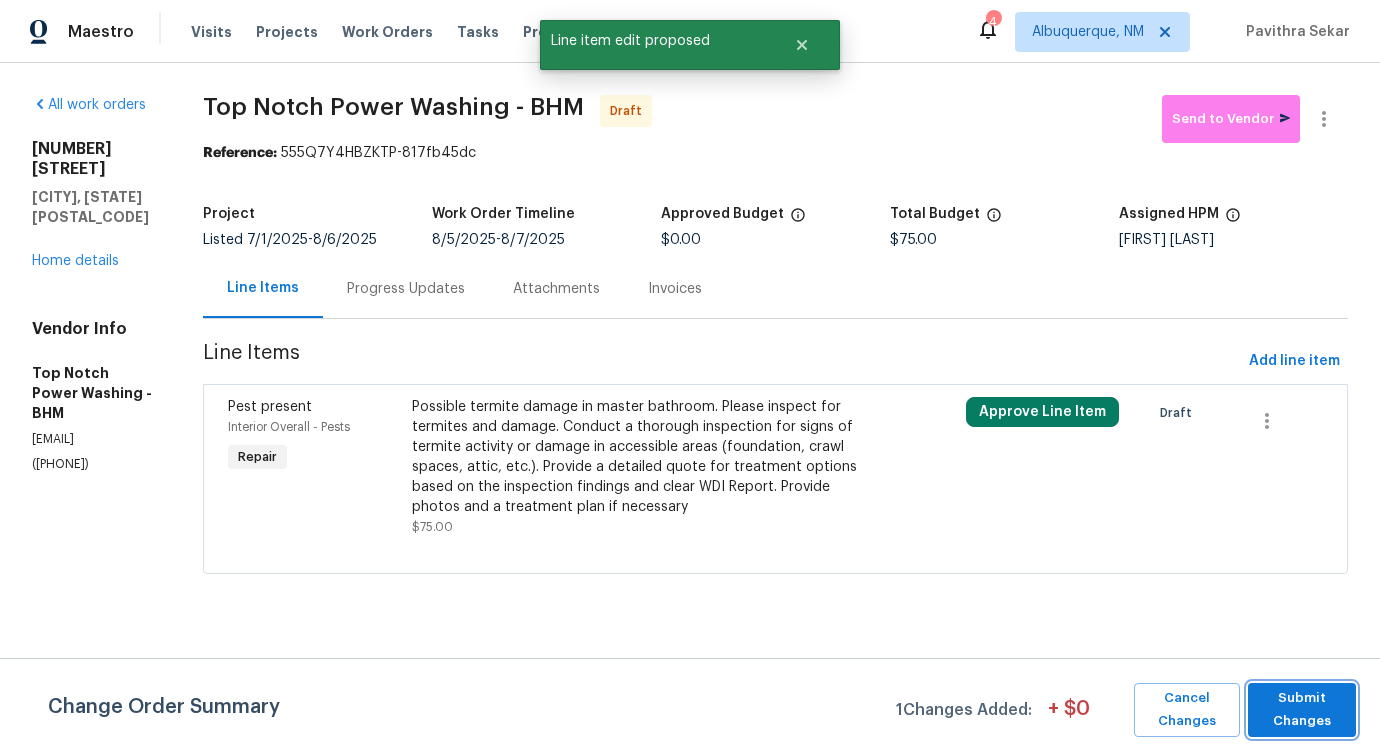 click on "Submit Changes" at bounding box center [1302, 710] 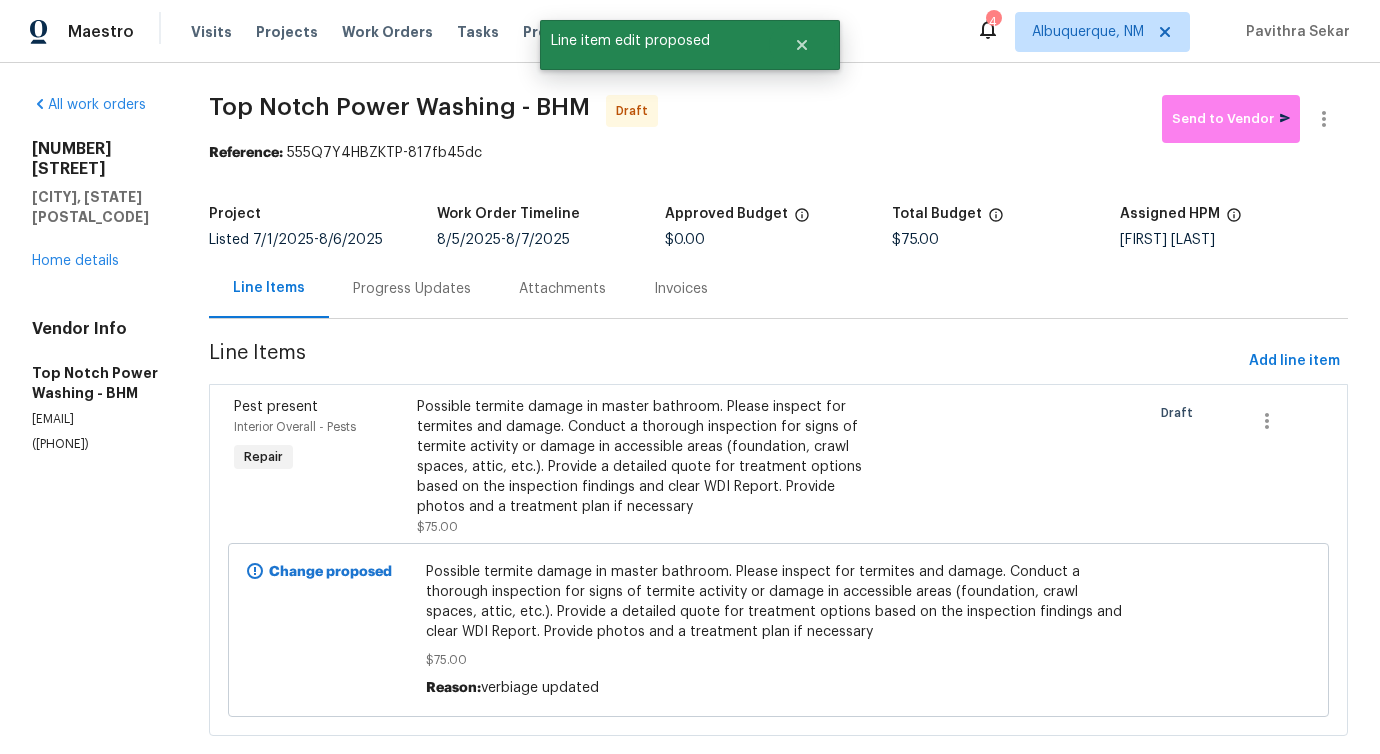 click on "Progress Updates" at bounding box center [412, 288] 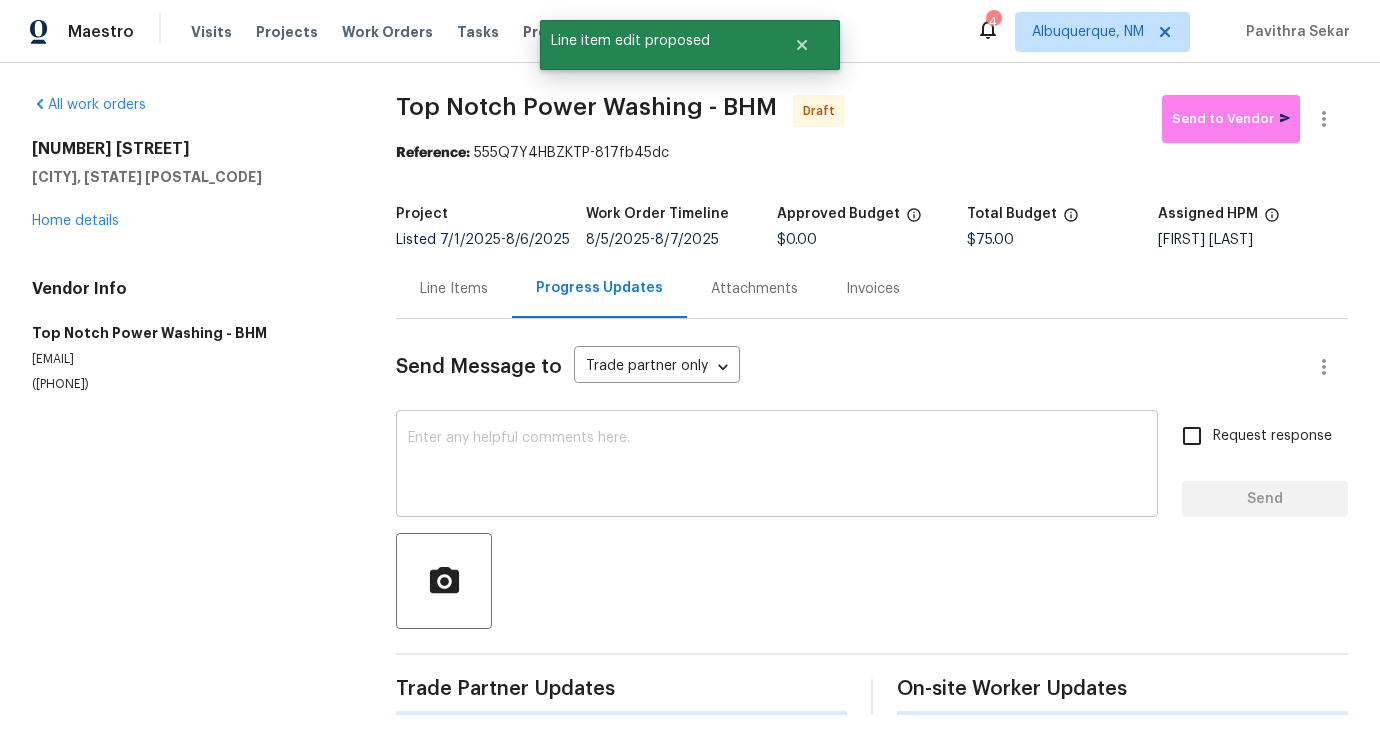 click at bounding box center (777, 466) 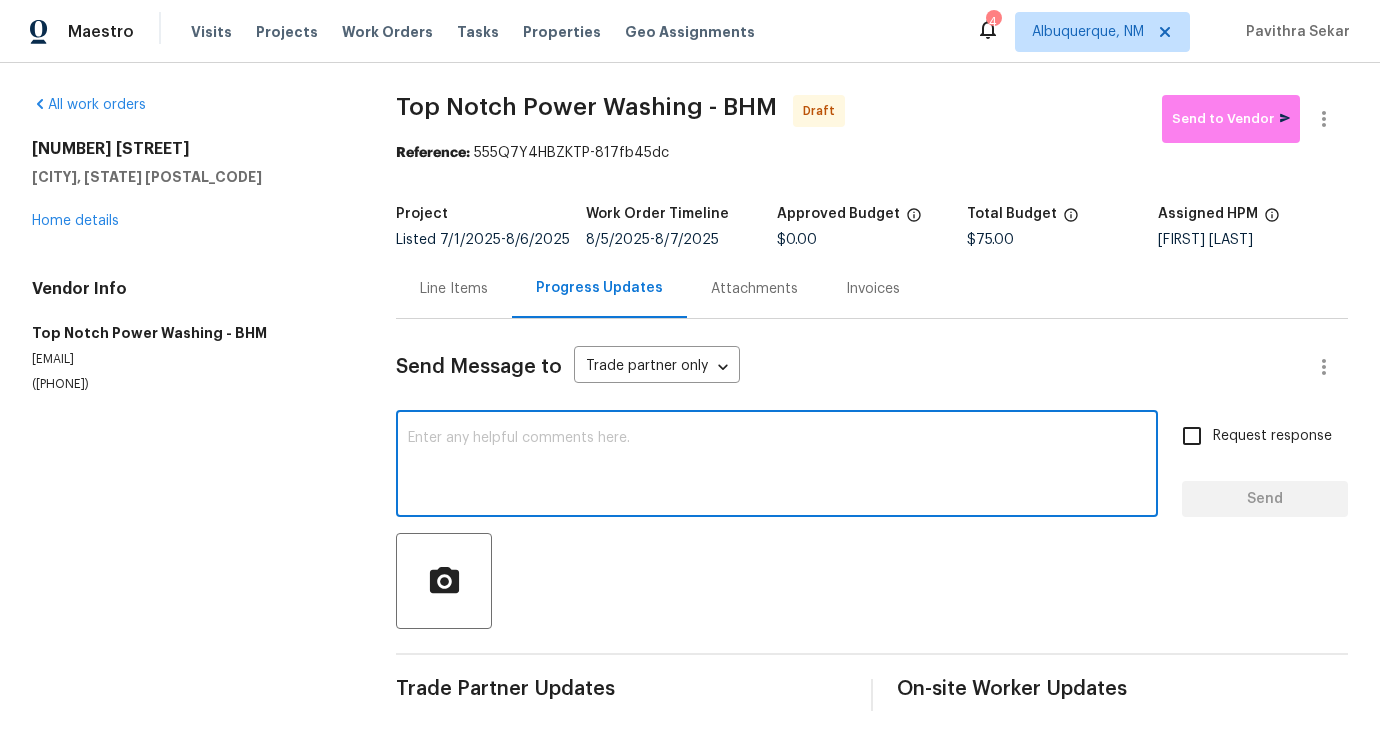 click at bounding box center (777, 466) 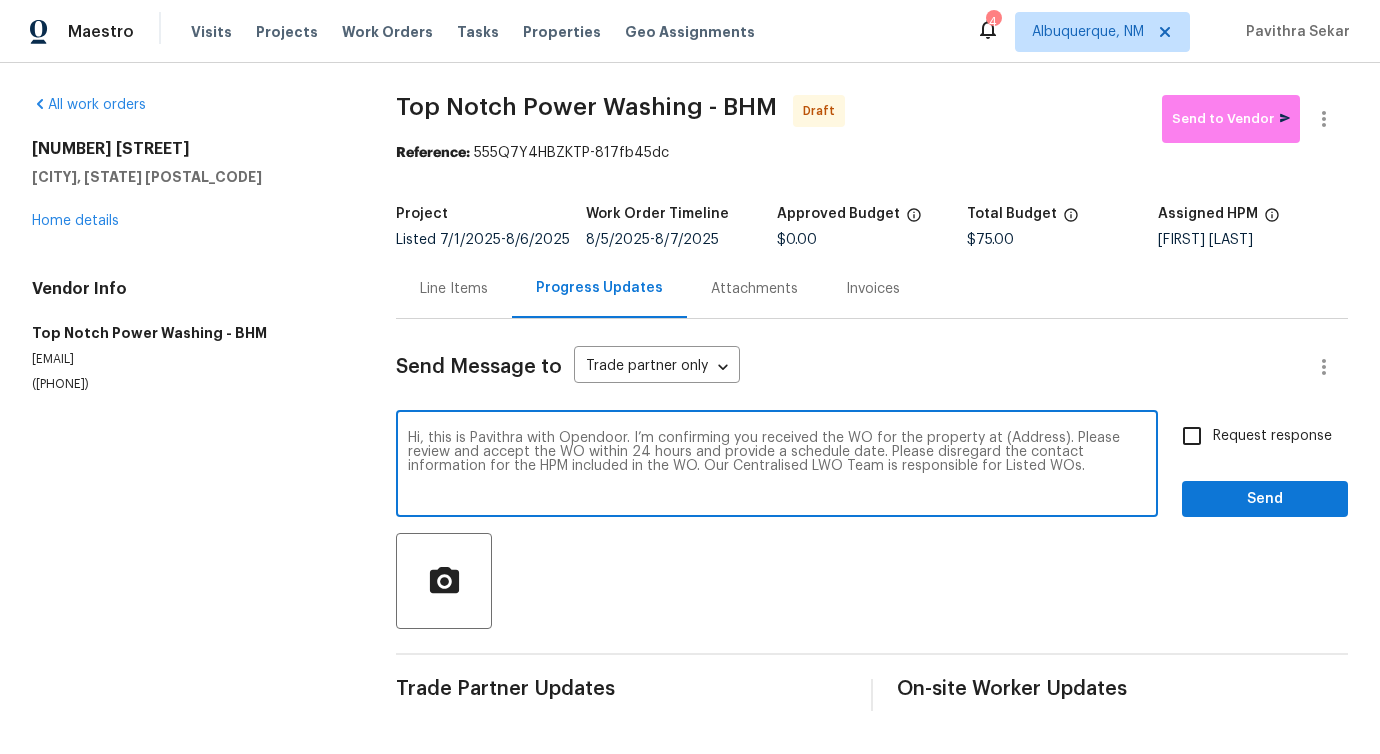 click on "Hi, this is Pavithra with Opendoor. I’m confirming you received the WO for the property at (Address). Please review and accept the WO within 24 hours and provide a schedule date. Please disregard the contact information for the HPM included in the WO. Our Centralised LWO Team is responsible for Listed WOs." at bounding box center (777, 466) 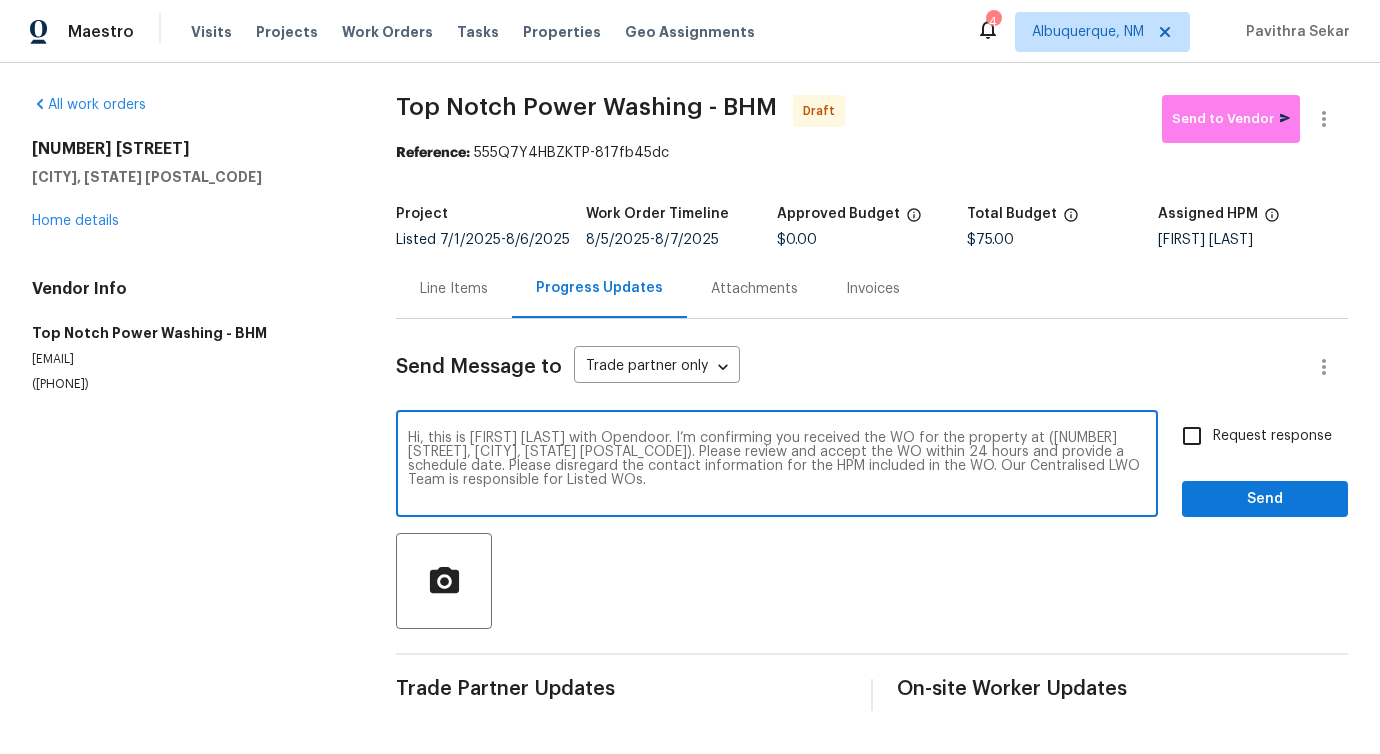 type on "Hi, this is Pavithra with Opendoor. I’m confirming you received the WO for the property at (312 Honeysuckle Ln, Chelsea, AL 35043). Please review and accept the WO within 24 hours and provide a schedule date. Please disregard the contact information for the HPM included in the WO. Our Centralised LWO Team is responsible for Listed WOs." 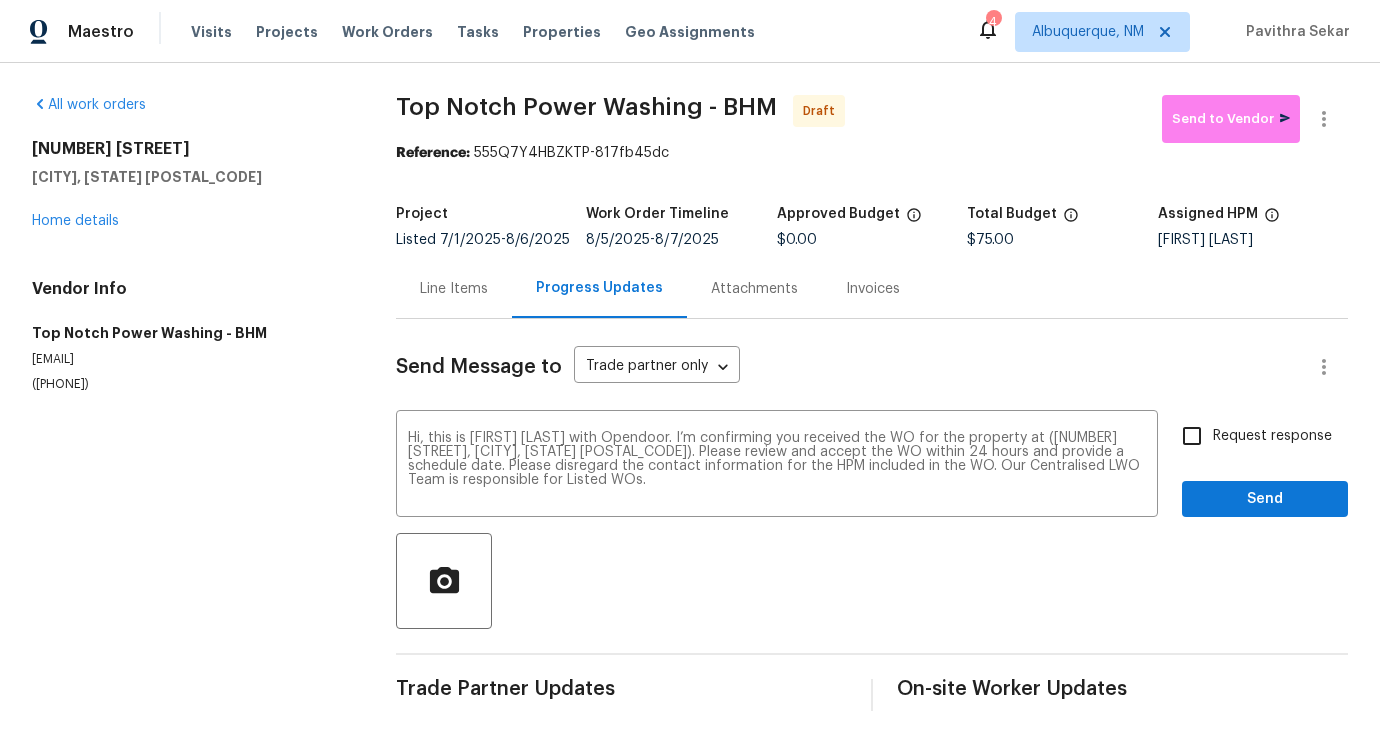 click on "Request response" at bounding box center [1272, 436] 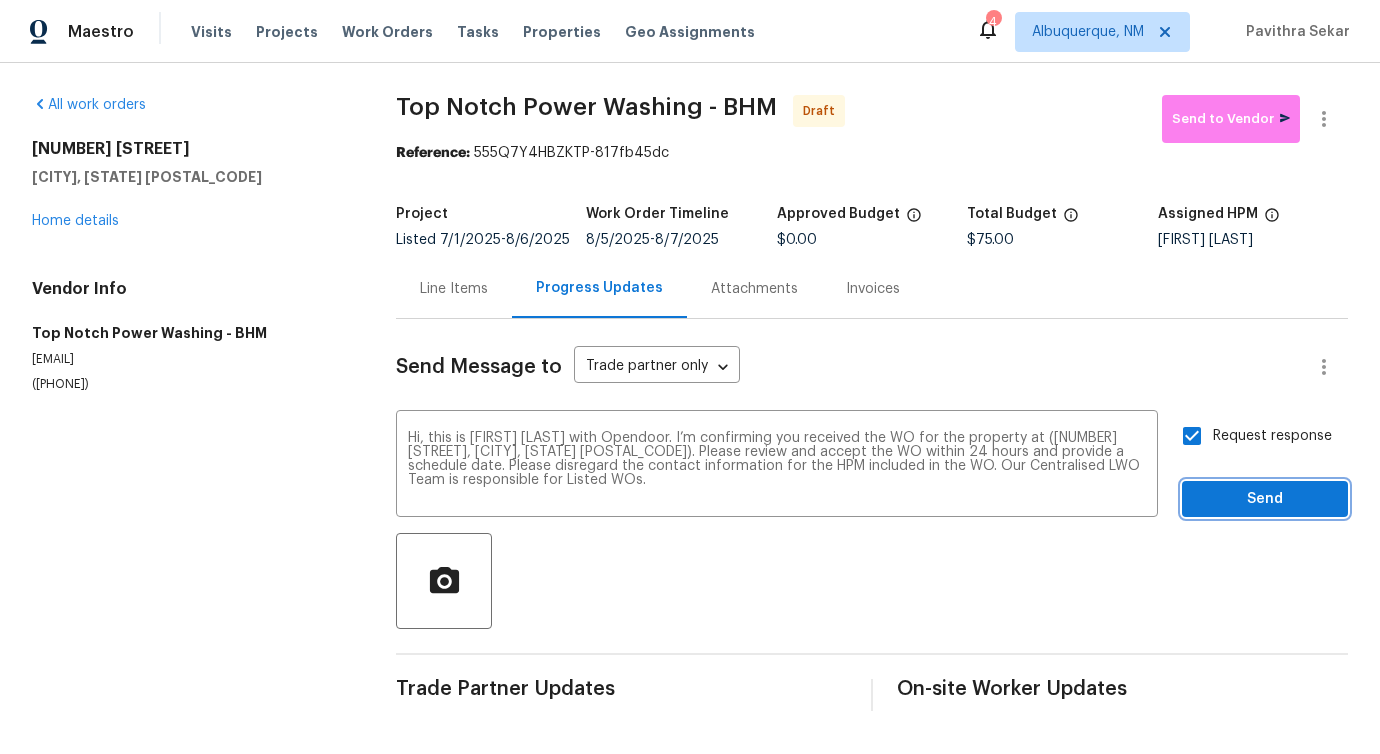 click on "Send" at bounding box center (1265, 499) 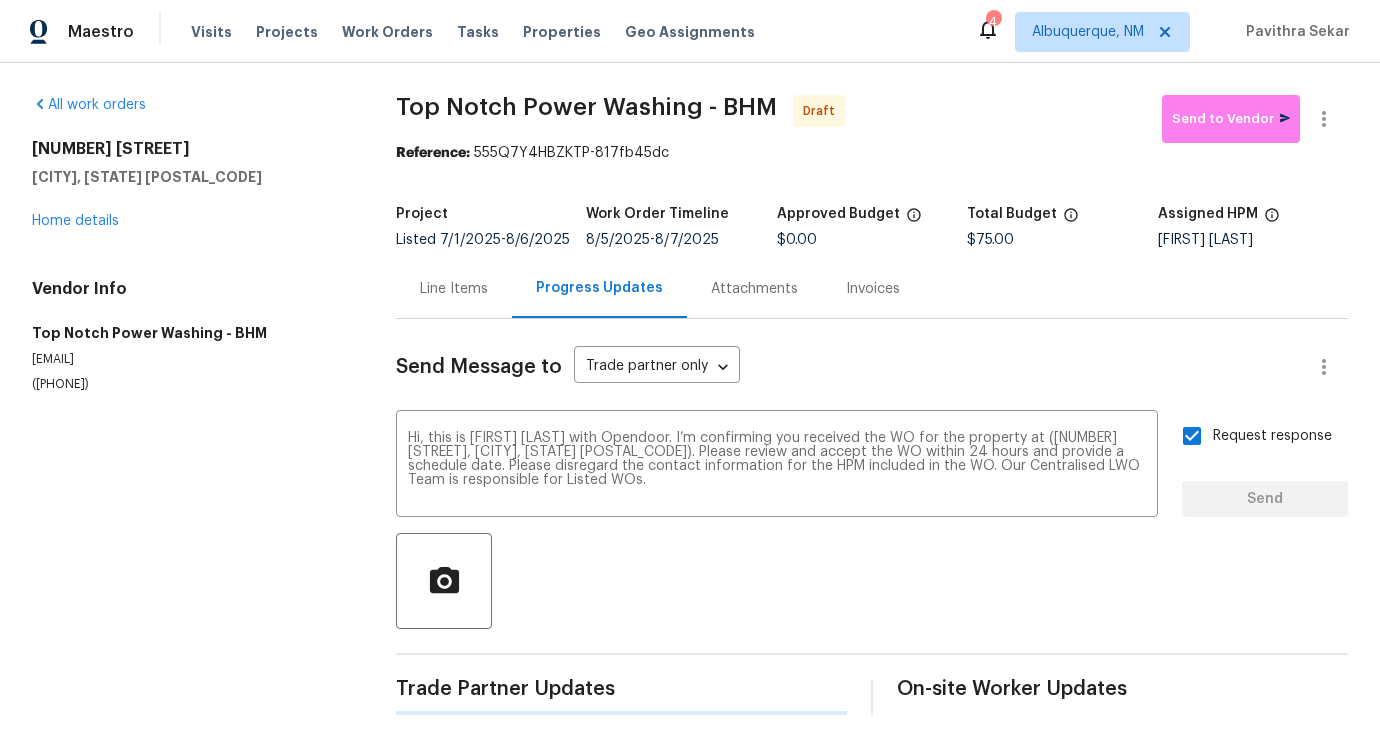 type 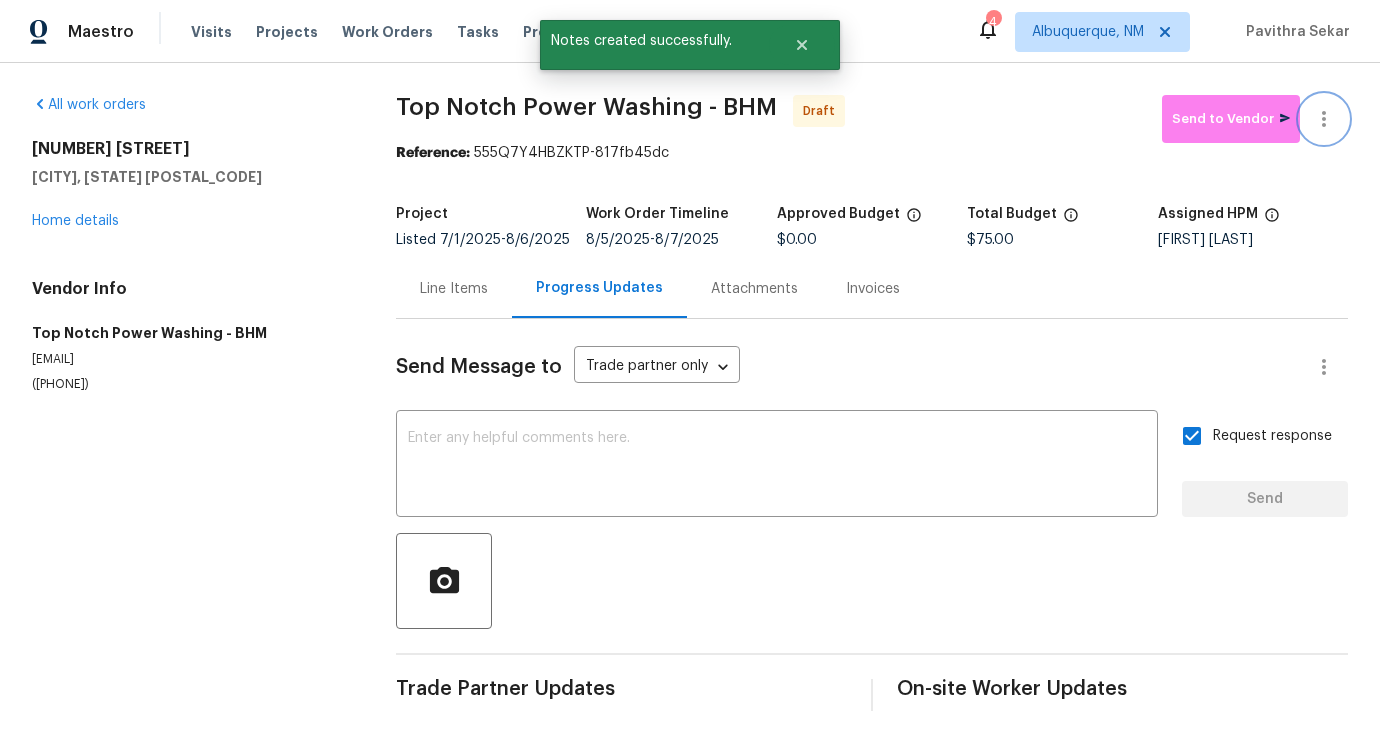 click at bounding box center (1324, 119) 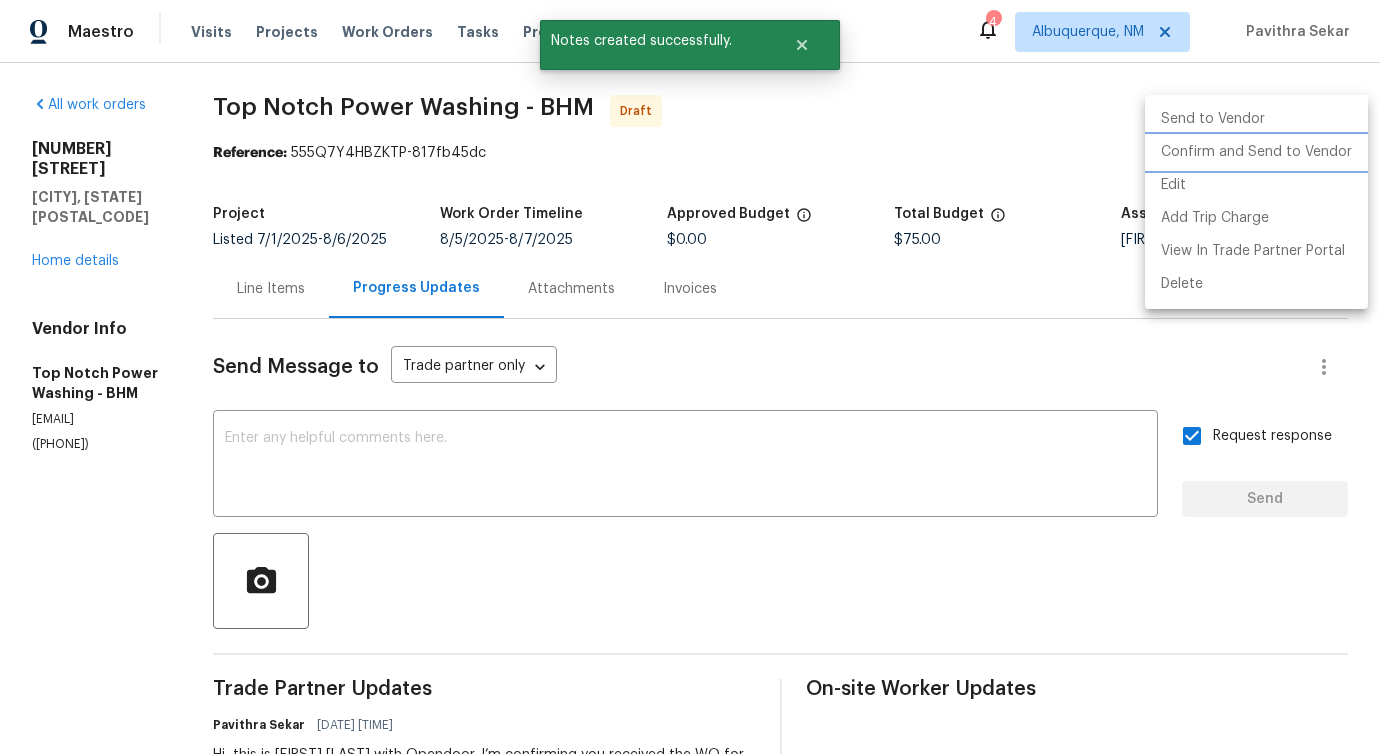 click on "Confirm and Send to Vendor" at bounding box center (1256, 152) 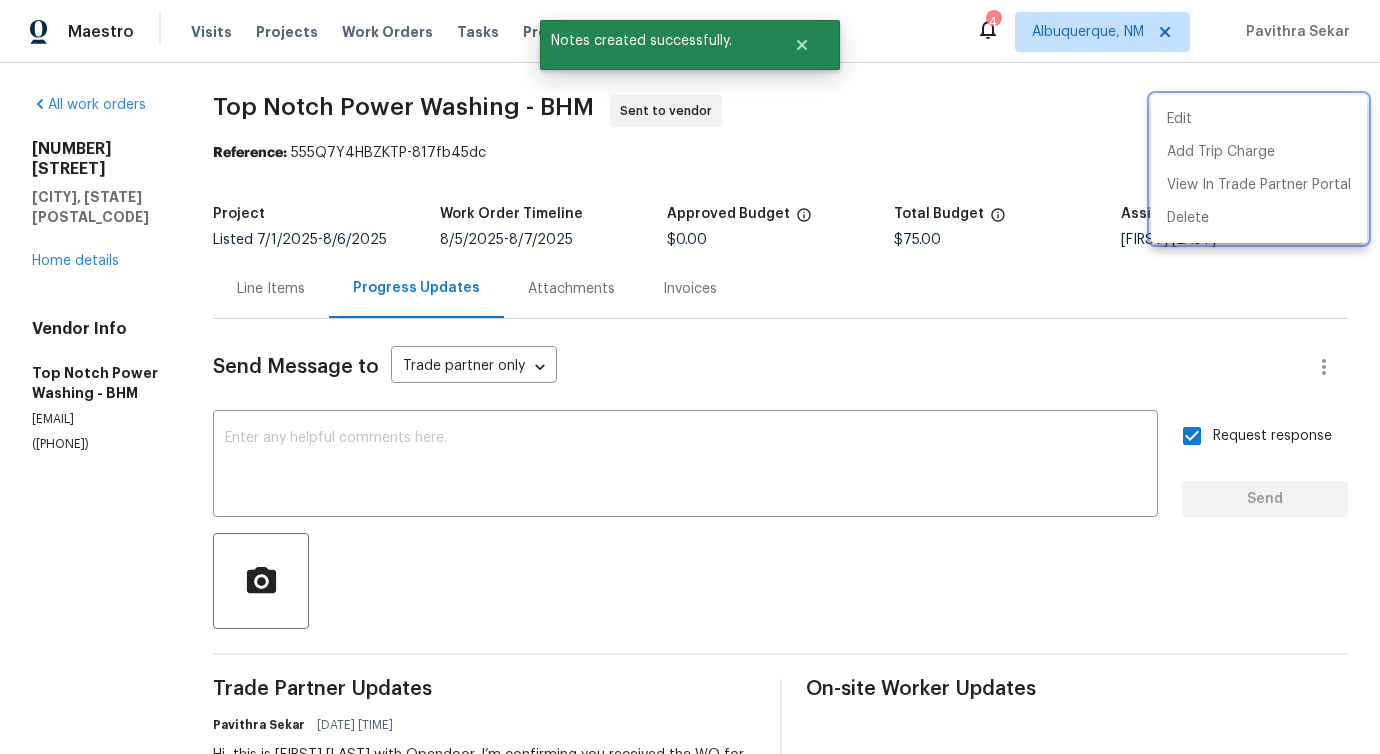 click at bounding box center (690, 377) 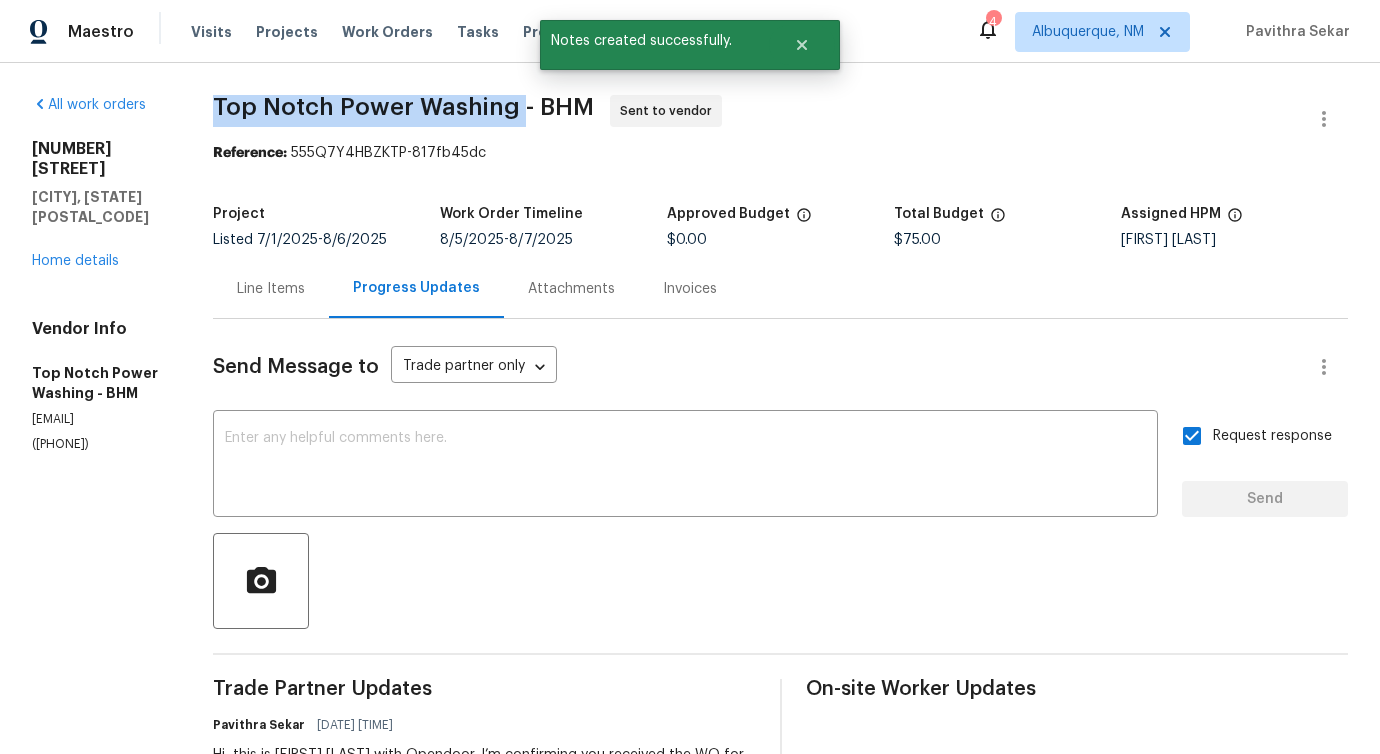 drag, startPoint x: 223, startPoint y: 98, endPoint x: 537, endPoint y: 110, distance: 314.22922 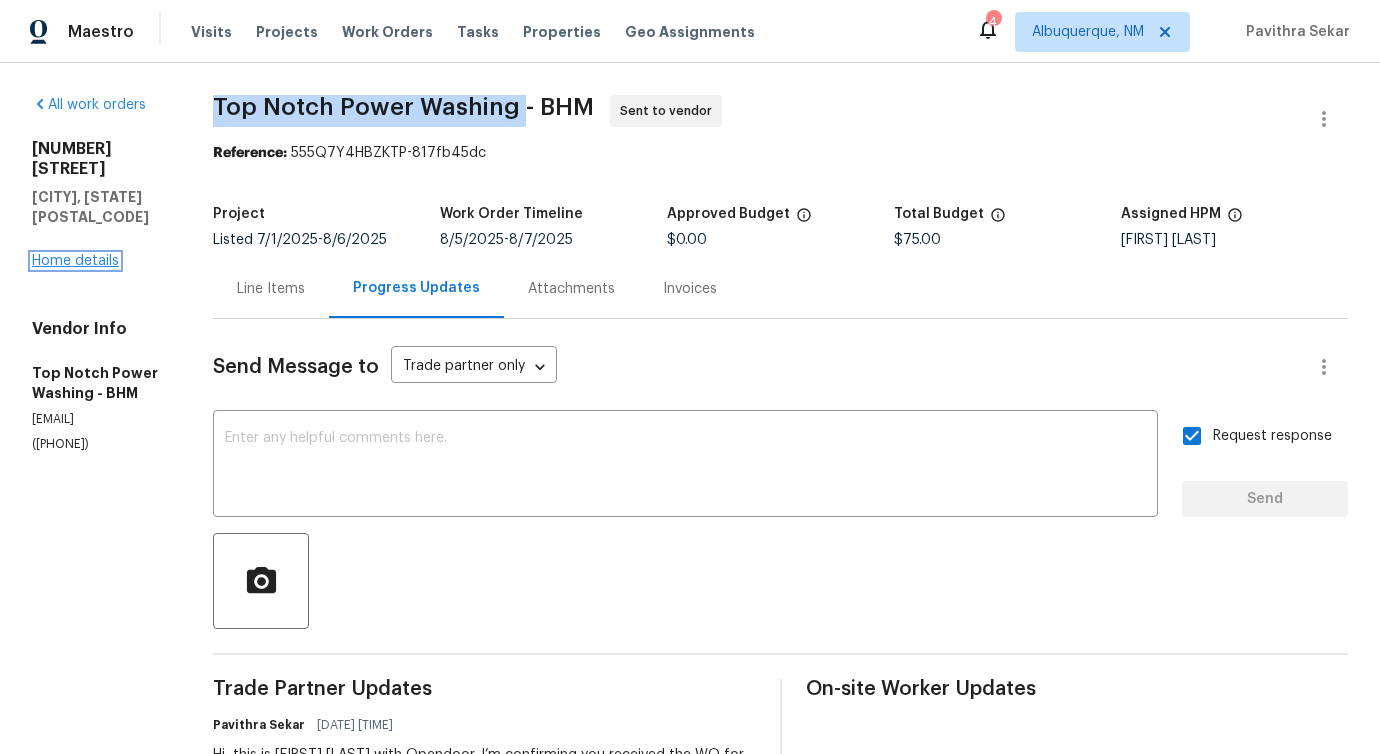 click on "Home details" at bounding box center [75, 261] 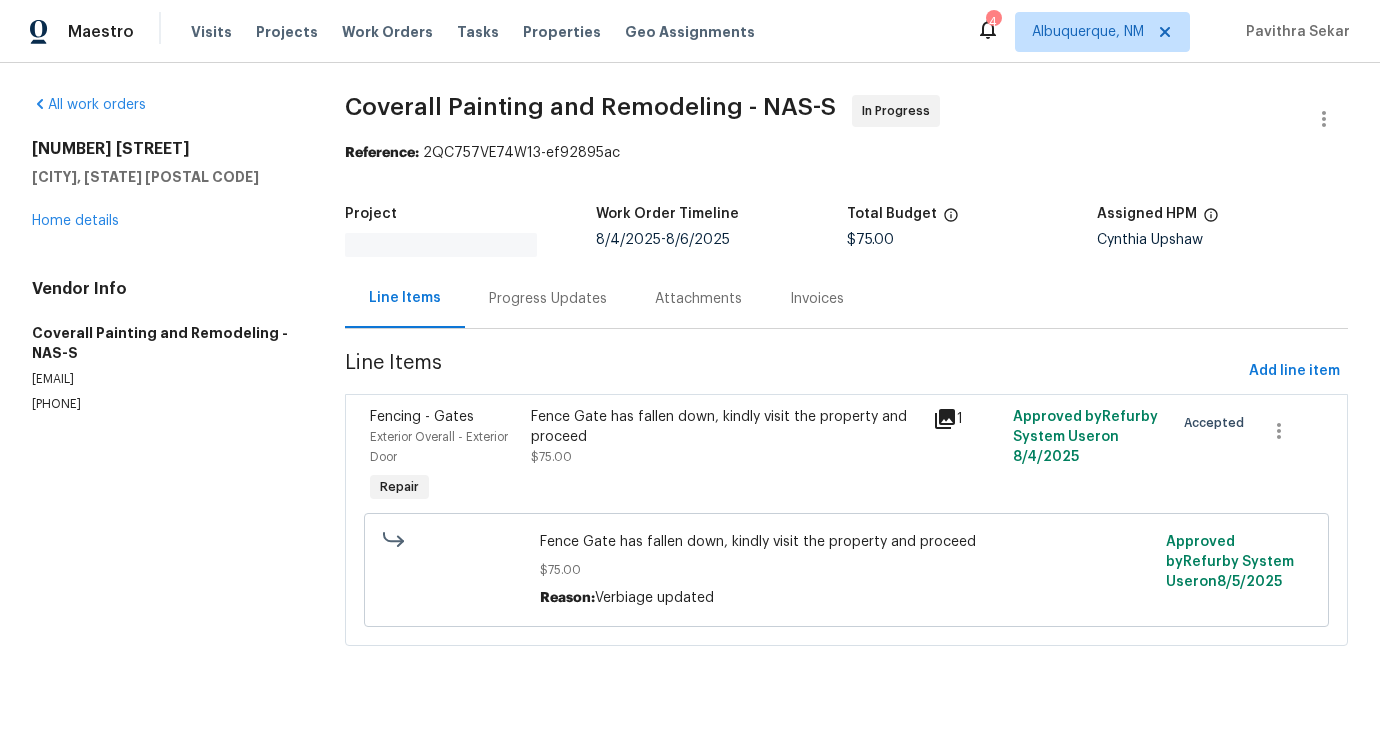 scroll, scrollTop: 0, scrollLeft: 0, axis: both 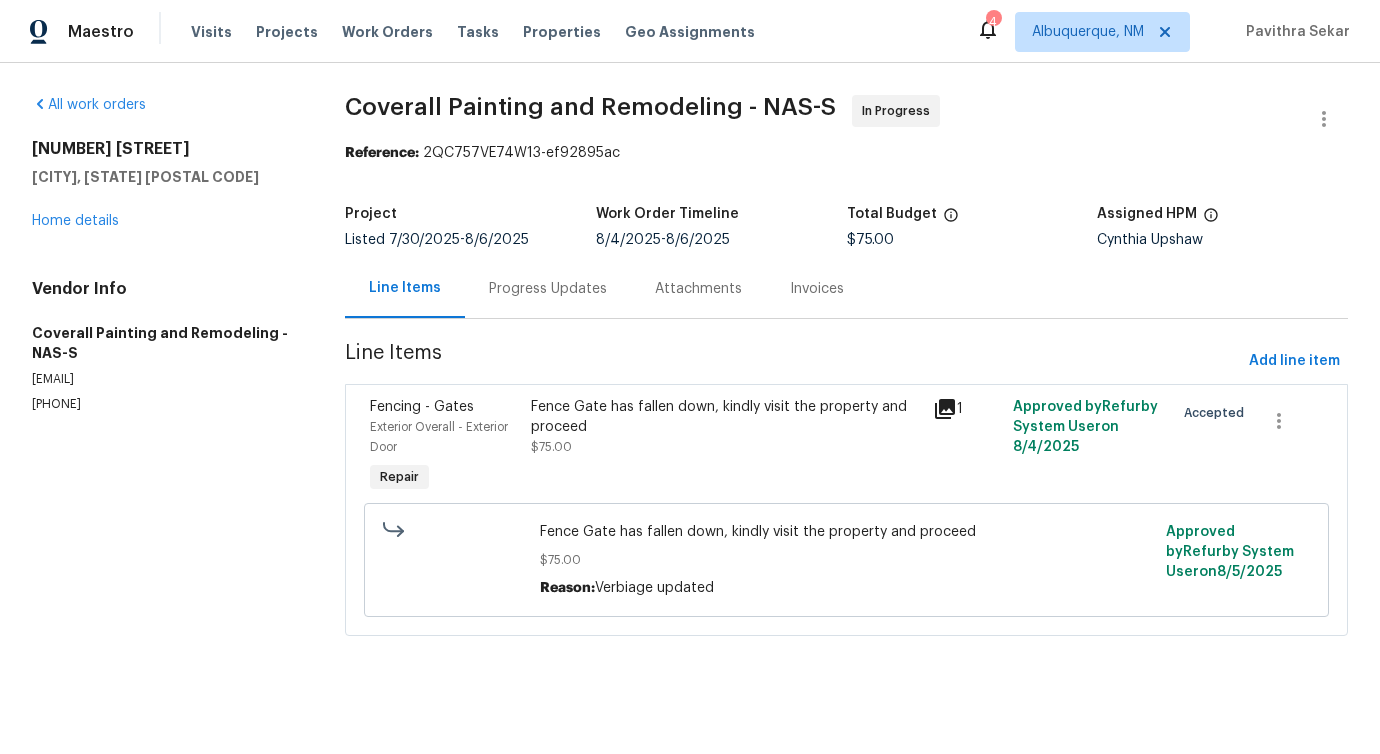 click on "Progress Updates" at bounding box center (548, 288) 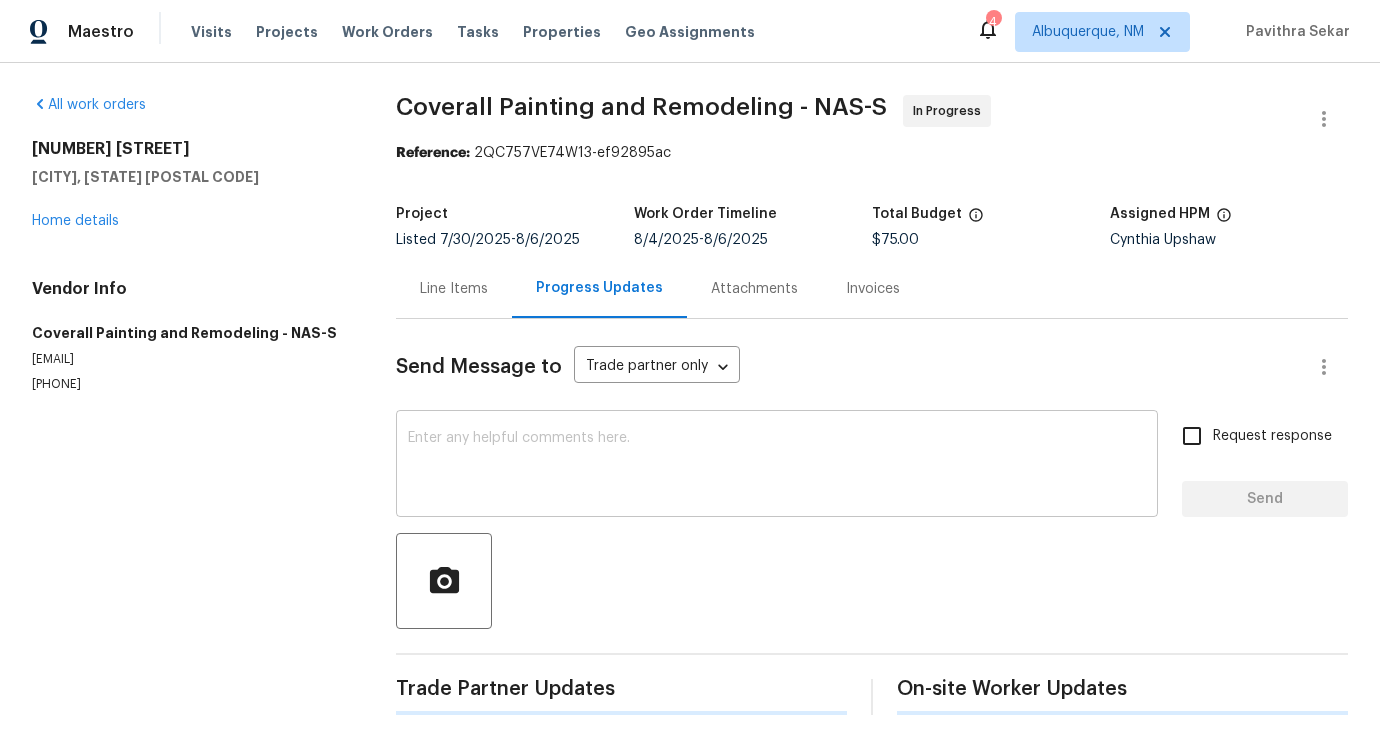 click at bounding box center (777, 466) 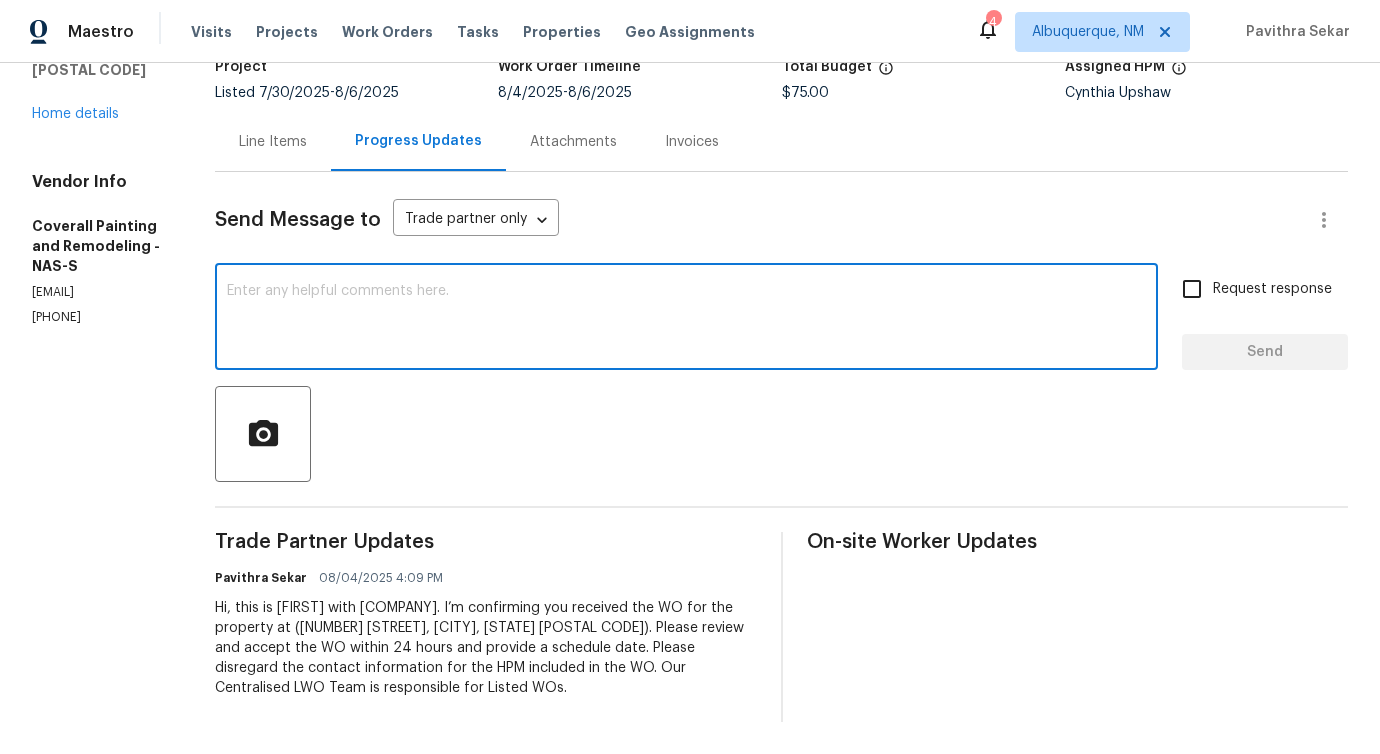 scroll, scrollTop: 0, scrollLeft: 0, axis: both 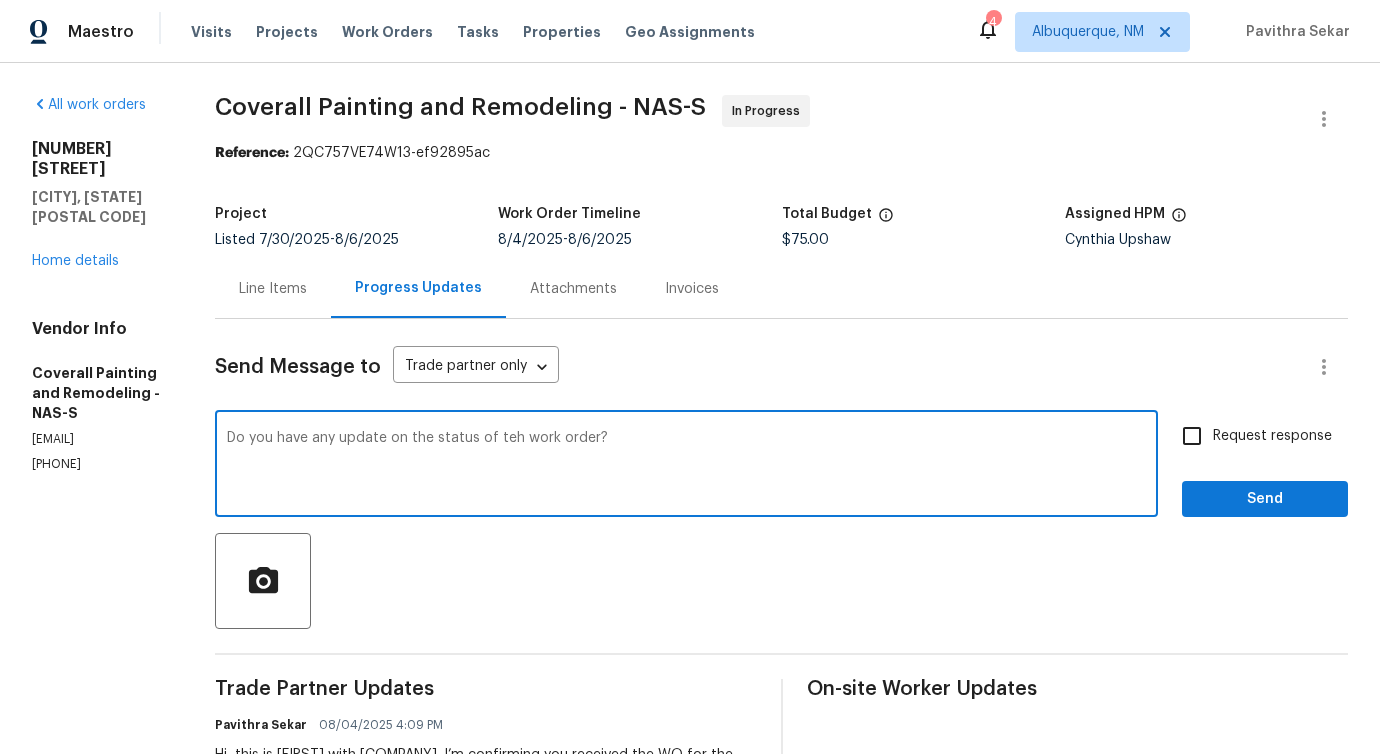 click on "Do you have any update on the status of teh work order?" at bounding box center [686, 466] 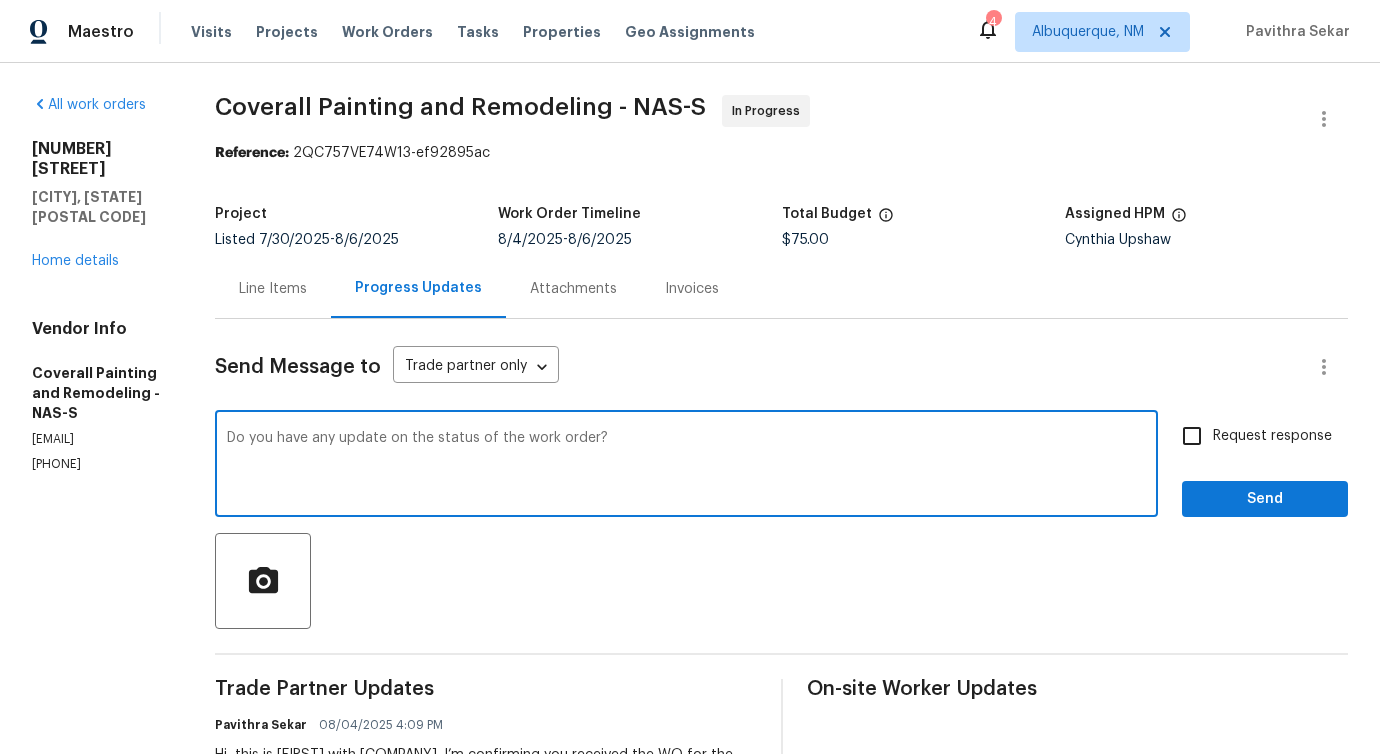 drag, startPoint x: 415, startPoint y: 437, endPoint x: 751, endPoint y: 436, distance: 336.0015 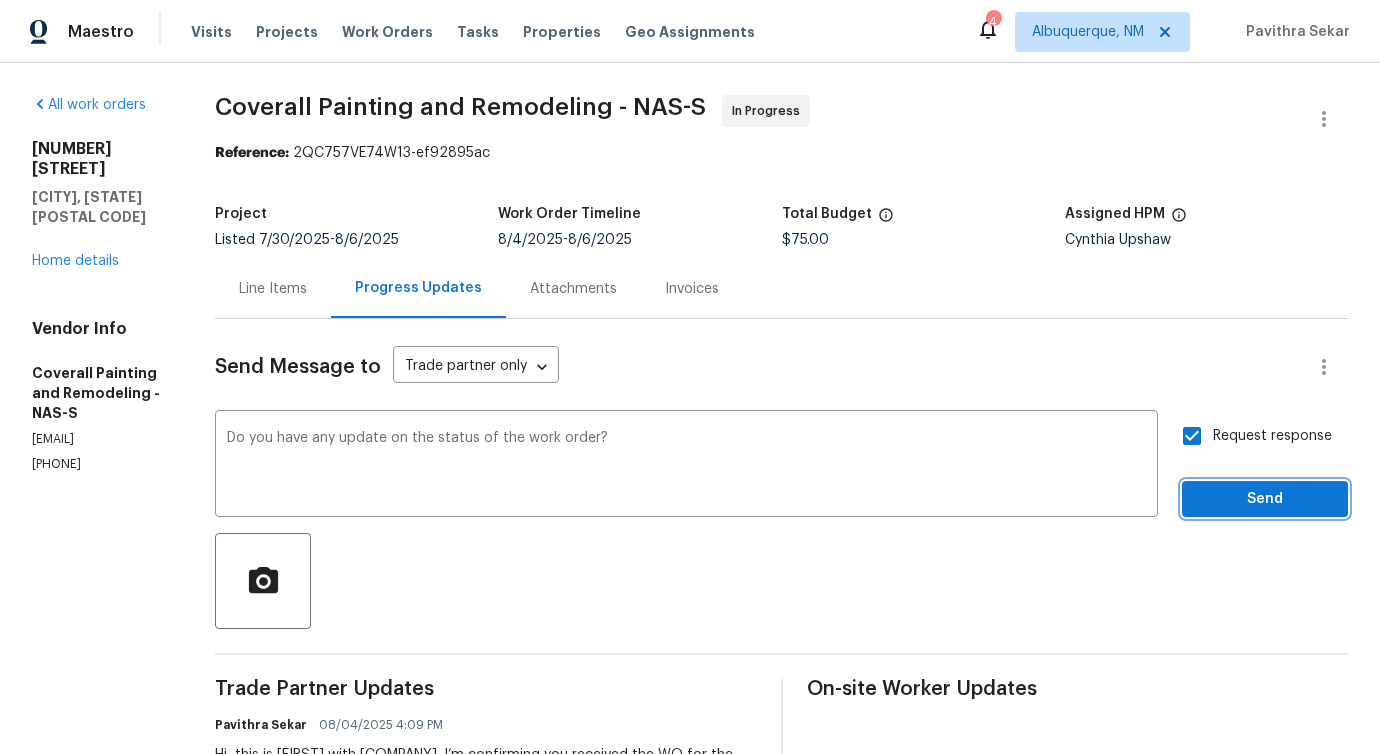 click on "Send" at bounding box center [1265, 499] 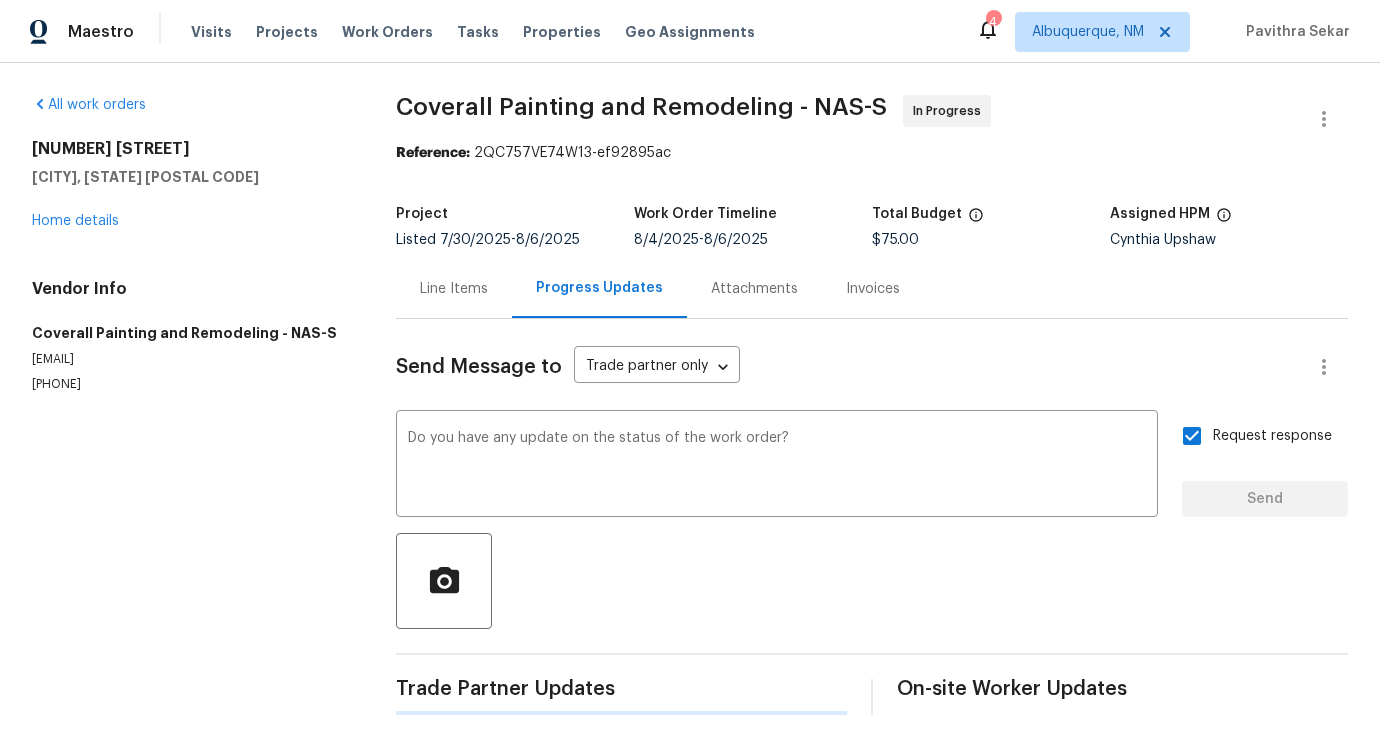 type 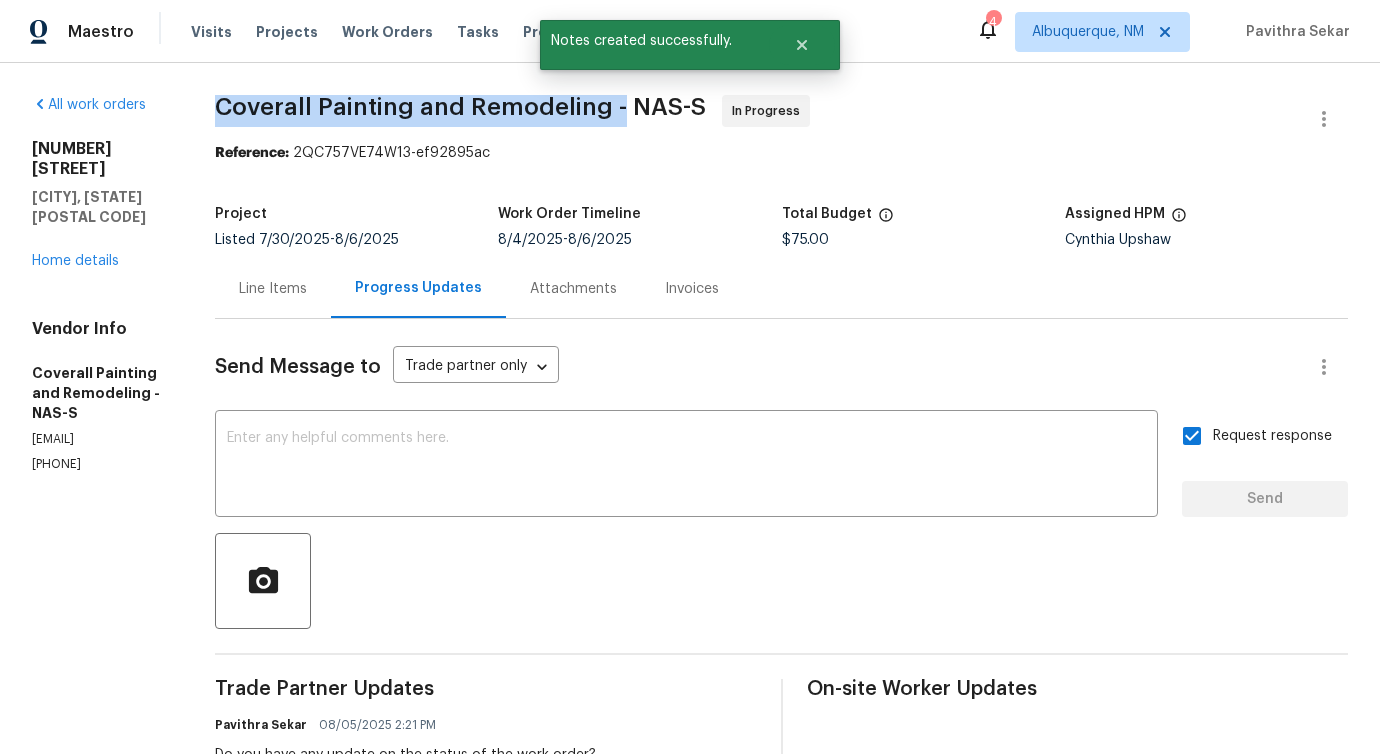 drag, startPoint x: 303, startPoint y: 121, endPoint x: 729, endPoint y: 113, distance: 426.0751 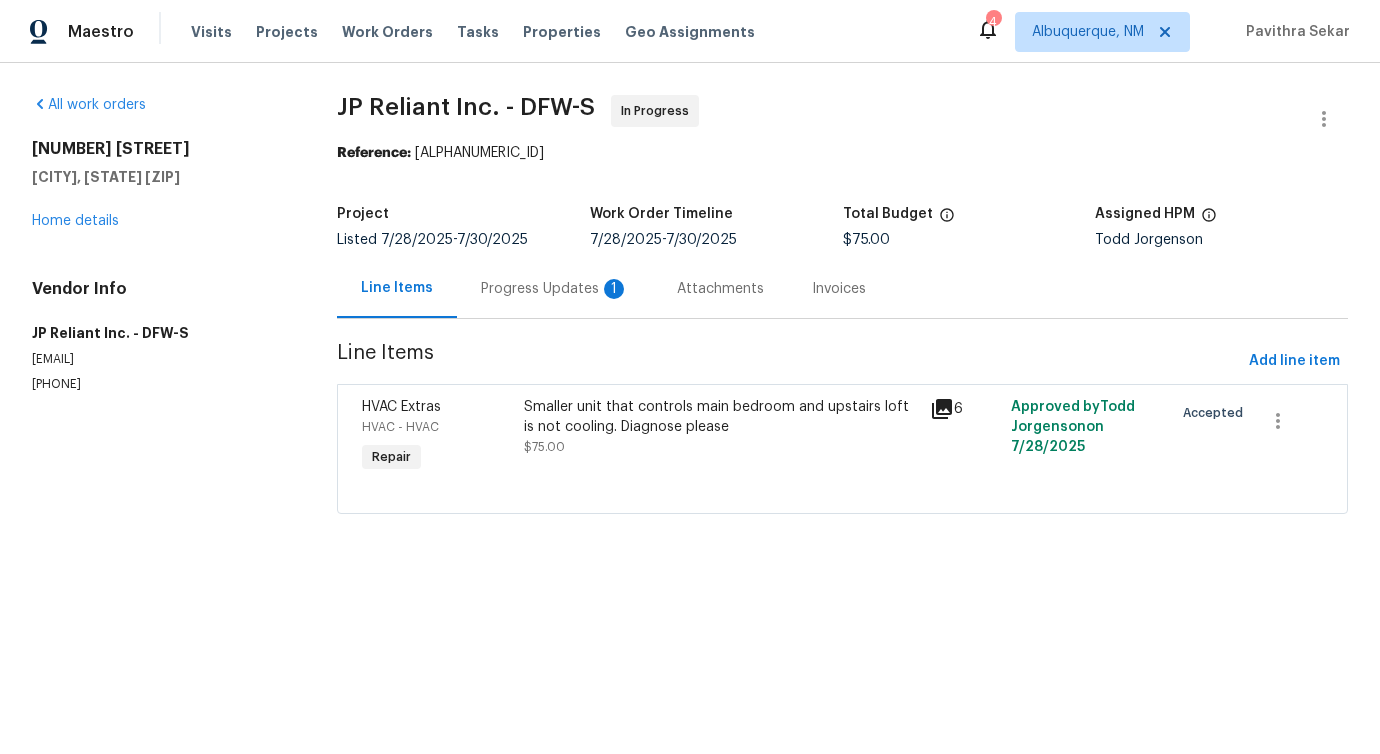 scroll, scrollTop: 0, scrollLeft: 0, axis: both 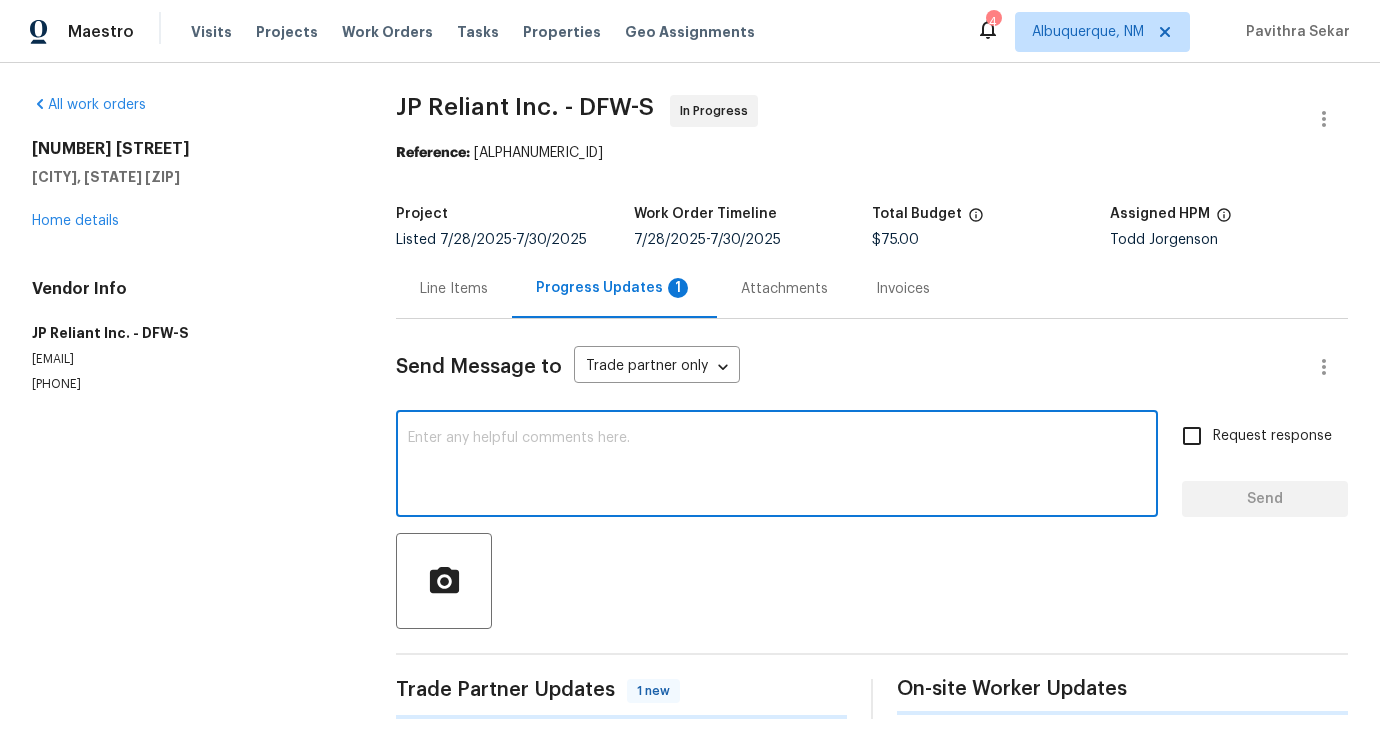 click at bounding box center (777, 466) 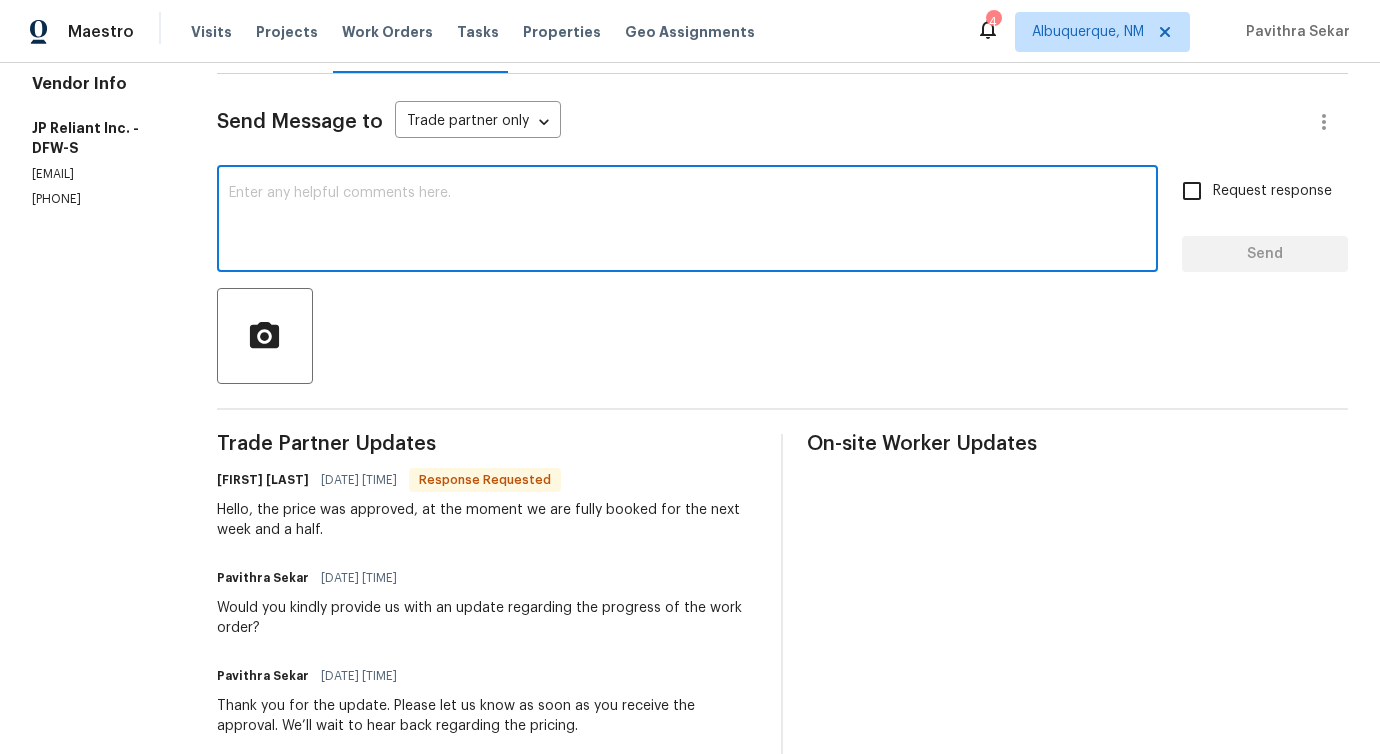 scroll, scrollTop: 0, scrollLeft: 0, axis: both 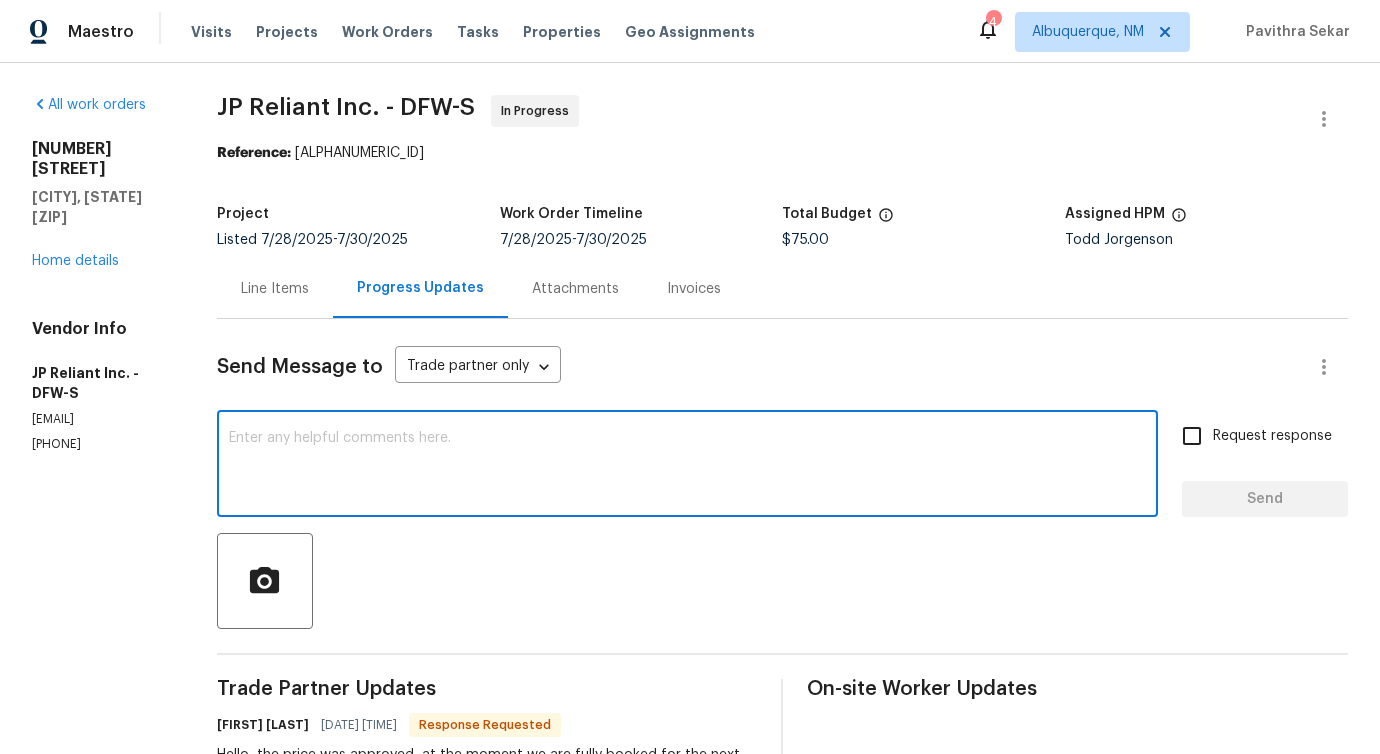 click on "Line Items" at bounding box center [275, 289] 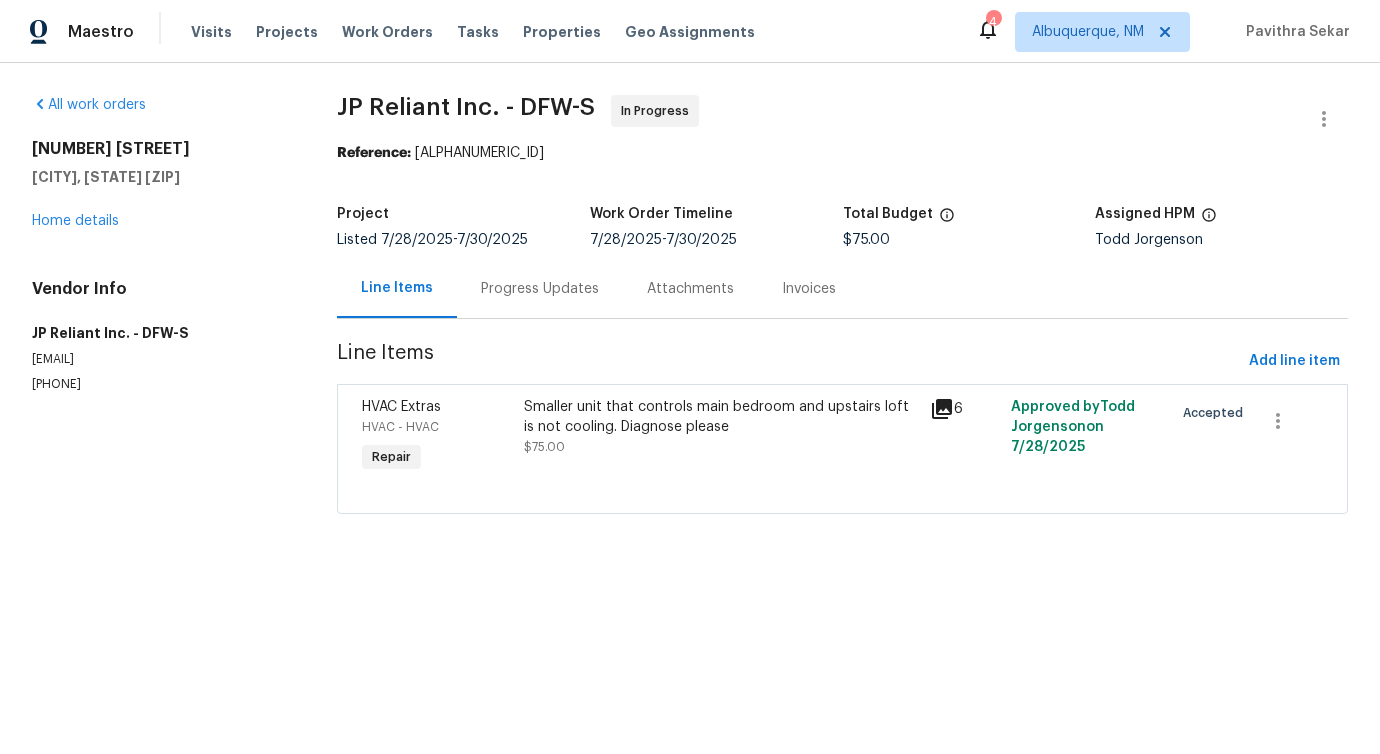 click on "Progress Updates" at bounding box center (540, 288) 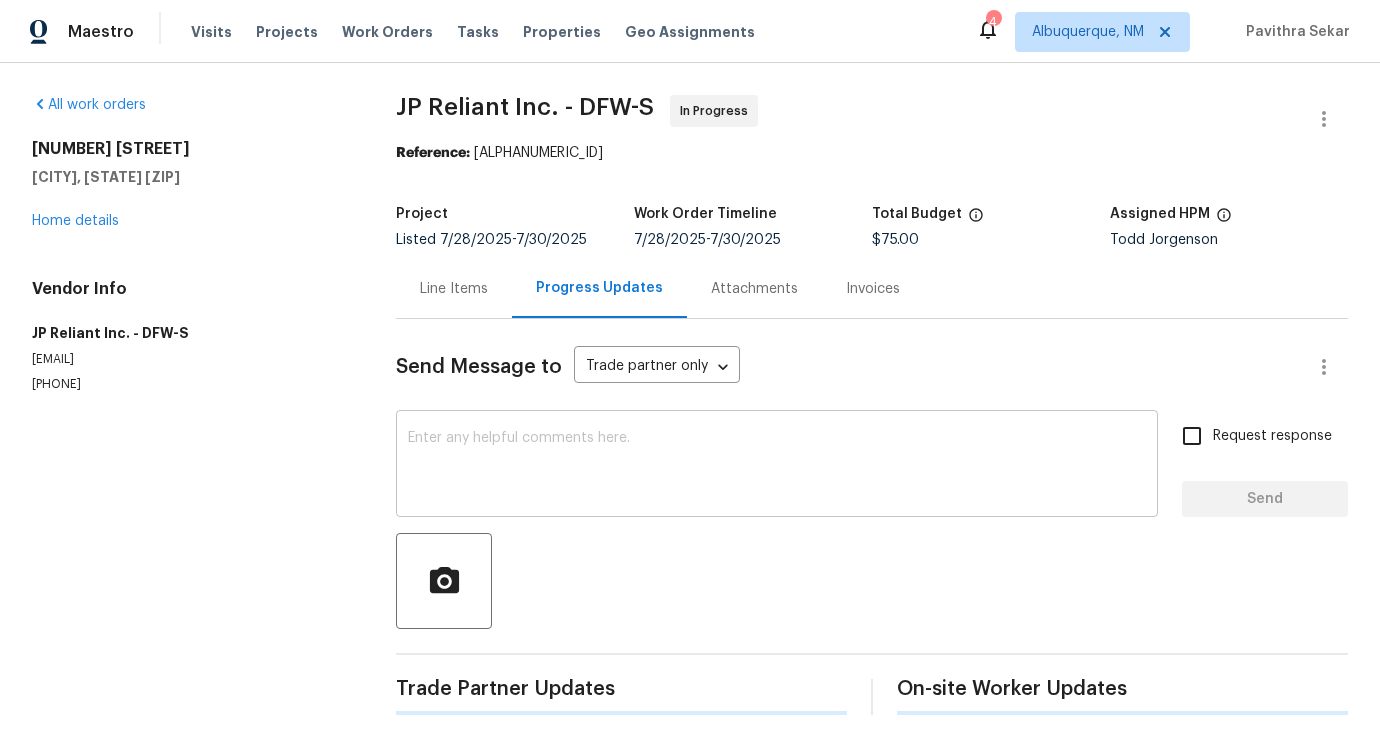 click at bounding box center (777, 466) 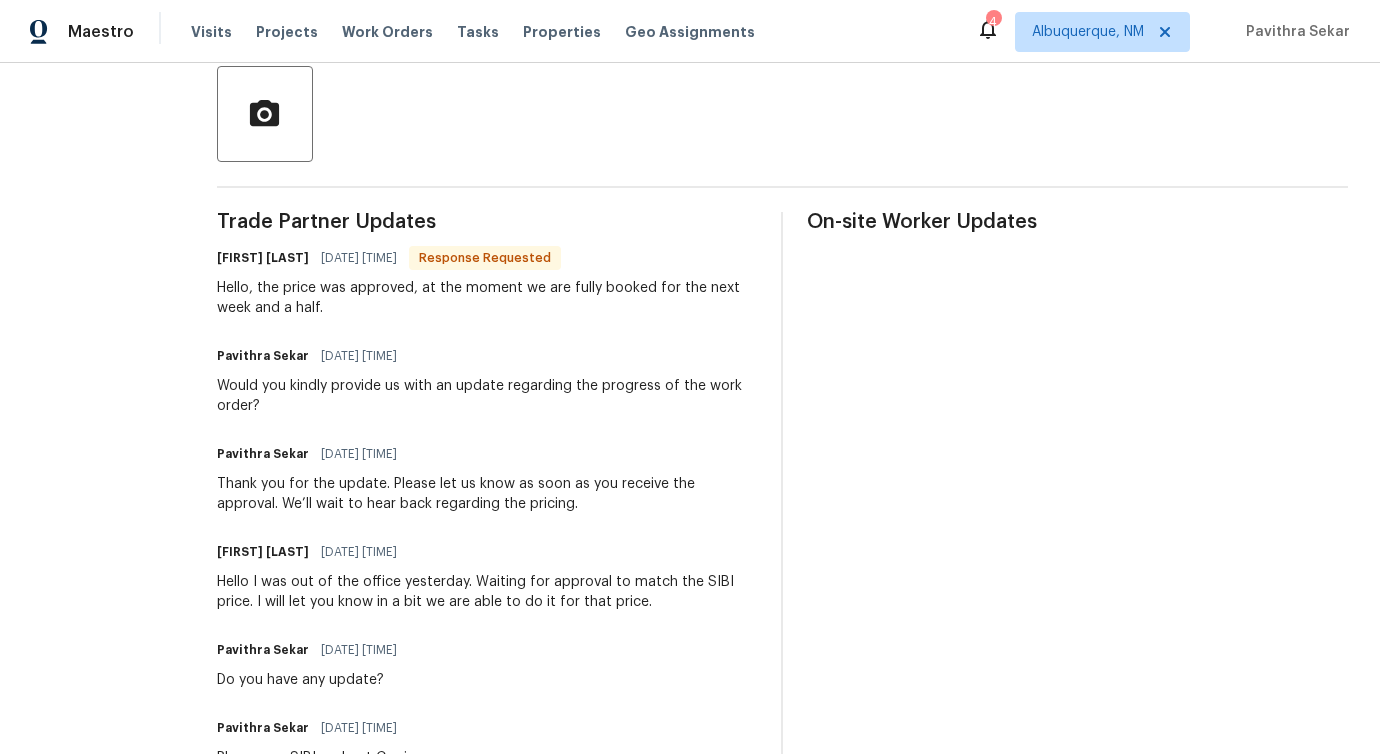 scroll, scrollTop: 0, scrollLeft: 0, axis: both 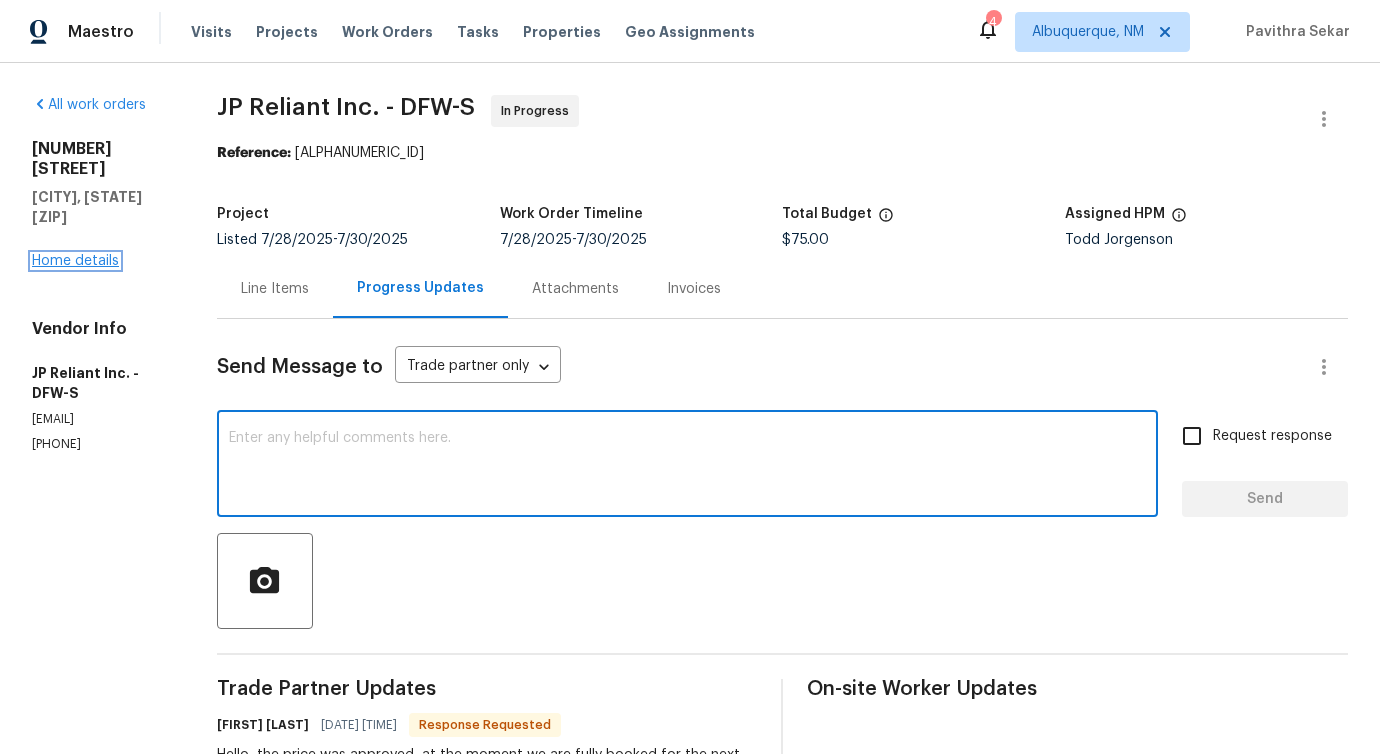 click on "Home details" at bounding box center (75, 261) 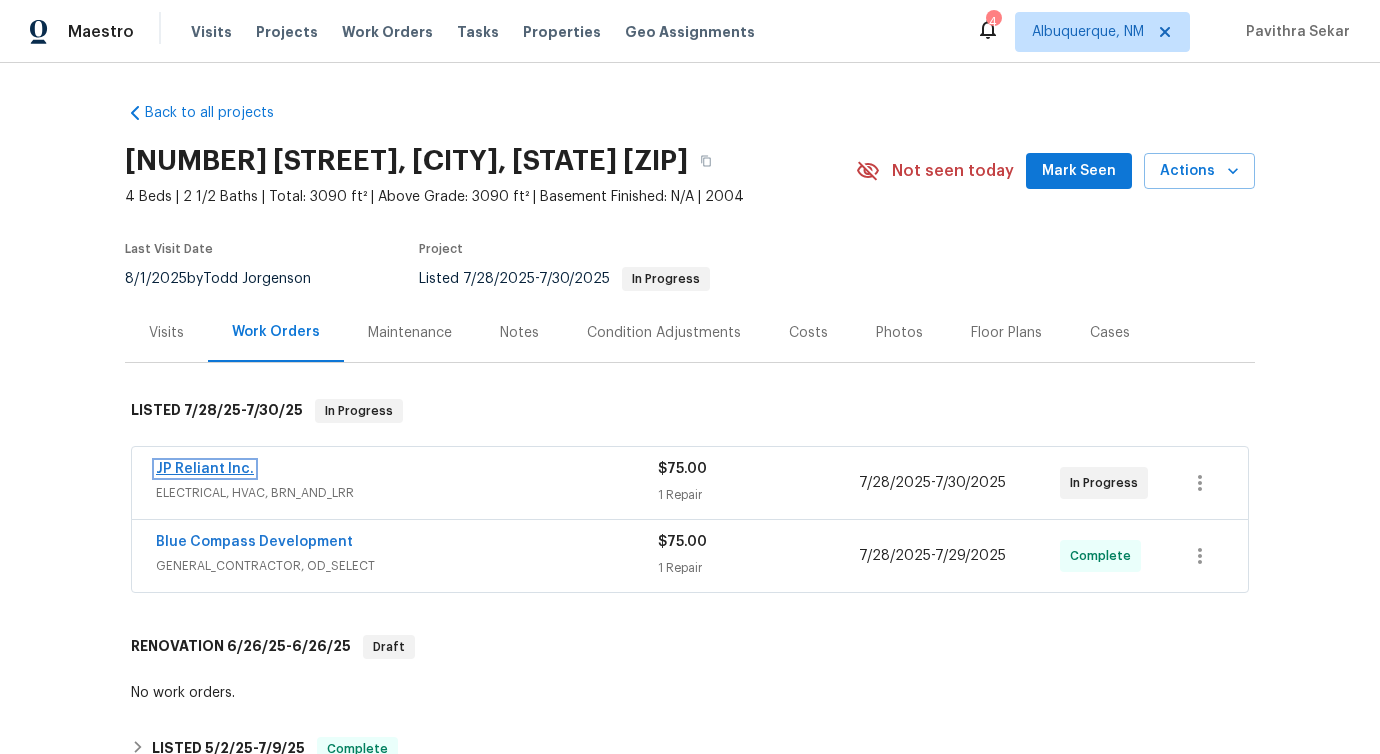 click on "JP Reliant Inc." at bounding box center [205, 469] 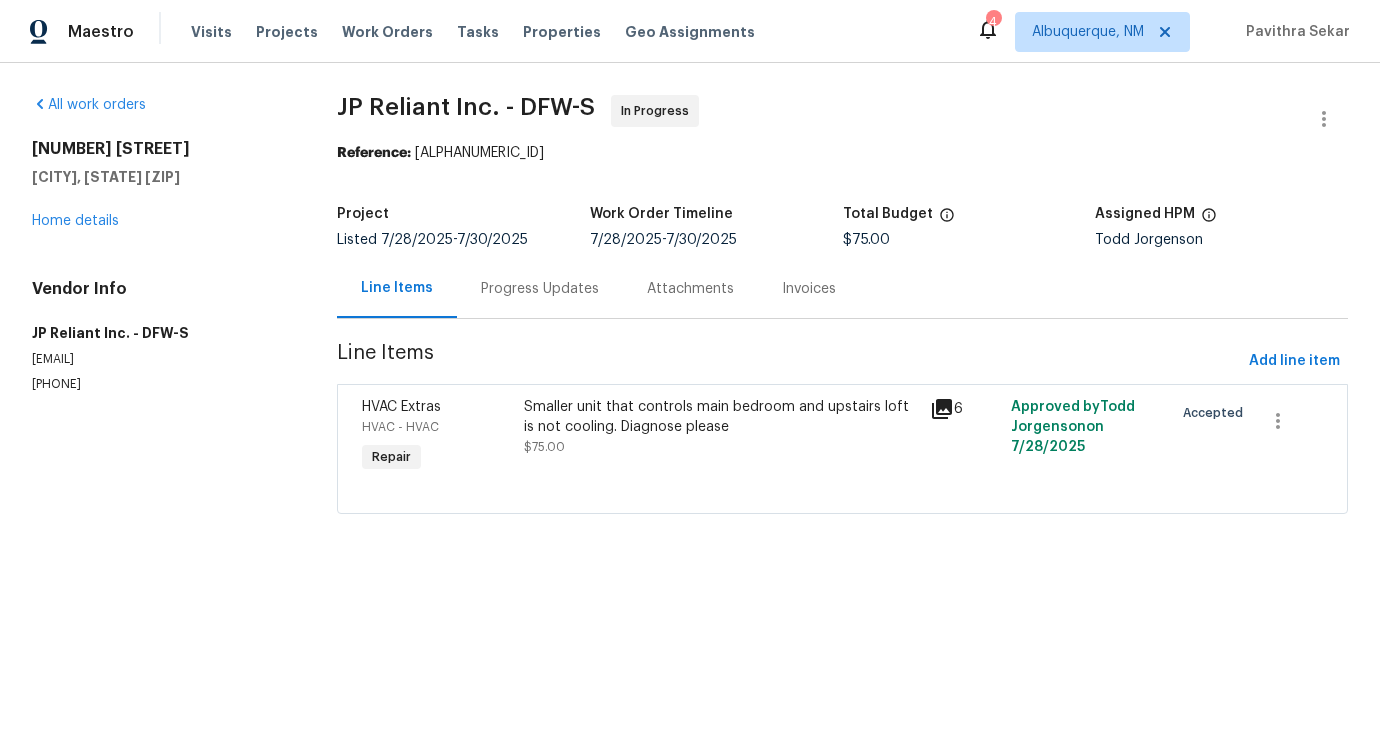 click on "Progress Updates" at bounding box center (540, 288) 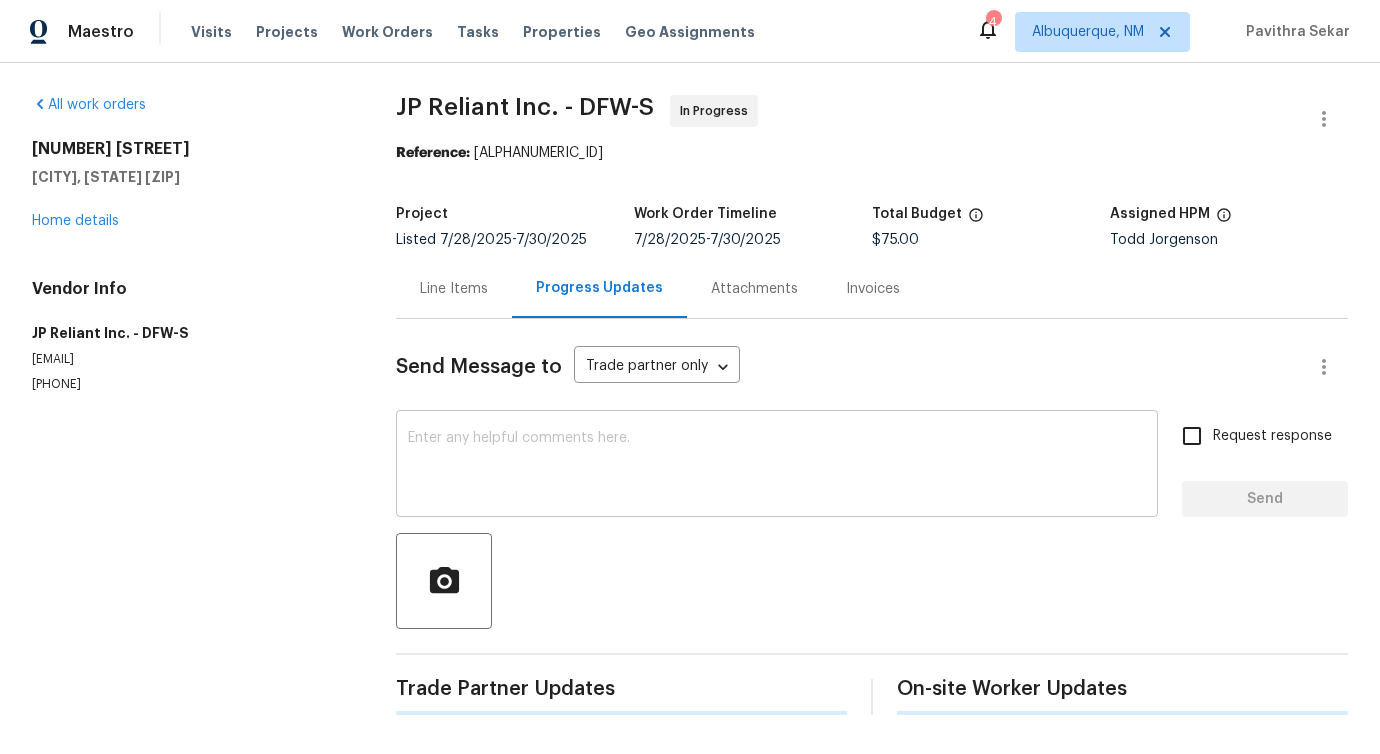 click at bounding box center [777, 466] 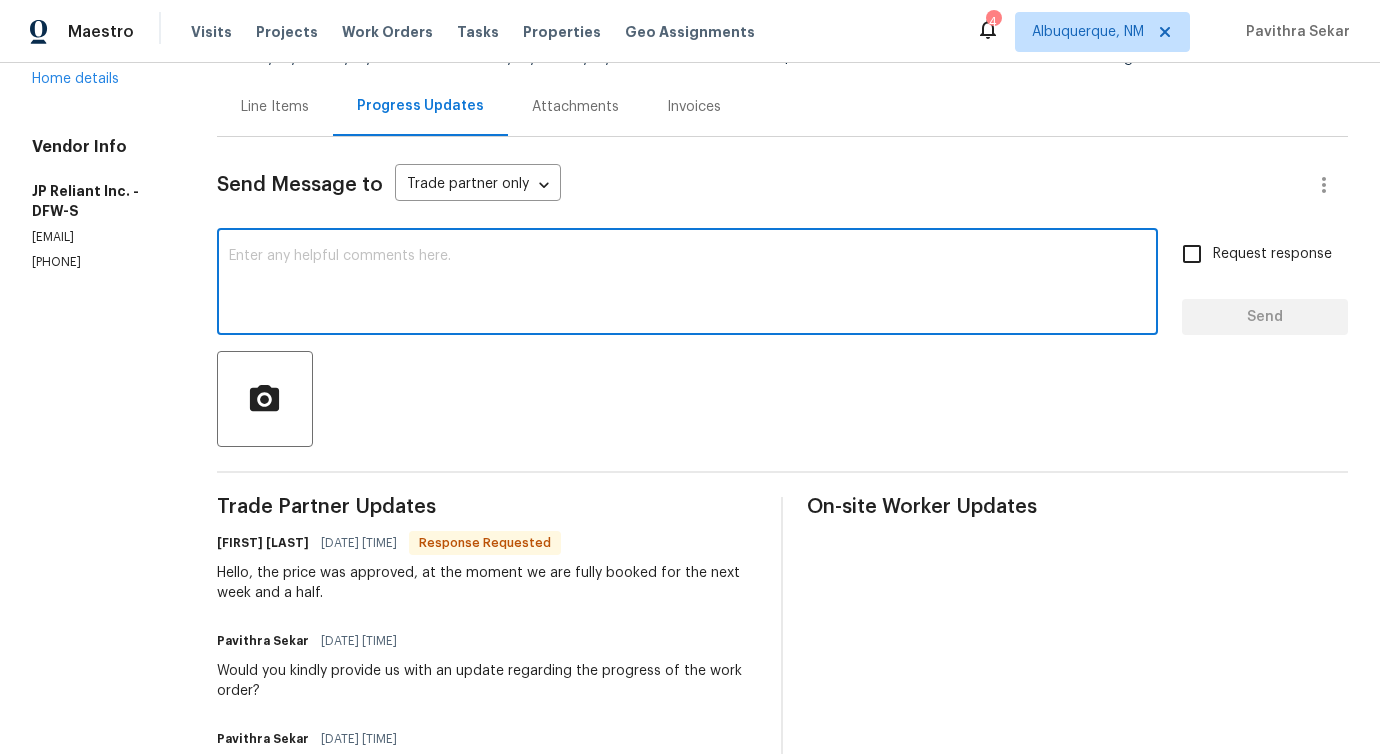 scroll, scrollTop: 0, scrollLeft: 0, axis: both 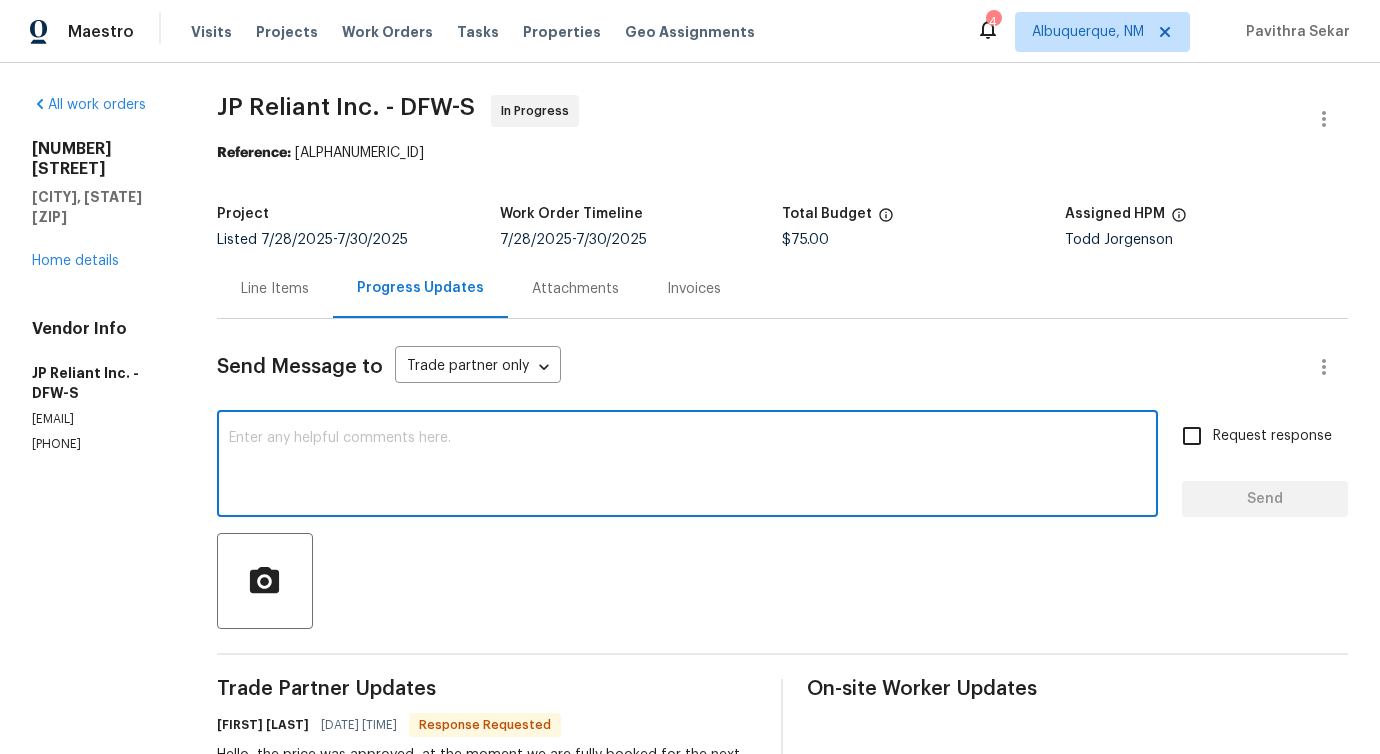 click on "x ​" at bounding box center [687, 466] 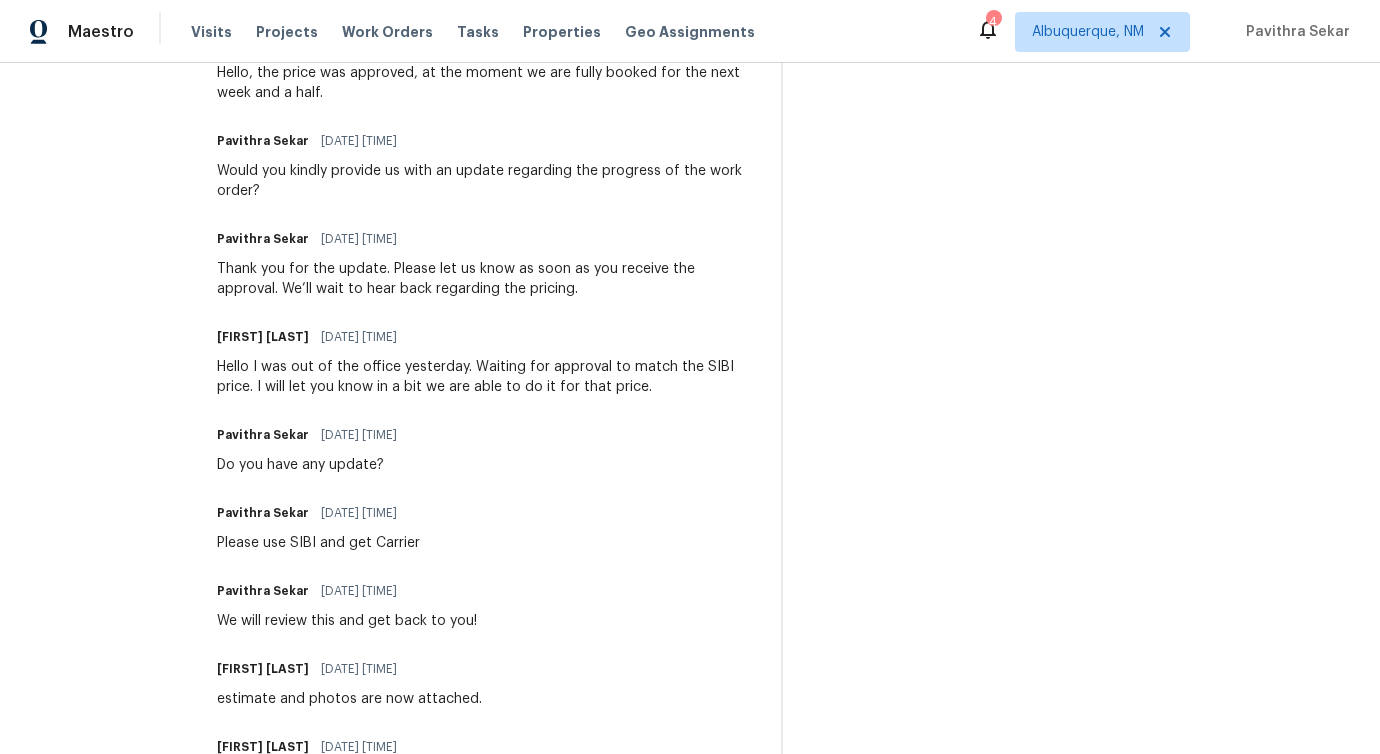 scroll, scrollTop: 0, scrollLeft: 0, axis: both 